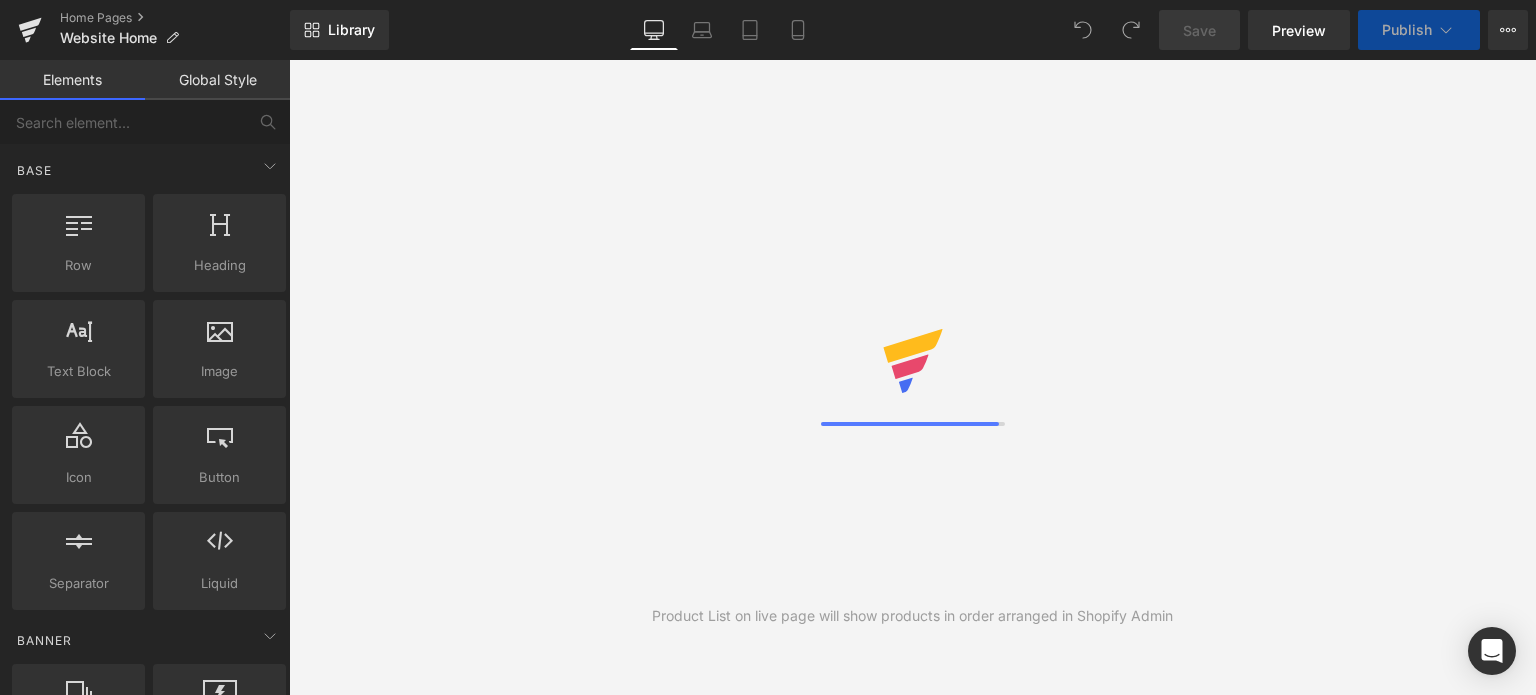 scroll, scrollTop: 0, scrollLeft: 0, axis: both 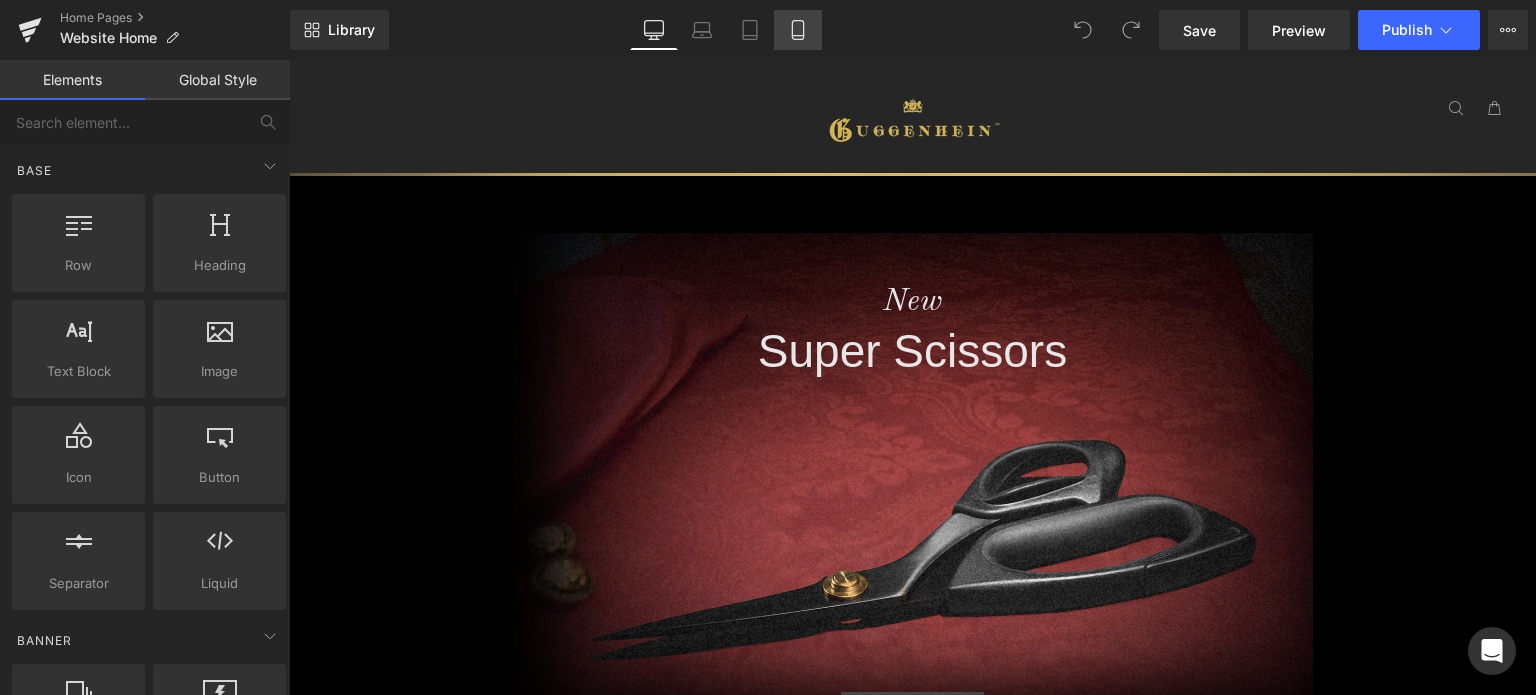 click 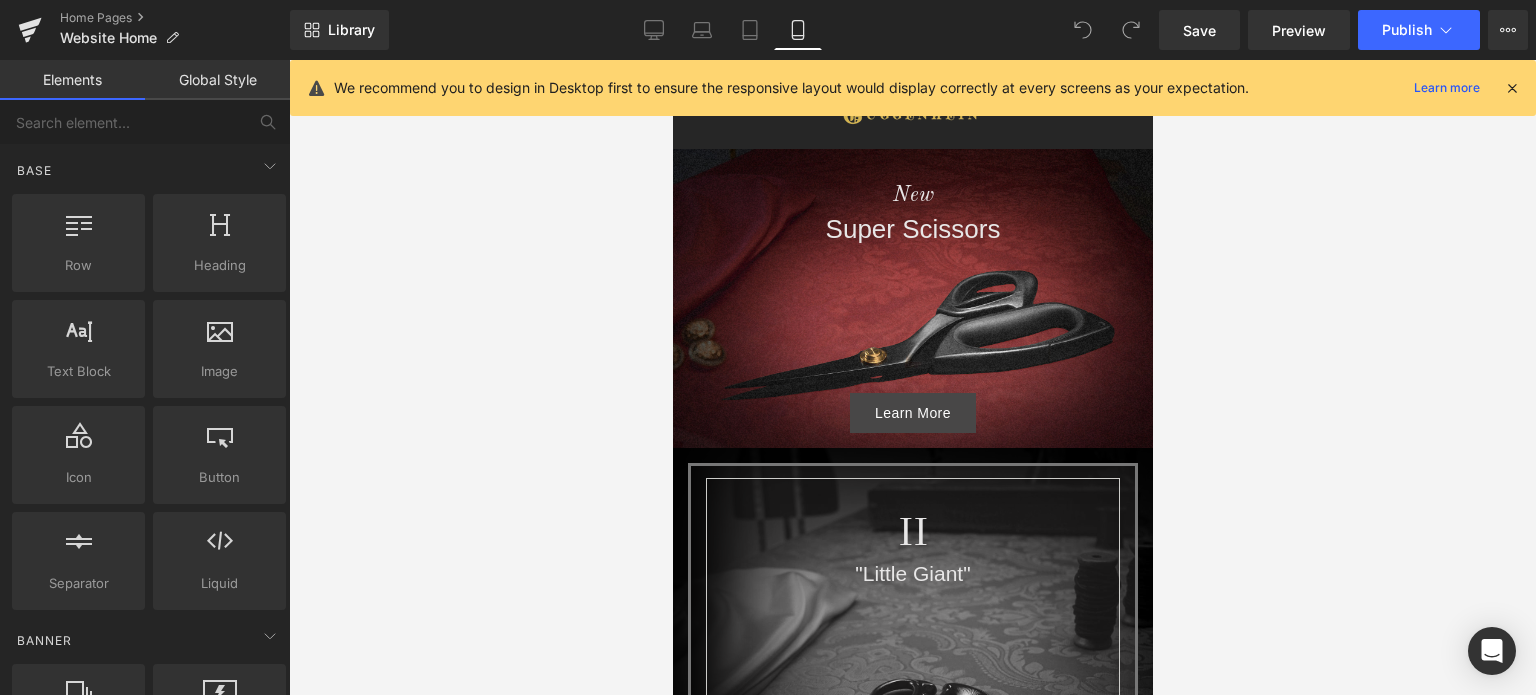 click on "We recommend you to design in Desktop first to ensure the responsive layout would display correctly at every screens as your expectation. Learn more" at bounding box center (913, 88) 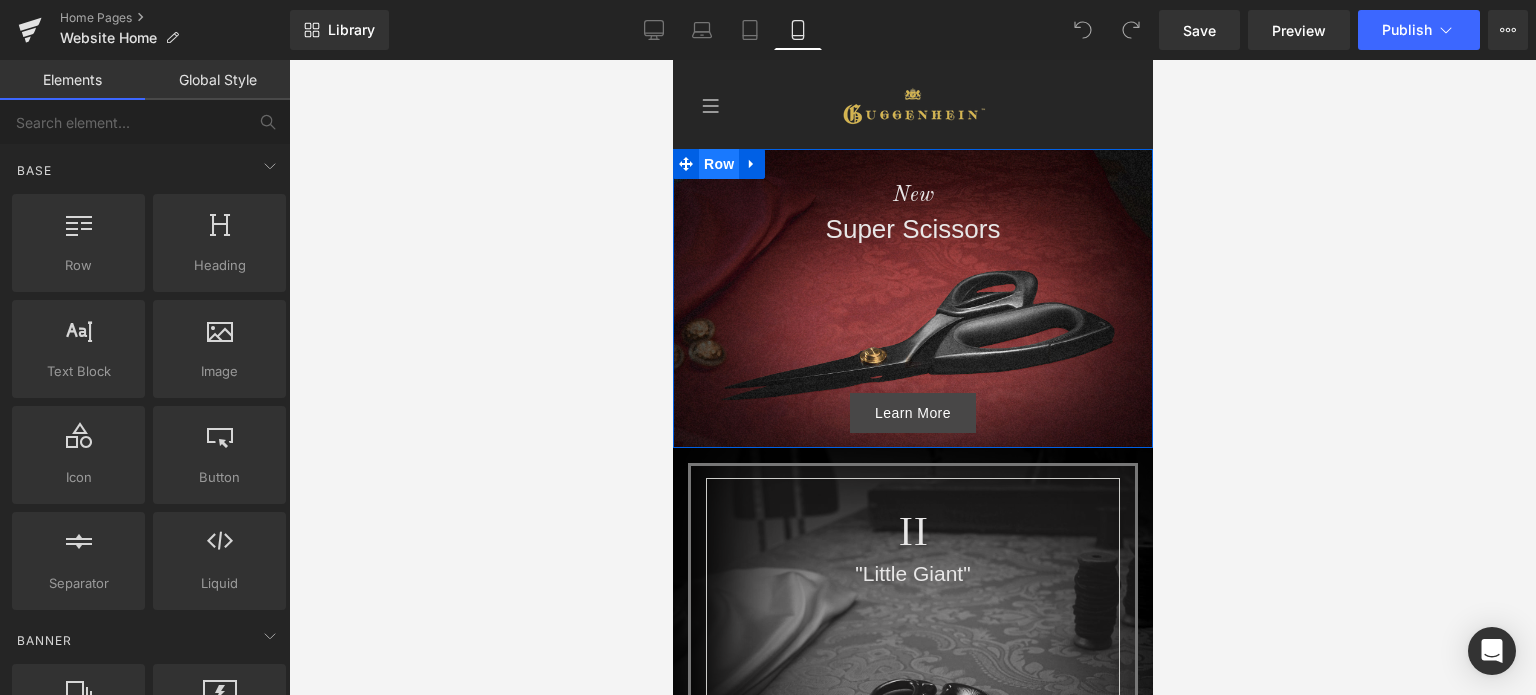 click on "Row" at bounding box center (718, 164) 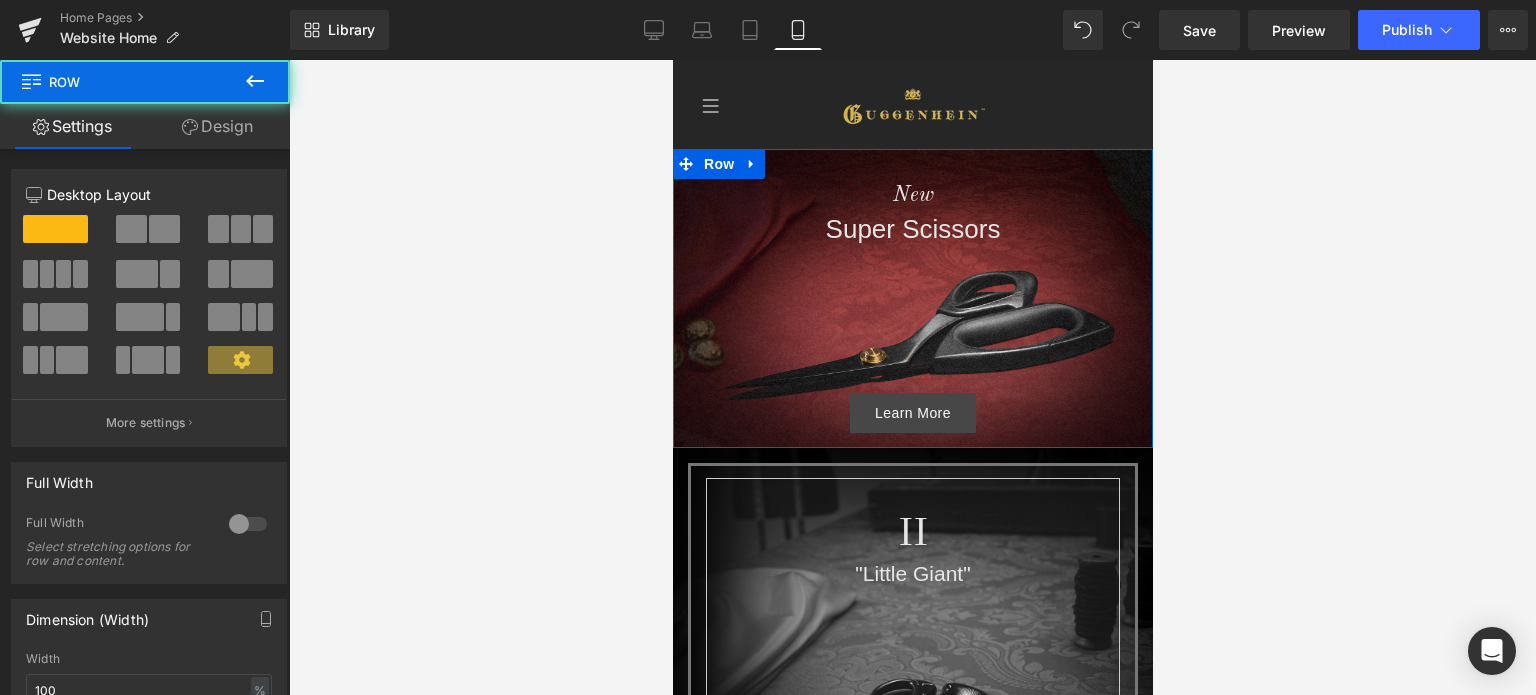 click on "Design" at bounding box center (217, 126) 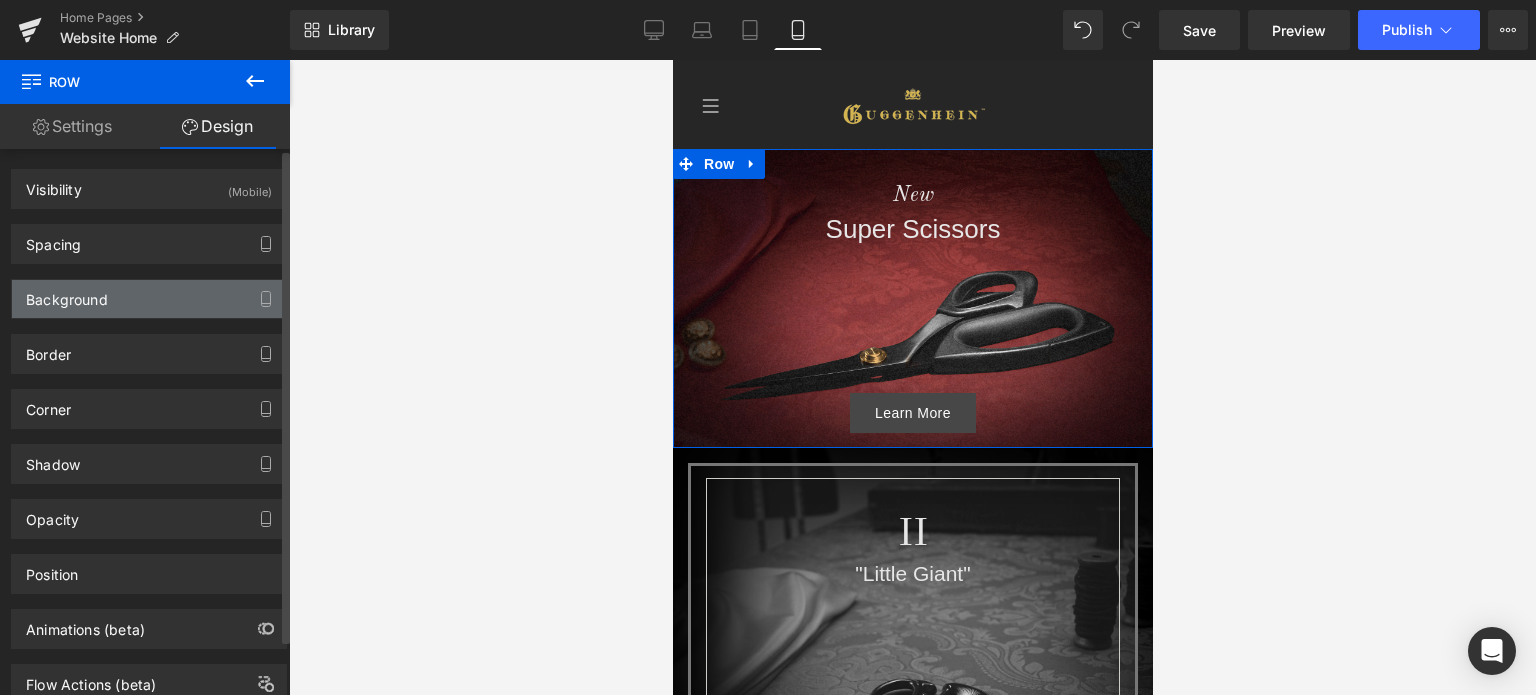 click on "Background" at bounding box center [149, 299] 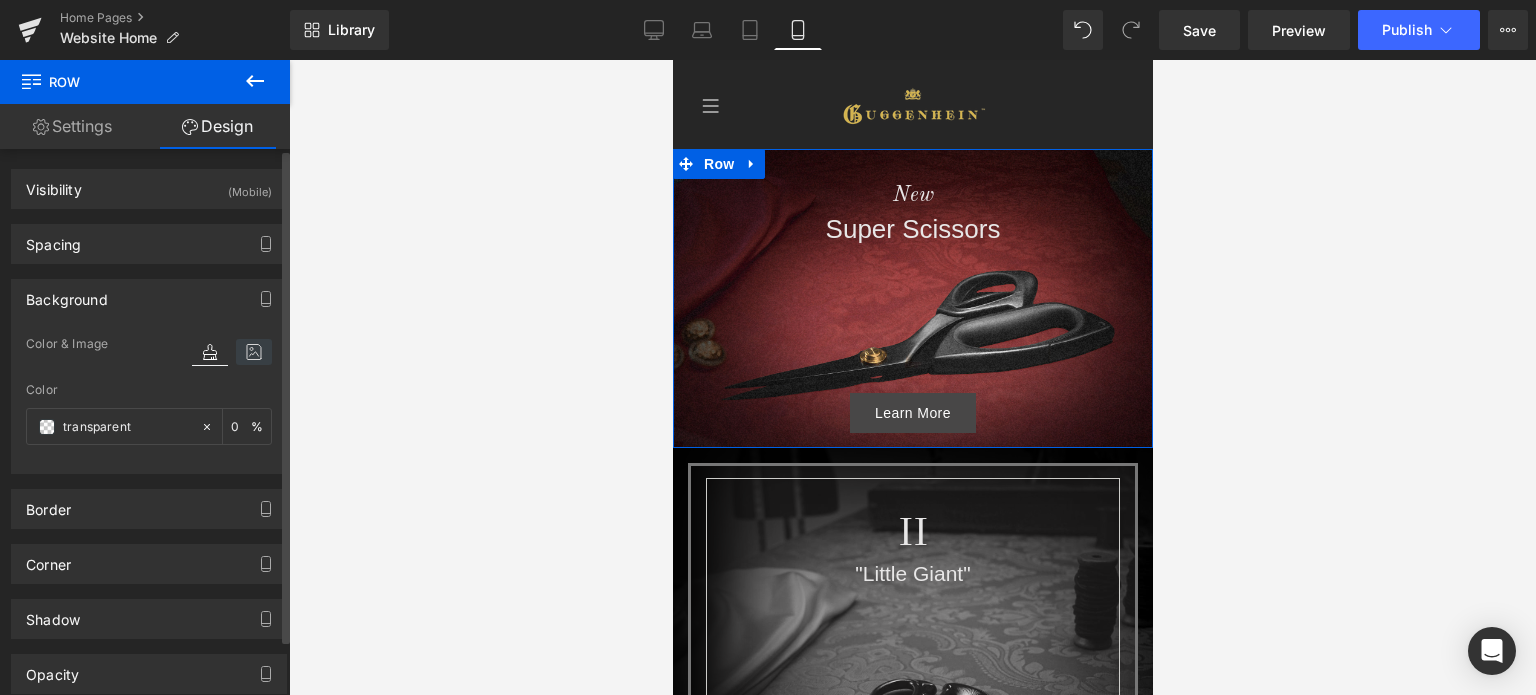 click at bounding box center [254, 352] 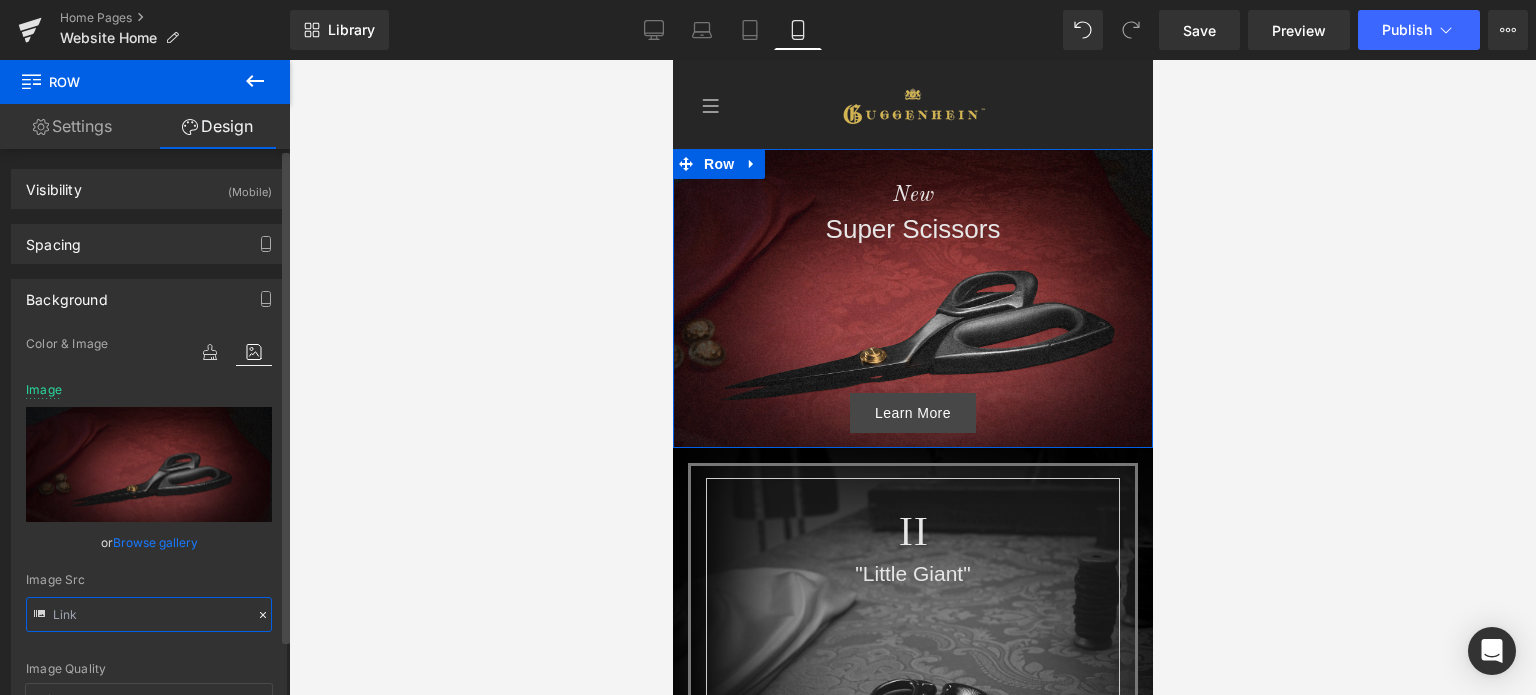 click at bounding box center (149, 614) 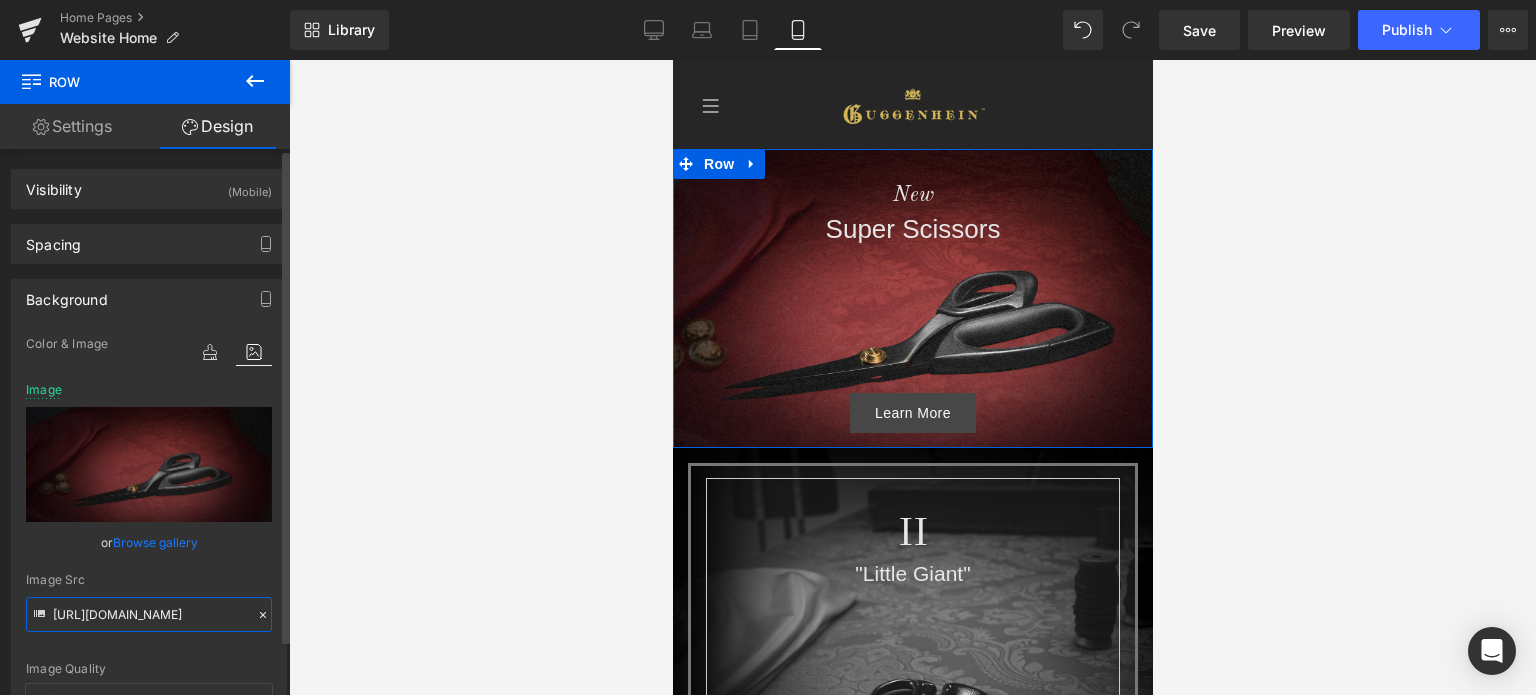 paste on "1-4_d336384d-acd7-414a-9f57-9eb7d68d73c7.jpg?v=1752917211" 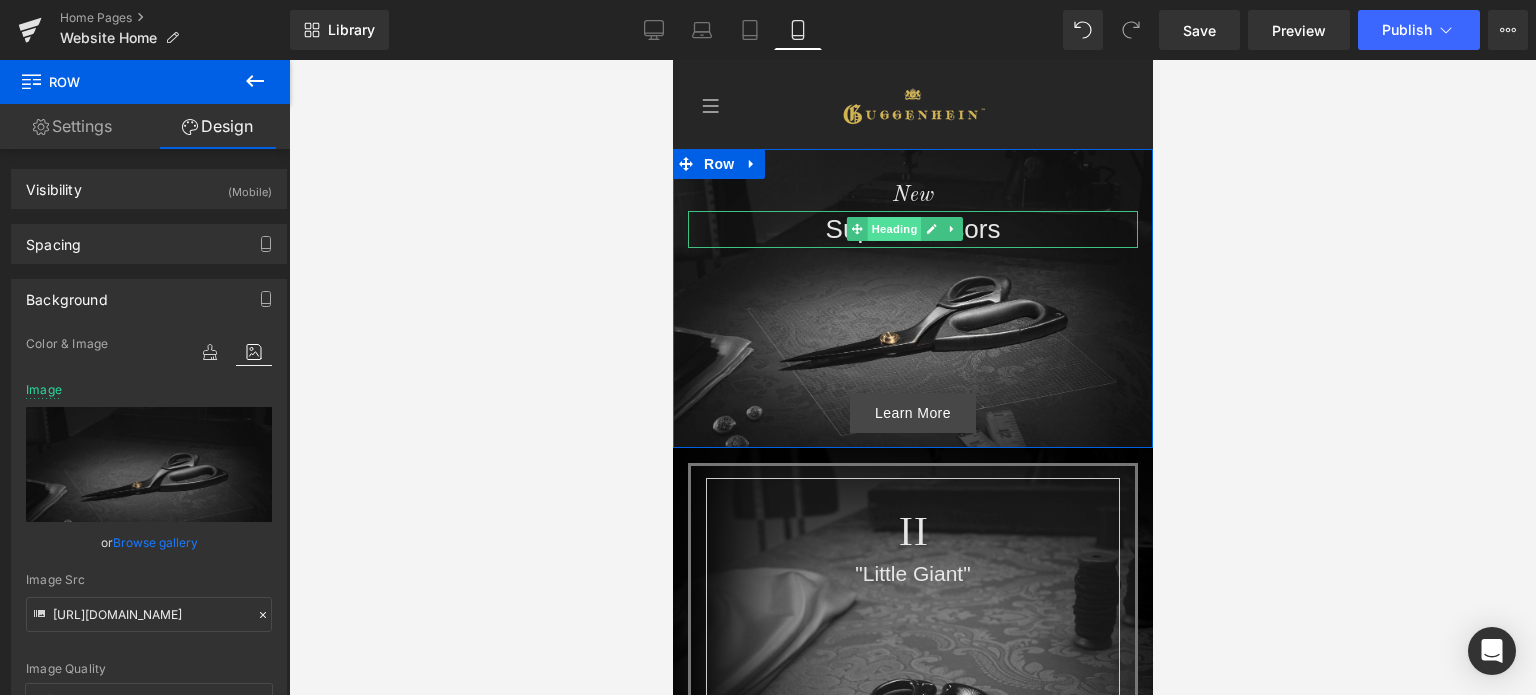 click on "Heading" at bounding box center [894, 229] 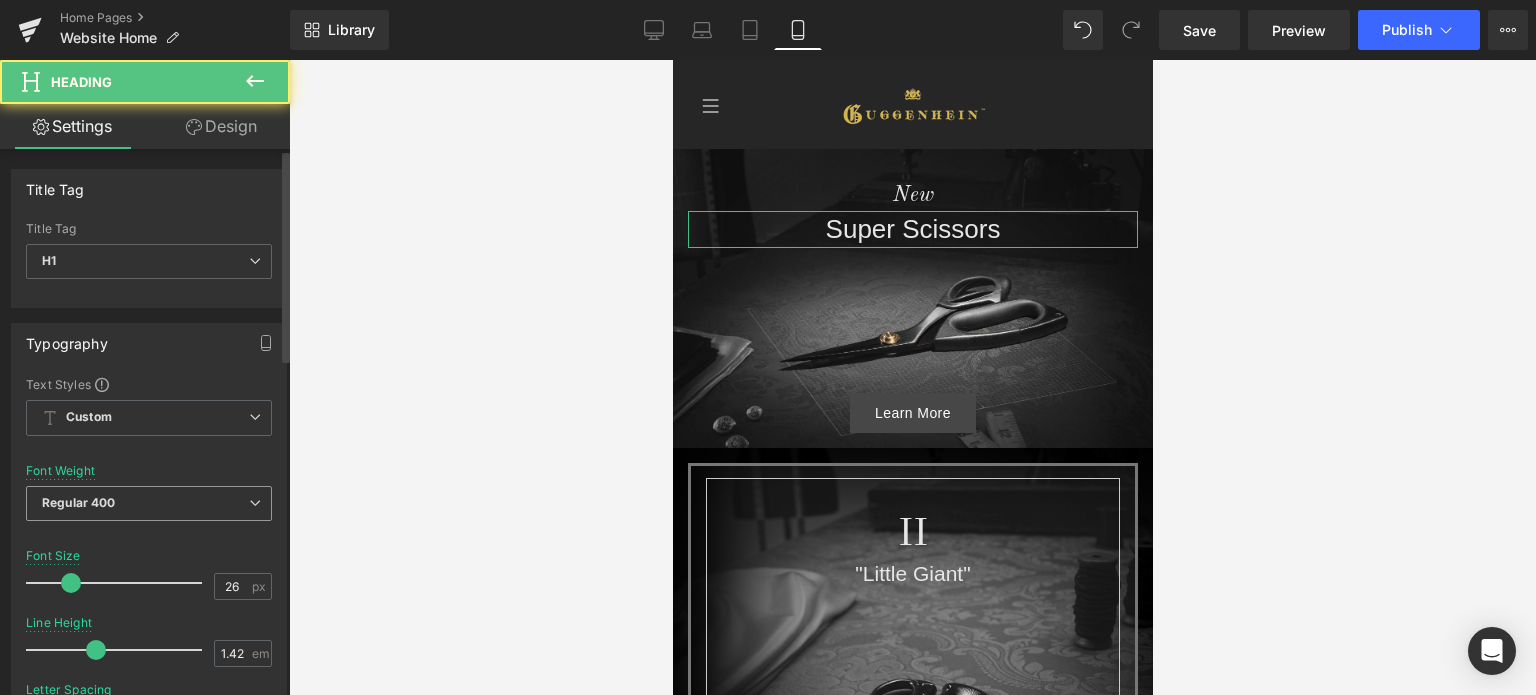 scroll, scrollTop: 400, scrollLeft: 0, axis: vertical 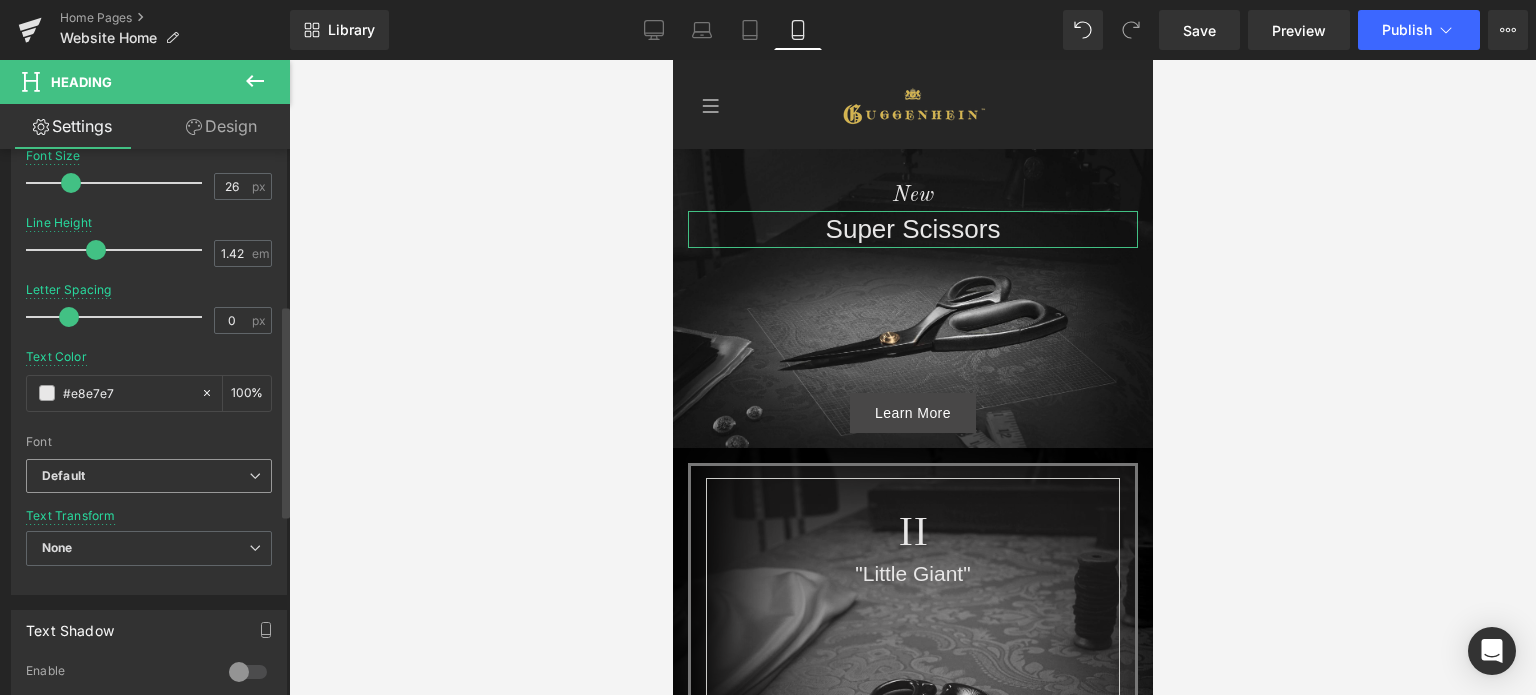 click on "Default" at bounding box center [63, 476] 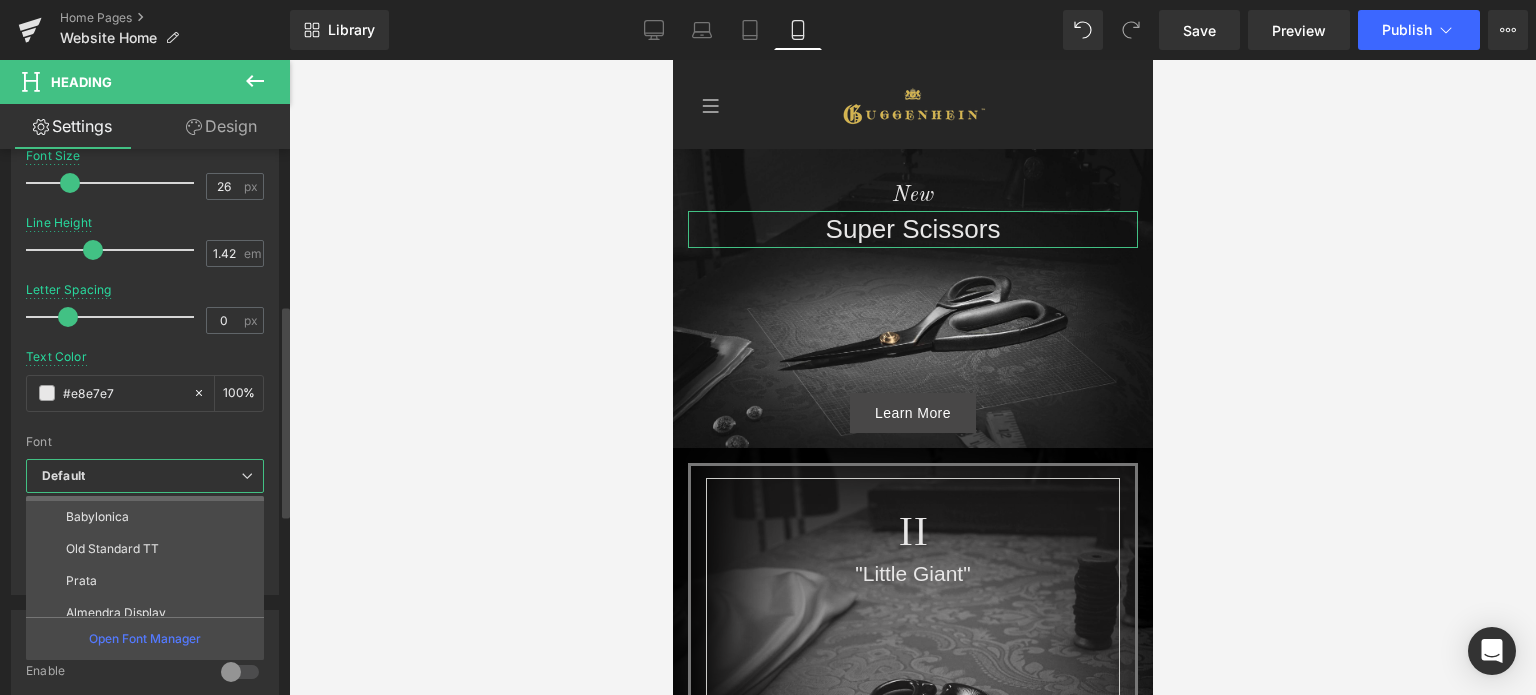 scroll, scrollTop: 200, scrollLeft: 0, axis: vertical 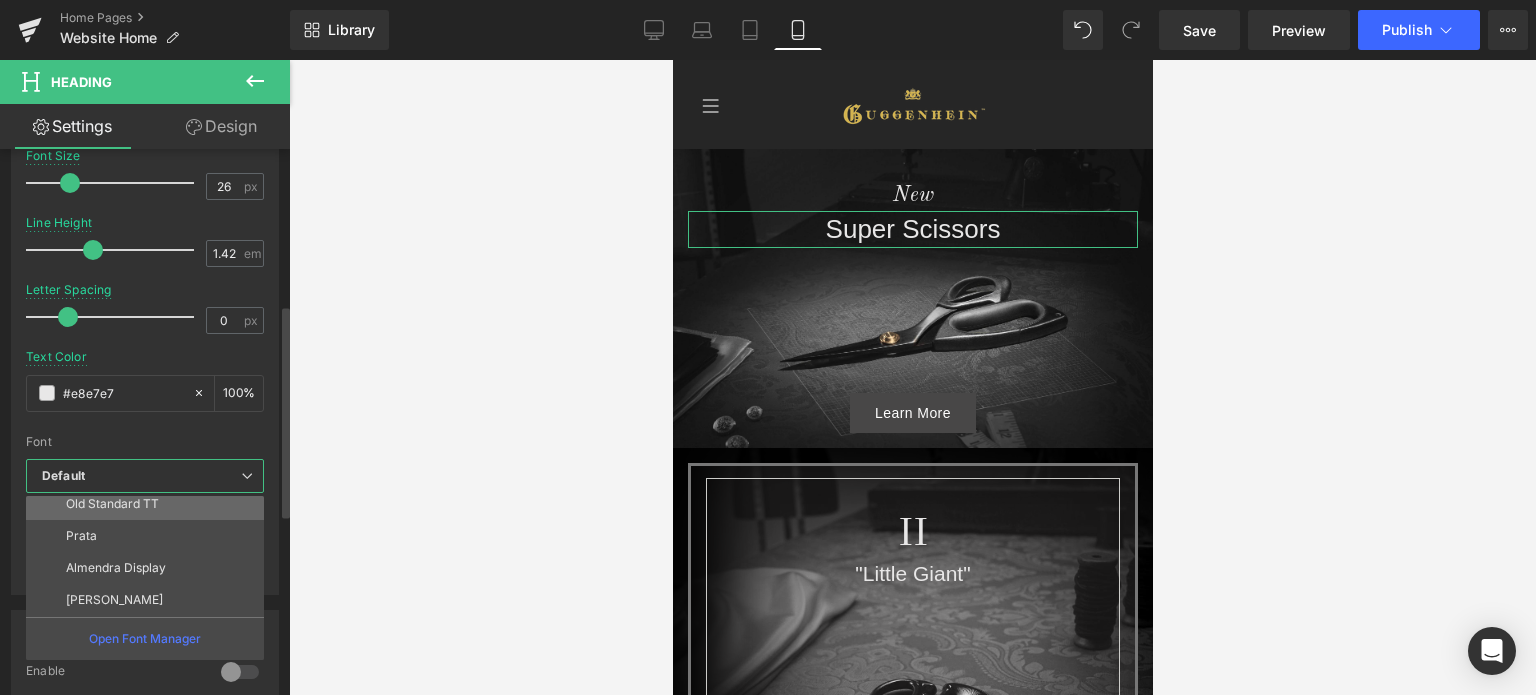 click on "Old Standard TT" at bounding box center (112, 504) 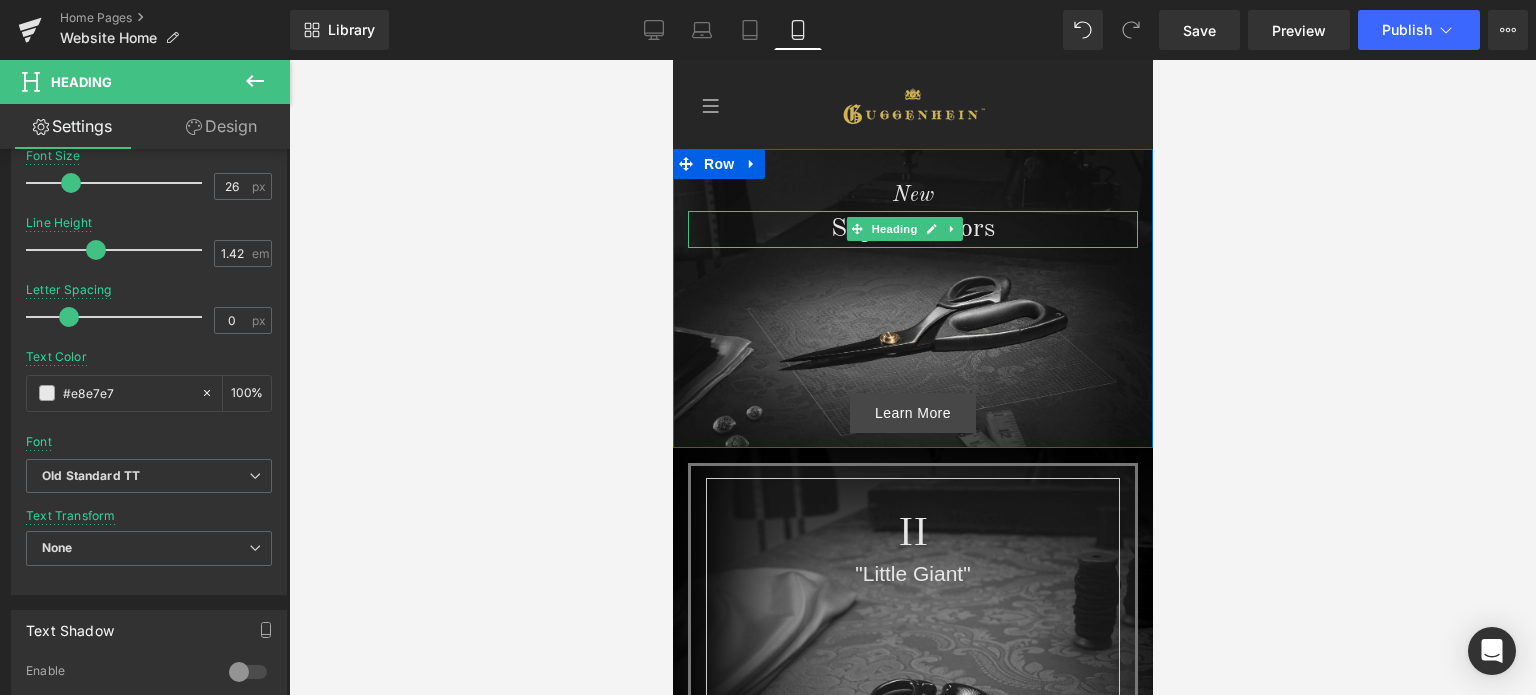 click on "Super Scissors" at bounding box center [912, 229] 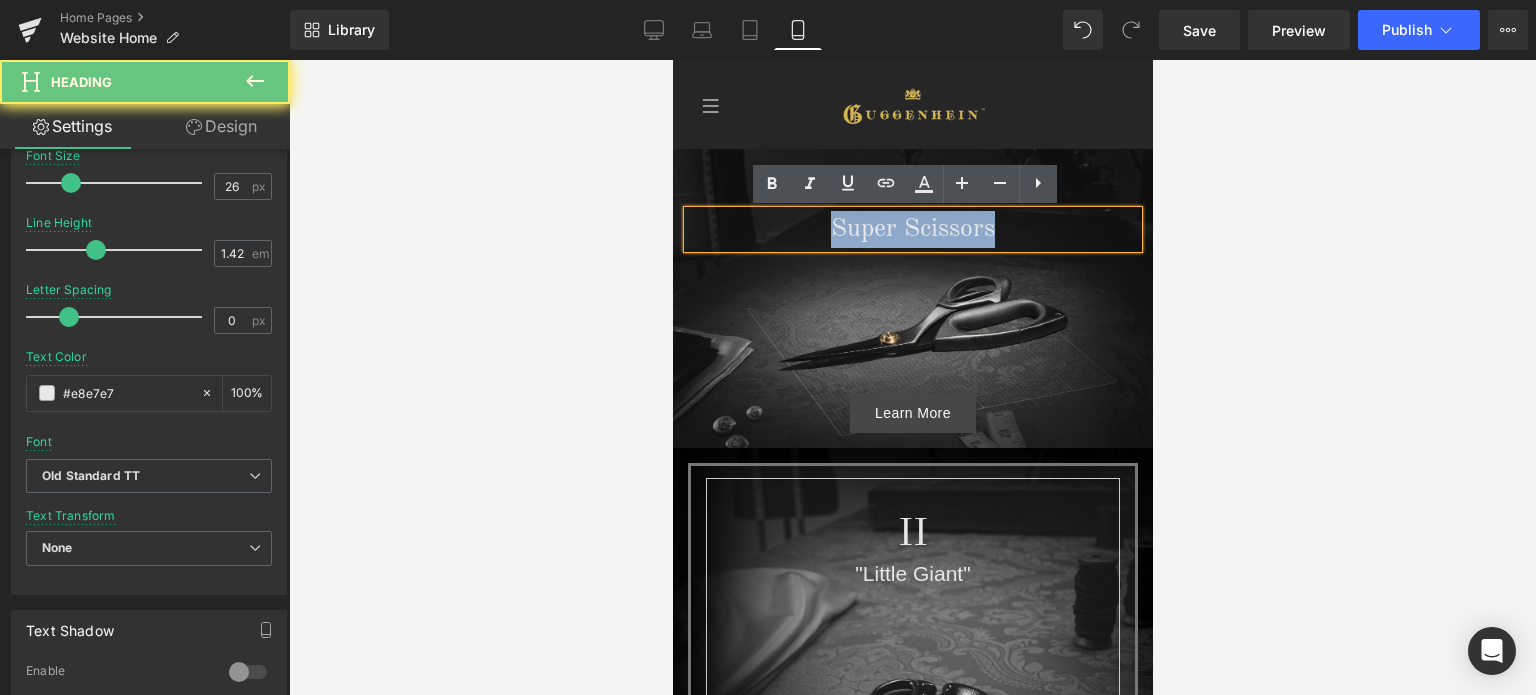 drag, startPoint x: 1000, startPoint y: 229, endPoint x: 818, endPoint y: 233, distance: 182.04395 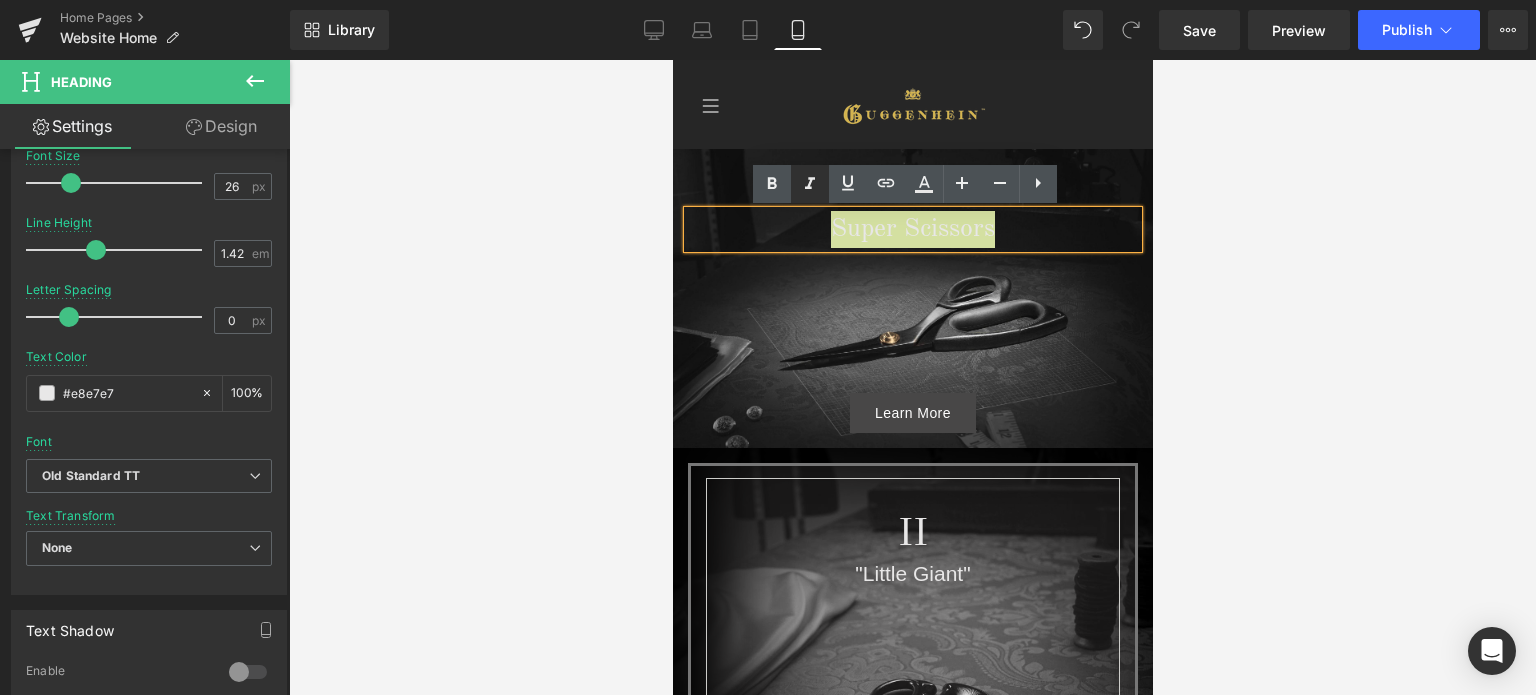 click 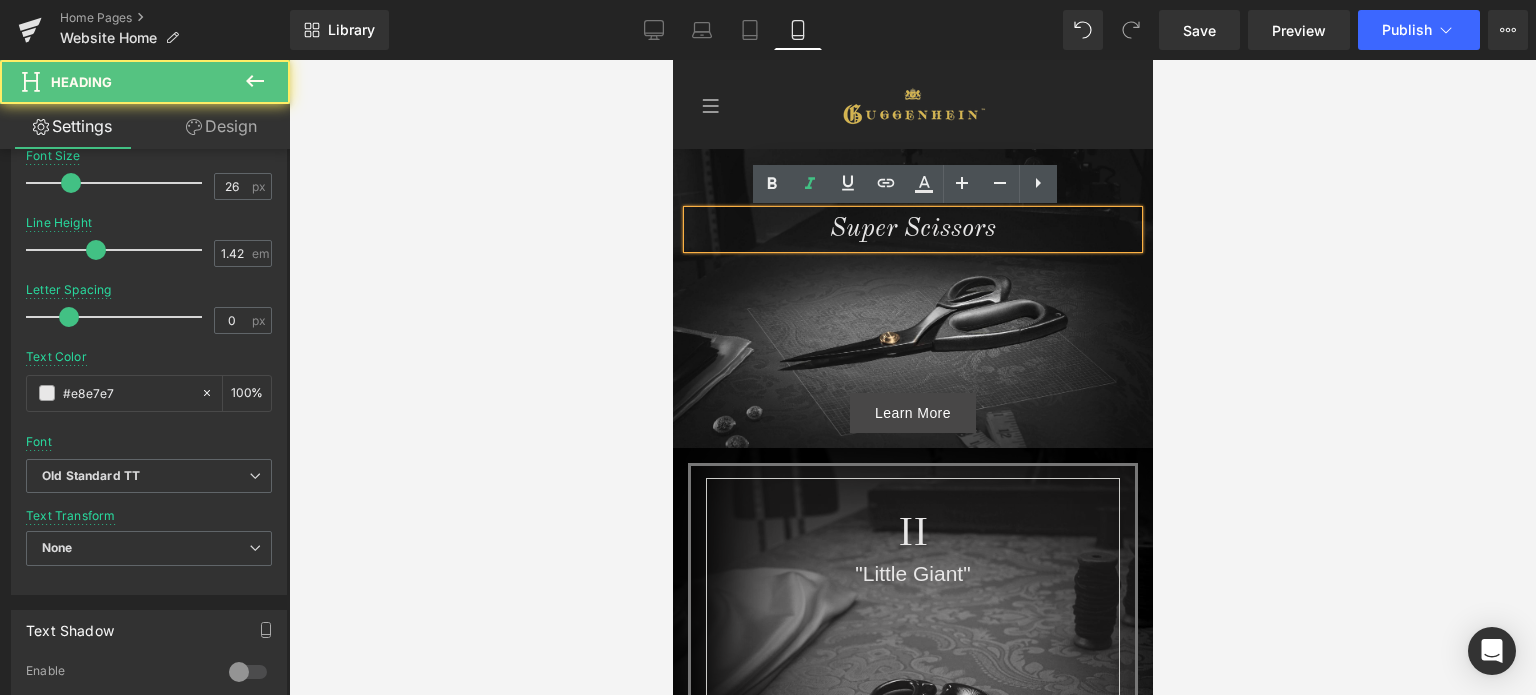 click on "Super Scissors" at bounding box center [912, 229] 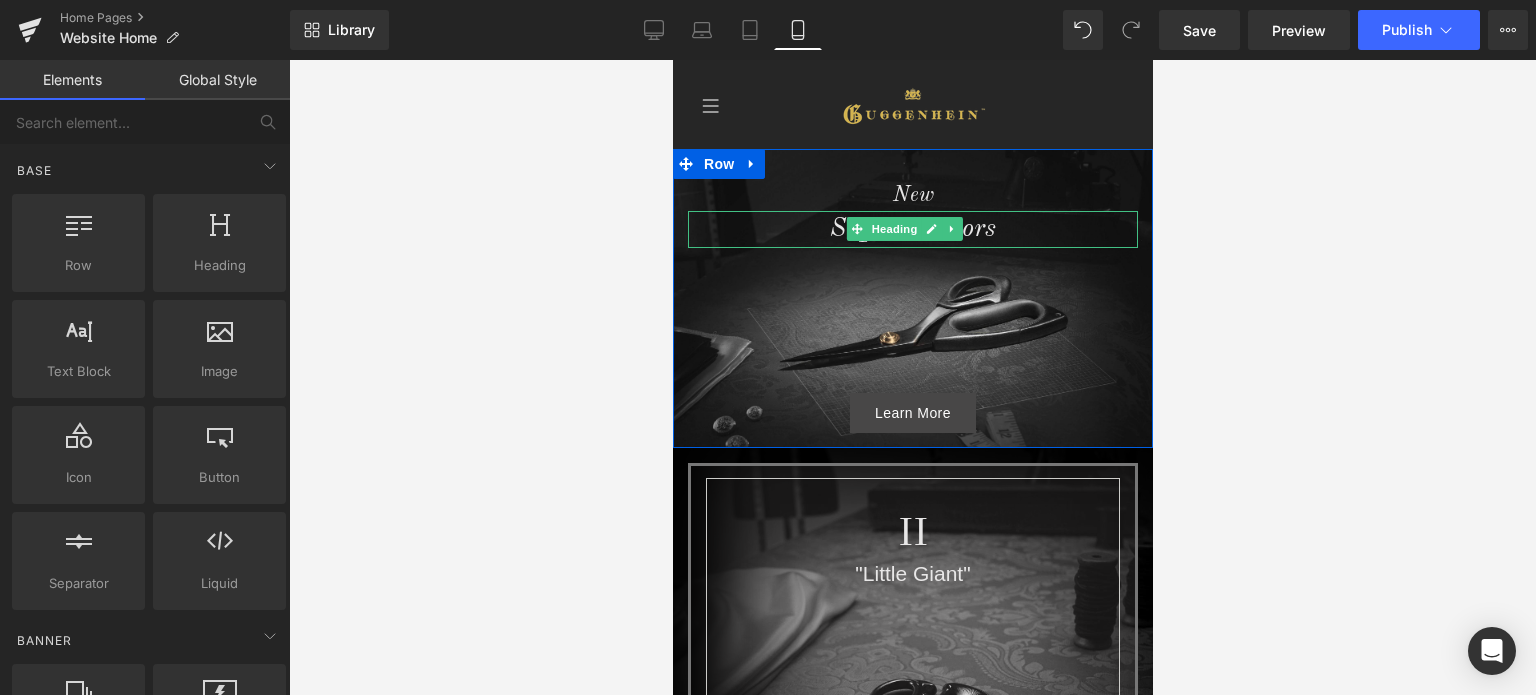 click on "Super Scissors" at bounding box center [912, 229] 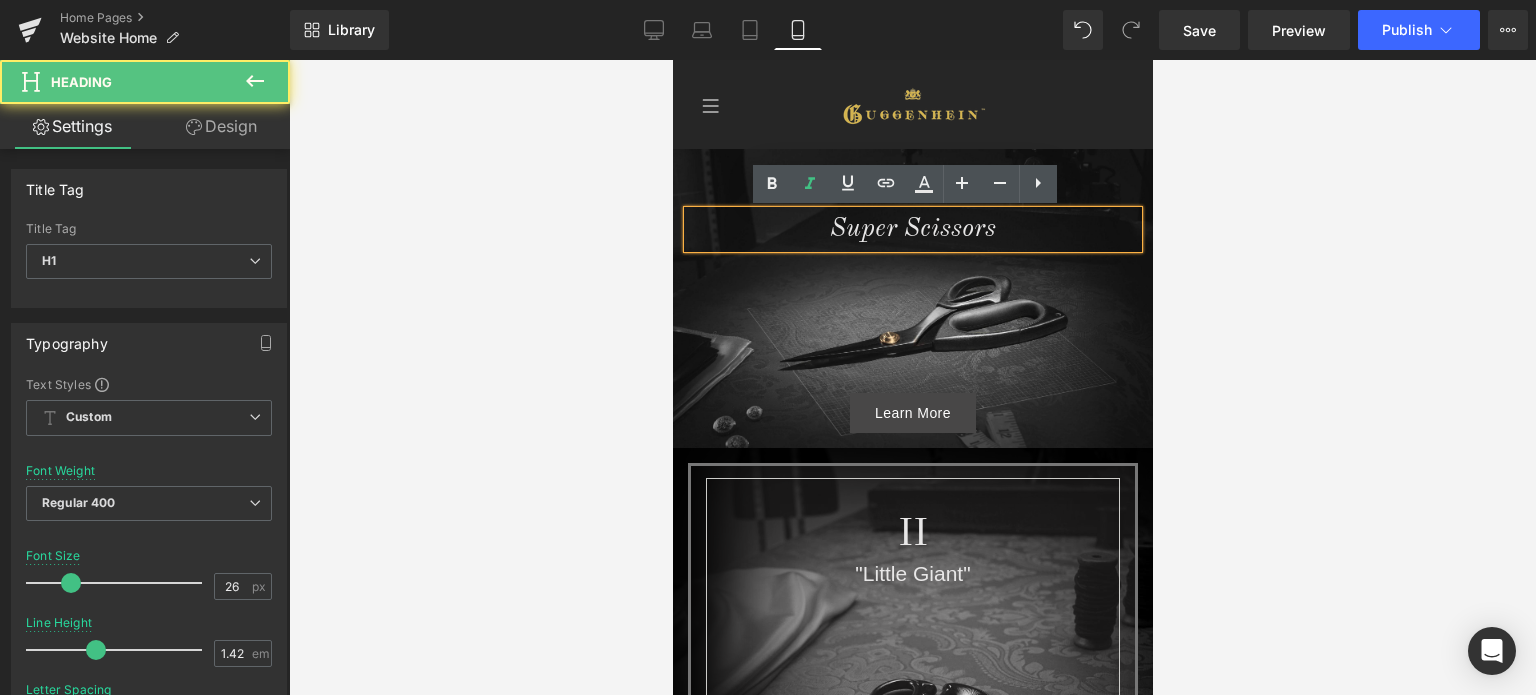 click on "Super Scissors" at bounding box center (912, 229) 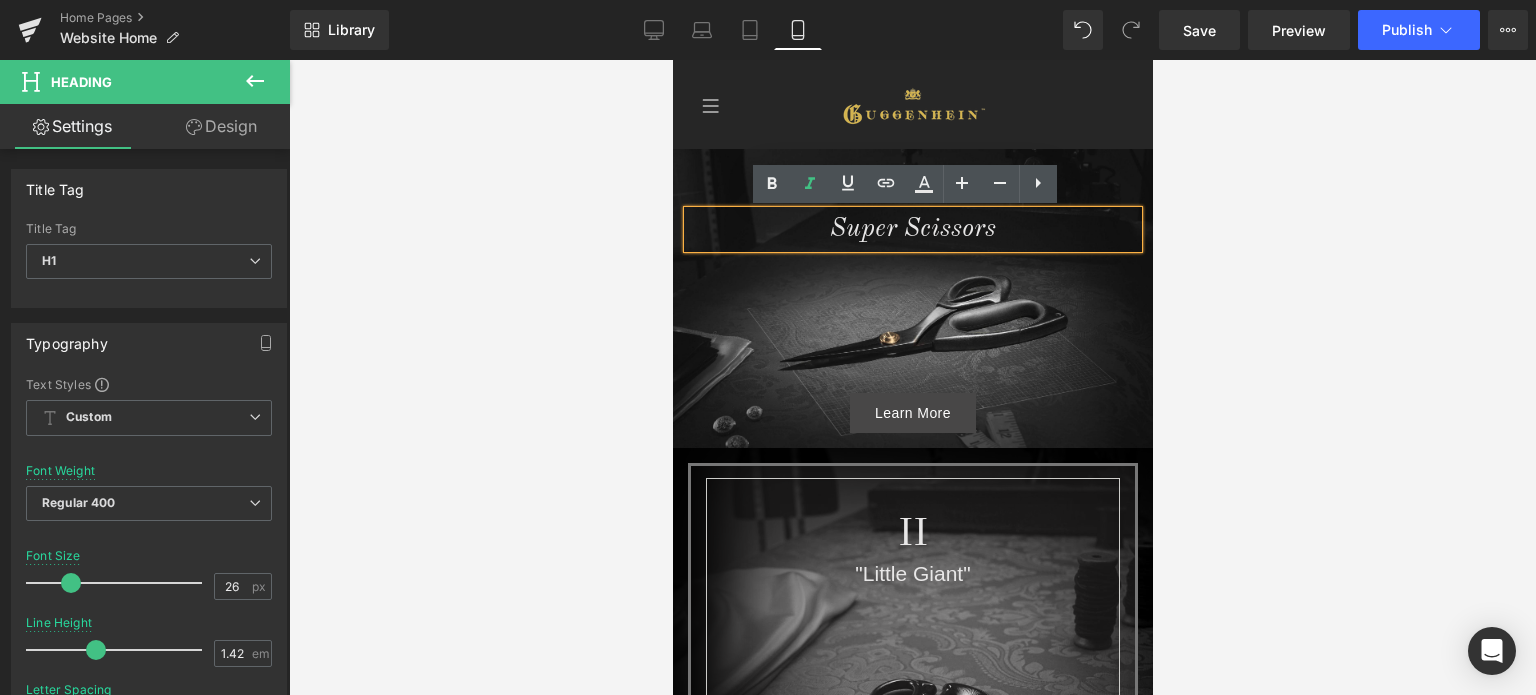 click at bounding box center [912, 377] 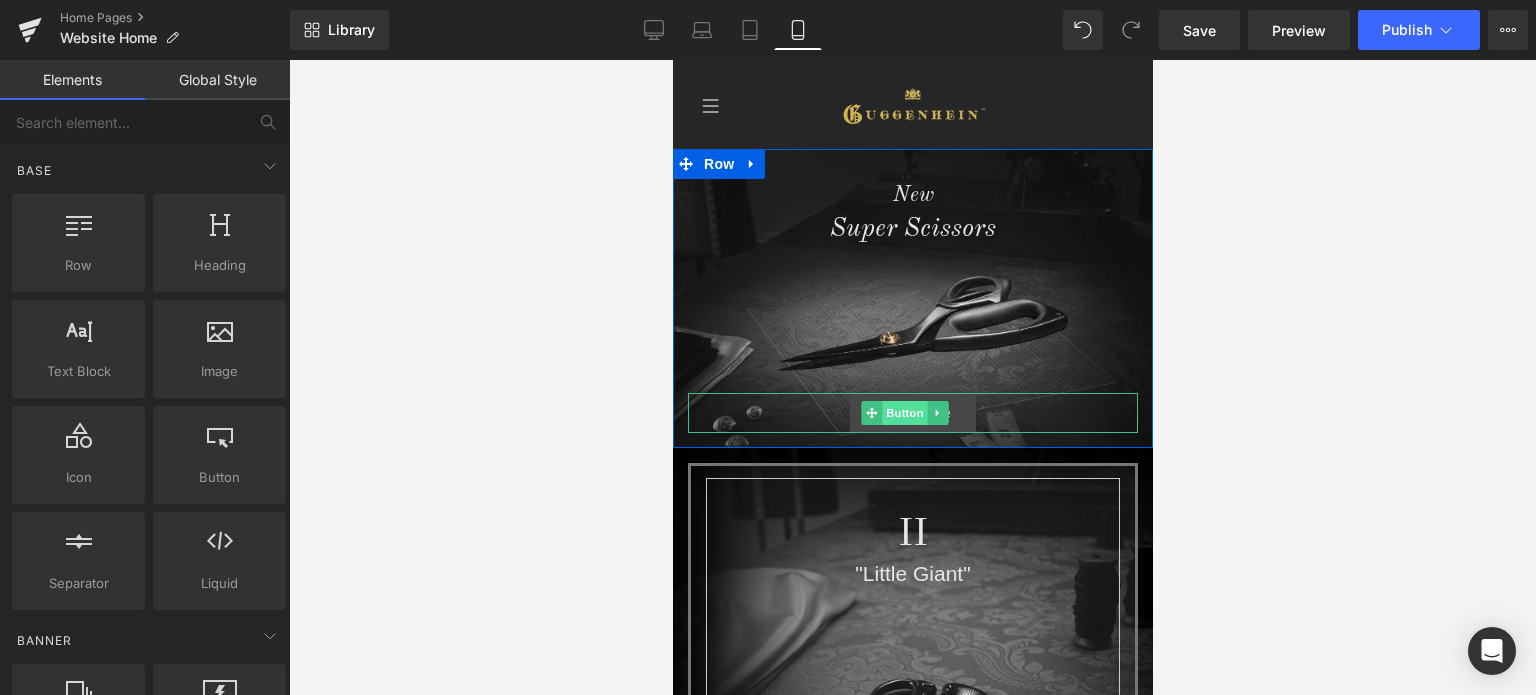 click on "Button" at bounding box center [905, 413] 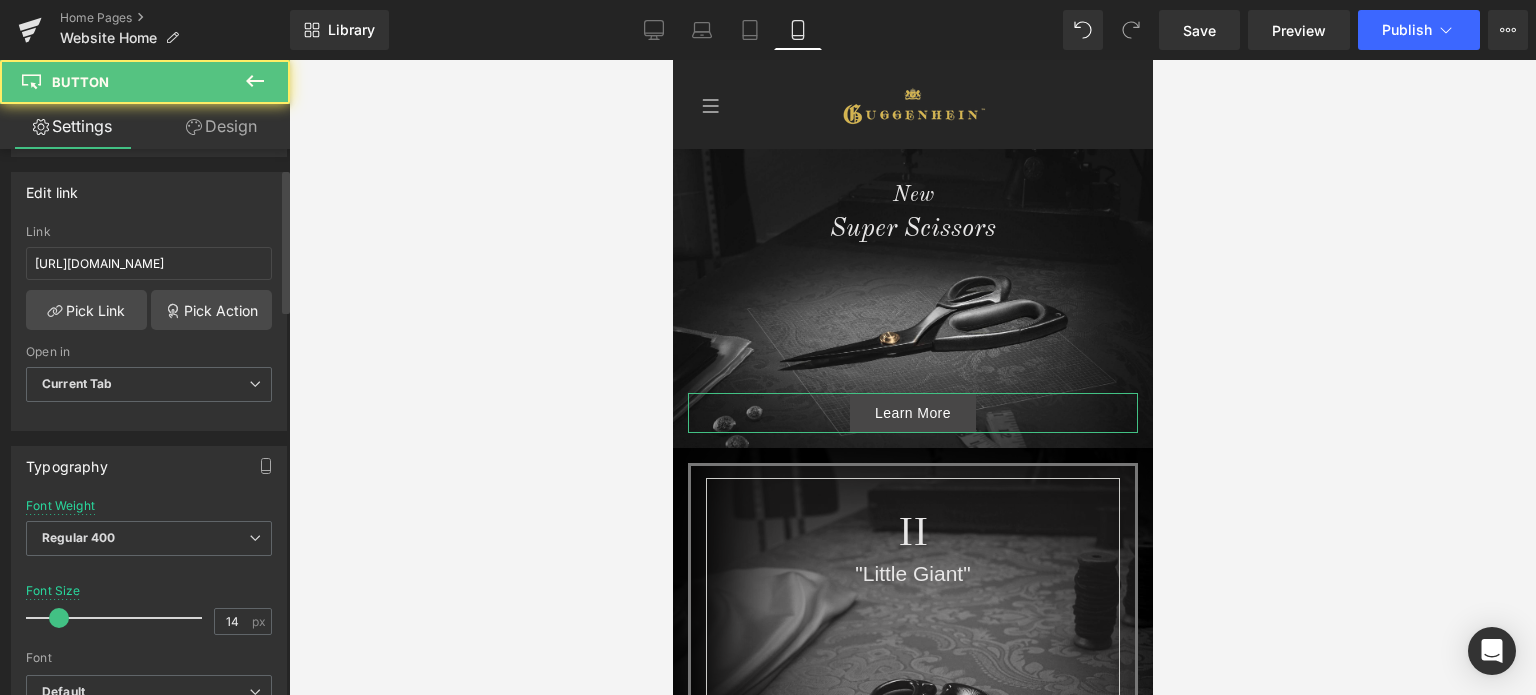 scroll, scrollTop: 500, scrollLeft: 0, axis: vertical 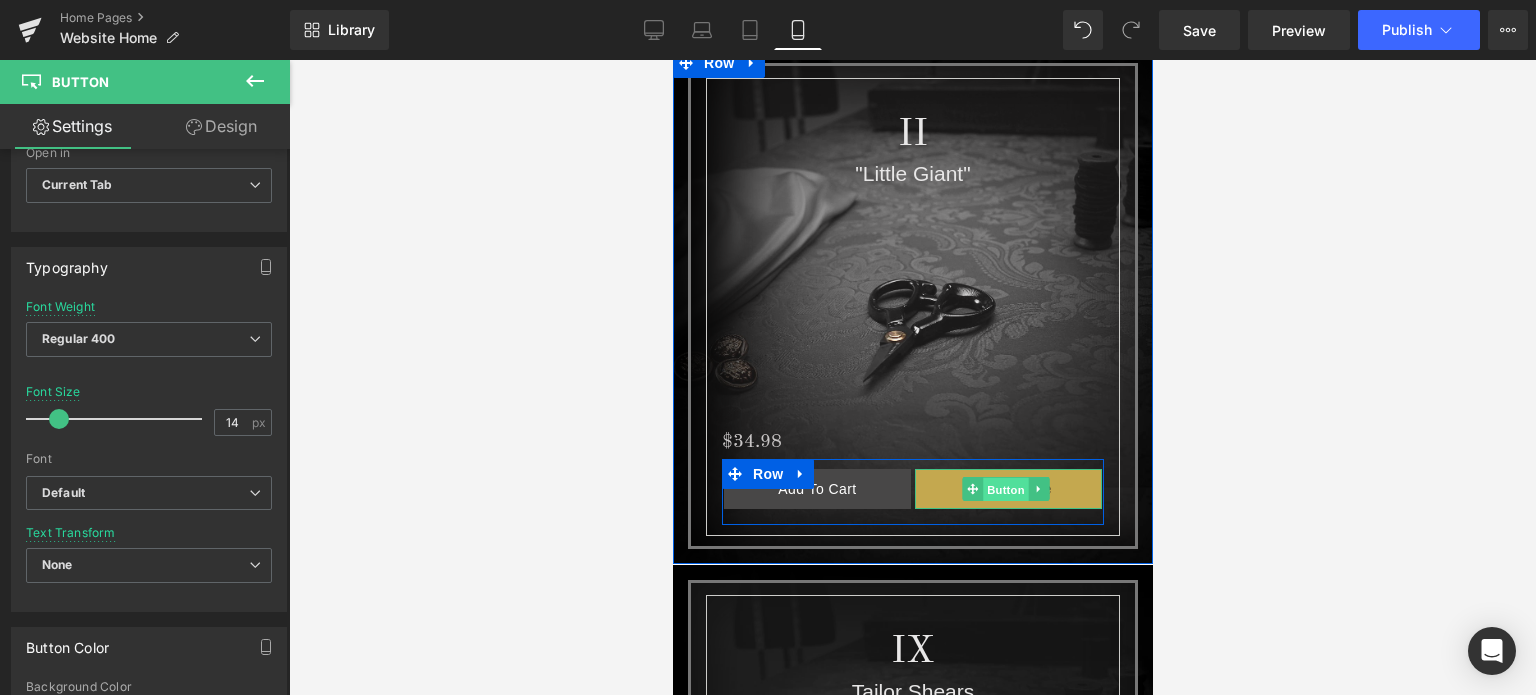 click on "Button" at bounding box center (1005, 490) 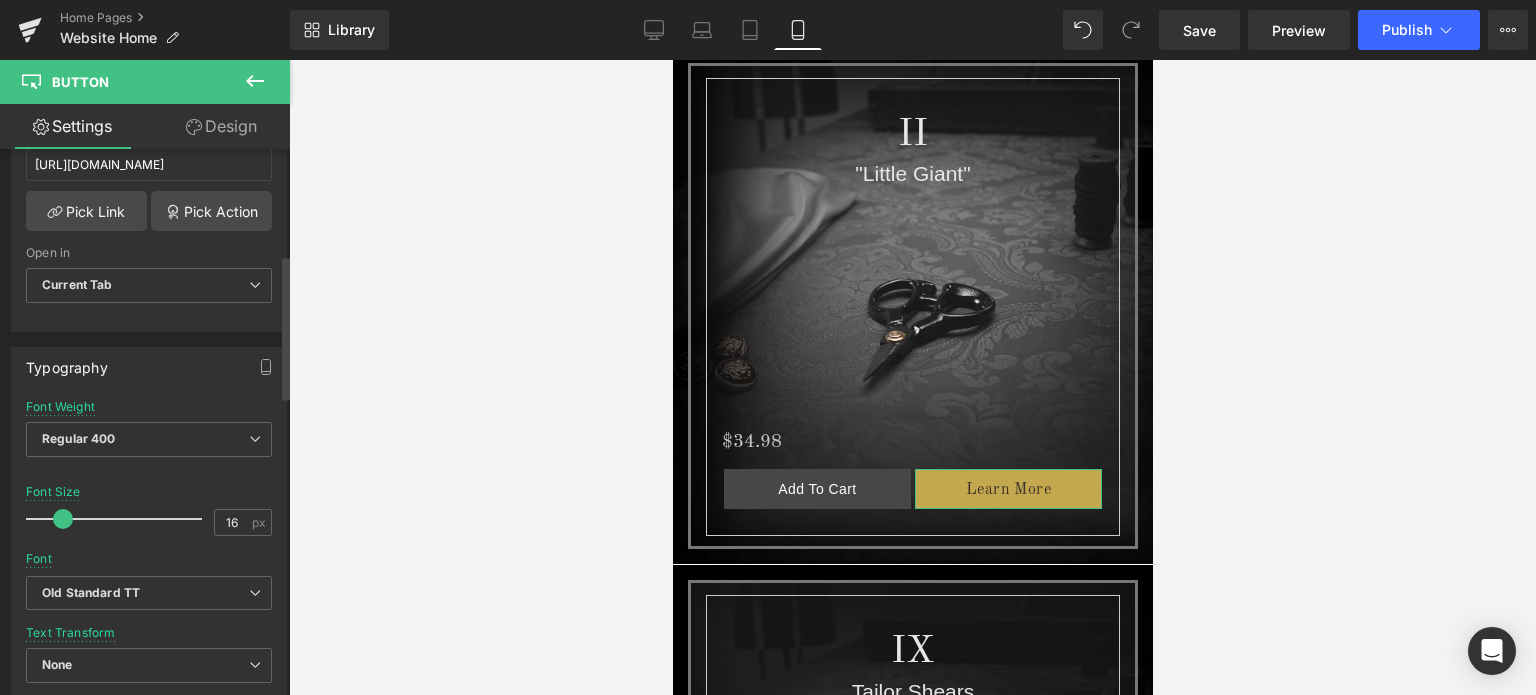 scroll, scrollTop: 800, scrollLeft: 0, axis: vertical 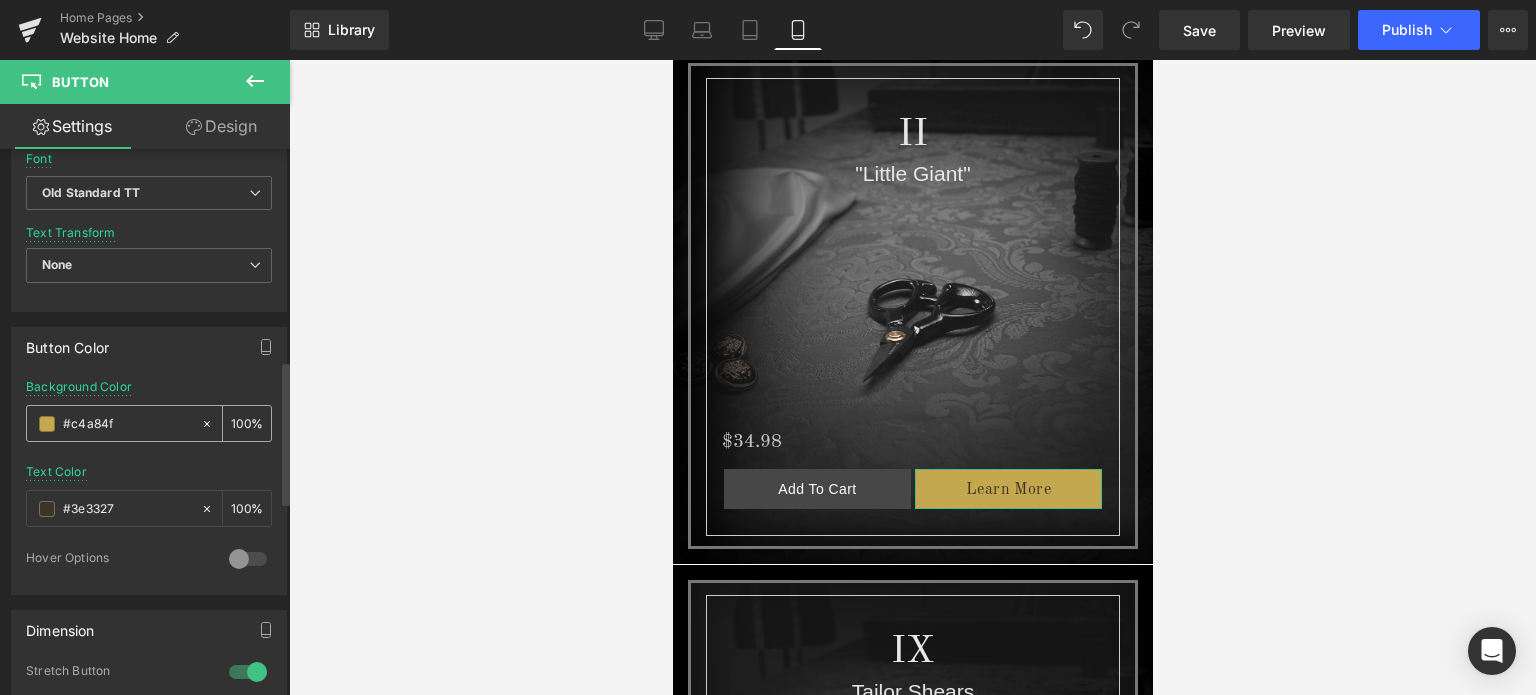 click on "#c4a84f" at bounding box center (127, 424) 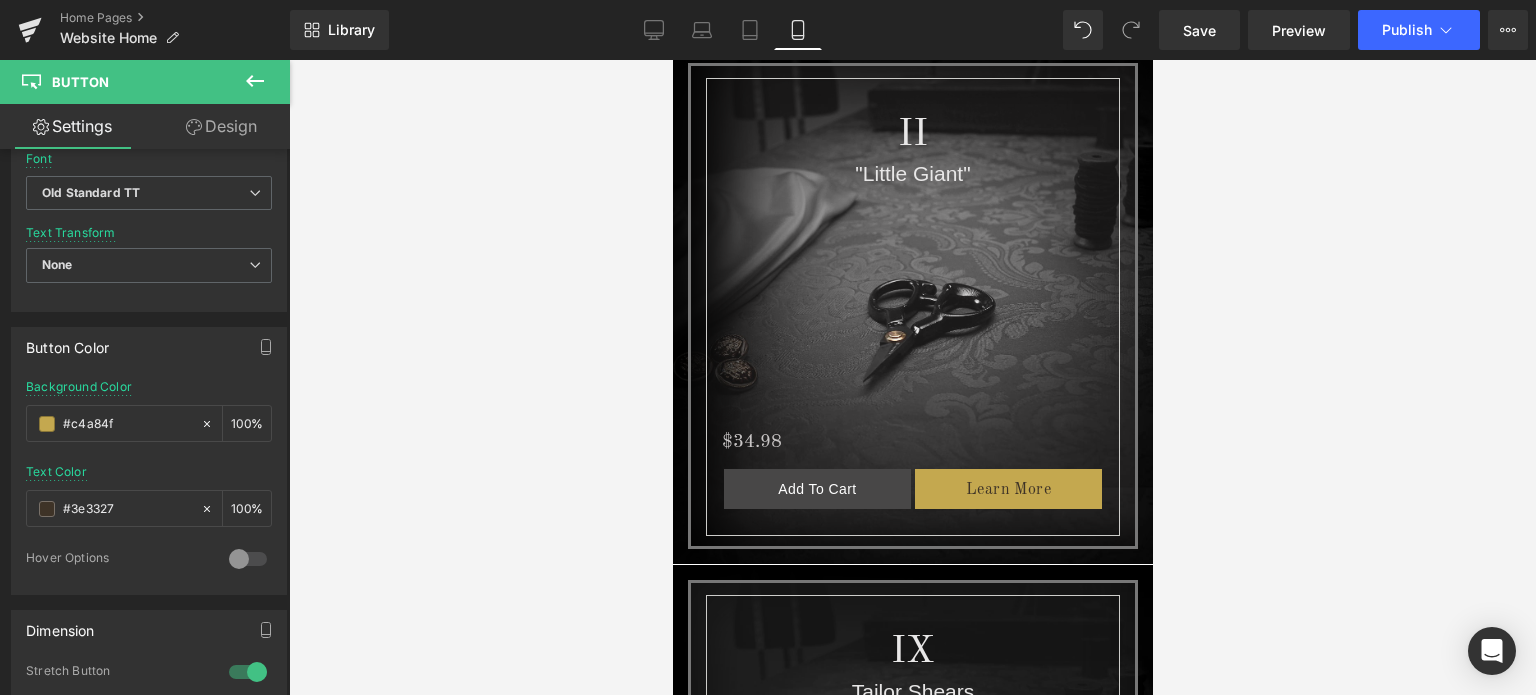 scroll, scrollTop: 0, scrollLeft: 0, axis: both 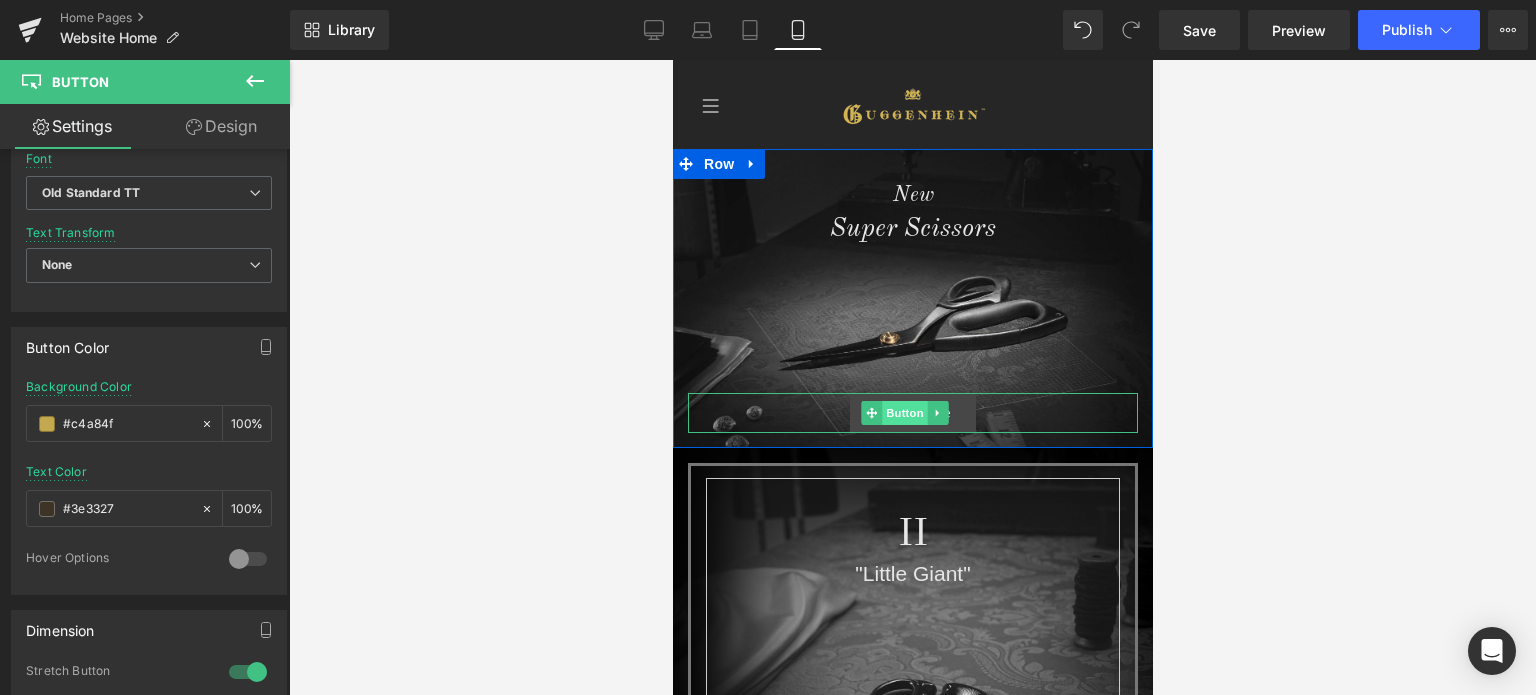 click on "Button" at bounding box center [905, 413] 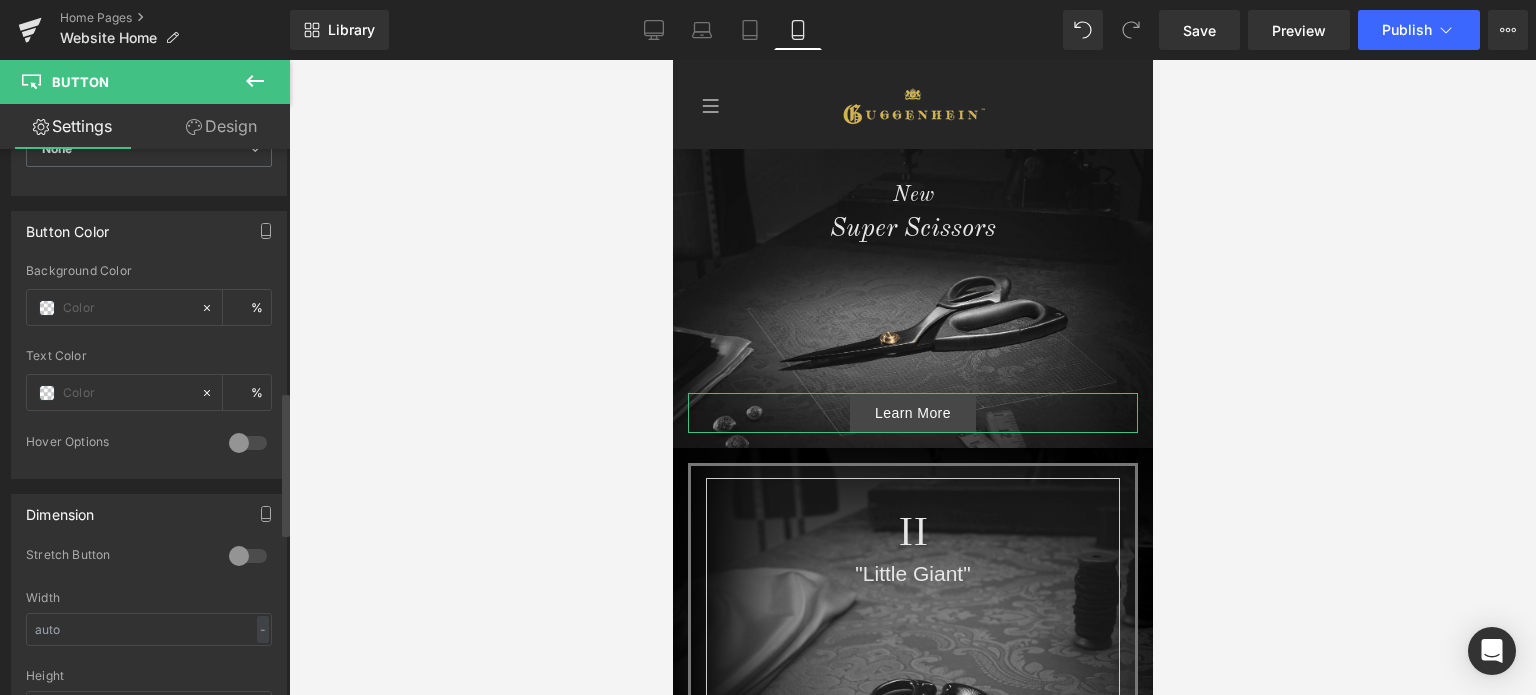 scroll, scrollTop: 900, scrollLeft: 0, axis: vertical 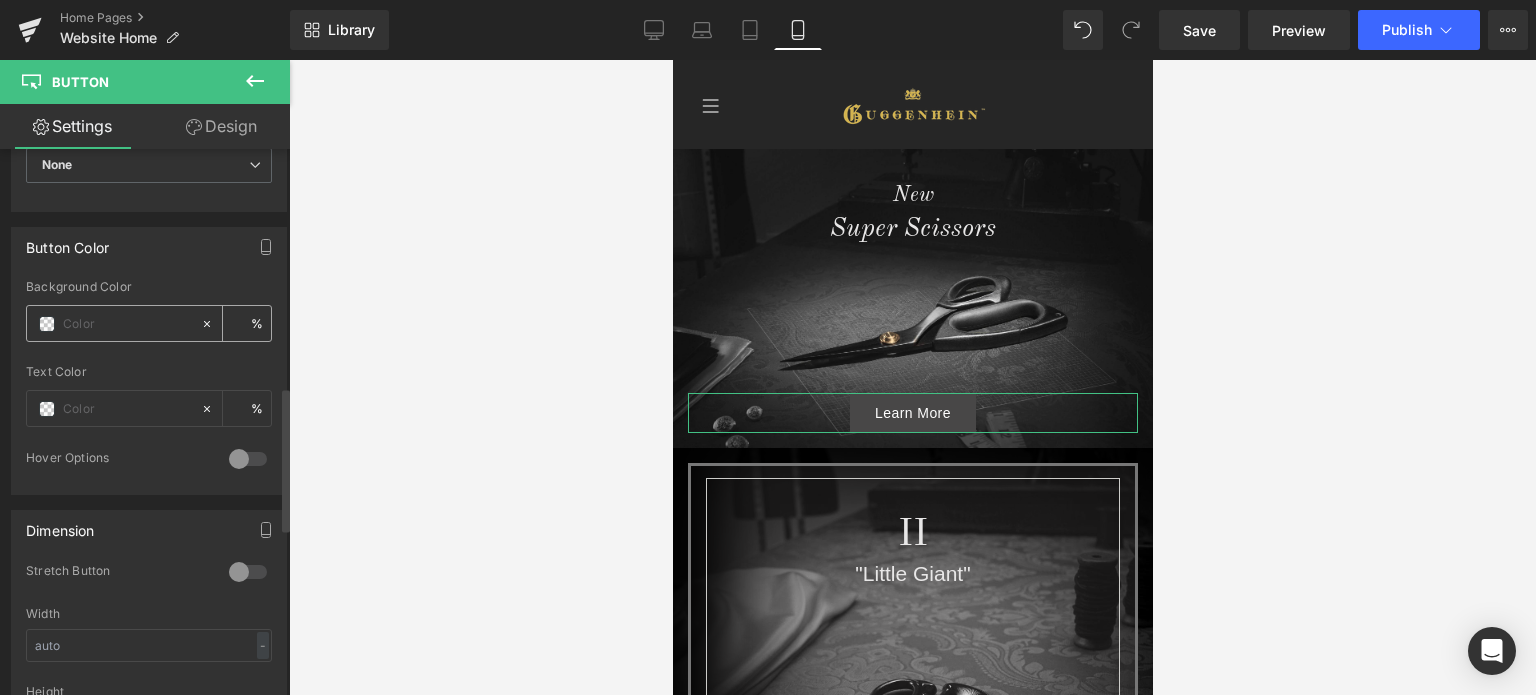click at bounding box center [127, 324] 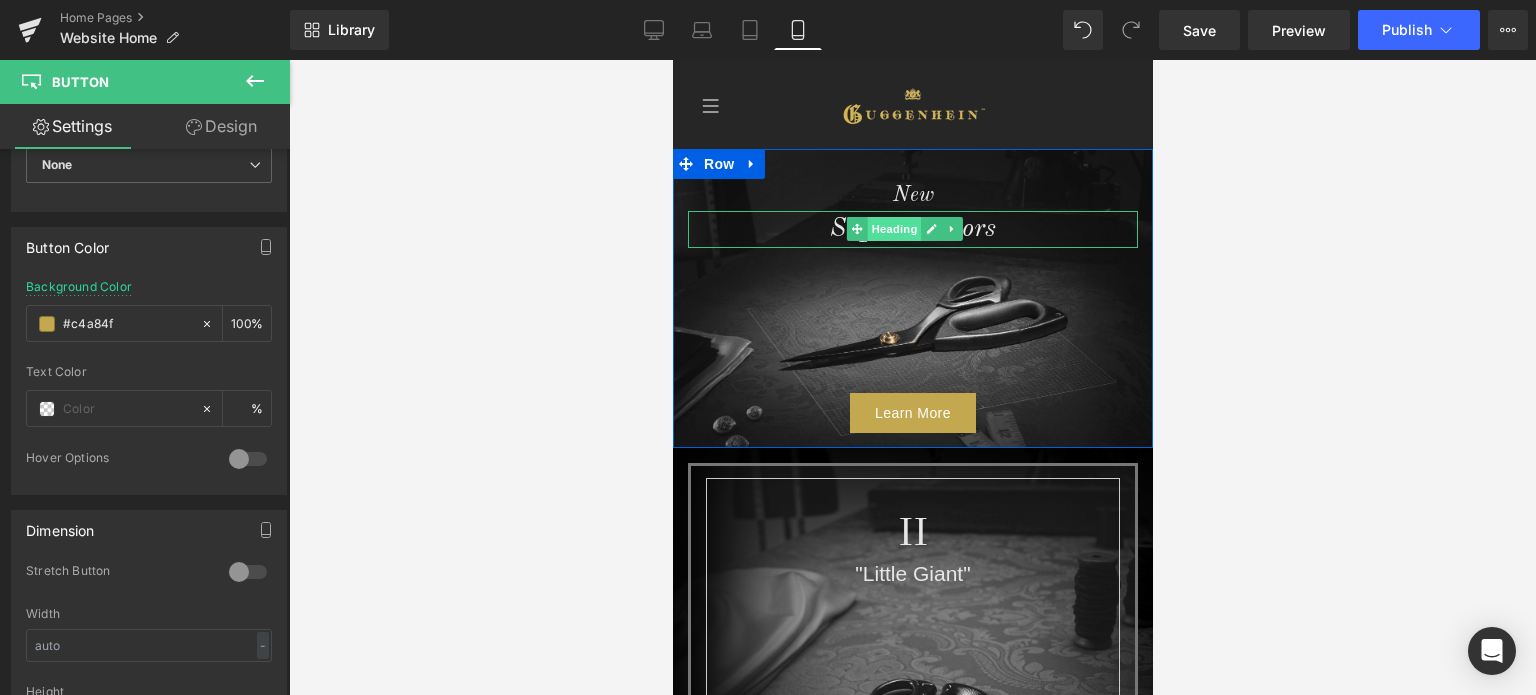 click on "Heading" at bounding box center [894, 229] 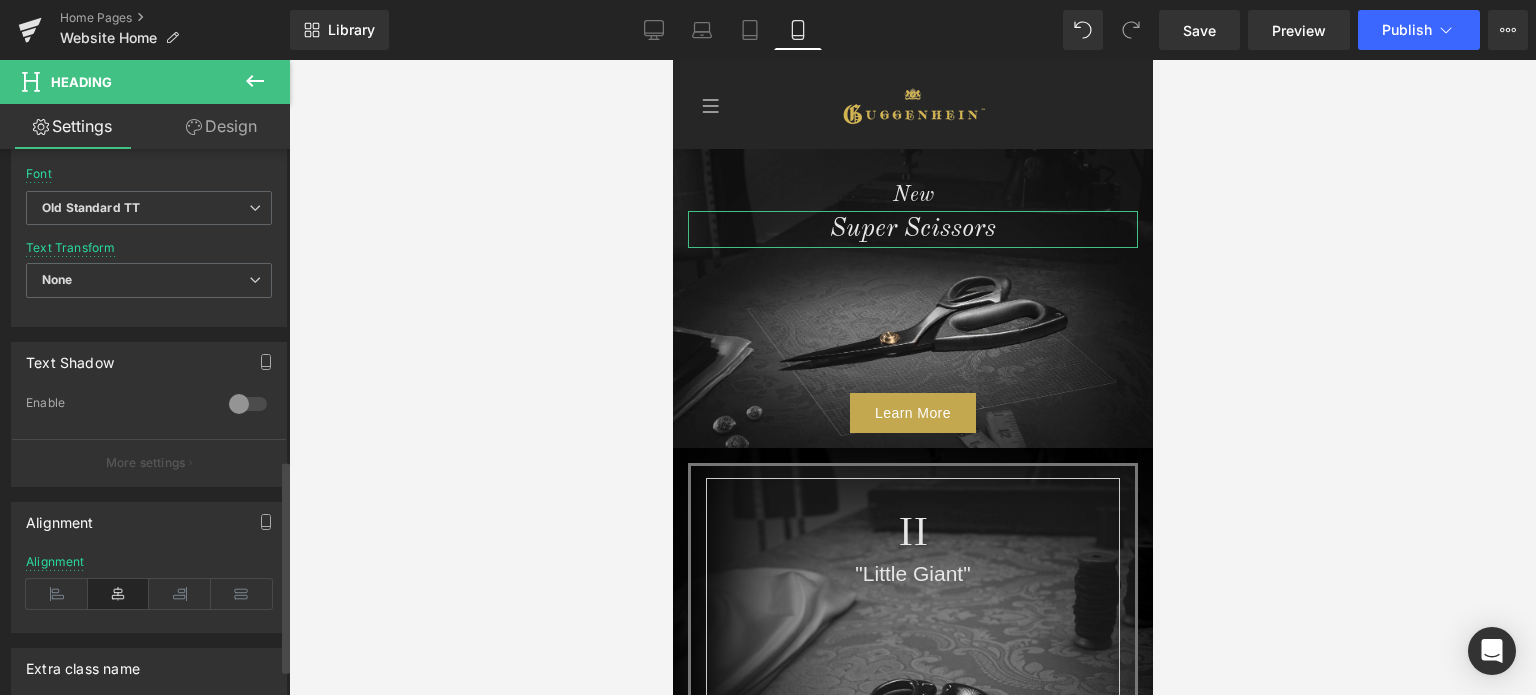 scroll, scrollTop: 800, scrollLeft: 0, axis: vertical 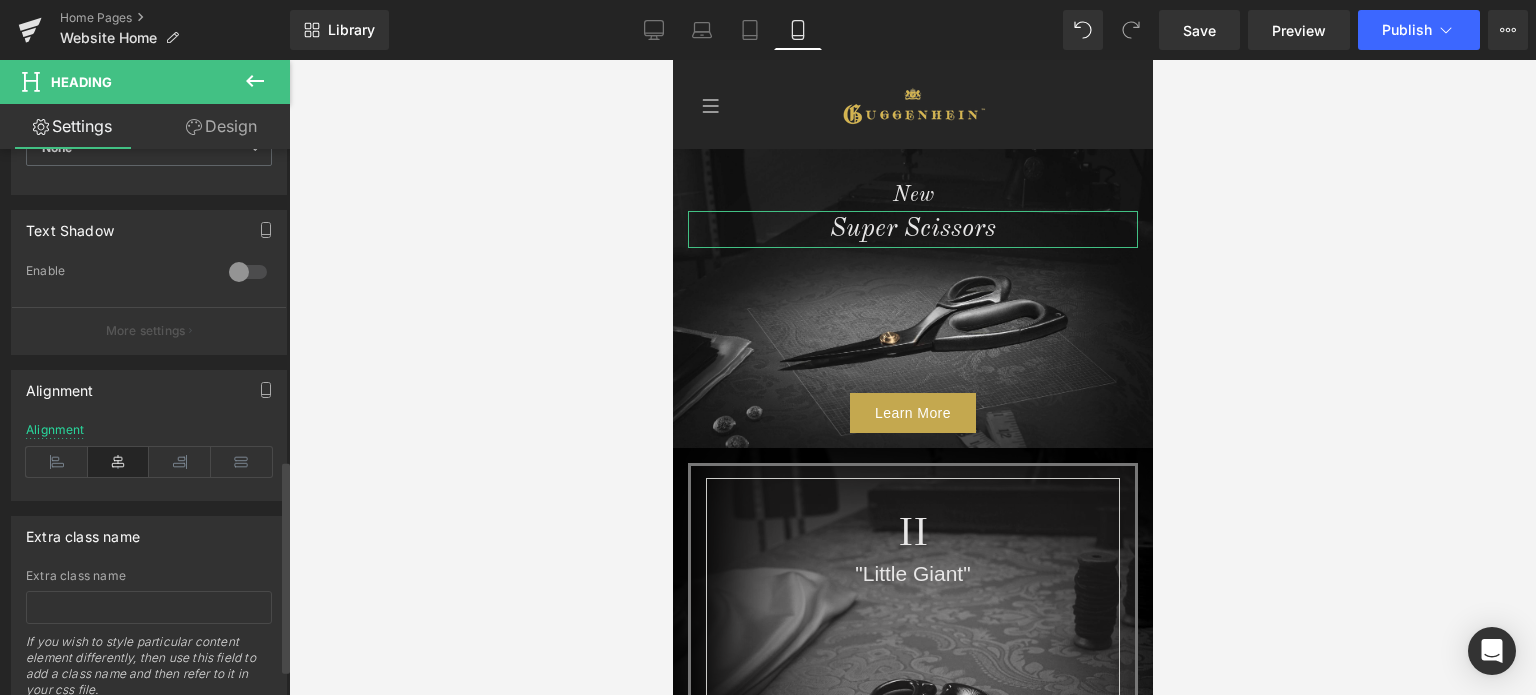 click at bounding box center [248, 272] 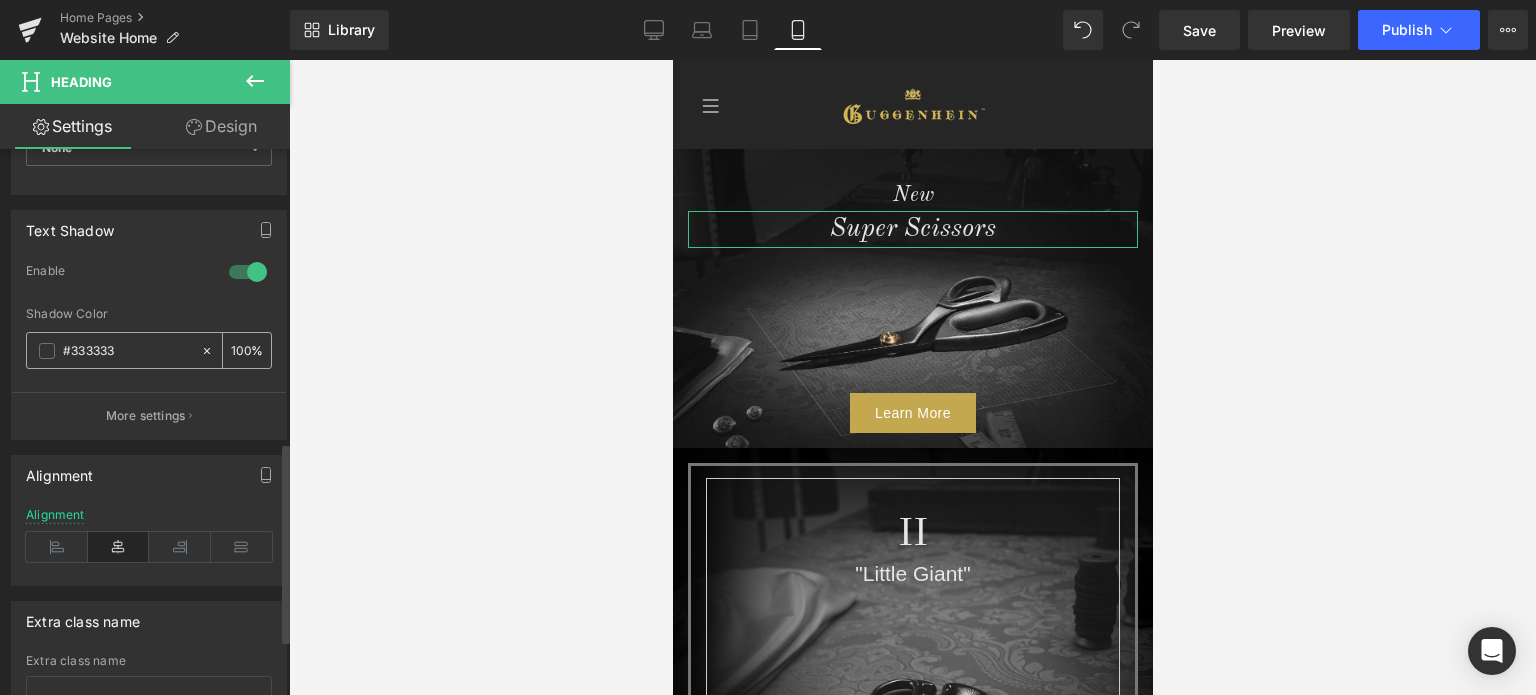 click at bounding box center (47, 351) 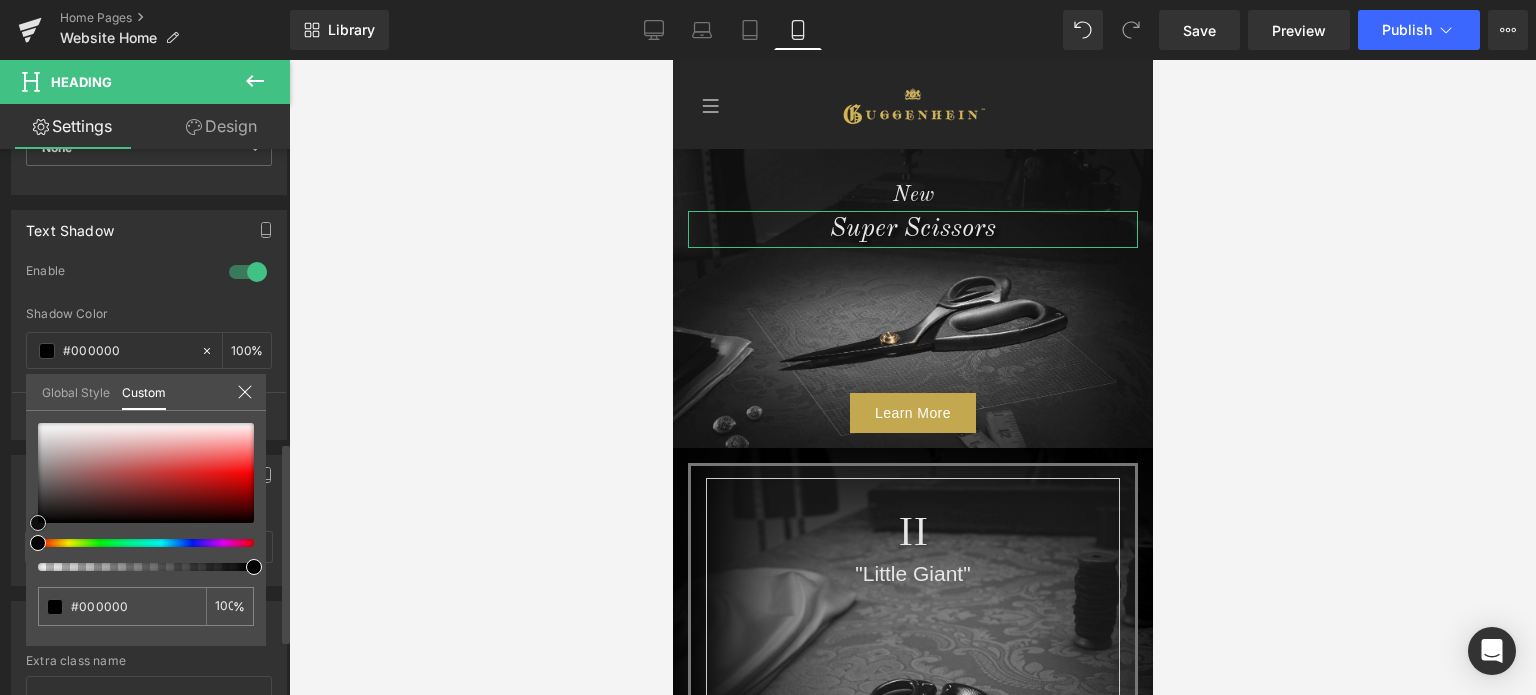 drag, startPoint x: 52, startPoint y: 445, endPoint x: 34, endPoint y: 558, distance: 114.424644 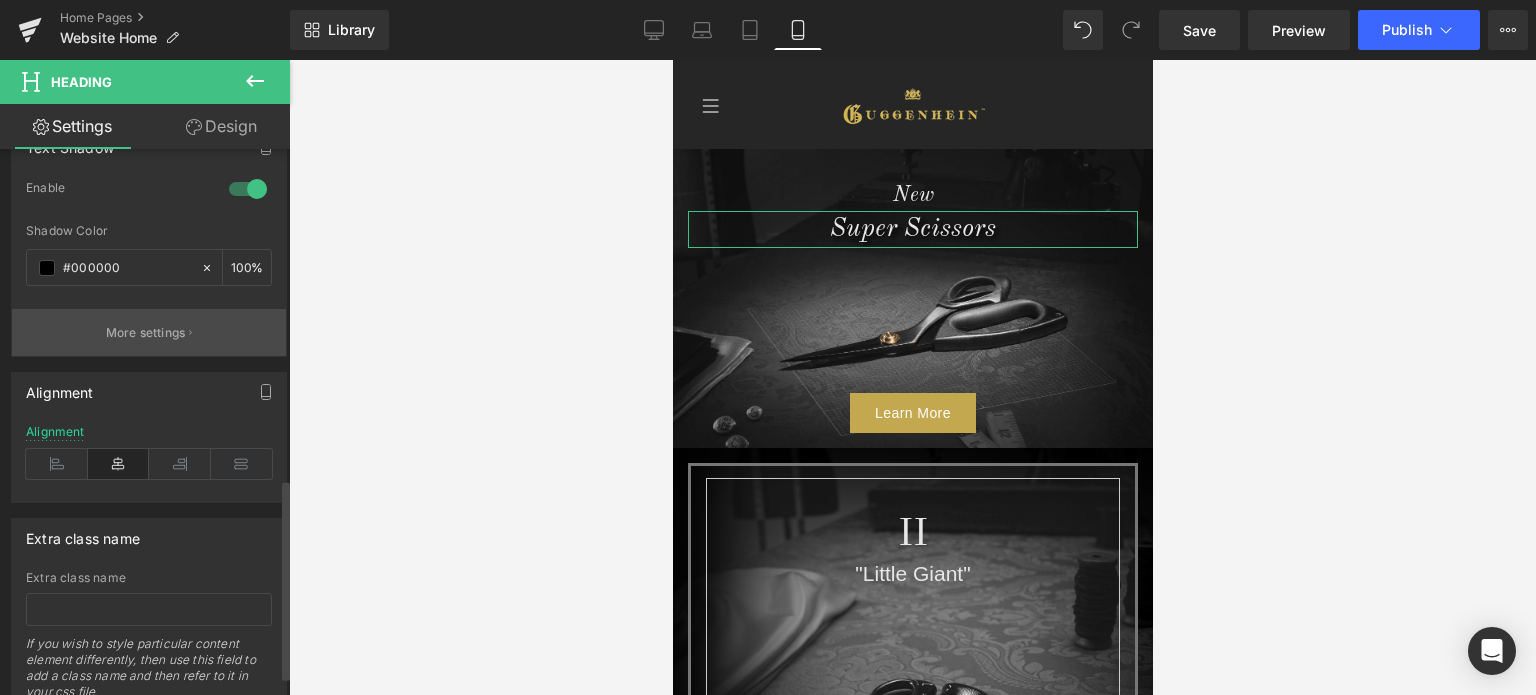 scroll, scrollTop: 900, scrollLeft: 0, axis: vertical 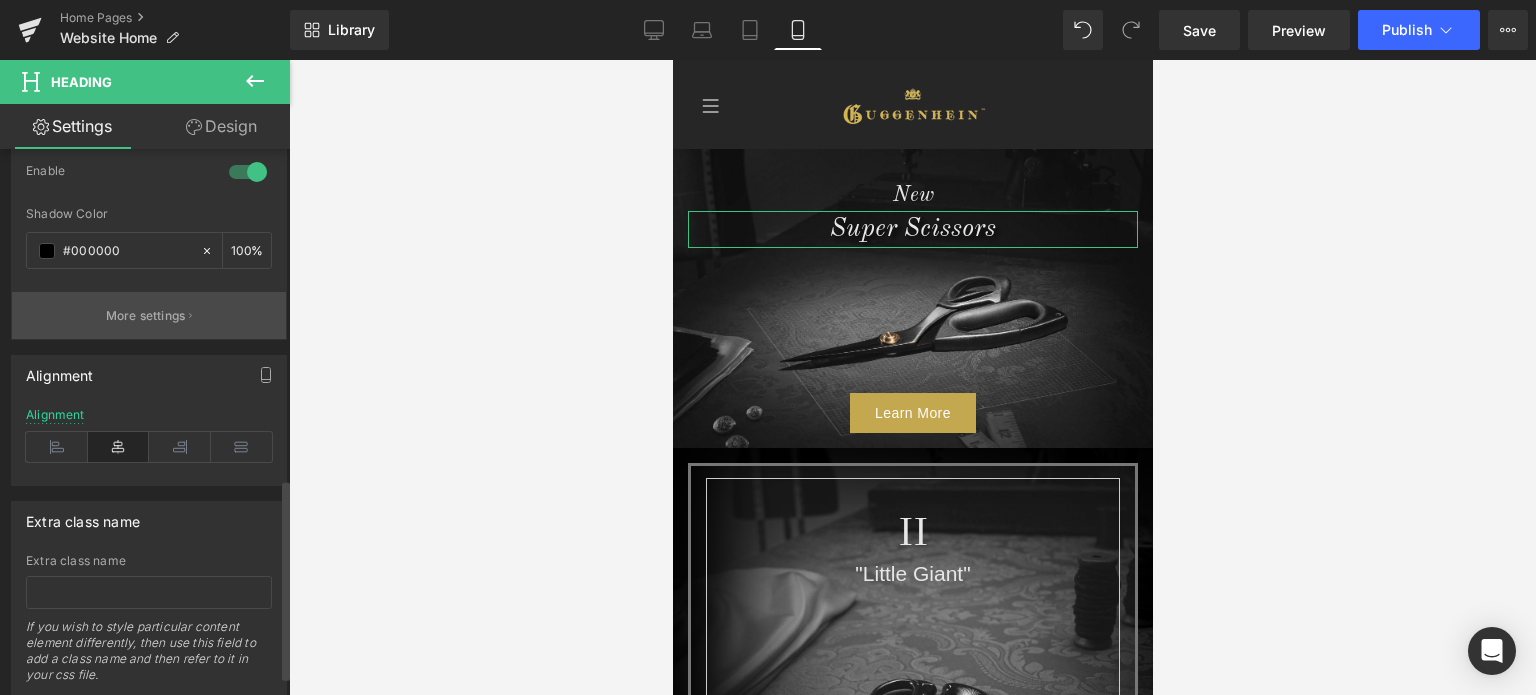 click on "More settings" at bounding box center [146, 316] 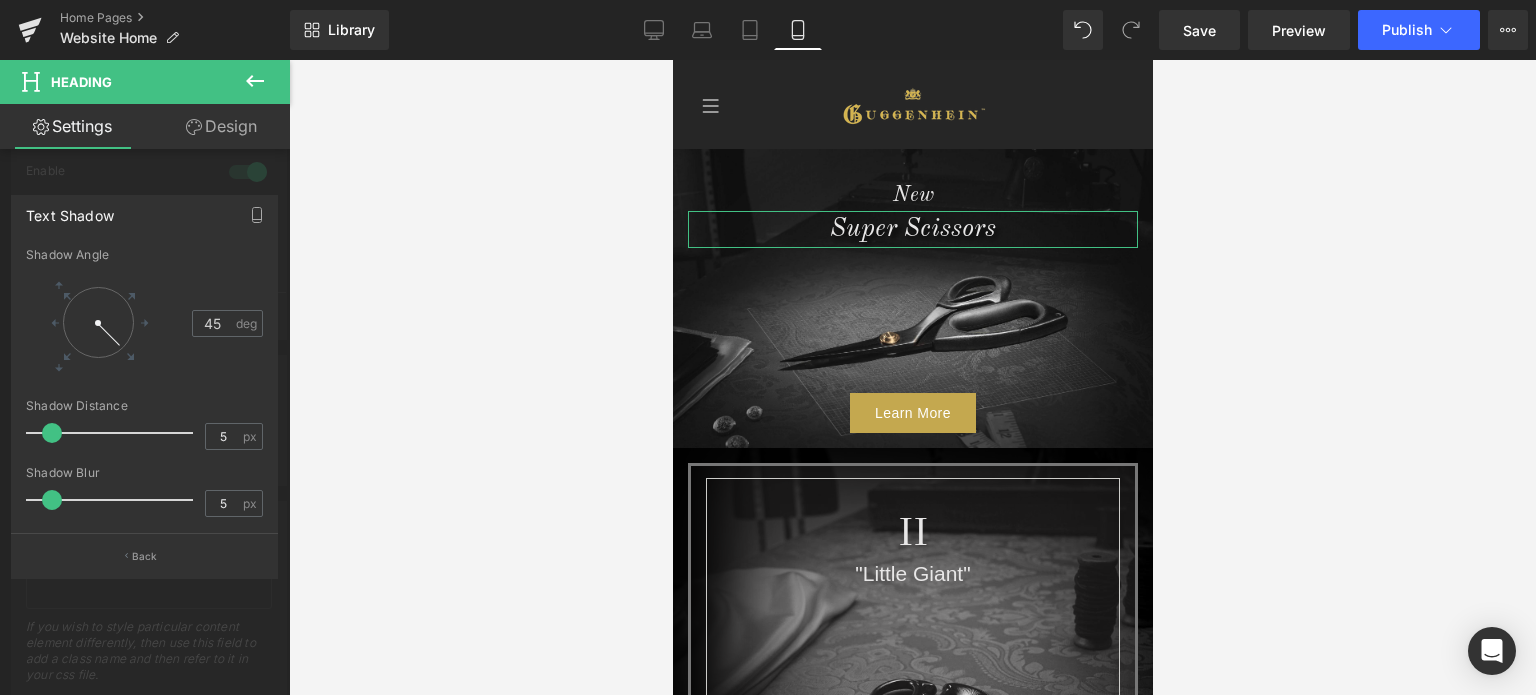 click at bounding box center [98, 322] 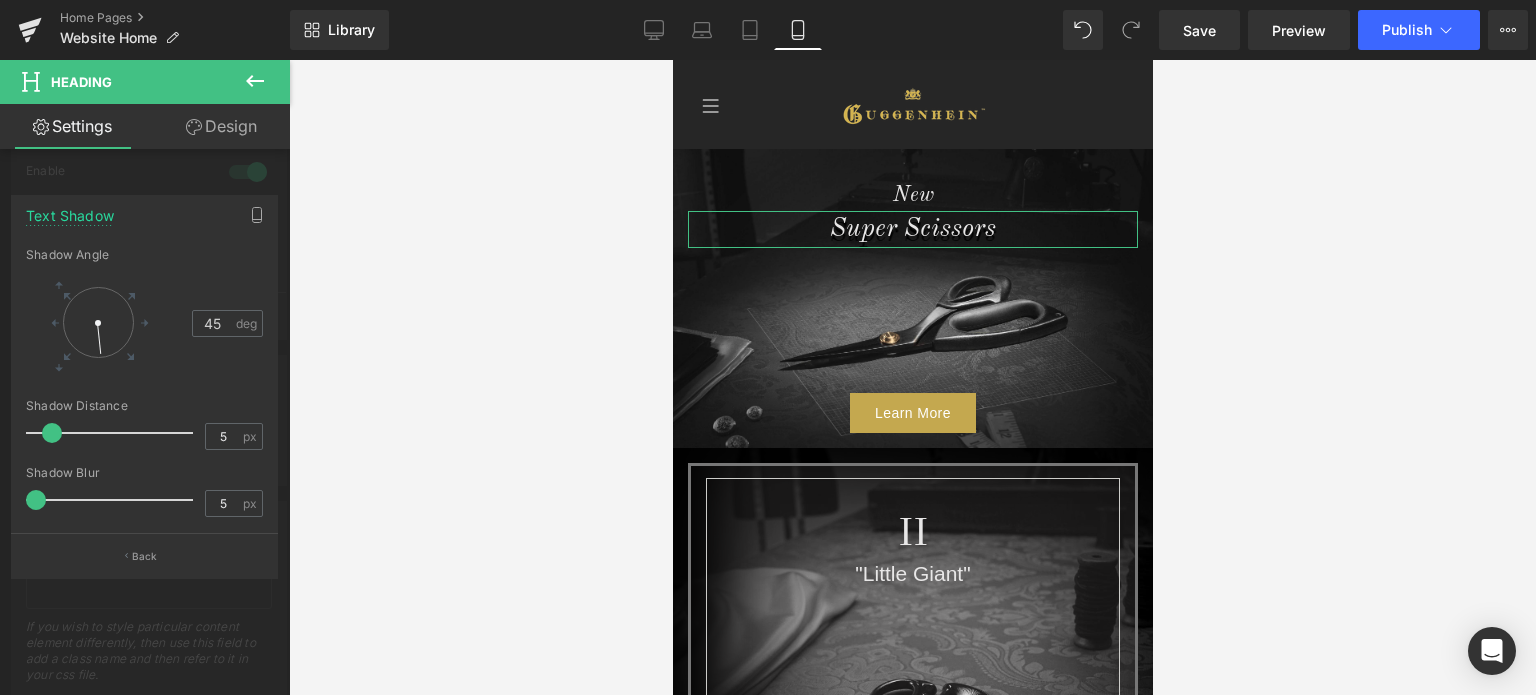 drag, startPoint x: 49, startPoint y: 501, endPoint x: 120, endPoint y: 337, distance: 178.70926 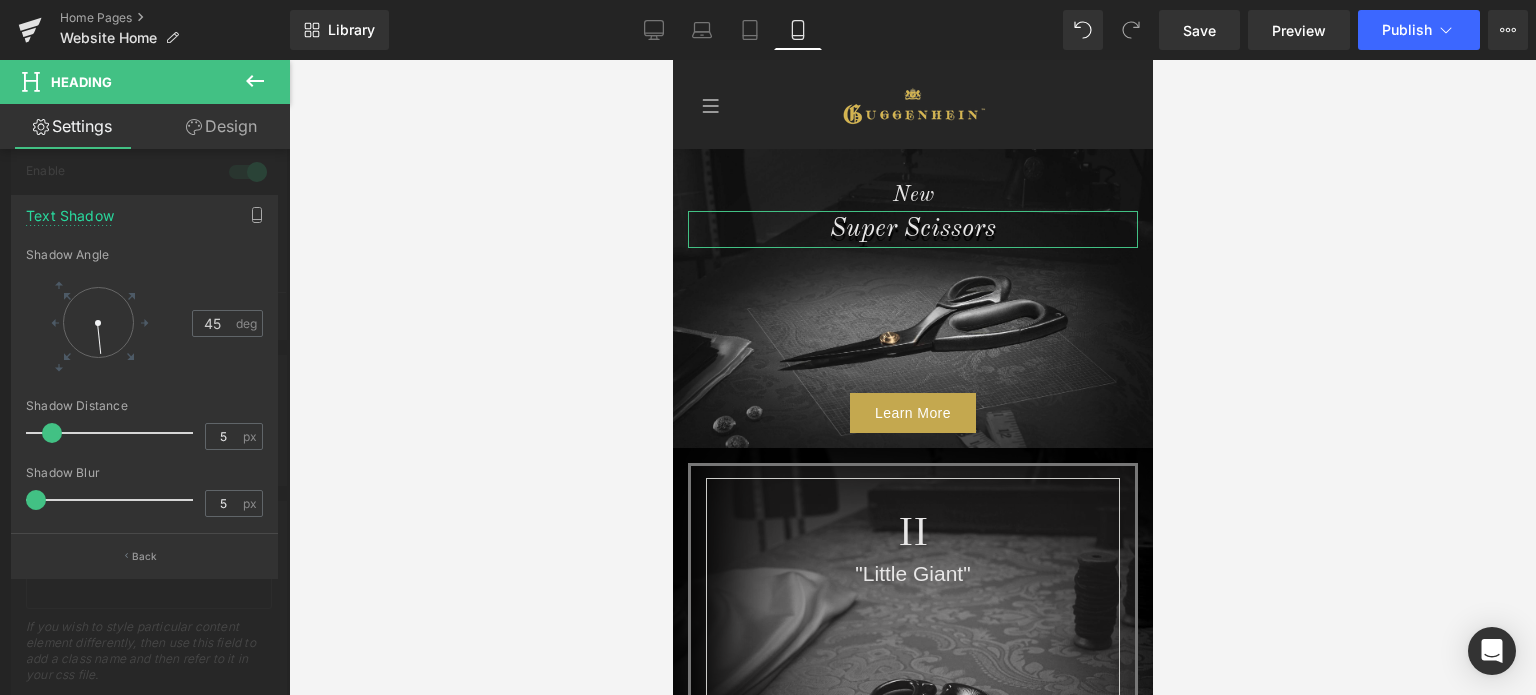 click at bounding box center [36, 500] 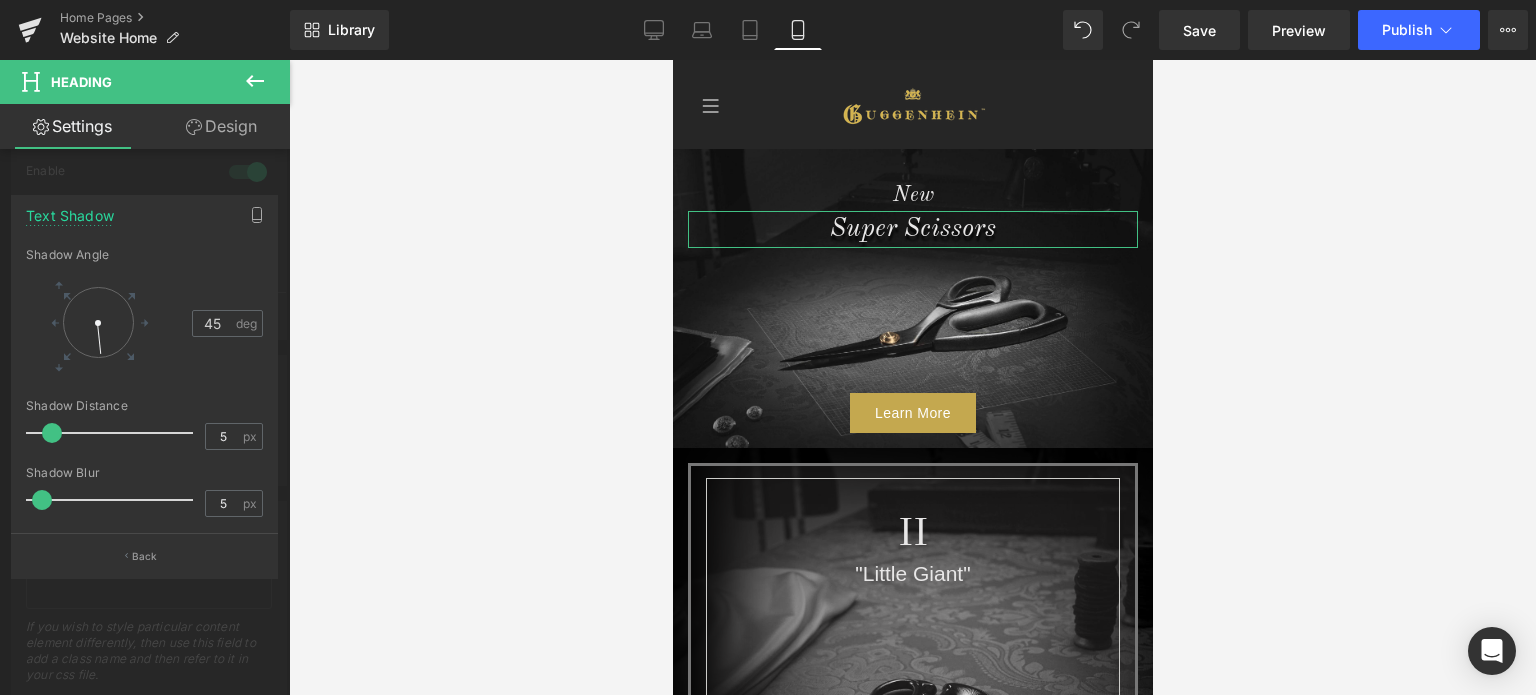 click at bounding box center (145, 382) 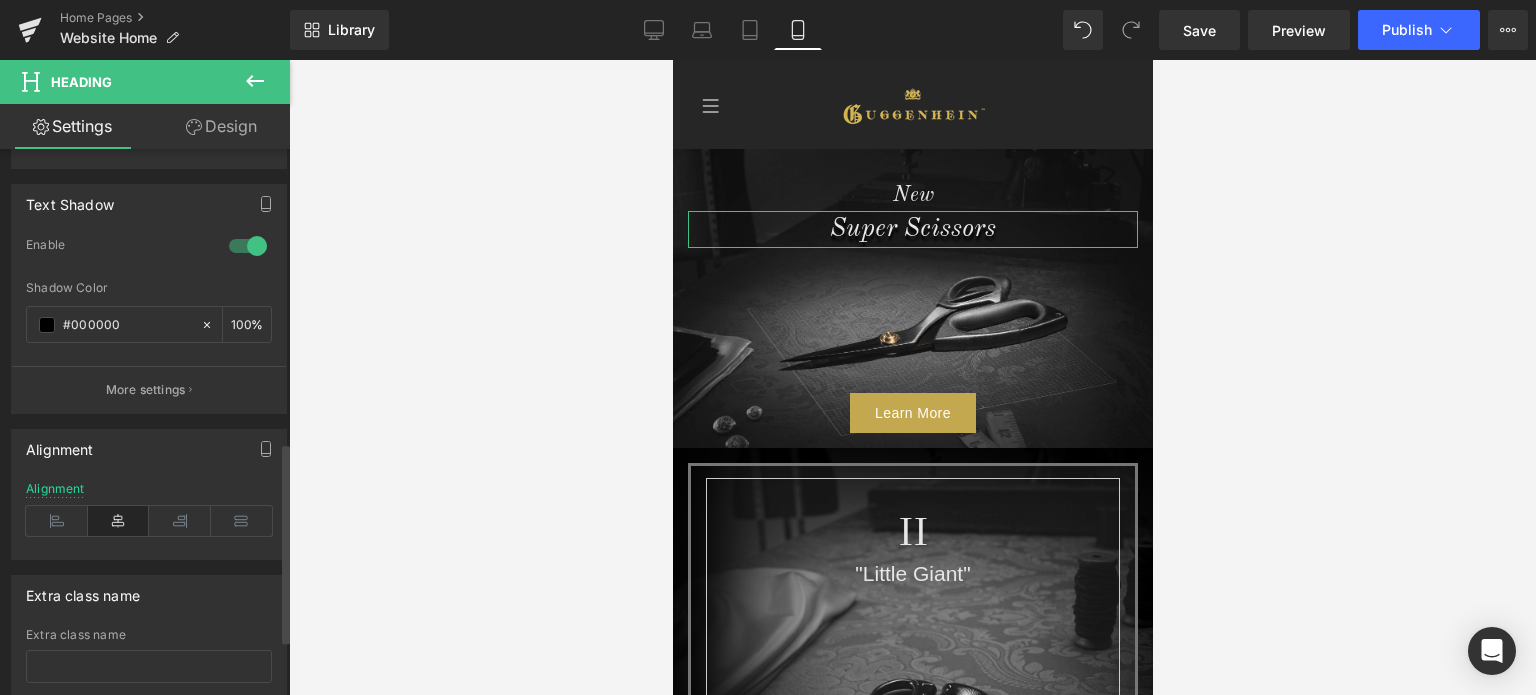scroll, scrollTop: 800, scrollLeft: 0, axis: vertical 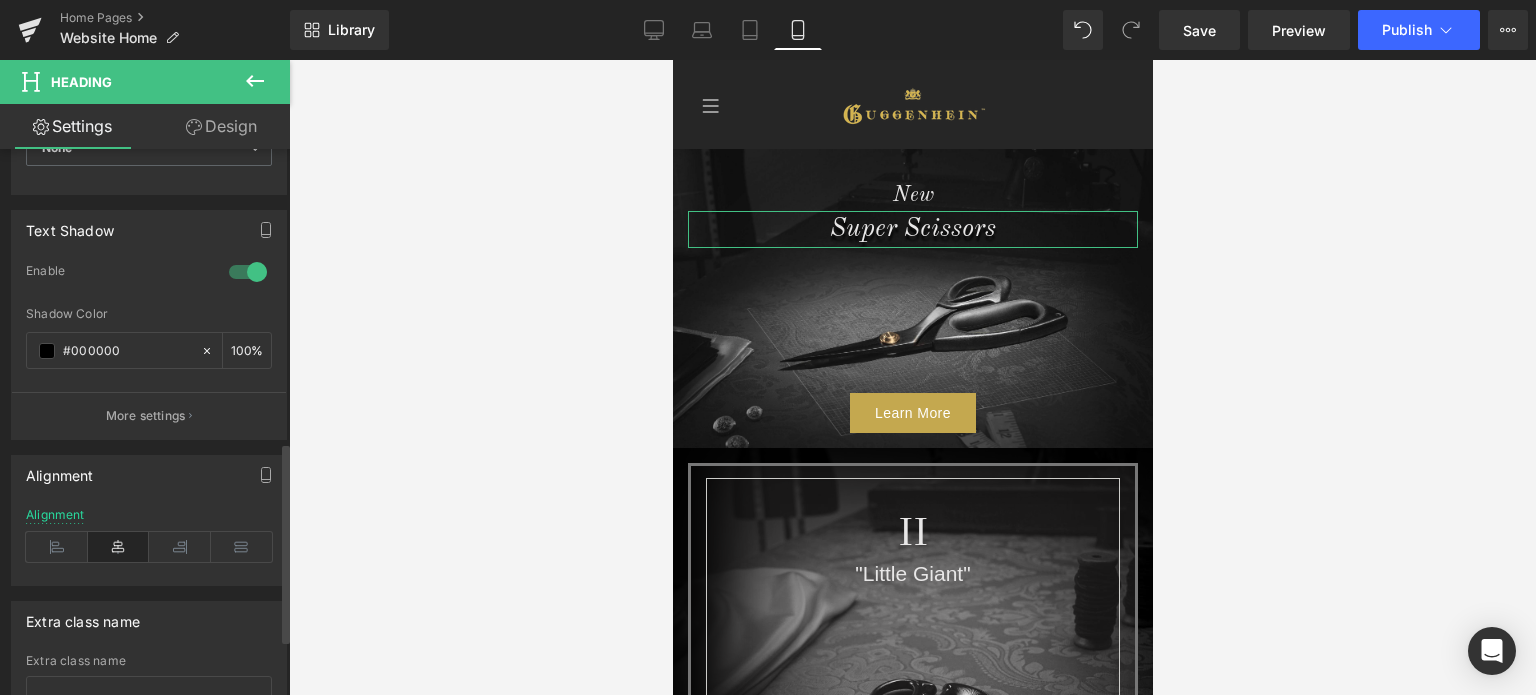 click at bounding box center (248, 272) 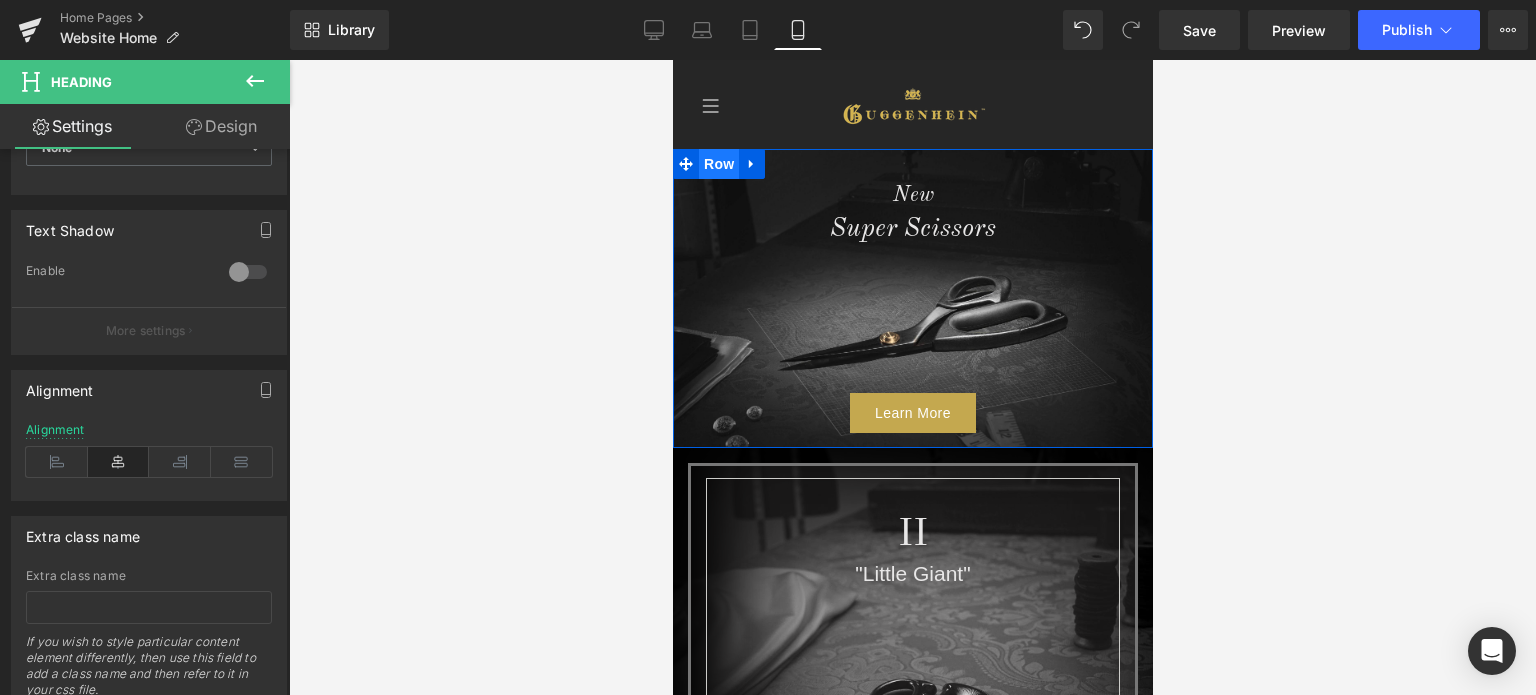 click on "Row" at bounding box center [718, 164] 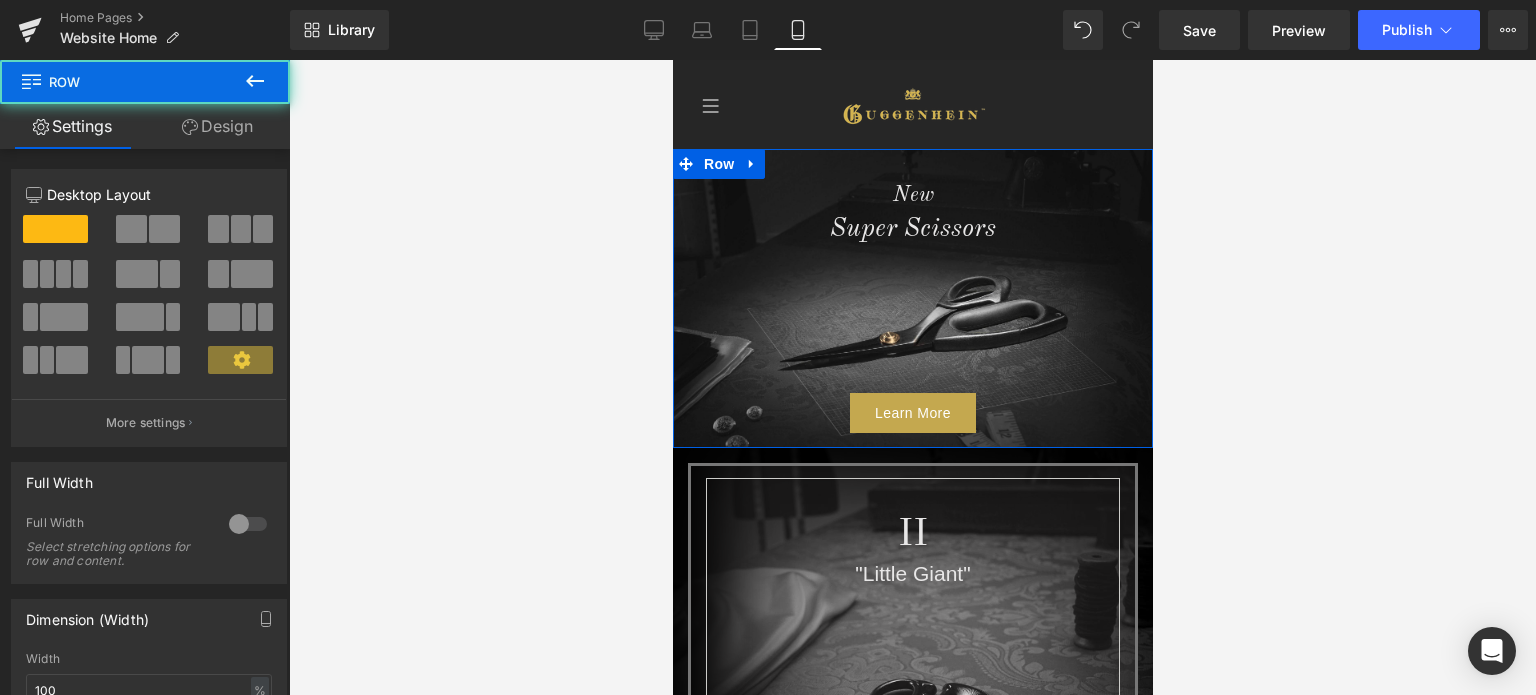 click on "Design" at bounding box center (217, 126) 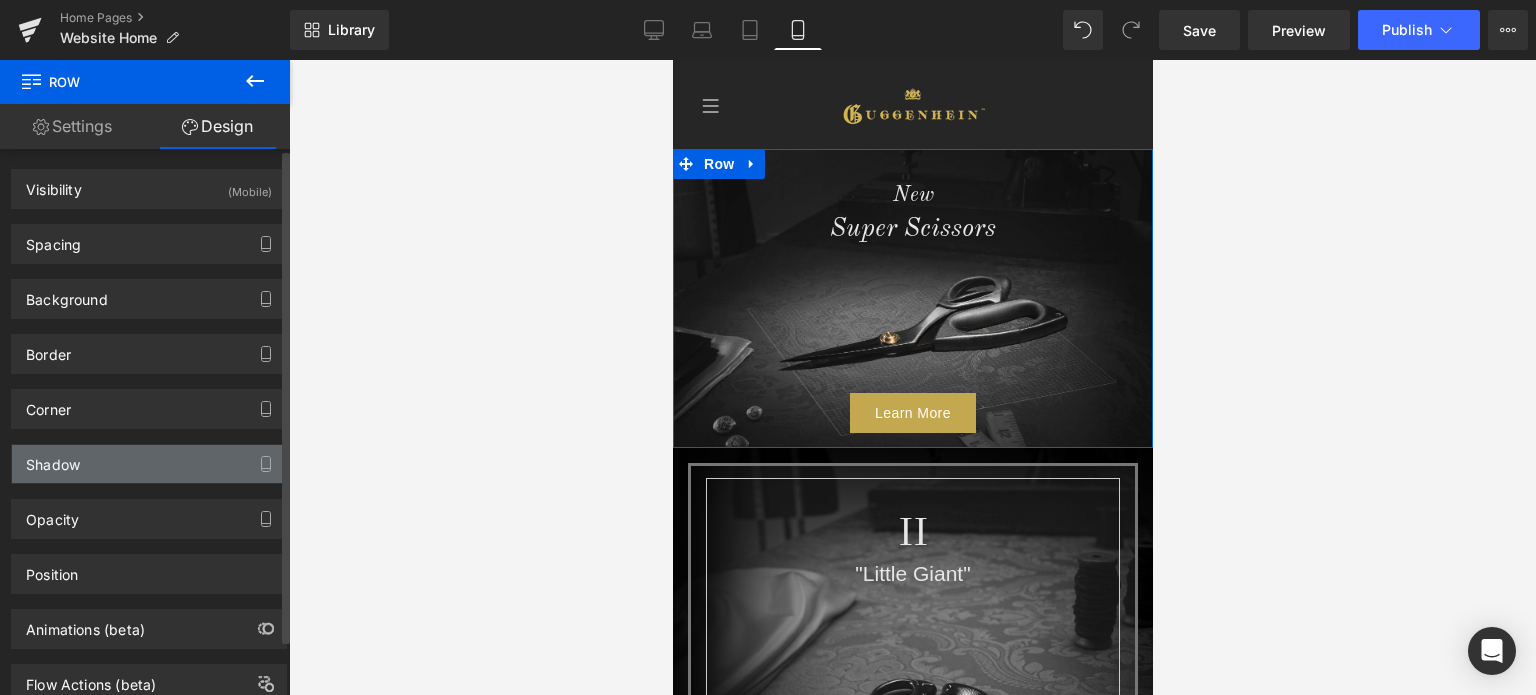 click on "Shadow" at bounding box center [149, 464] 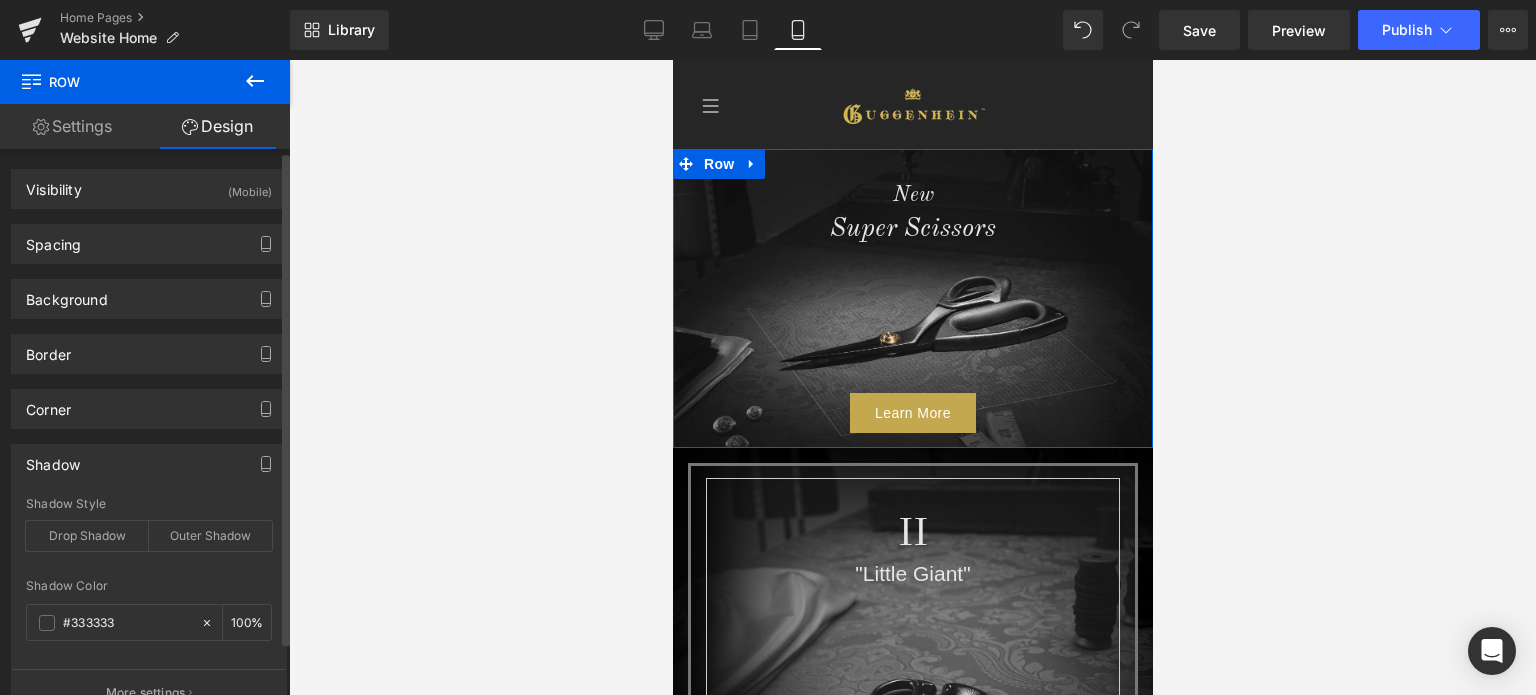 scroll, scrollTop: 100, scrollLeft: 0, axis: vertical 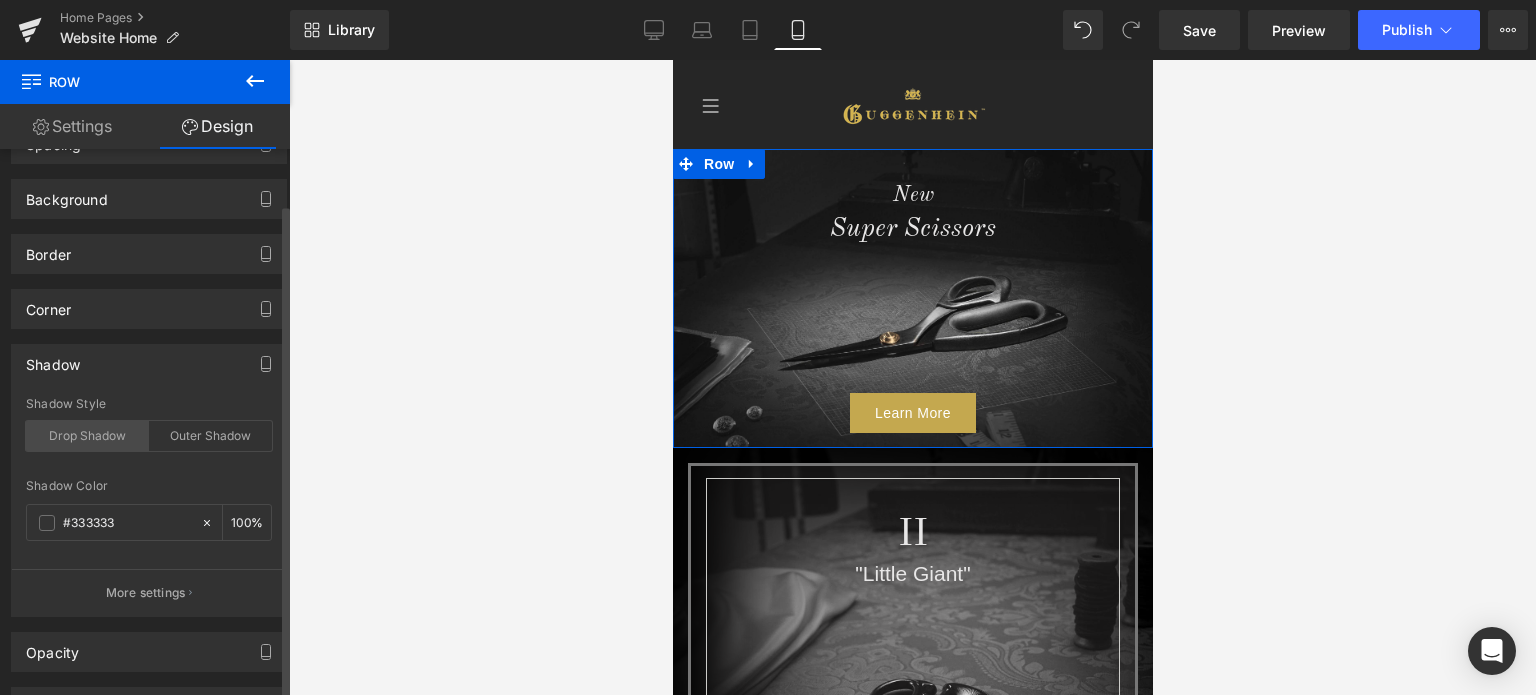 click on "Drop Shadow" at bounding box center [87, 436] 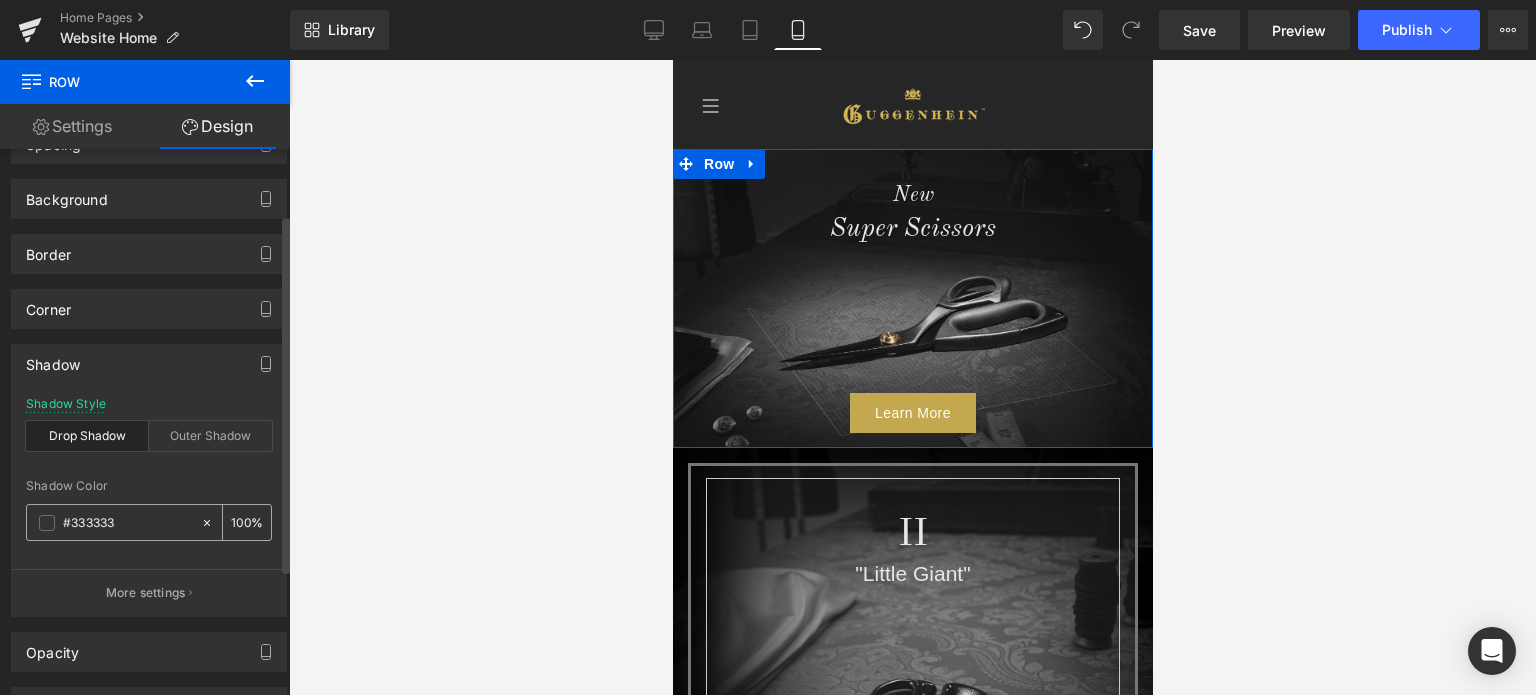 click at bounding box center [47, 523] 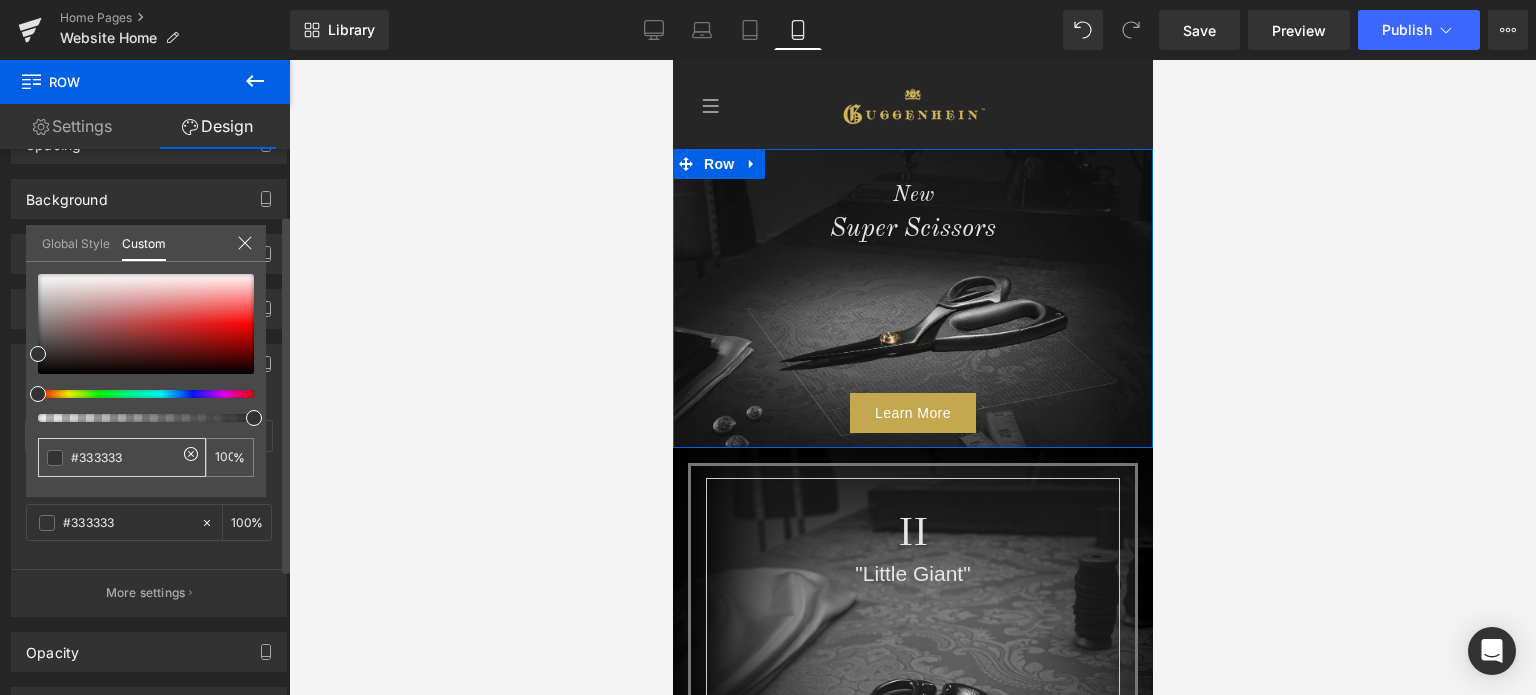 click at bounding box center (55, 458) 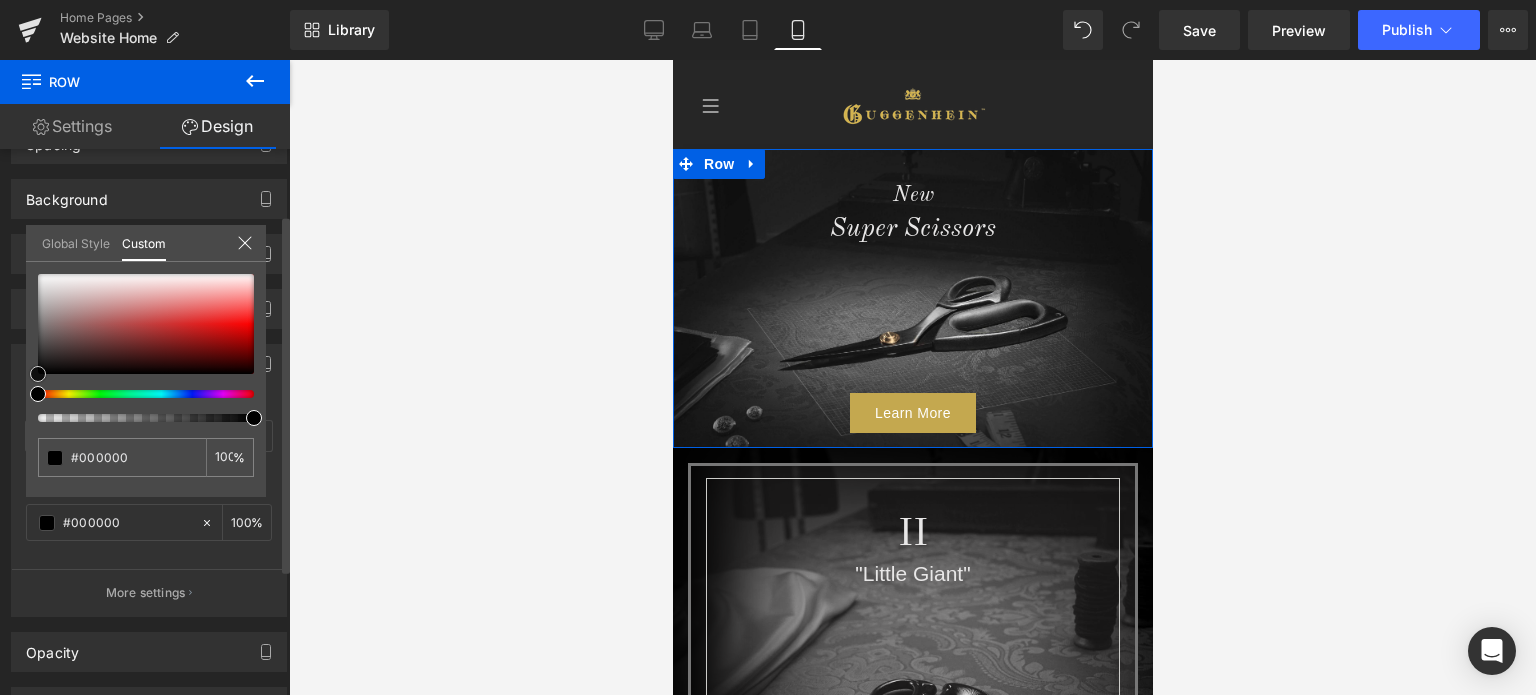 drag, startPoint x: 56, startPoint y: 361, endPoint x: 24, endPoint y: 427, distance: 73.34848 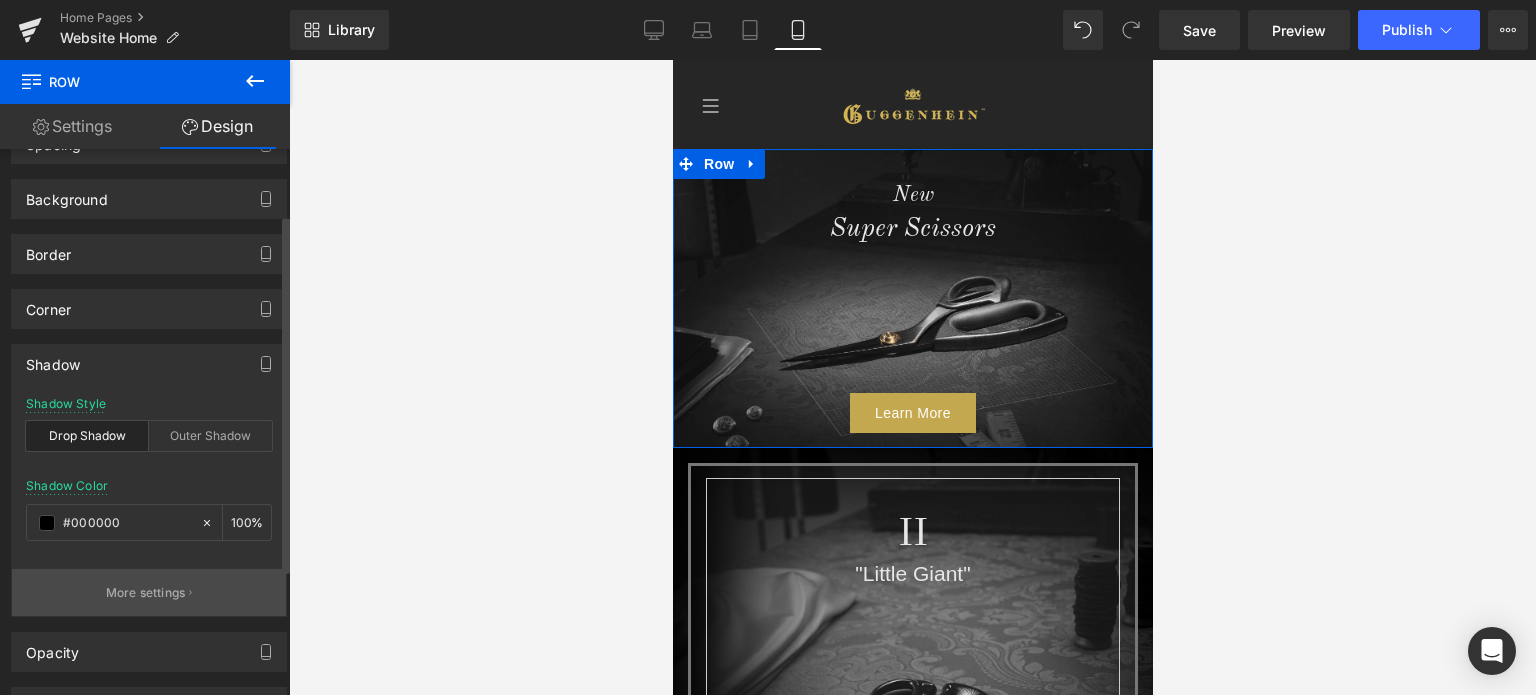 click on "More settings" at bounding box center (146, 593) 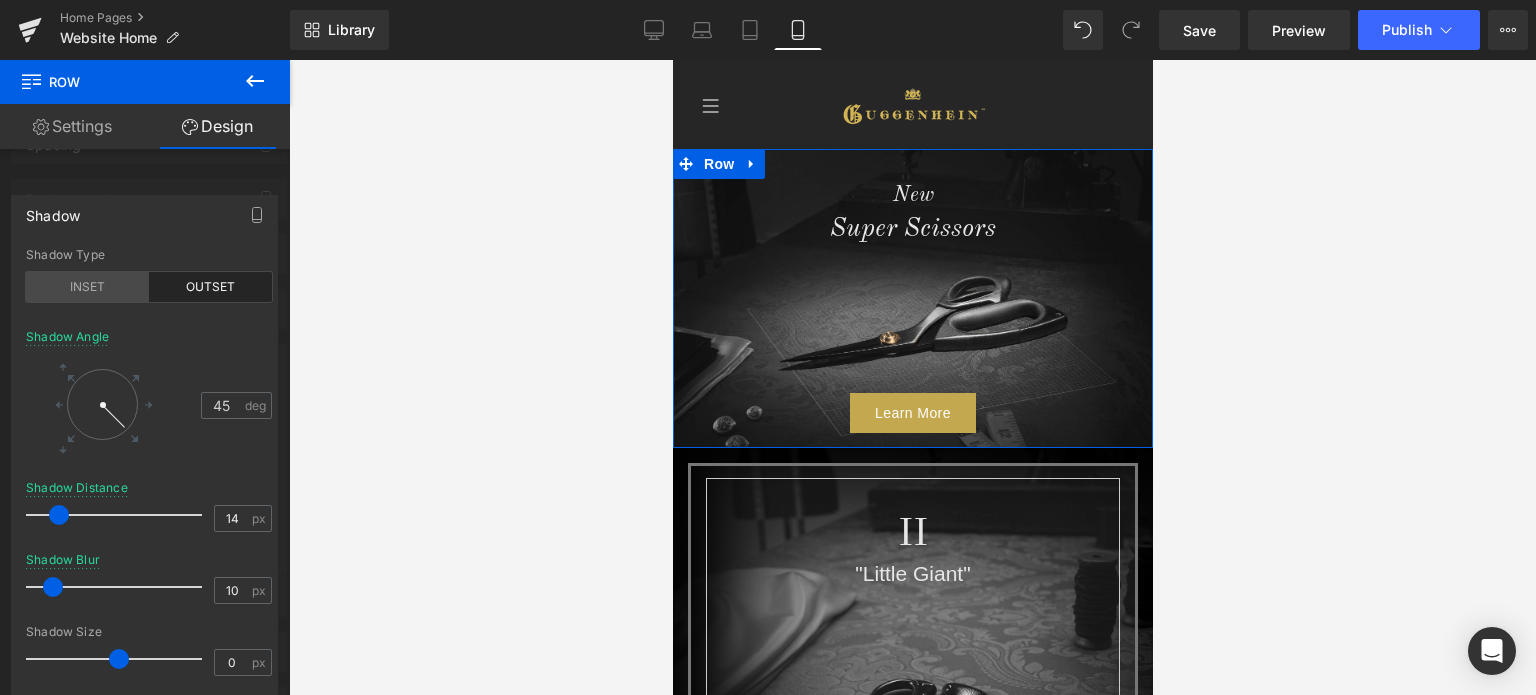 click on "INSET" at bounding box center (87, 287) 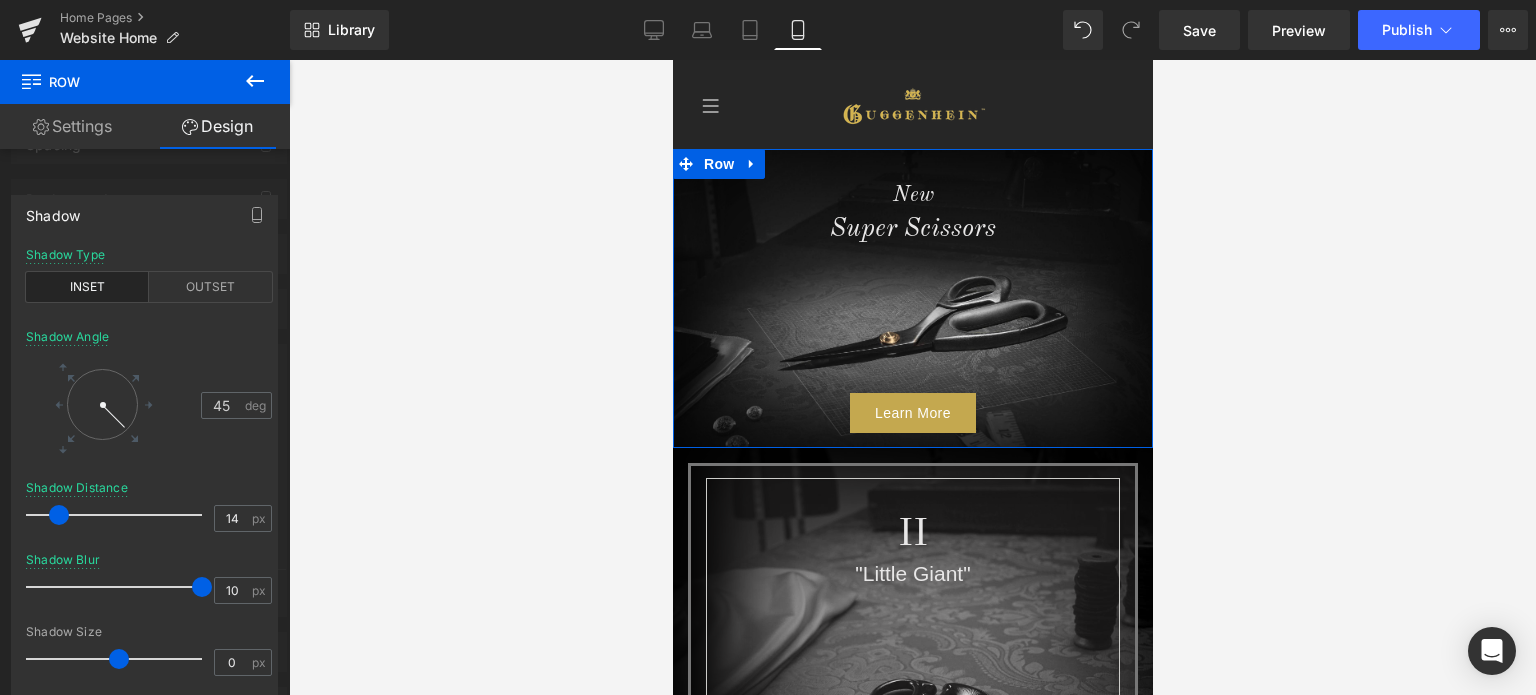 drag, startPoint x: 55, startPoint y: 586, endPoint x: 211, endPoint y: 594, distance: 156.20499 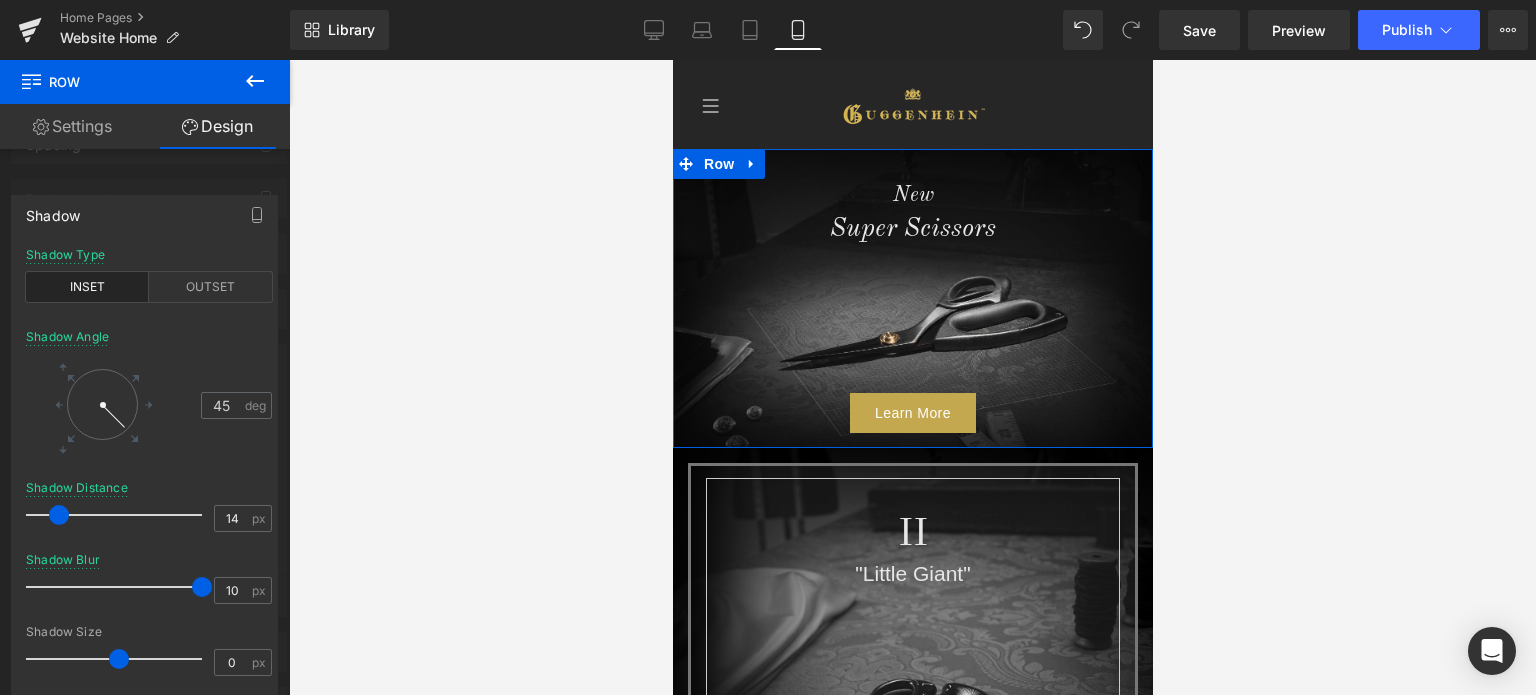 click on "Shadow Blur 10 px" at bounding box center (149, 586) 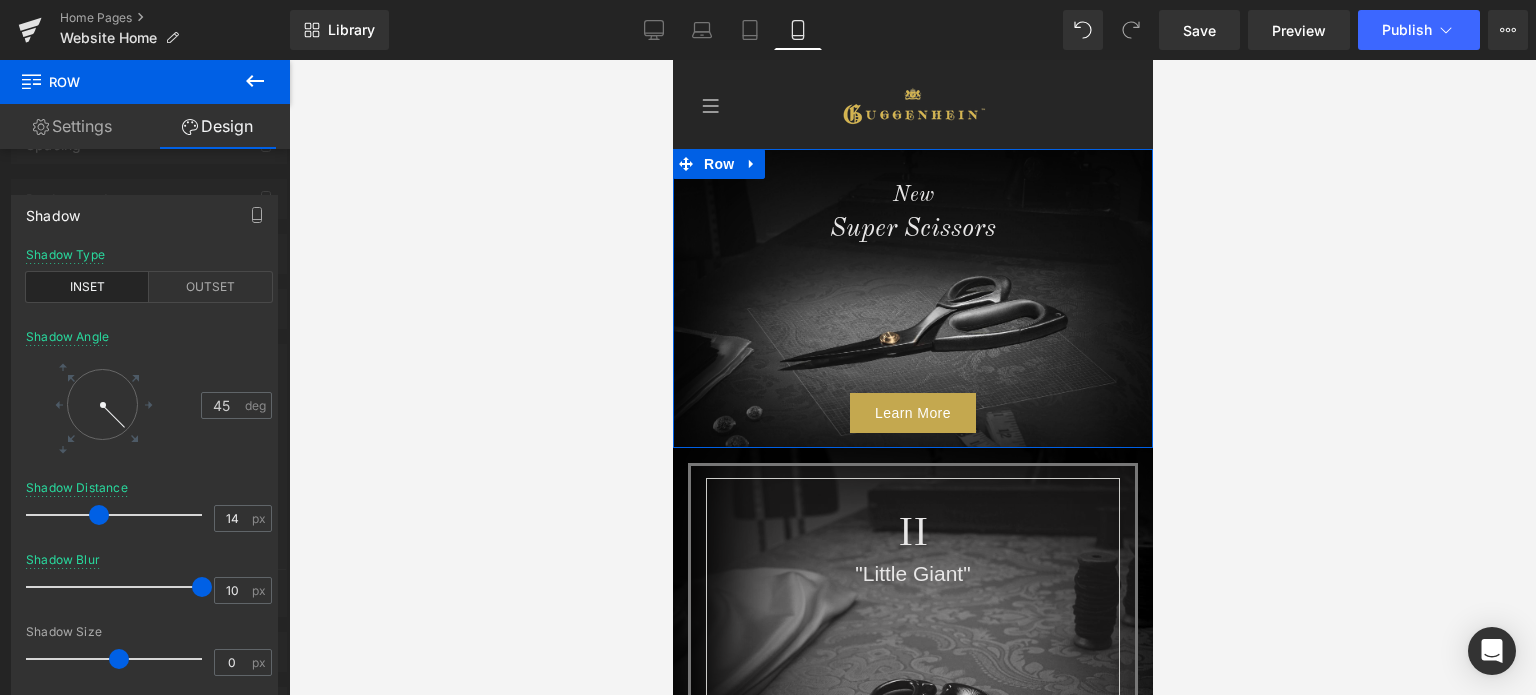 drag, startPoint x: 54, startPoint y: 511, endPoint x: 94, endPoint y: 513, distance: 40.04997 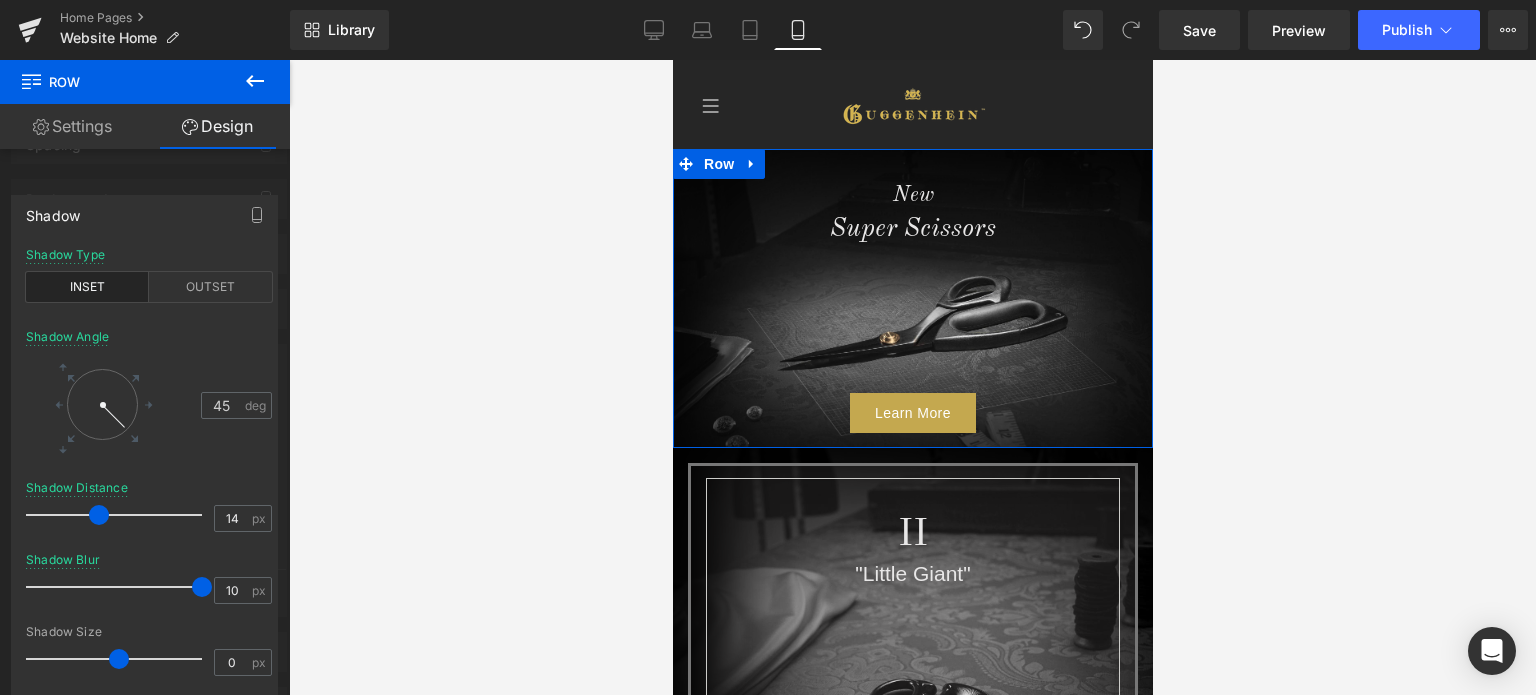 click at bounding box center [99, 515] 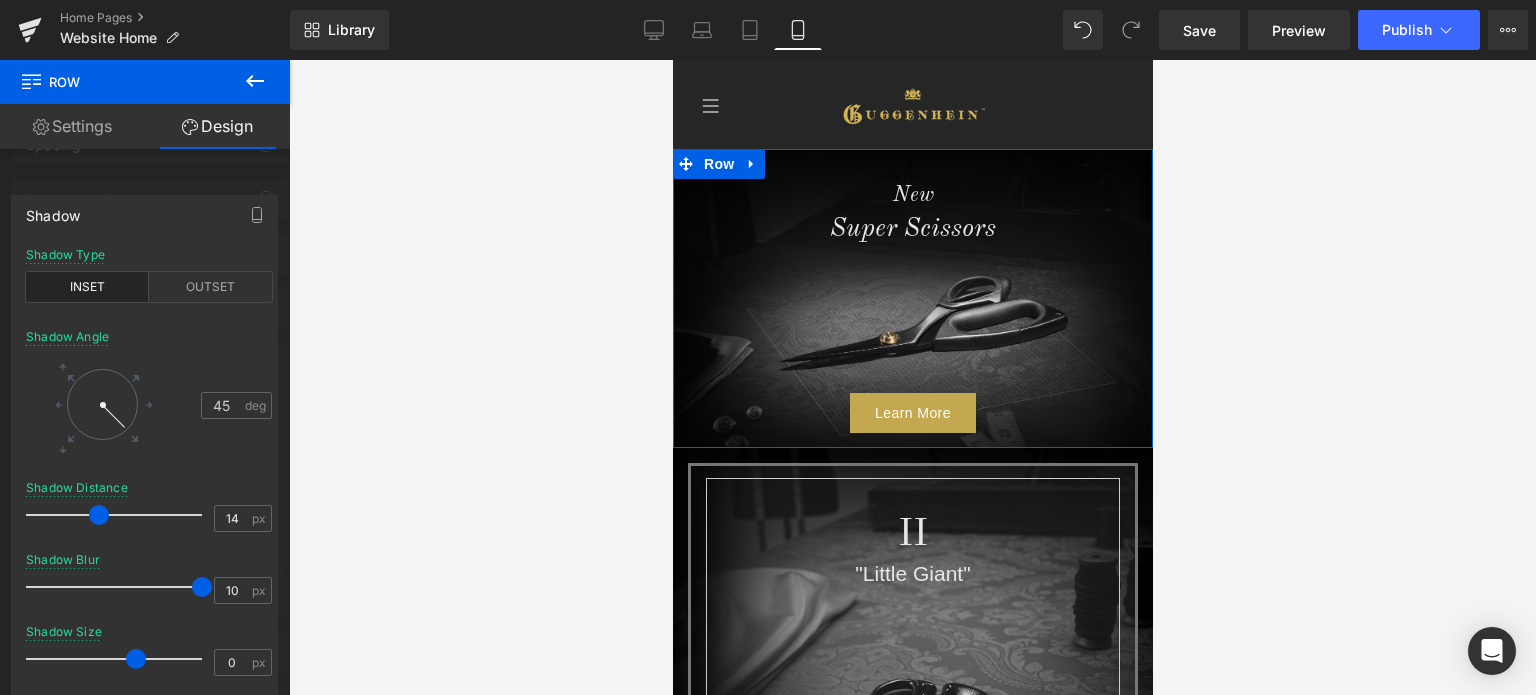 drag, startPoint x: 121, startPoint y: 655, endPoint x: 138, endPoint y: 653, distance: 17.117243 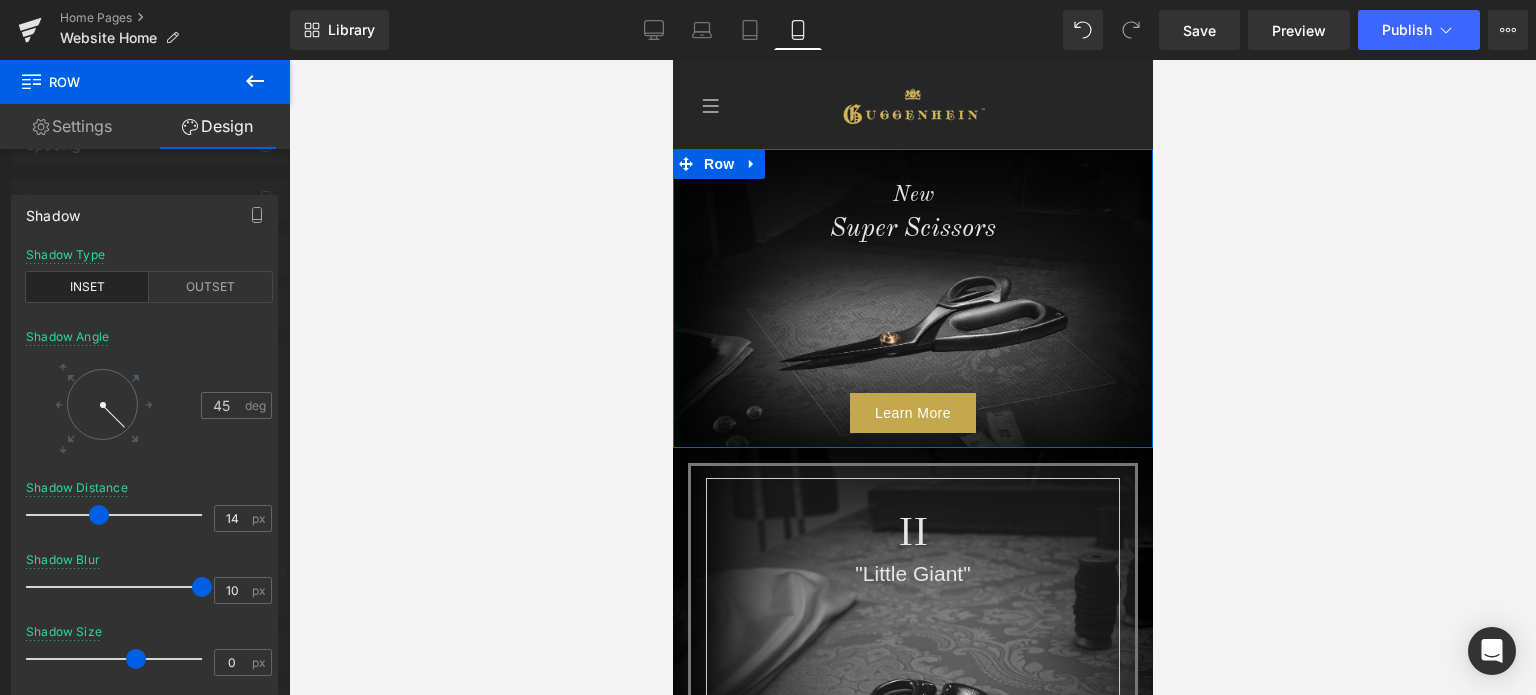 click at bounding box center (136, 659) 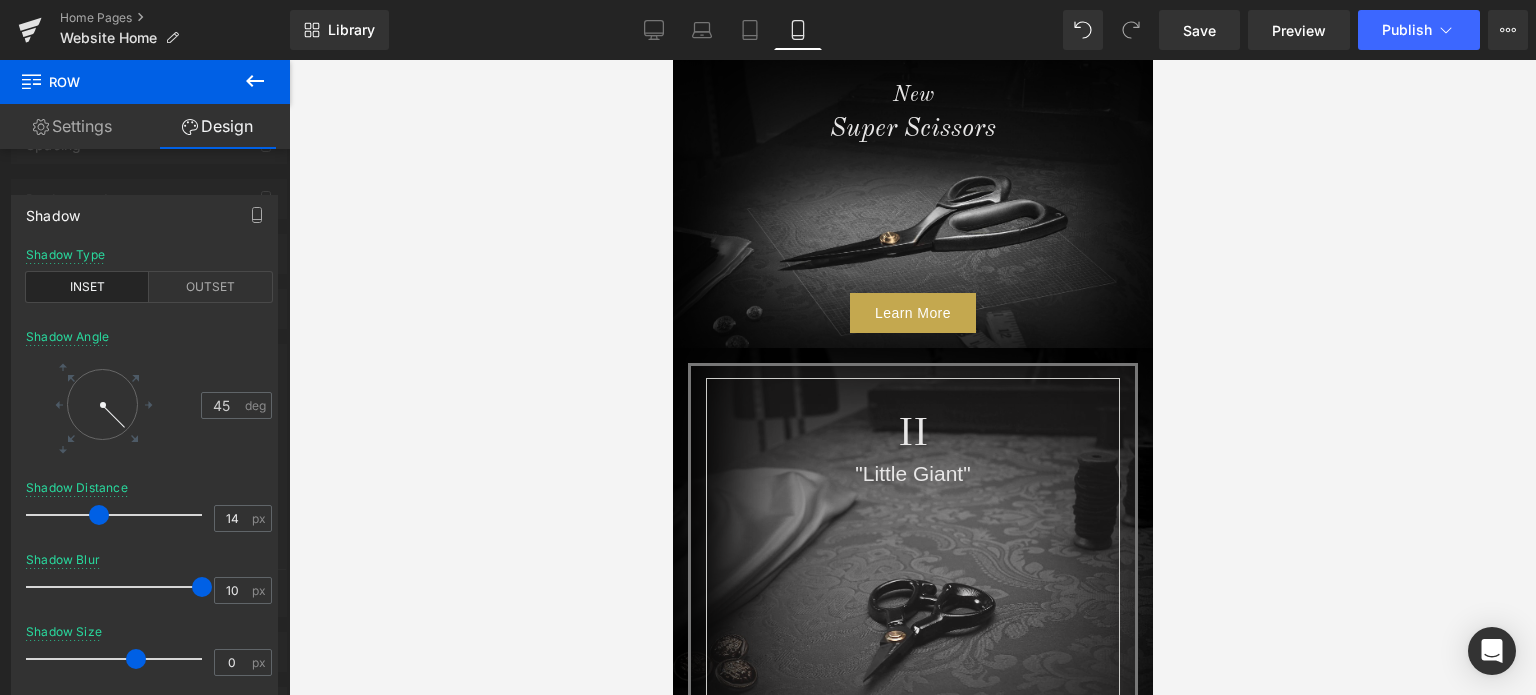 scroll, scrollTop: 0, scrollLeft: 0, axis: both 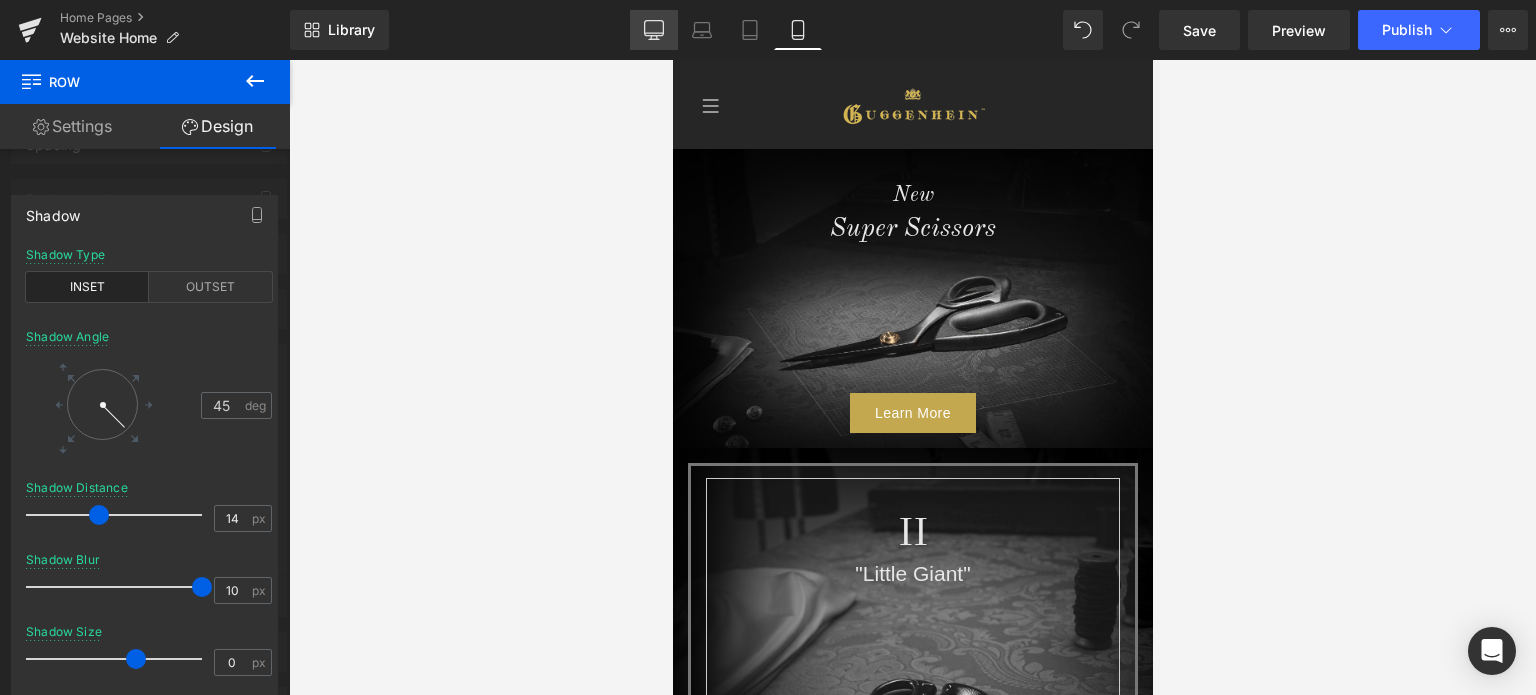 click 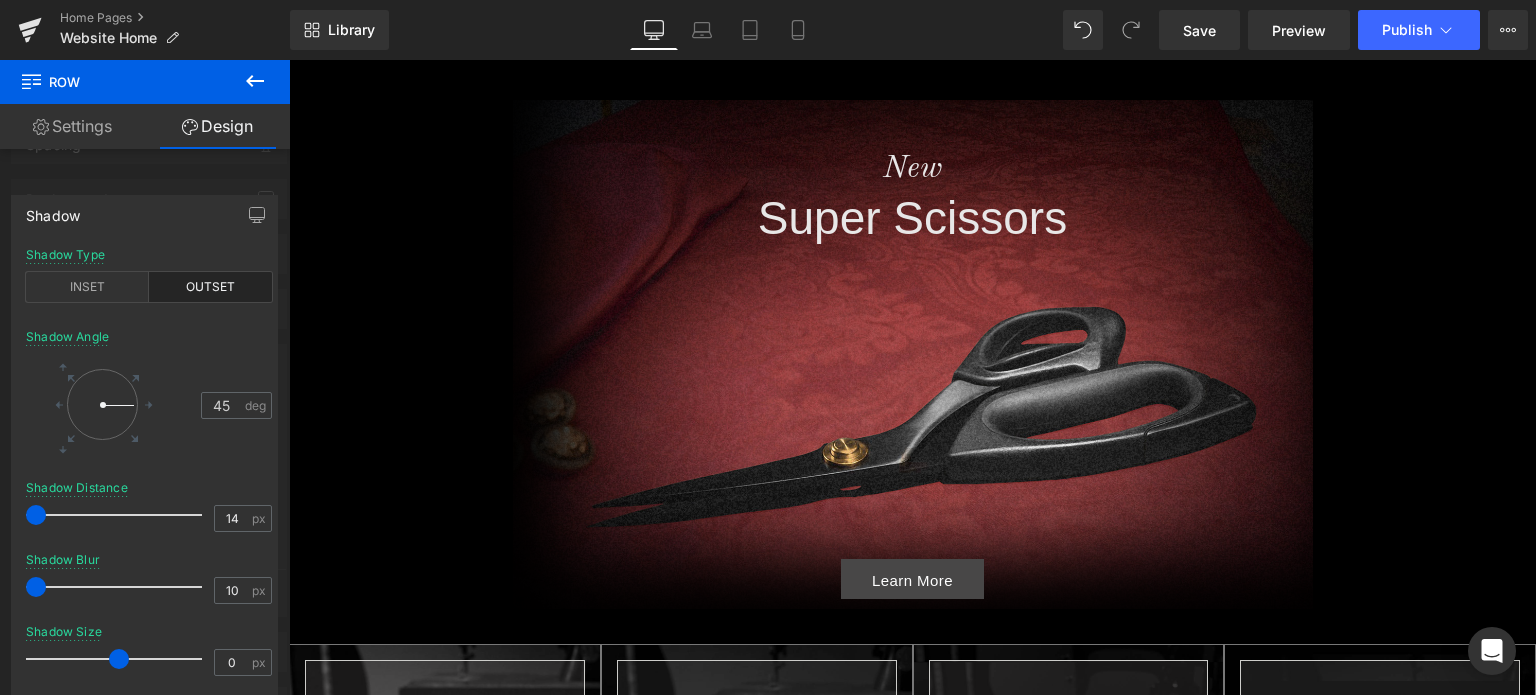scroll, scrollTop: 100, scrollLeft: 0, axis: vertical 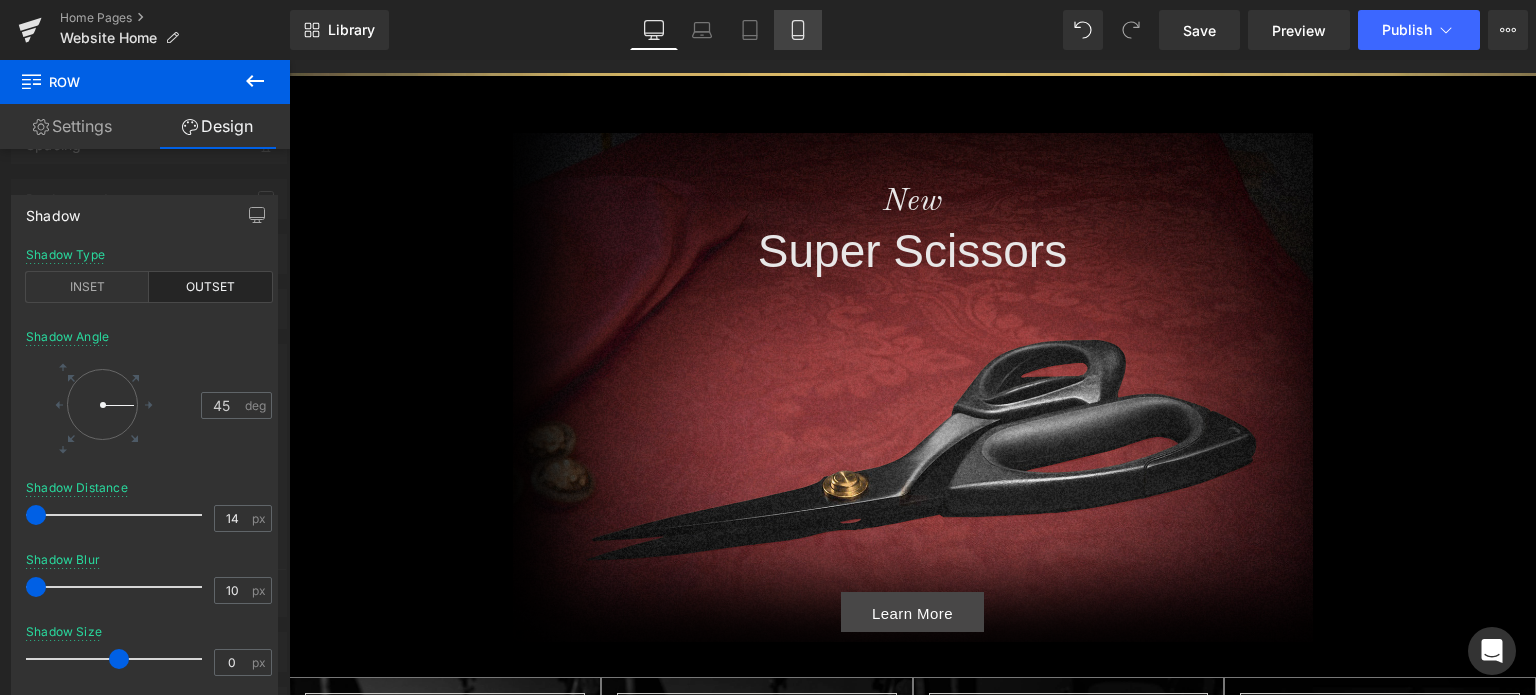 click 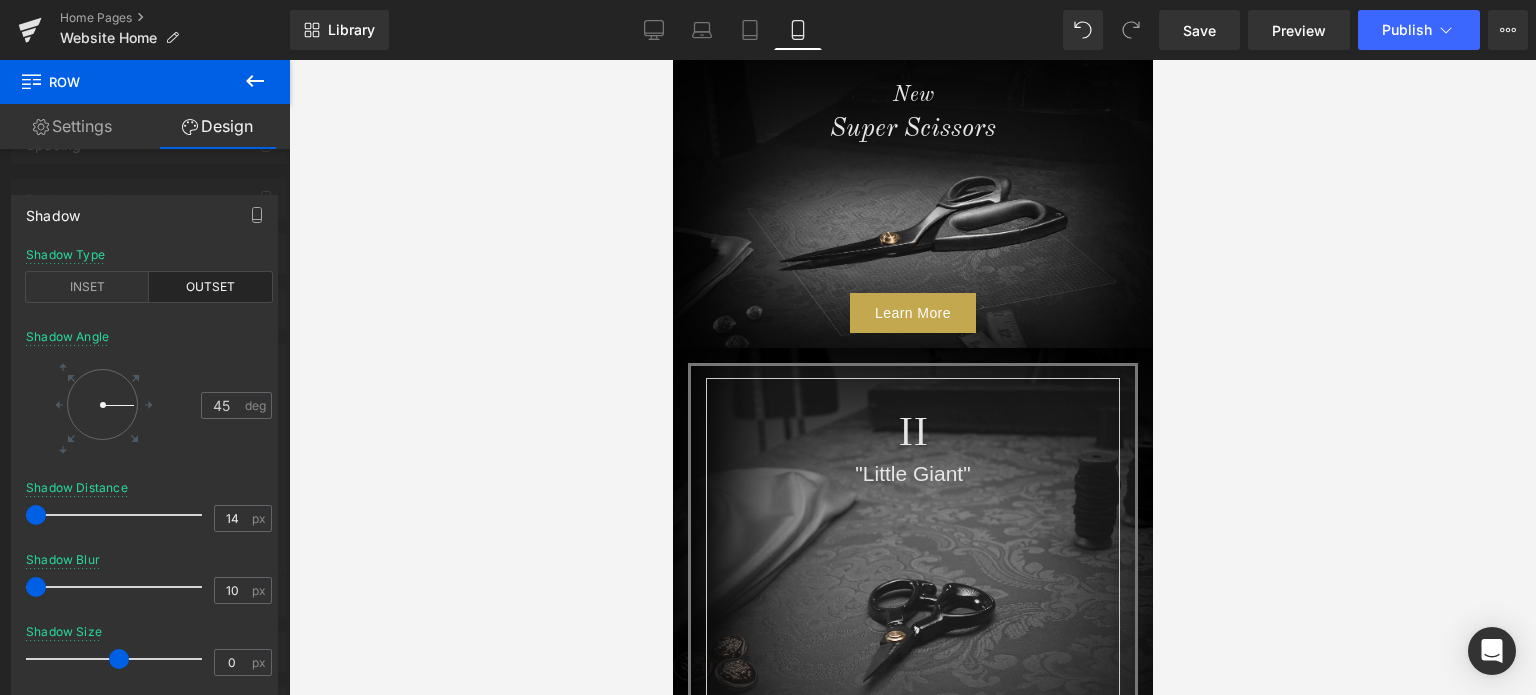 scroll, scrollTop: 0, scrollLeft: 0, axis: both 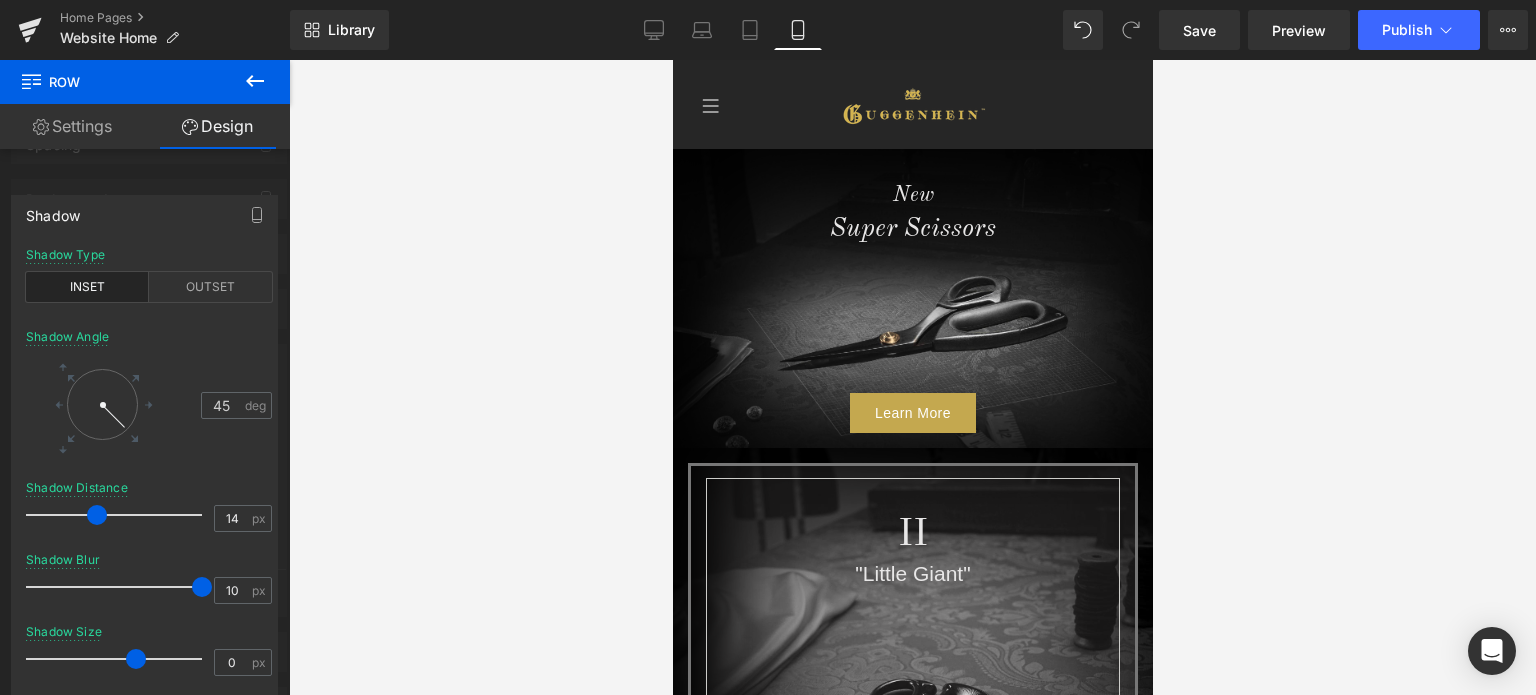 click at bounding box center [912, 377] 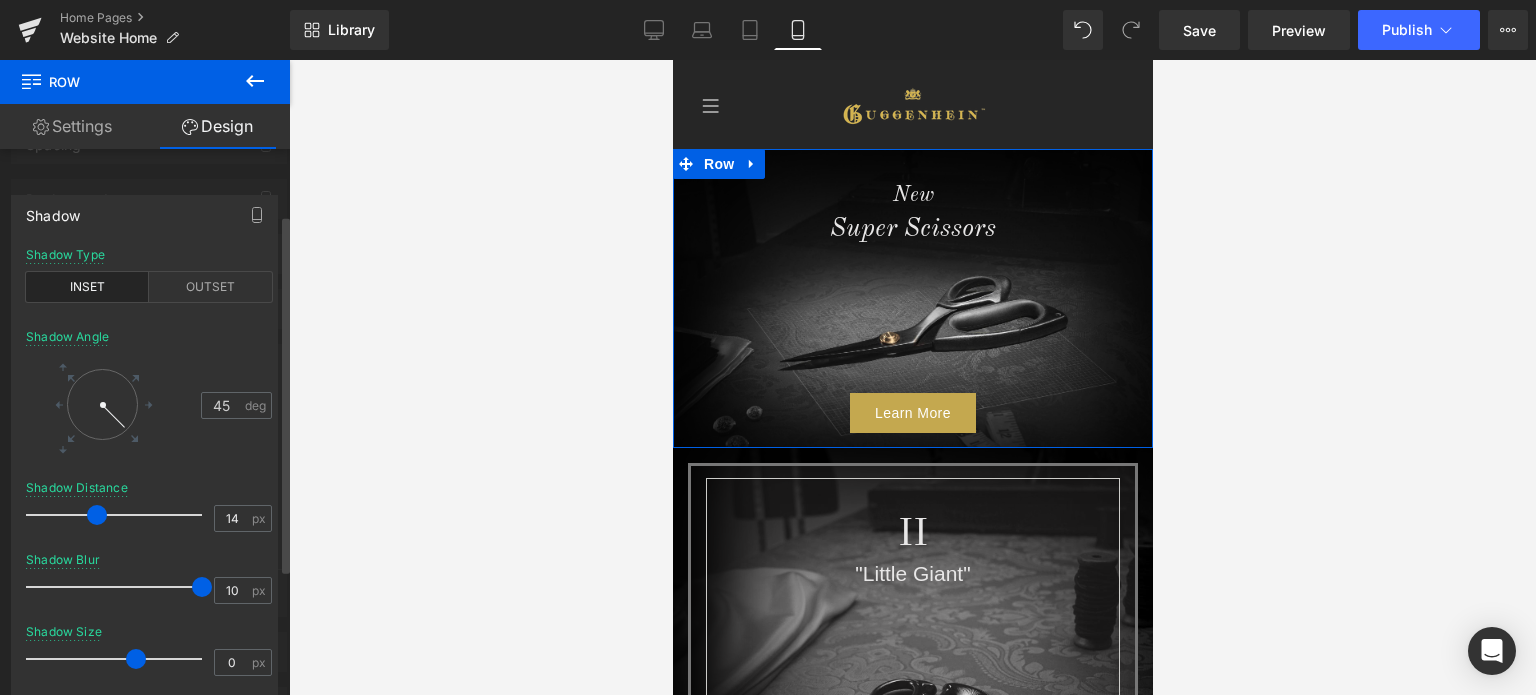 click at bounding box center (145, 382) 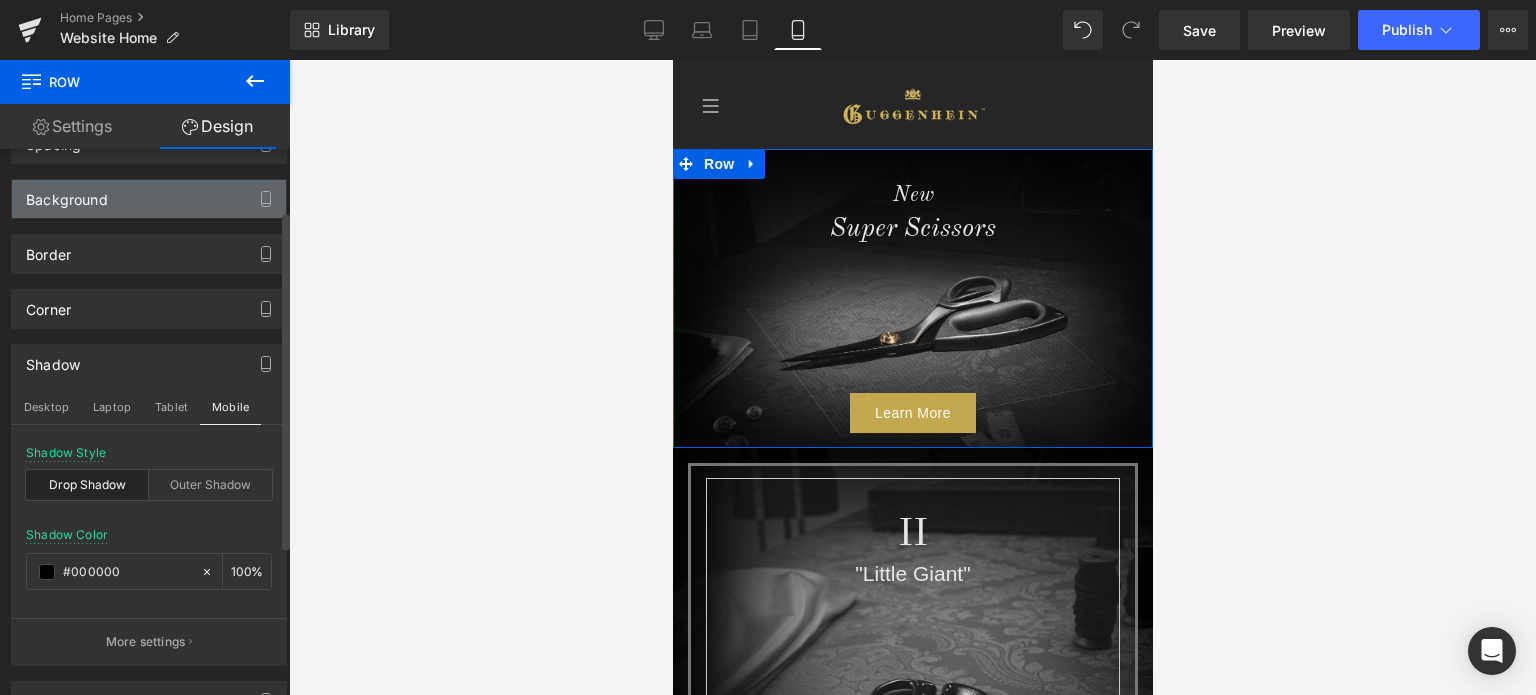 click on "Background" at bounding box center (149, 199) 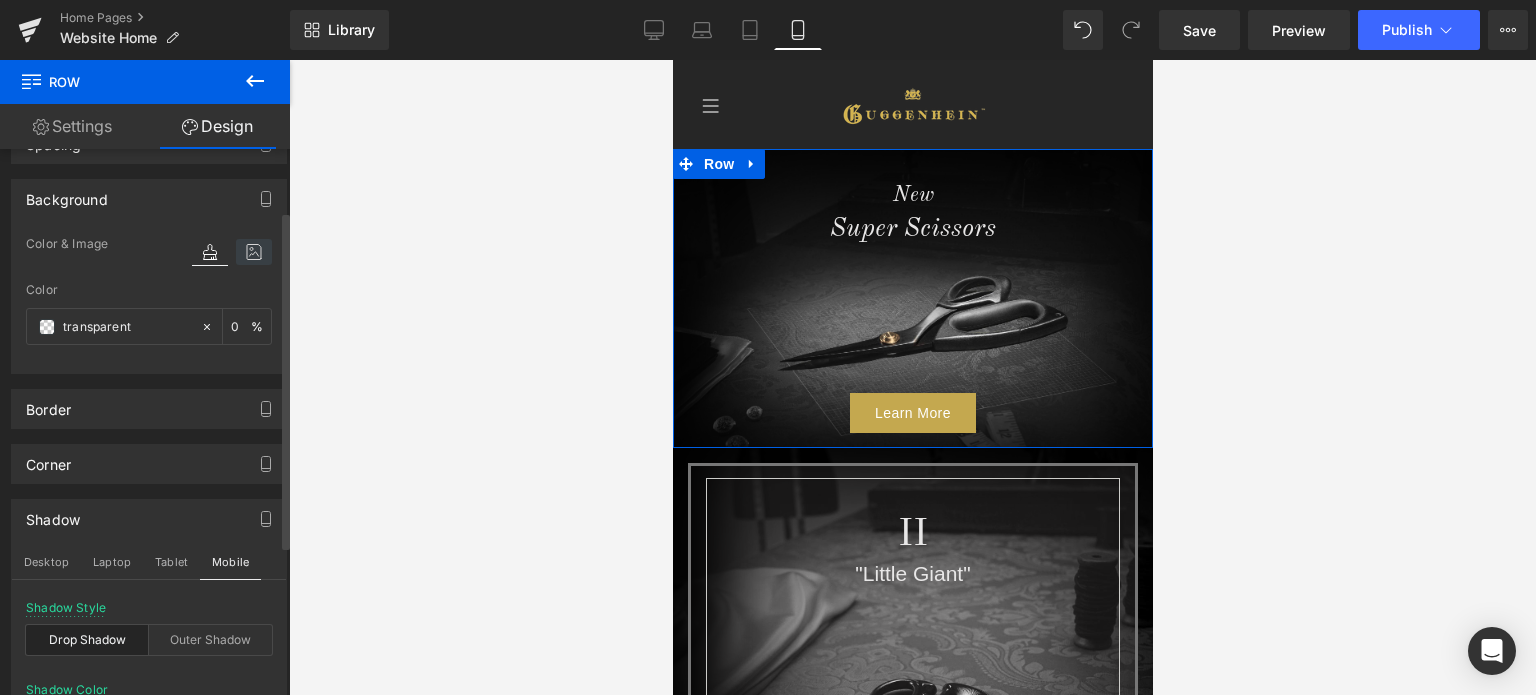 click at bounding box center [254, 252] 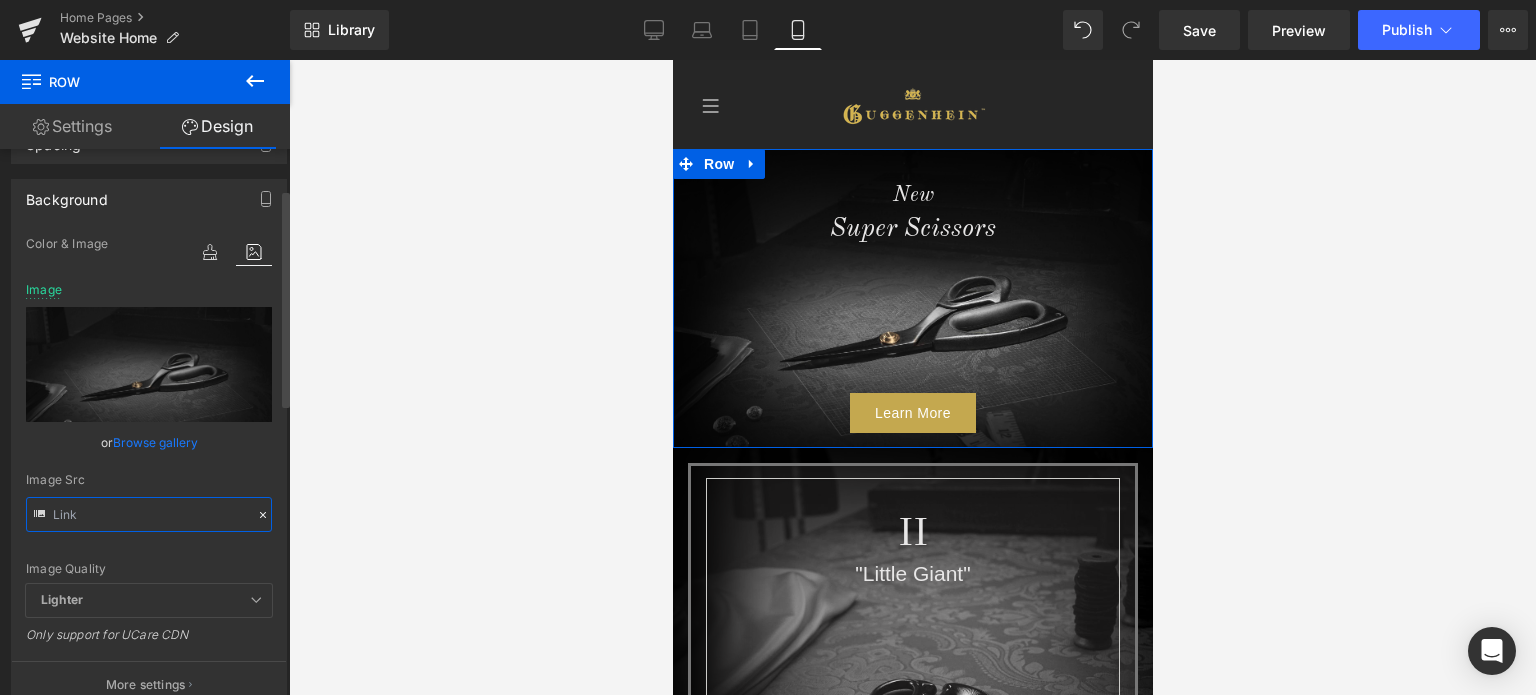 type on "https://cdn.shopify.com/s/files/1/0566/0963/6442/files/1-4_d336384d-acd7-414a-9f57-9eb7d68d73c7.jpg?v=1752917211" 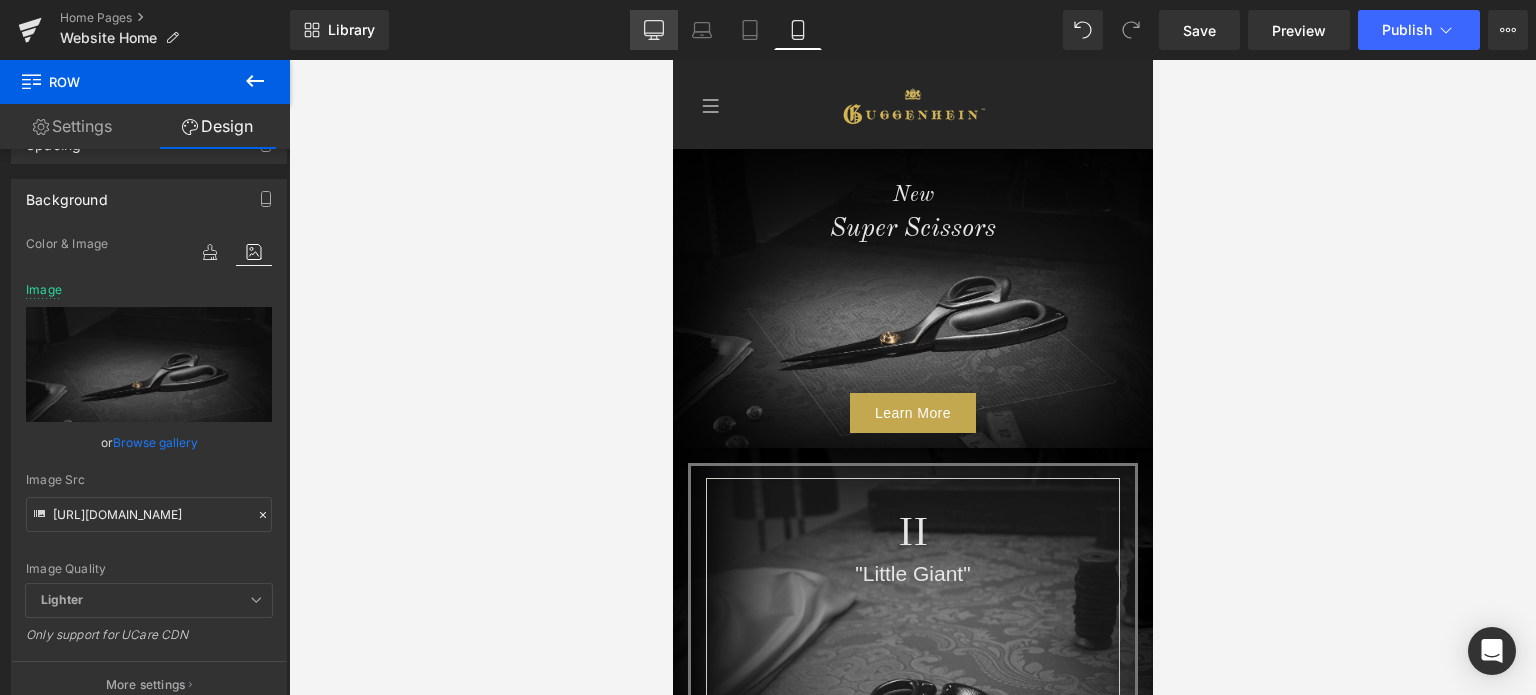 drag, startPoint x: 653, startPoint y: 27, endPoint x: 479, endPoint y: 132, distance: 203.22647 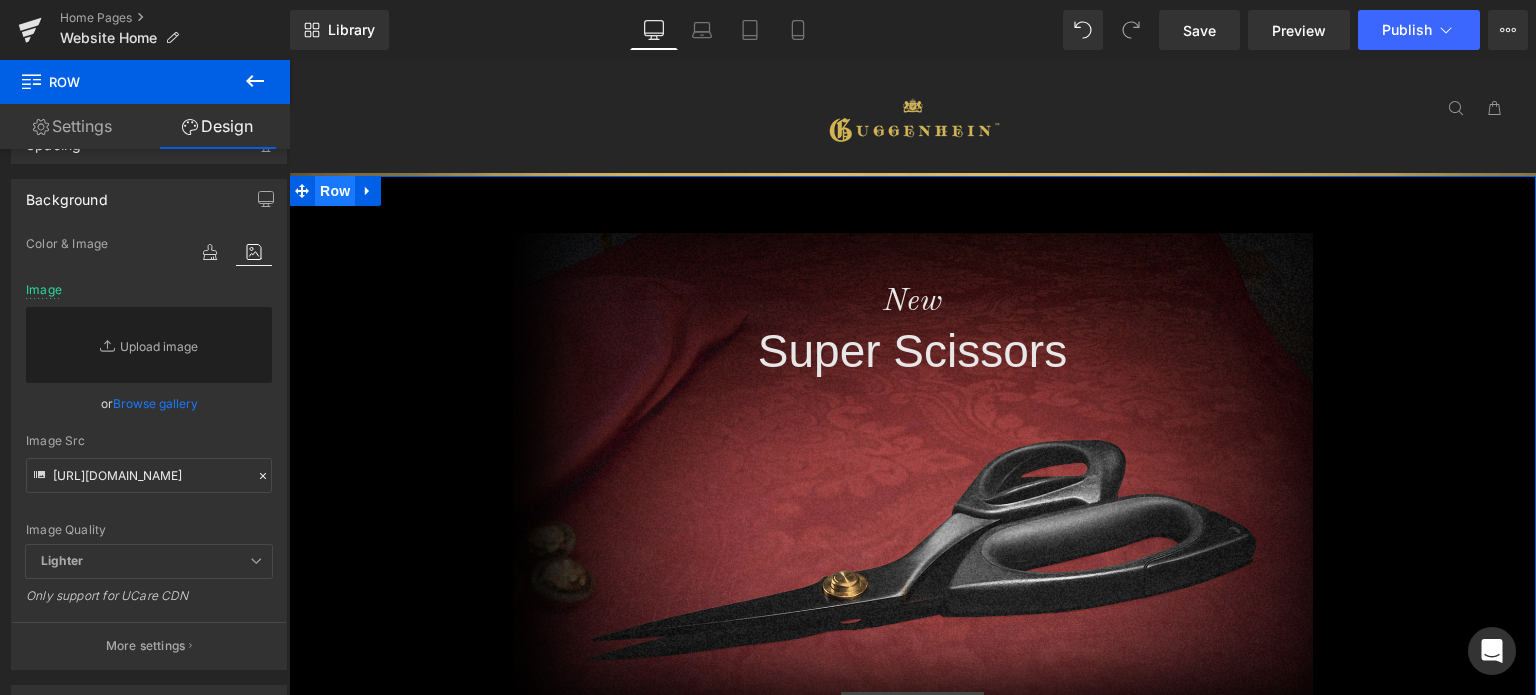 click on "Row" at bounding box center [335, 191] 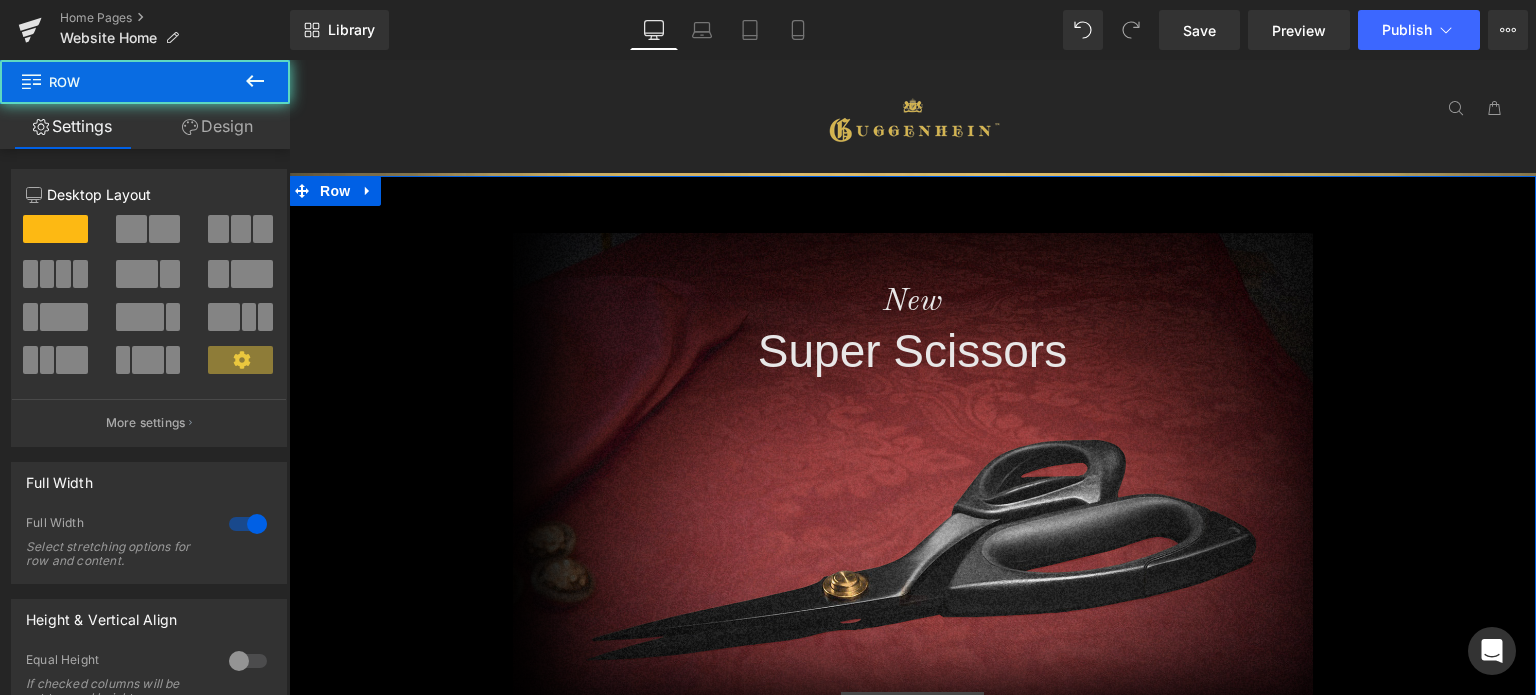 click on "Design" at bounding box center (217, 126) 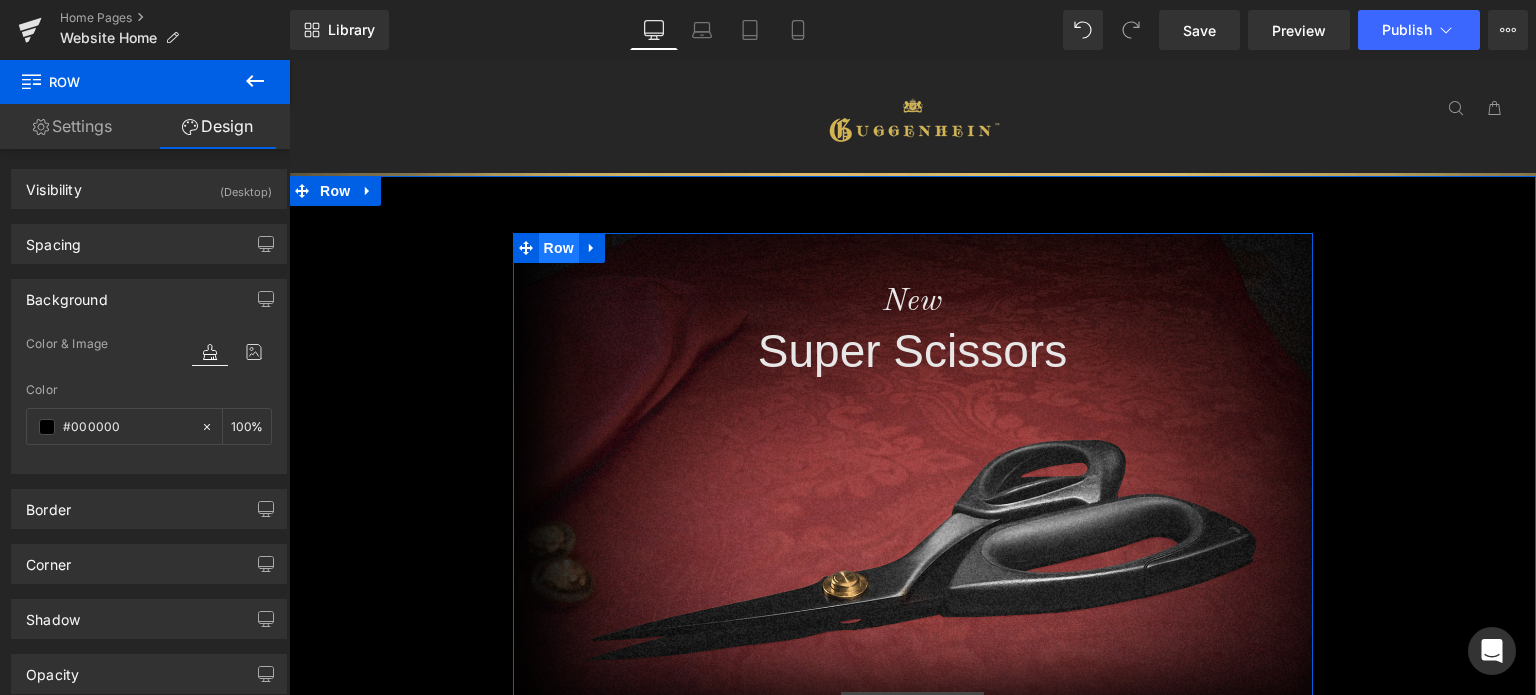 click on "Row" at bounding box center (559, 248) 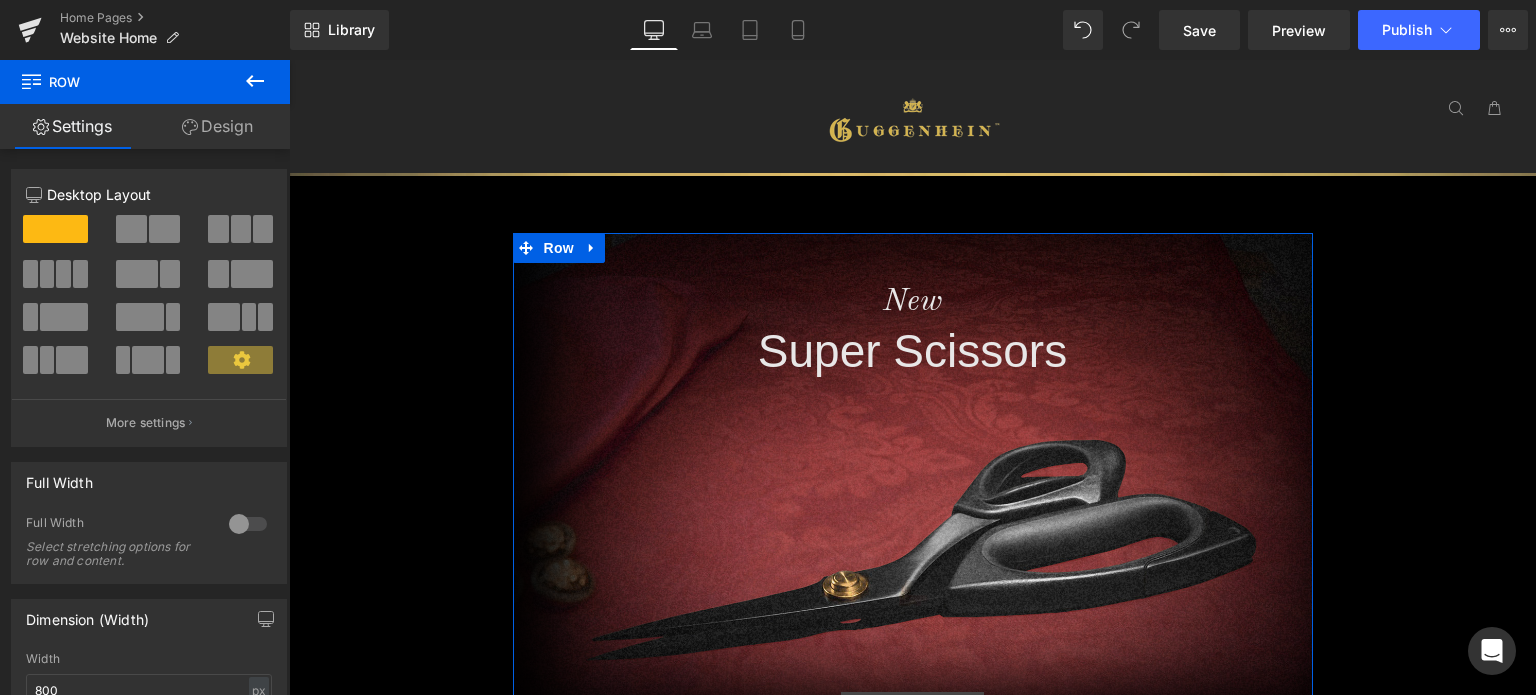 click on "Design" at bounding box center [217, 126] 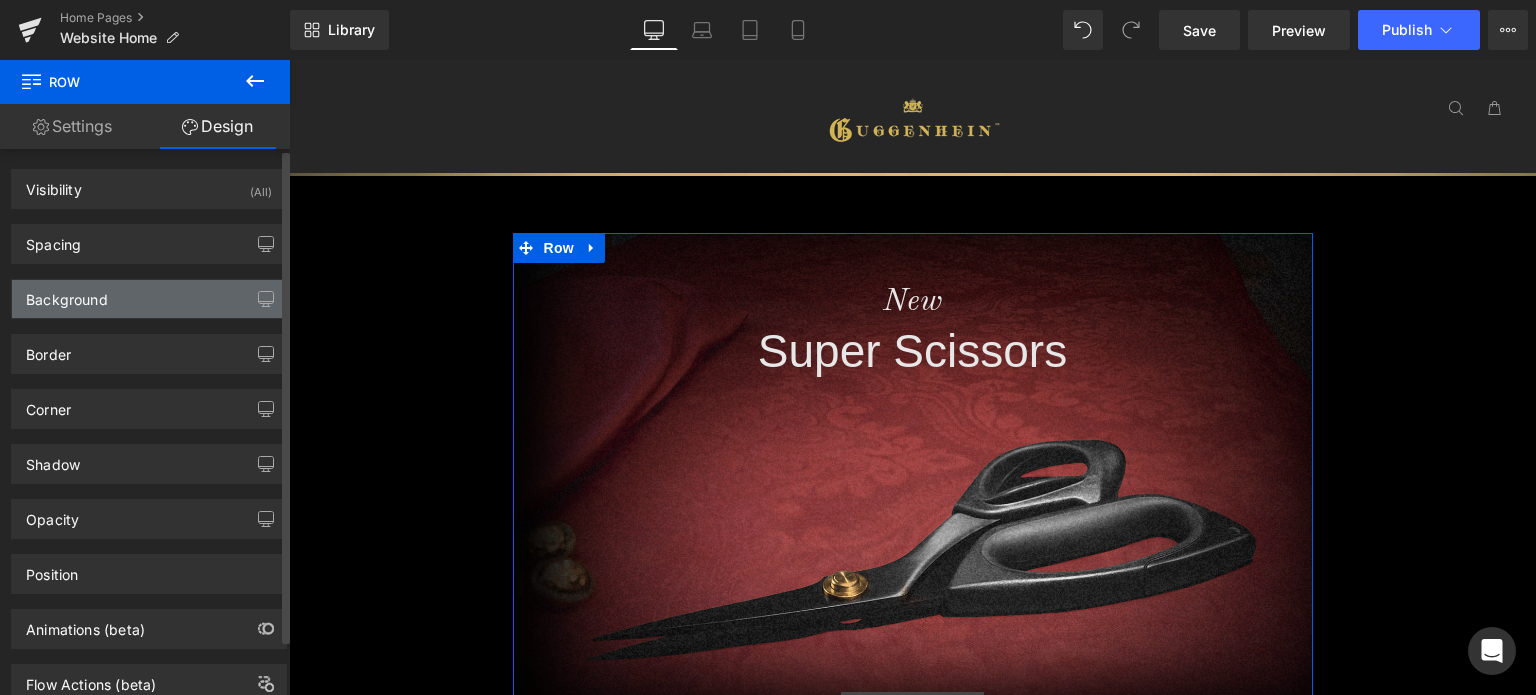click on "Background" at bounding box center [149, 299] 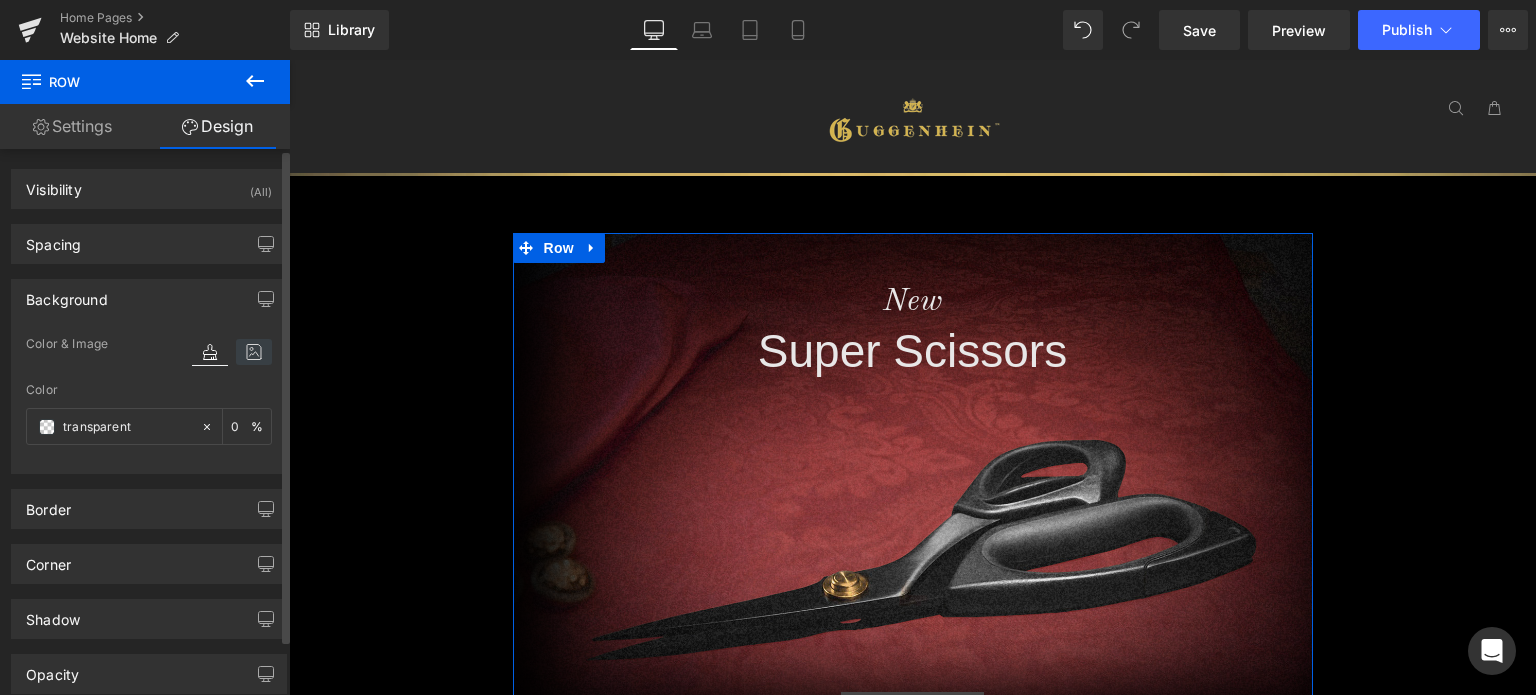 click at bounding box center (254, 352) 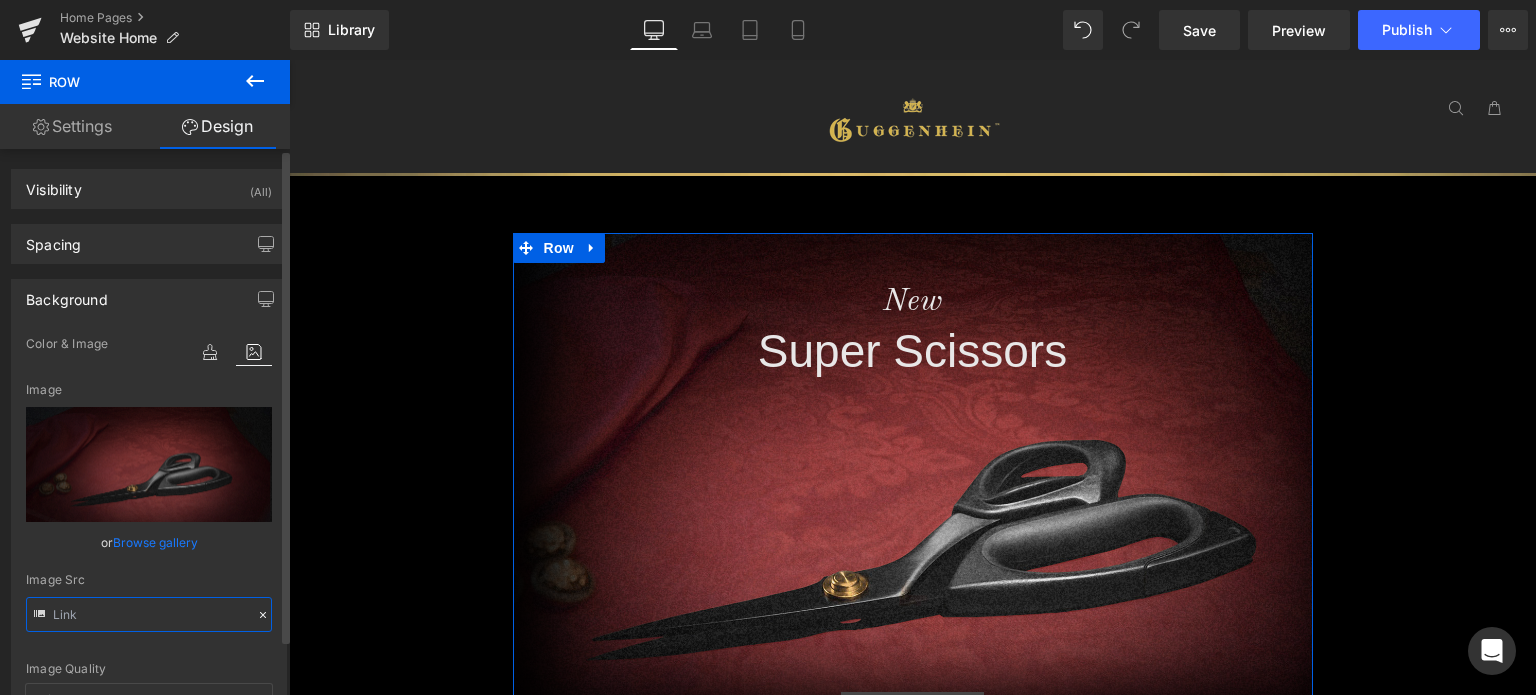 click at bounding box center [149, 614] 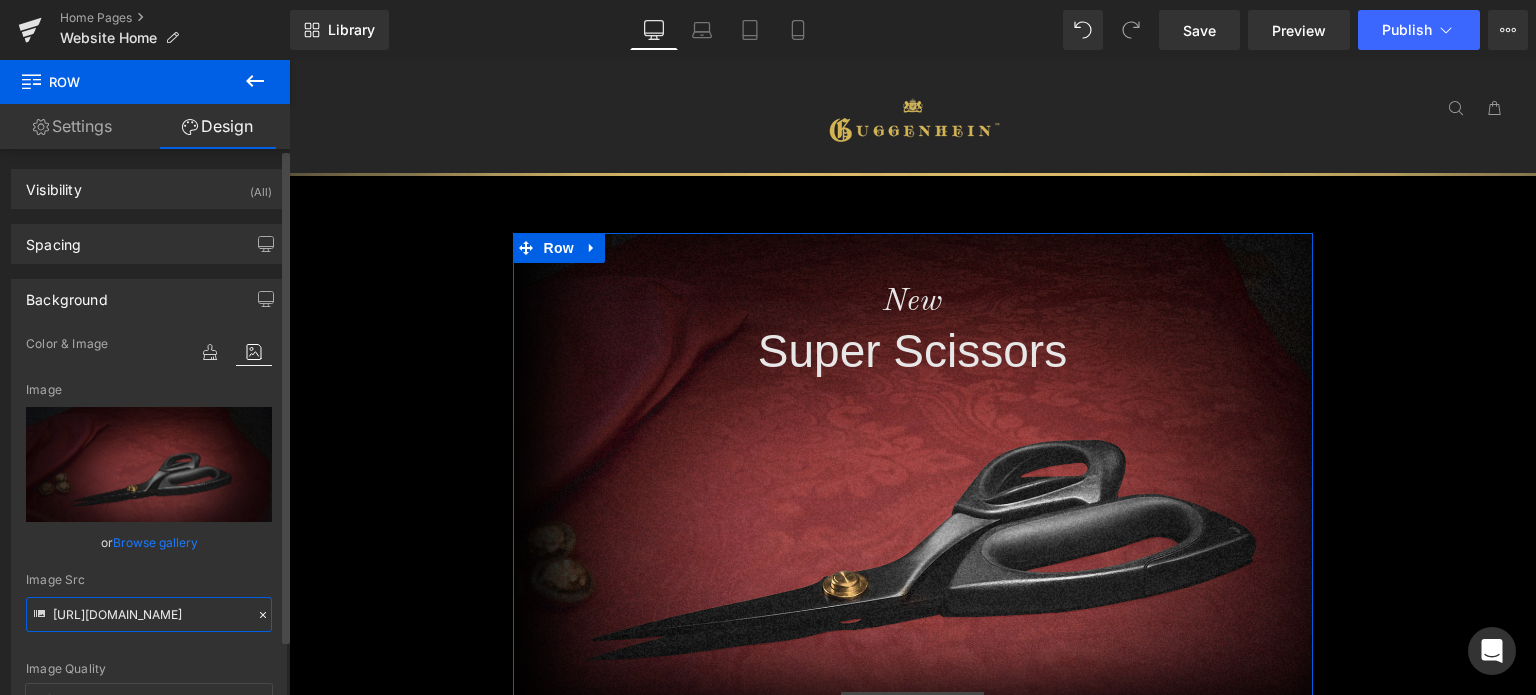 paste on "1-4_d336384d-acd7-414a-9f57-9eb7d68d73c7.jpg?v=1752917211" 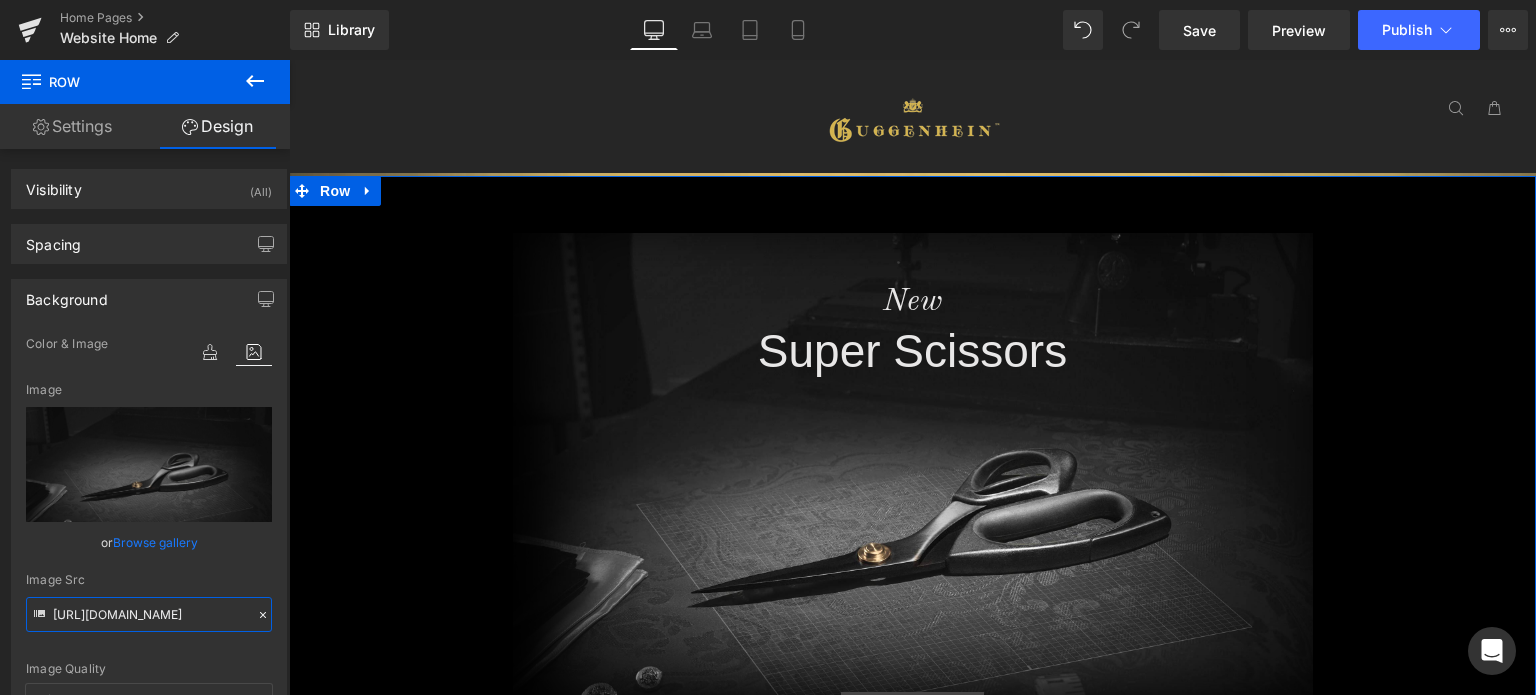scroll, scrollTop: 300, scrollLeft: 0, axis: vertical 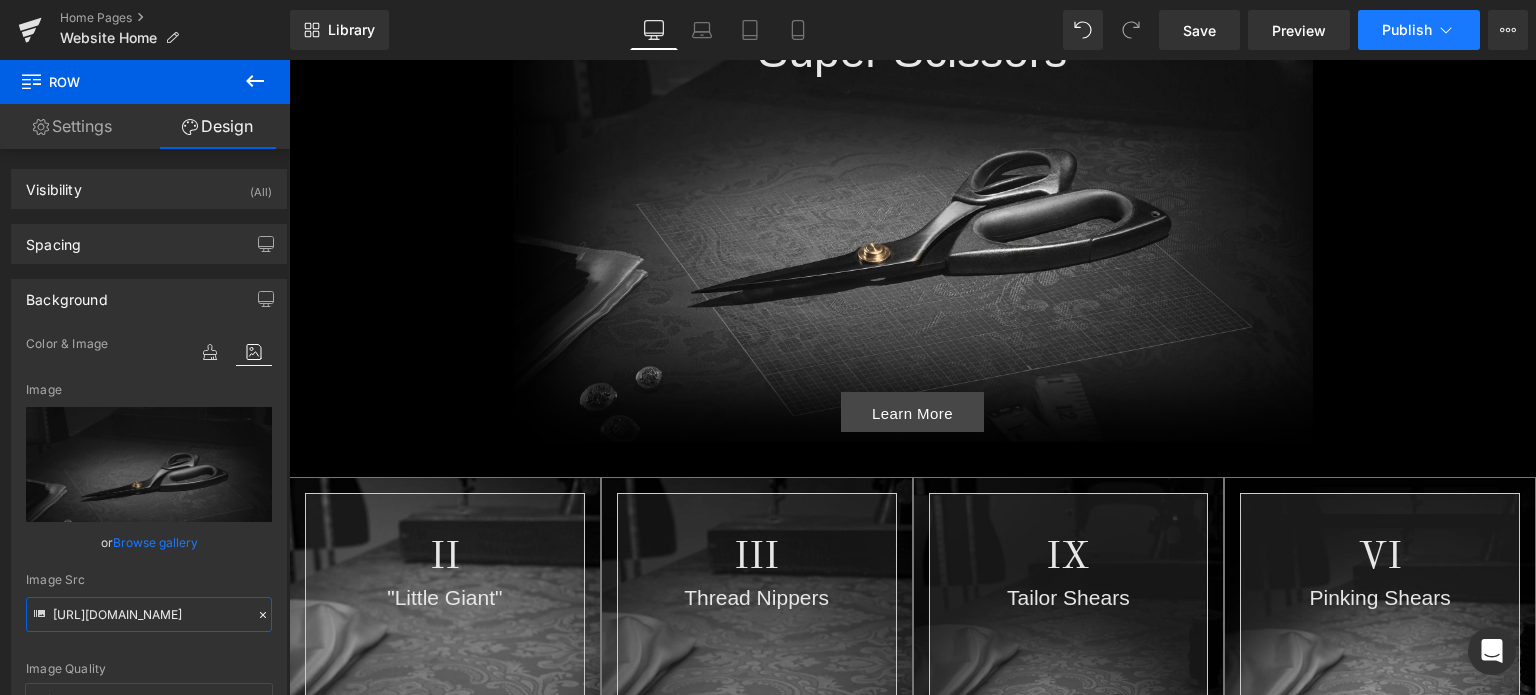 type on "https://cdn.shopify.com/s/files/1/0566/0963/6442/files/1-4_d336384d-acd7-414a-9f57-9eb7d68d73c7.jpg?v=1752917211" 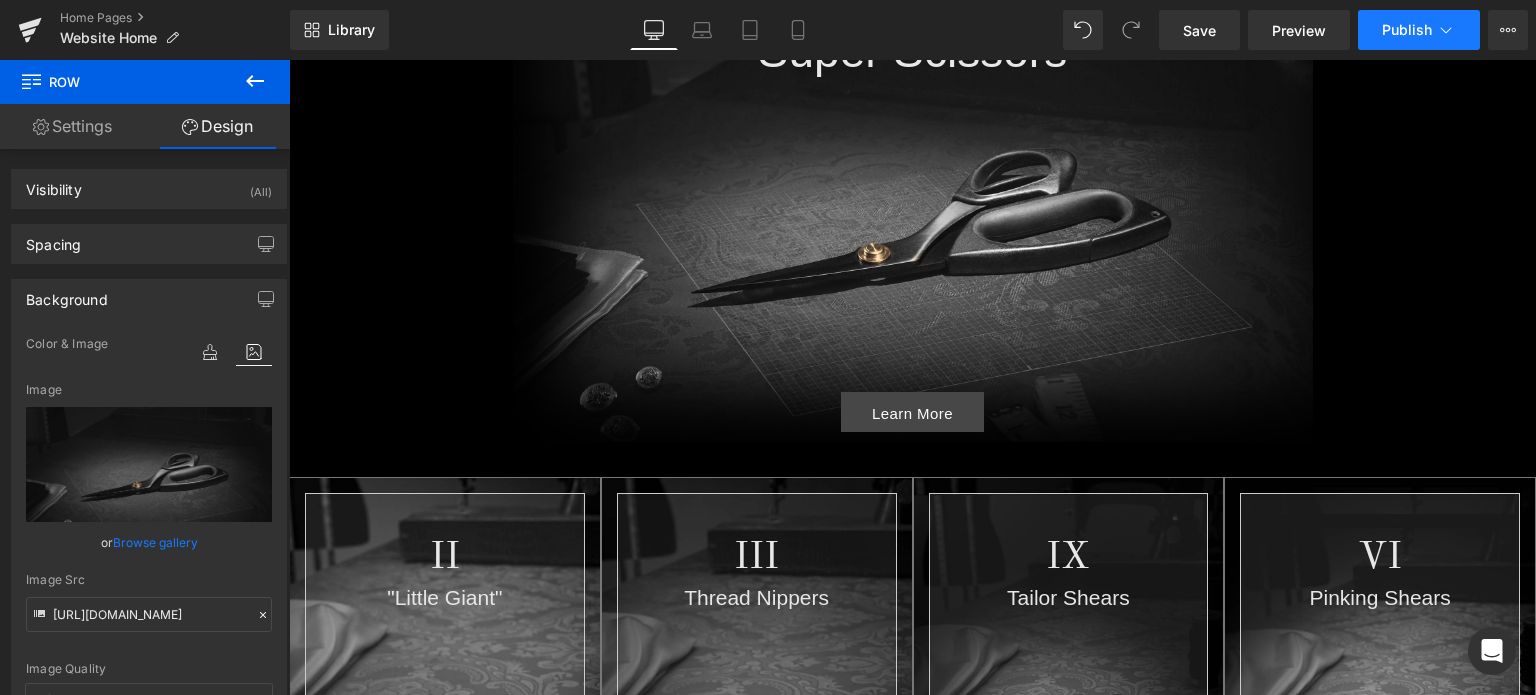 click on "Publish" at bounding box center (1407, 30) 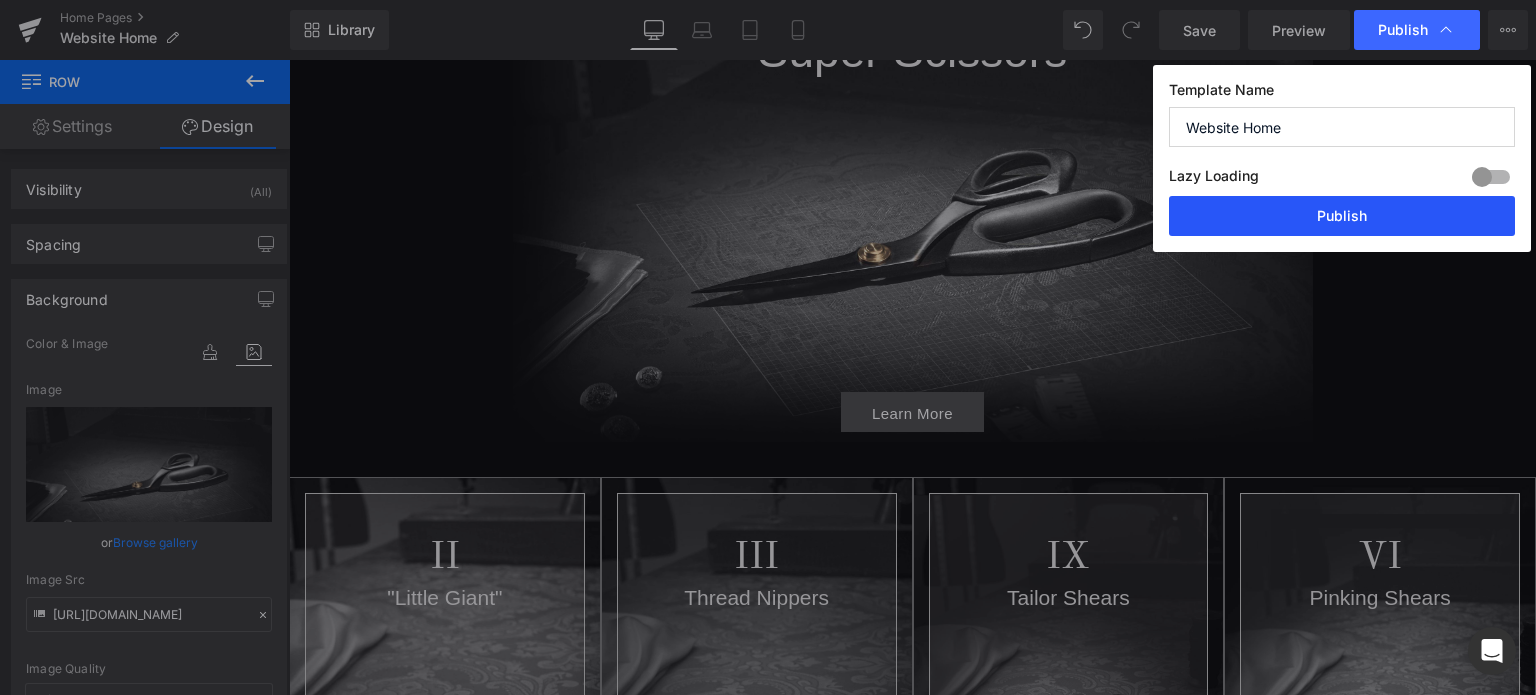 drag, startPoint x: 1357, startPoint y: 208, endPoint x: 811, endPoint y: 198, distance: 546.09155 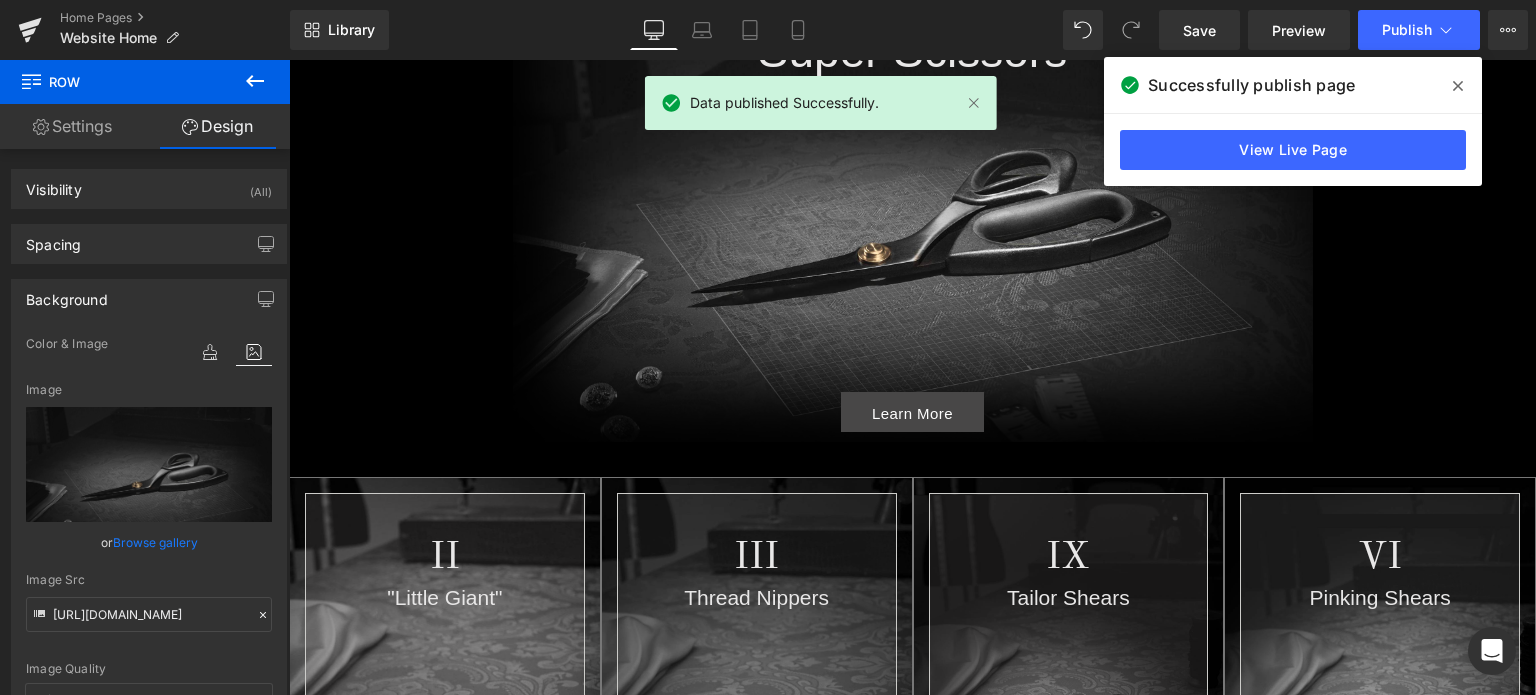 click 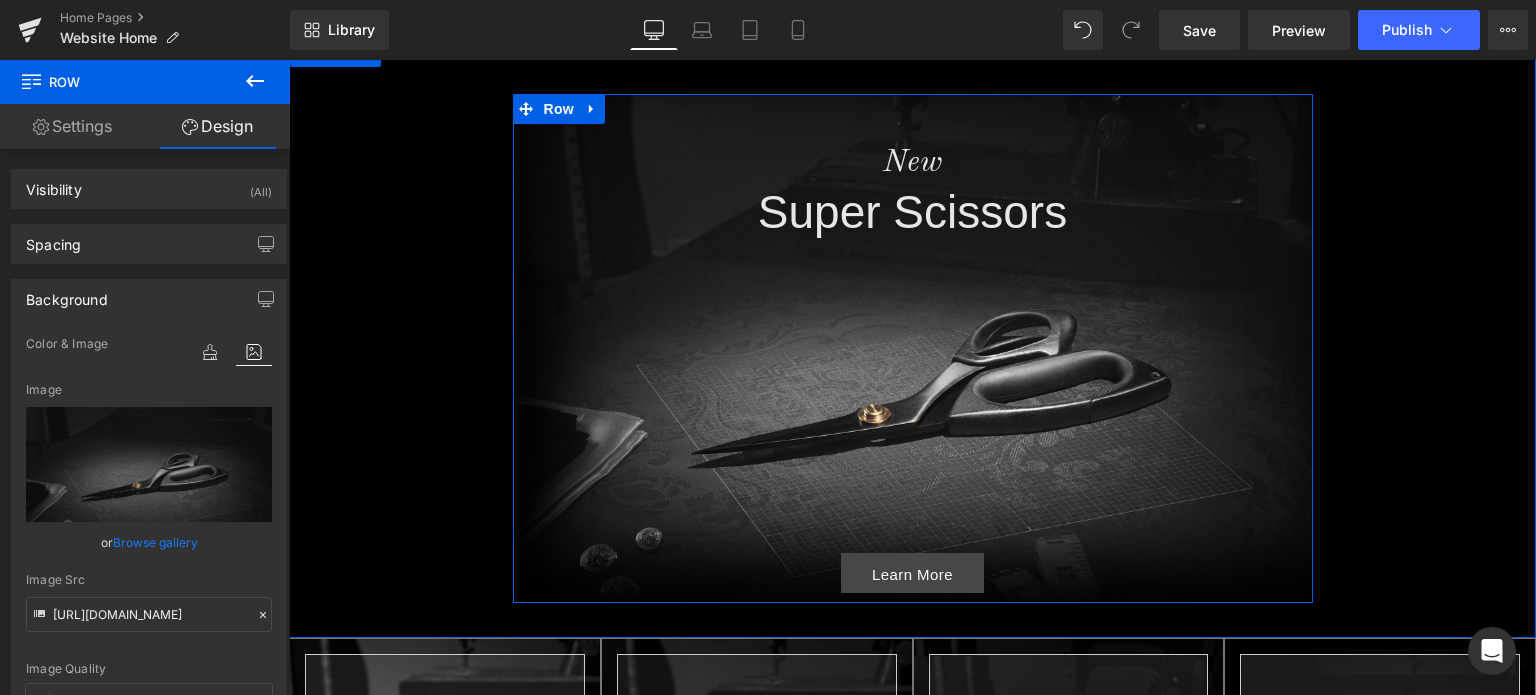 scroll, scrollTop: 100, scrollLeft: 0, axis: vertical 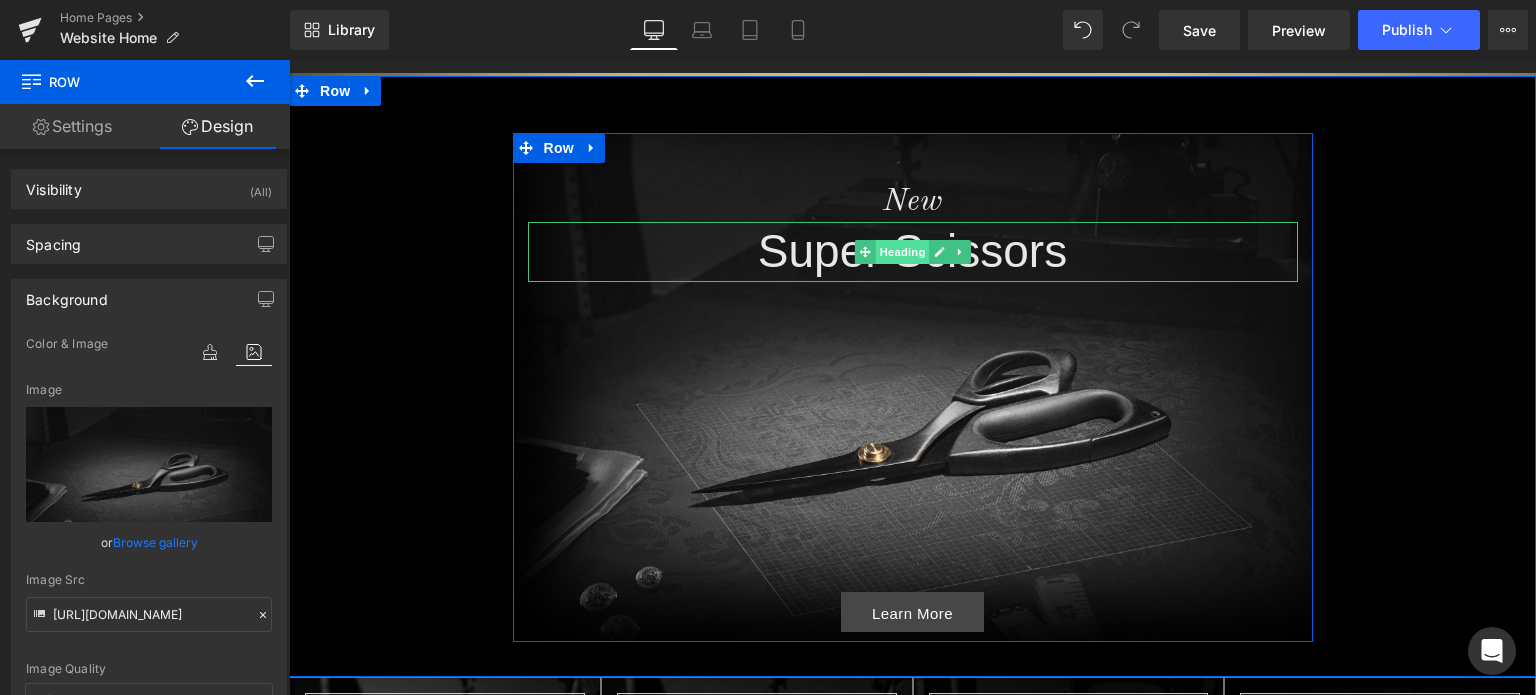 click on "Heading" at bounding box center [902, 252] 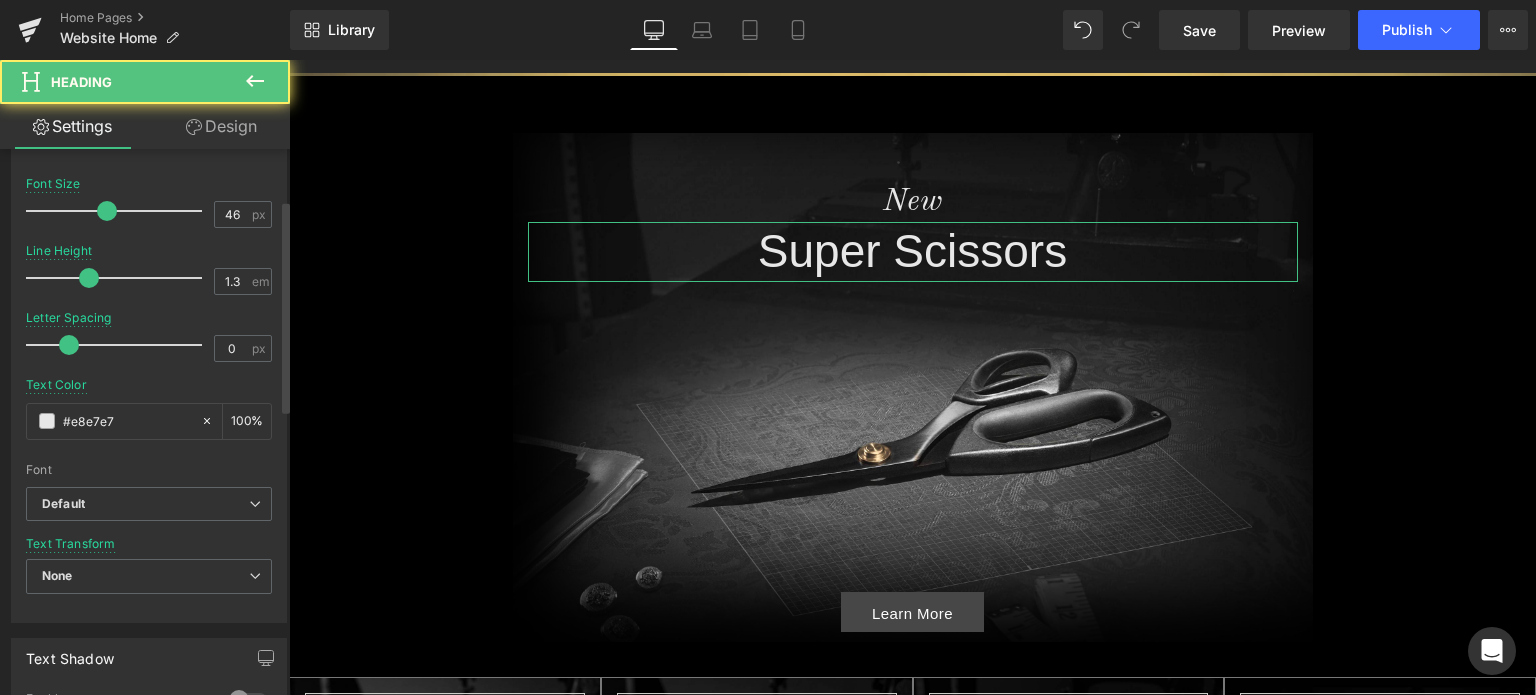 scroll, scrollTop: 400, scrollLeft: 0, axis: vertical 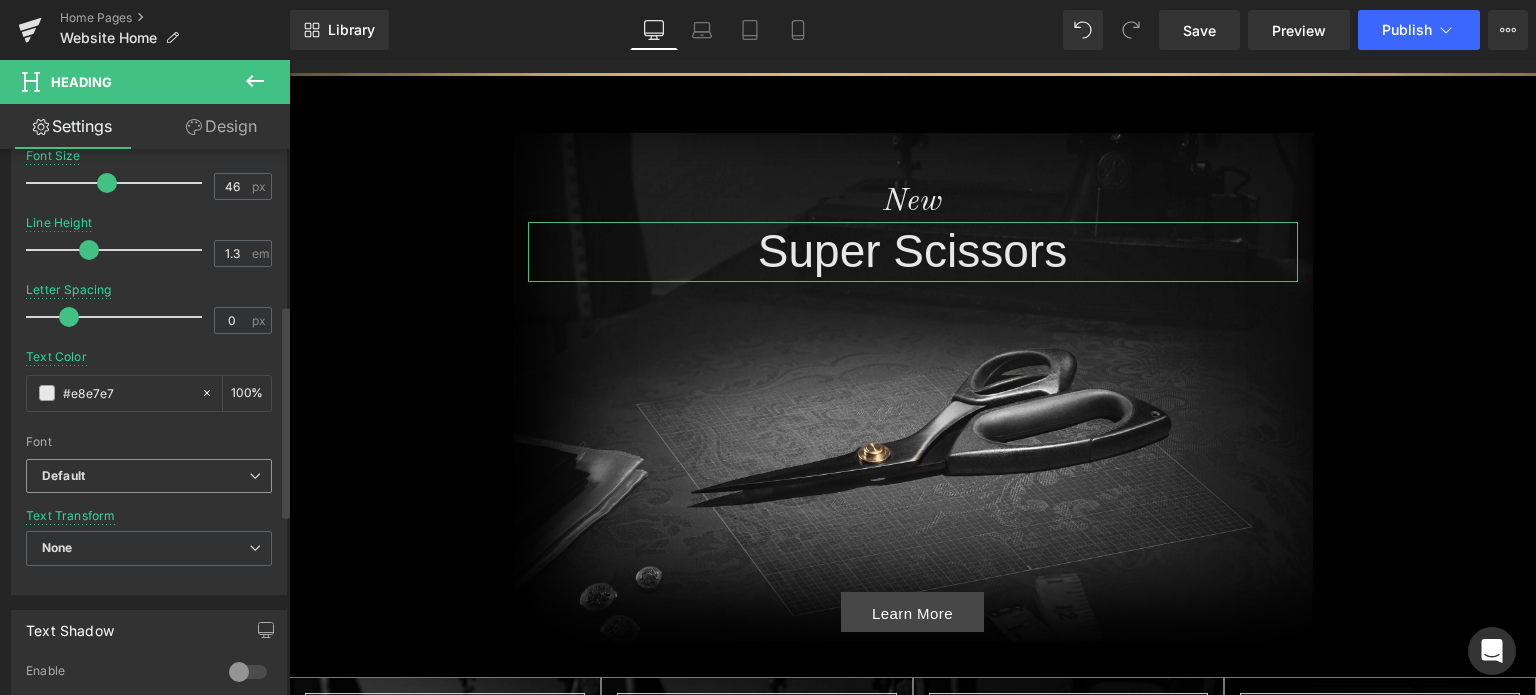 click on "Default" at bounding box center [145, 476] 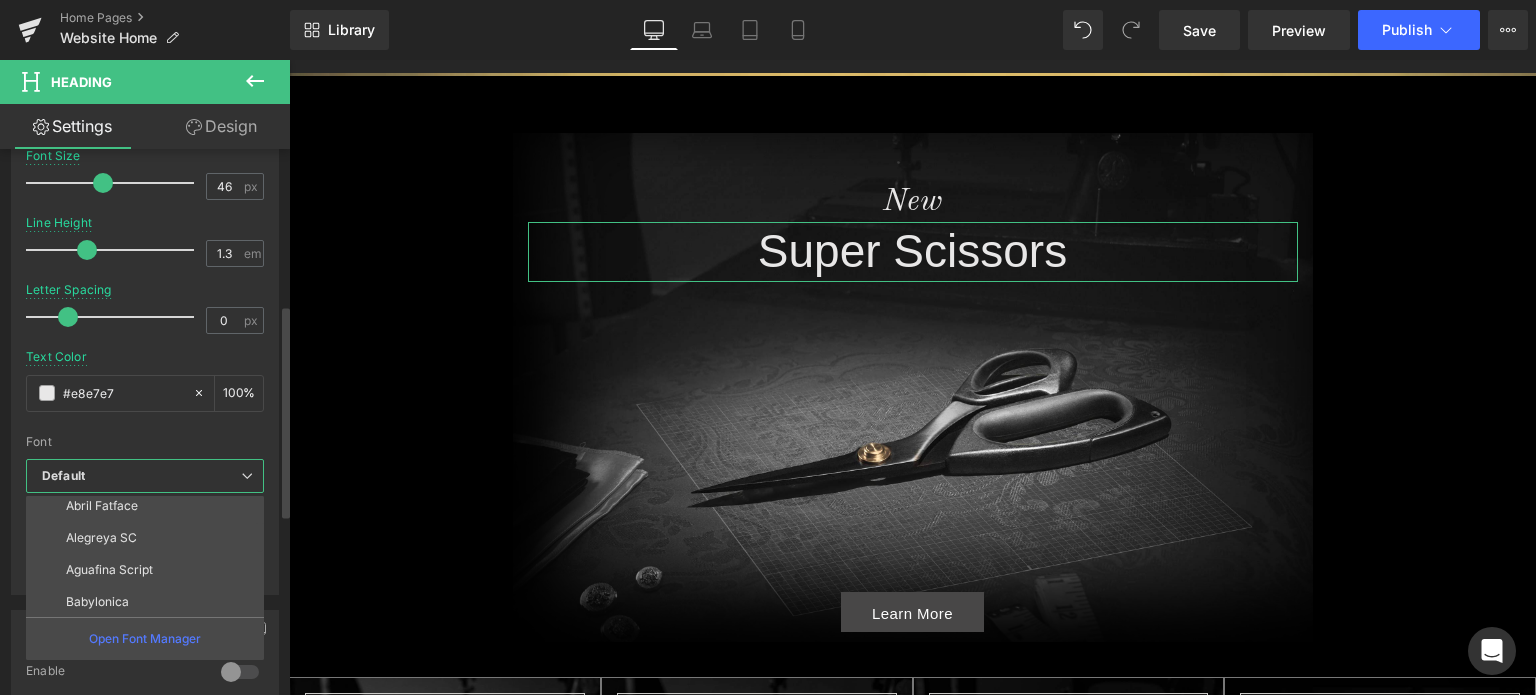 scroll, scrollTop: 100, scrollLeft: 0, axis: vertical 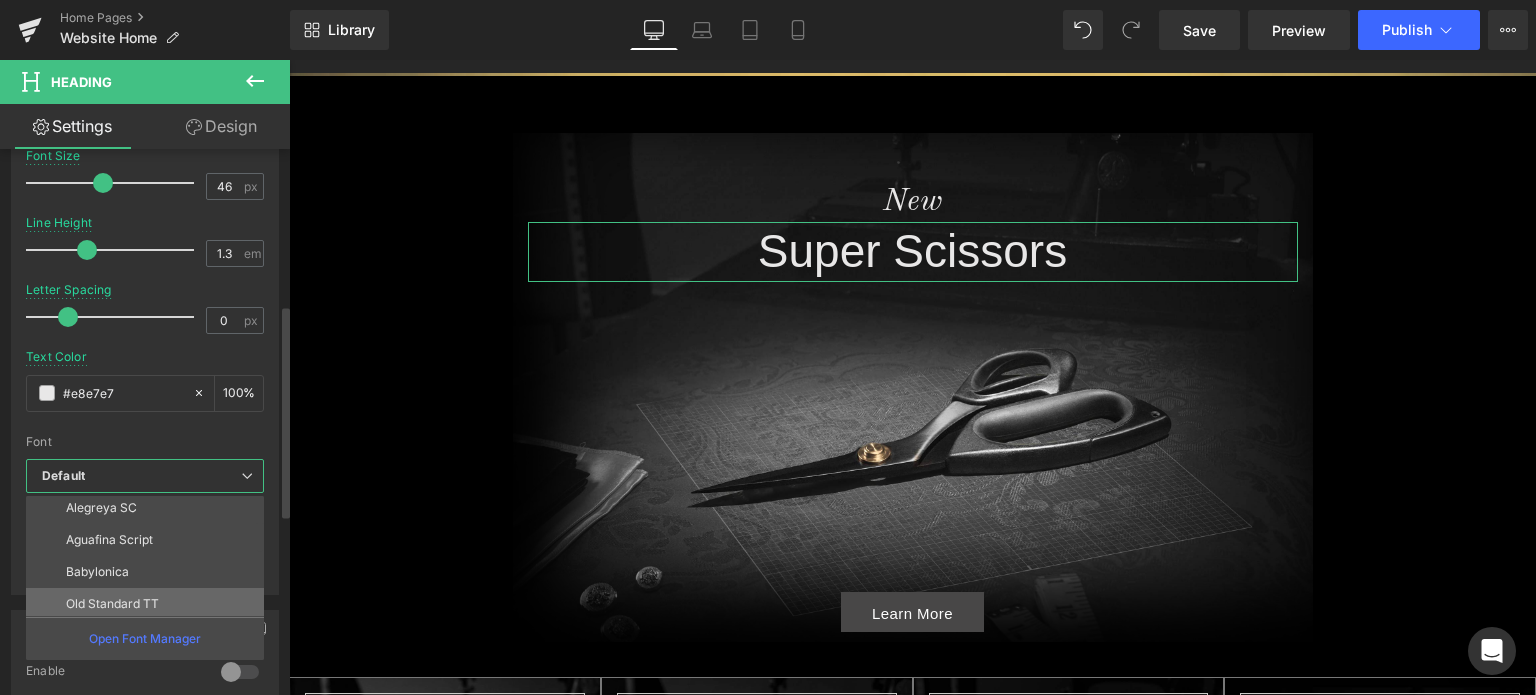 click on "Old Standard TT" at bounding box center (149, 604) 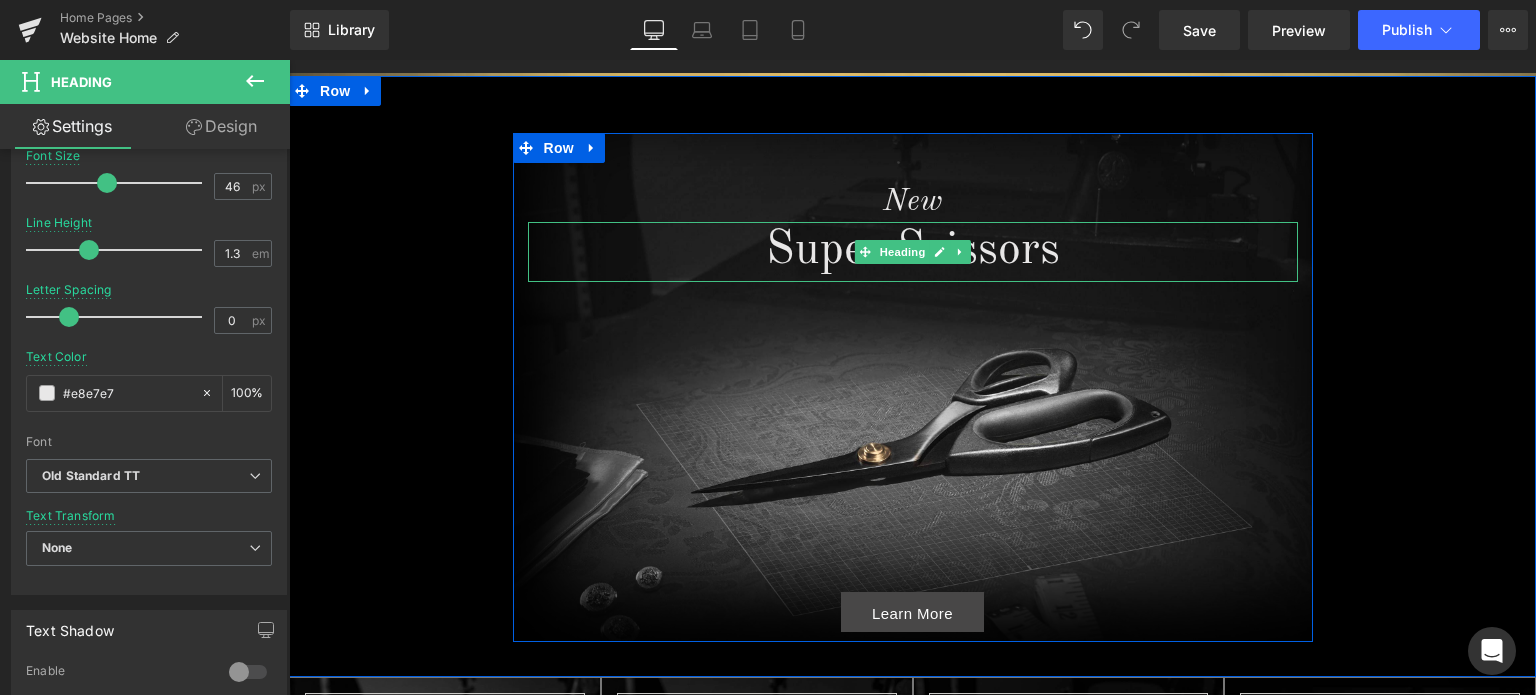 click on "Super Scissors" at bounding box center (913, 252) 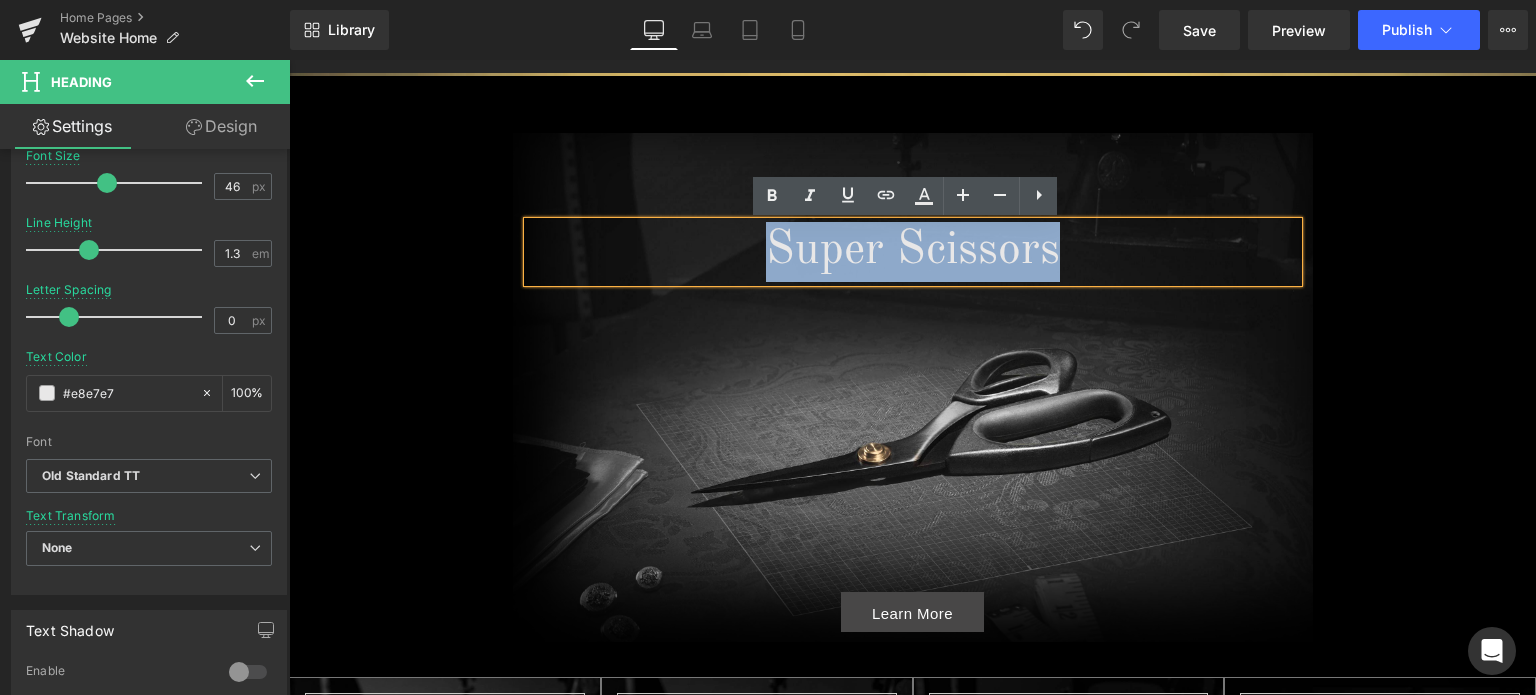 drag, startPoint x: 1057, startPoint y: 253, endPoint x: 761, endPoint y: 257, distance: 296.02704 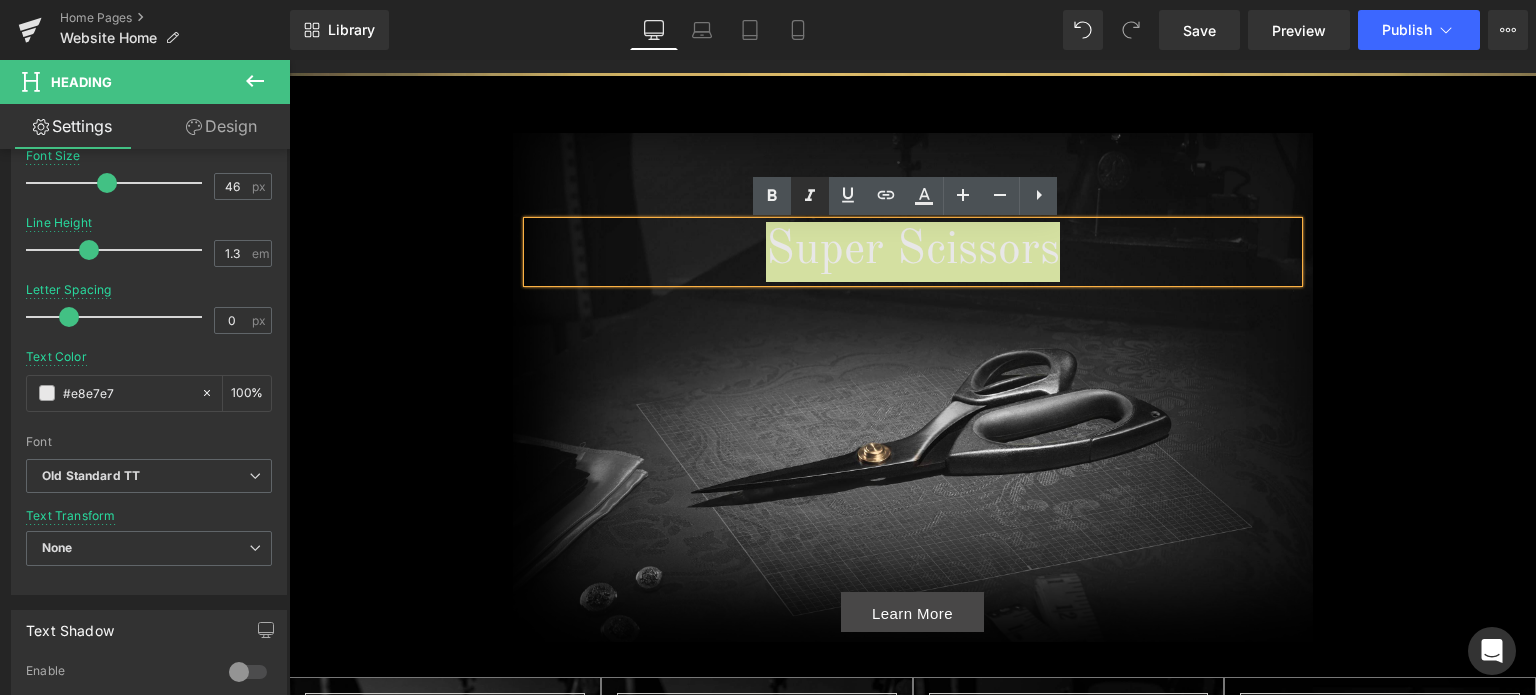 click 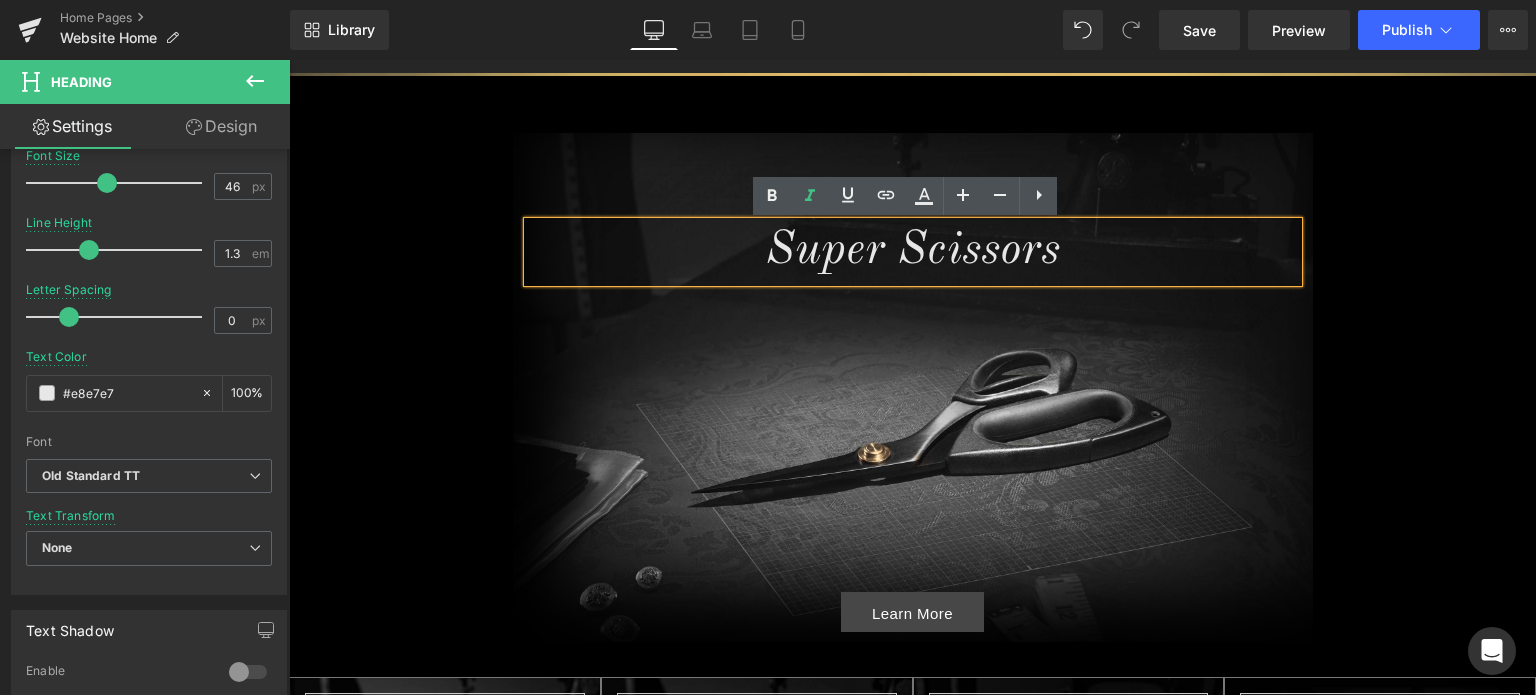click on "Super Scissors" at bounding box center (913, 252) 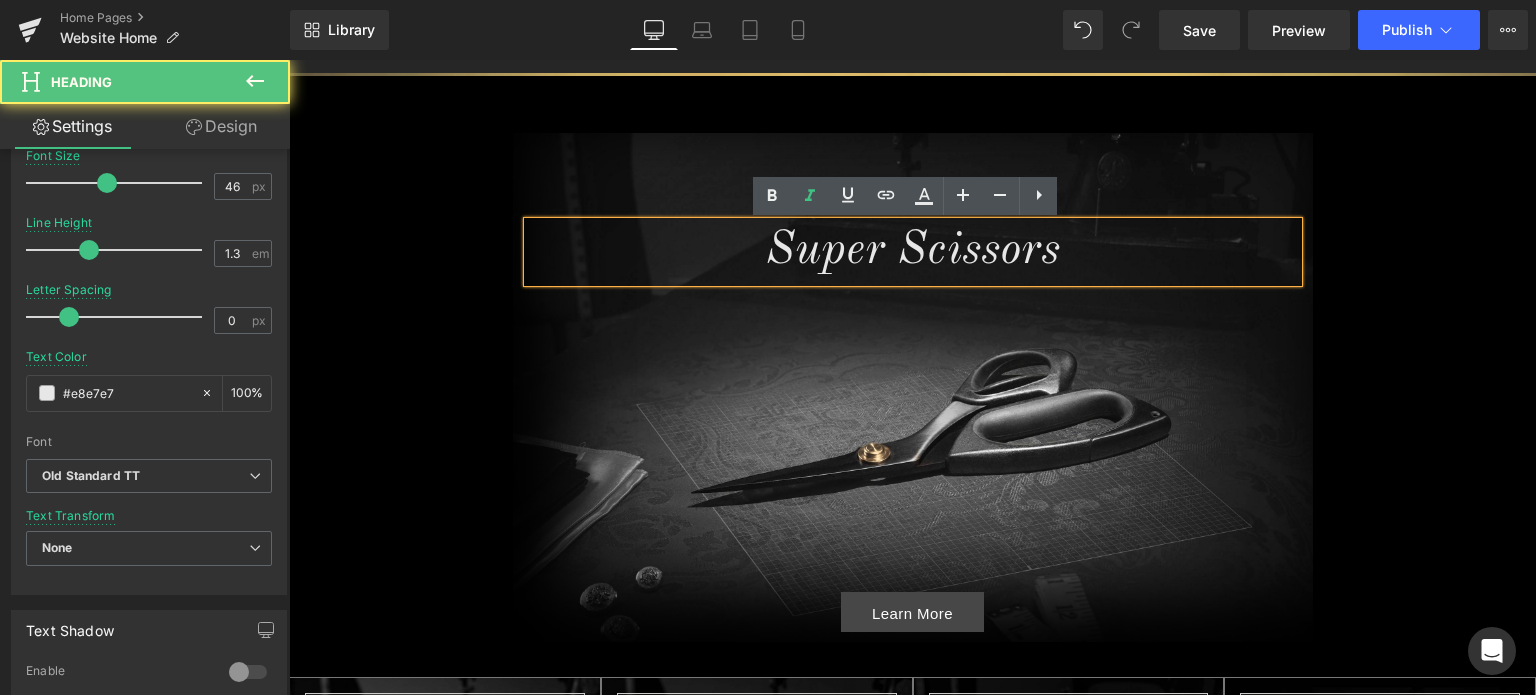 click on "New Heading         Super Scissors Heading         Learn More Button         Row" at bounding box center [912, 387] 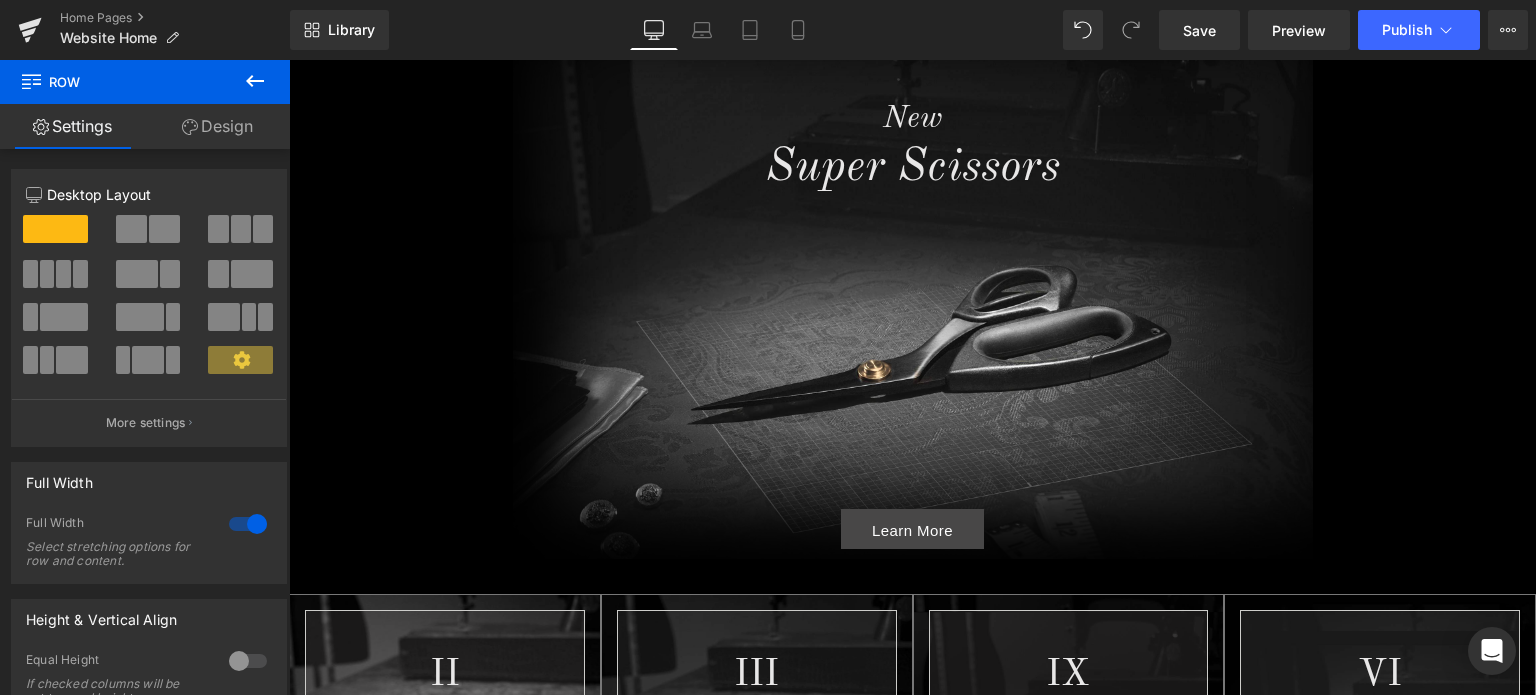 scroll, scrollTop: 200, scrollLeft: 0, axis: vertical 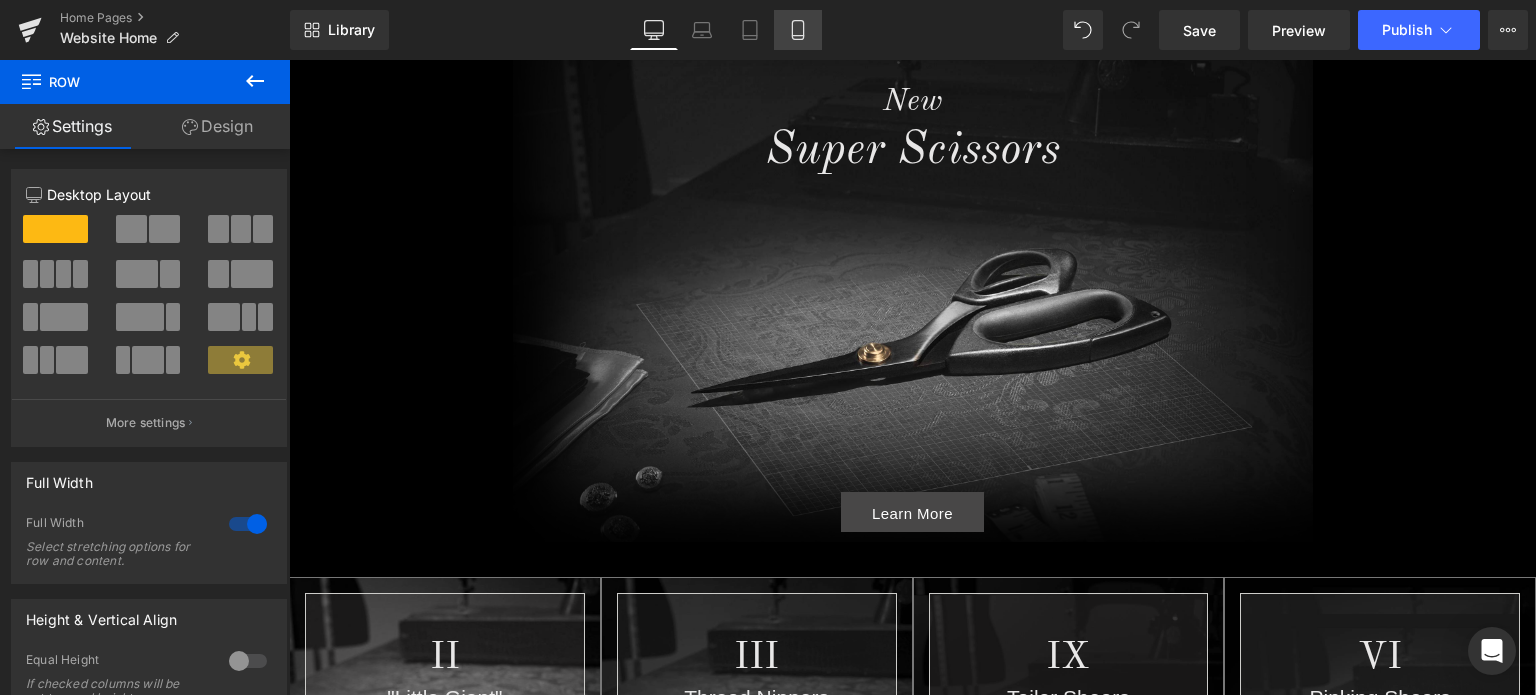 click 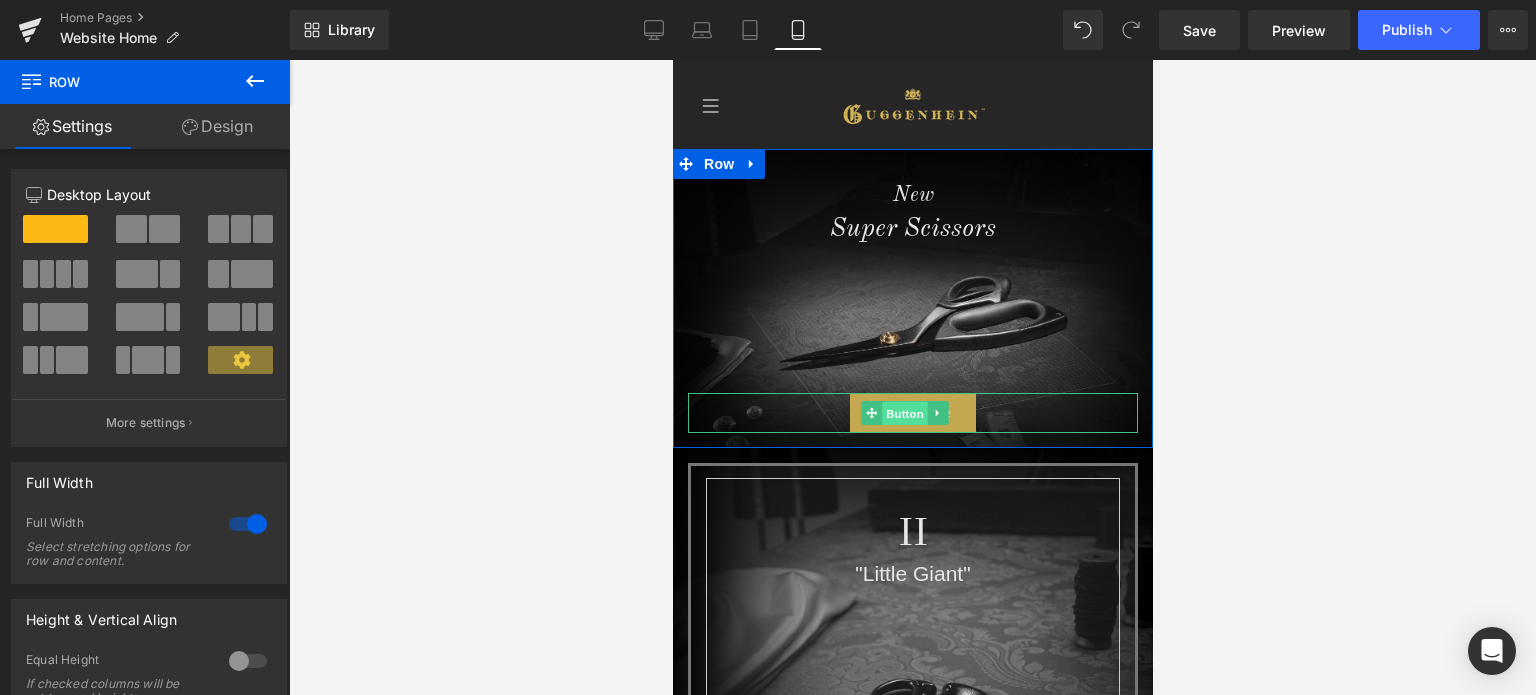 click on "Button" at bounding box center [905, 414] 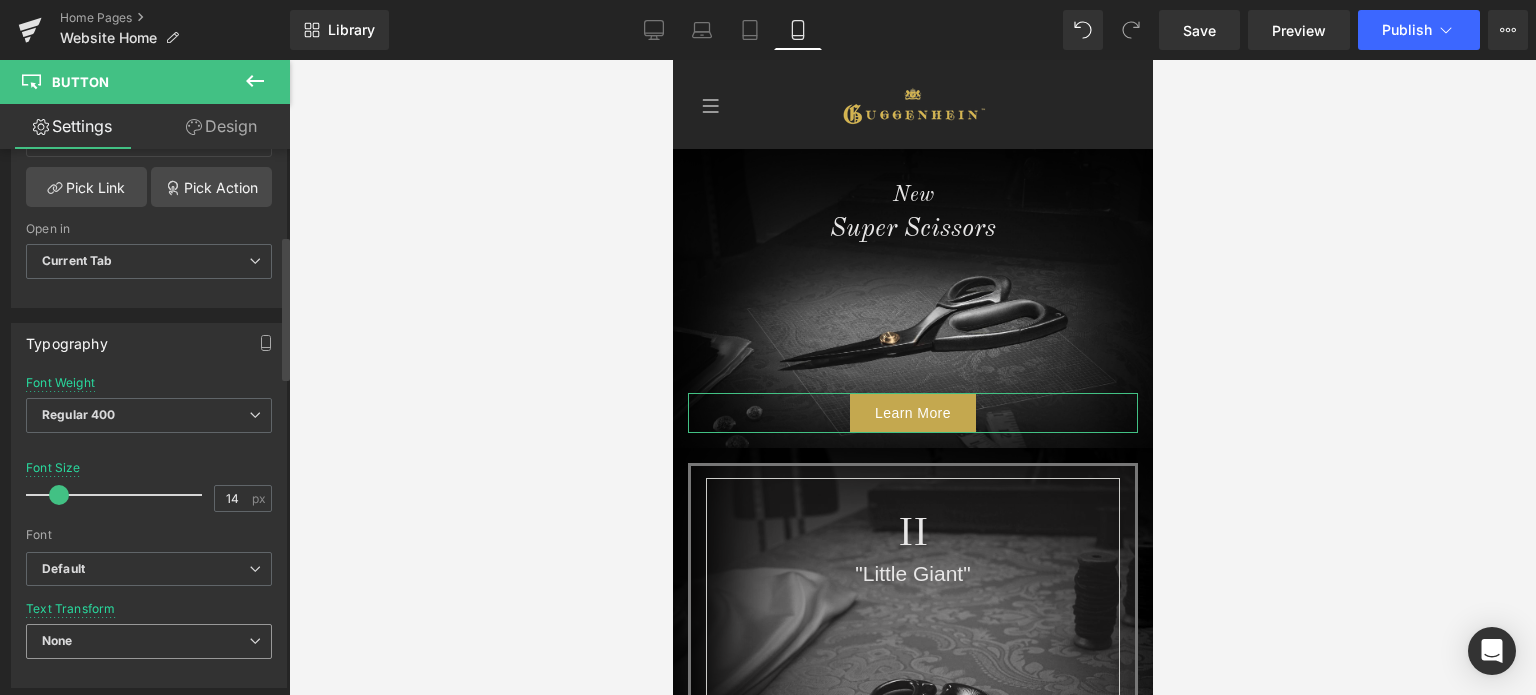 scroll, scrollTop: 600, scrollLeft: 0, axis: vertical 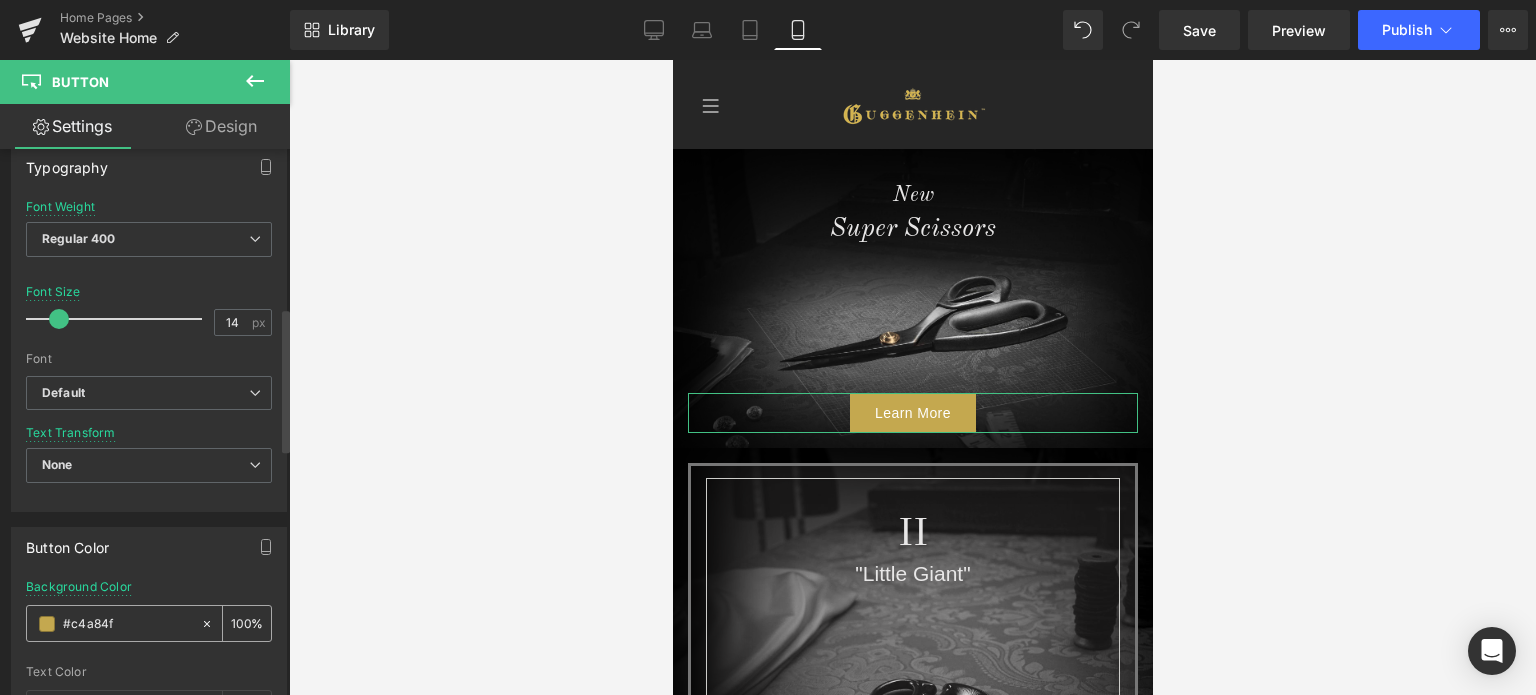 click on "#c4a84f" at bounding box center (127, 624) 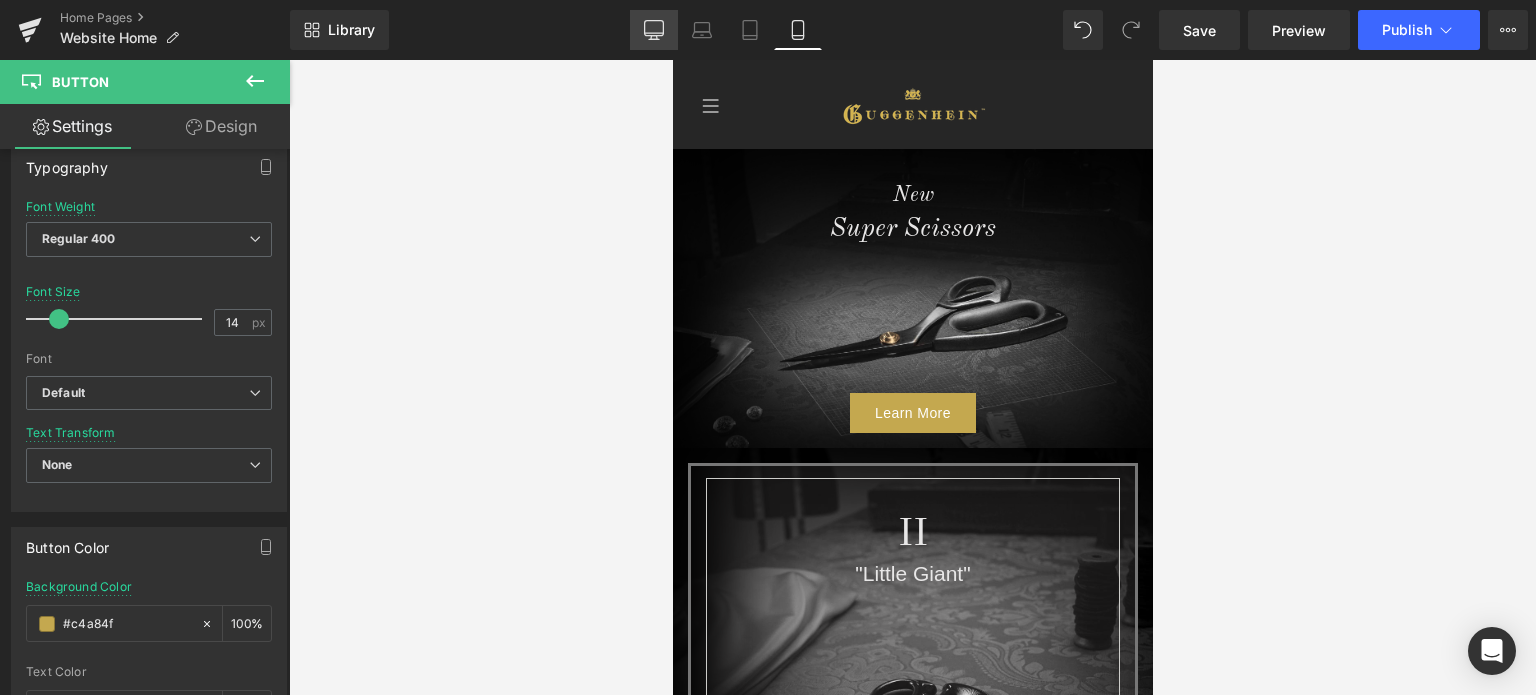 click 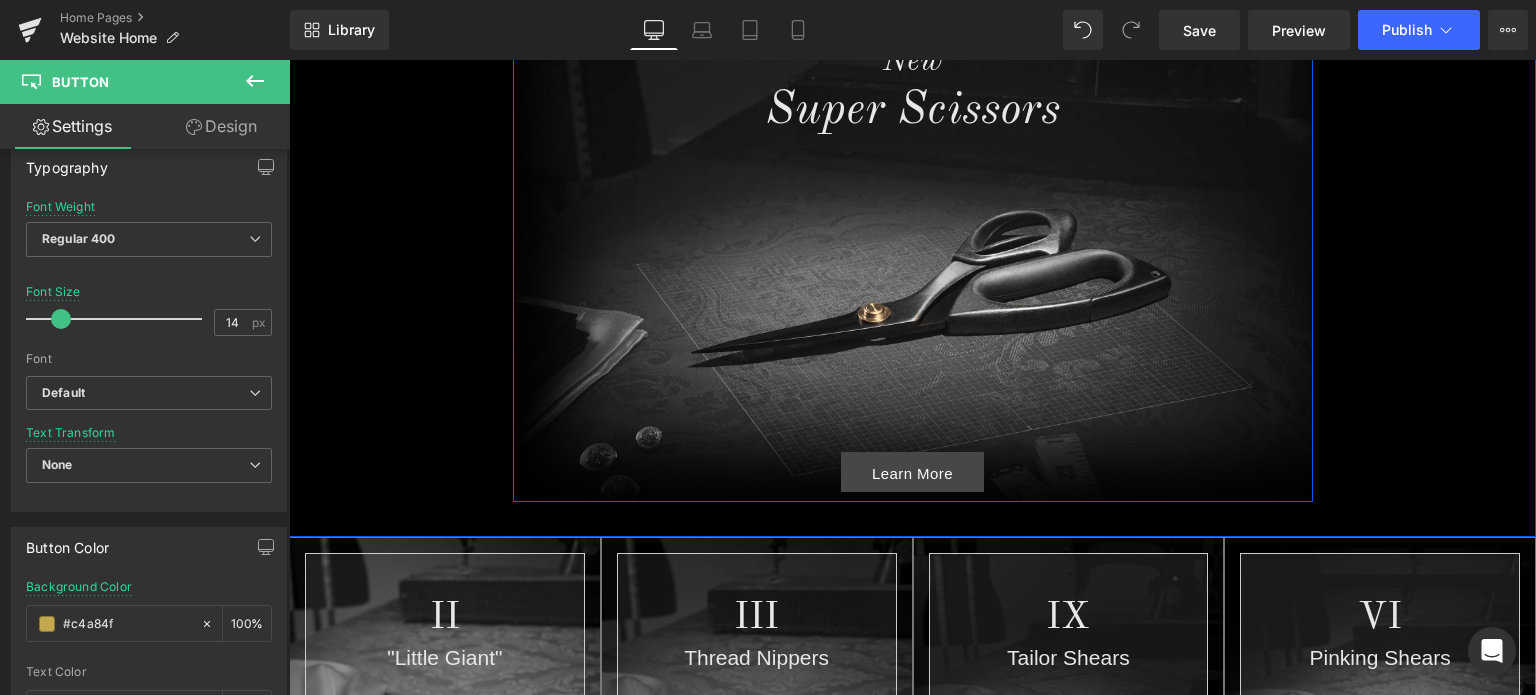 scroll, scrollTop: 300, scrollLeft: 0, axis: vertical 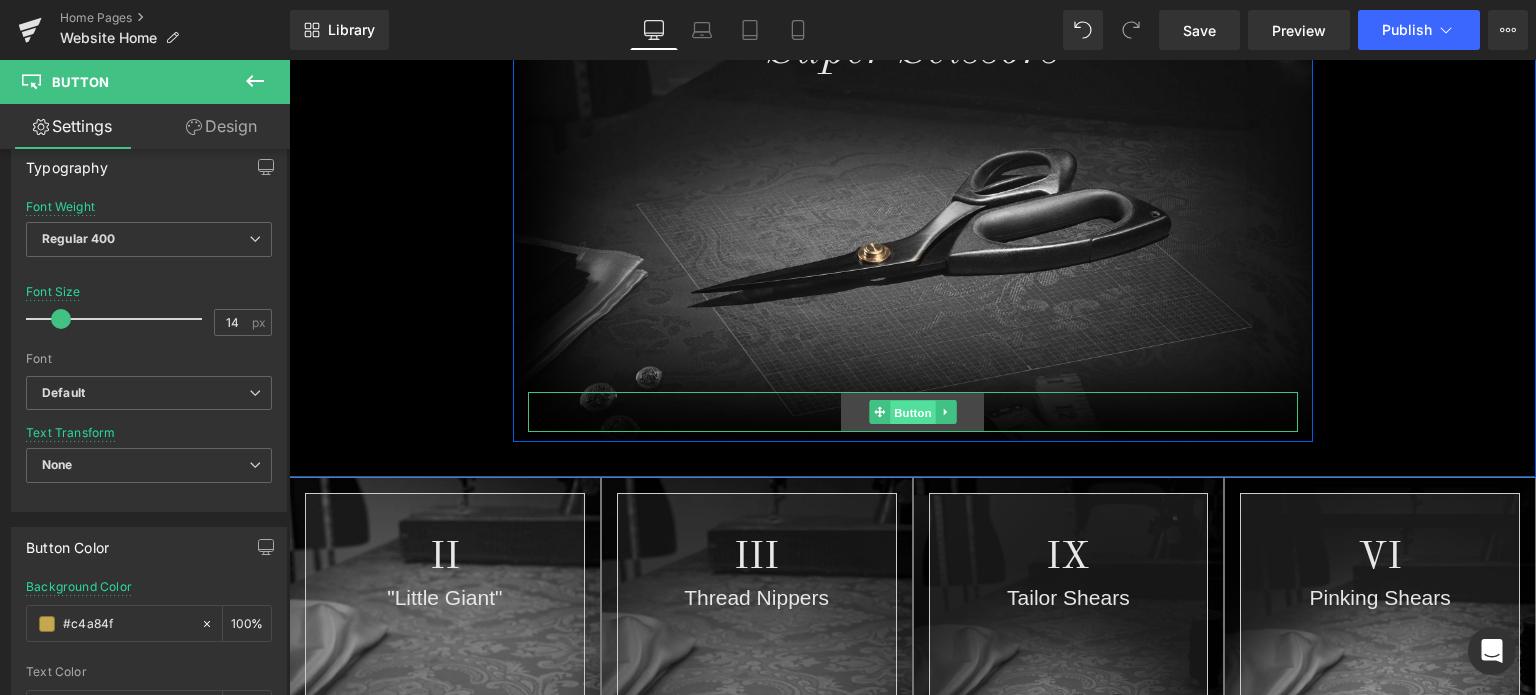 click on "Button" at bounding box center (913, 413) 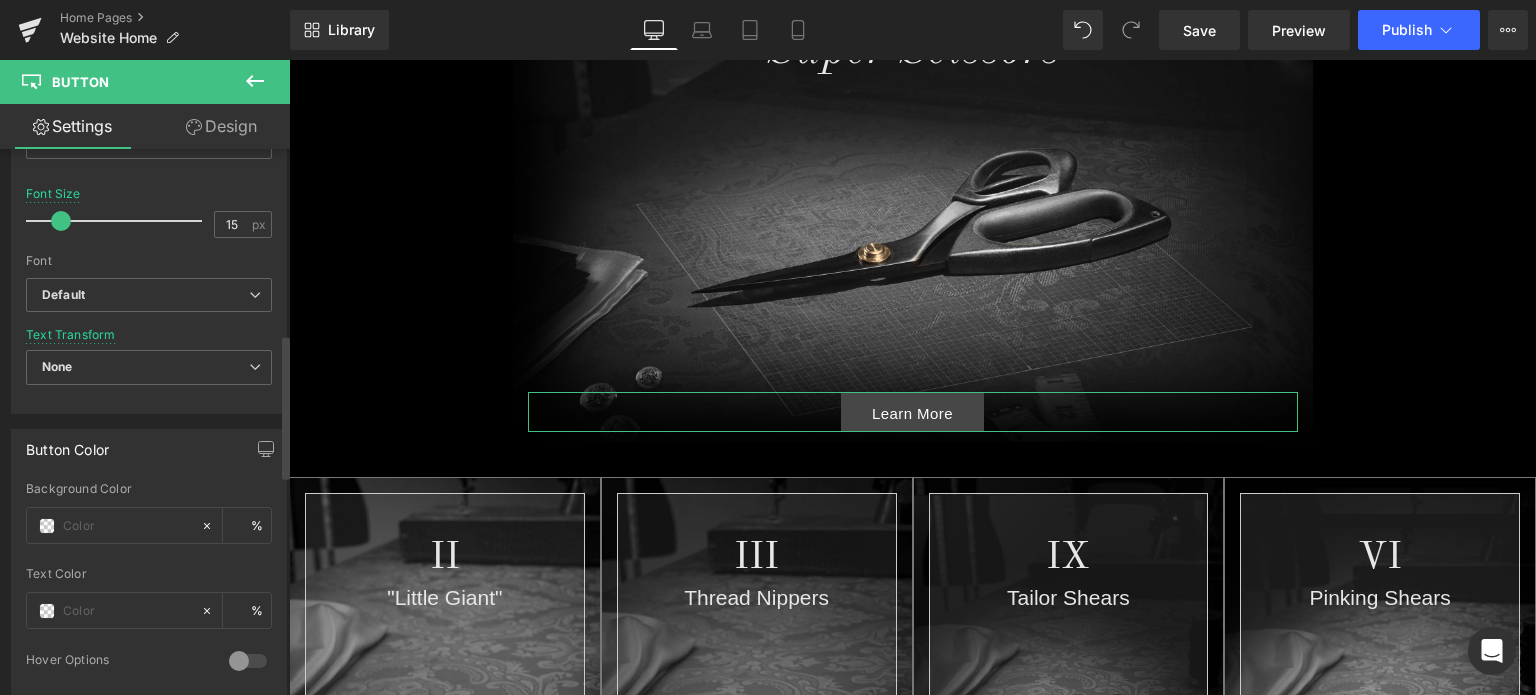 scroll, scrollTop: 700, scrollLeft: 0, axis: vertical 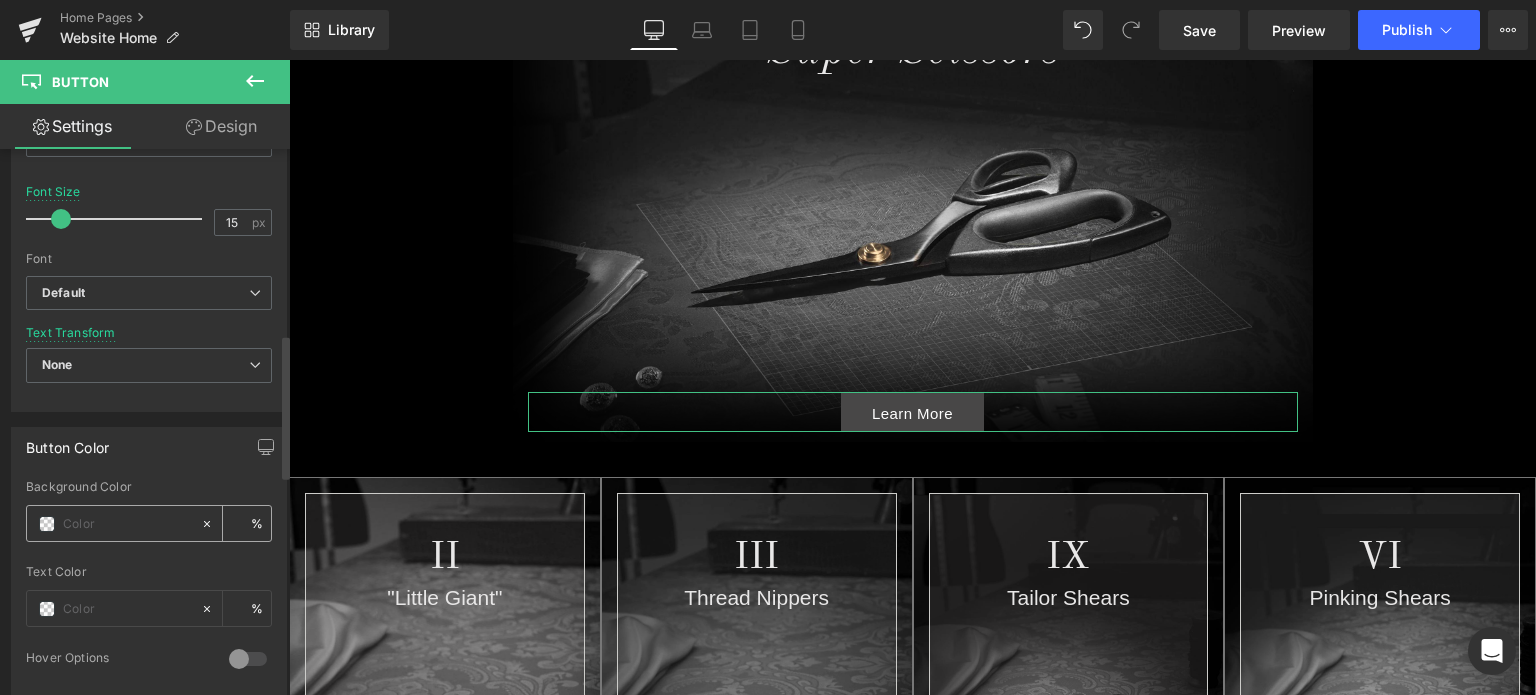 click at bounding box center [127, 524] 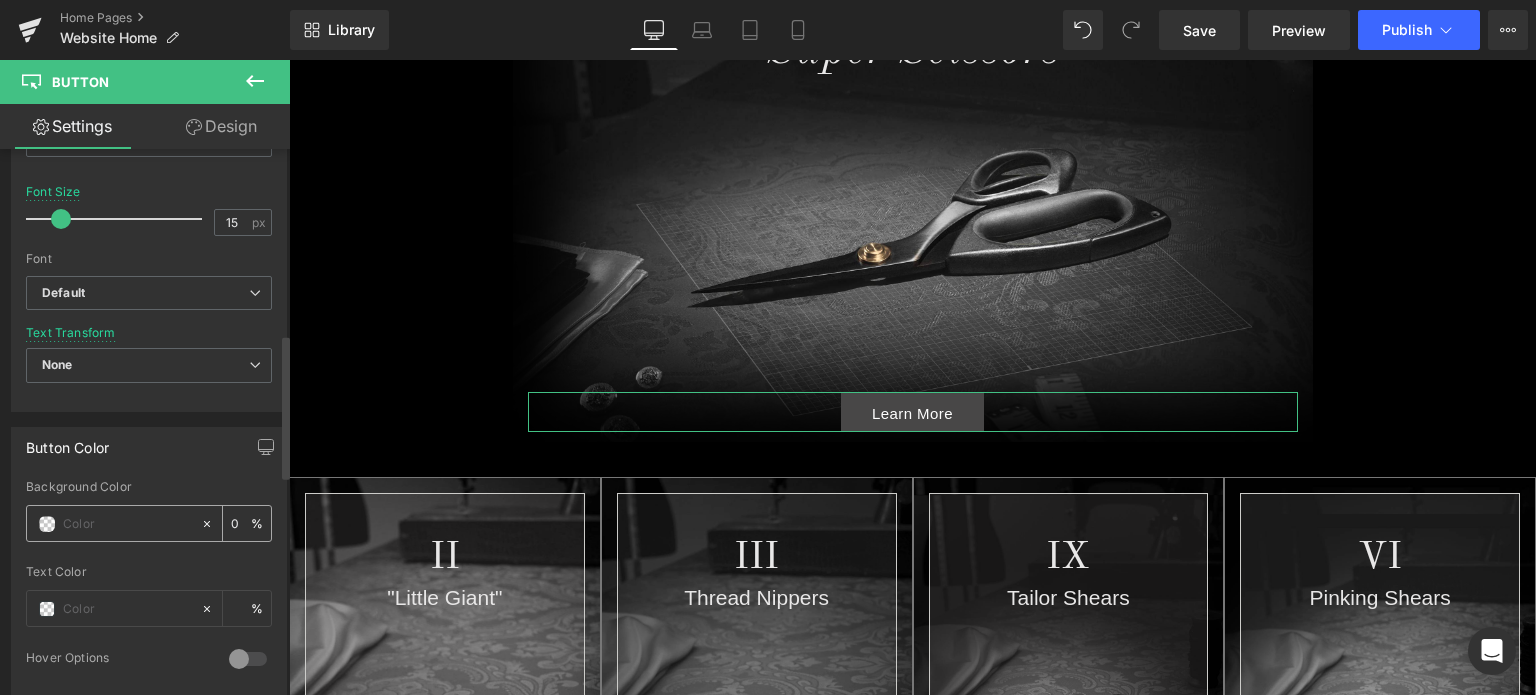 paste on "#c4a84f" 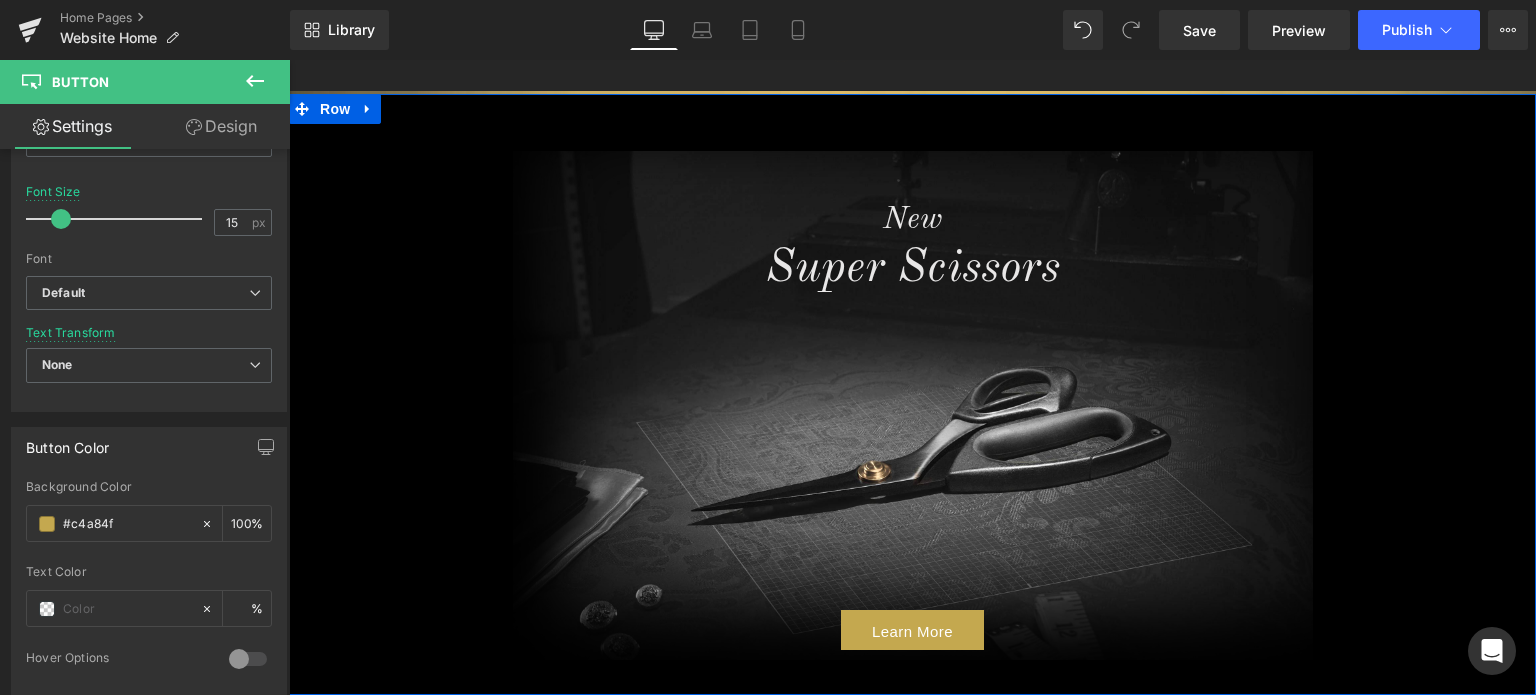 scroll, scrollTop: 0, scrollLeft: 0, axis: both 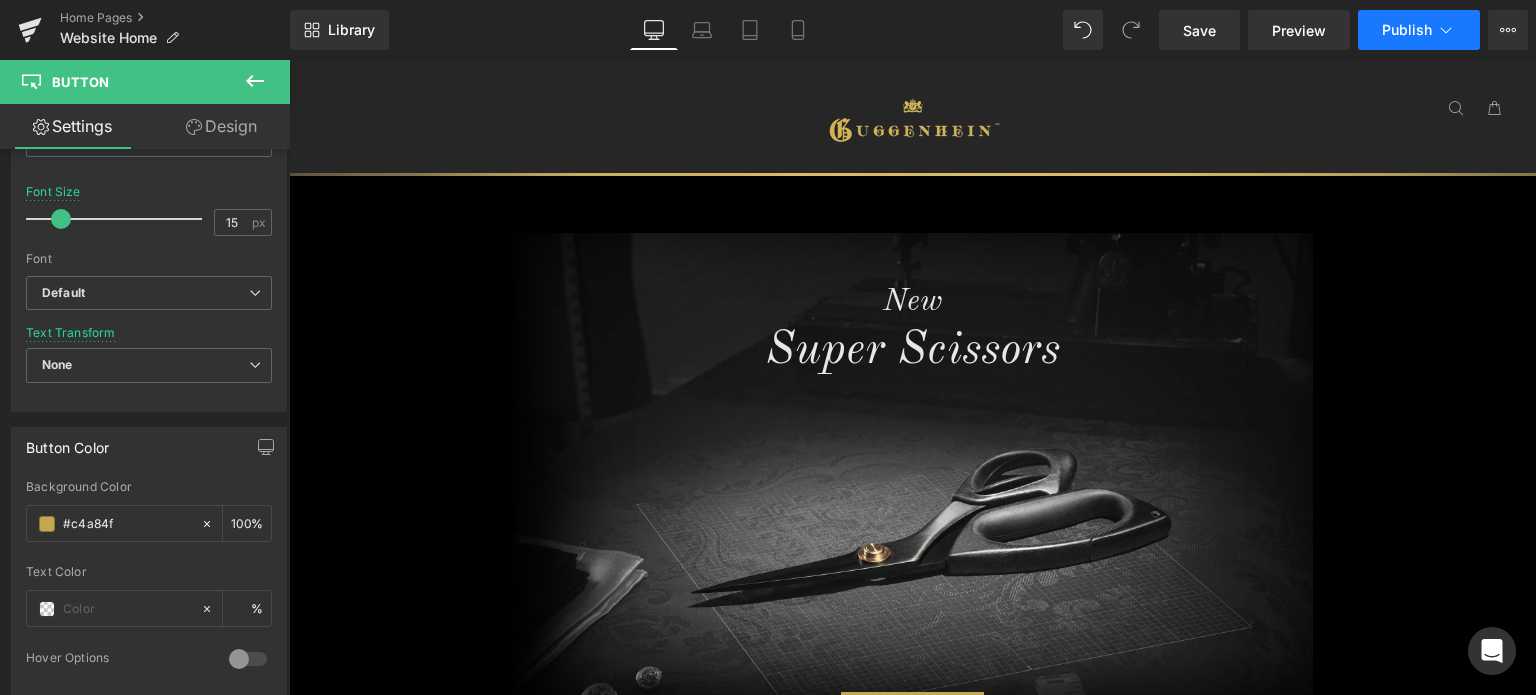 type on "#c4a84f" 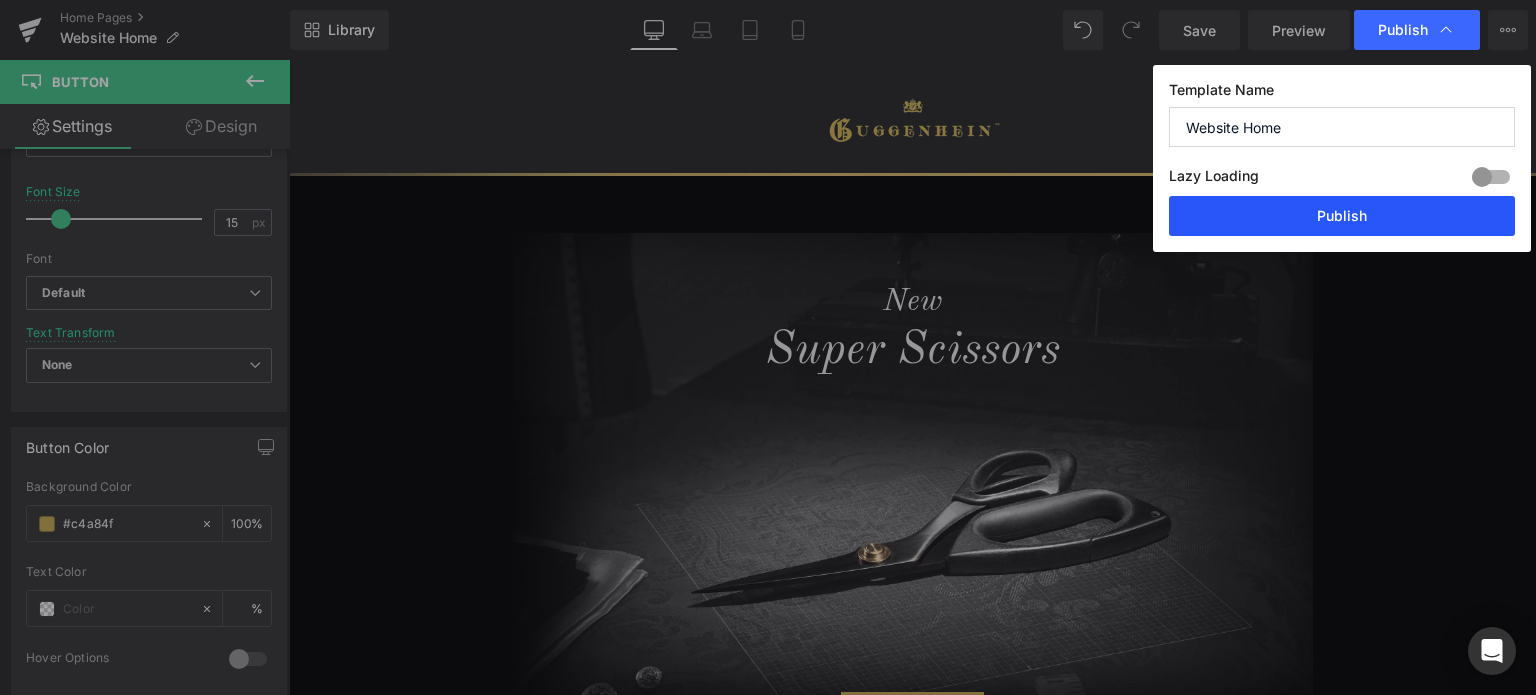 drag, startPoint x: 1356, startPoint y: 212, endPoint x: 718, endPoint y: 173, distance: 639.1909 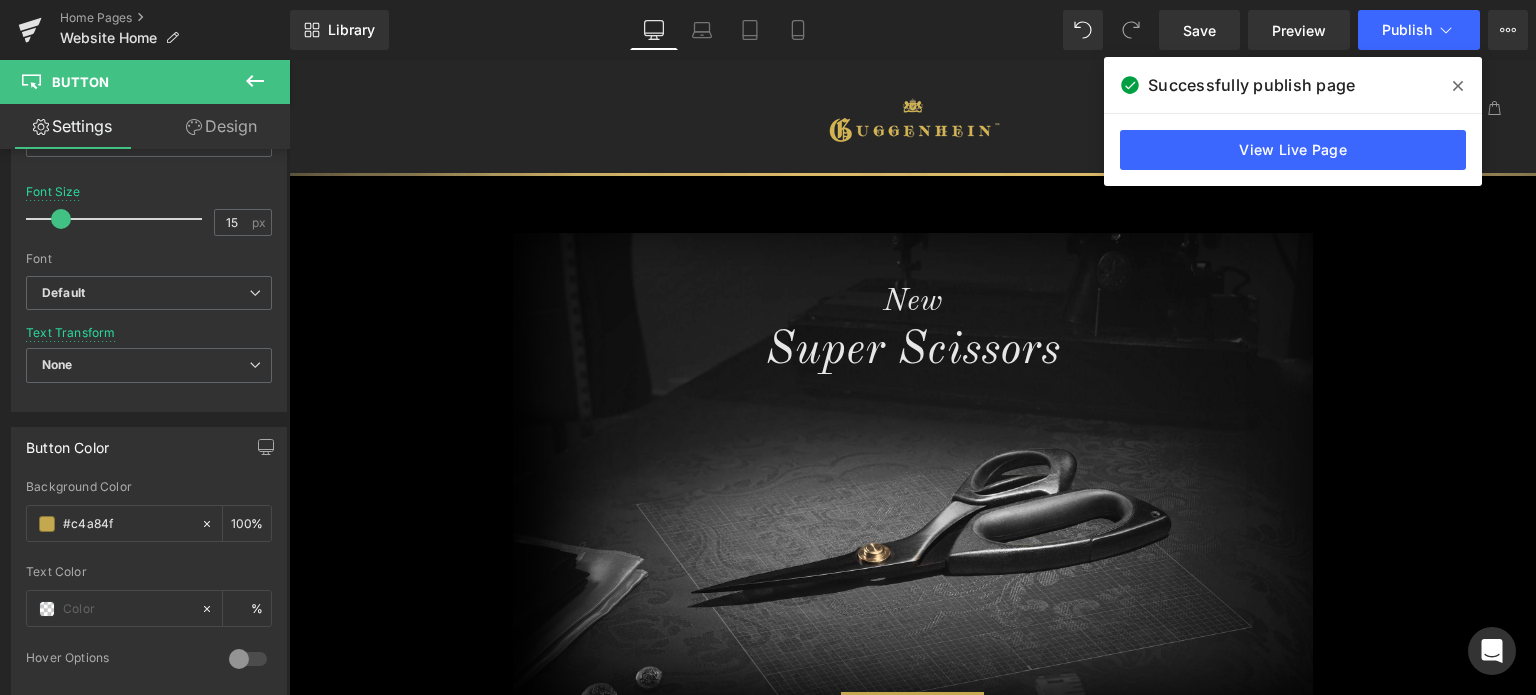 click 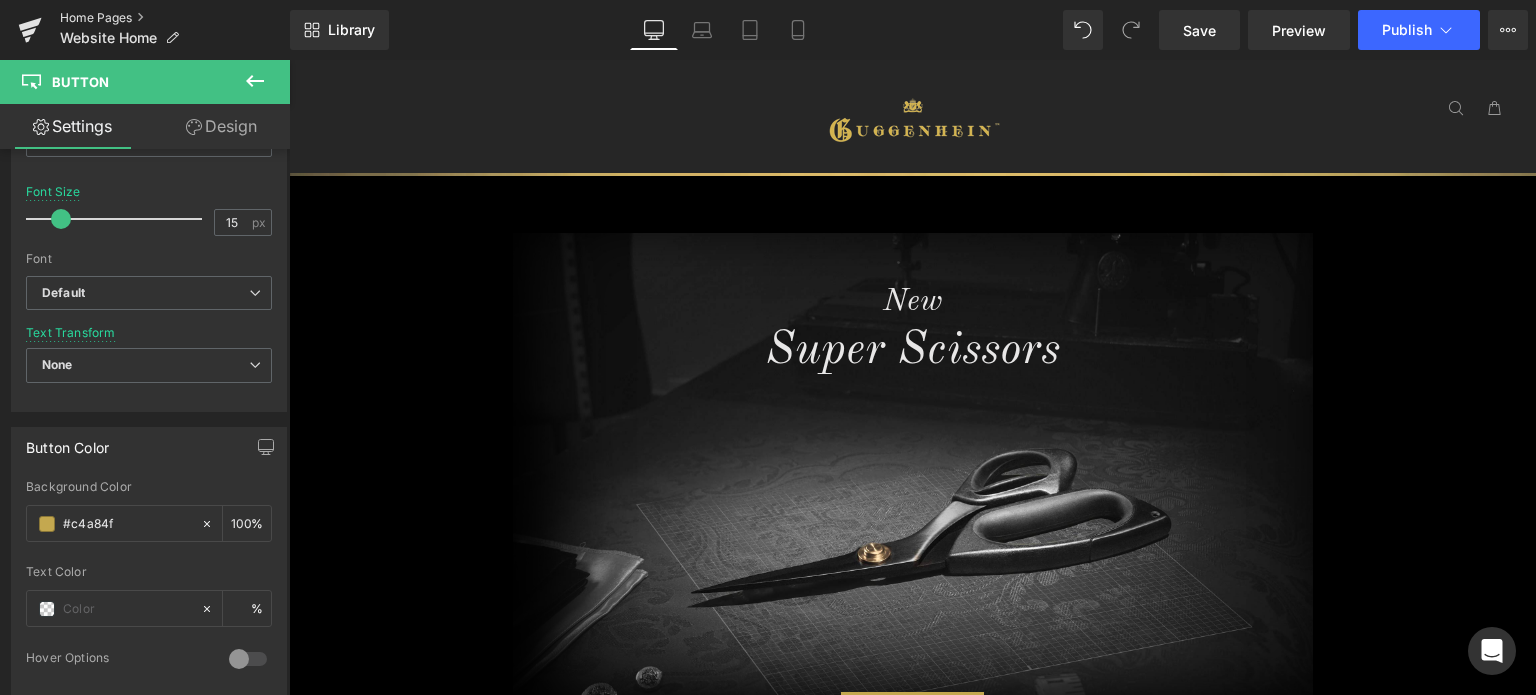 click on "Home Pages" at bounding box center [175, 18] 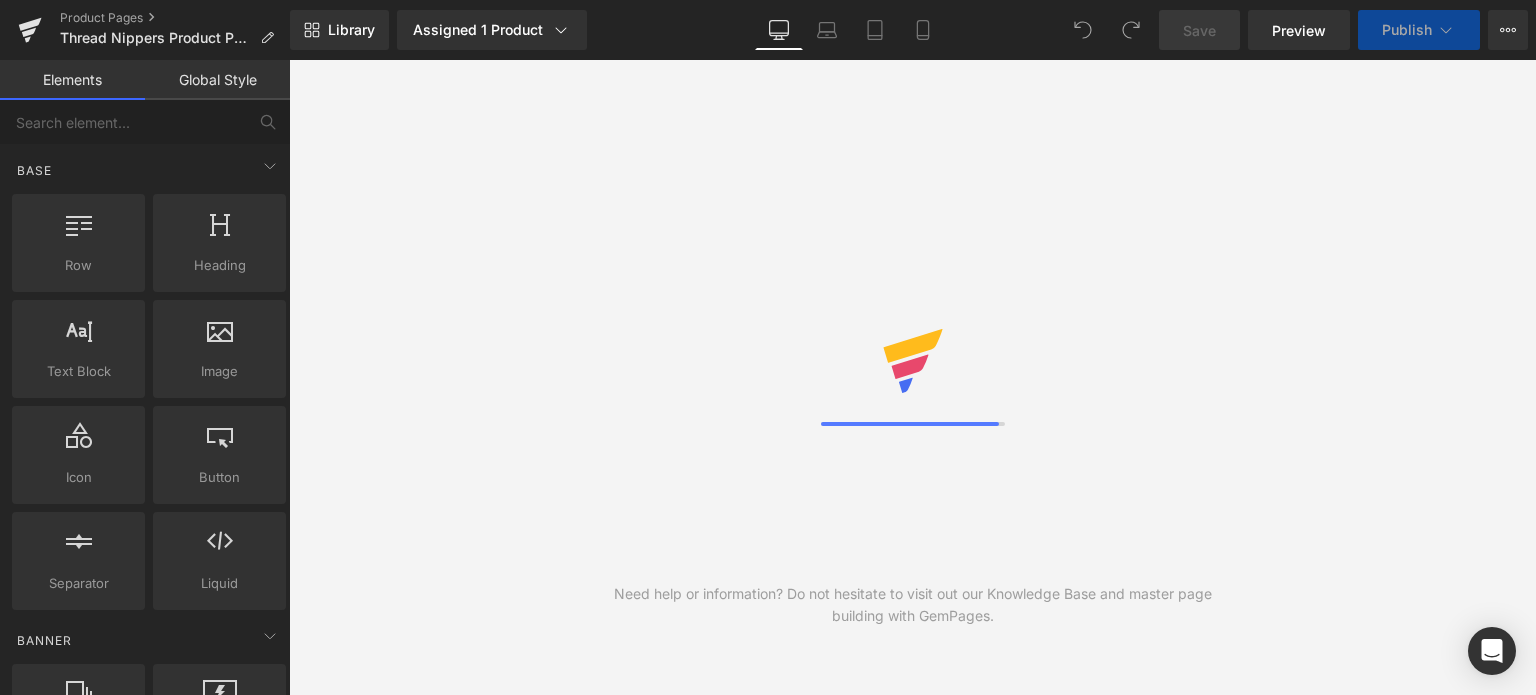 scroll, scrollTop: 0, scrollLeft: 0, axis: both 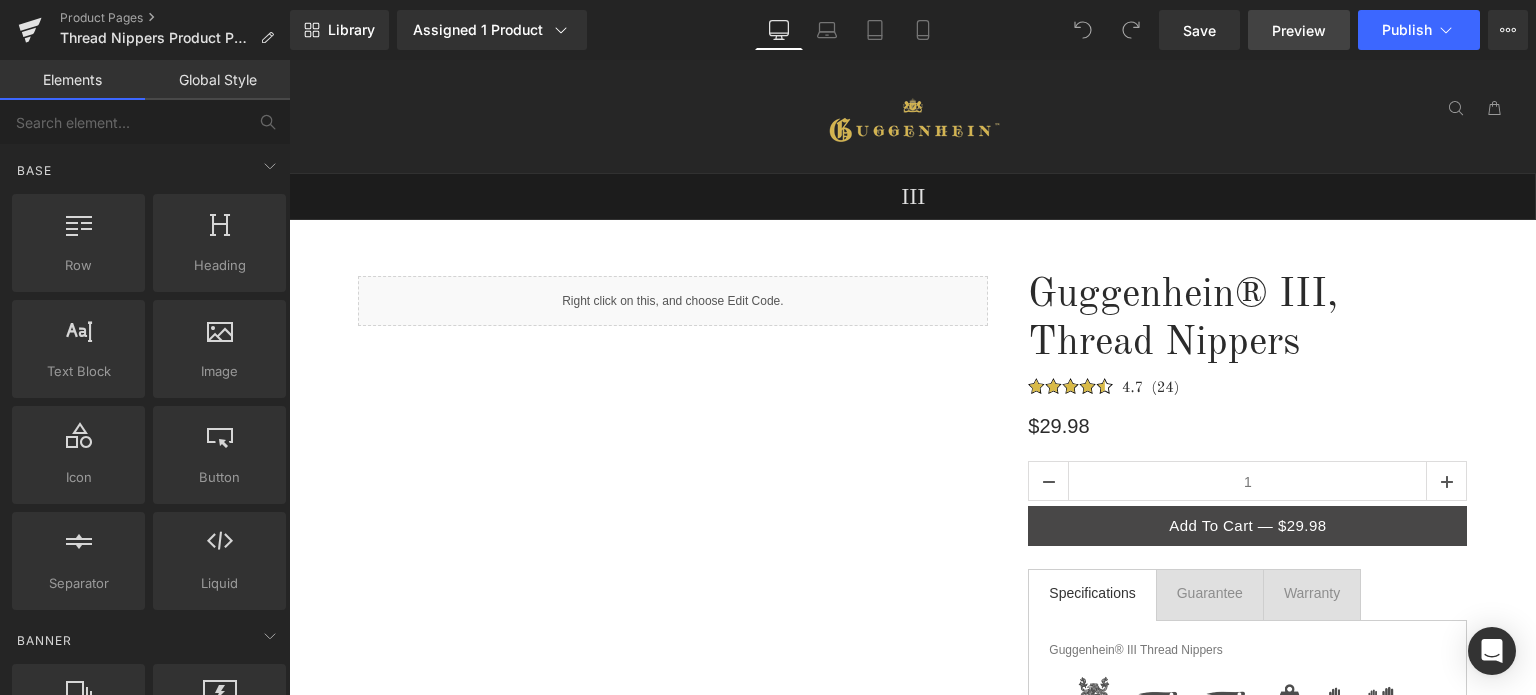 click on "Preview" at bounding box center (1299, 30) 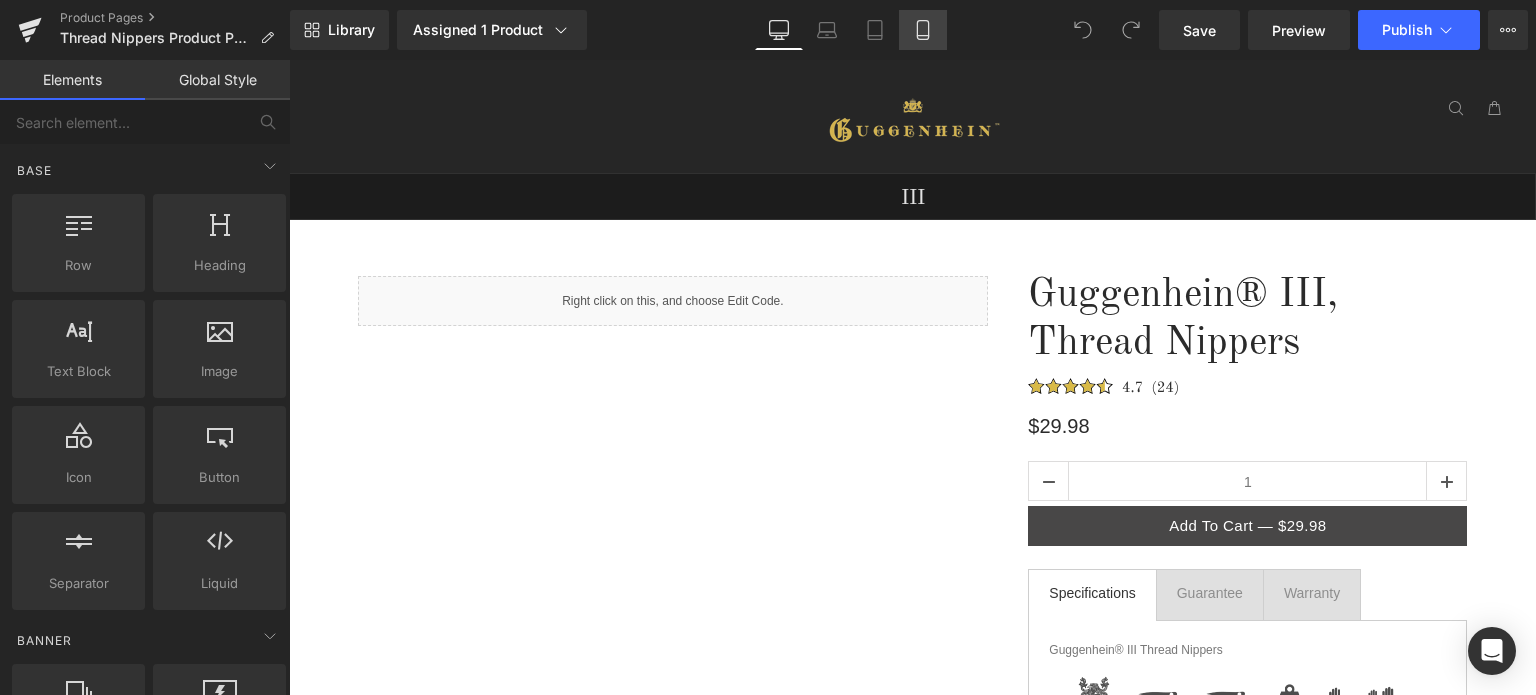 click 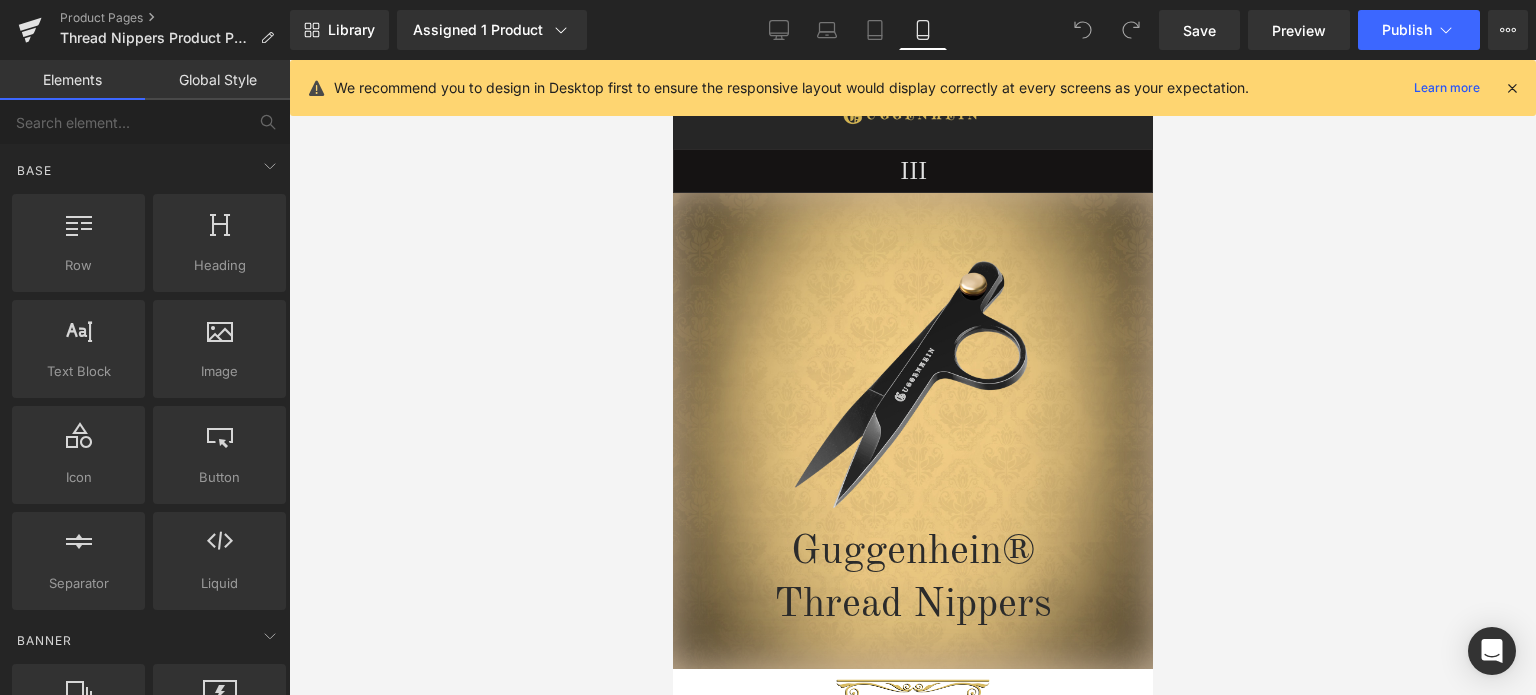 click at bounding box center [1512, 88] 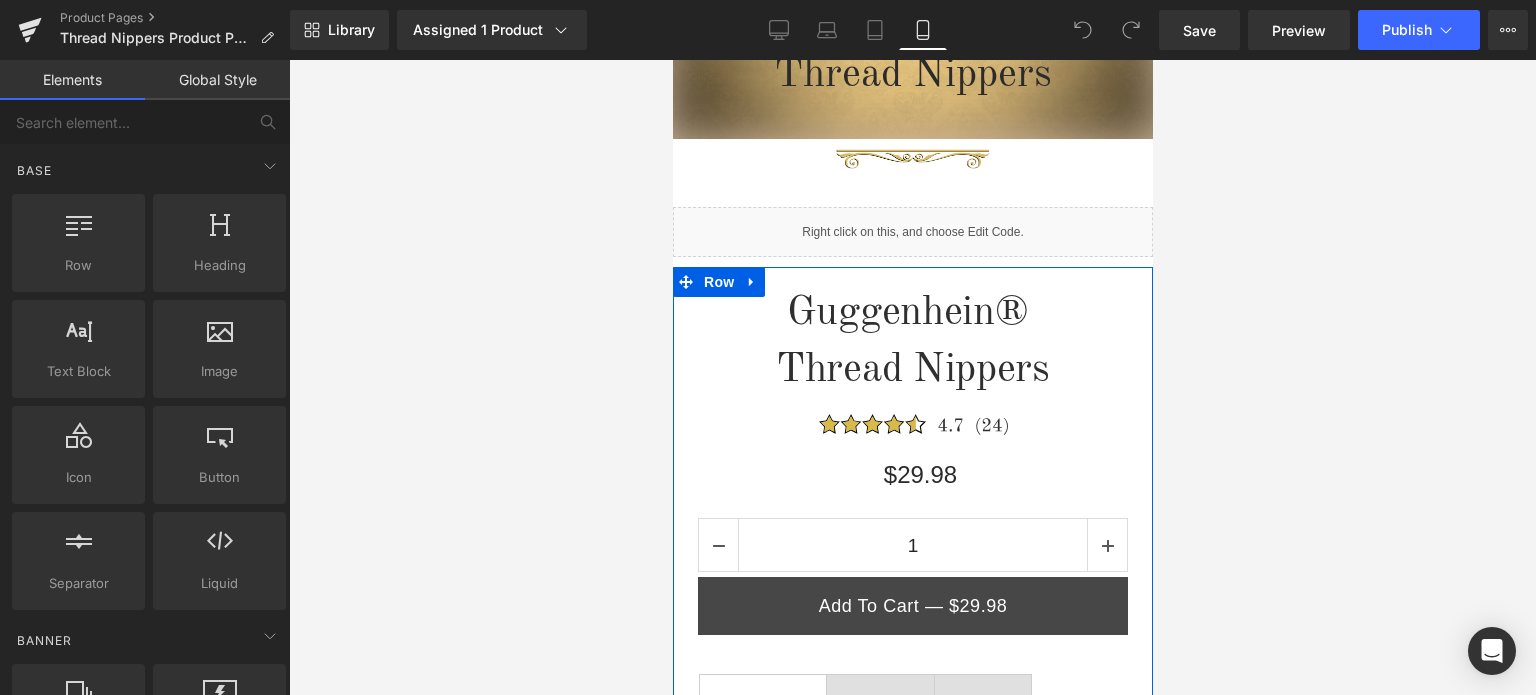 scroll, scrollTop: 500, scrollLeft: 0, axis: vertical 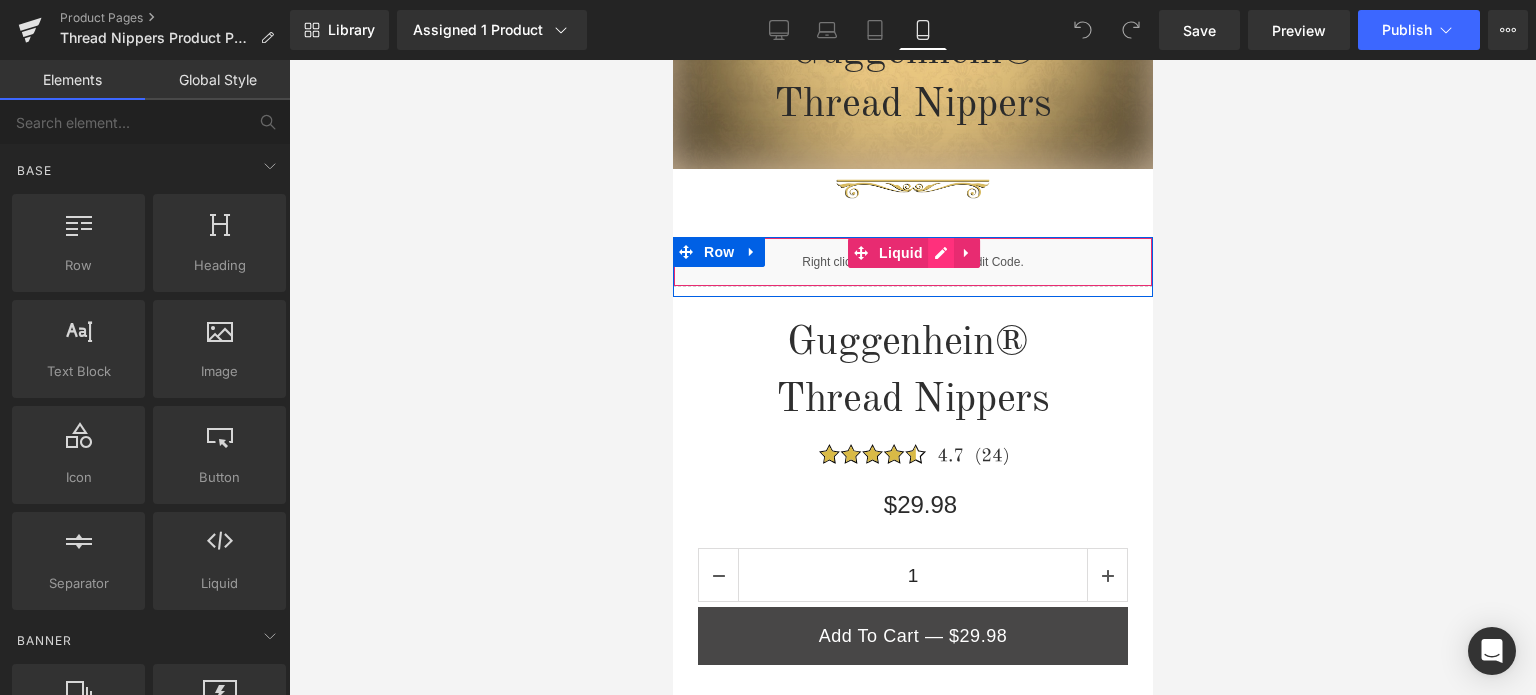 click on "Liquid" at bounding box center [912, 262] 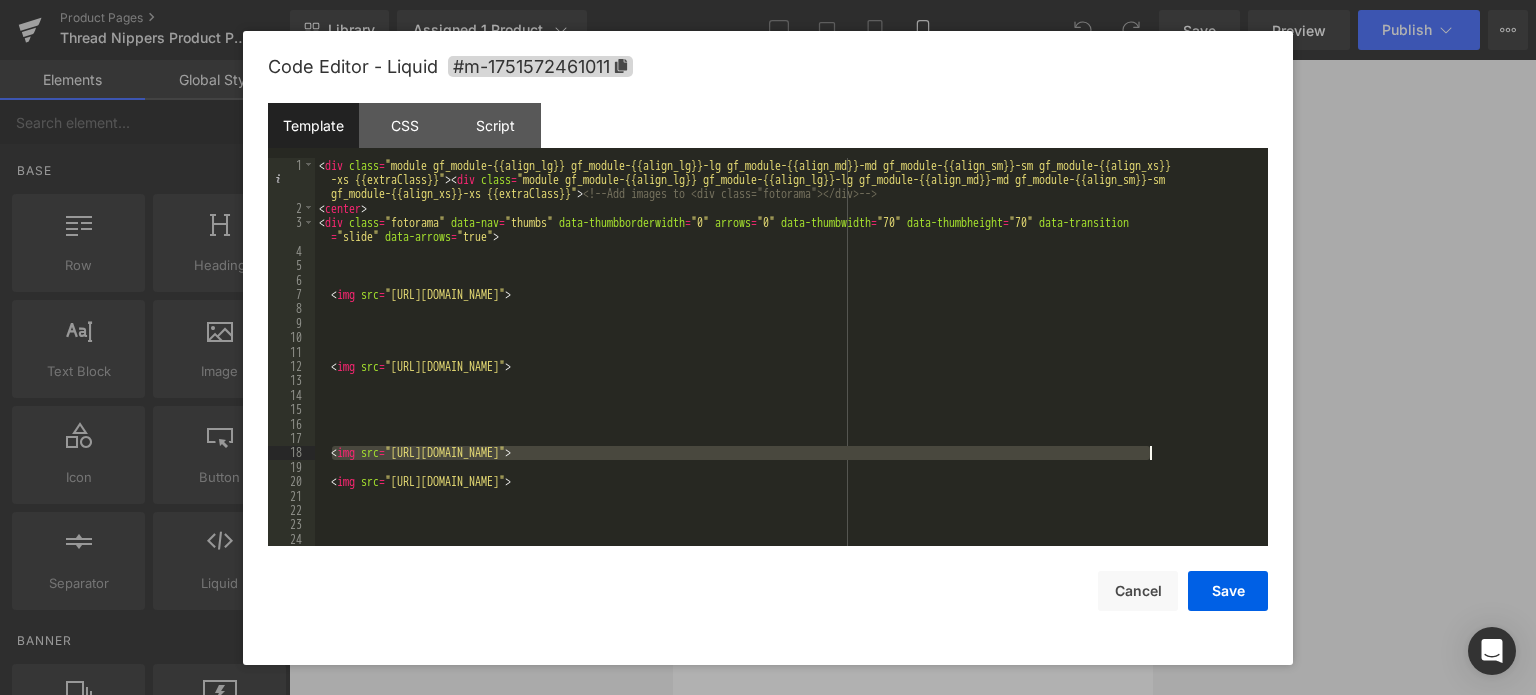 drag, startPoint x: 329, startPoint y: 448, endPoint x: 1176, endPoint y: 459, distance: 847.0714 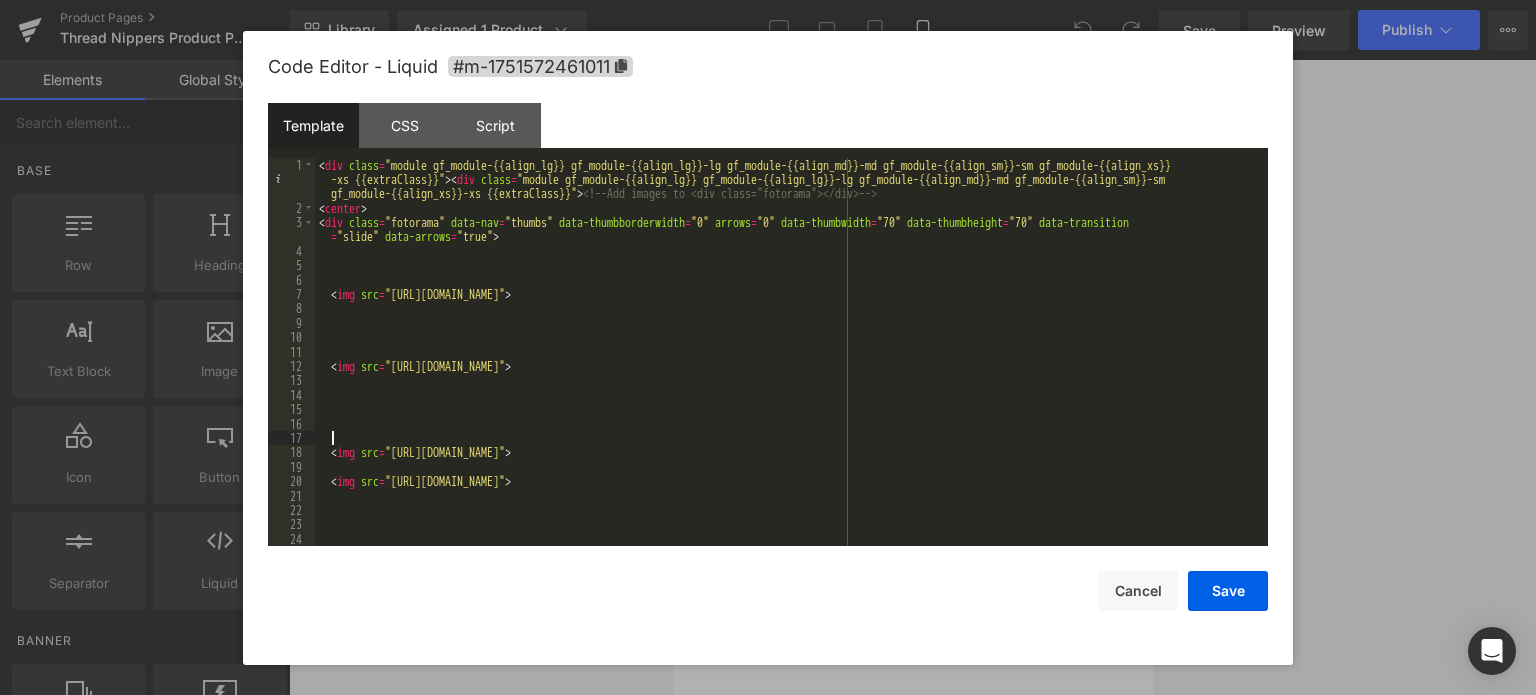 click on "< div   class = "module gf_module-{{align_lg}} gf_module-{{align_lg}}-lg gf_module-{{align_md}}-md gf_module-{{align_sm}}-sm gf_module-{{align_xs}}    -xs {{extraClass}}" > < div   class = "module gf_module-{{align_lg}} gf_module-{{align_lg}}-lg gf_module-{{align_md}}-md gf_module-{{align_sm}}-sm     gf_module-{{align_xs}}-xs {{extraClass}}" > <!--  Add images to <div class="fotorama"></div>  --> < center > < div   class = "fotorama"   data-nav = "thumbs"   data-thumbborderwidth = "0"   arrows = "0"   data-thumbwidth = "70"   data-thumbheight = "70"   data-transition    = "slide"   data-arrows = "true" >          < img   src = "https://cdn.shopify.com/s/files/1/0566/0963/6442/files/1_25468472-953c-434b-ae1c-715d7523198e.jpg?v=1751440525" >             < img   src = "https://cdn.shopify.com/s/files/1/0566/0963/6442/files/3_86394ba6-27f1-4b48-9a42-1098c70907fa.jpg?v=1752003717" >                < img   src = >       < img   src = >" at bounding box center (787, 381) 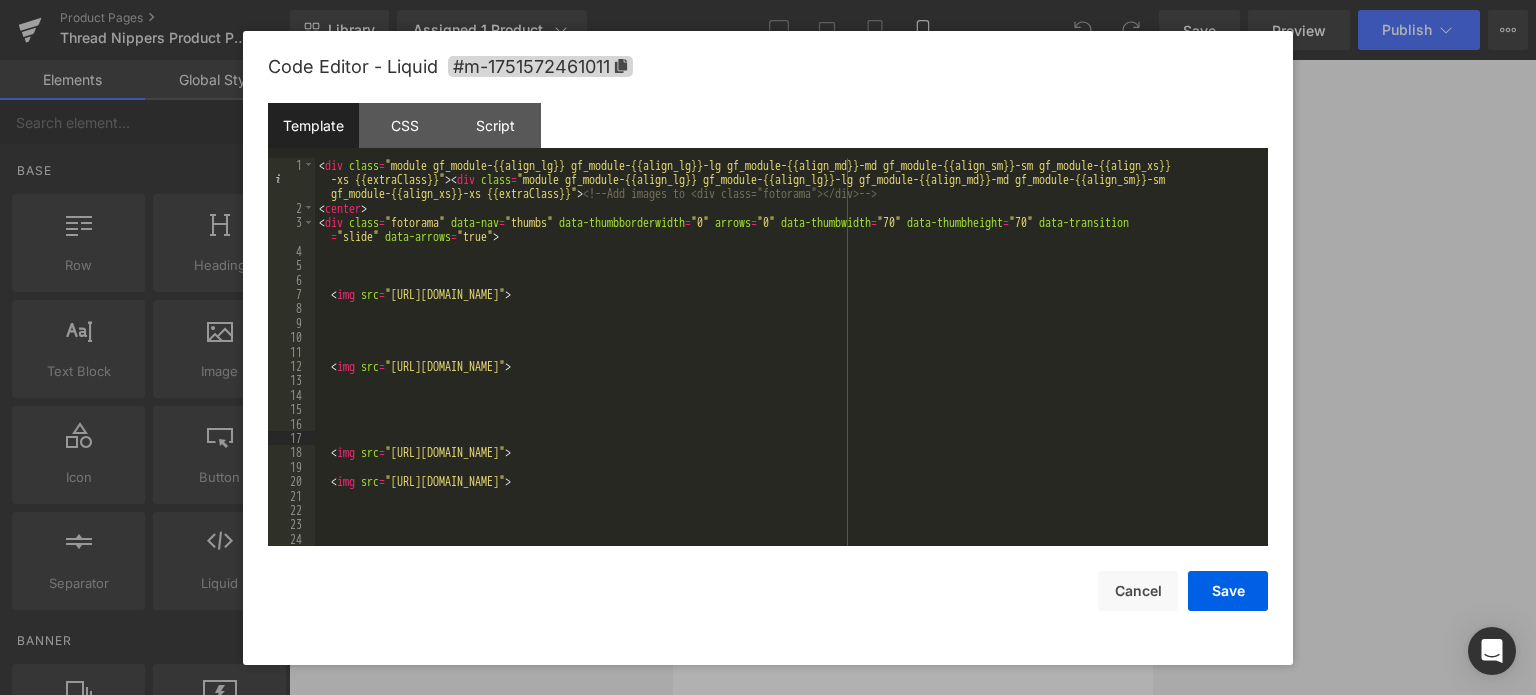 click on "< div   class = "module gf_module-{{align_lg}} gf_module-{{align_lg}}-lg gf_module-{{align_md}}-md gf_module-{{align_sm}}-sm gf_module-{{align_xs}}    -xs {{extraClass}}" > < div   class = "module gf_module-{{align_lg}} gf_module-{{align_lg}}-lg gf_module-{{align_md}}-md gf_module-{{align_sm}}-sm     gf_module-{{align_xs}}-xs {{extraClass}}" > <!--  Add images to <div class="fotorama"></div>  --> < center > < div   class = "fotorama"   data-nav = "thumbs"   data-thumbborderwidth = "0"   arrows = "0"   data-thumbwidth = "70"   data-thumbheight = "70"   data-transition    = "slide"   data-arrows = "true" >          < img   src = "https://cdn.shopify.com/s/files/1/0566/0963/6442/files/1_25468472-953c-434b-ae1c-715d7523198e.jpg?v=1751440525" >             < img   src = "https://cdn.shopify.com/s/files/1/0566/0963/6442/files/3_86394ba6-27f1-4b48-9a42-1098c70907fa.jpg?v=1752003717" >                < img   src = >       < img   src = >" at bounding box center [787, 381] 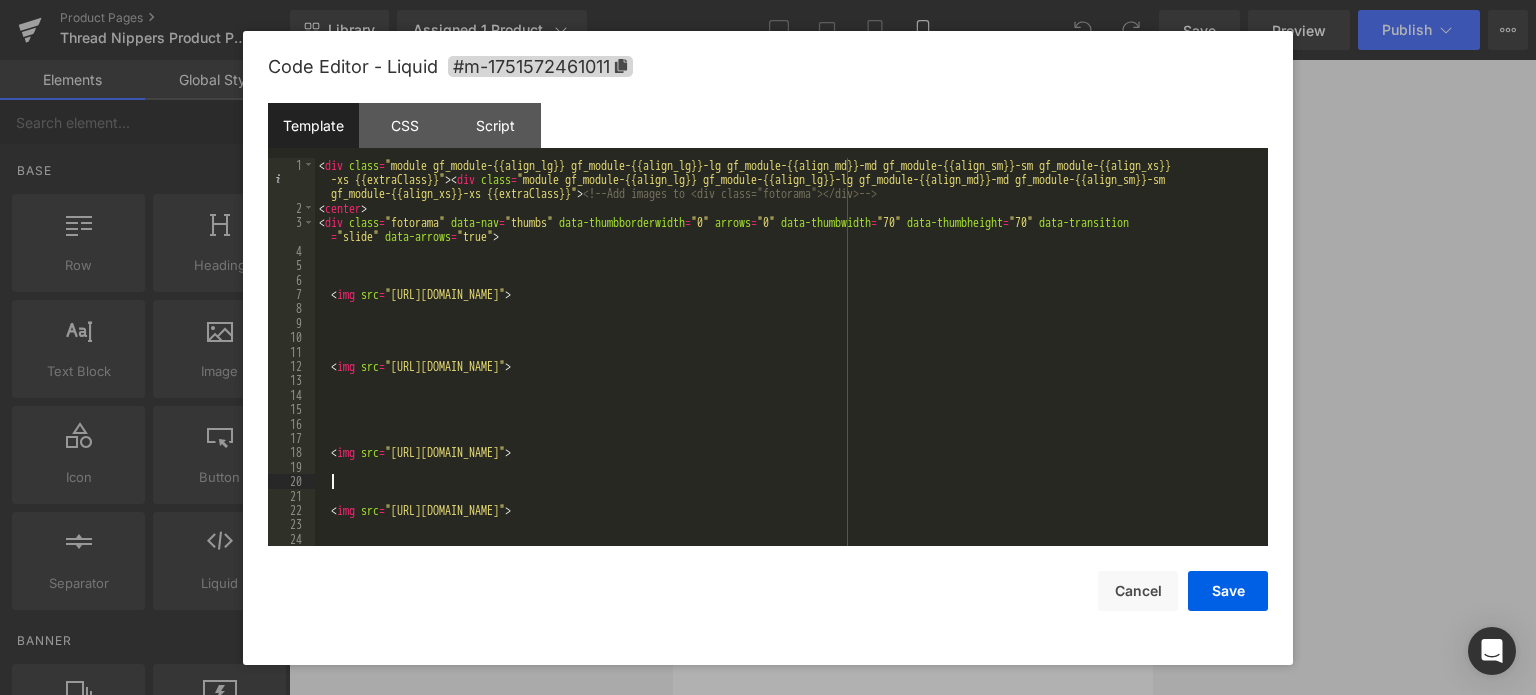 type 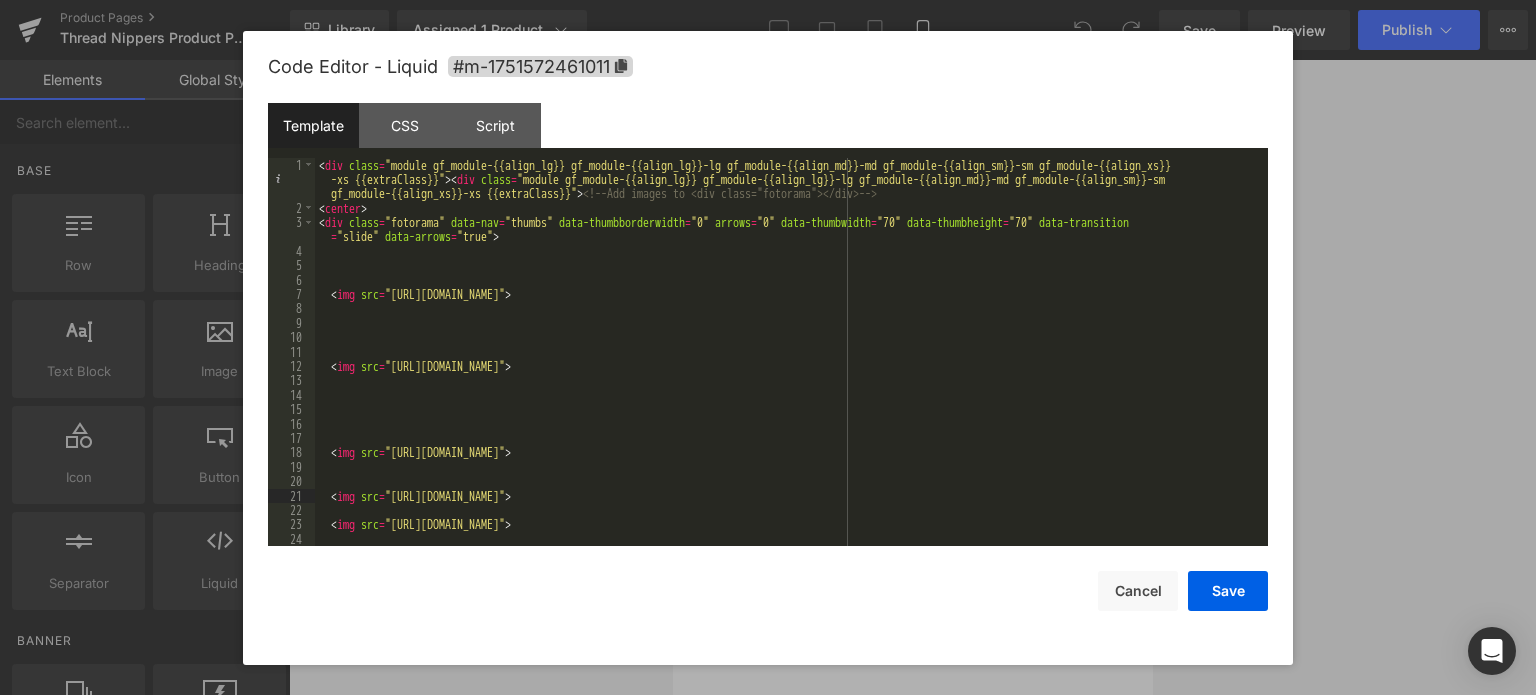 scroll, scrollTop: 60, scrollLeft: 0, axis: vertical 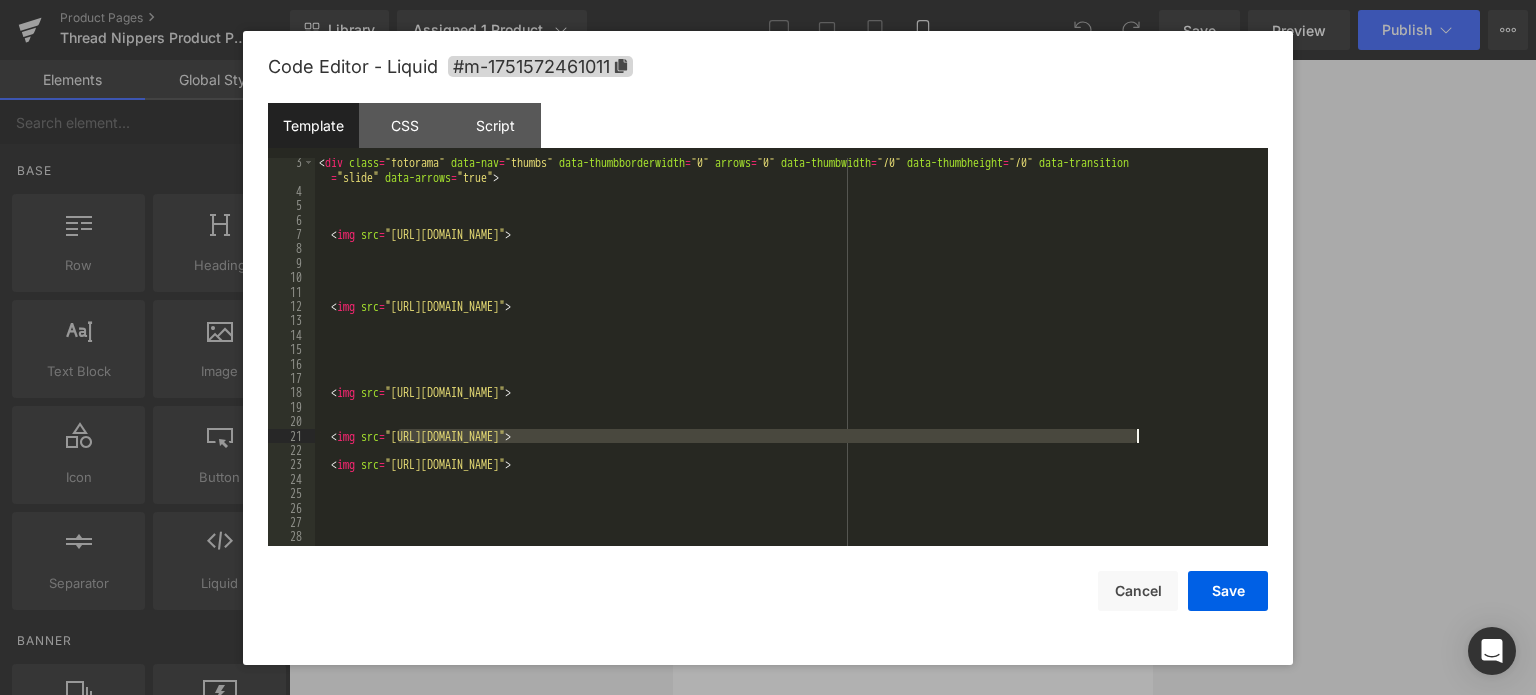 drag, startPoint x: 398, startPoint y: 437, endPoint x: 1135, endPoint y: 435, distance: 737.0027 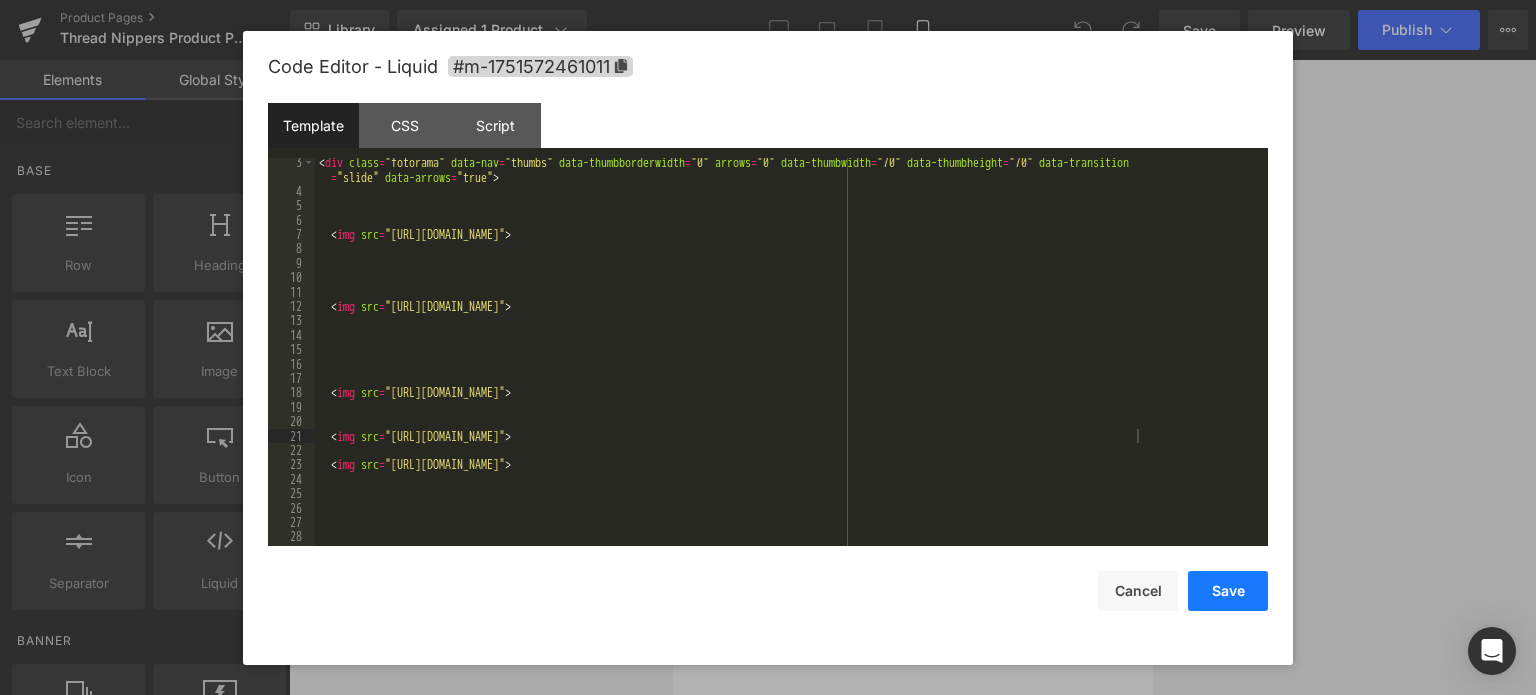 click on "Save" at bounding box center (1228, 591) 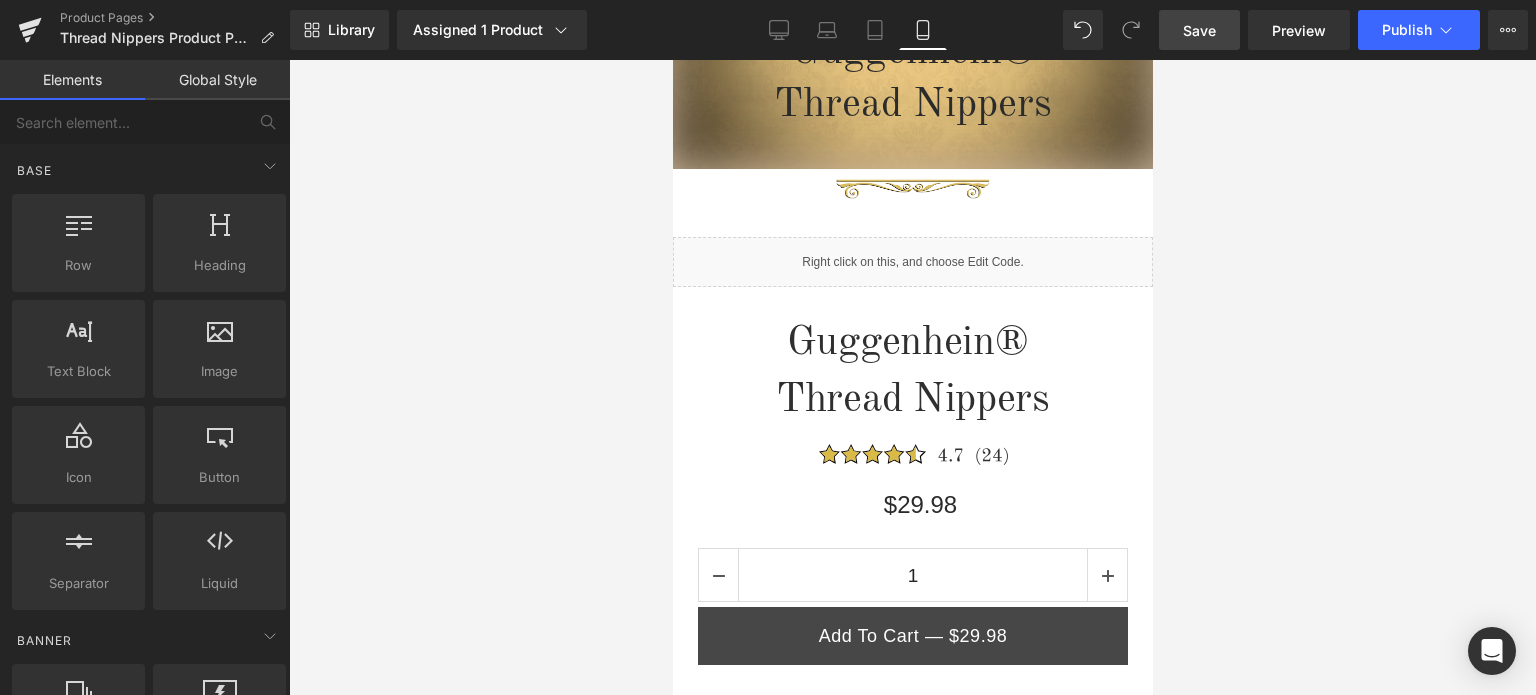 click on "Save" at bounding box center [1199, 30] 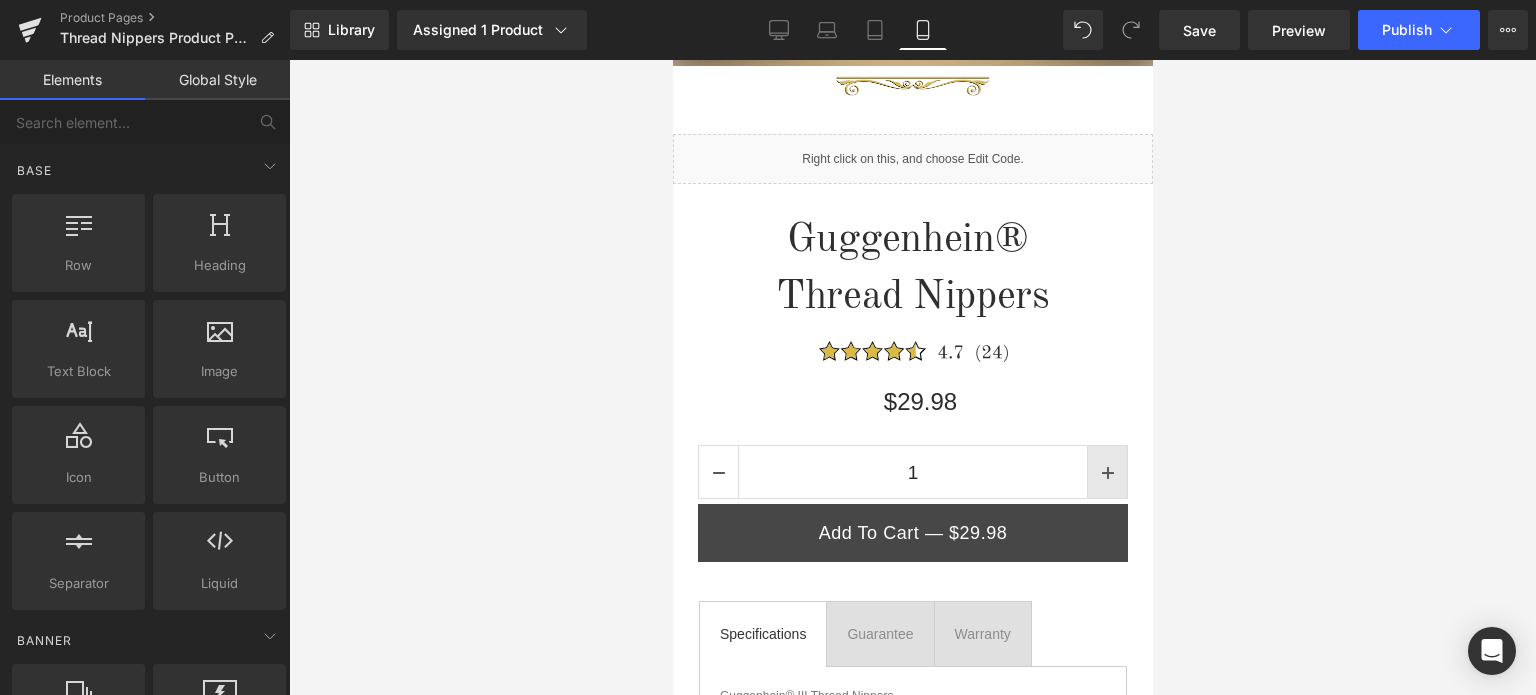 scroll, scrollTop: 600, scrollLeft: 0, axis: vertical 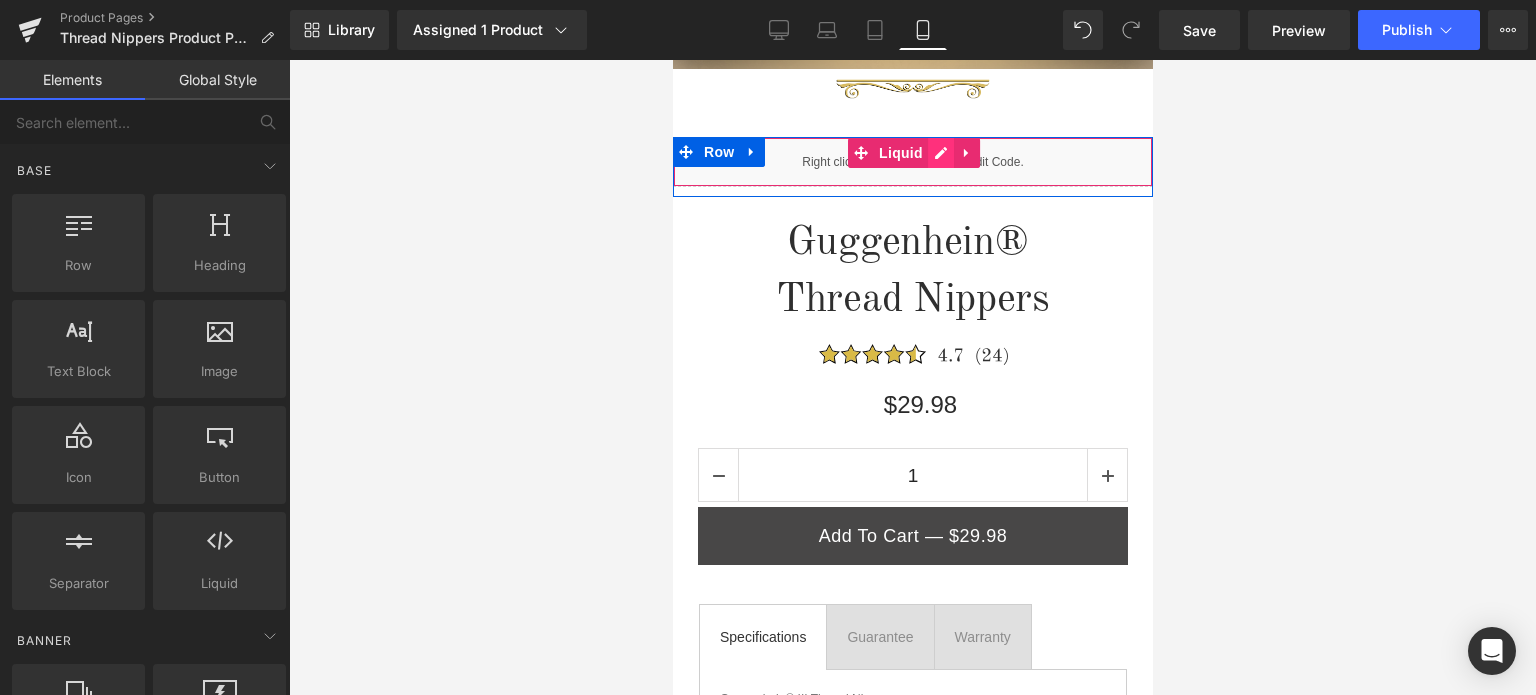 click on "Liquid" at bounding box center (912, 162) 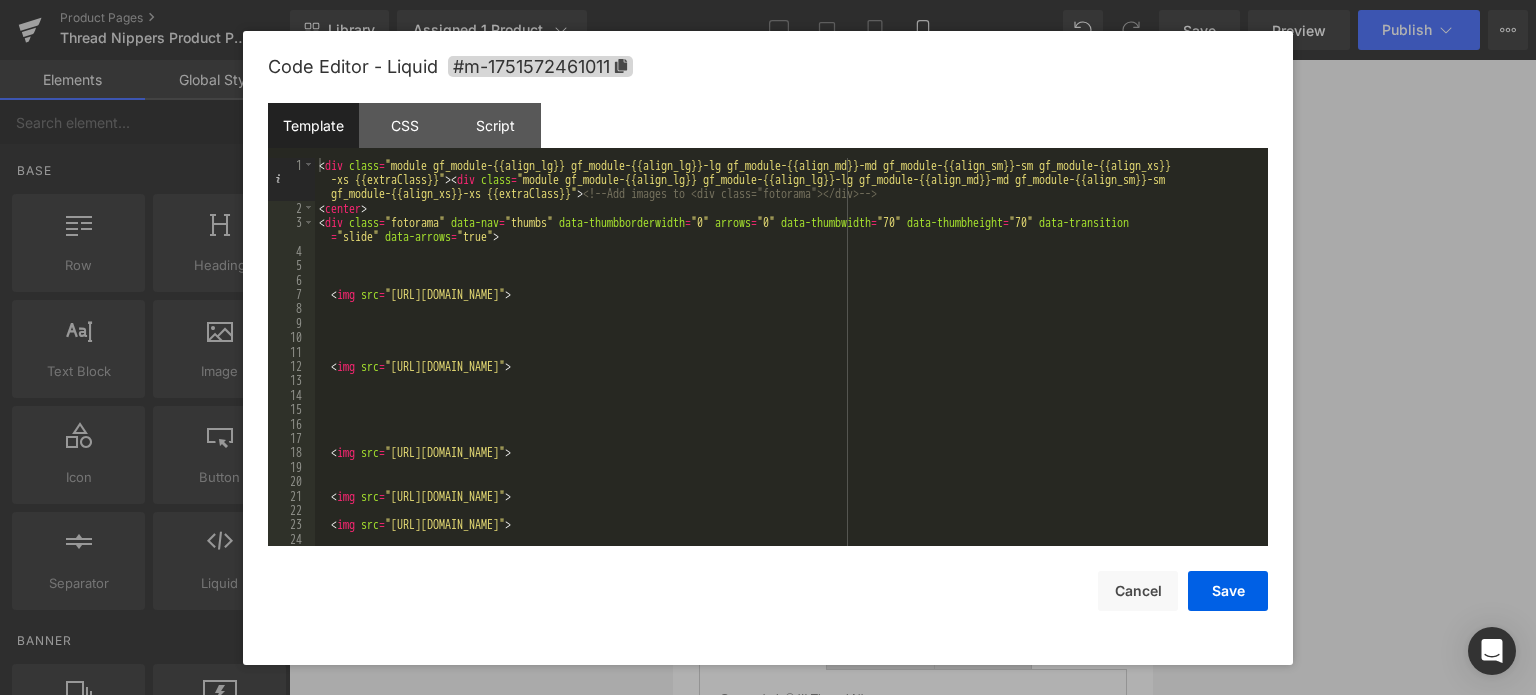 scroll, scrollTop: 60, scrollLeft: 0, axis: vertical 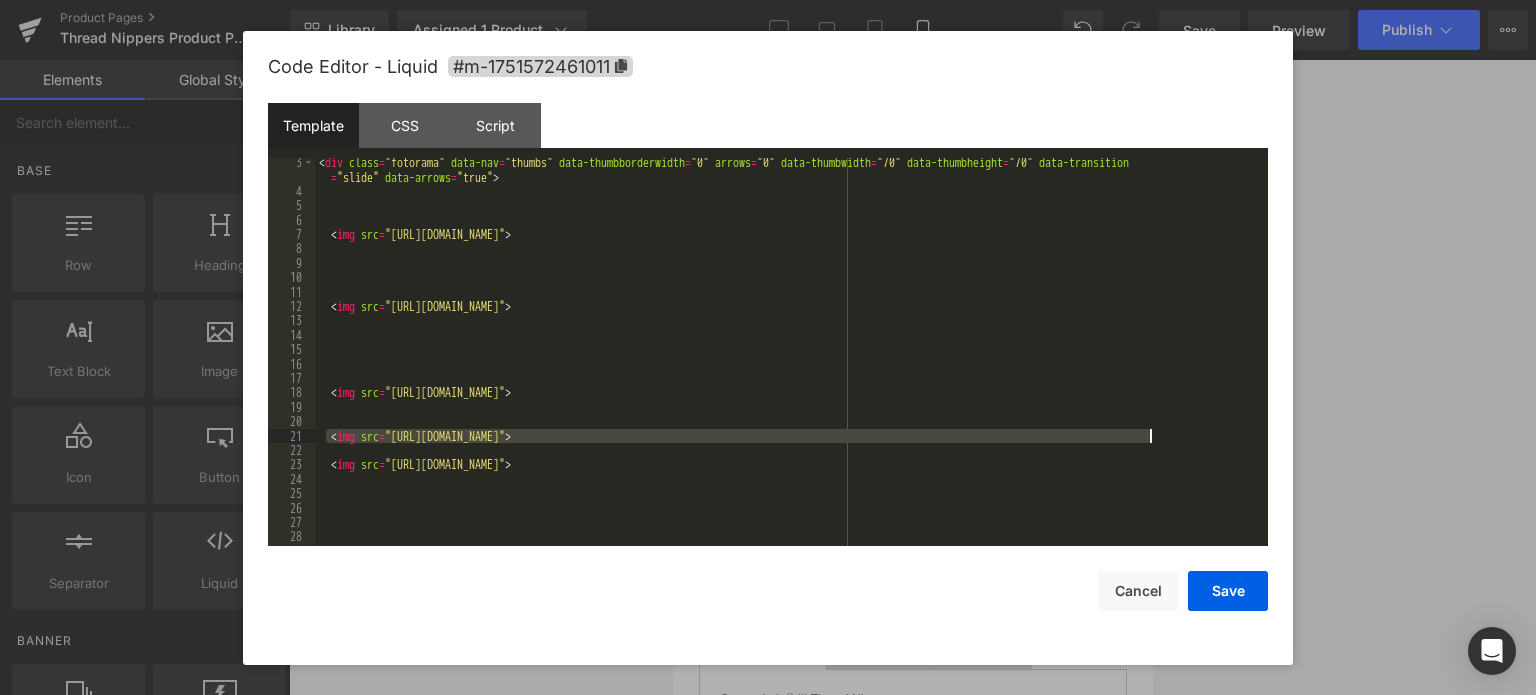 drag, startPoint x: 328, startPoint y: 434, endPoint x: 1205, endPoint y: 438, distance: 877.0091 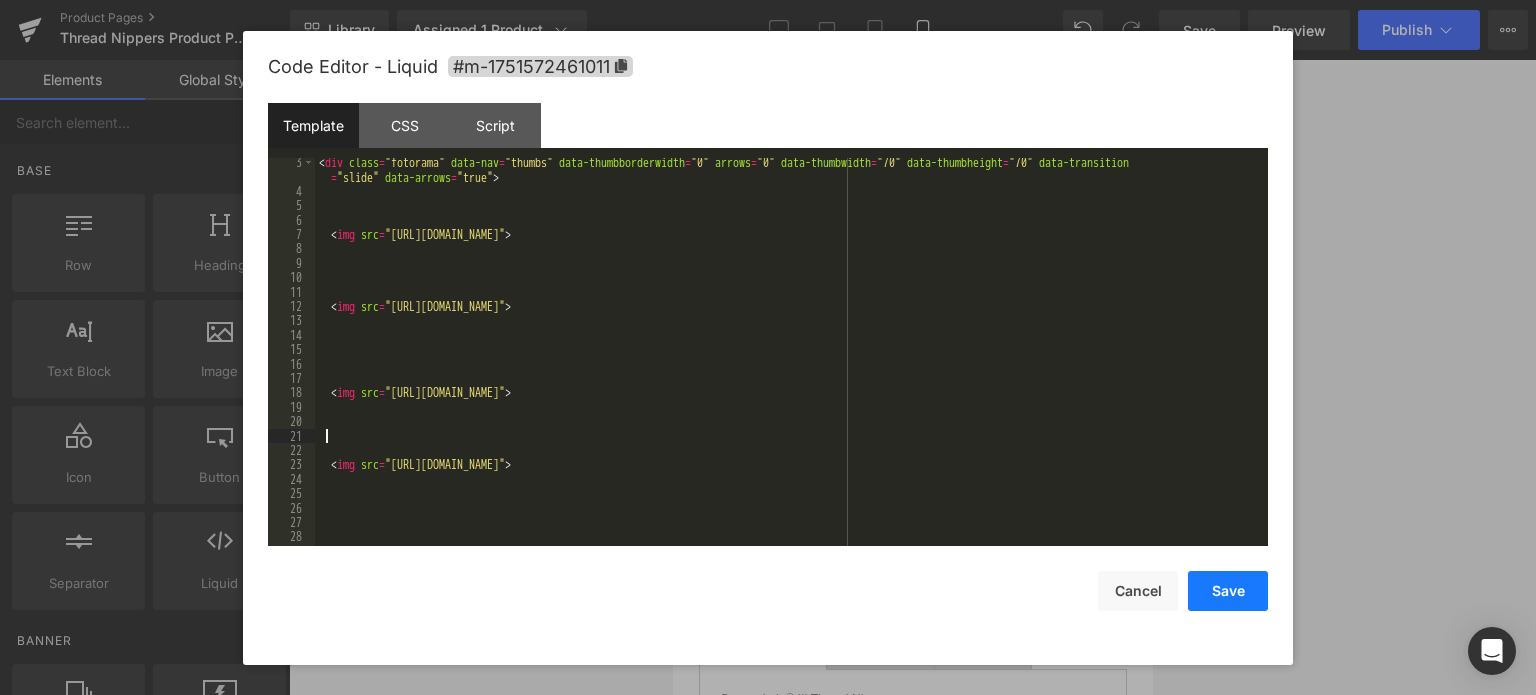 drag, startPoint x: 1226, startPoint y: 593, endPoint x: 1219, endPoint y: 567, distance: 26.925823 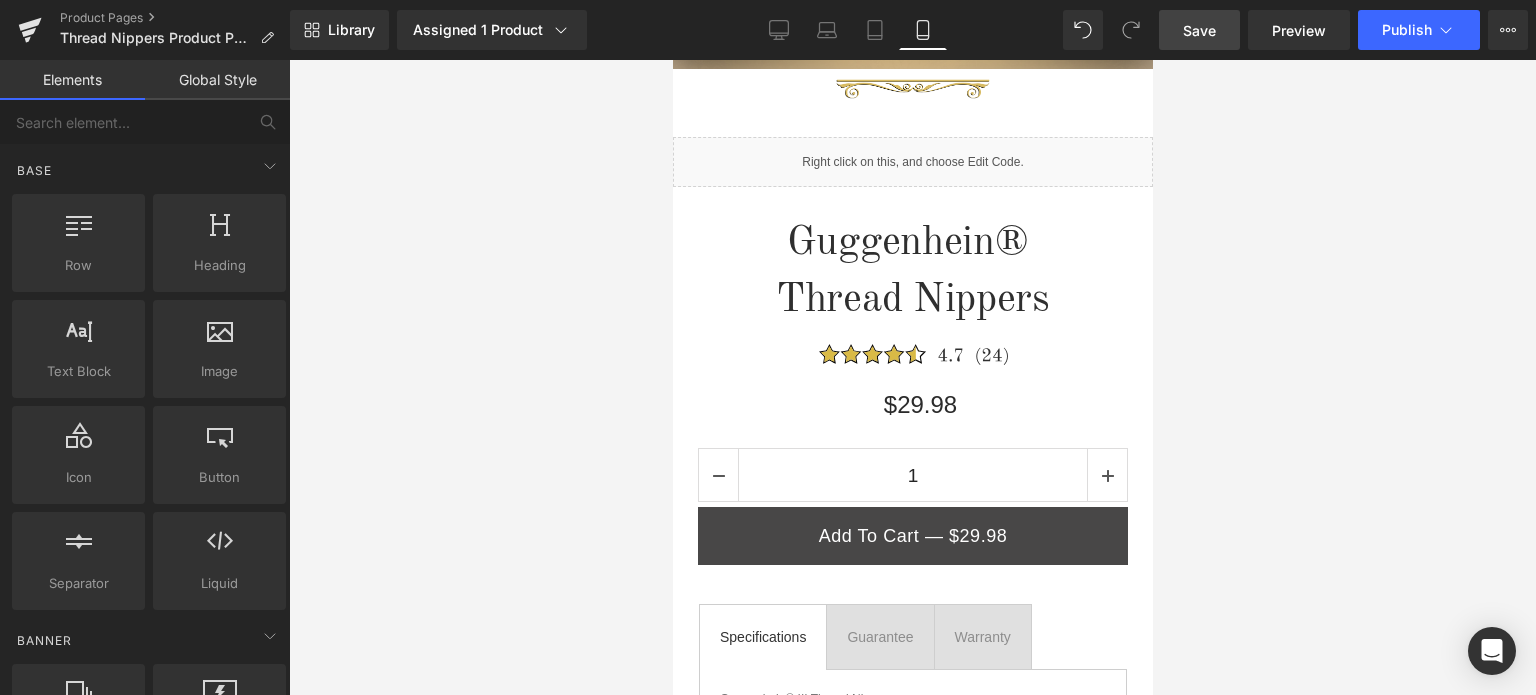 click on "Save" at bounding box center [1199, 30] 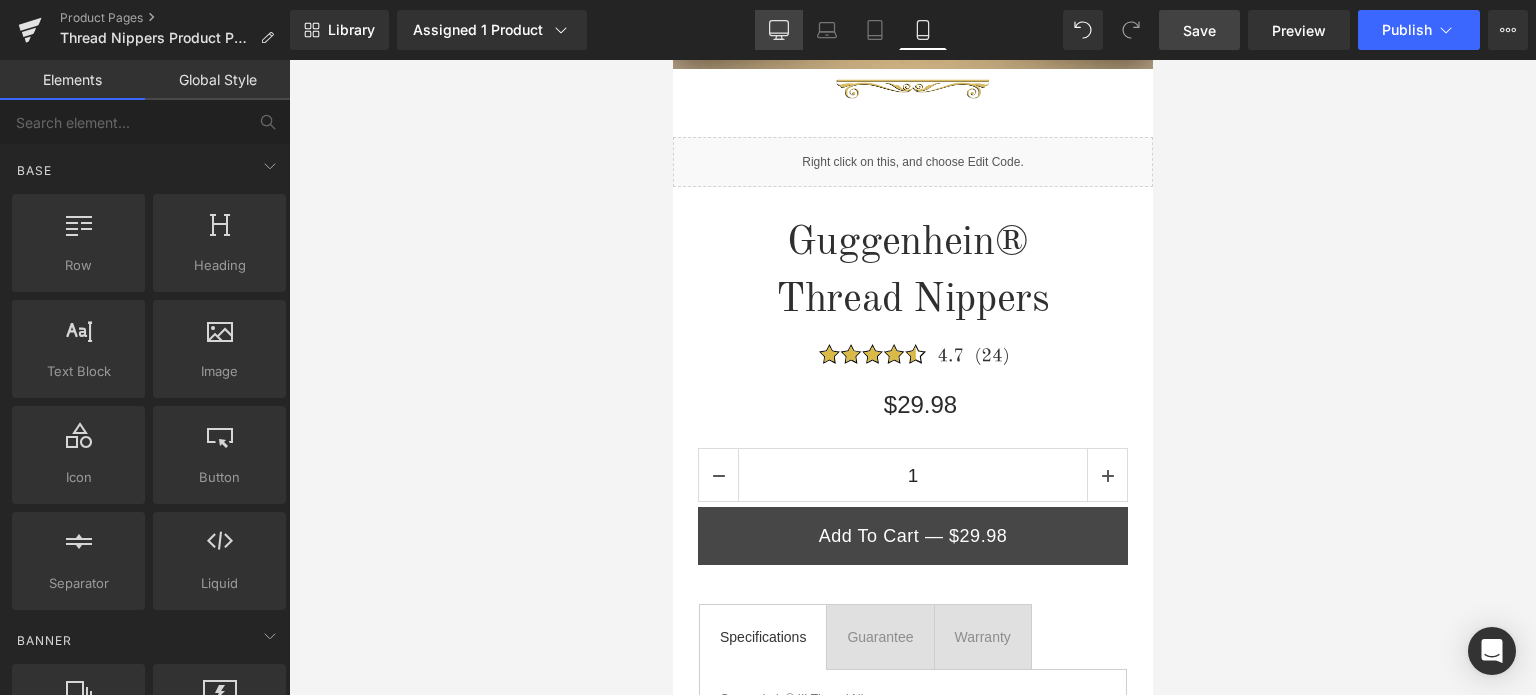 click 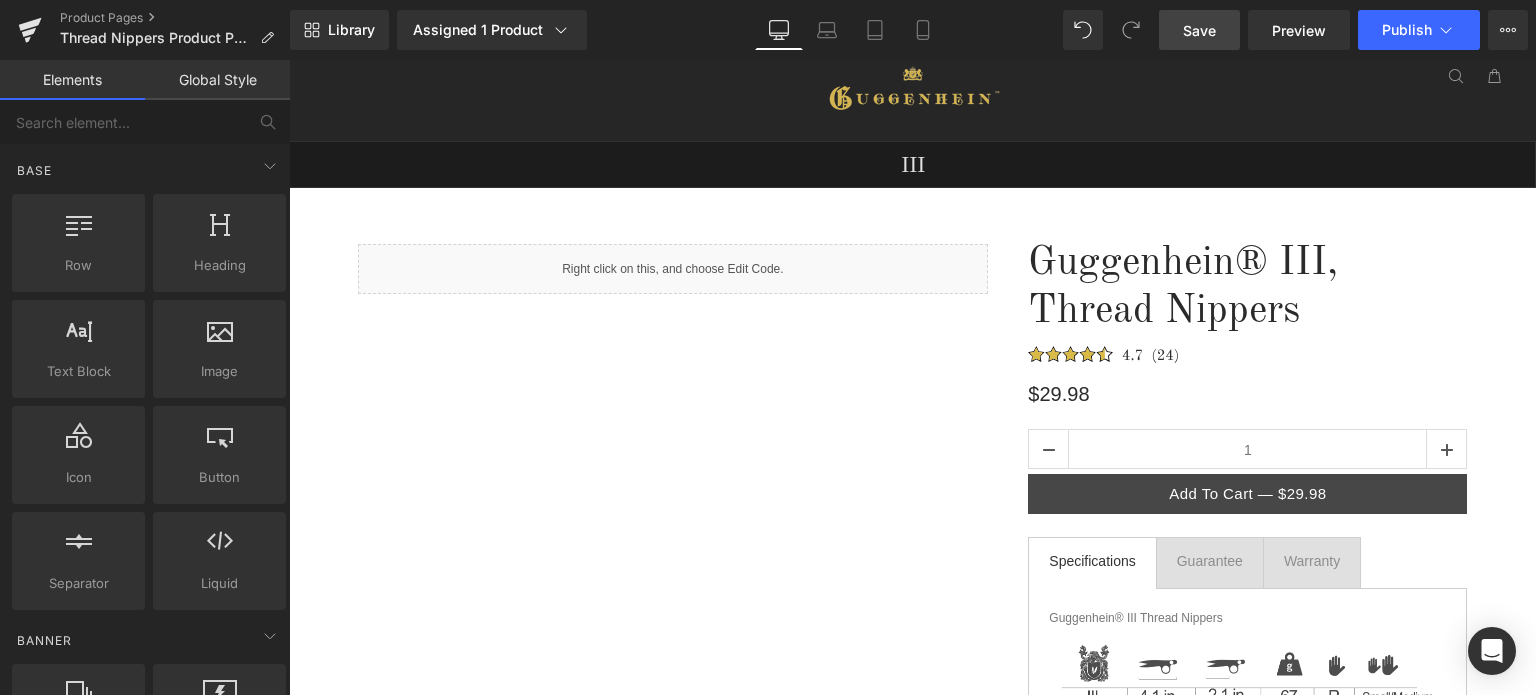 scroll, scrollTop: 0, scrollLeft: 0, axis: both 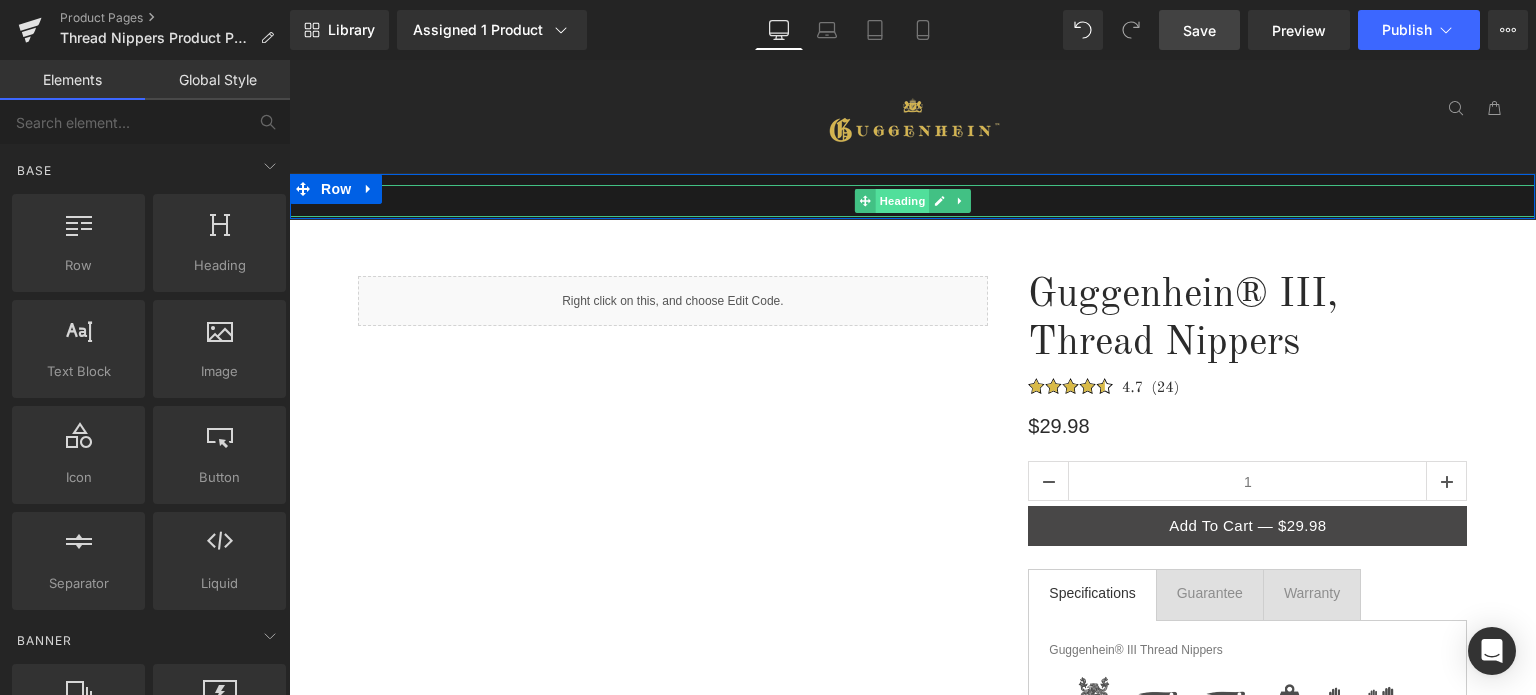 click on "Heading" at bounding box center (903, 201) 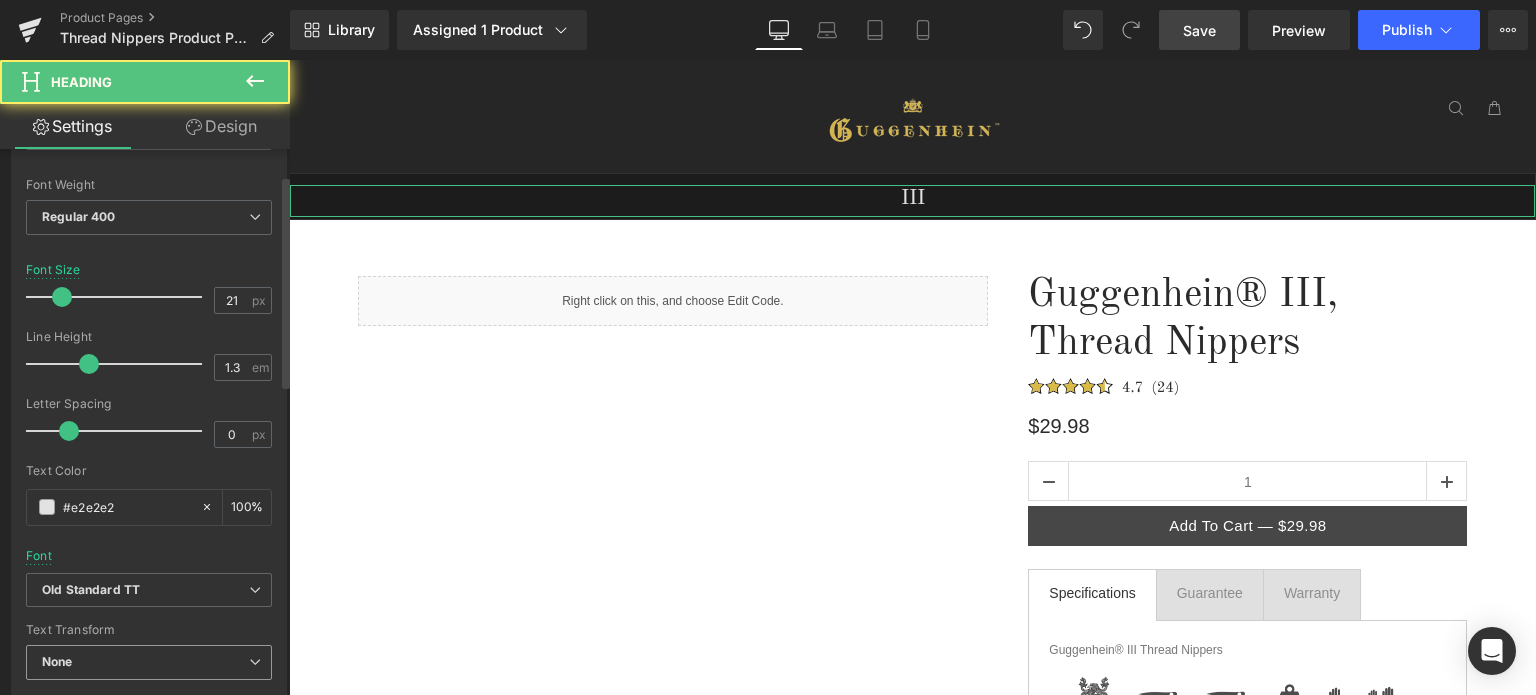 scroll, scrollTop: 500, scrollLeft: 0, axis: vertical 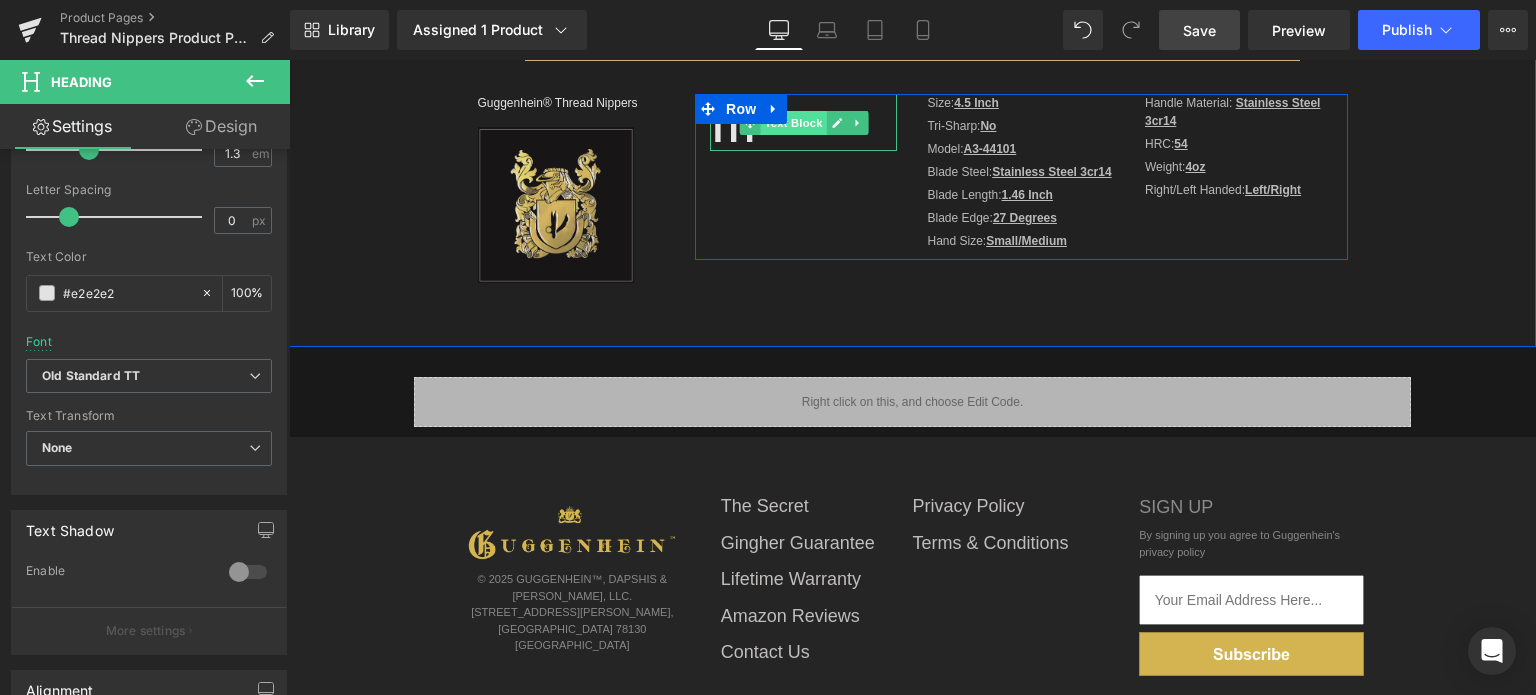 click on "Text Block" at bounding box center (793, 123) 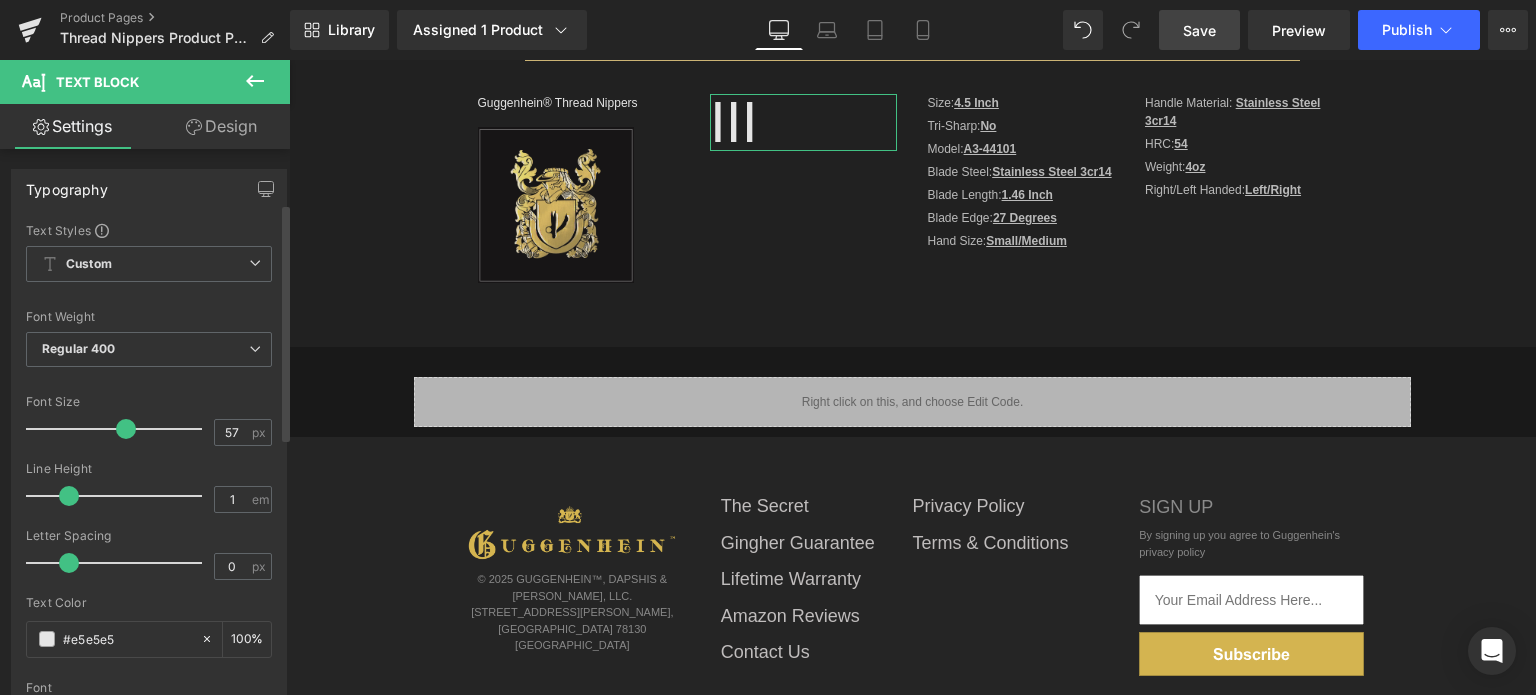 scroll, scrollTop: 300, scrollLeft: 0, axis: vertical 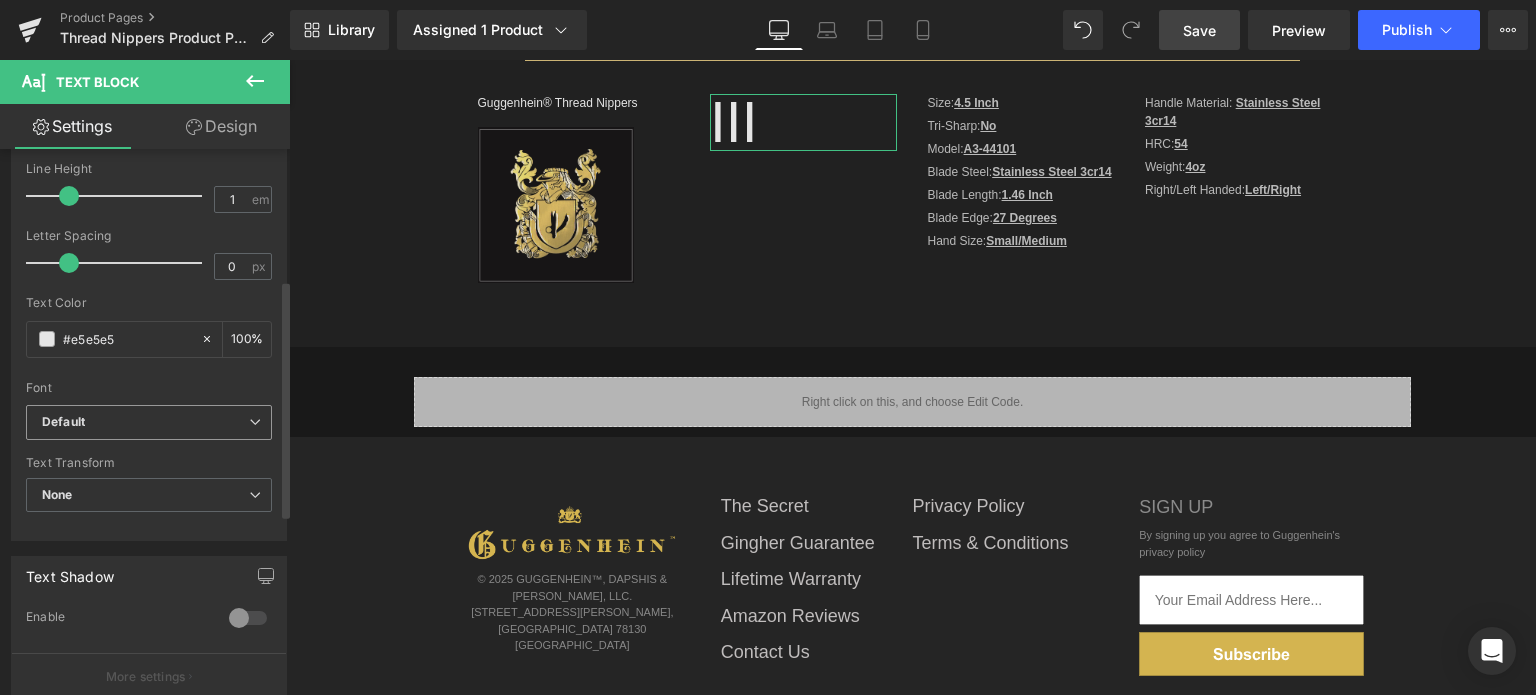 click on "Default" at bounding box center (149, 422) 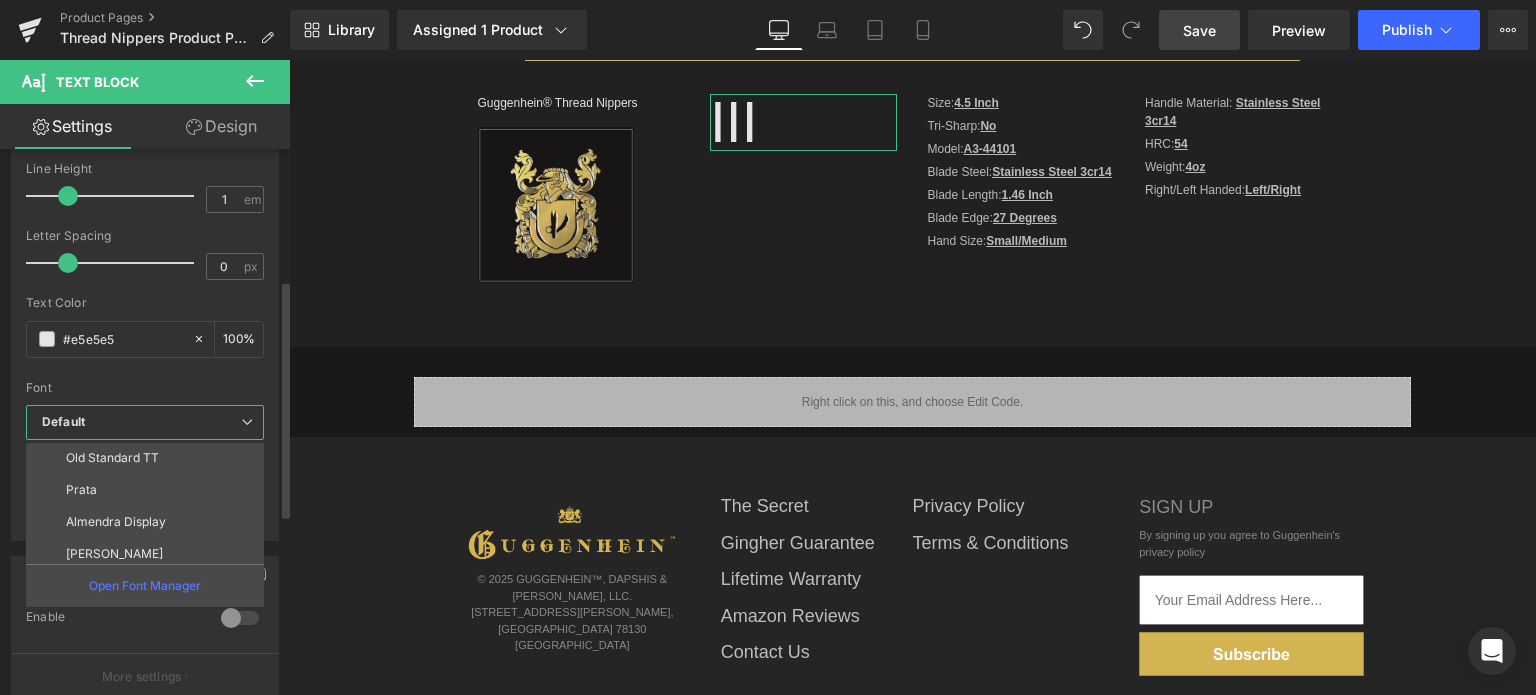 scroll, scrollTop: 200, scrollLeft: 0, axis: vertical 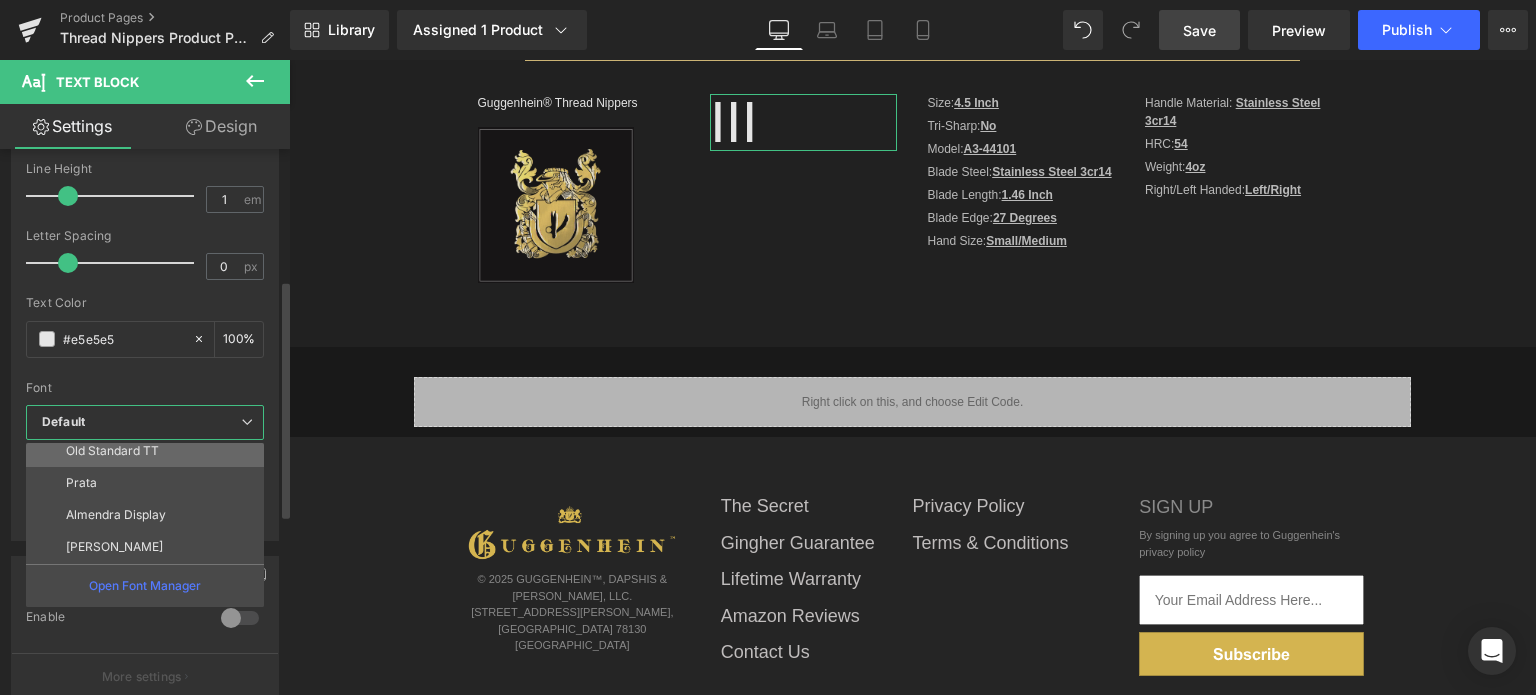 click on "Old Standard TT" at bounding box center (149, 451) 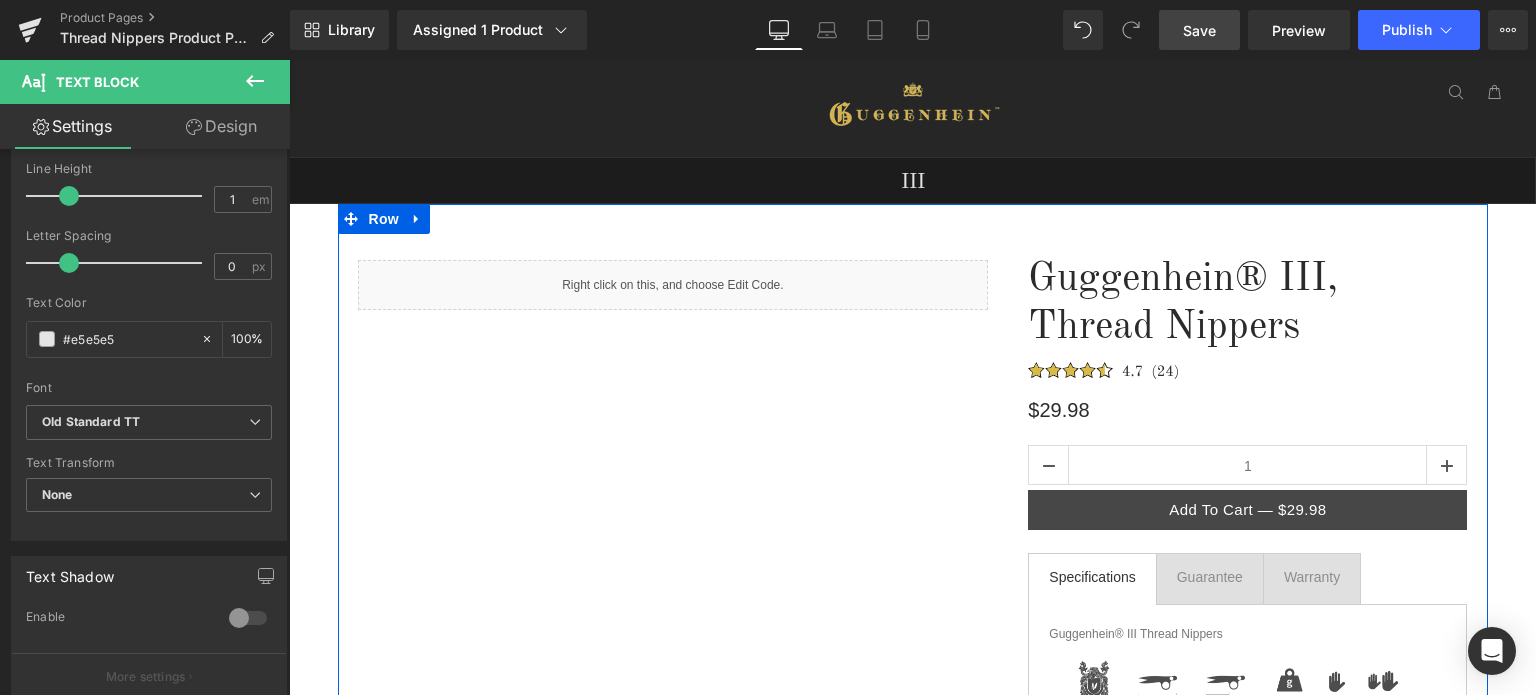 scroll, scrollTop: 0, scrollLeft: 0, axis: both 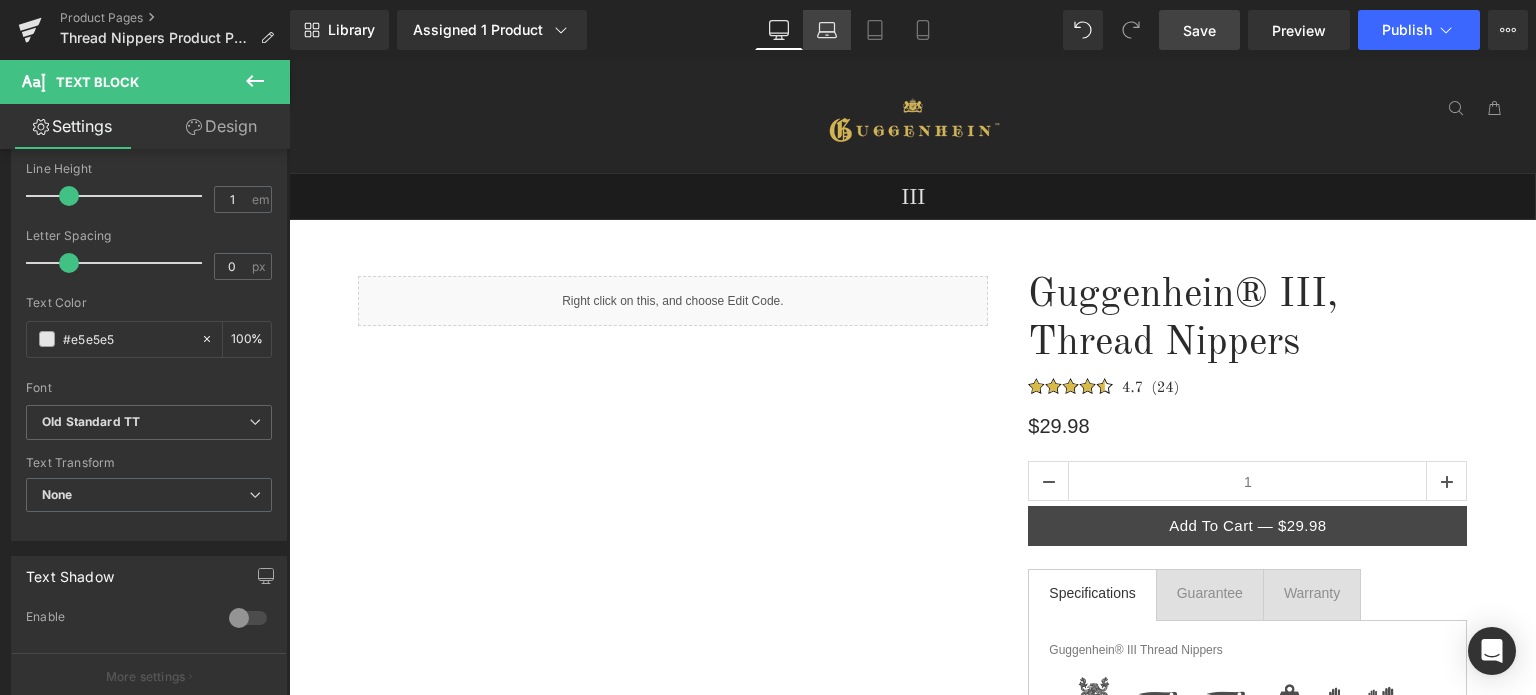 click 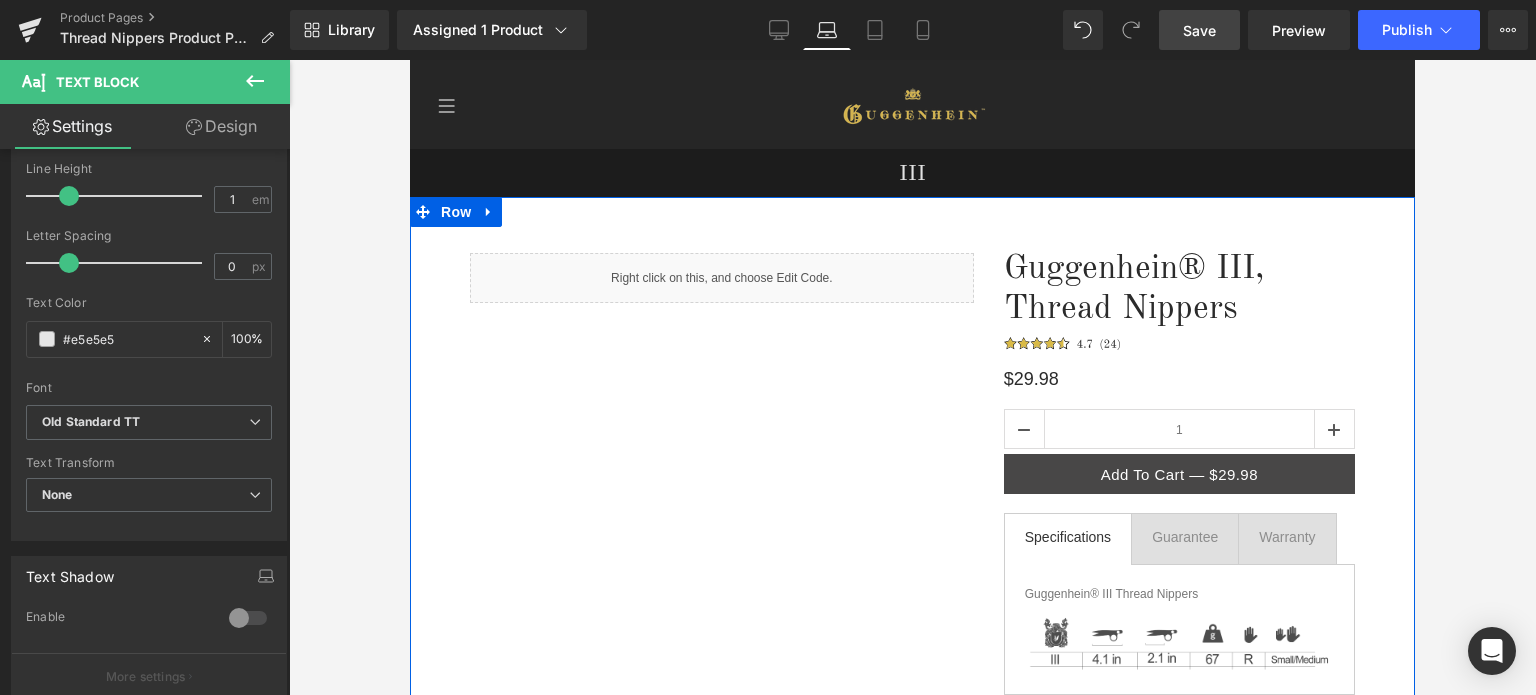 scroll, scrollTop: 600, scrollLeft: 0, axis: vertical 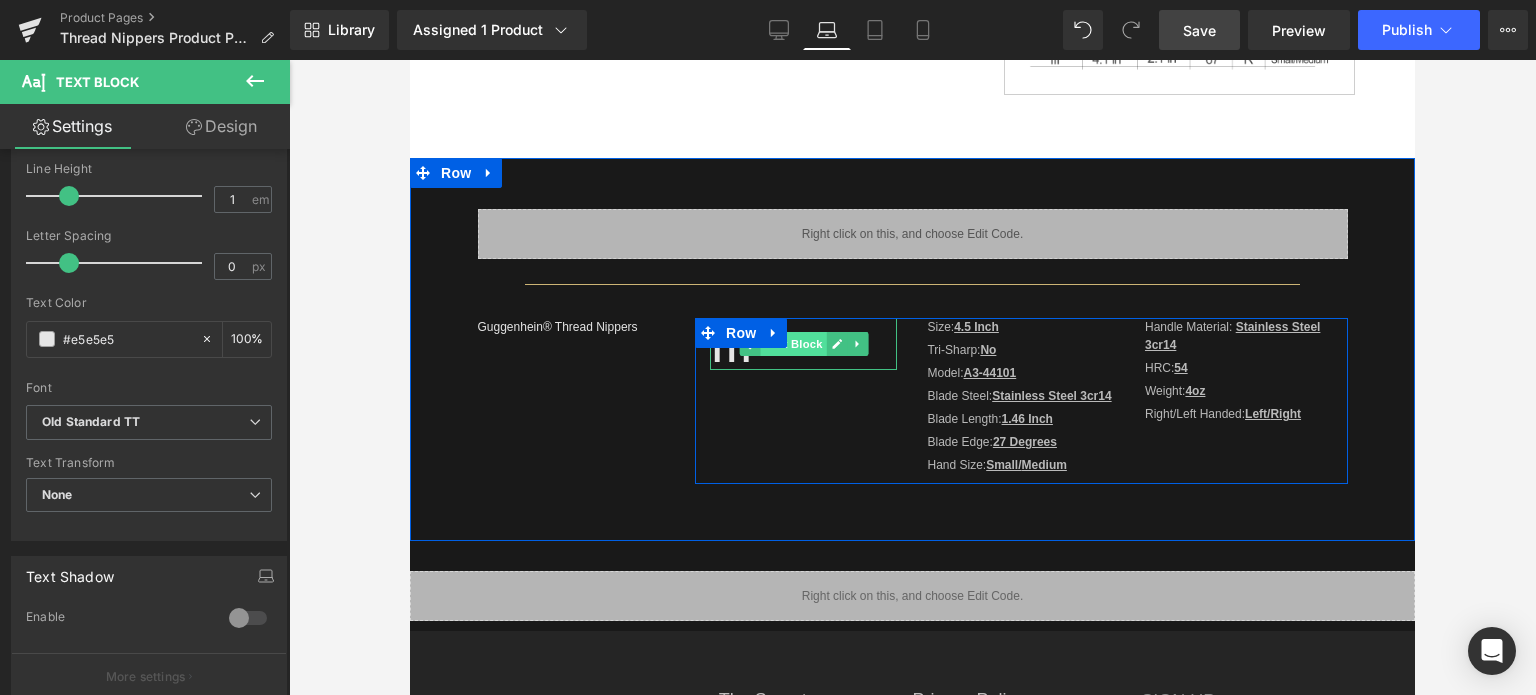 click on "Text Block" at bounding box center (793, 344) 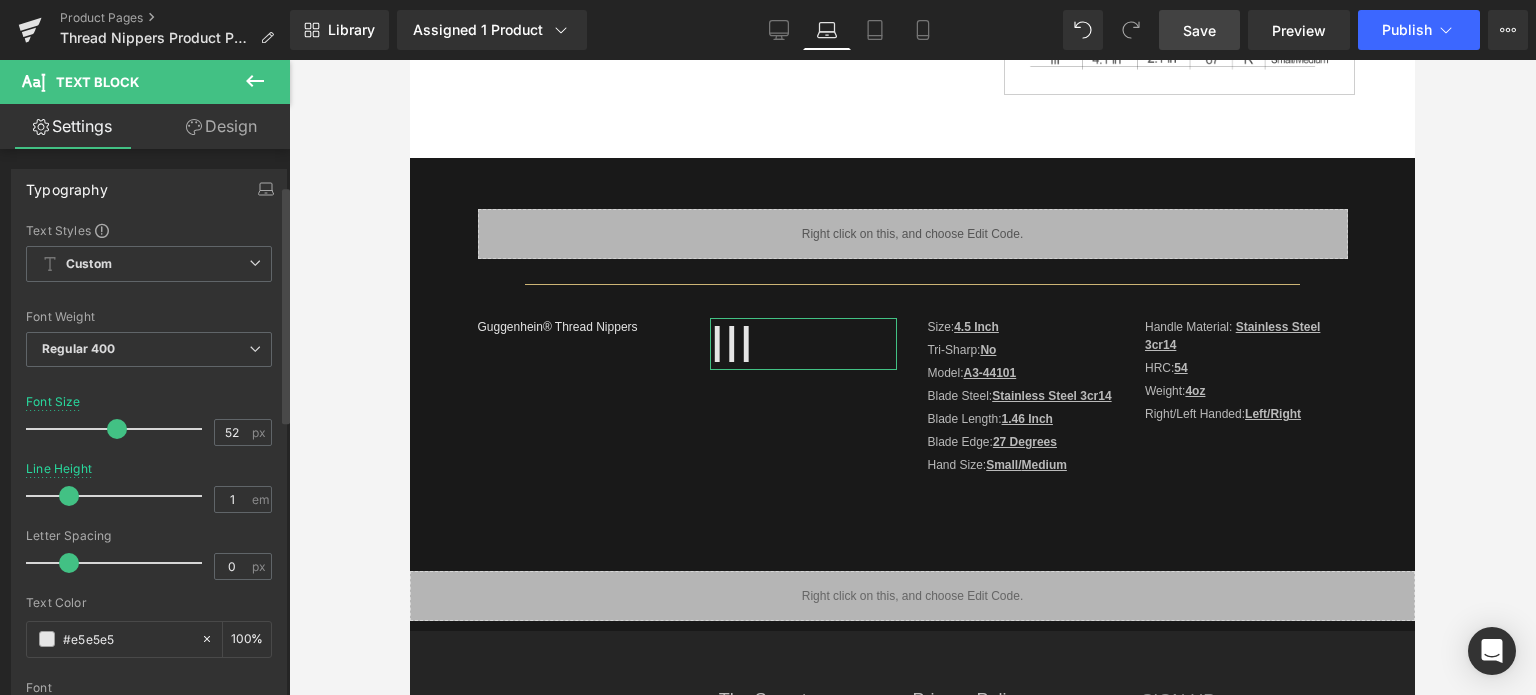 scroll, scrollTop: 300, scrollLeft: 0, axis: vertical 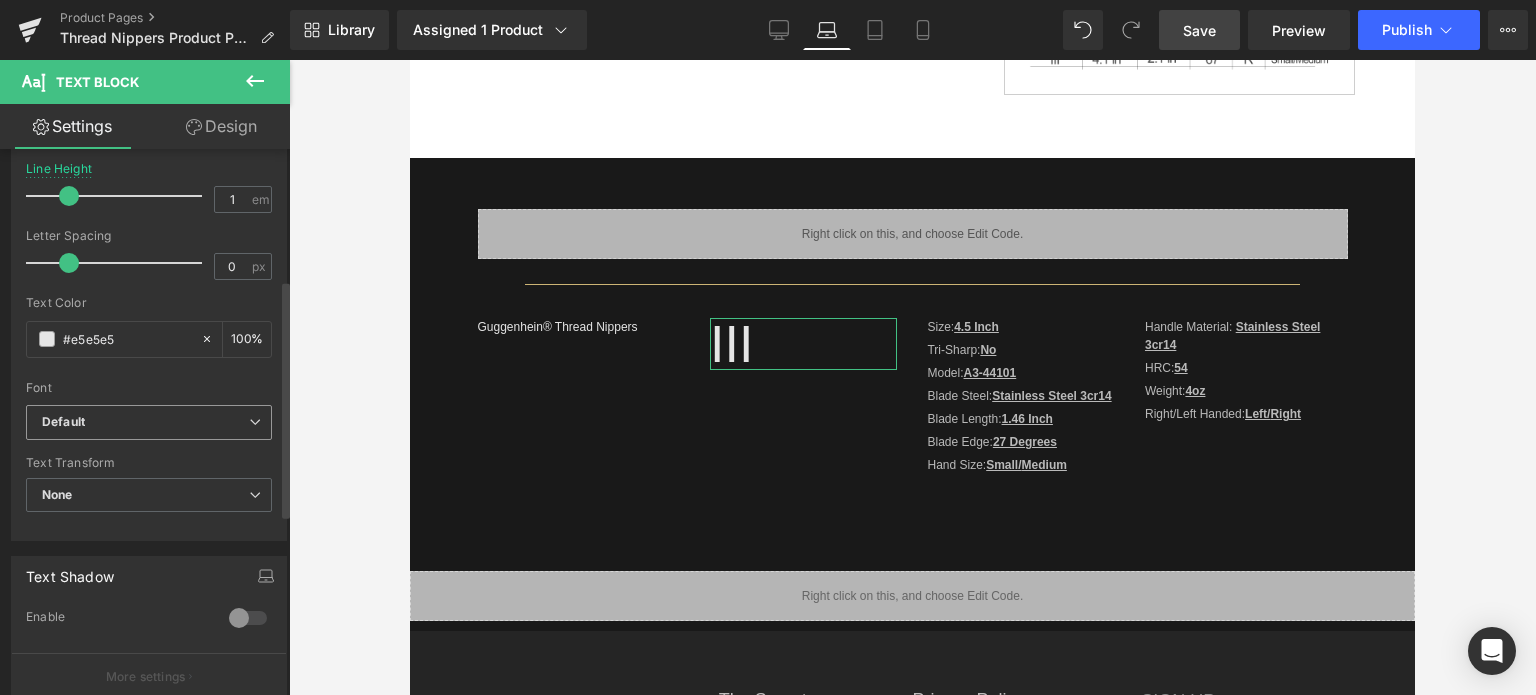 click on "Default" at bounding box center (145, 422) 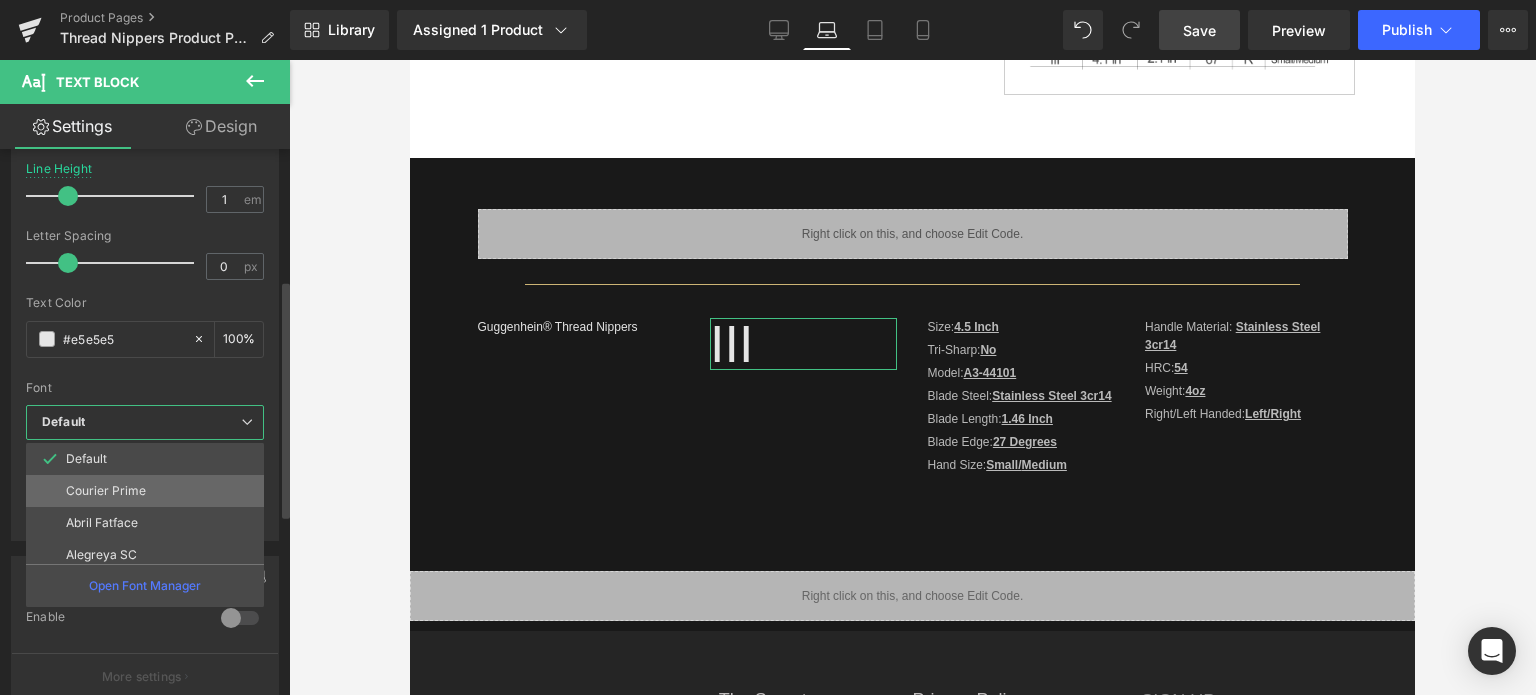 scroll, scrollTop: 100, scrollLeft: 0, axis: vertical 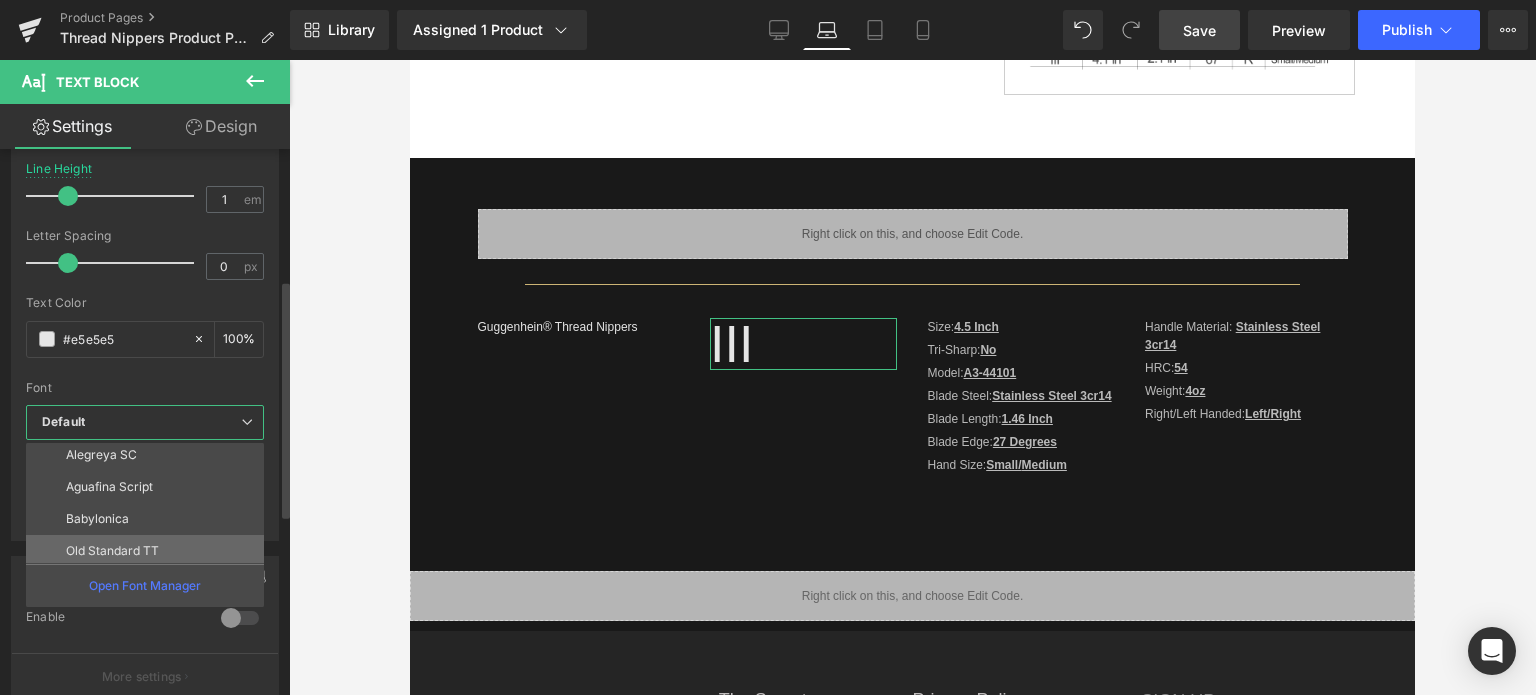 click on "Old Standard TT" at bounding box center (112, 551) 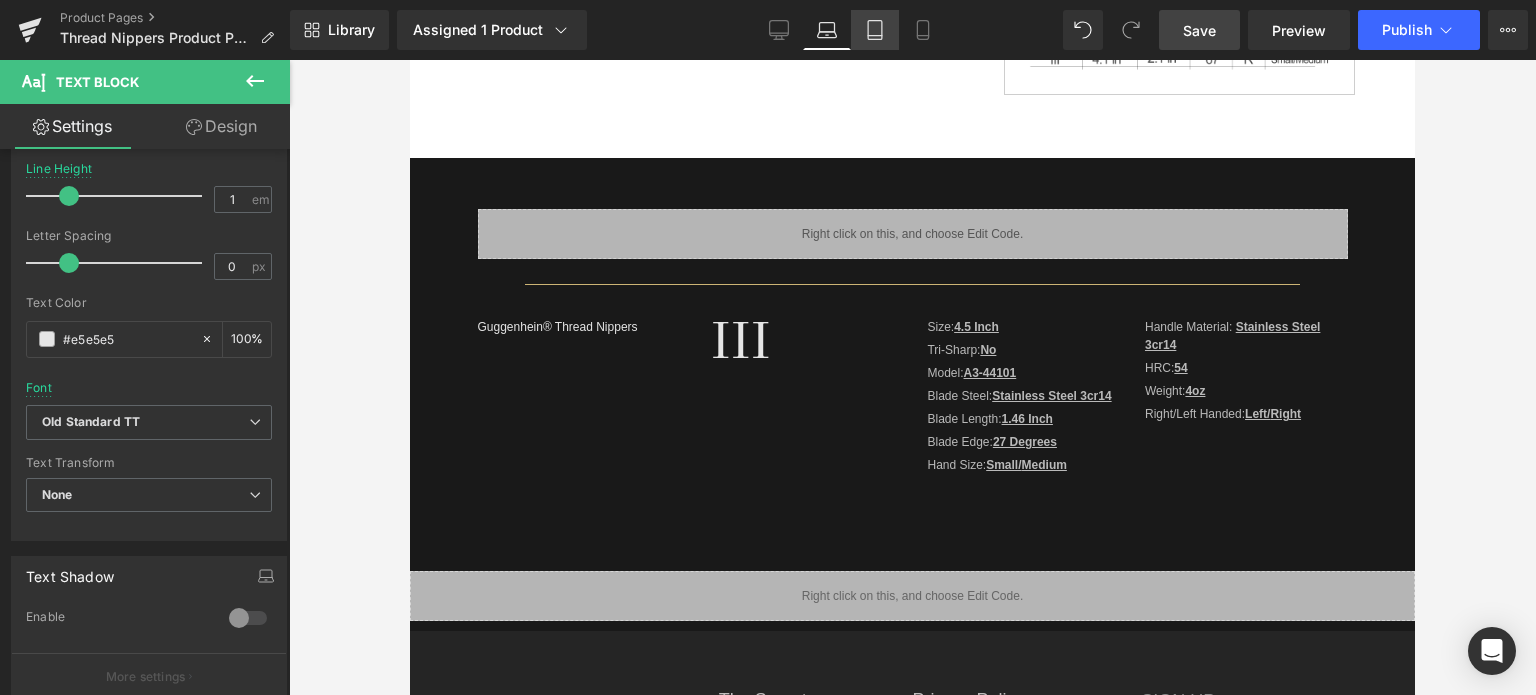 click 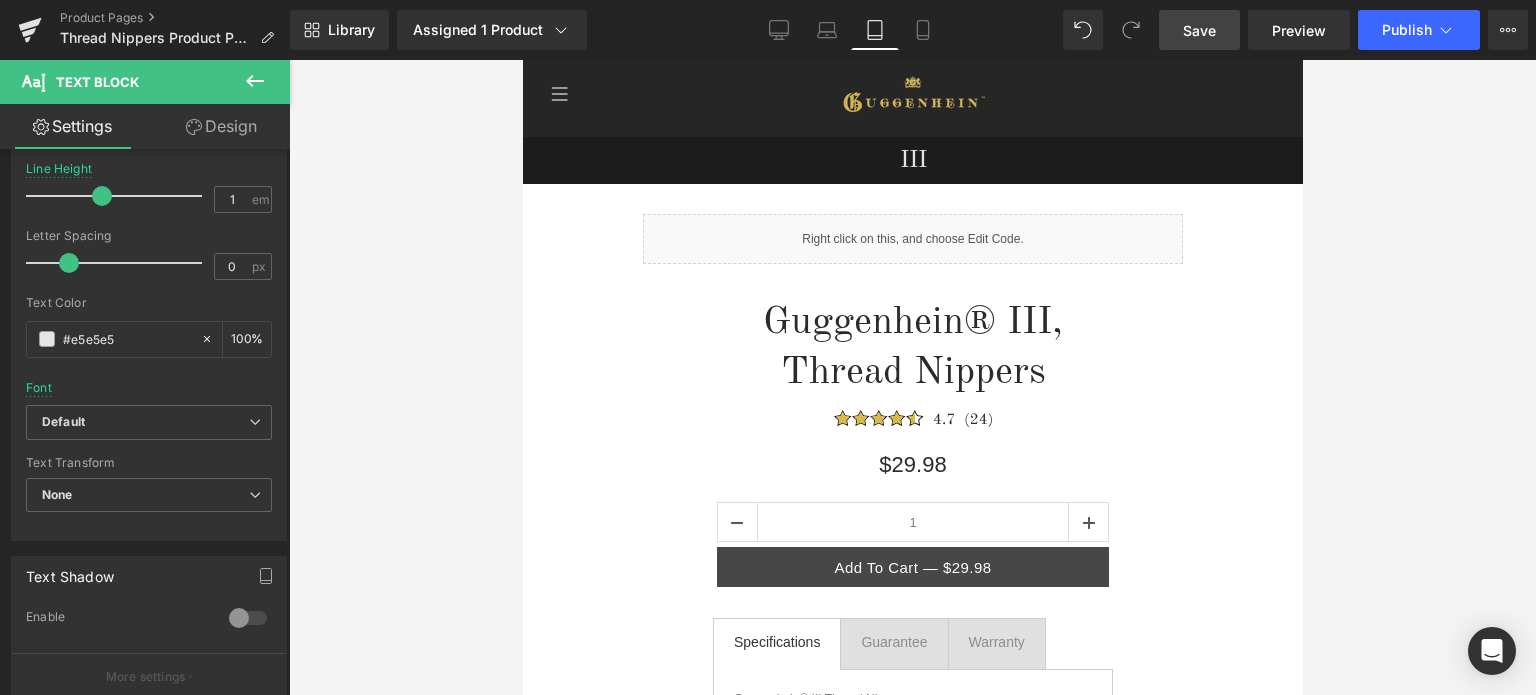 scroll, scrollTop: 0, scrollLeft: 0, axis: both 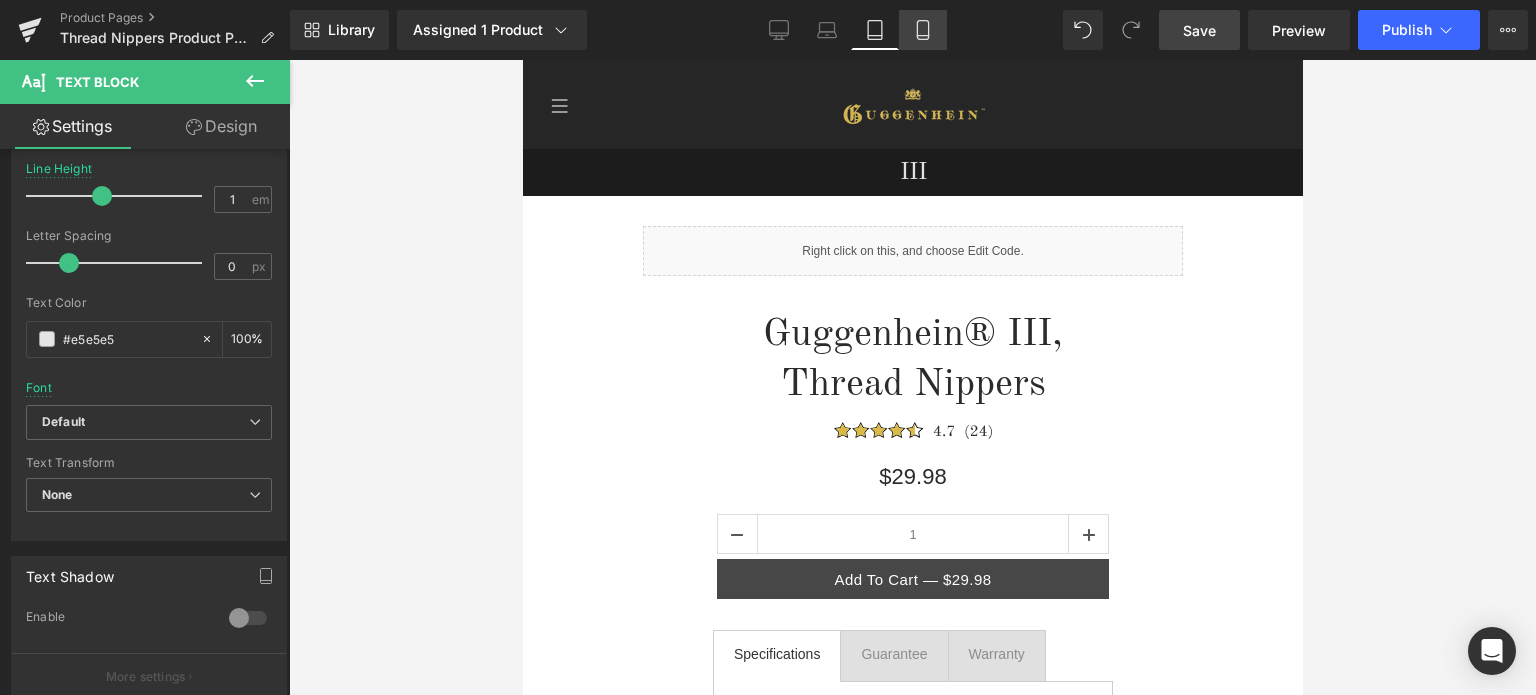 click 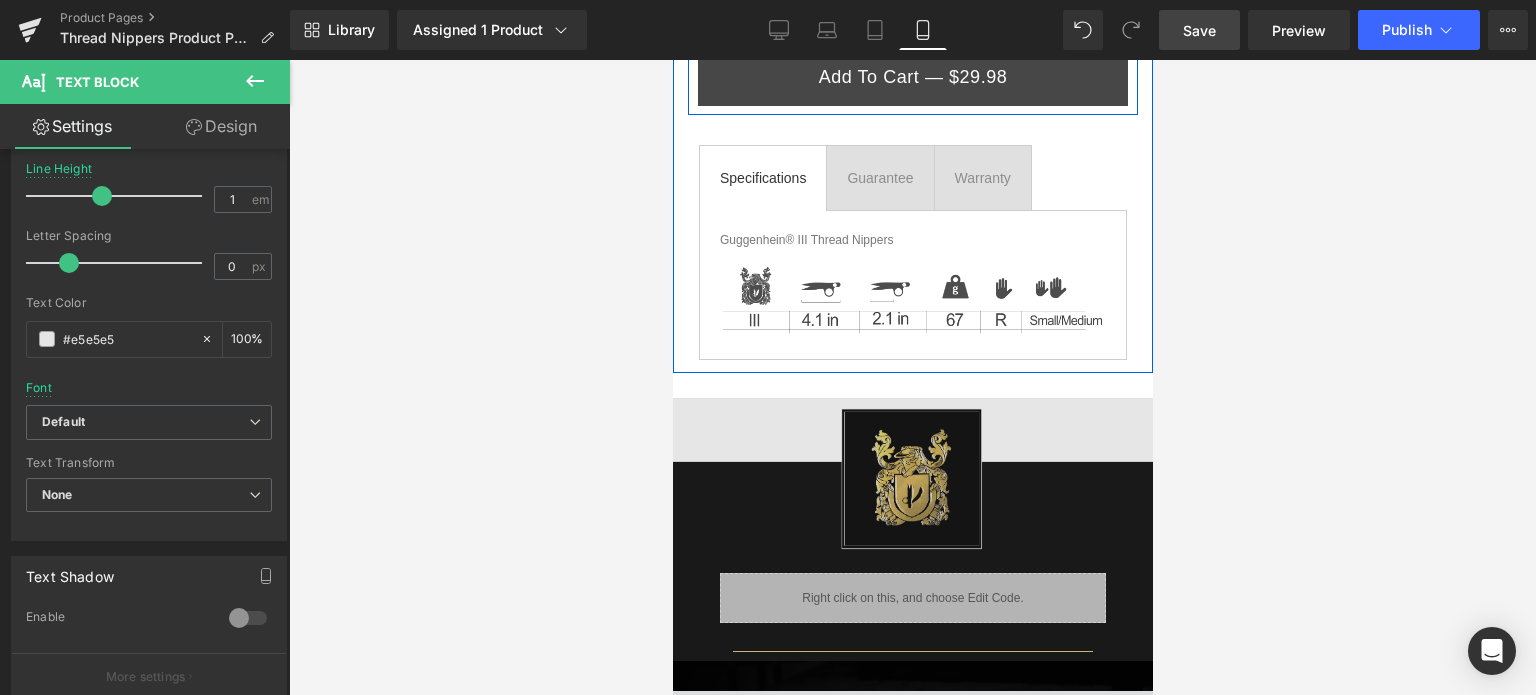 scroll, scrollTop: 1300, scrollLeft: 0, axis: vertical 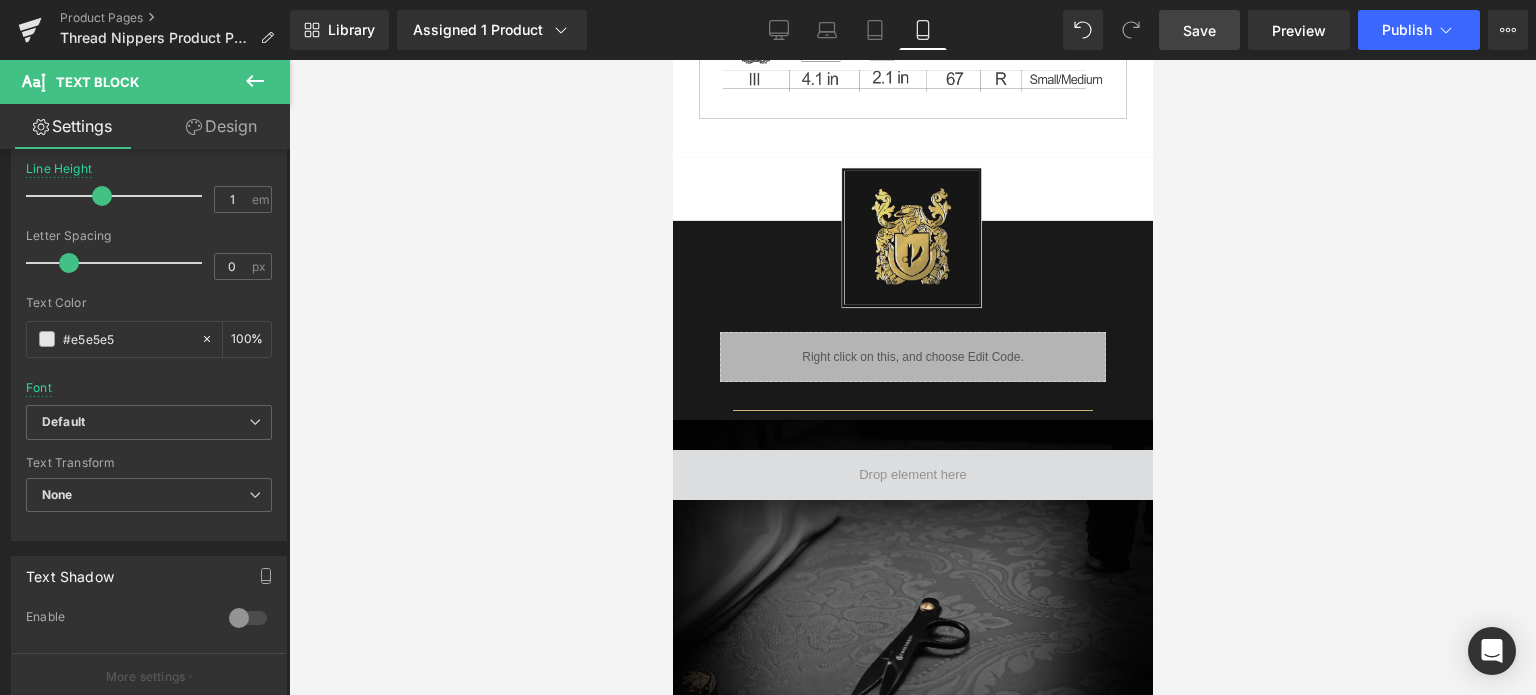 click 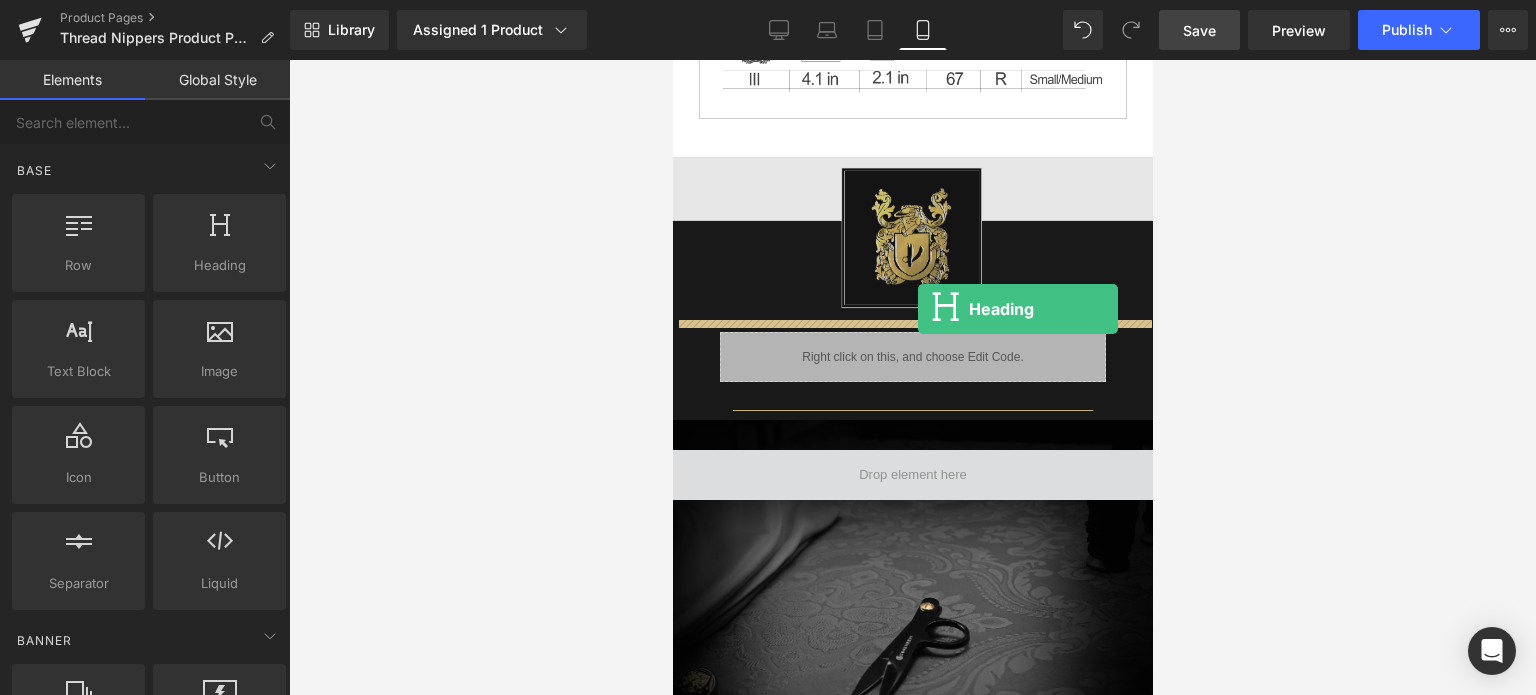 drag, startPoint x: 894, startPoint y: 311, endPoint x: 917, endPoint y: 309, distance: 23.086792 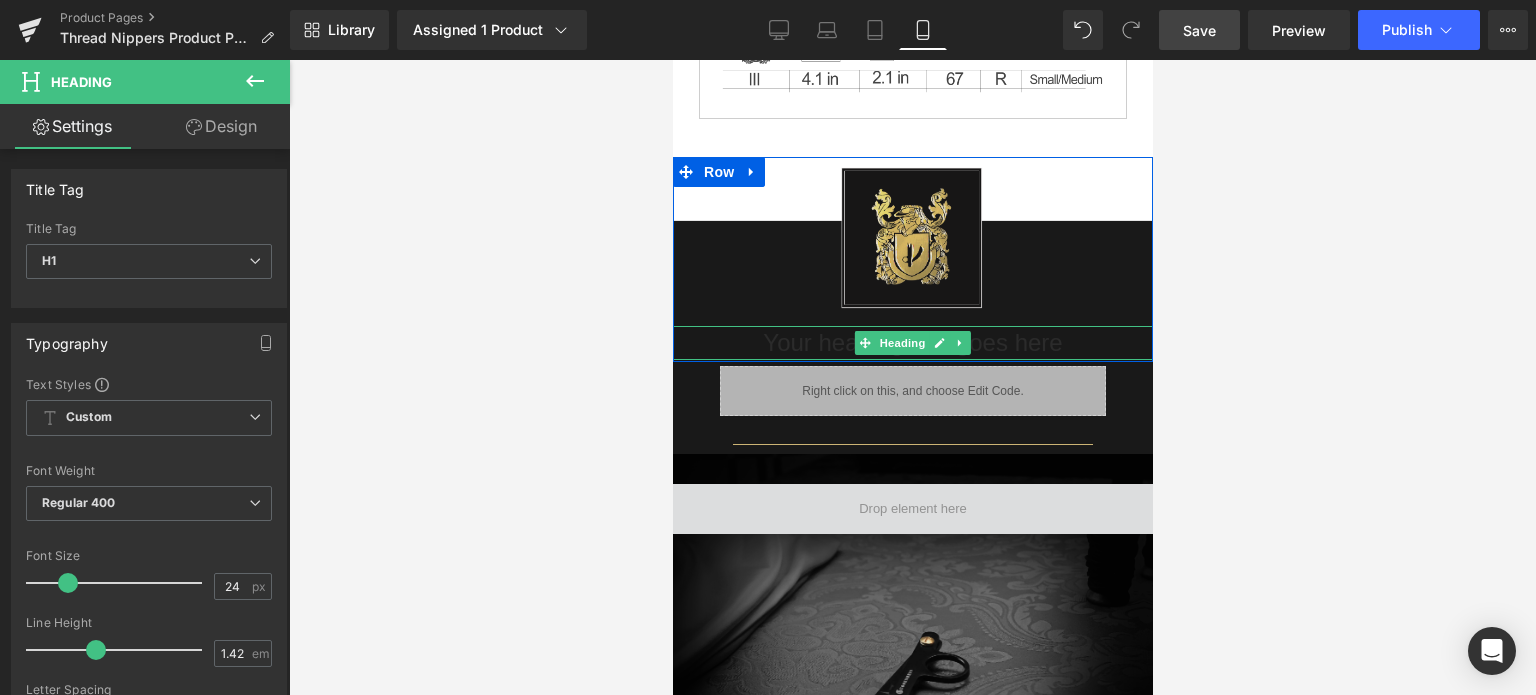 click on "Your heading text goes here" at bounding box center [912, 343] 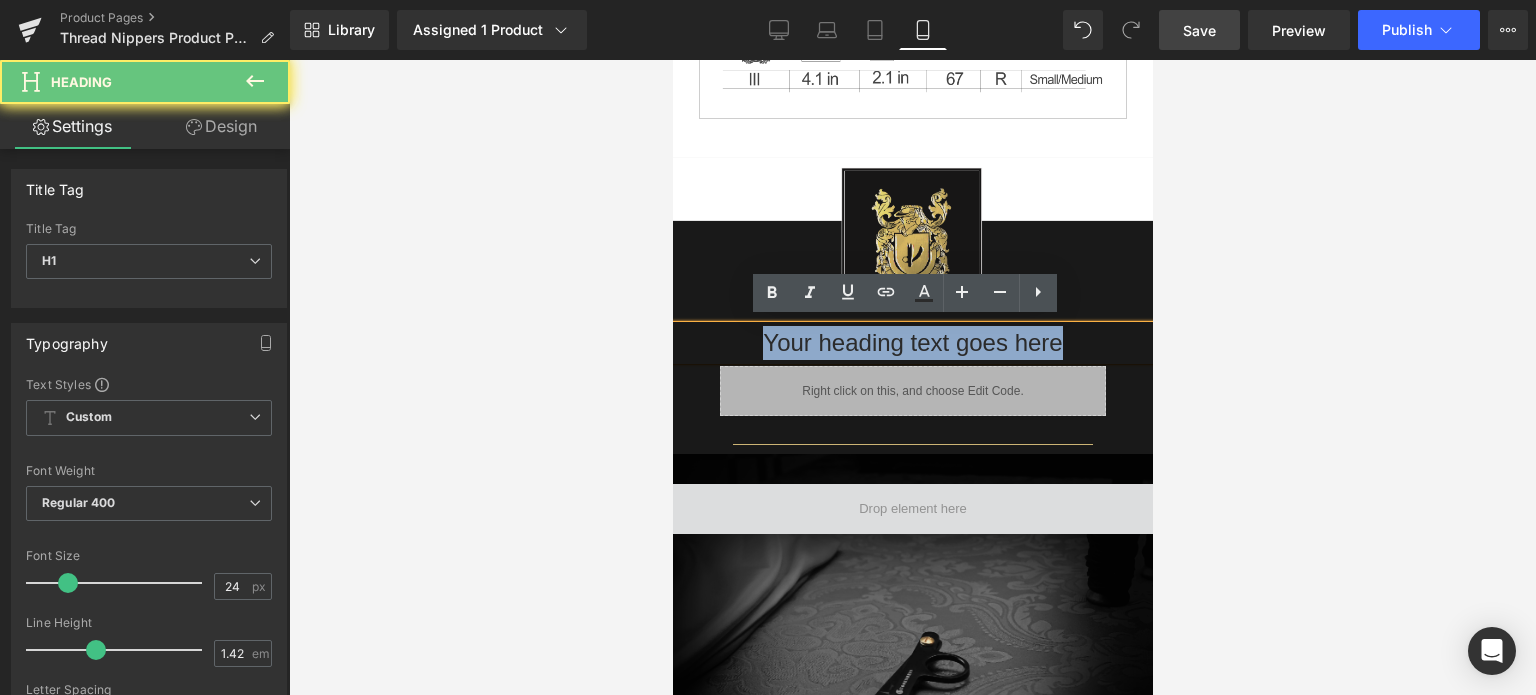 drag, startPoint x: 1080, startPoint y: 337, endPoint x: 745, endPoint y: 339, distance: 335.00598 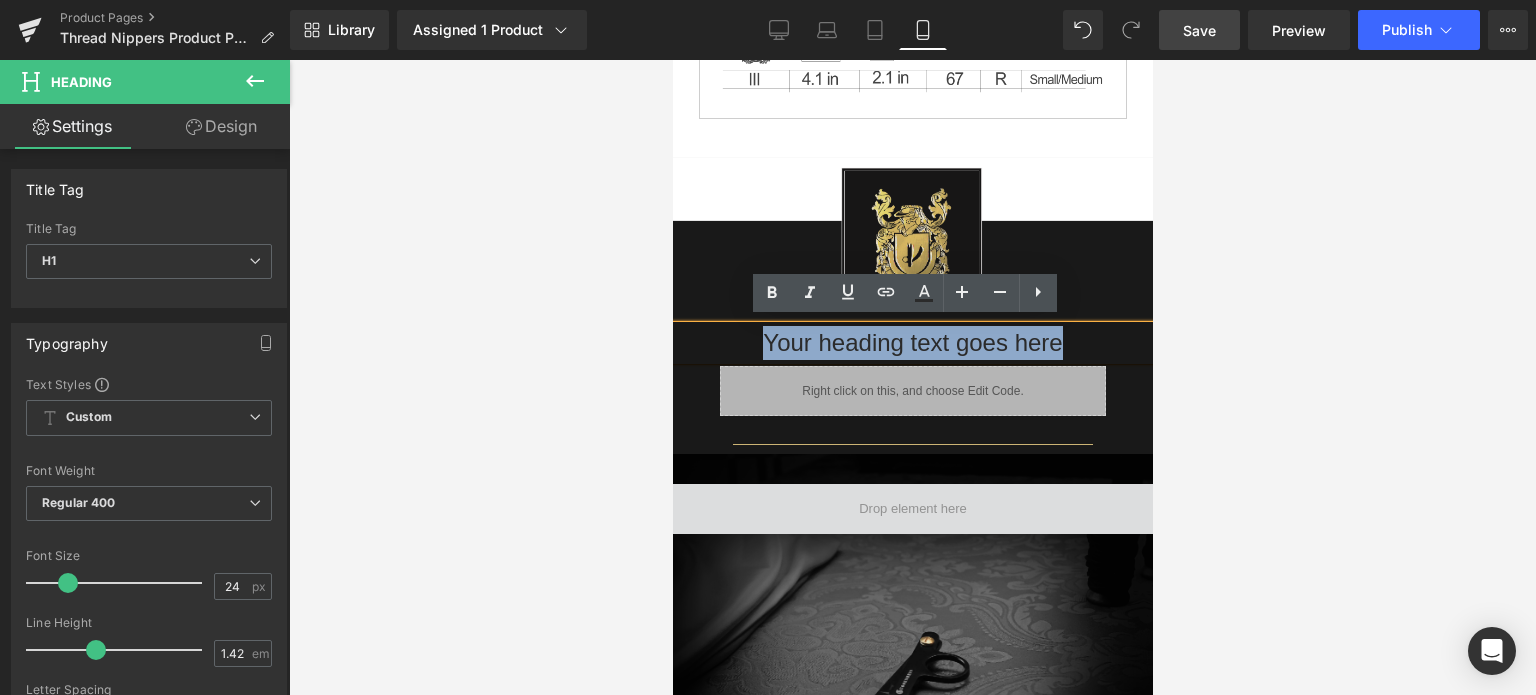 type 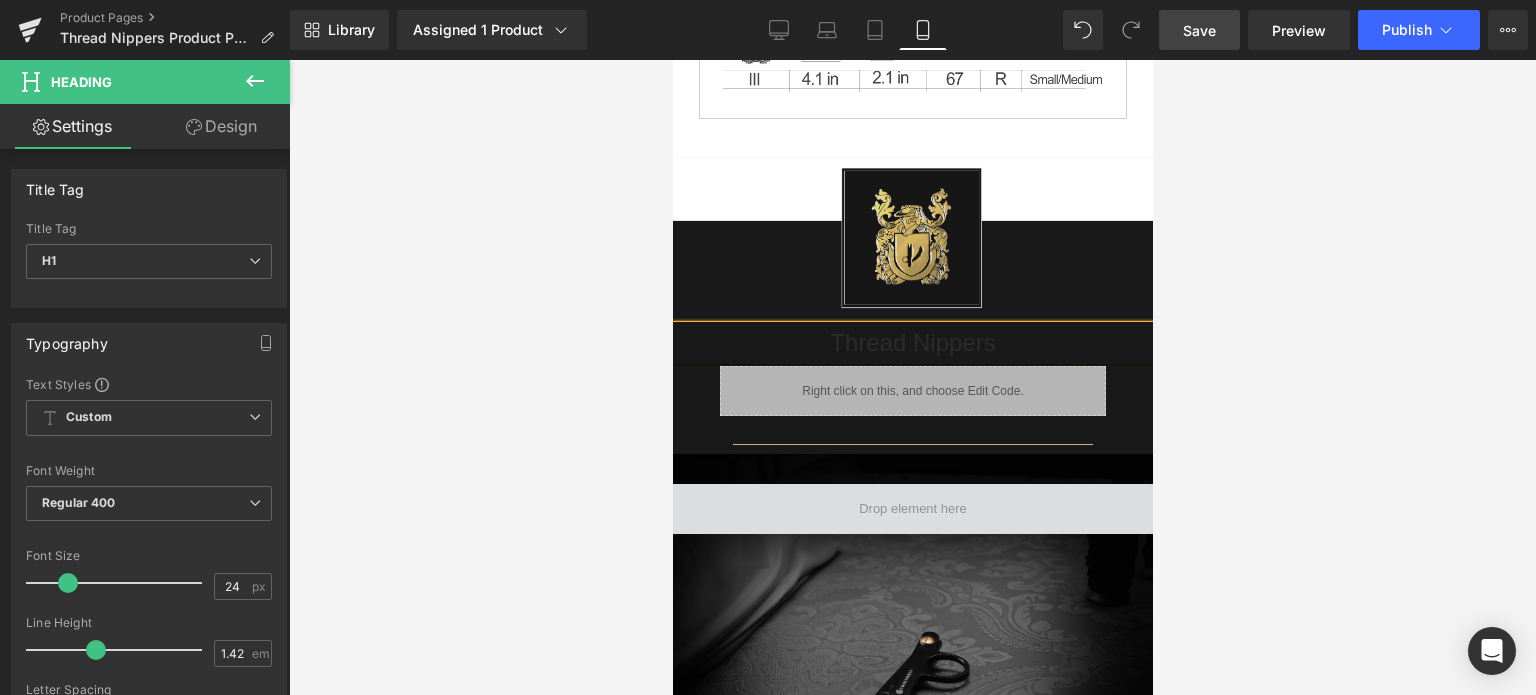 click at bounding box center (912, 377) 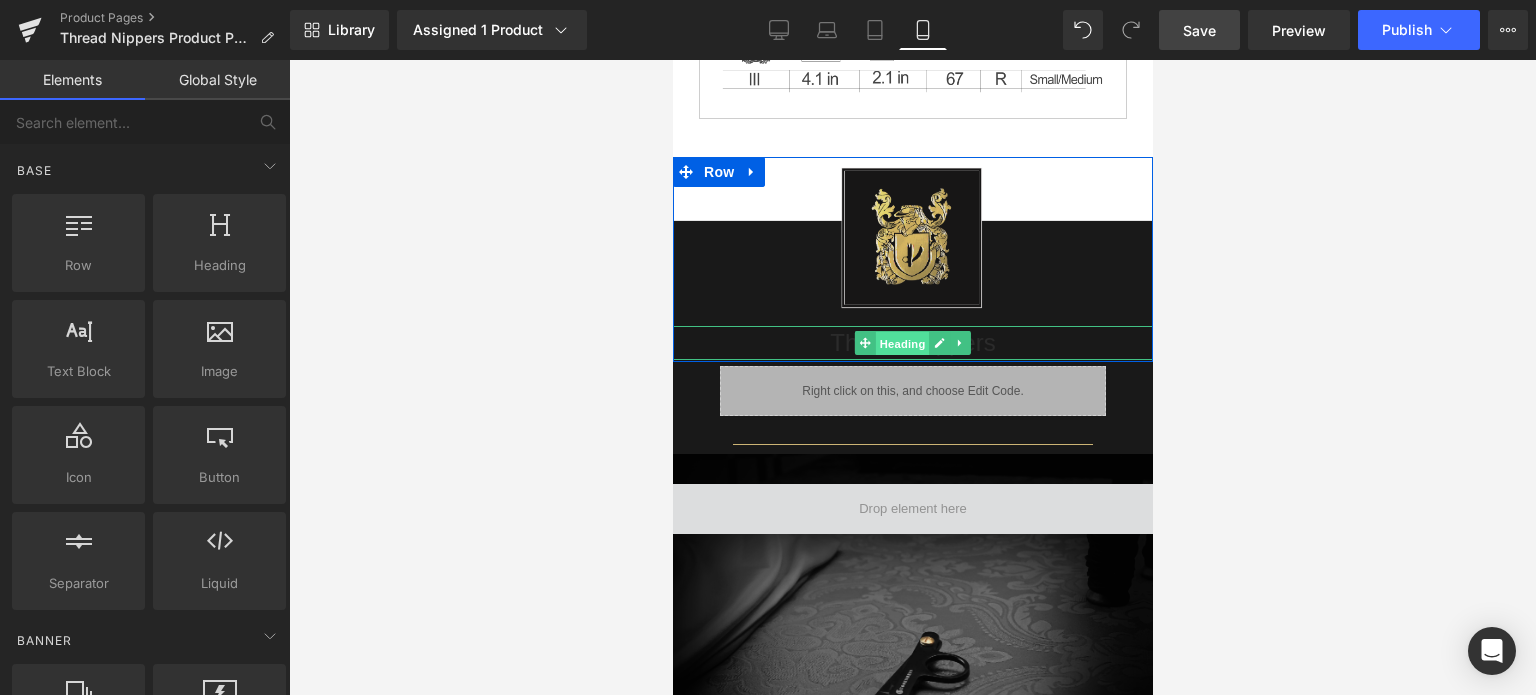 click on "Heading" at bounding box center [902, 344] 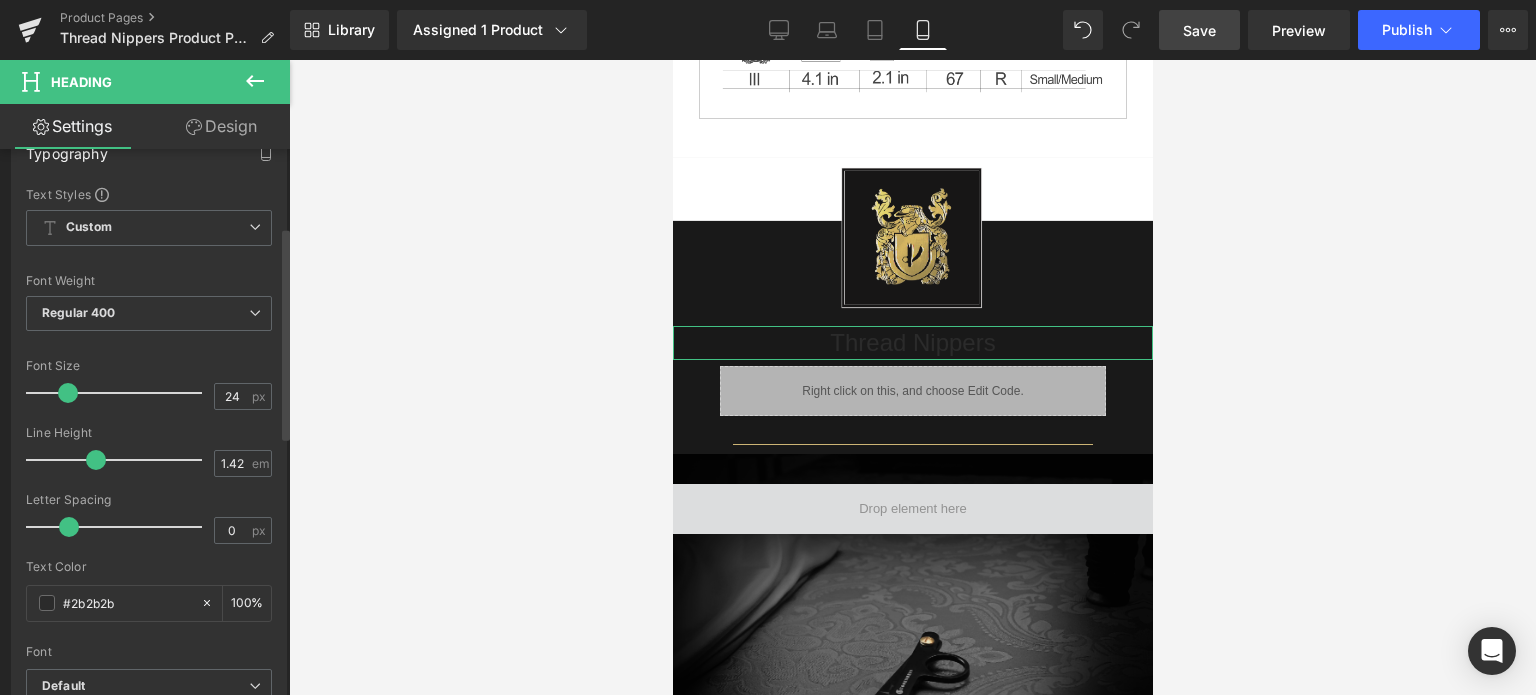scroll, scrollTop: 200, scrollLeft: 0, axis: vertical 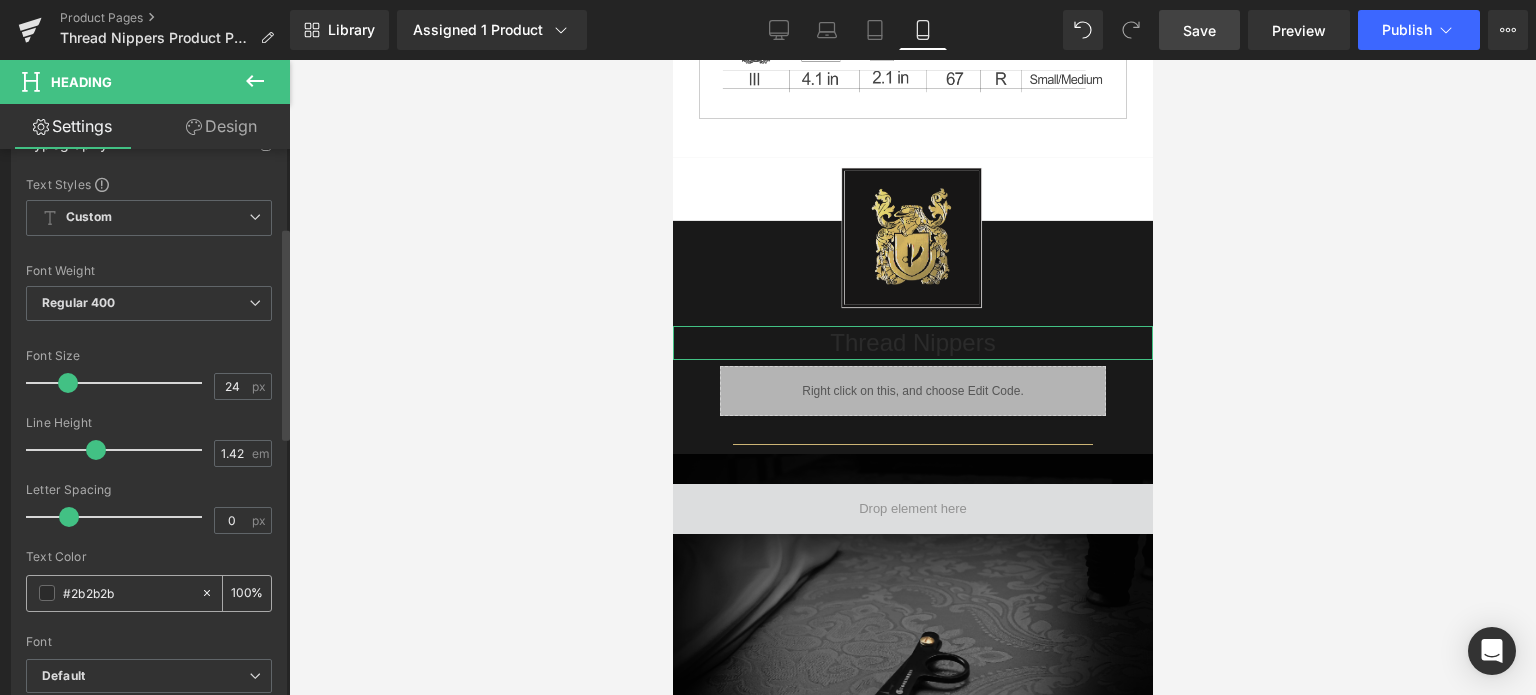 click at bounding box center [47, 593] 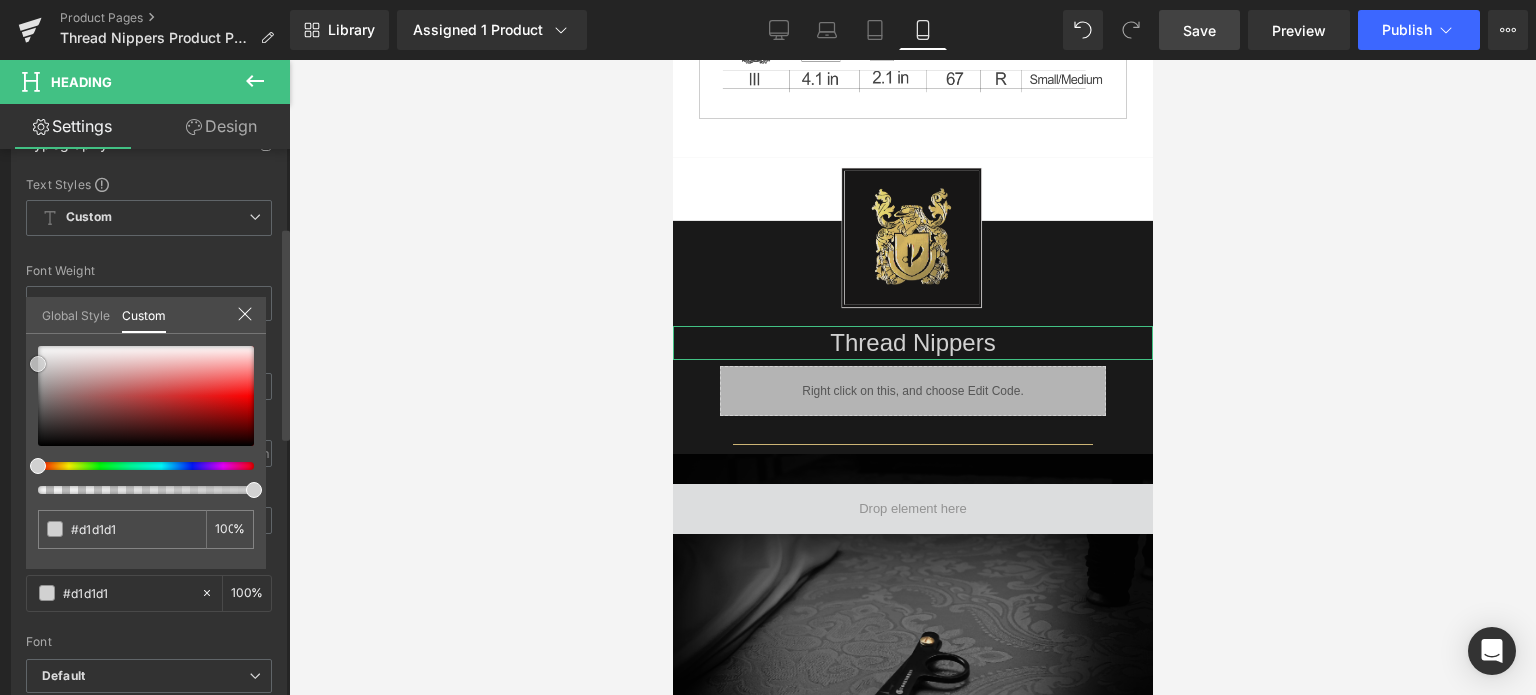 click at bounding box center (146, 396) 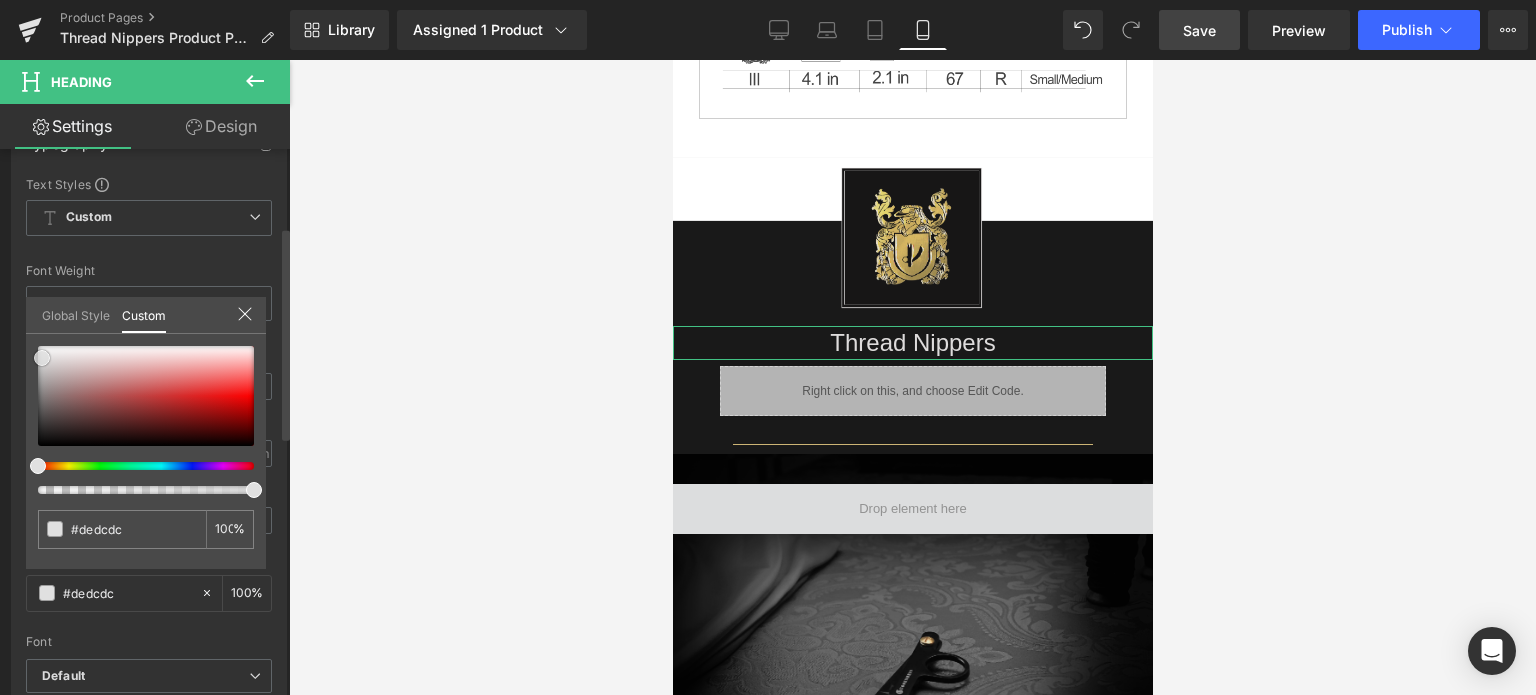 click at bounding box center (42, 358) 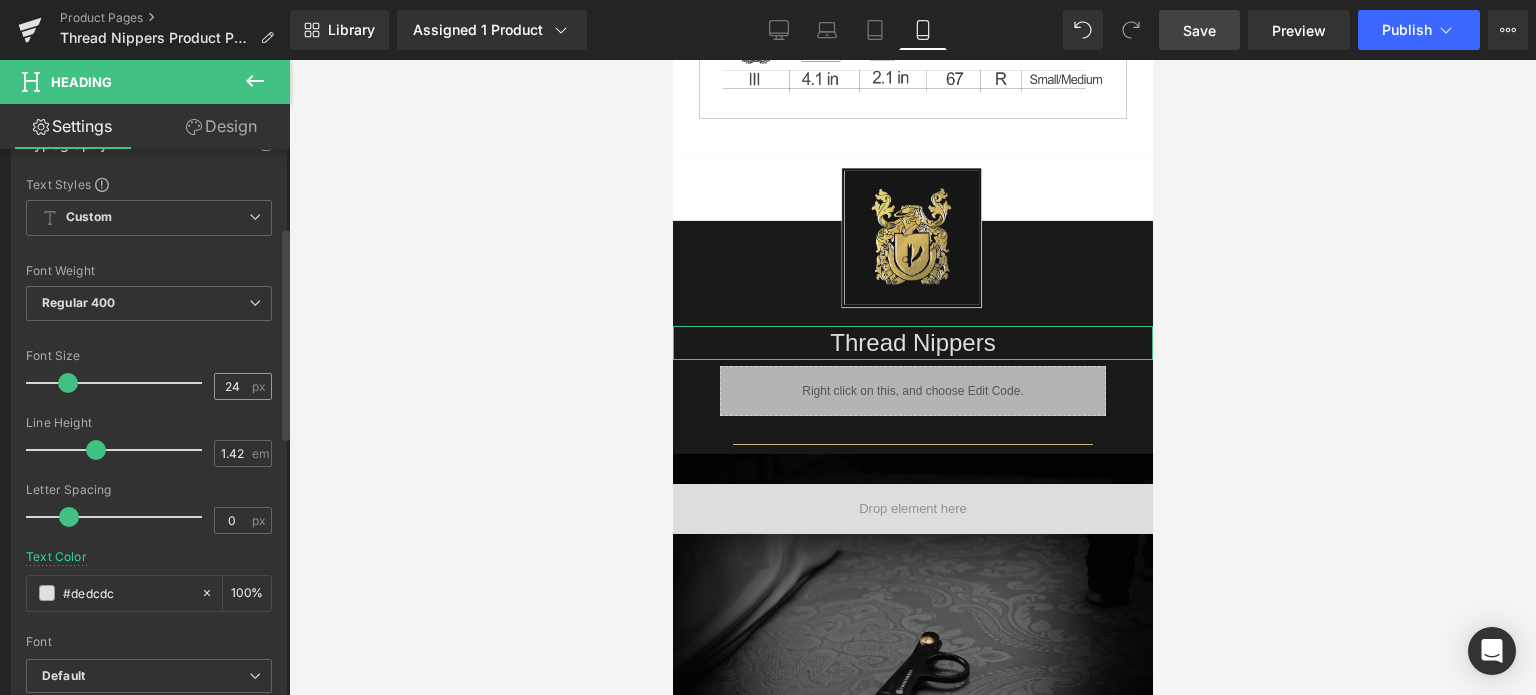 scroll, scrollTop: 0, scrollLeft: 0, axis: both 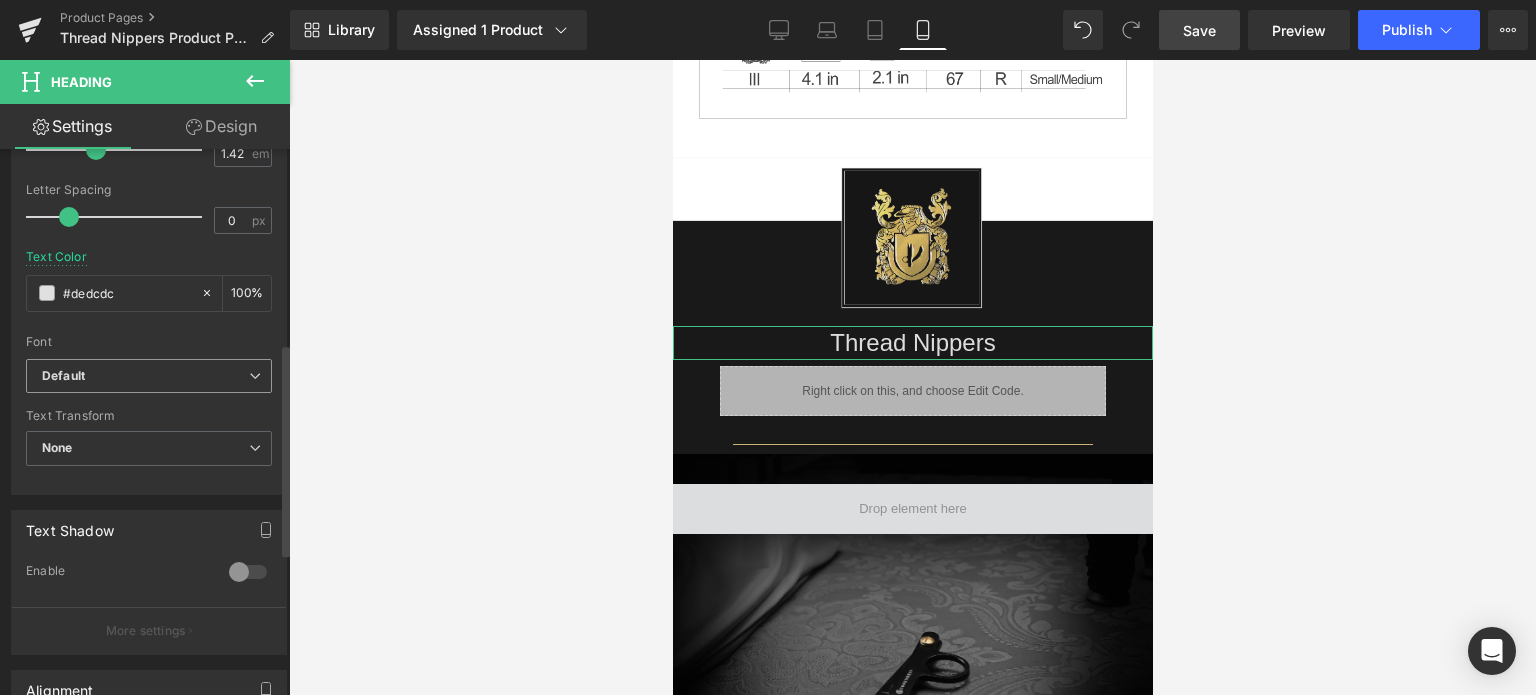 click on "Default" at bounding box center (145, 376) 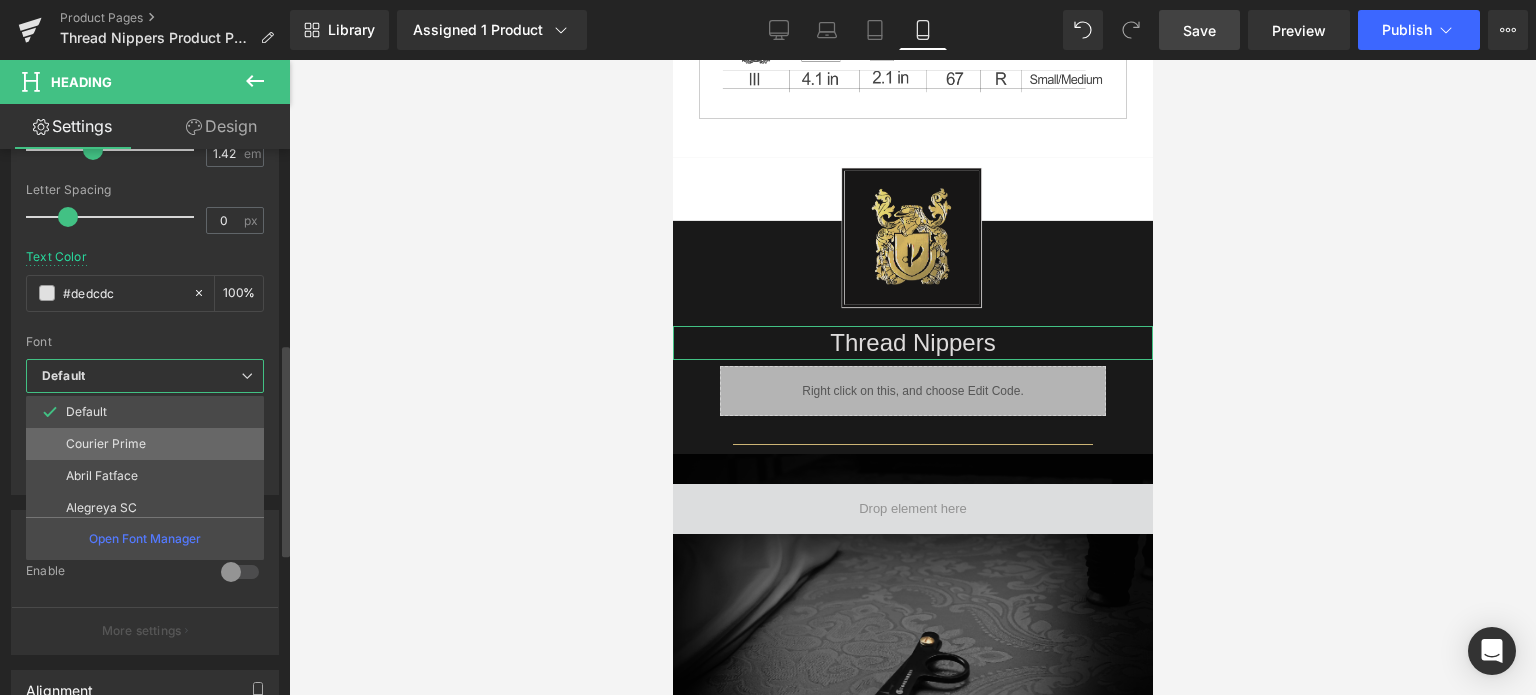 scroll, scrollTop: 200, scrollLeft: 0, axis: vertical 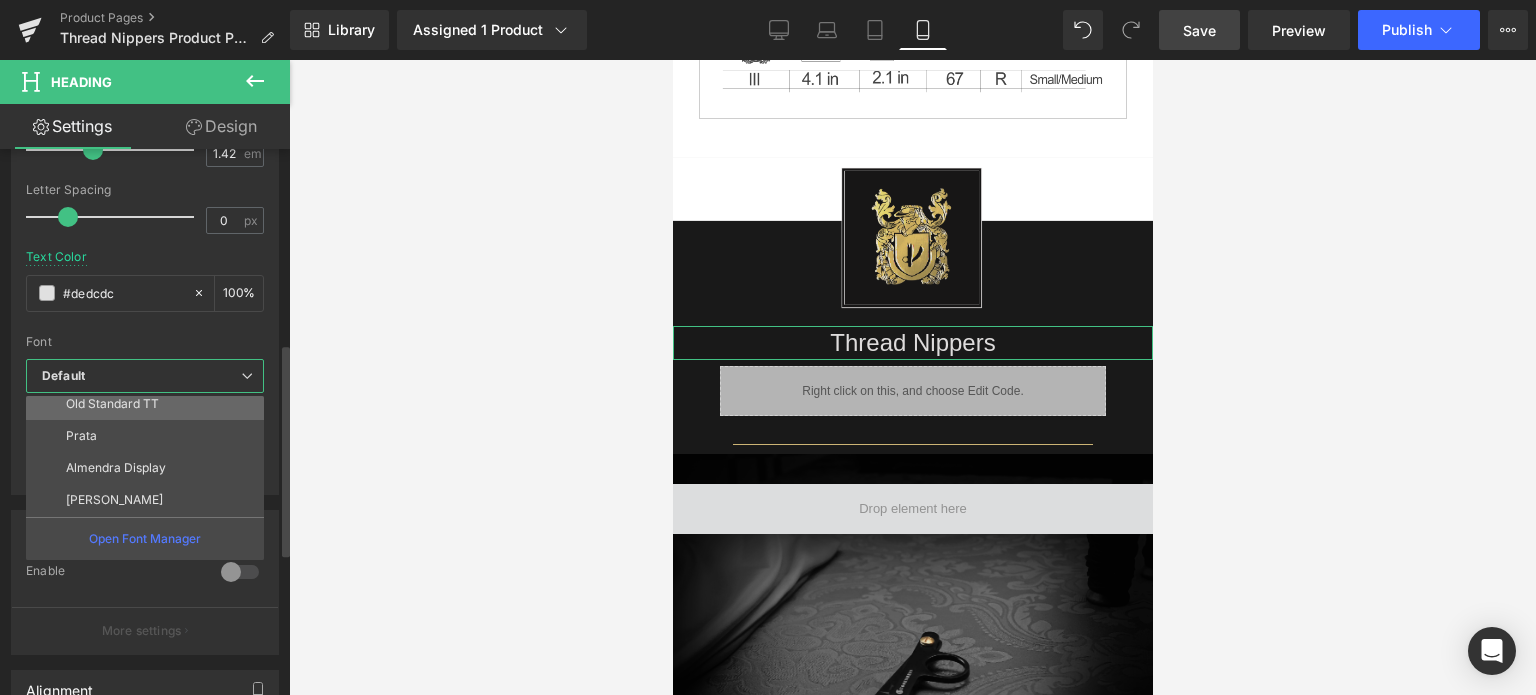 click on "Old Standard TT" at bounding box center (149, 404) 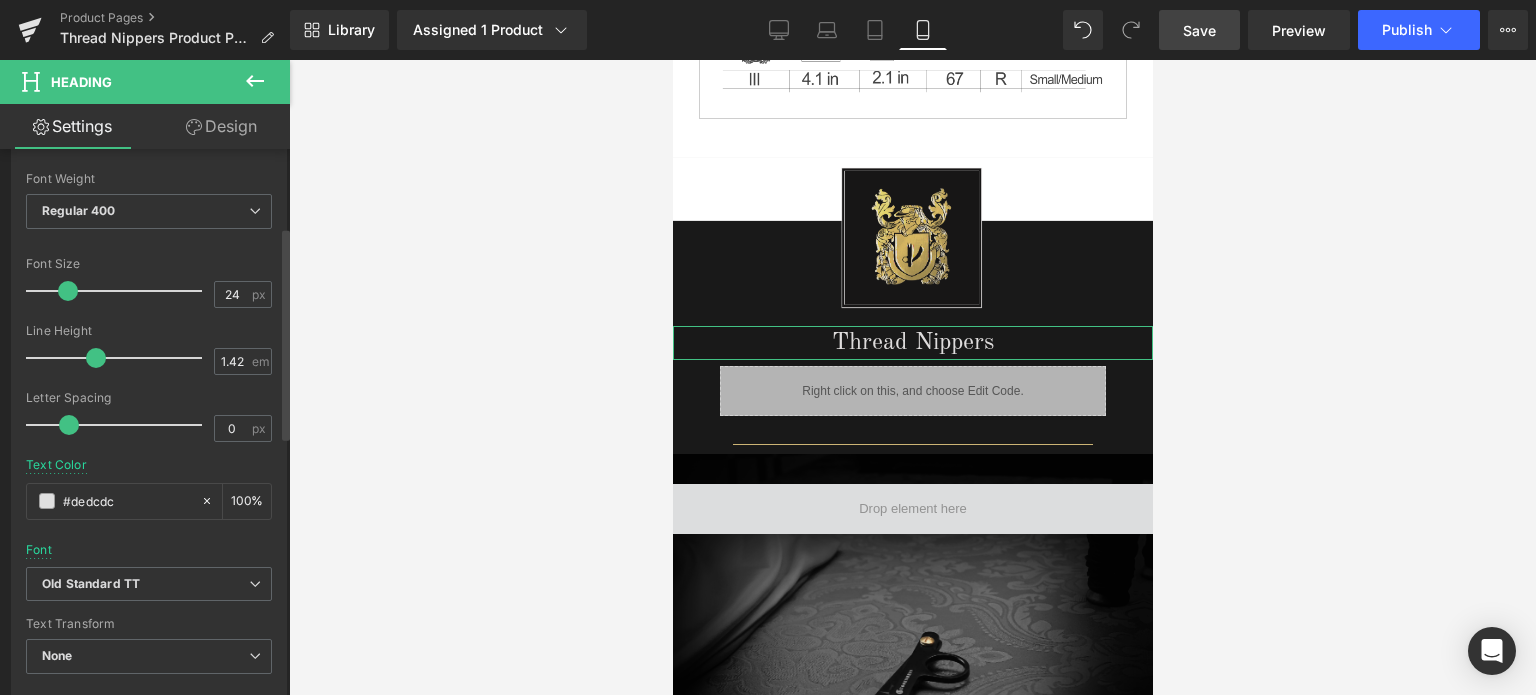 scroll, scrollTop: 200, scrollLeft: 0, axis: vertical 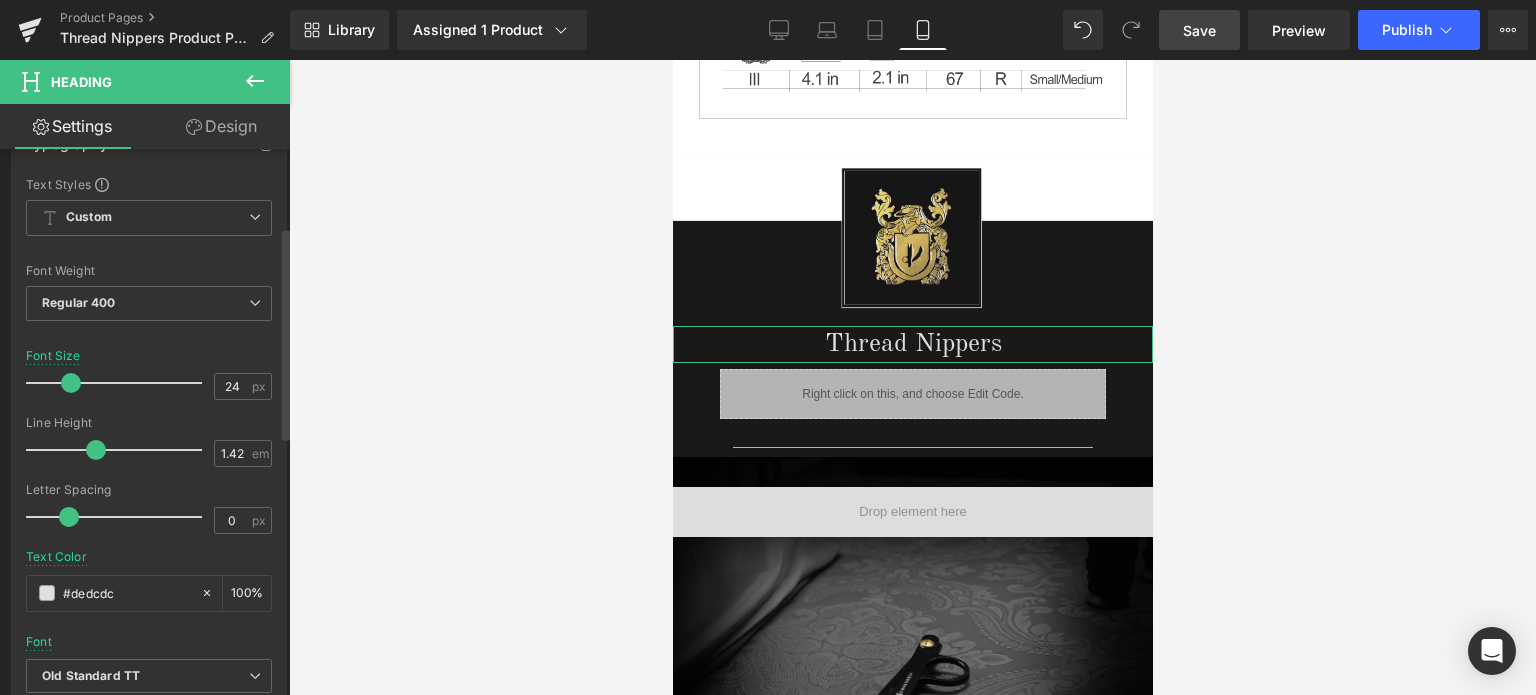 click at bounding box center [71, 383] 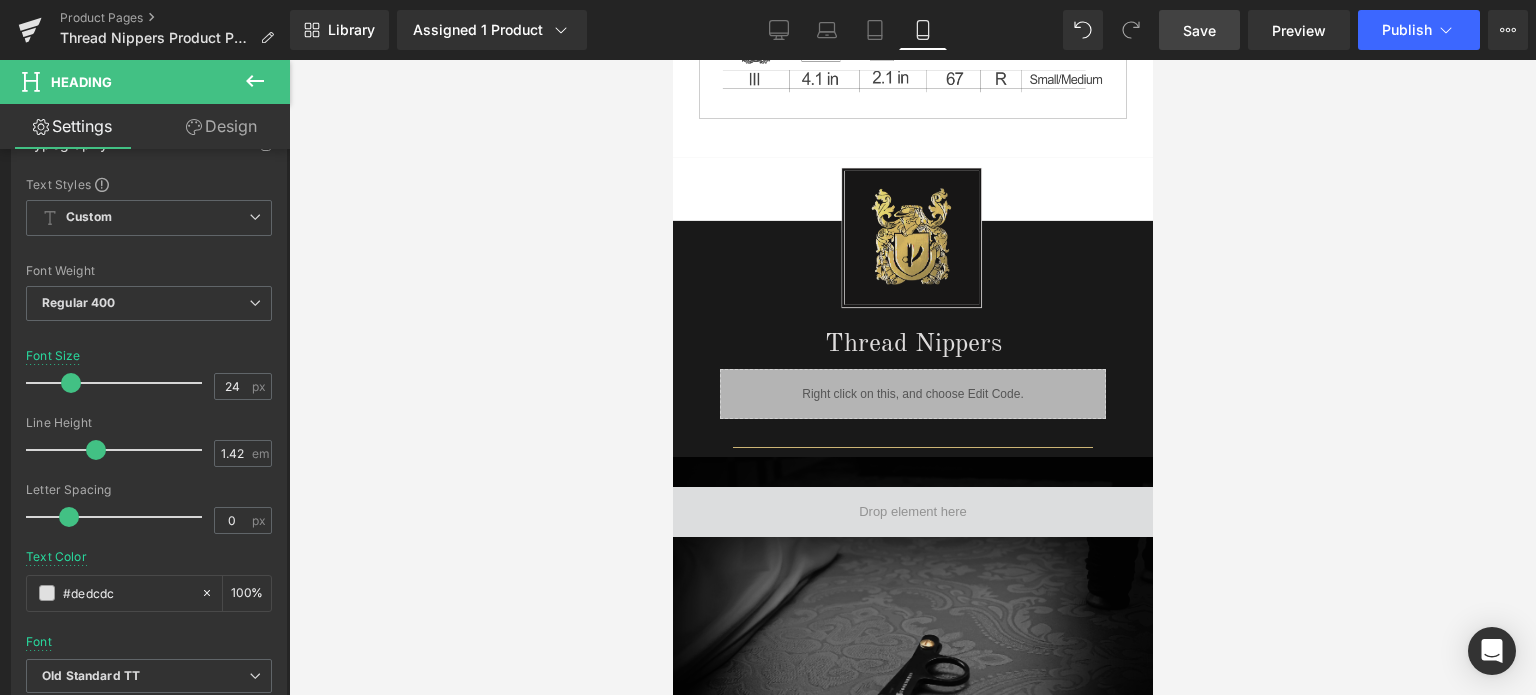 drag, startPoint x: 1200, startPoint y: 33, endPoint x: 396, endPoint y: 168, distance: 815.2552 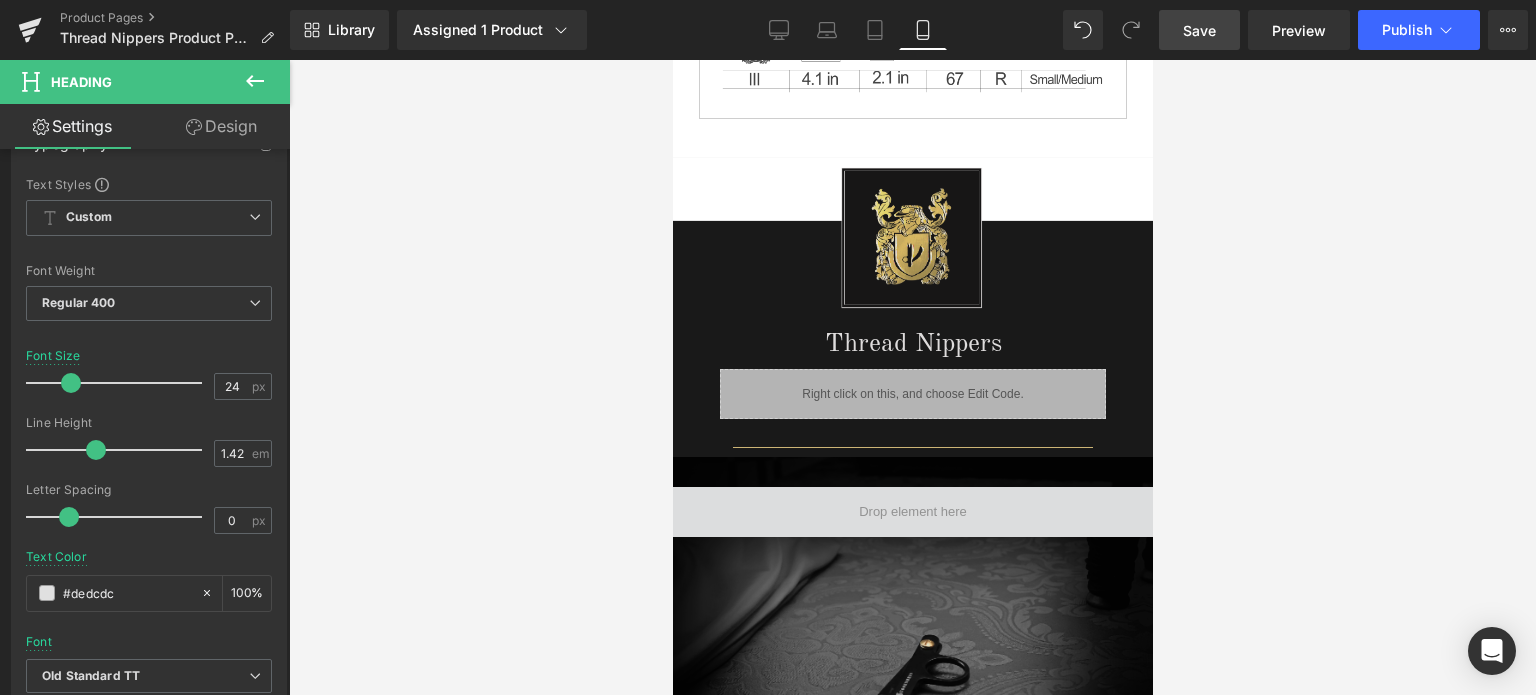 click on "Save" at bounding box center [1199, 30] 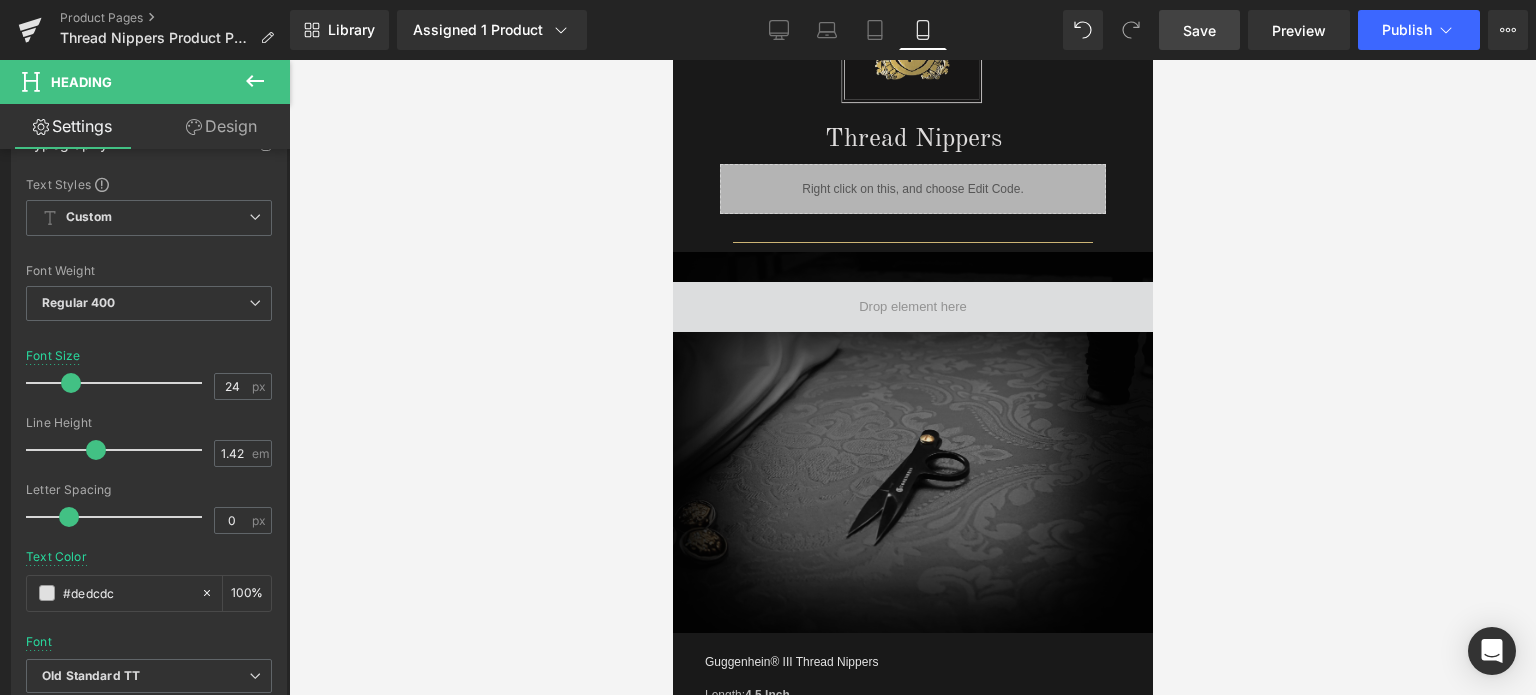 scroll, scrollTop: 1500, scrollLeft: 0, axis: vertical 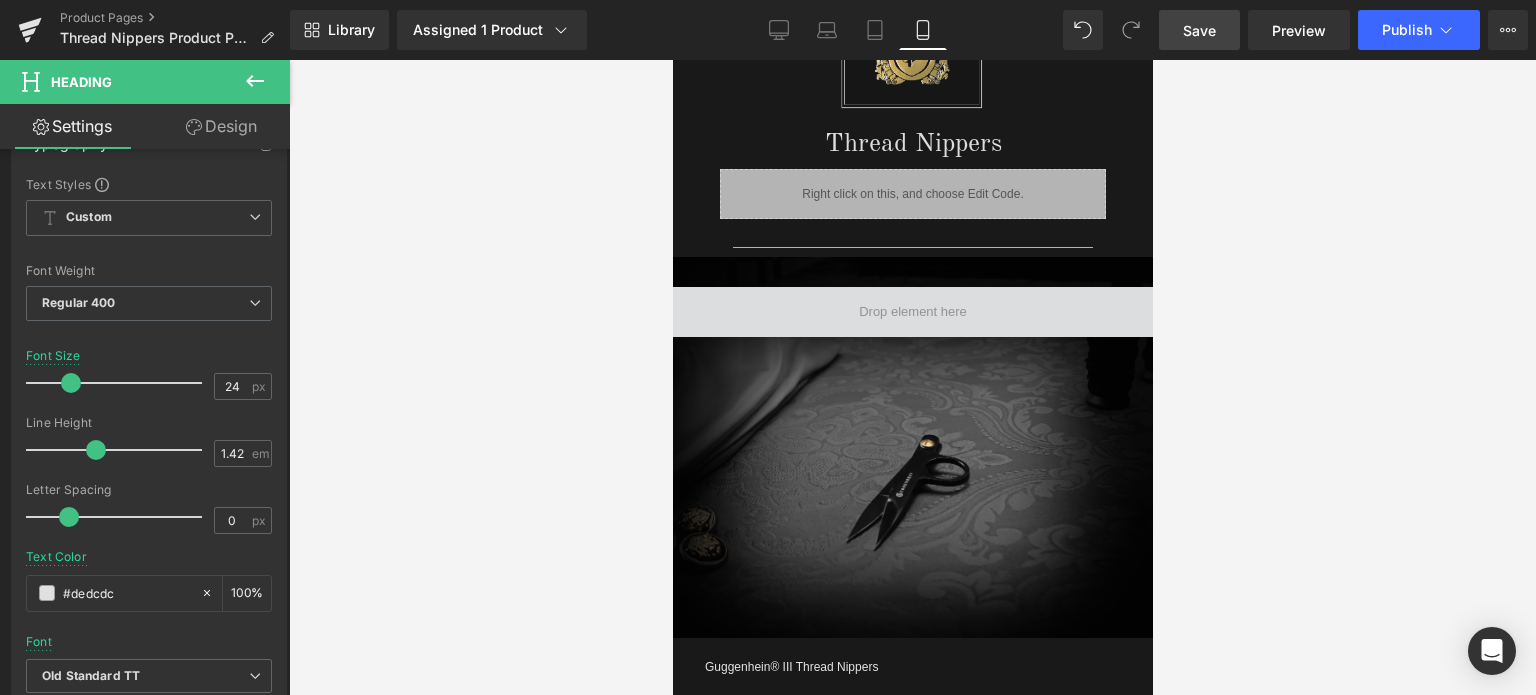 click on "Guggenhein
0
SHOPPING CART
CLOSE
No Products in the Cart
. . .
TOTAL:
$0.00
PROCEED TO CHECKOUT  X" at bounding box center [912, 1152] 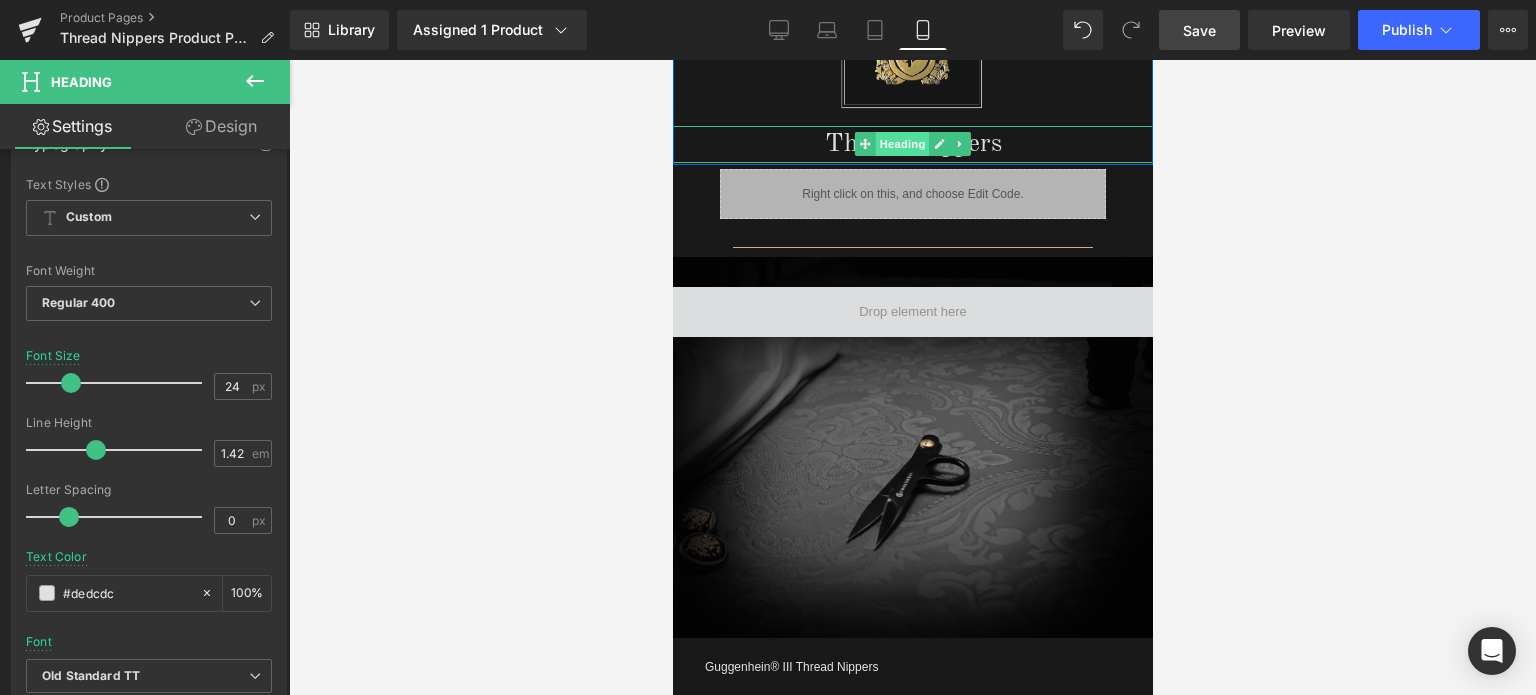 click on "Heading" at bounding box center [902, 144] 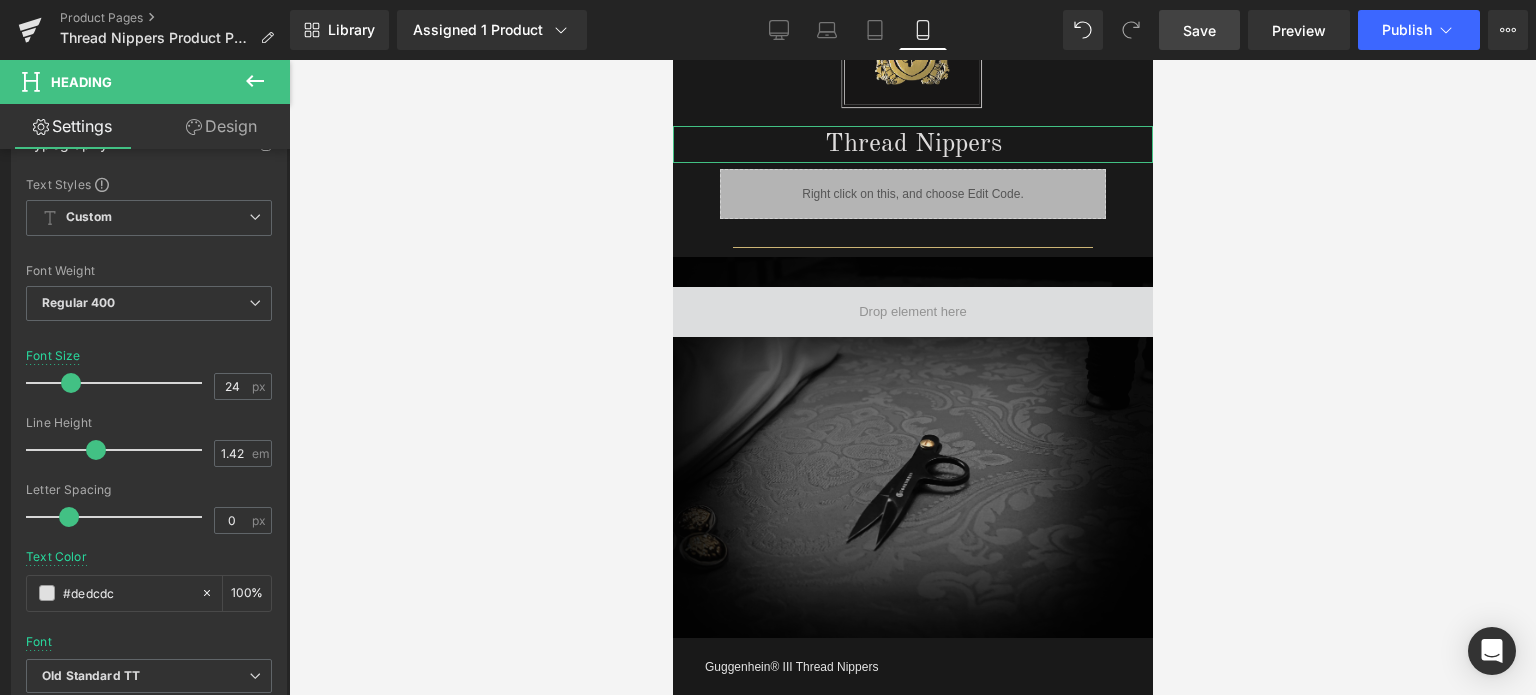 click on "Design" at bounding box center [221, 126] 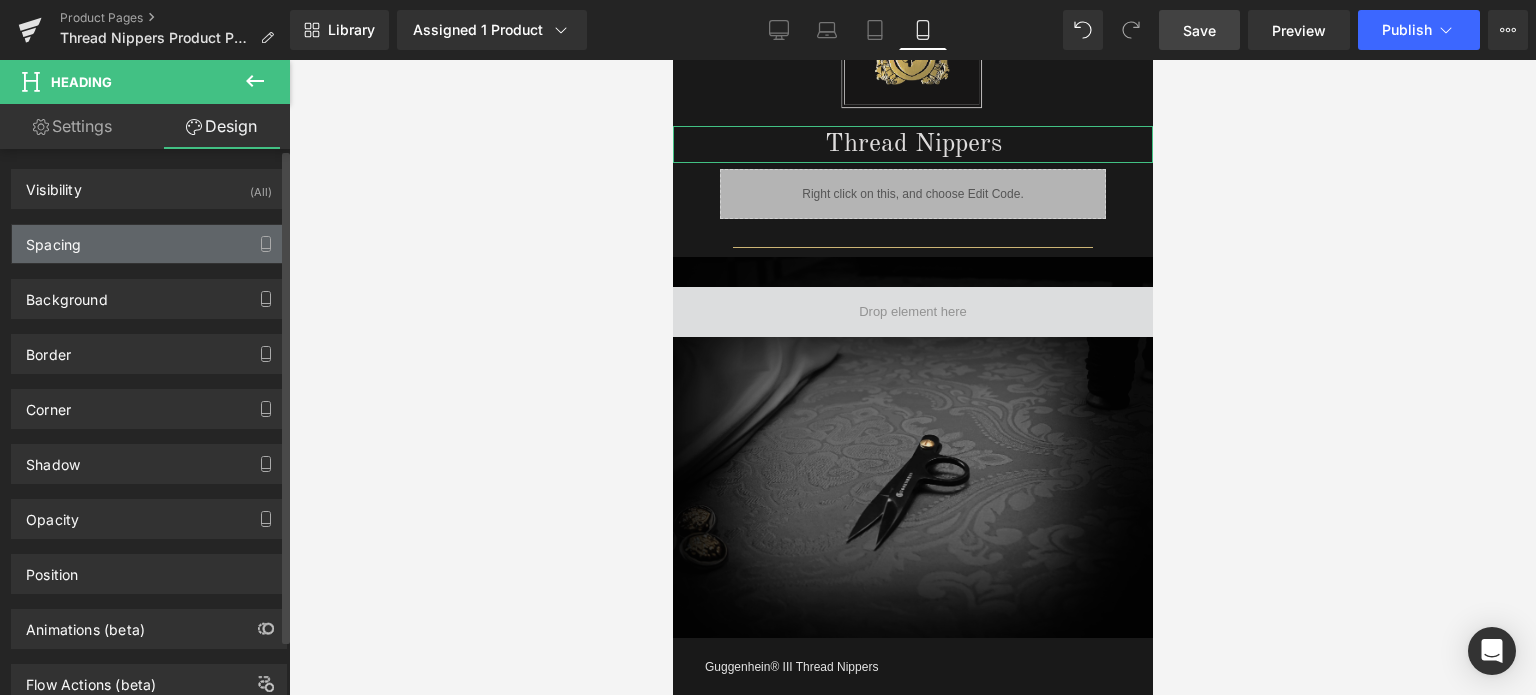 click on "Spacing" at bounding box center (149, 244) 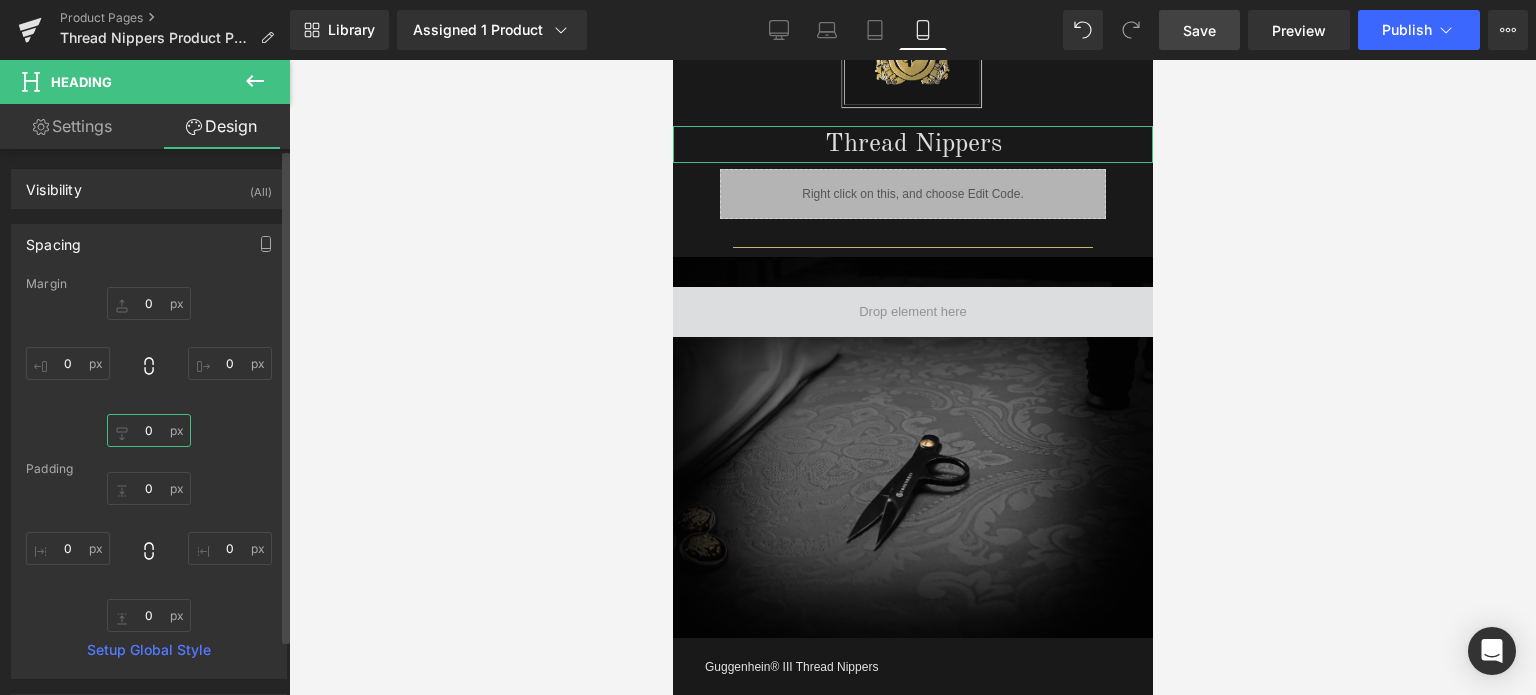 click at bounding box center (149, 430) 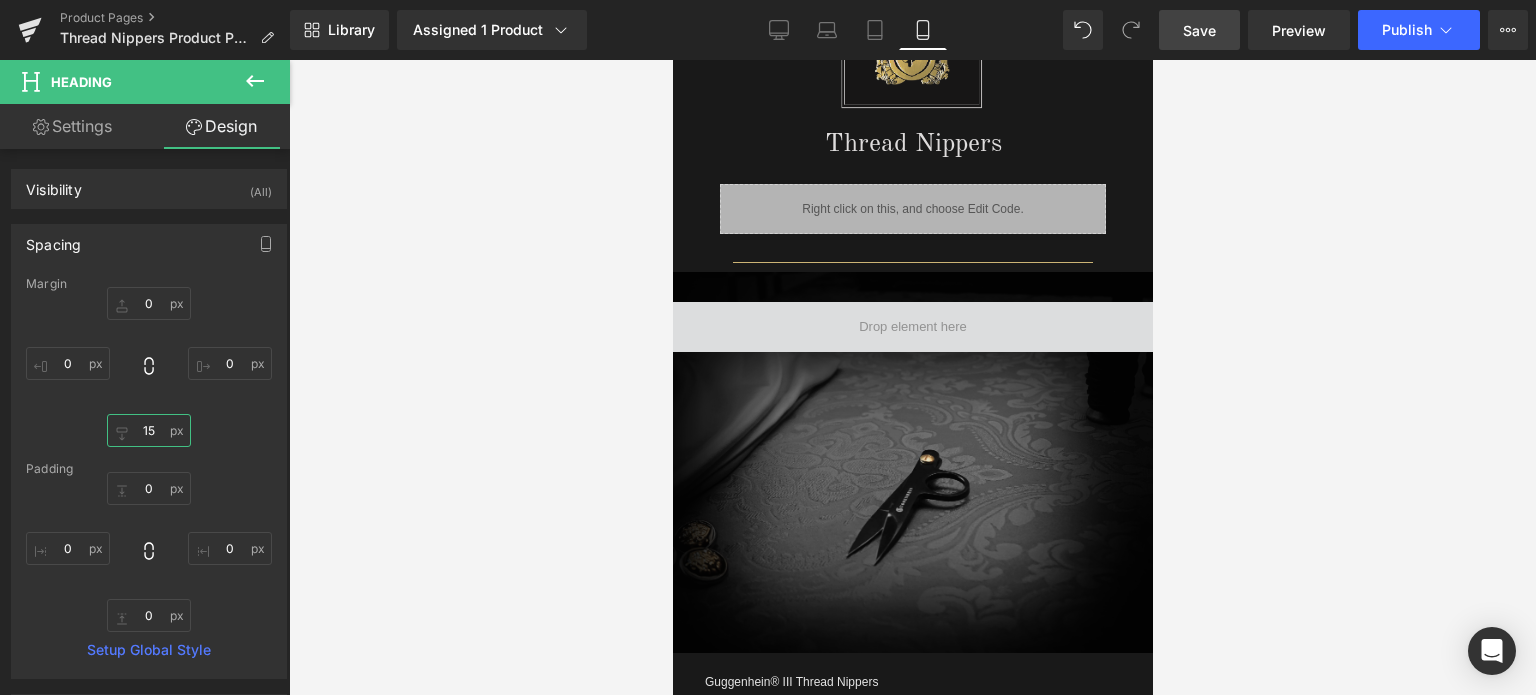 type on "15" 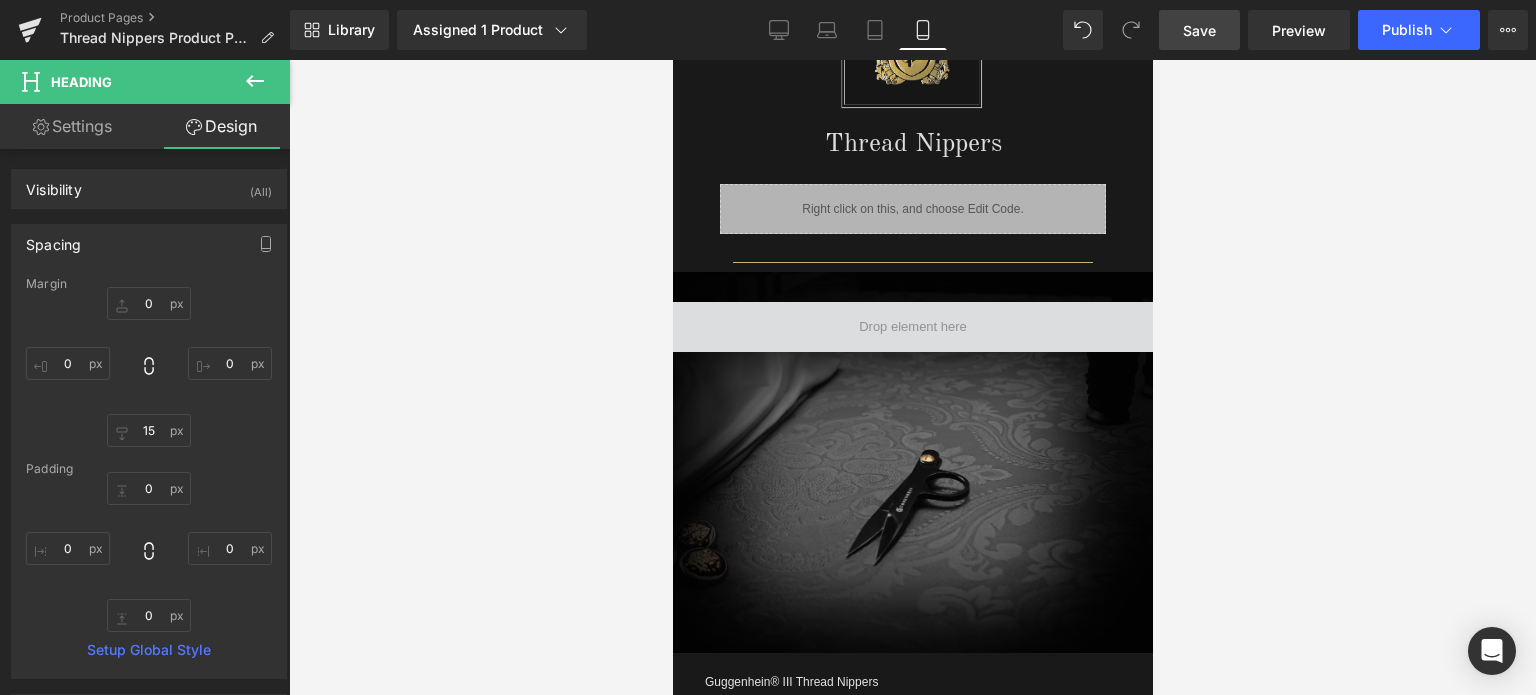 click on "Save" at bounding box center [1199, 30] 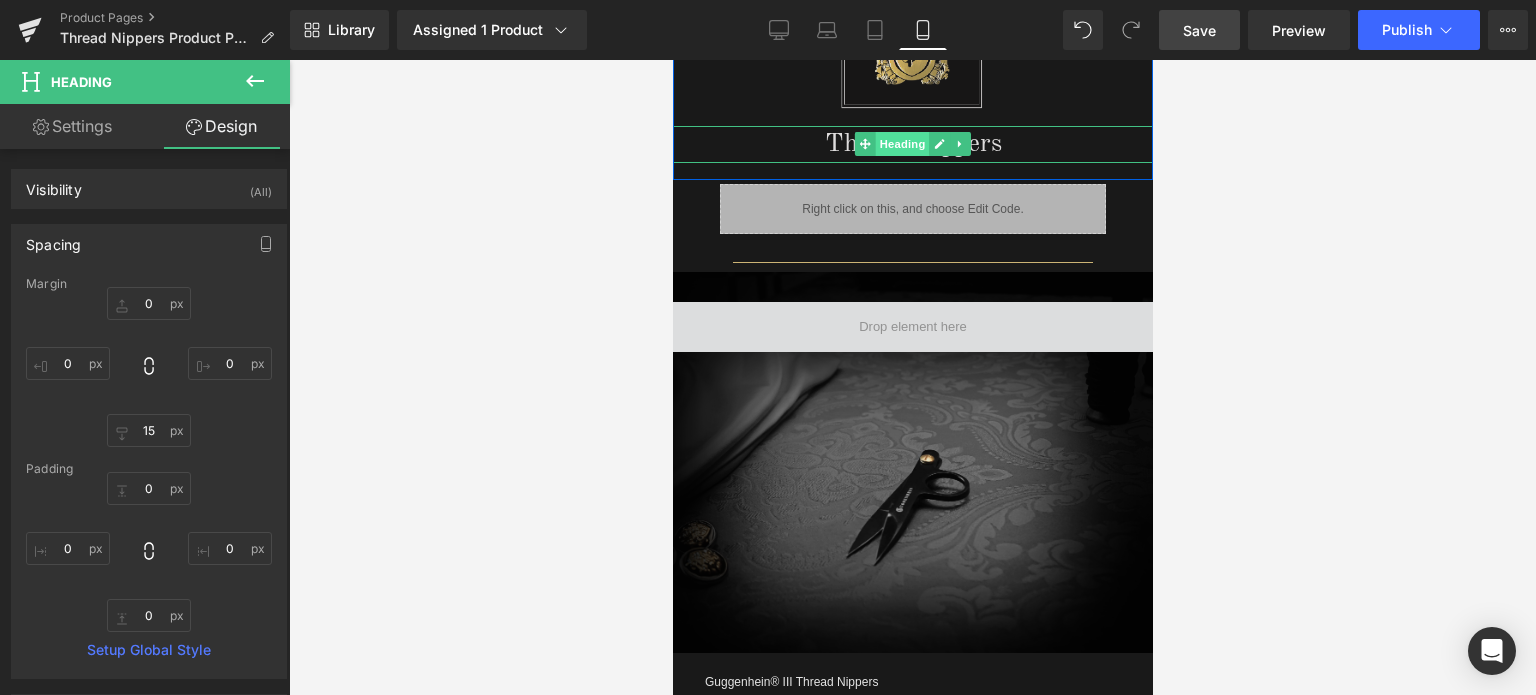 click on "Heading" at bounding box center [902, 144] 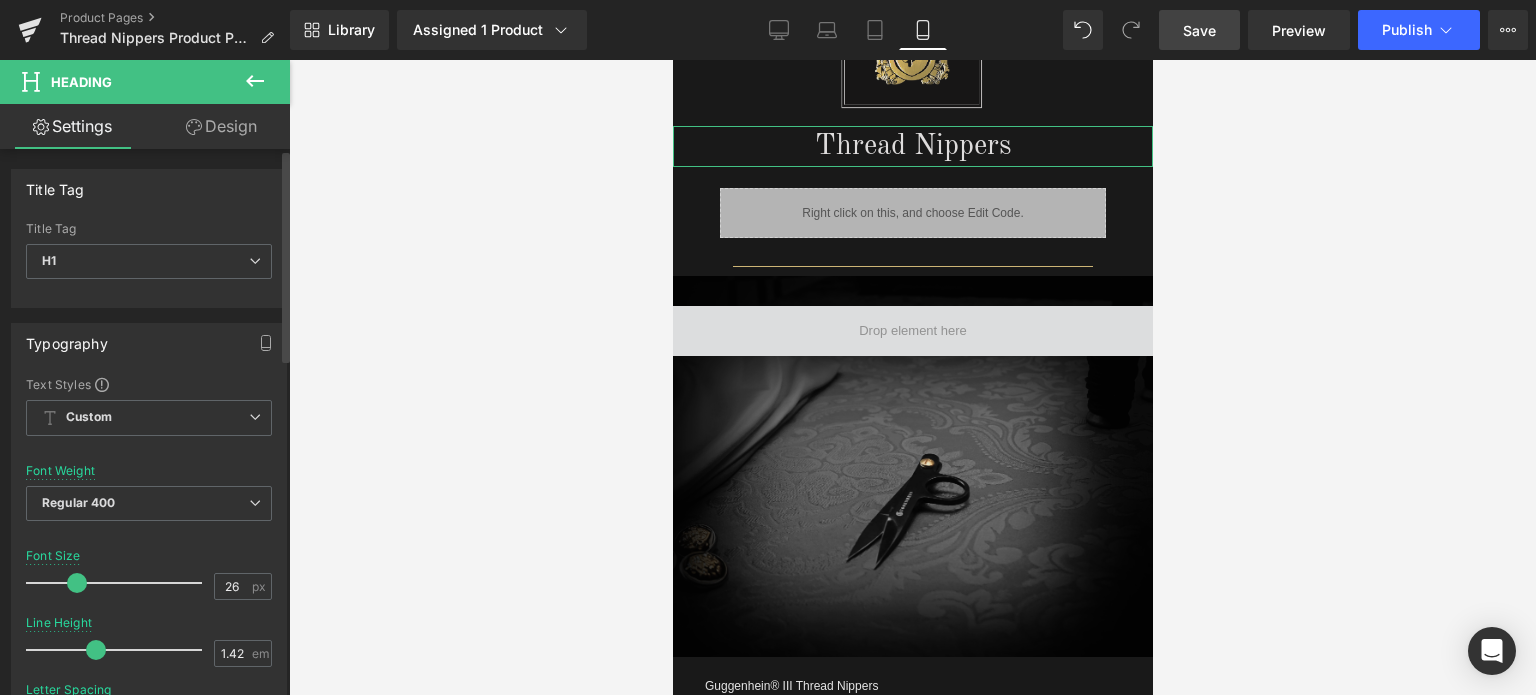 click at bounding box center [77, 583] 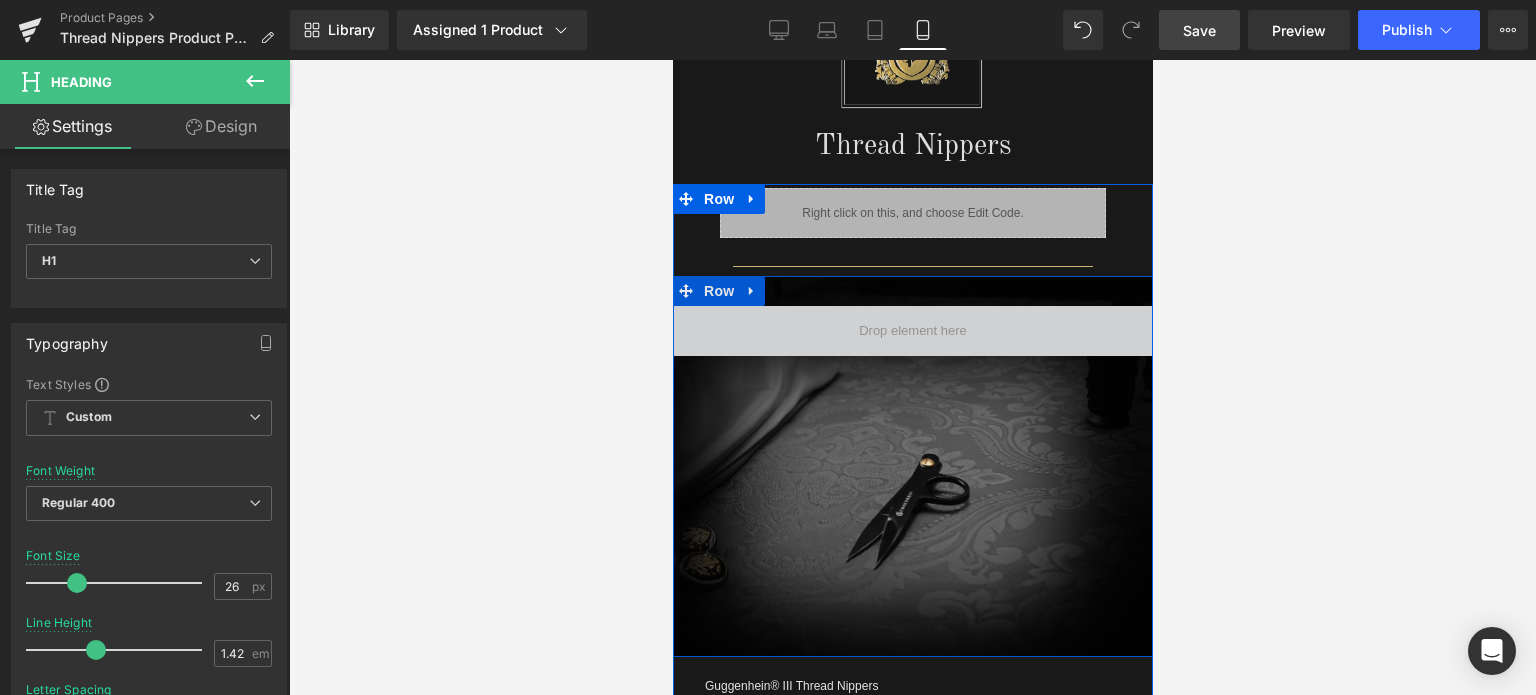 scroll, scrollTop: 1300, scrollLeft: 0, axis: vertical 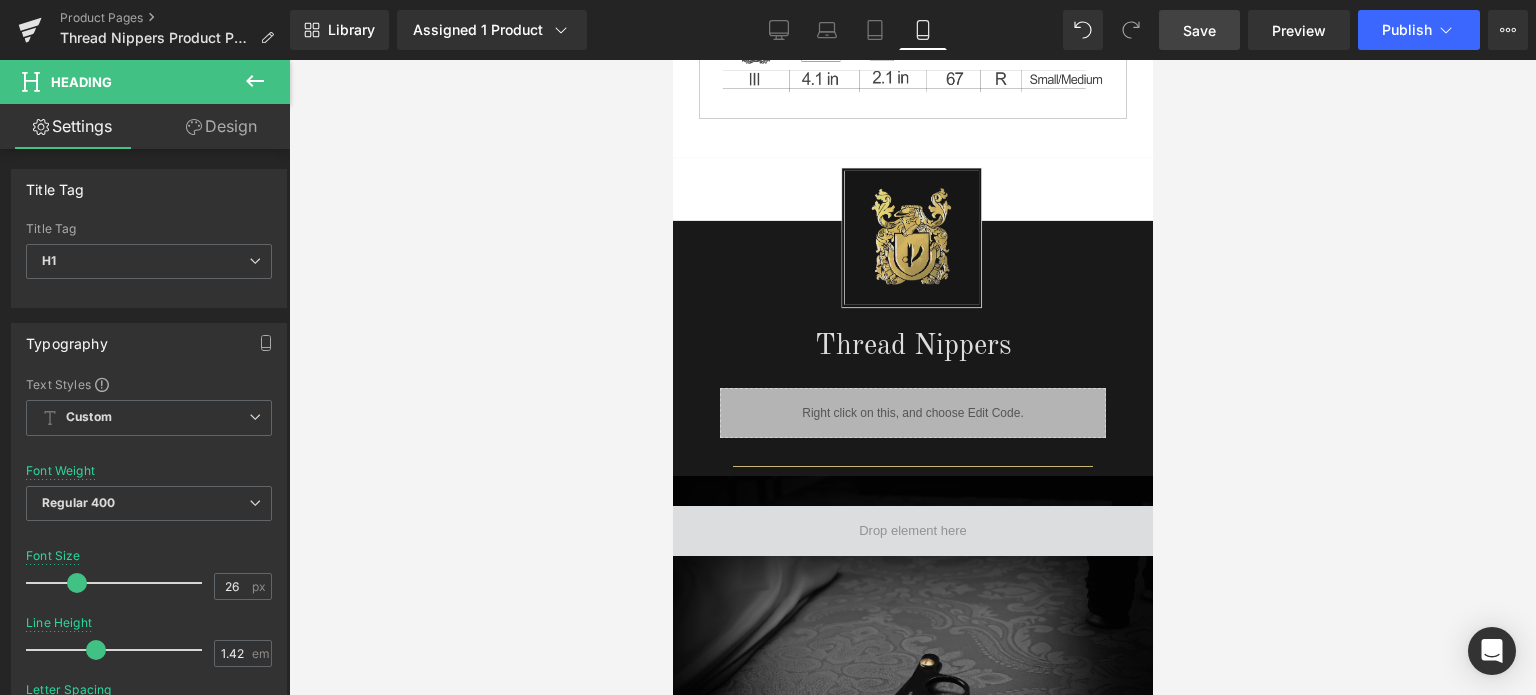 click on "Save" at bounding box center [1199, 30] 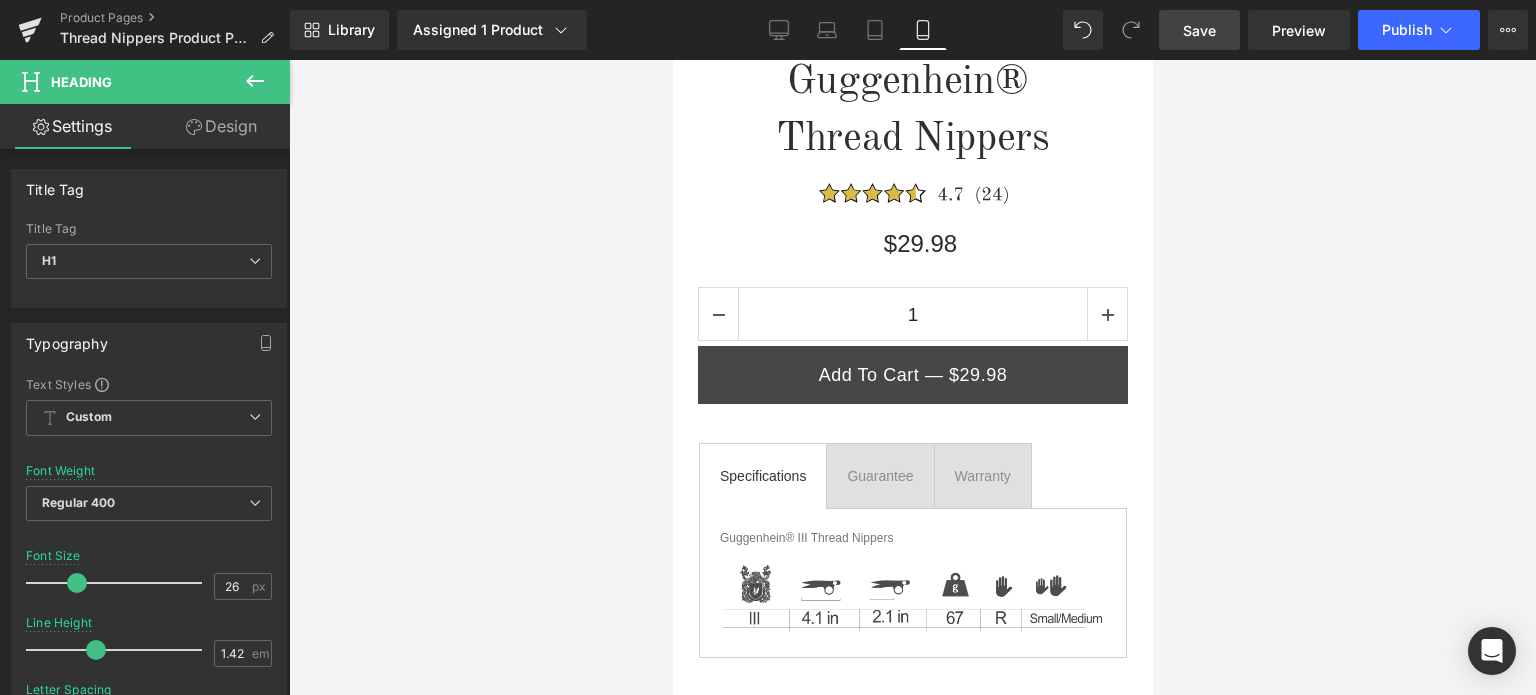 scroll, scrollTop: 0, scrollLeft: 0, axis: both 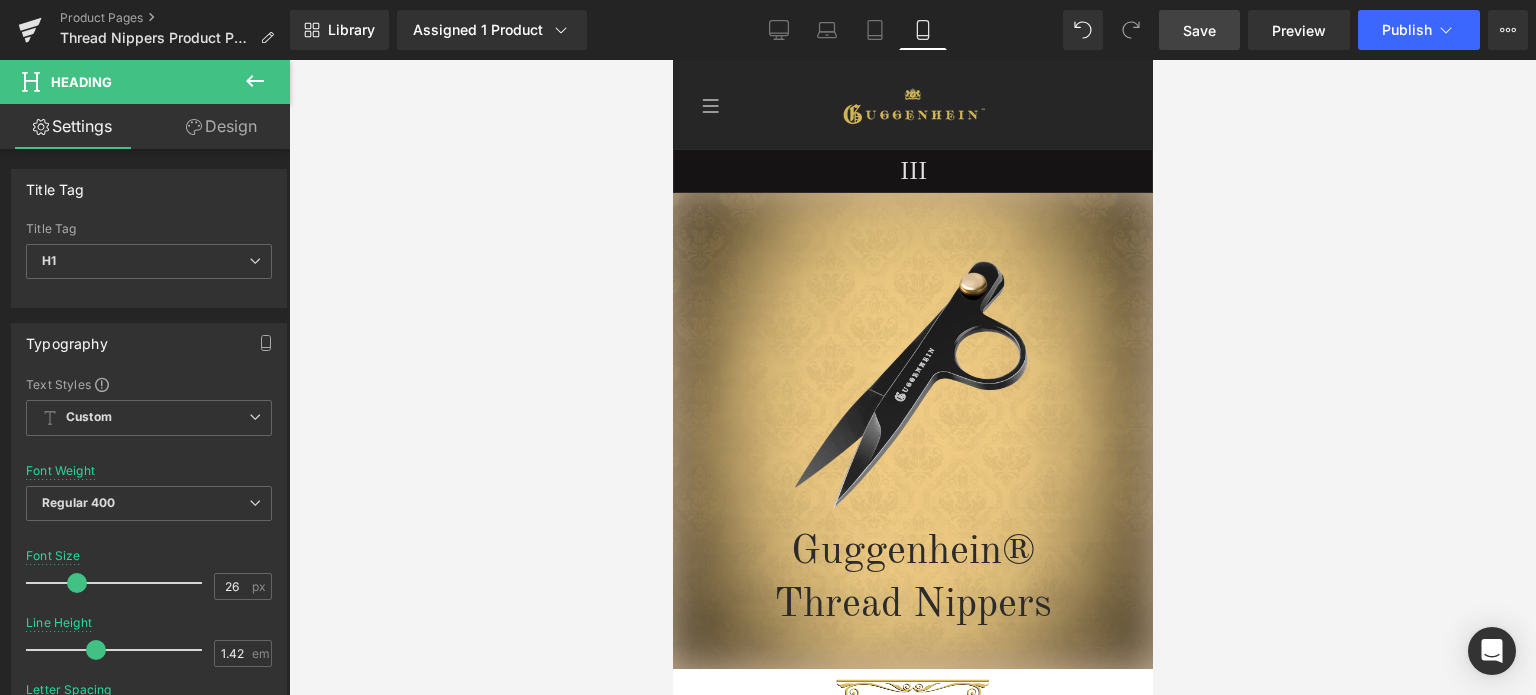 click on "Save" at bounding box center [1199, 30] 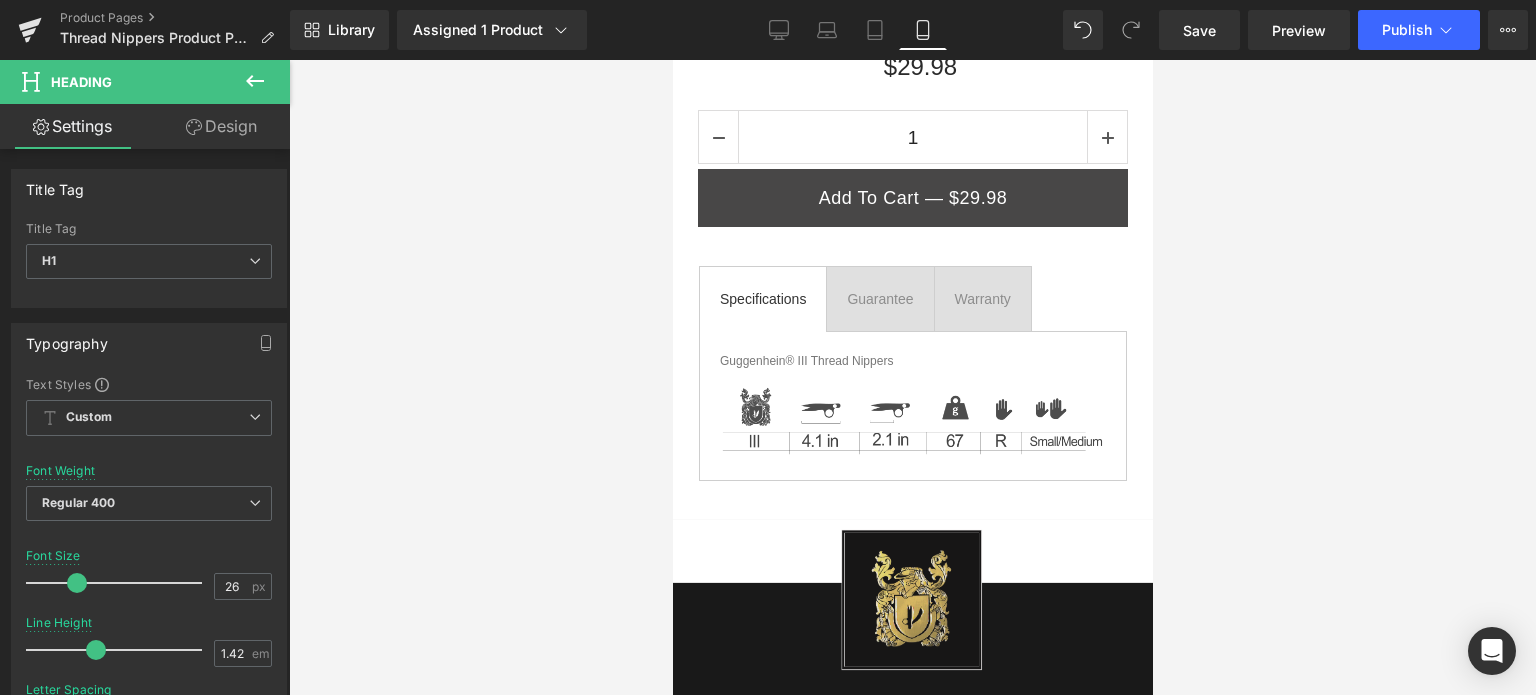 scroll, scrollTop: 900, scrollLeft: 0, axis: vertical 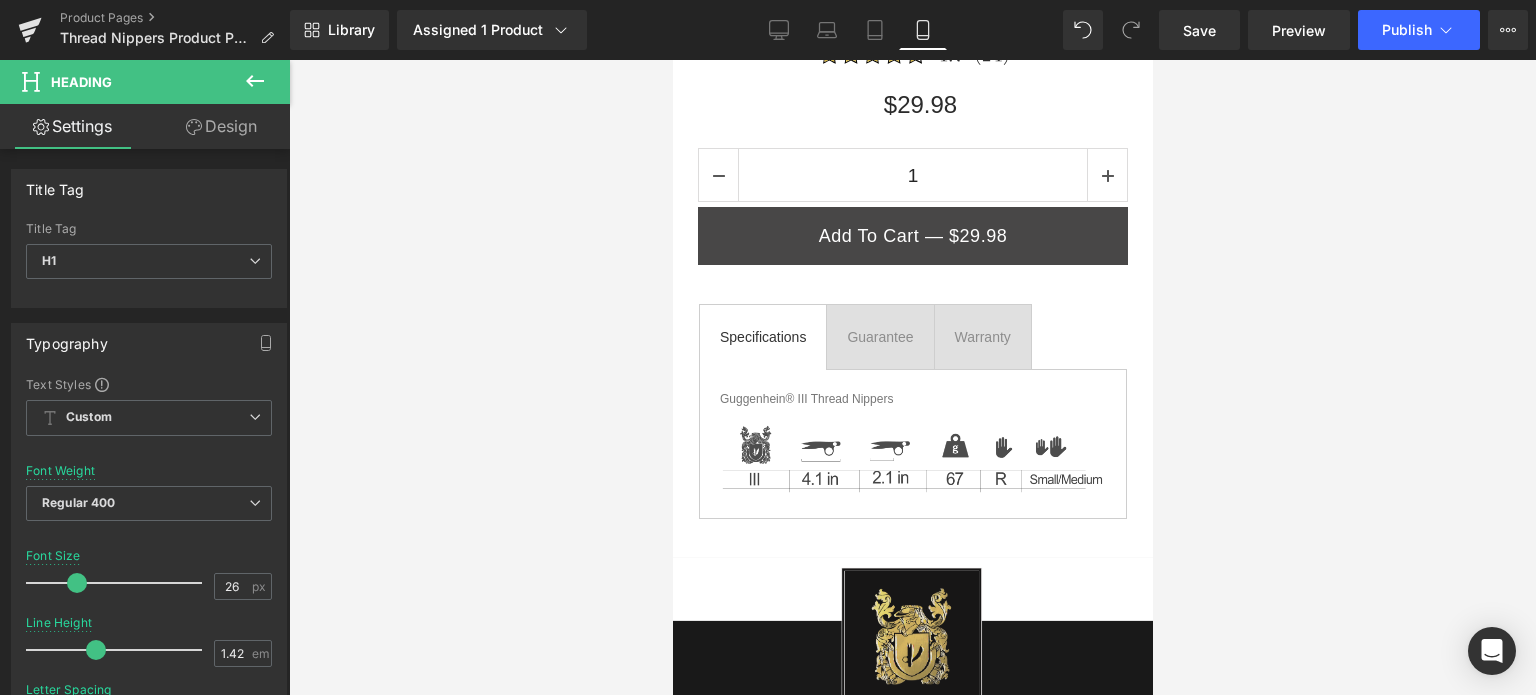 click 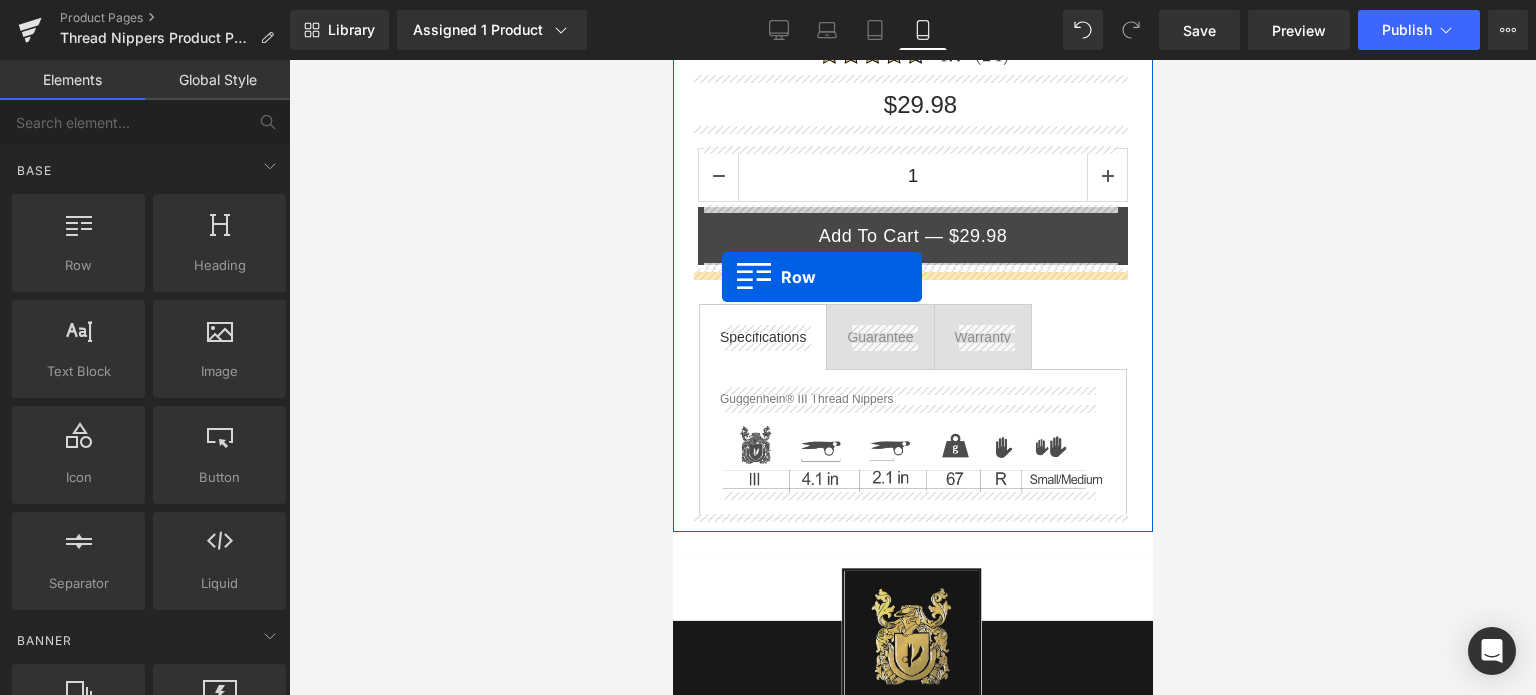 drag, startPoint x: 1035, startPoint y: 325, endPoint x: 721, endPoint y: 277, distance: 317.6476 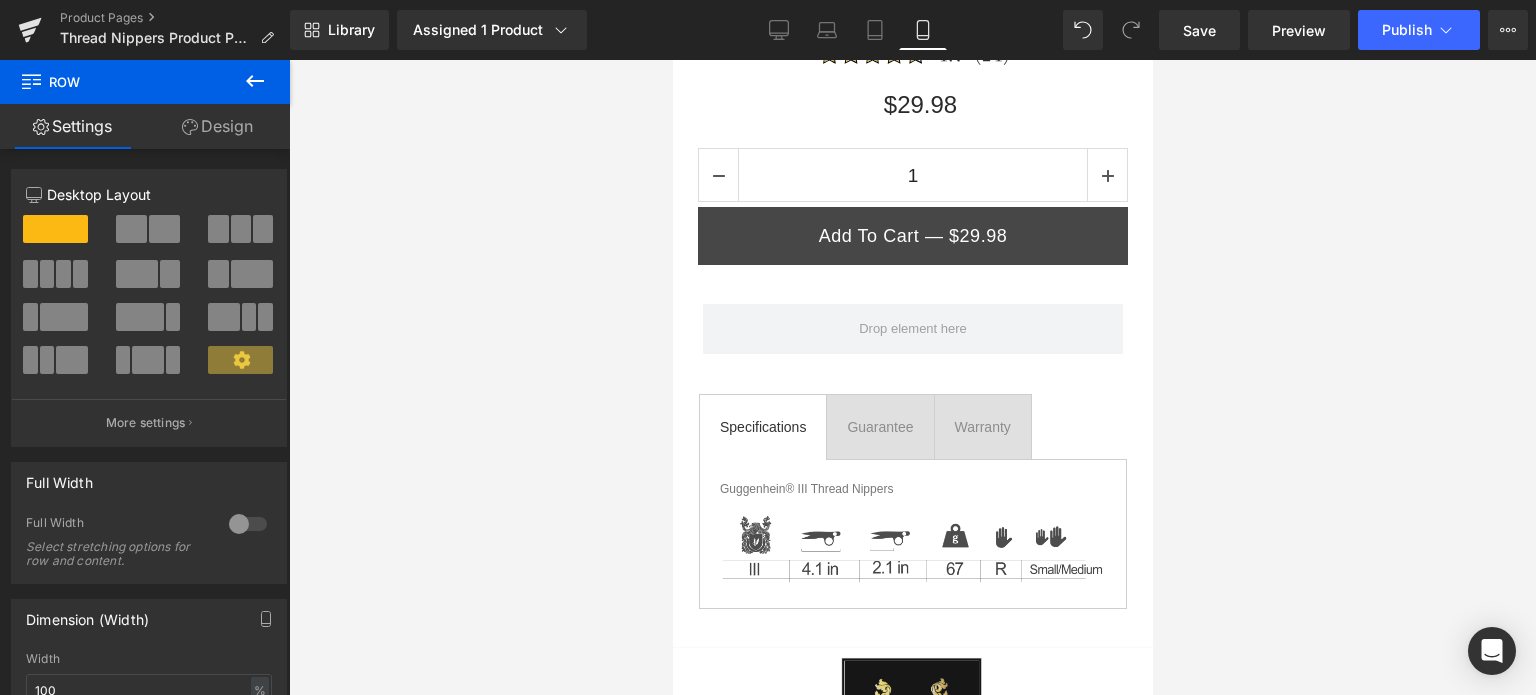 click at bounding box center (255, 82) 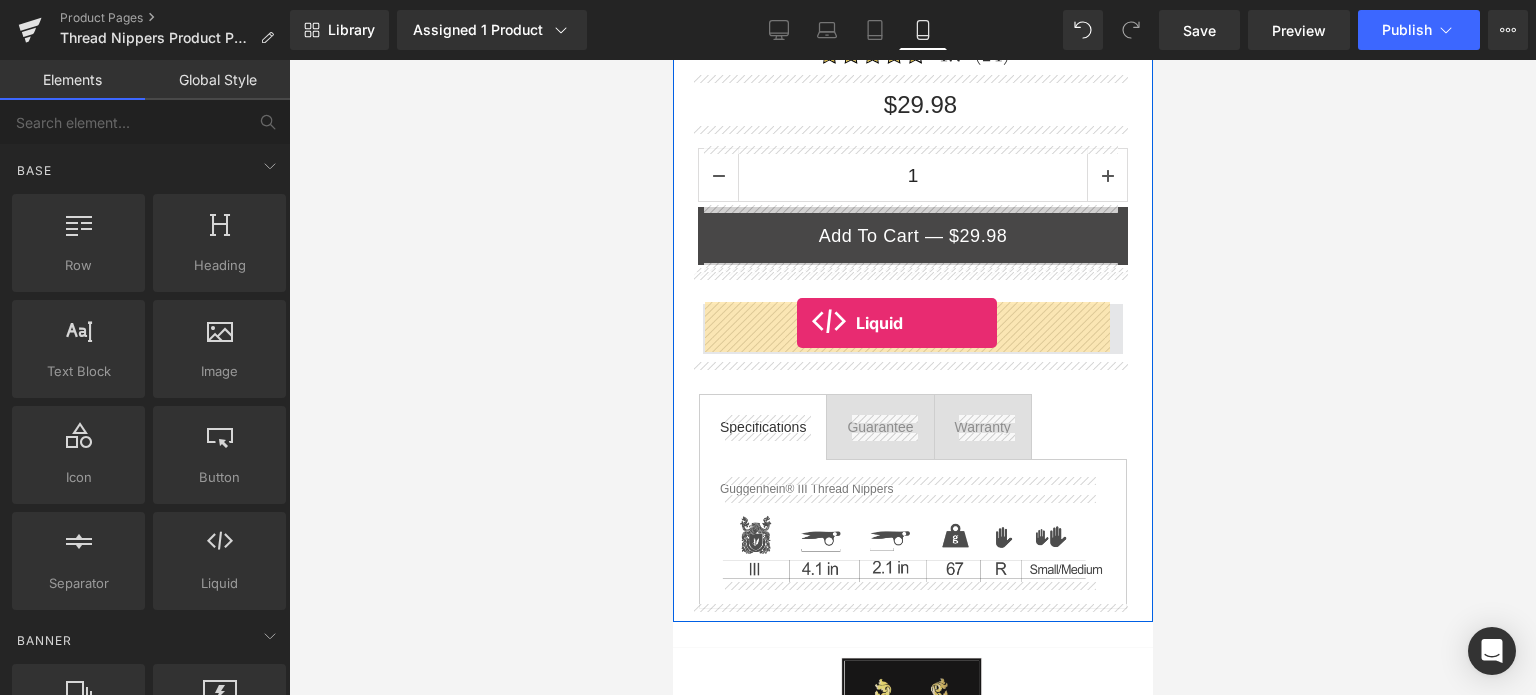 drag, startPoint x: 1078, startPoint y: 545, endPoint x: 796, endPoint y: 321, distance: 360.13885 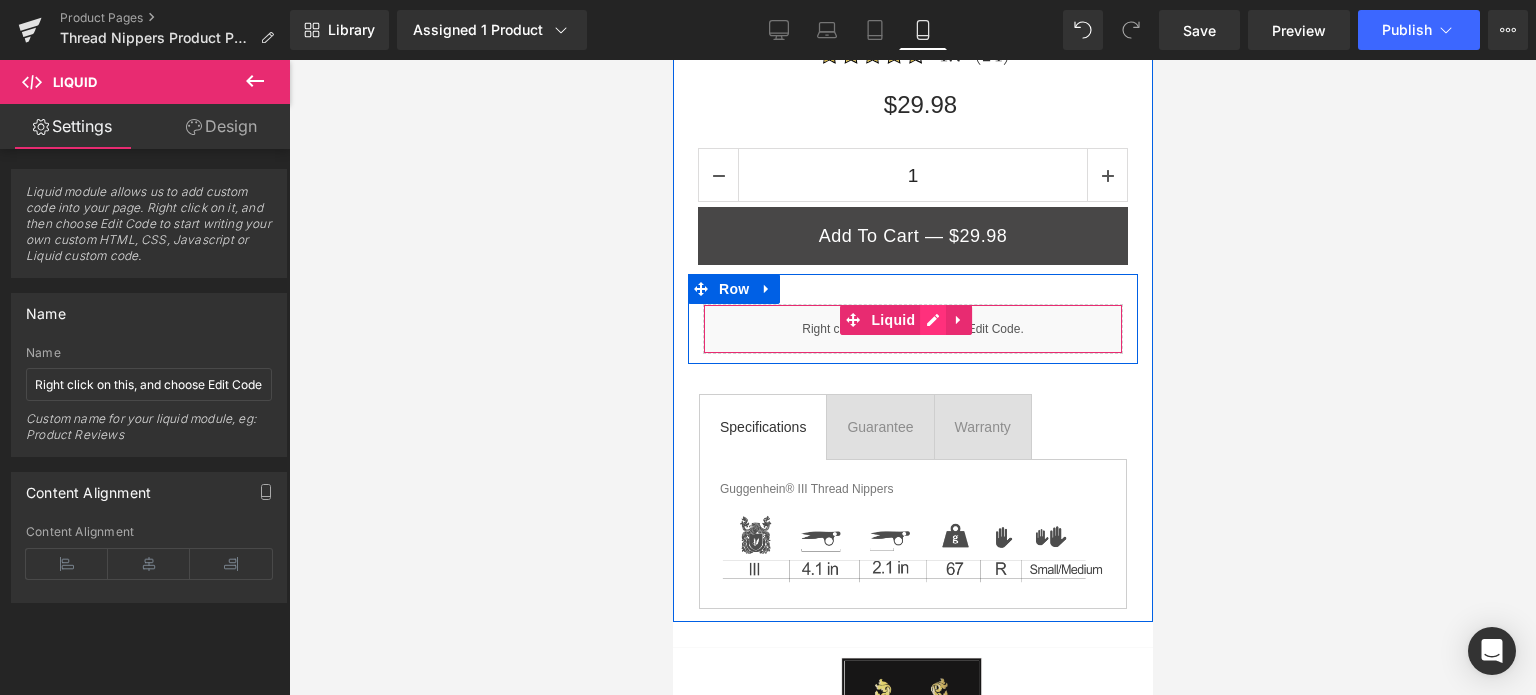 click on "Liquid" at bounding box center [912, 329] 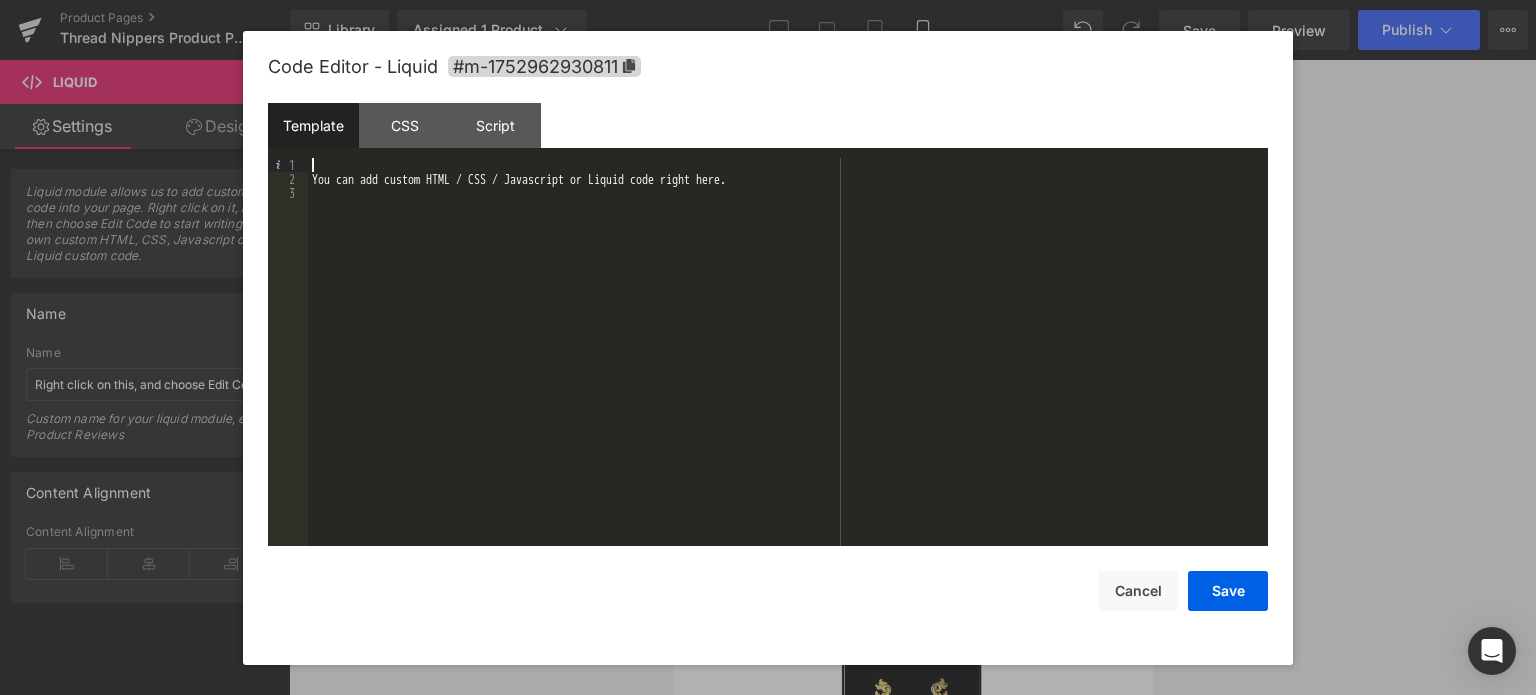 drag, startPoint x: 324, startPoint y: 173, endPoint x: 546, endPoint y: 305, distance: 258.27893 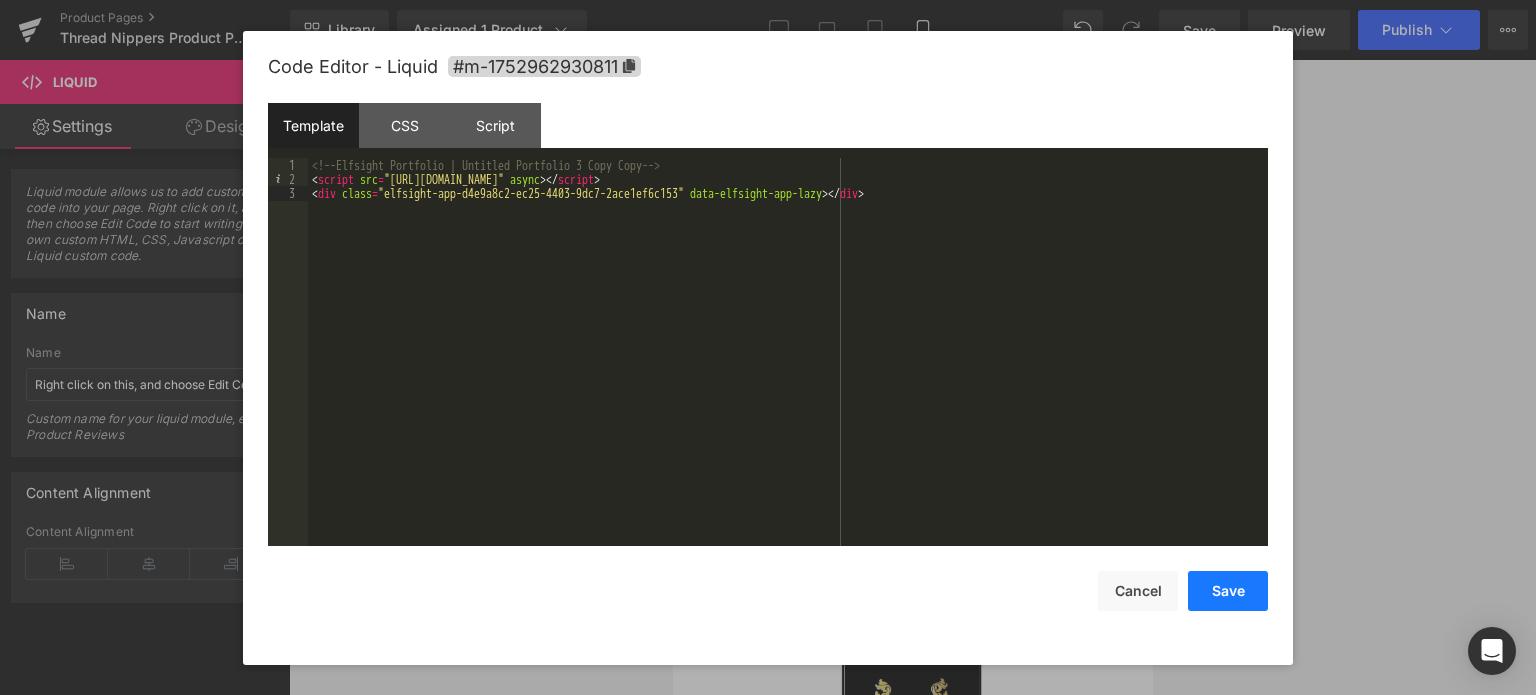 click on "Save" at bounding box center (1228, 591) 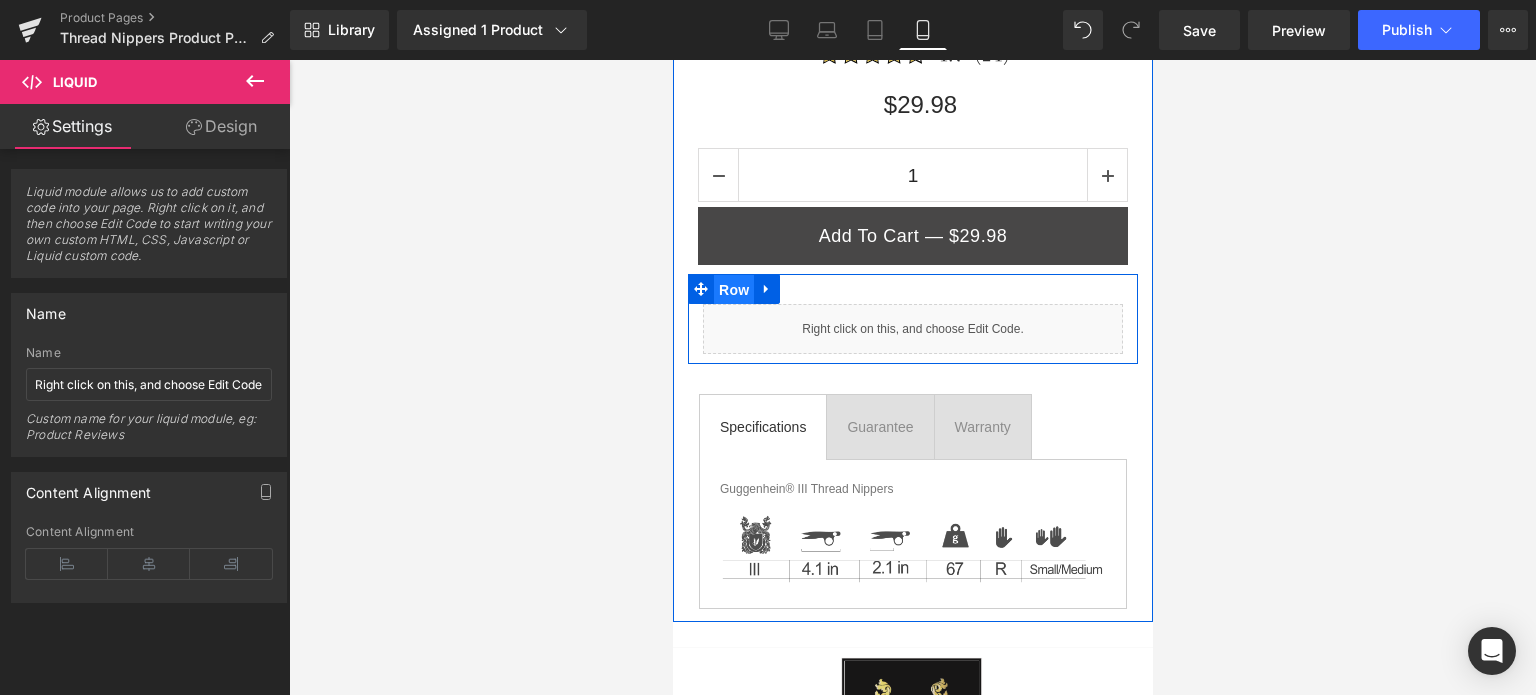 click on "Row" at bounding box center (733, 290) 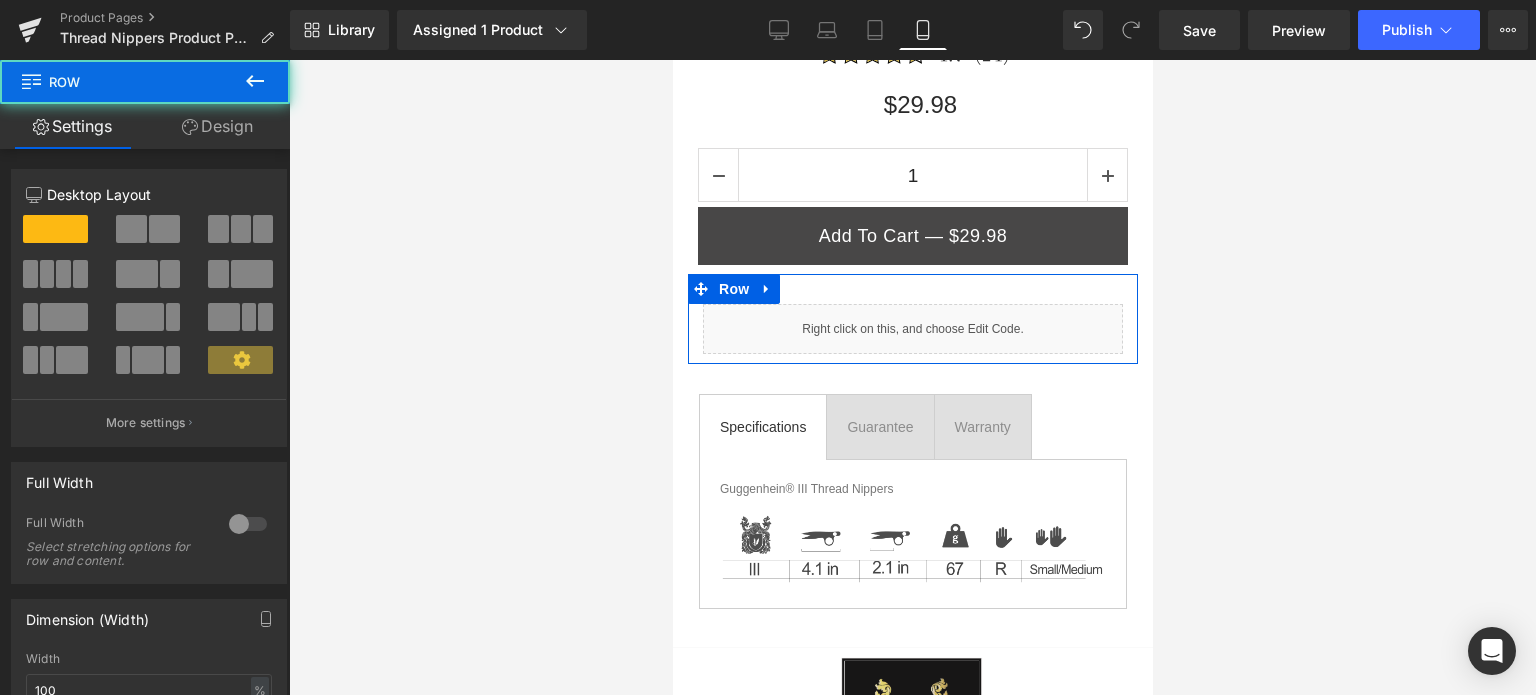 click on "Design" at bounding box center (217, 126) 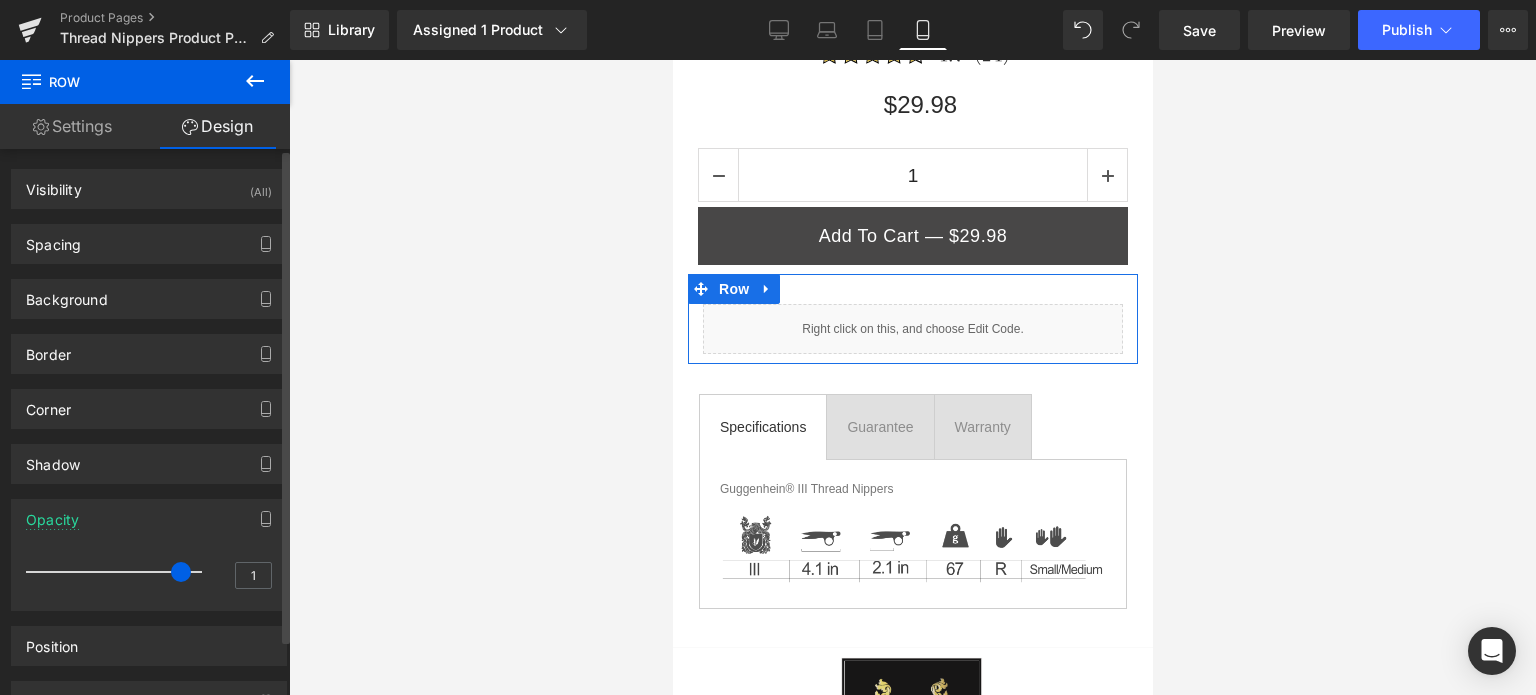 drag, startPoint x: 191, startPoint y: 569, endPoint x: 171, endPoint y: 569, distance: 20 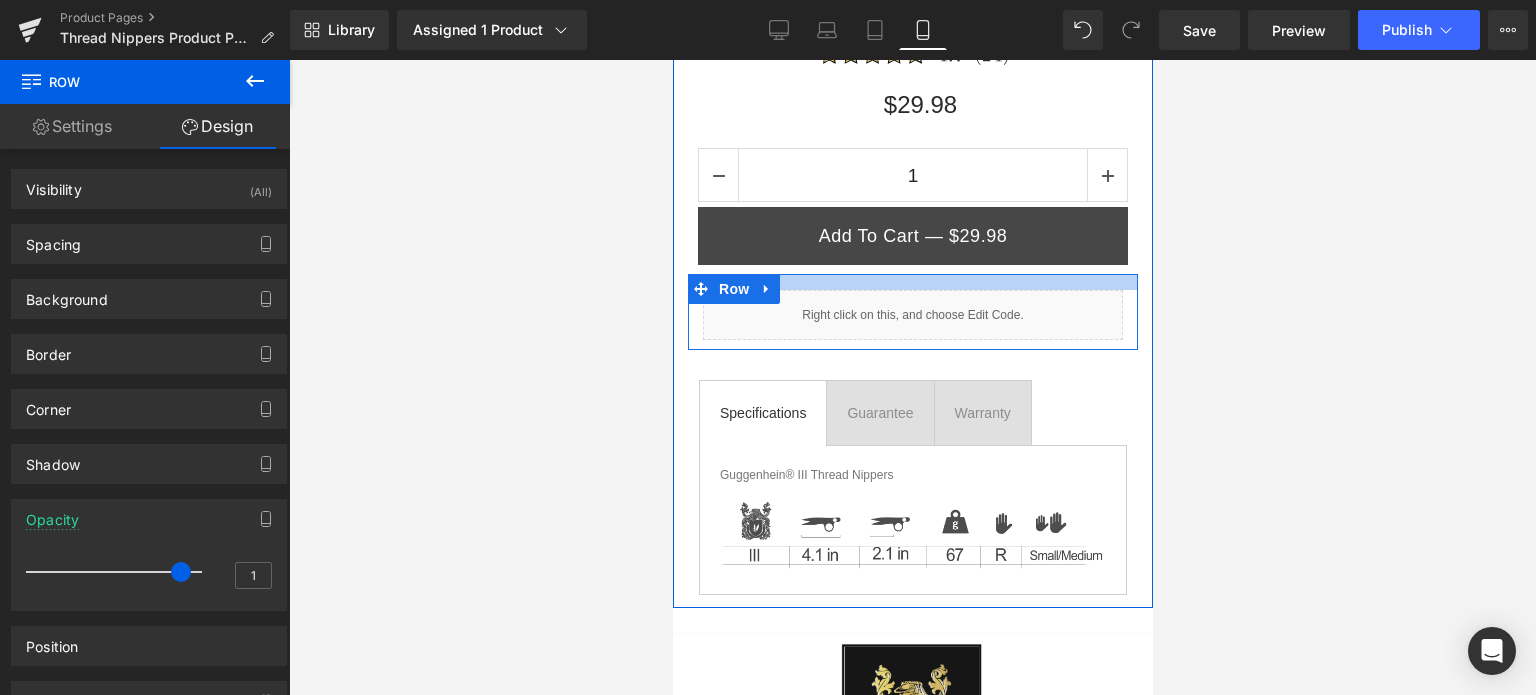 drag, startPoint x: 1059, startPoint y: 295, endPoint x: 1059, endPoint y: 281, distance: 14 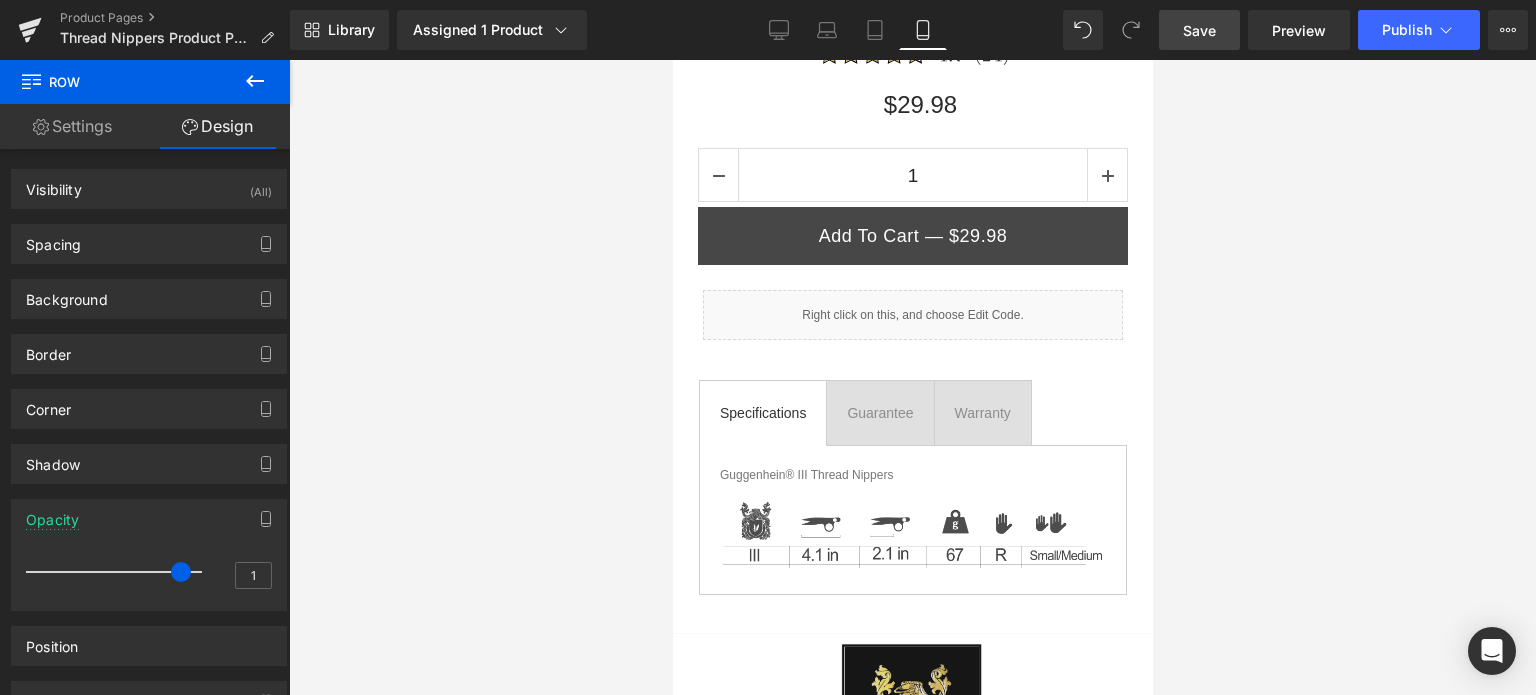 click on "Save" at bounding box center (1199, 30) 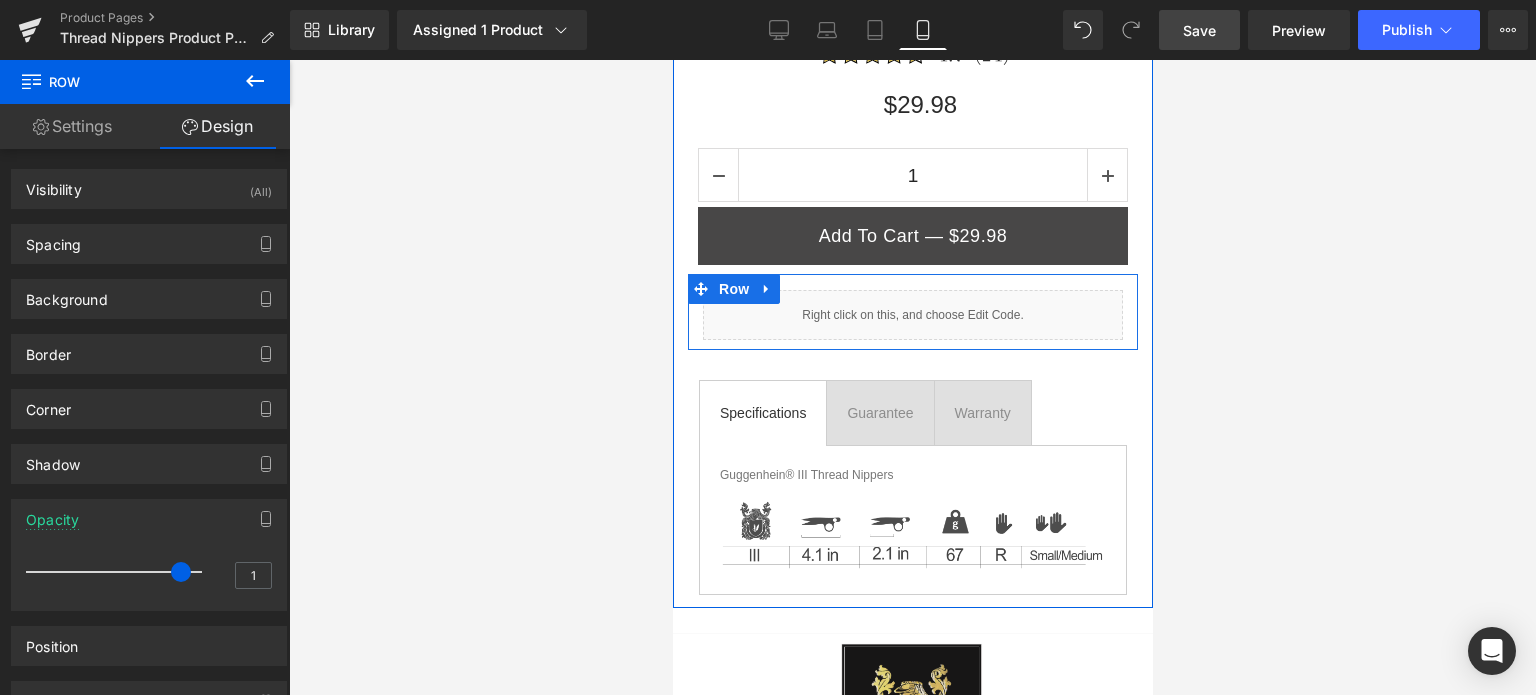 click on "Row" at bounding box center (733, 289) 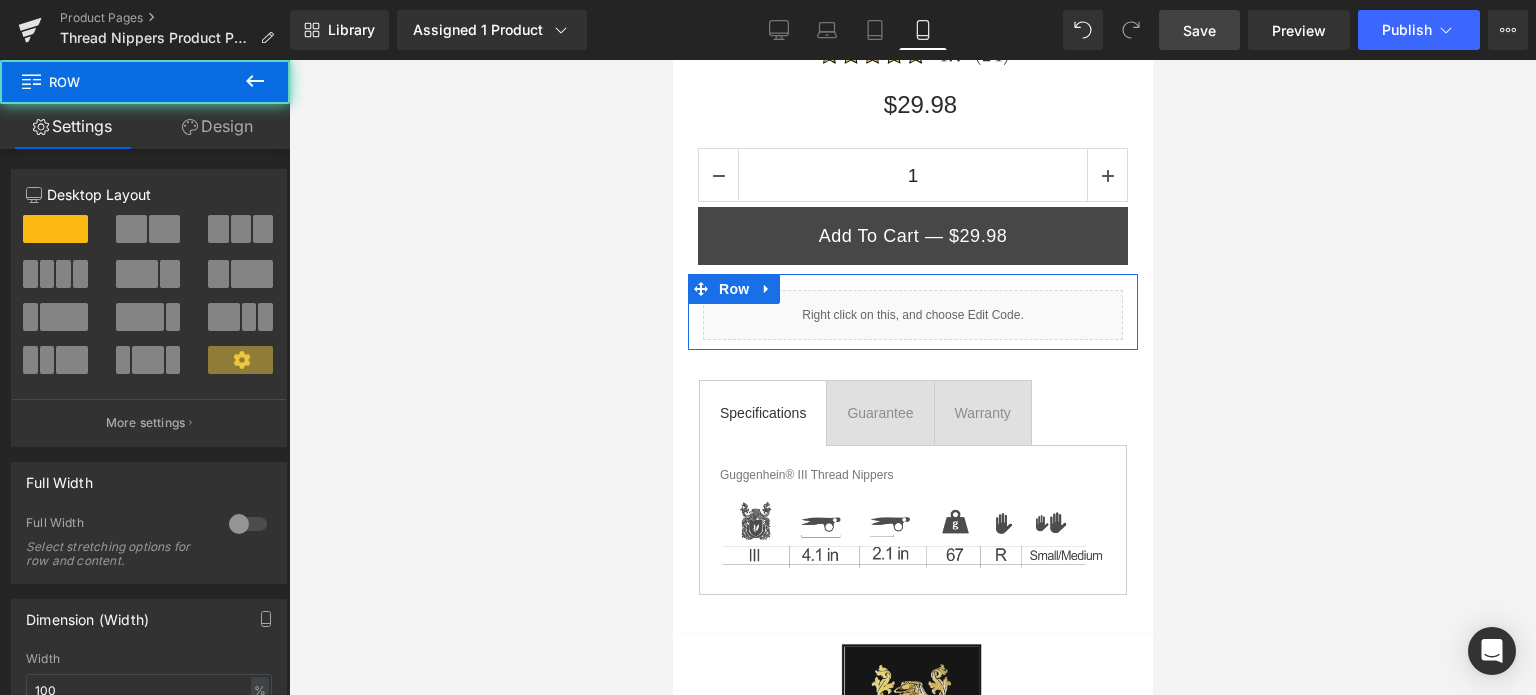 click on "Design" at bounding box center (217, 126) 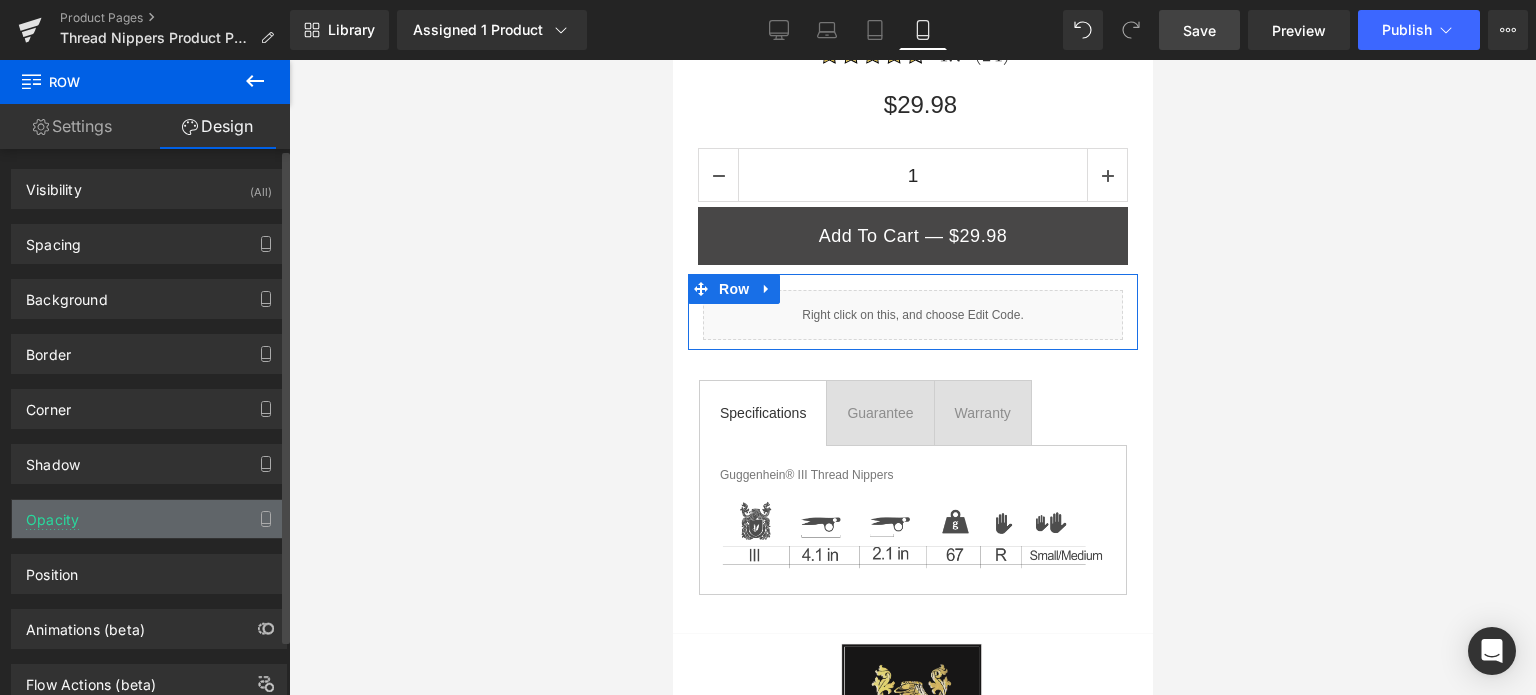 click on "Opacity" at bounding box center [149, 519] 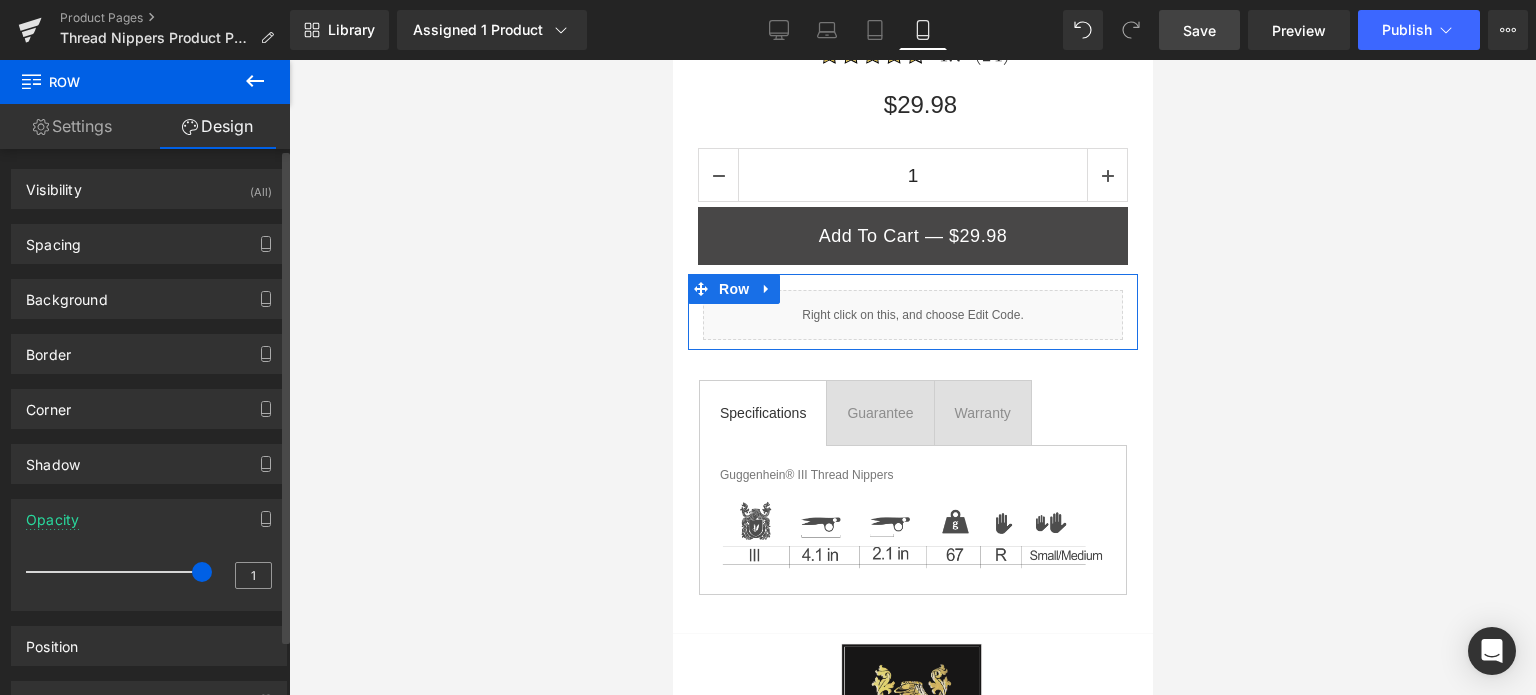 drag, startPoint x: 177, startPoint y: 569, endPoint x: 250, endPoint y: 554, distance: 74.52516 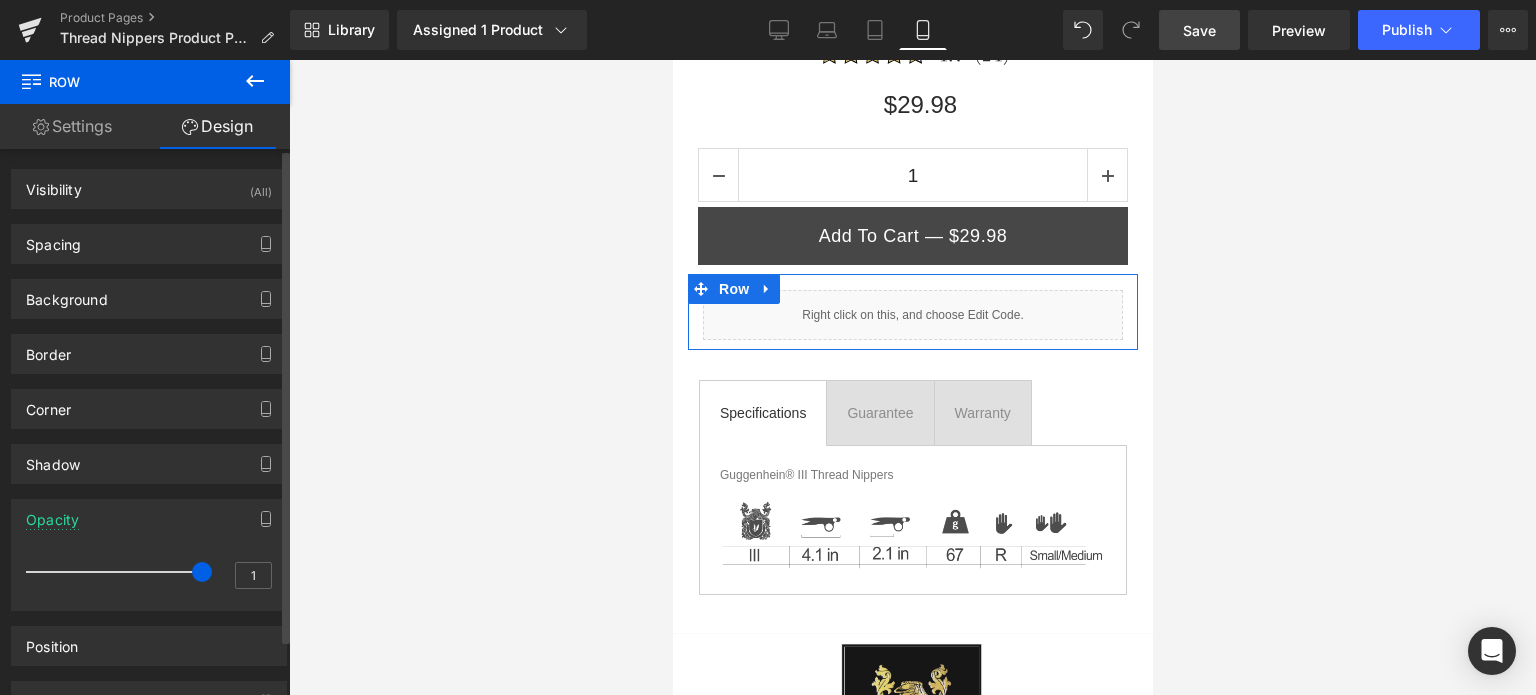 click on "1" at bounding box center [149, 578] 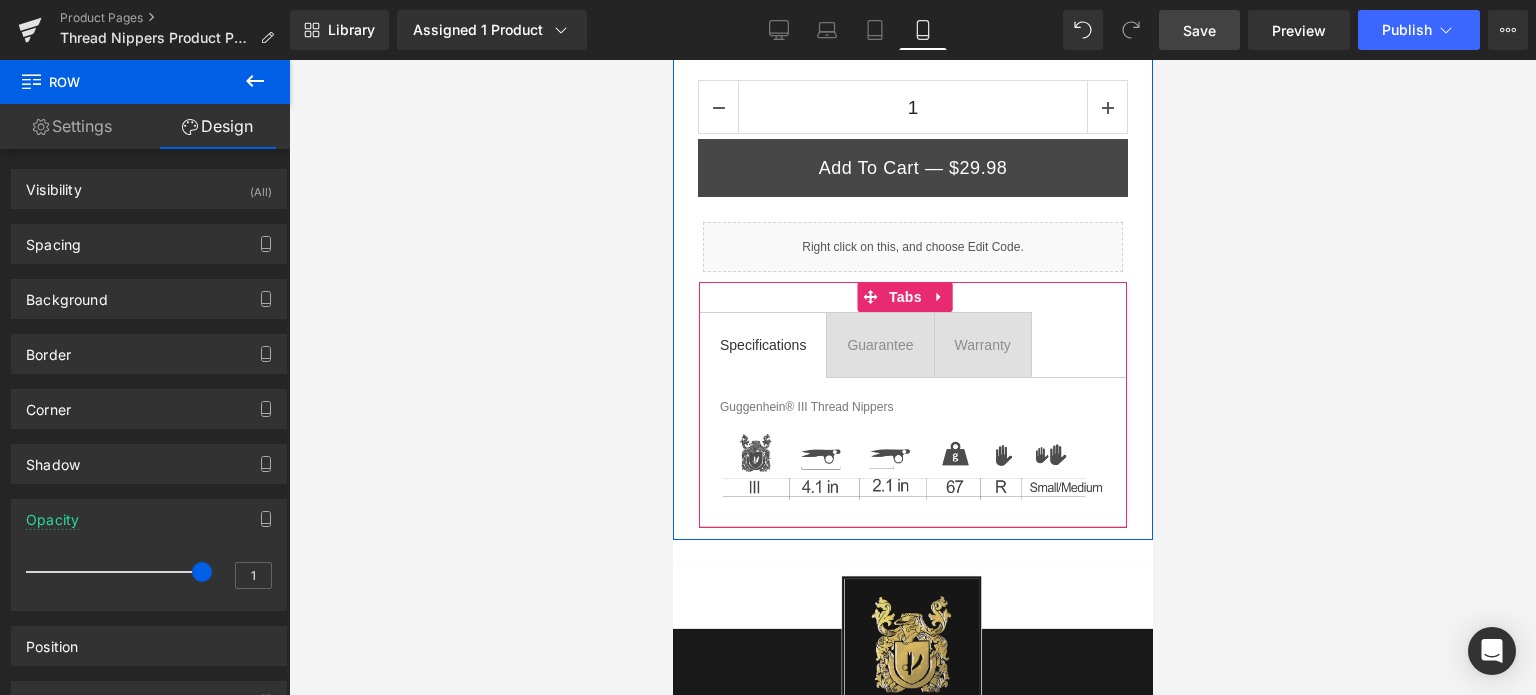 scroll, scrollTop: 1000, scrollLeft: 0, axis: vertical 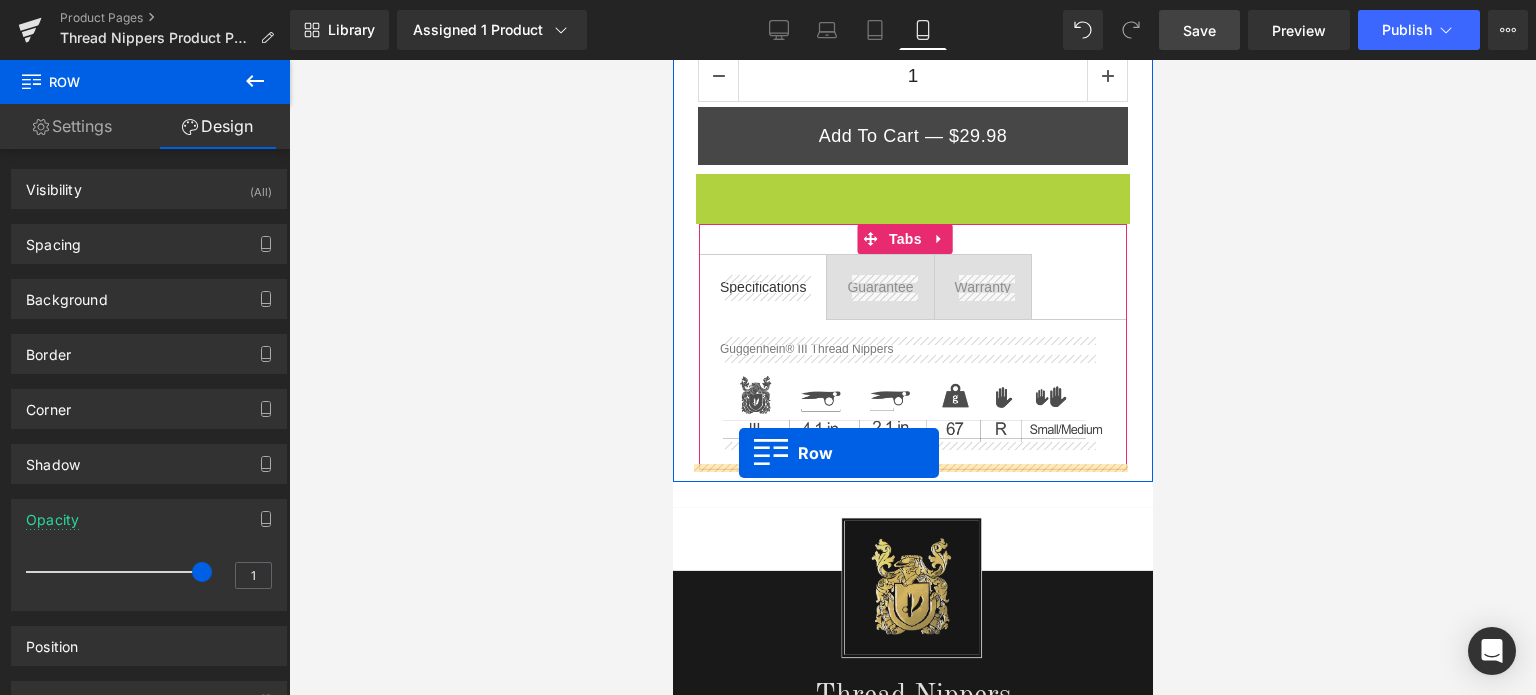 drag, startPoint x: 770, startPoint y: 333, endPoint x: 738, endPoint y: 453, distance: 124.1934 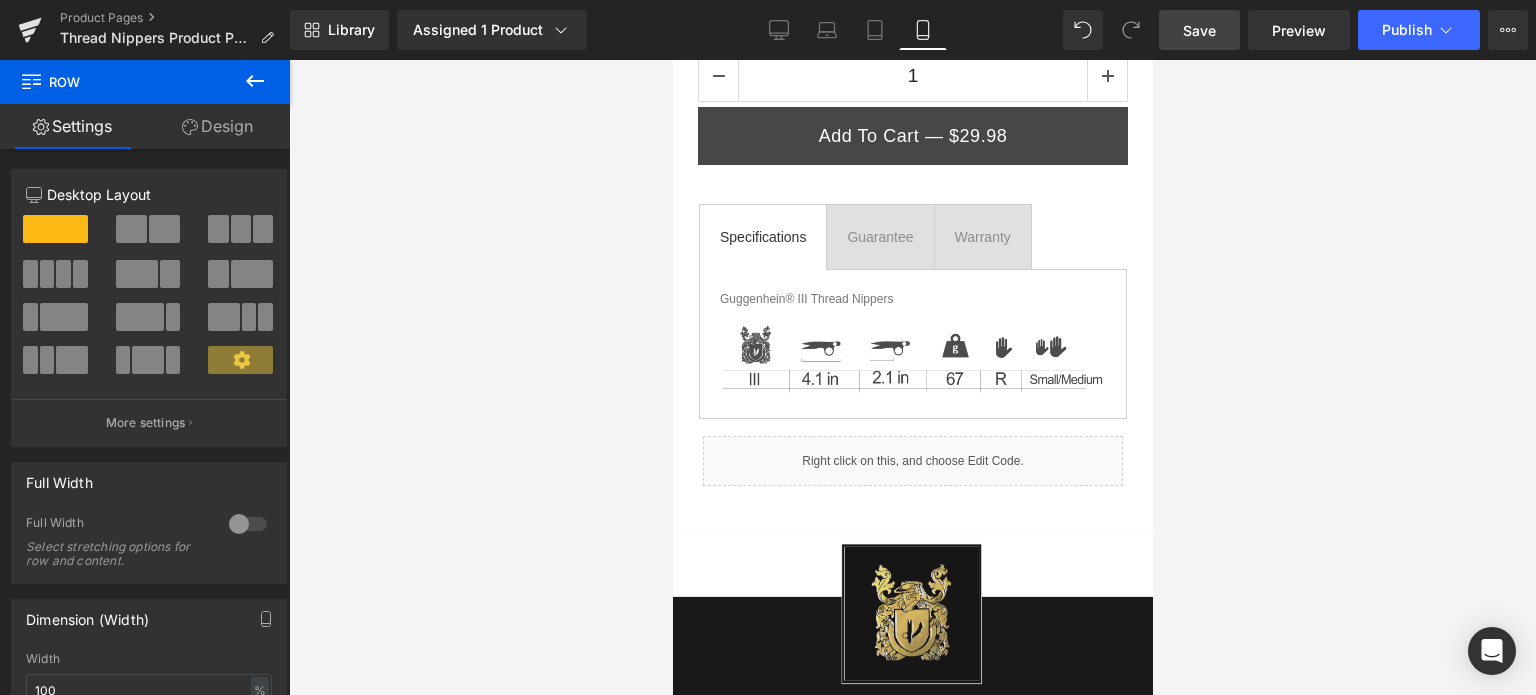 click on "Save" at bounding box center [1199, 30] 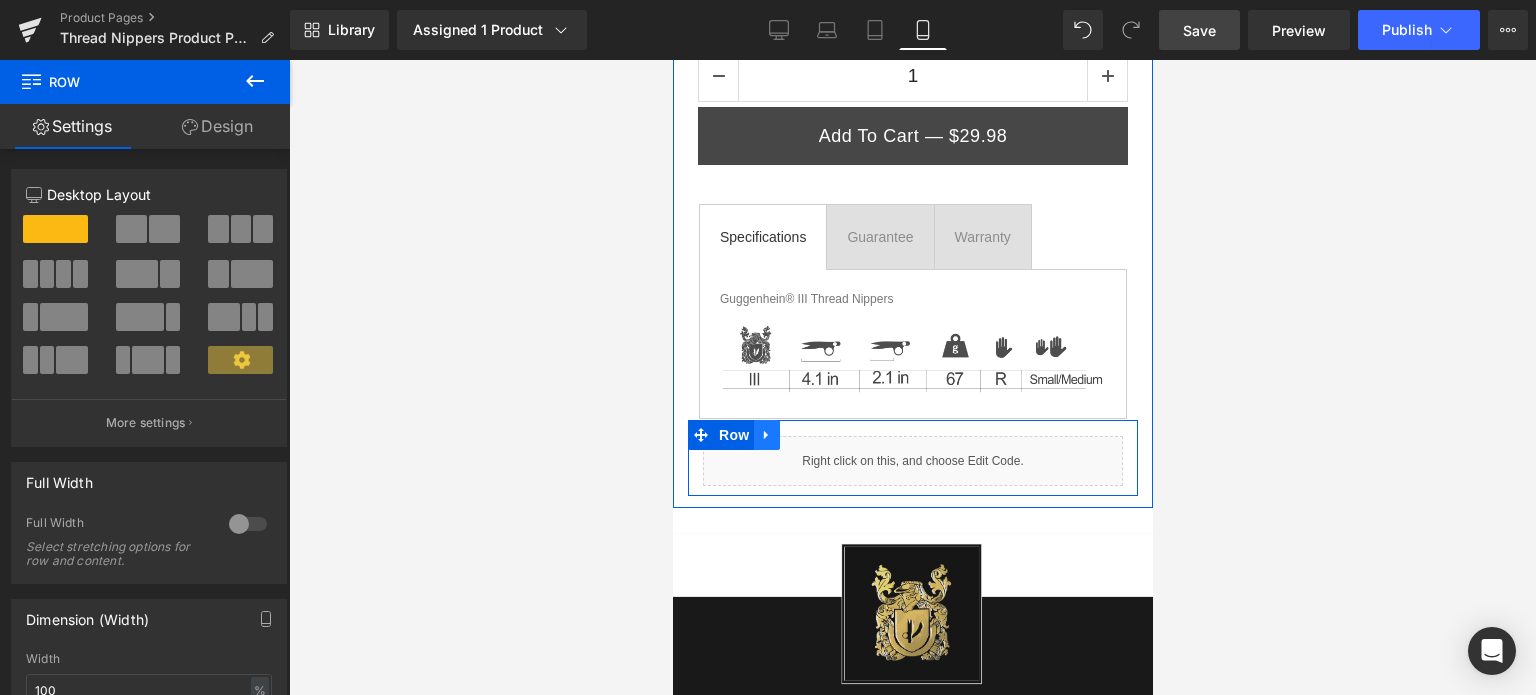 click 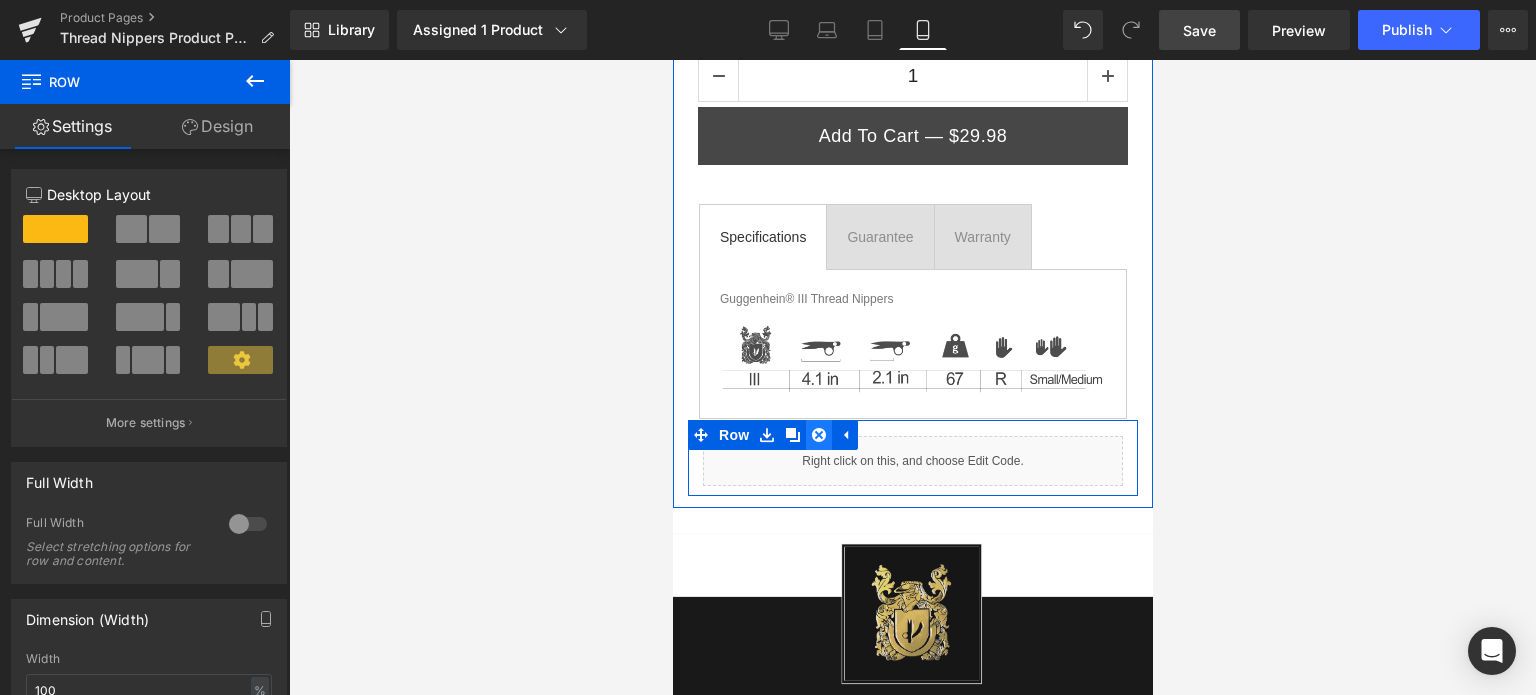 click 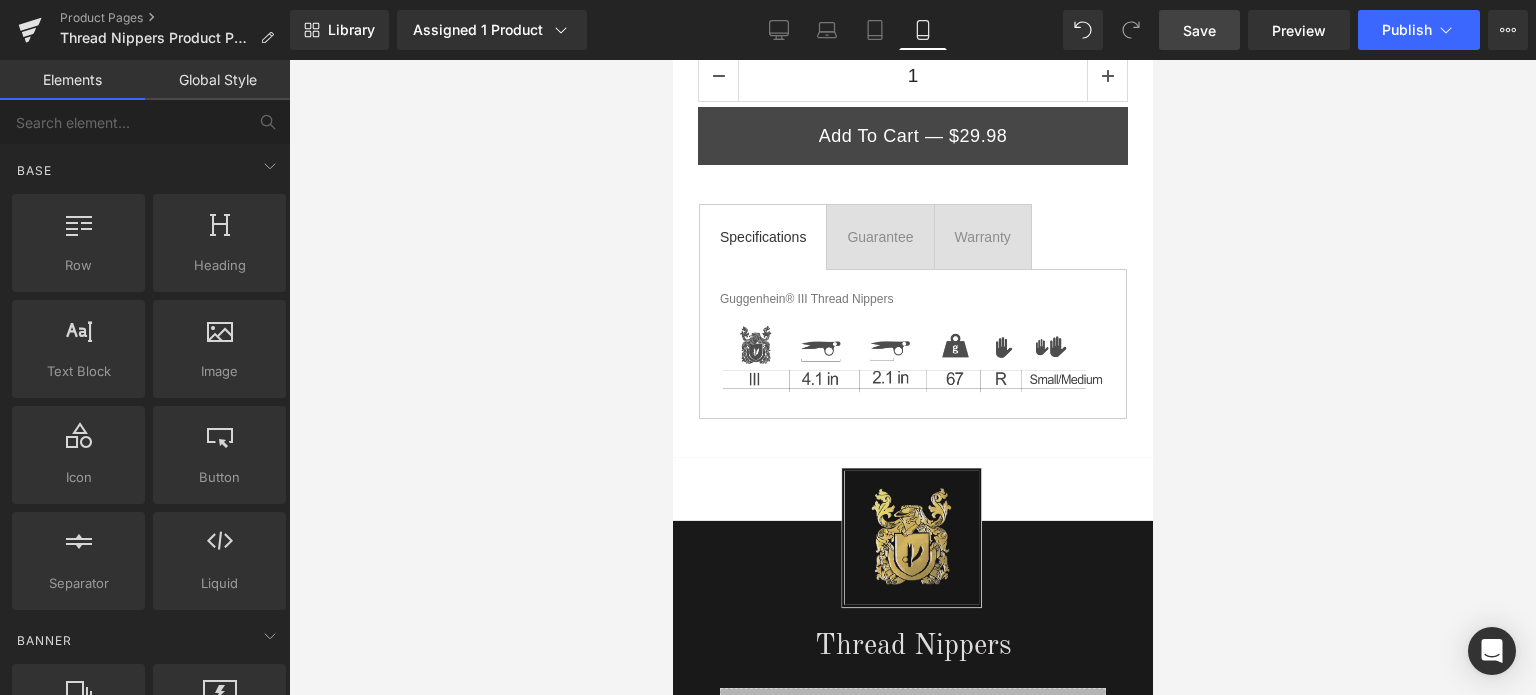 click on "Save" at bounding box center [1199, 30] 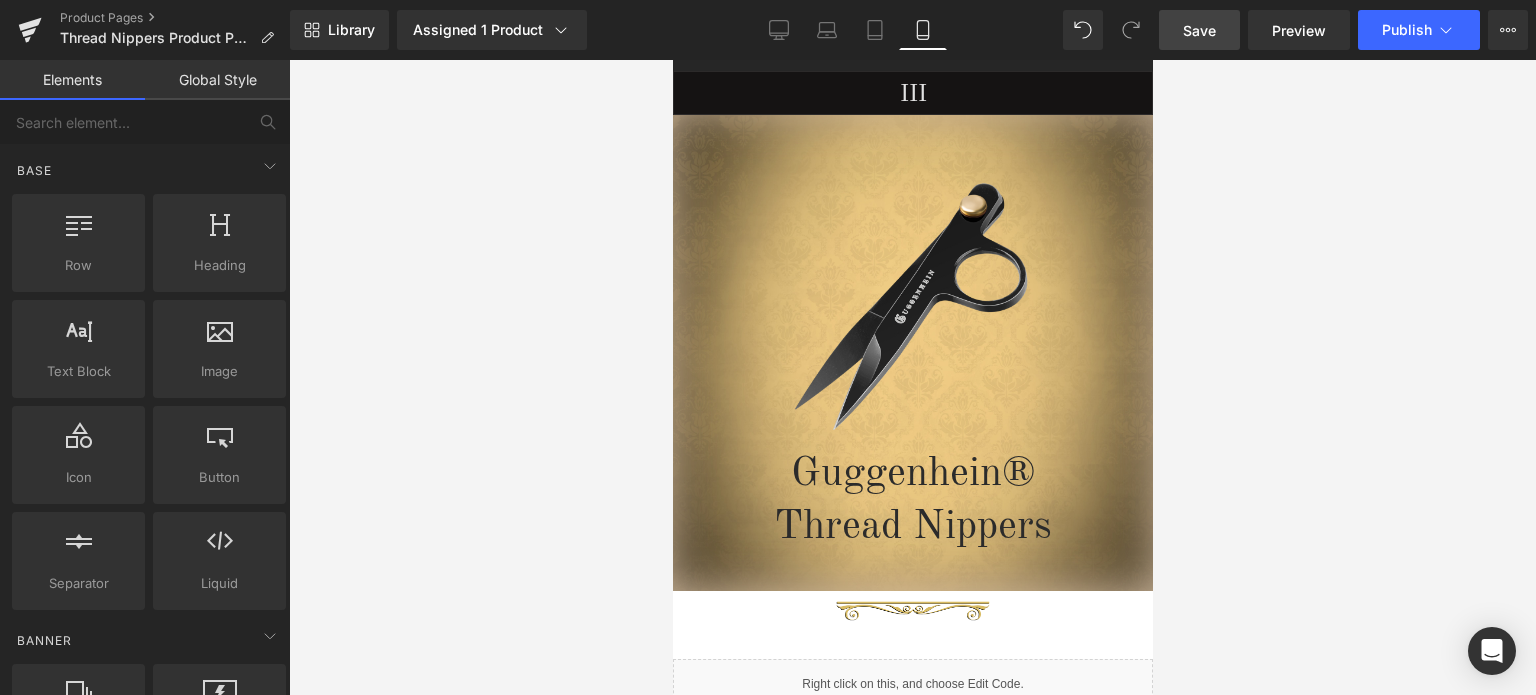 scroll, scrollTop: 0, scrollLeft: 0, axis: both 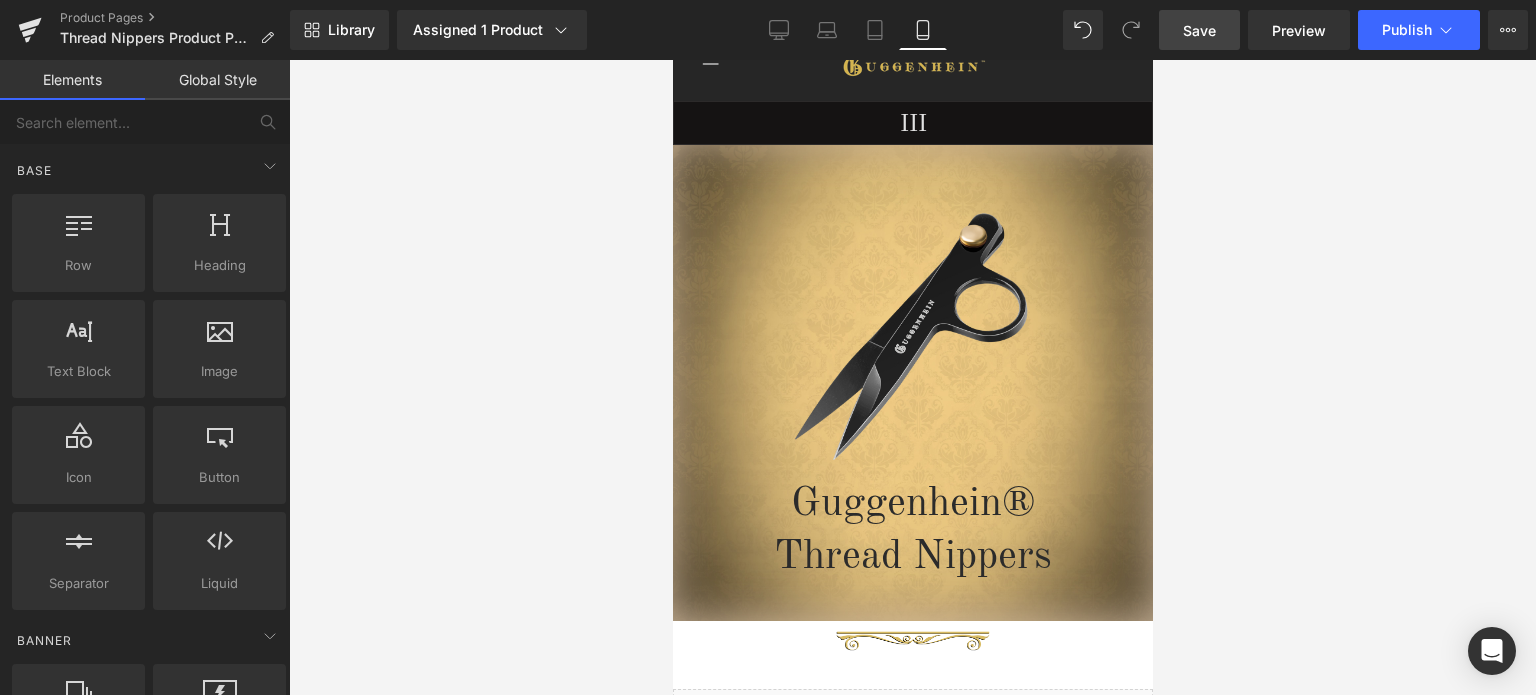 click on "Save" at bounding box center [1199, 30] 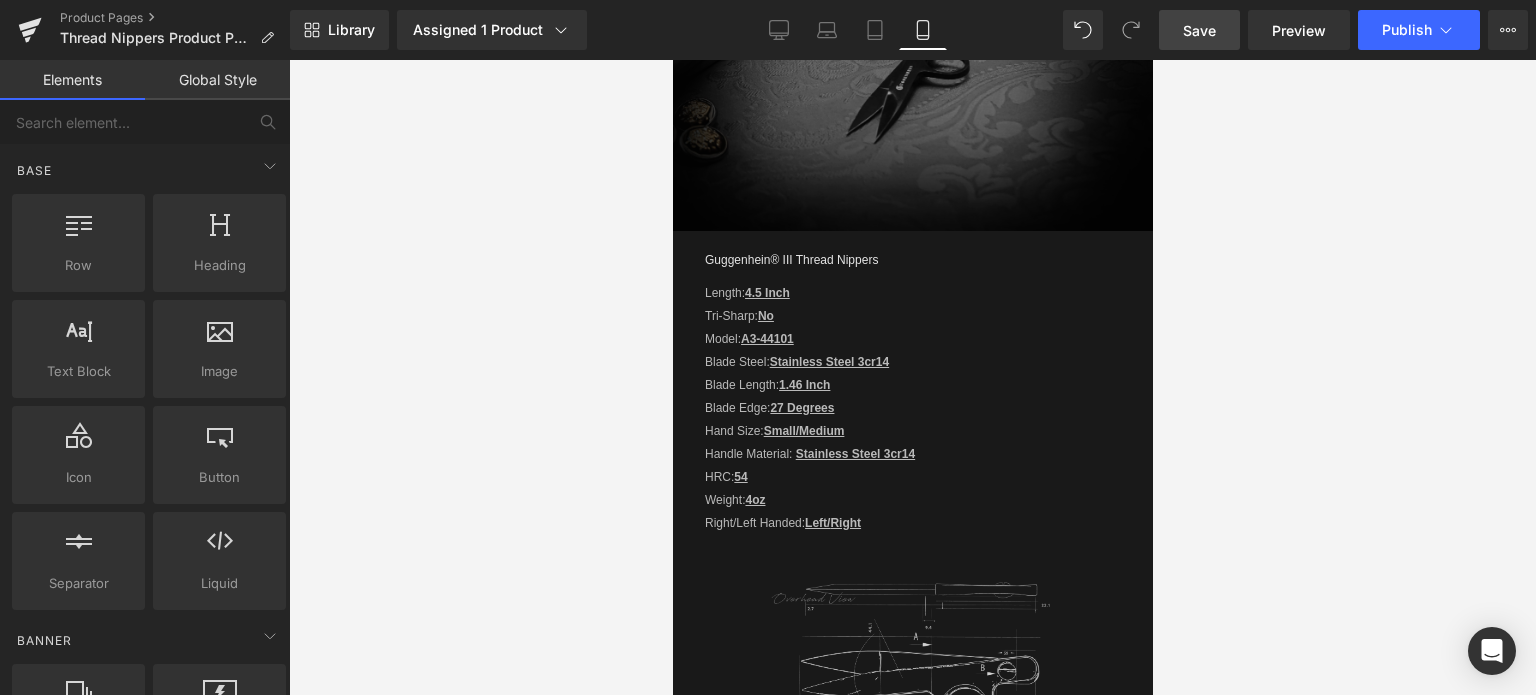 scroll, scrollTop: 1922, scrollLeft: 0, axis: vertical 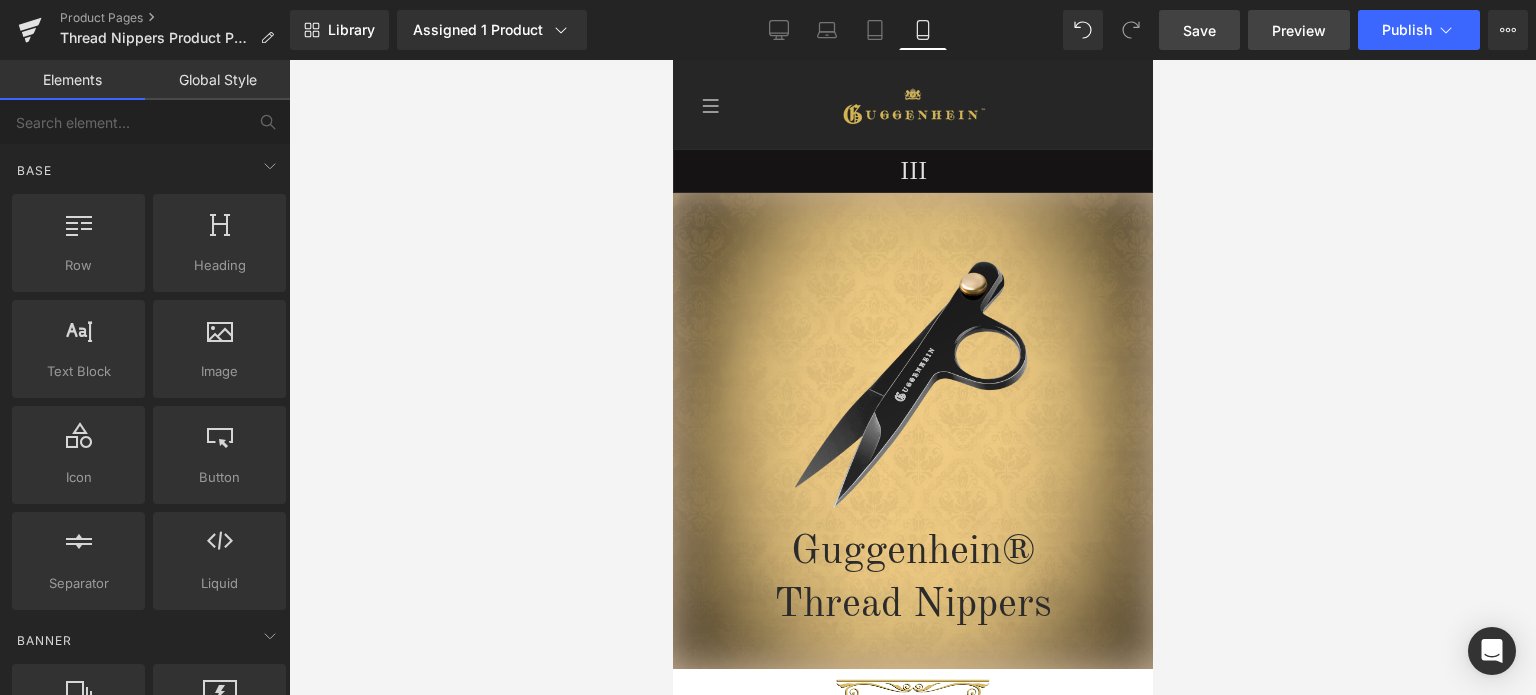 click on "Preview" at bounding box center (1299, 30) 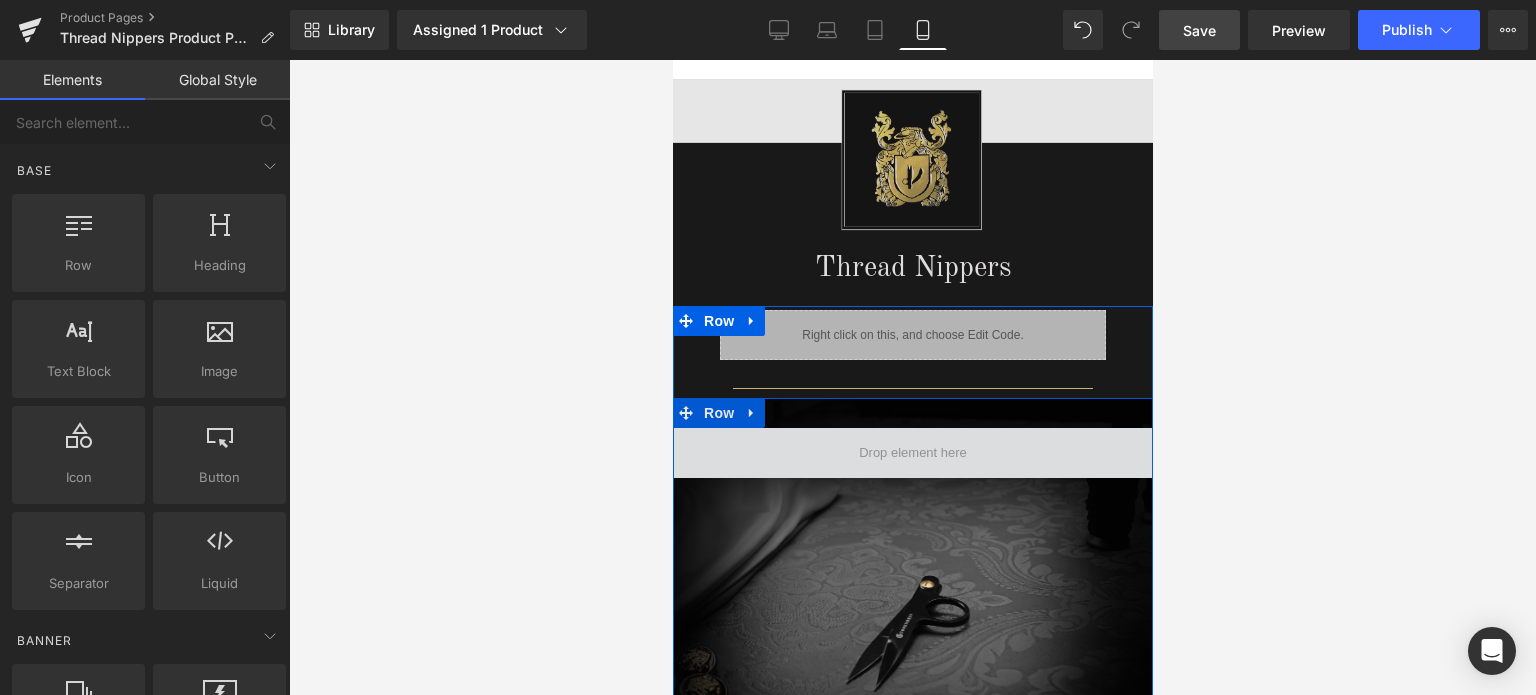 scroll, scrollTop: 1200, scrollLeft: 0, axis: vertical 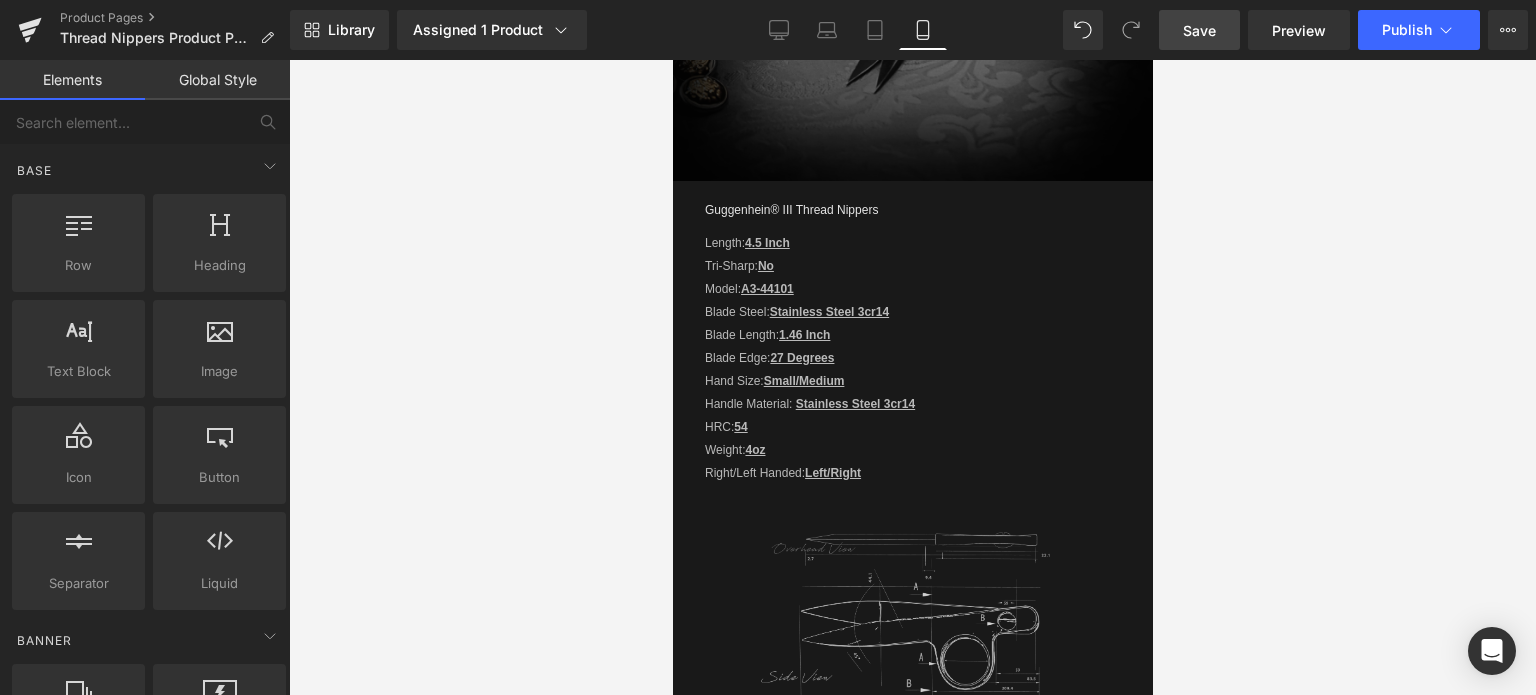 drag, startPoint x: 1142, startPoint y: 243, endPoint x: 1847, endPoint y: 390, distance: 720.1625 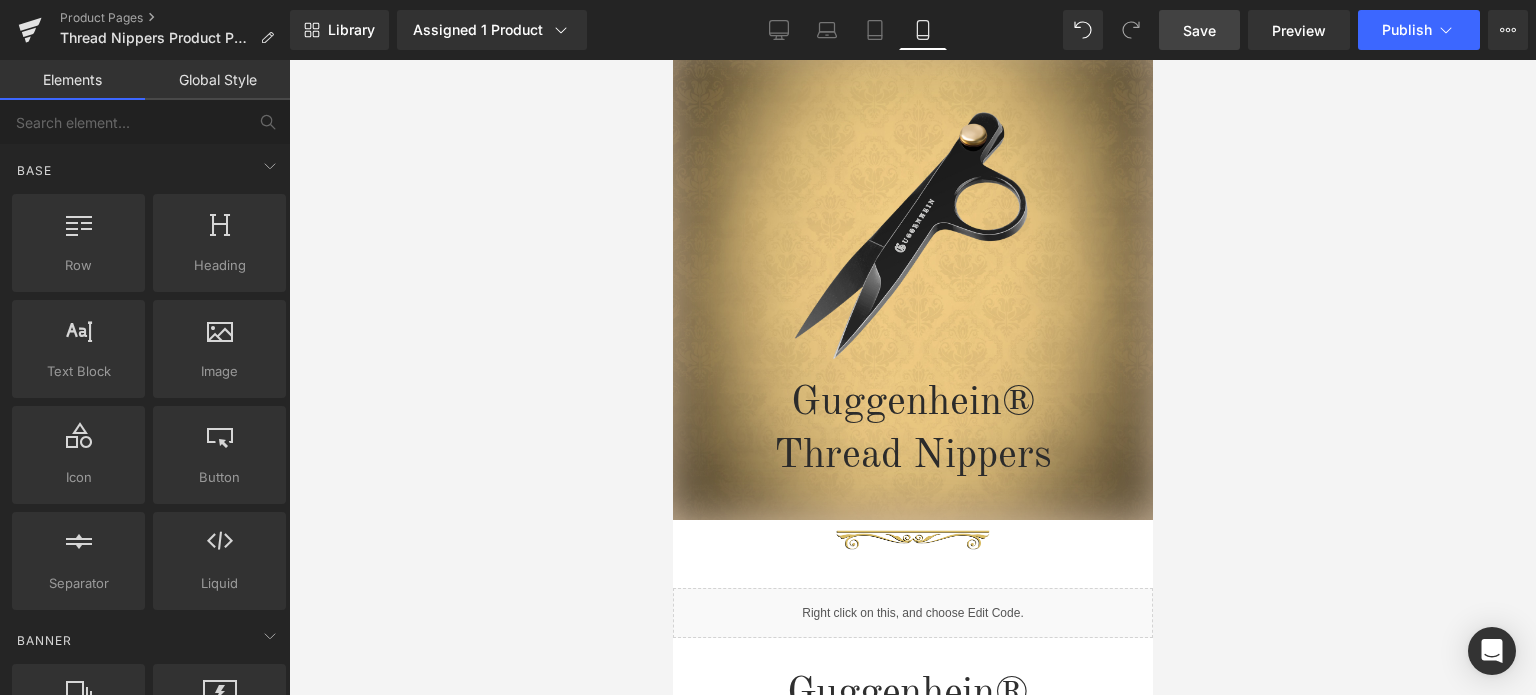 scroll, scrollTop: 0, scrollLeft: 0, axis: both 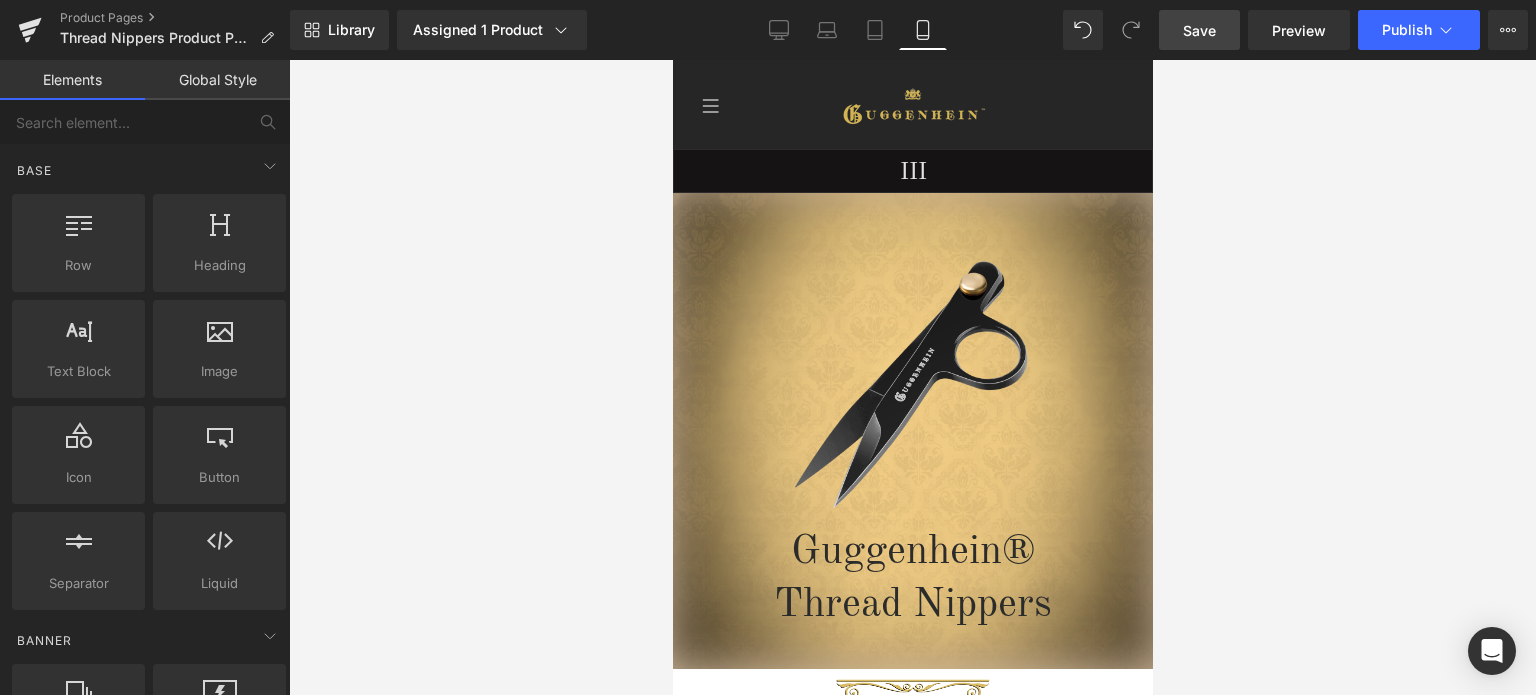 click on "Save" at bounding box center [1199, 30] 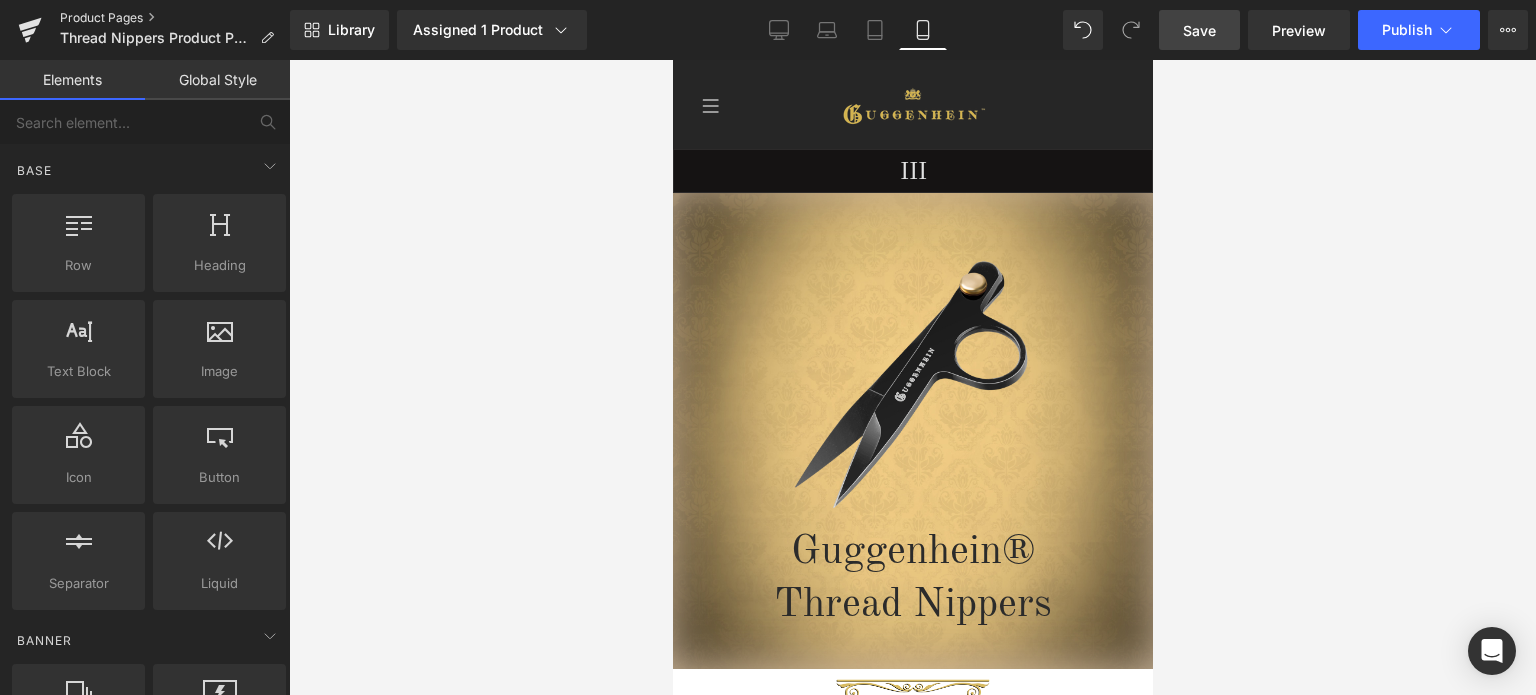 click on "Product Pages" at bounding box center [175, 18] 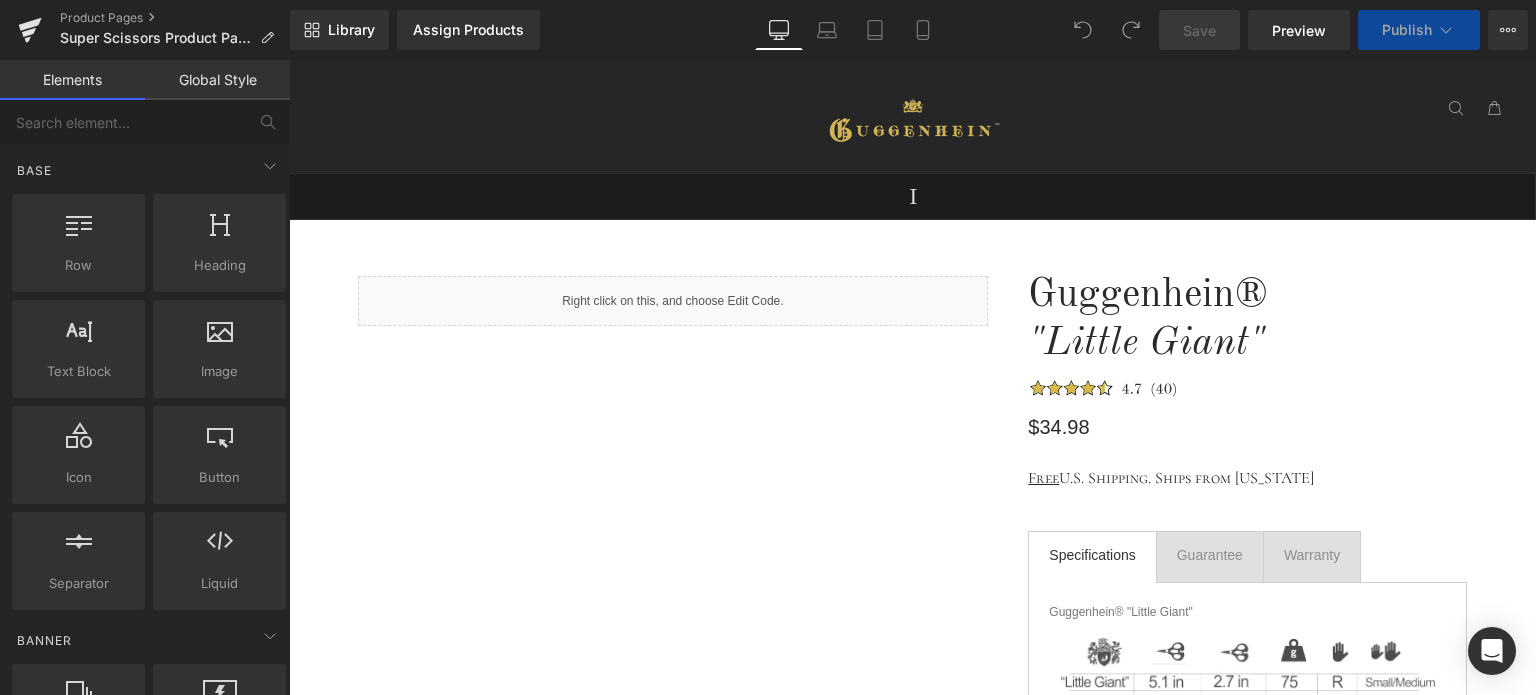 scroll, scrollTop: 0, scrollLeft: 0, axis: both 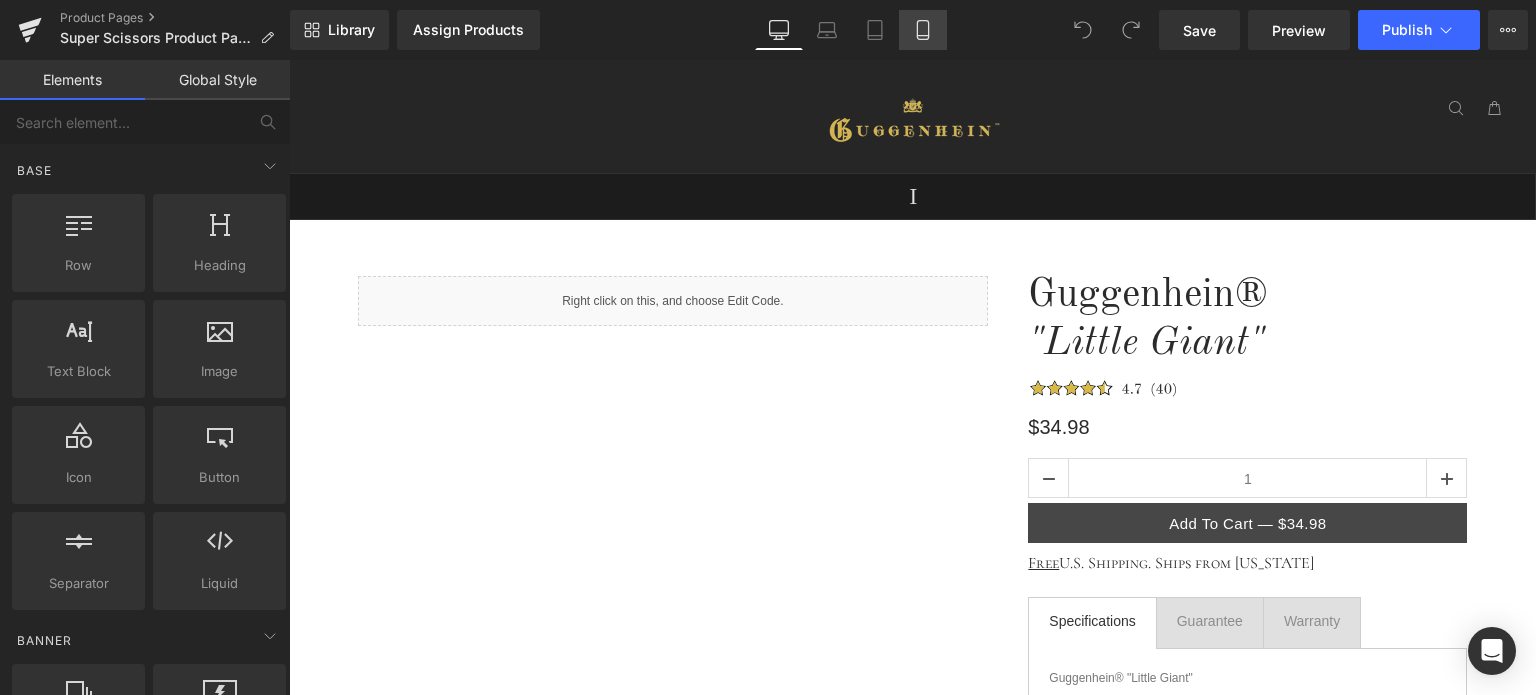 click 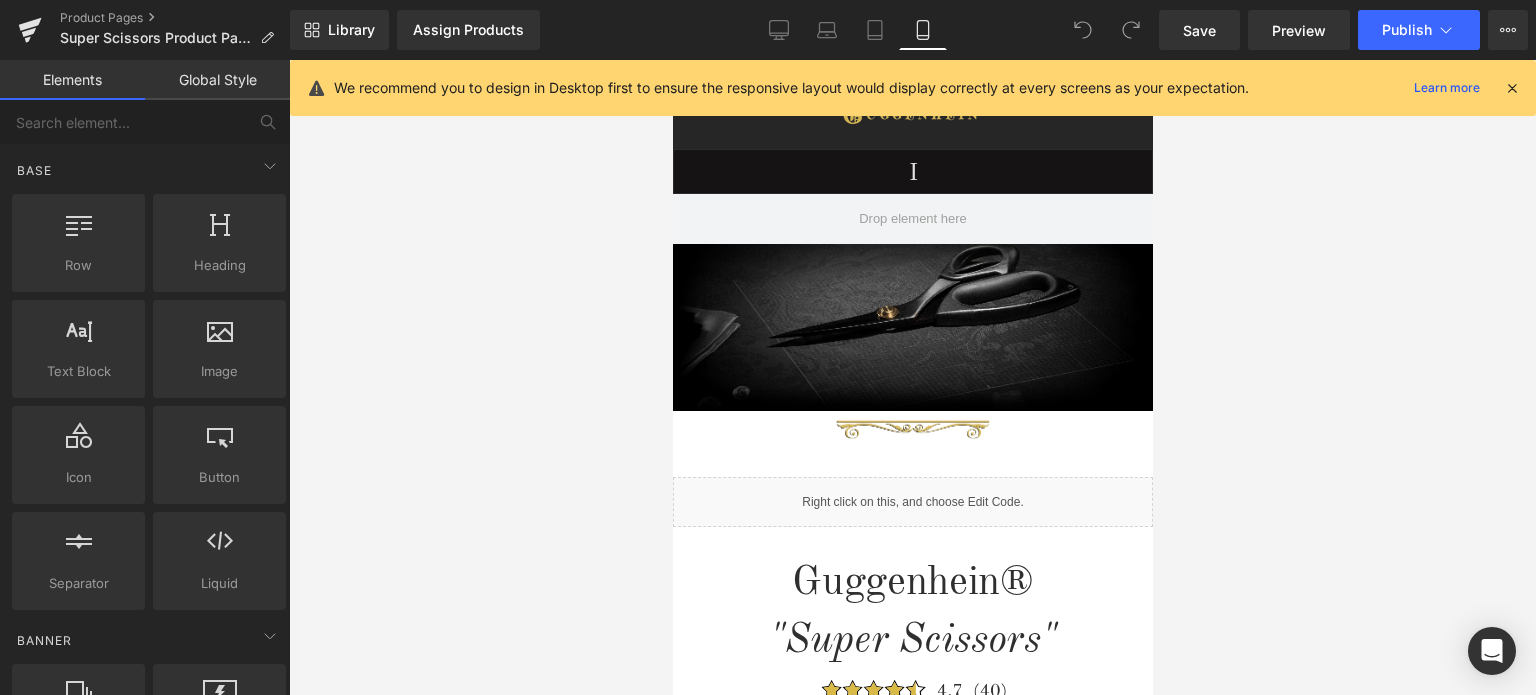 click at bounding box center [1512, 88] 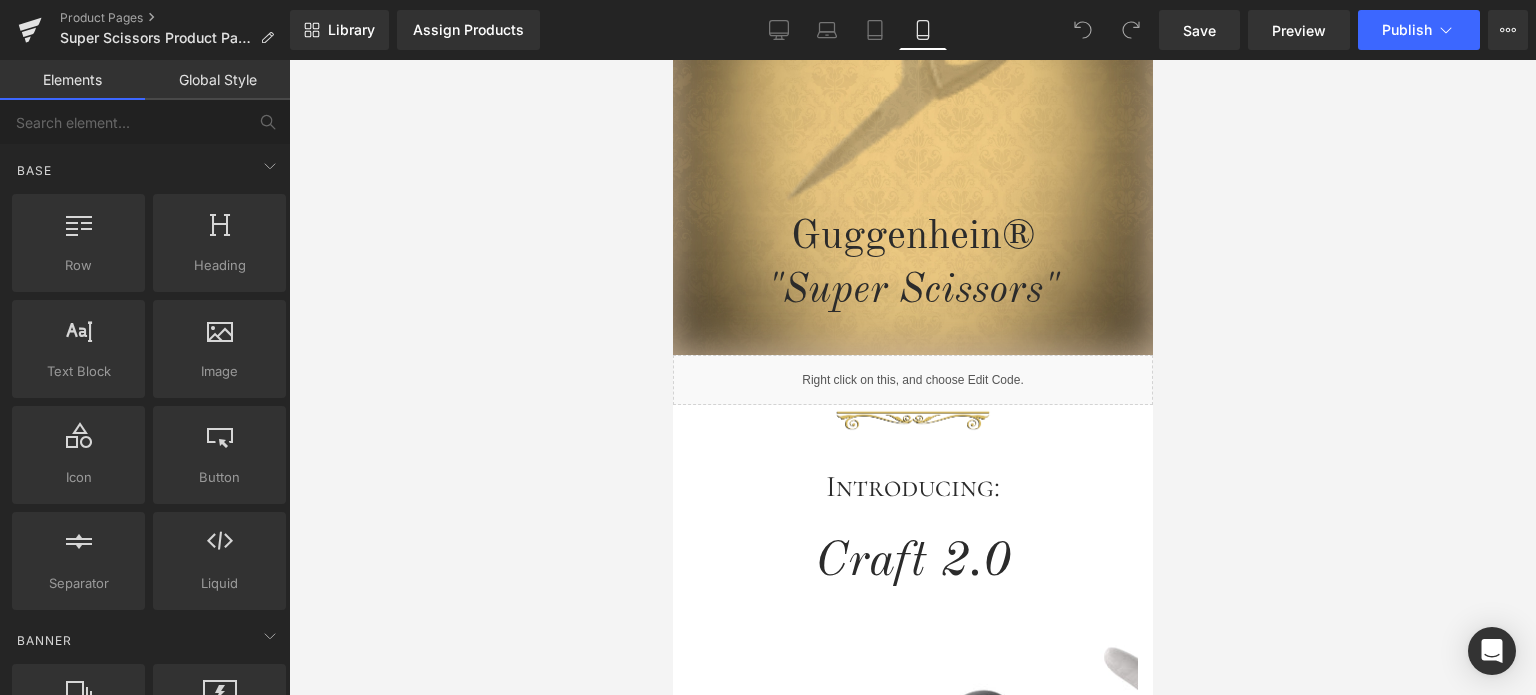 scroll, scrollTop: 3229, scrollLeft: 0, axis: vertical 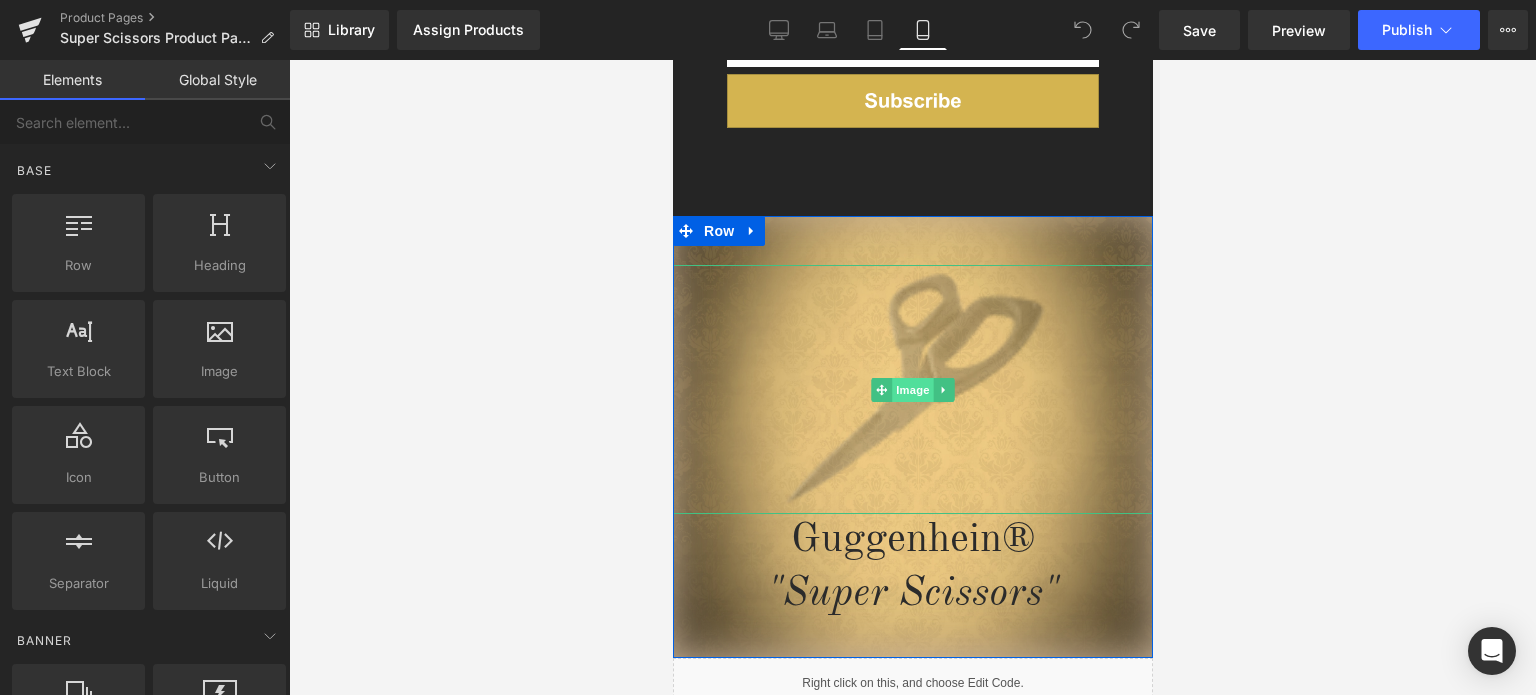 click on "Image" at bounding box center [912, 390] 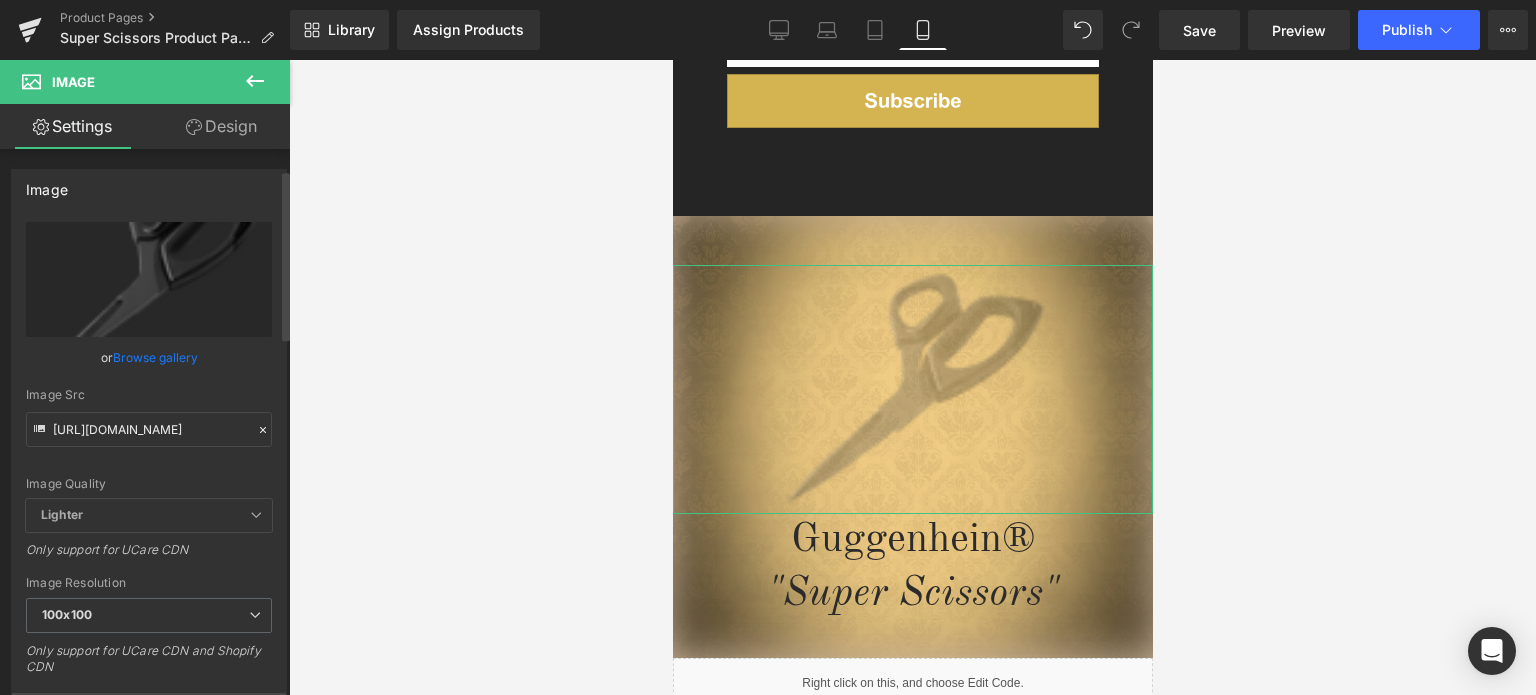 scroll, scrollTop: 300, scrollLeft: 0, axis: vertical 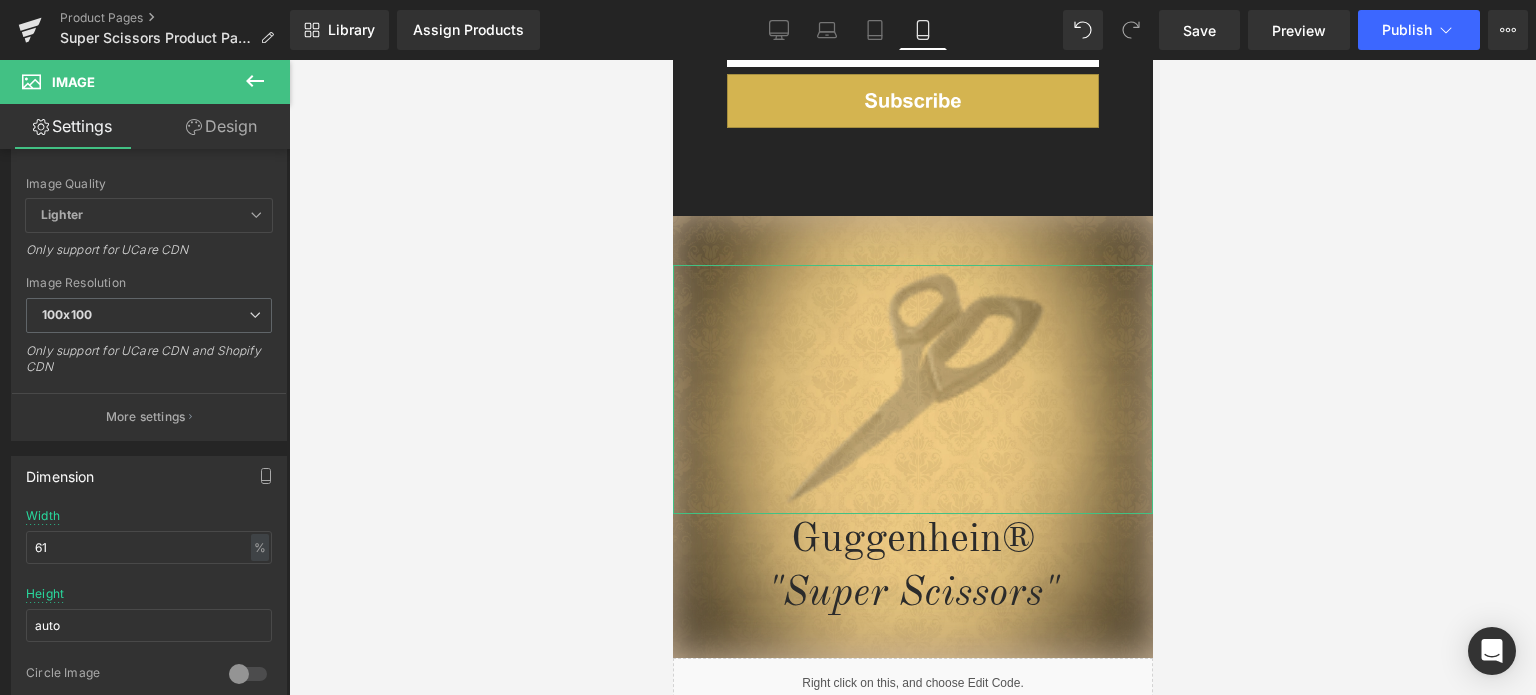 click on "Design" at bounding box center [221, 126] 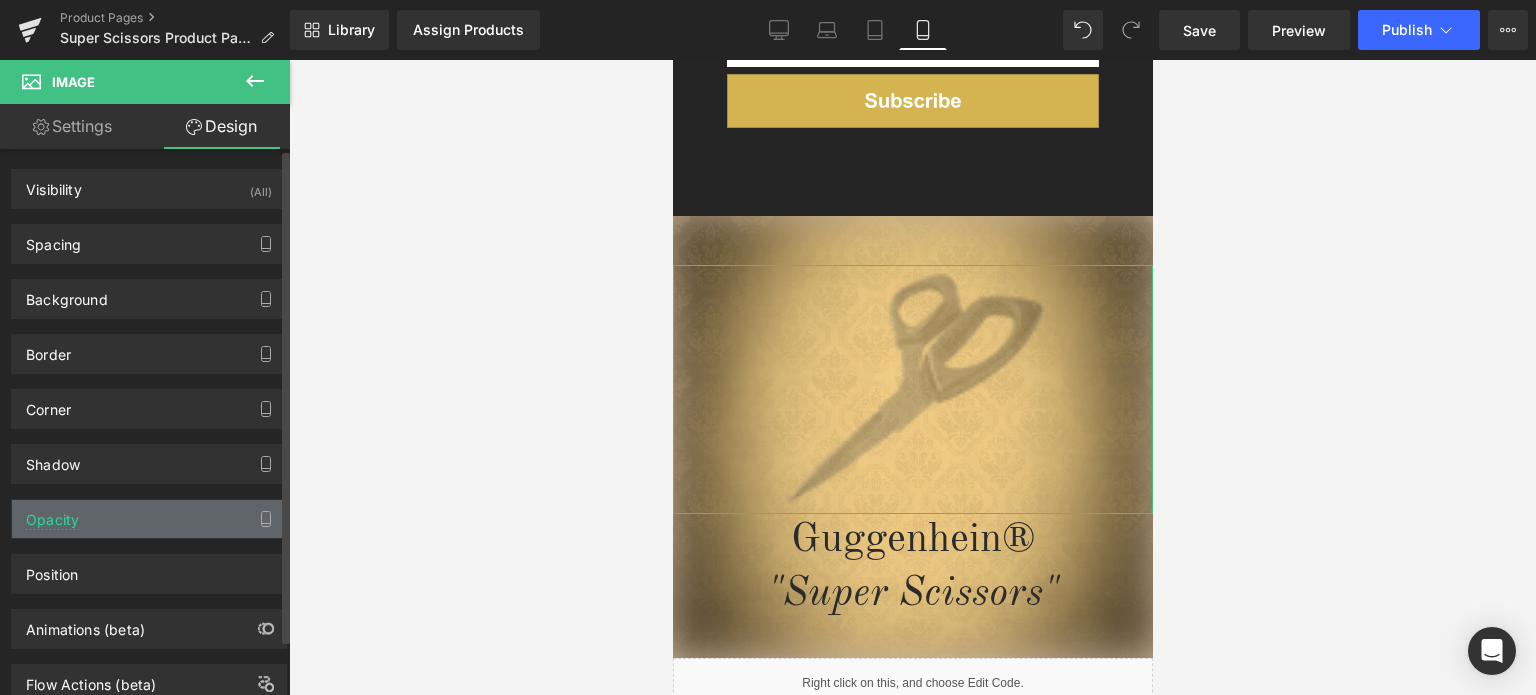 click on "Opacity" at bounding box center (149, 519) 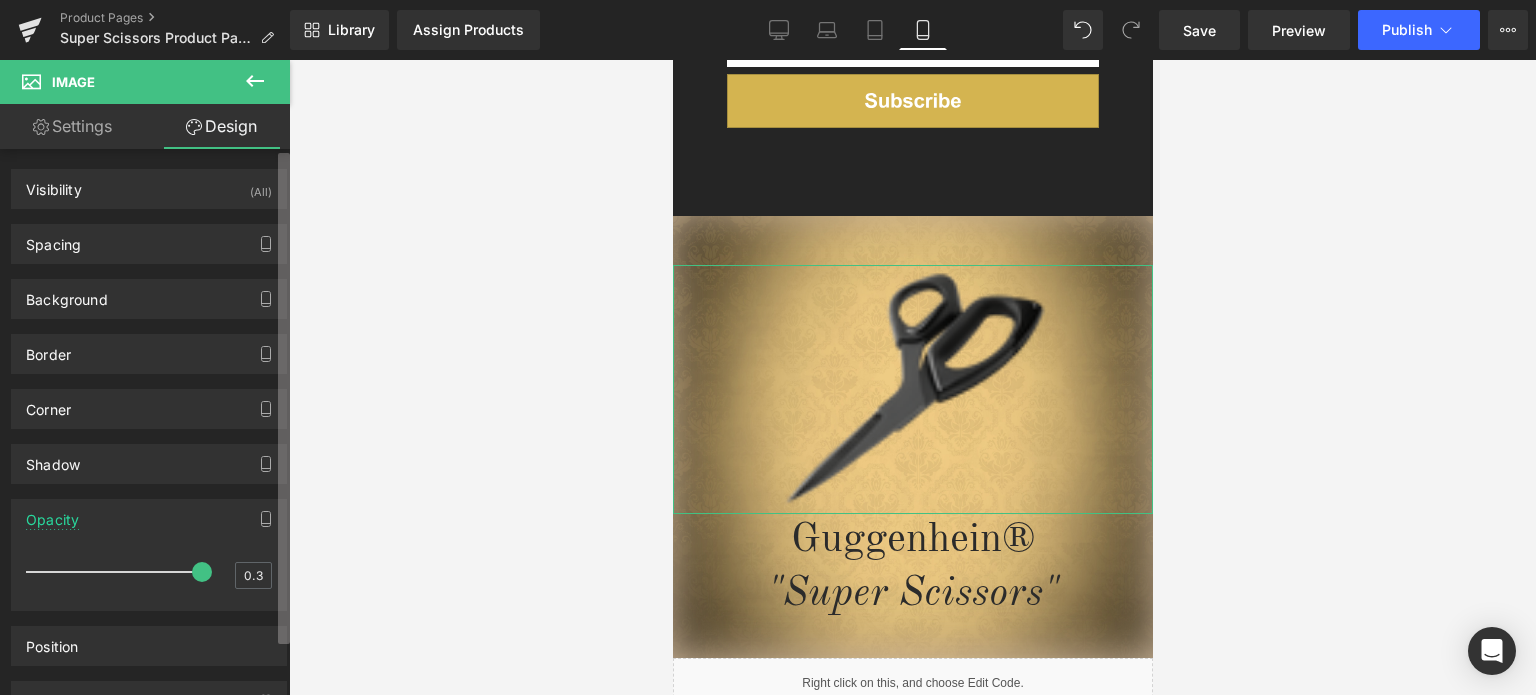 drag, startPoint x: 59, startPoint y: 567, endPoint x: 284, endPoint y: 572, distance: 225.05554 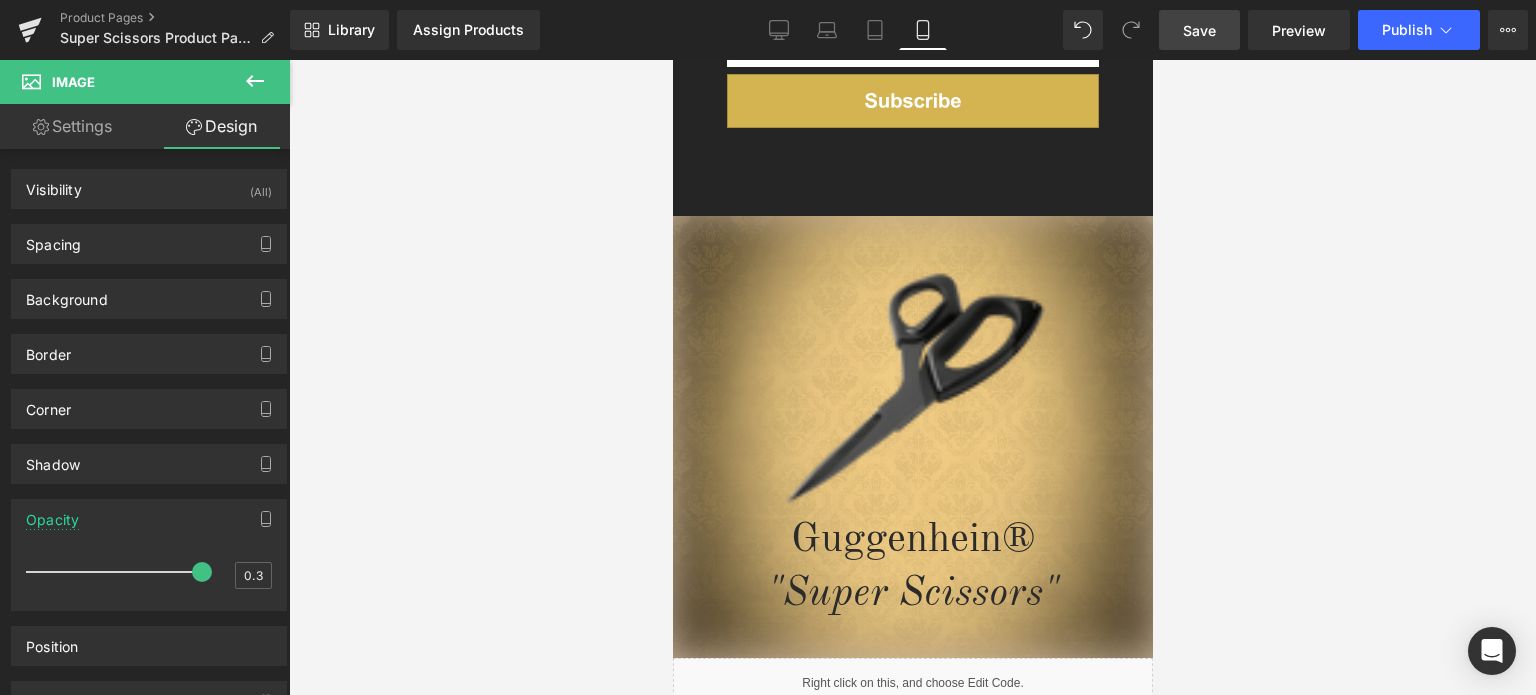 click on "Save" at bounding box center [1199, 30] 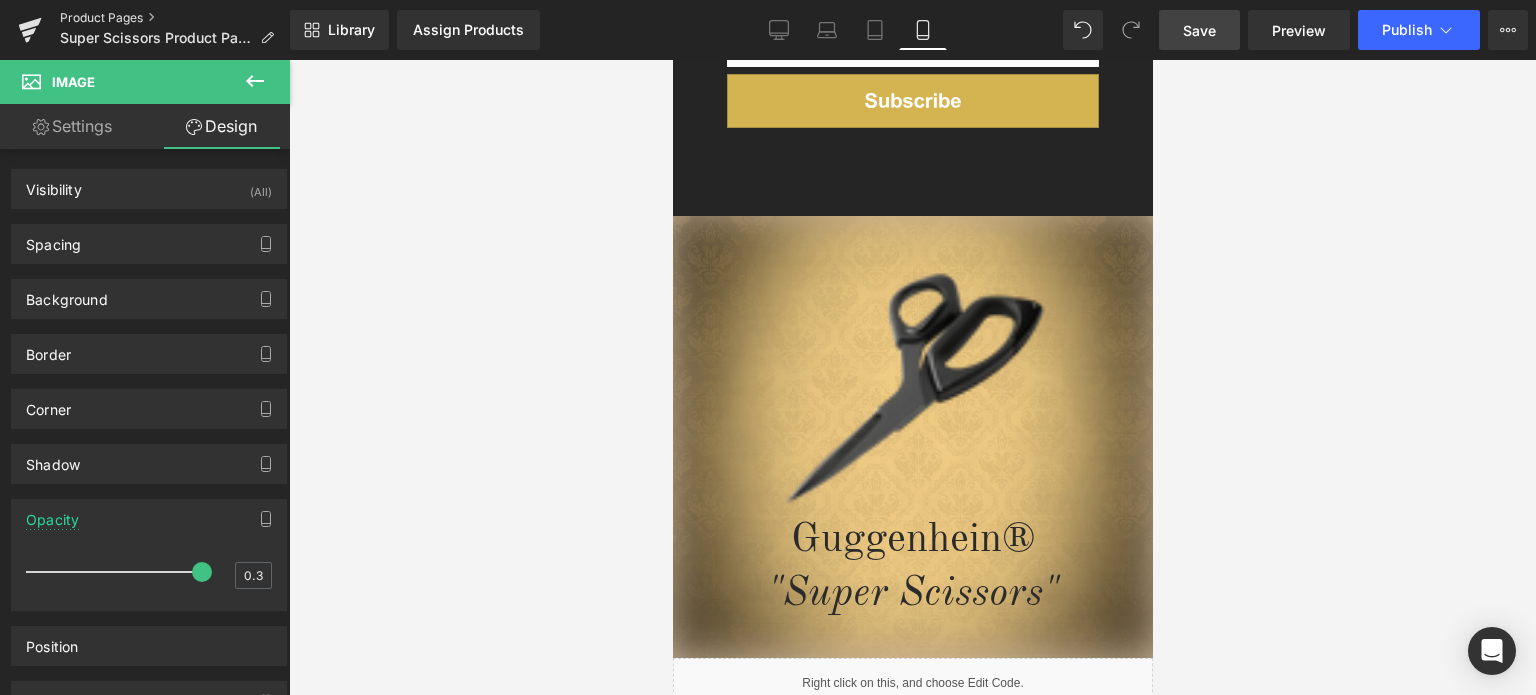 click on "Product Pages" at bounding box center [175, 18] 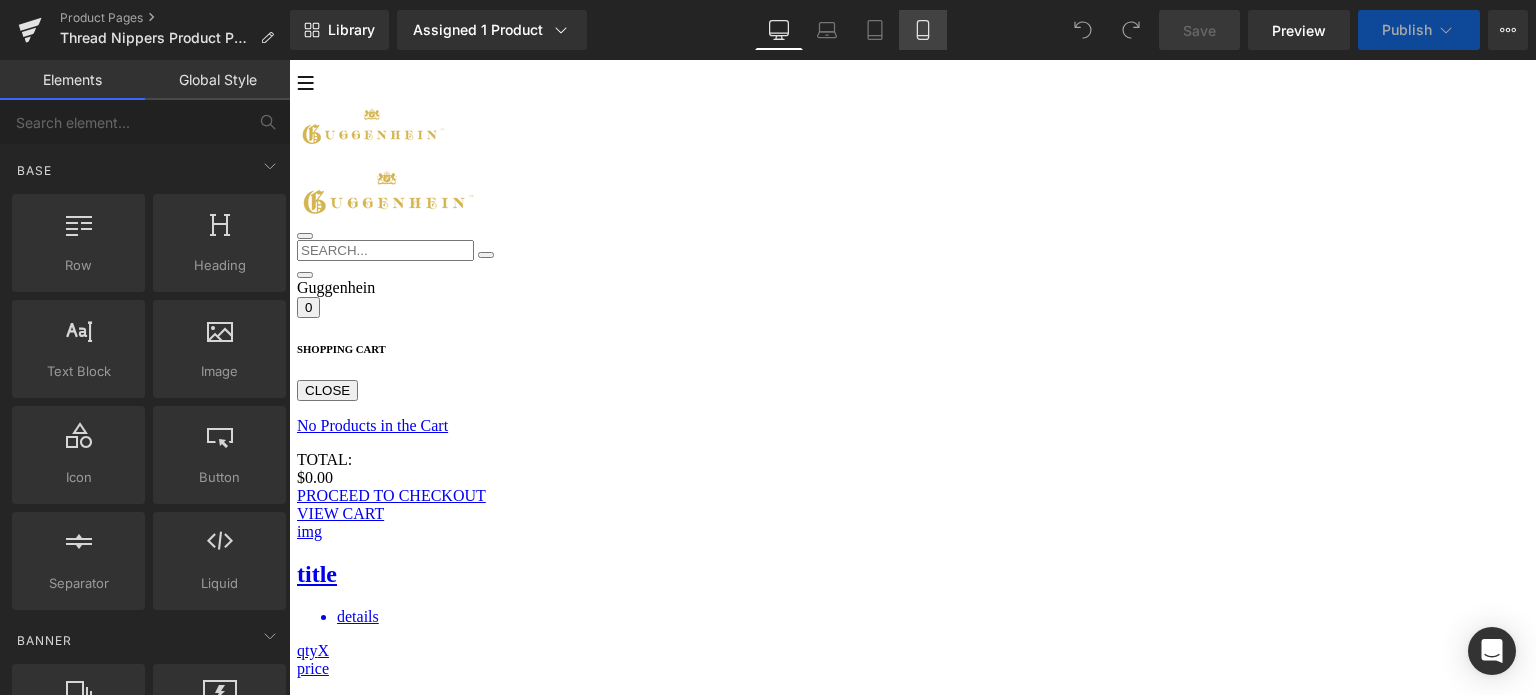 scroll, scrollTop: 0, scrollLeft: 0, axis: both 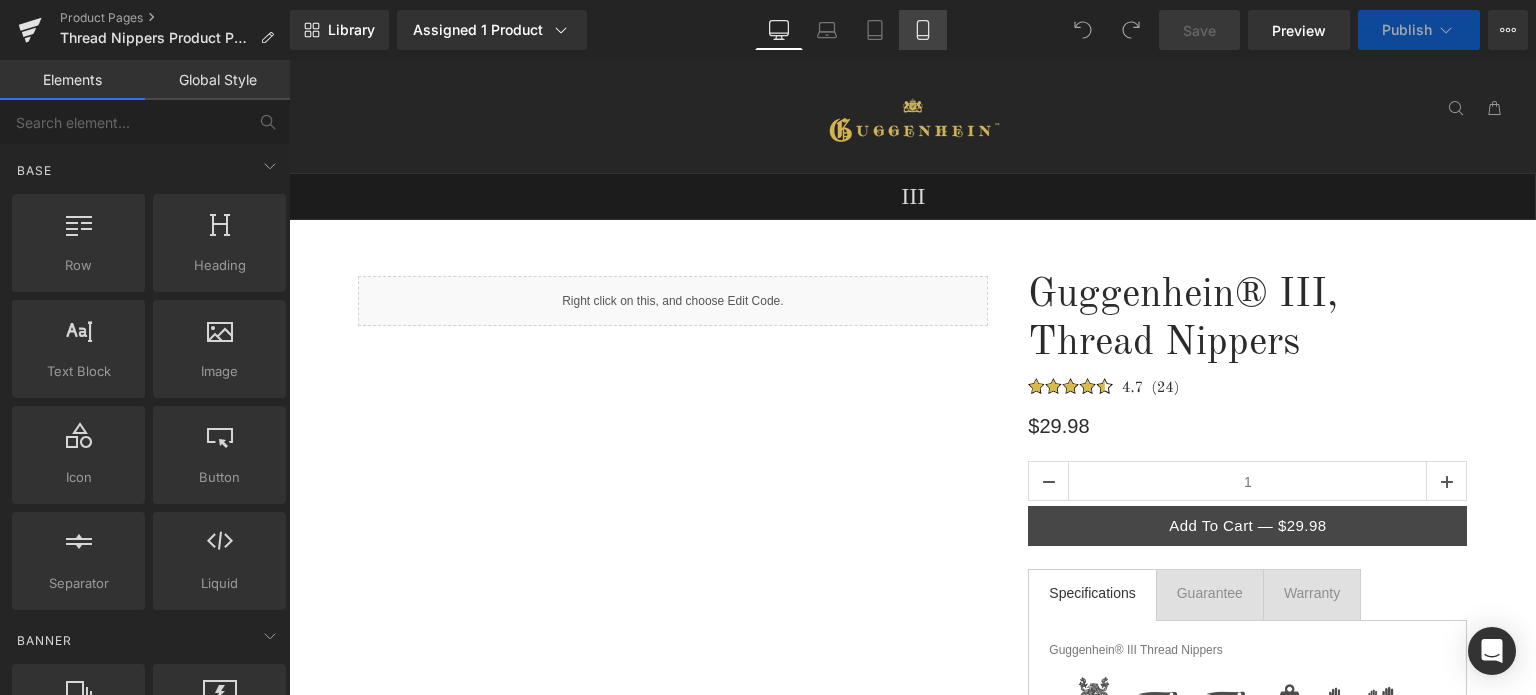 click 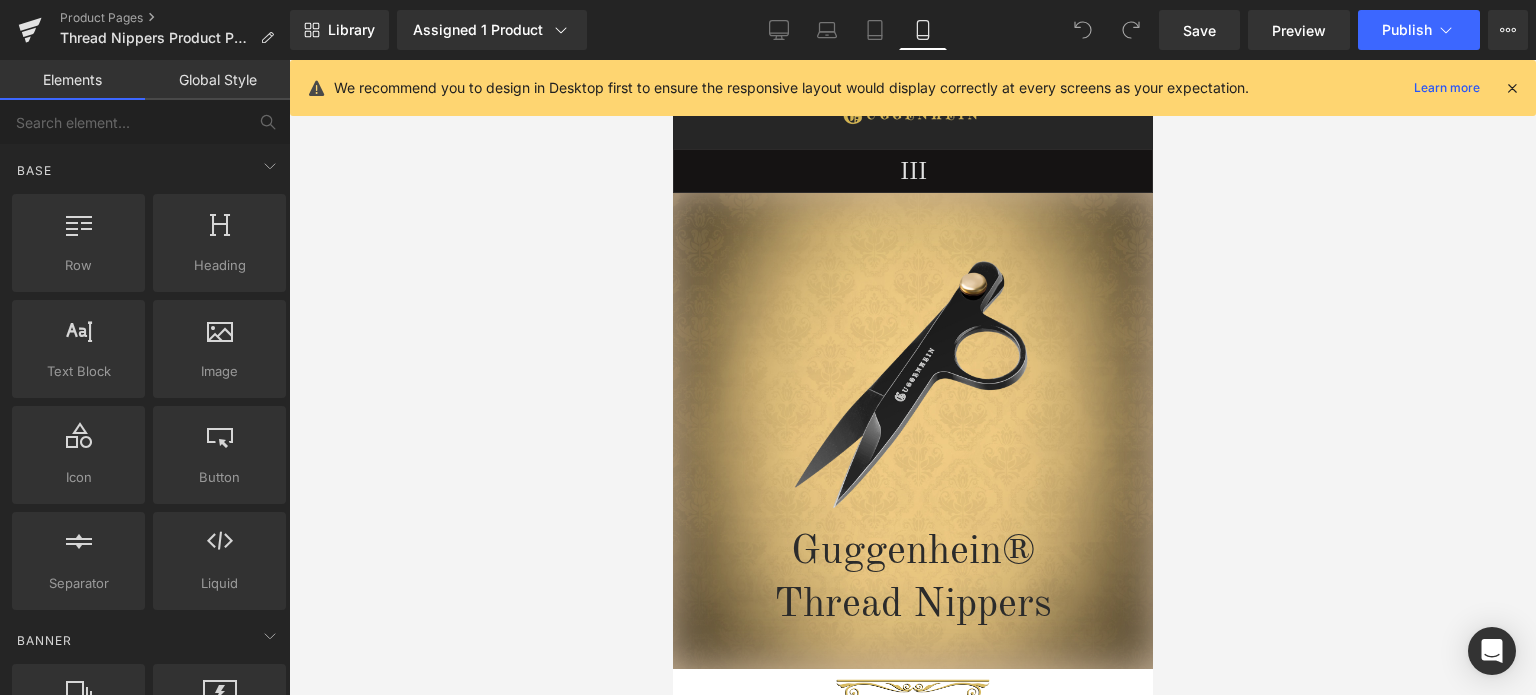 click at bounding box center [1512, 88] 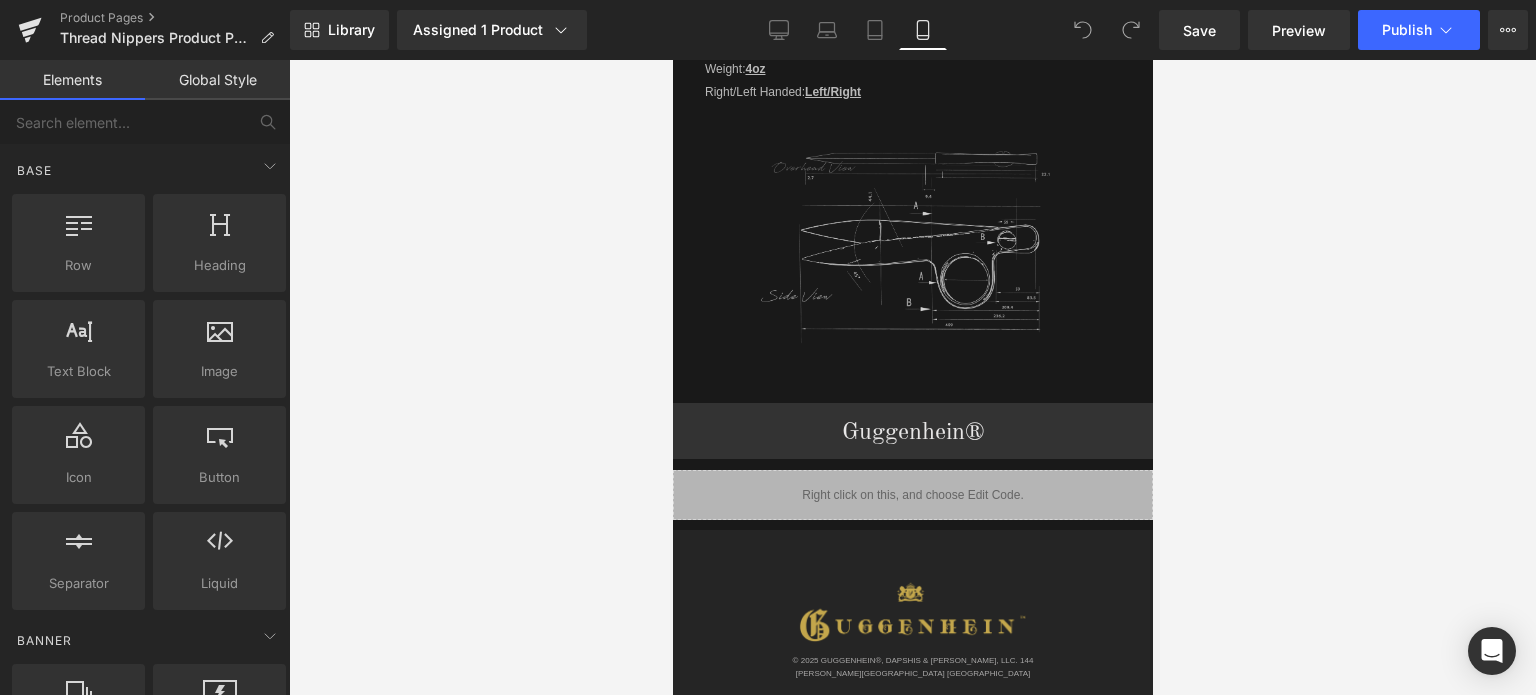 scroll, scrollTop: 2367, scrollLeft: 0, axis: vertical 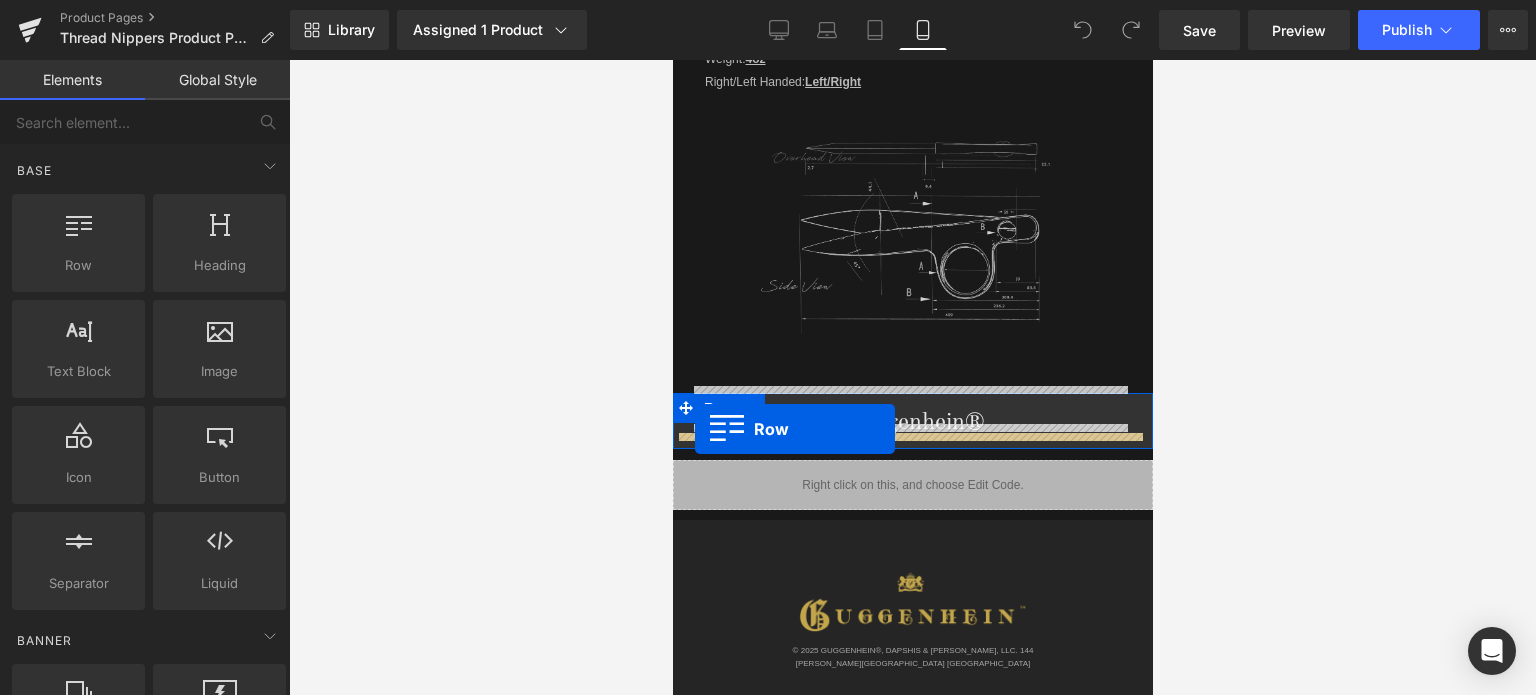 drag, startPoint x: 918, startPoint y: 359, endPoint x: 694, endPoint y: 430, distance: 234.98297 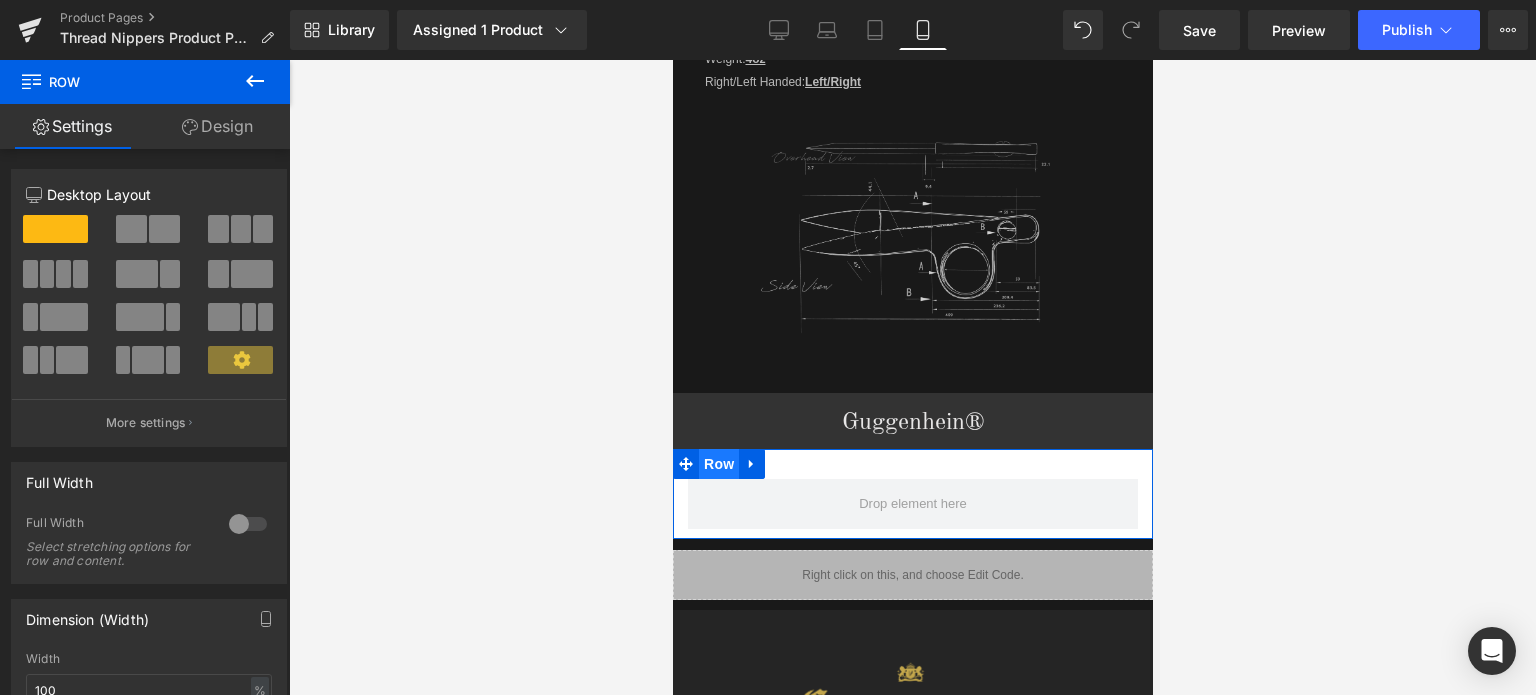 click on "Row" at bounding box center (718, 464) 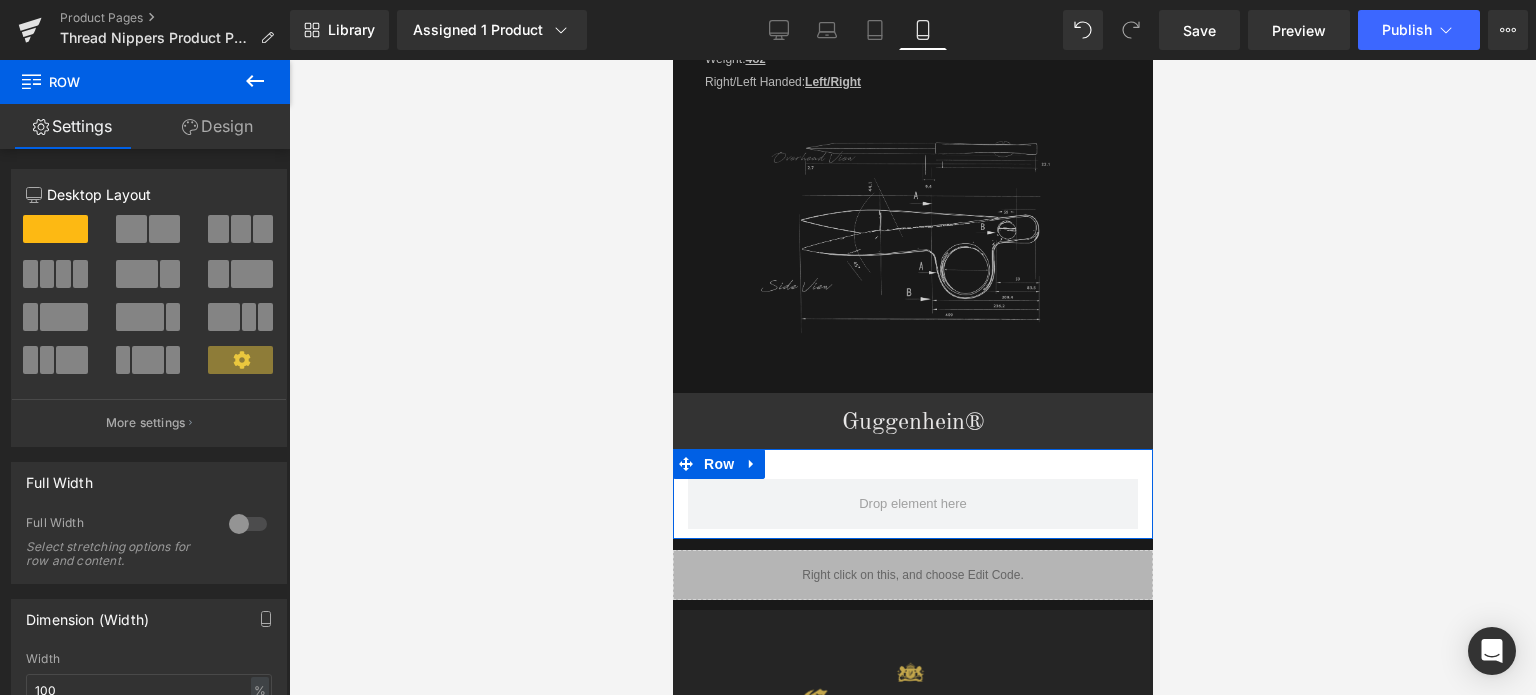 click on "Design" at bounding box center [217, 126] 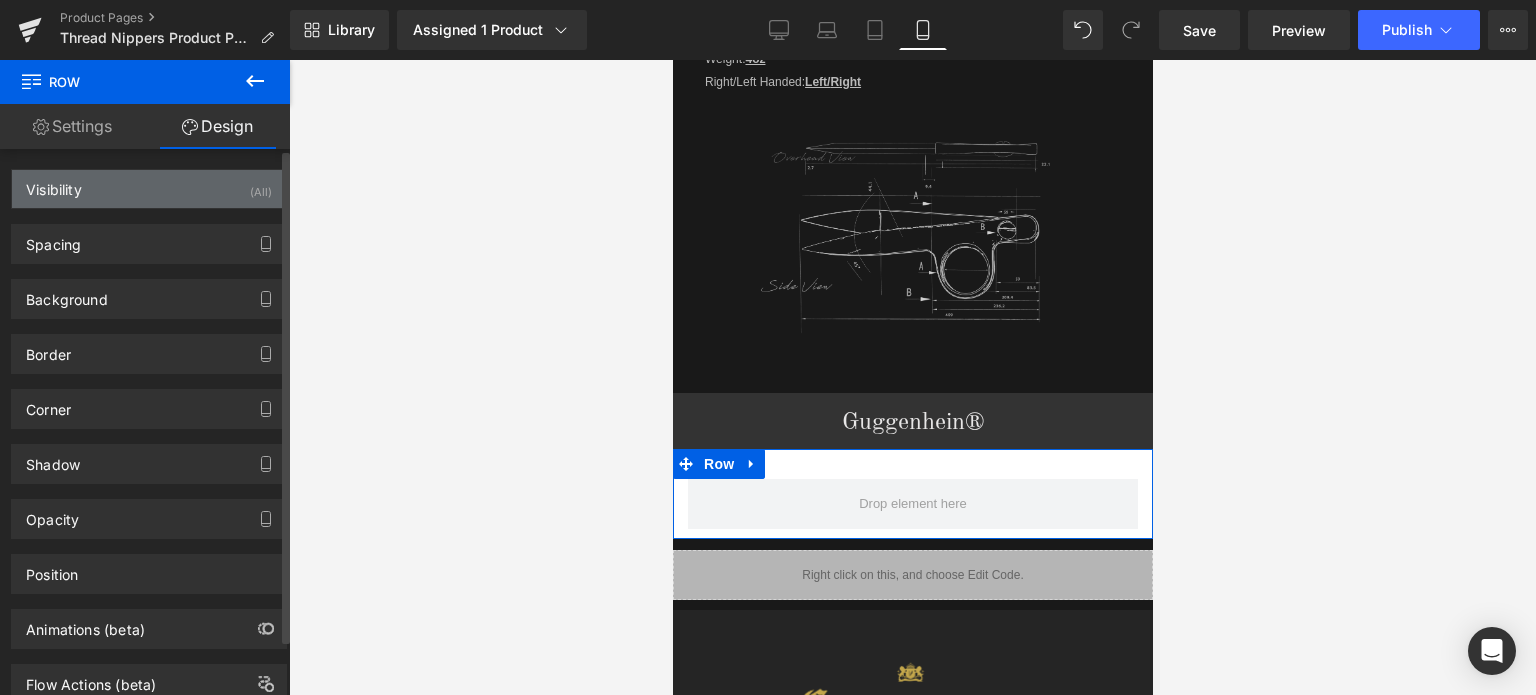 click on "Visibility
(All)" at bounding box center (149, 189) 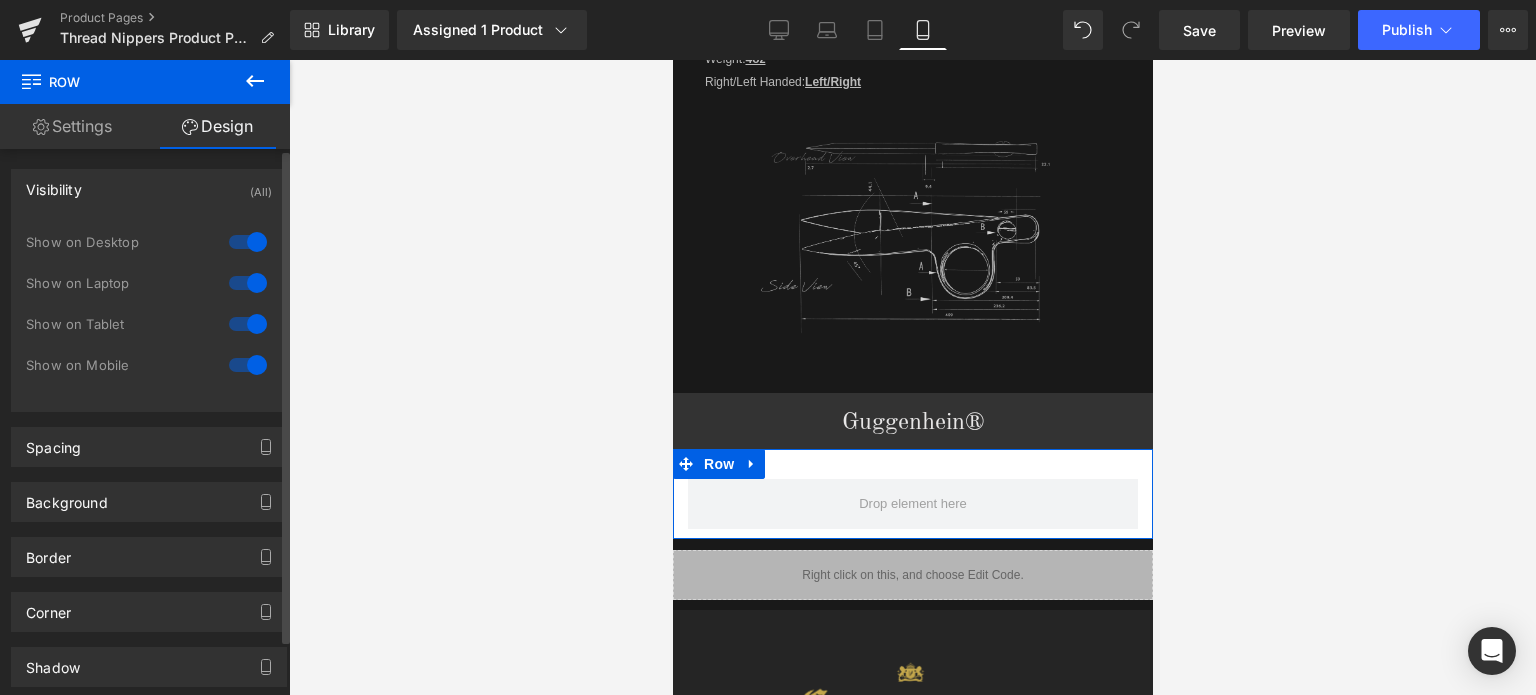 click at bounding box center [248, 242] 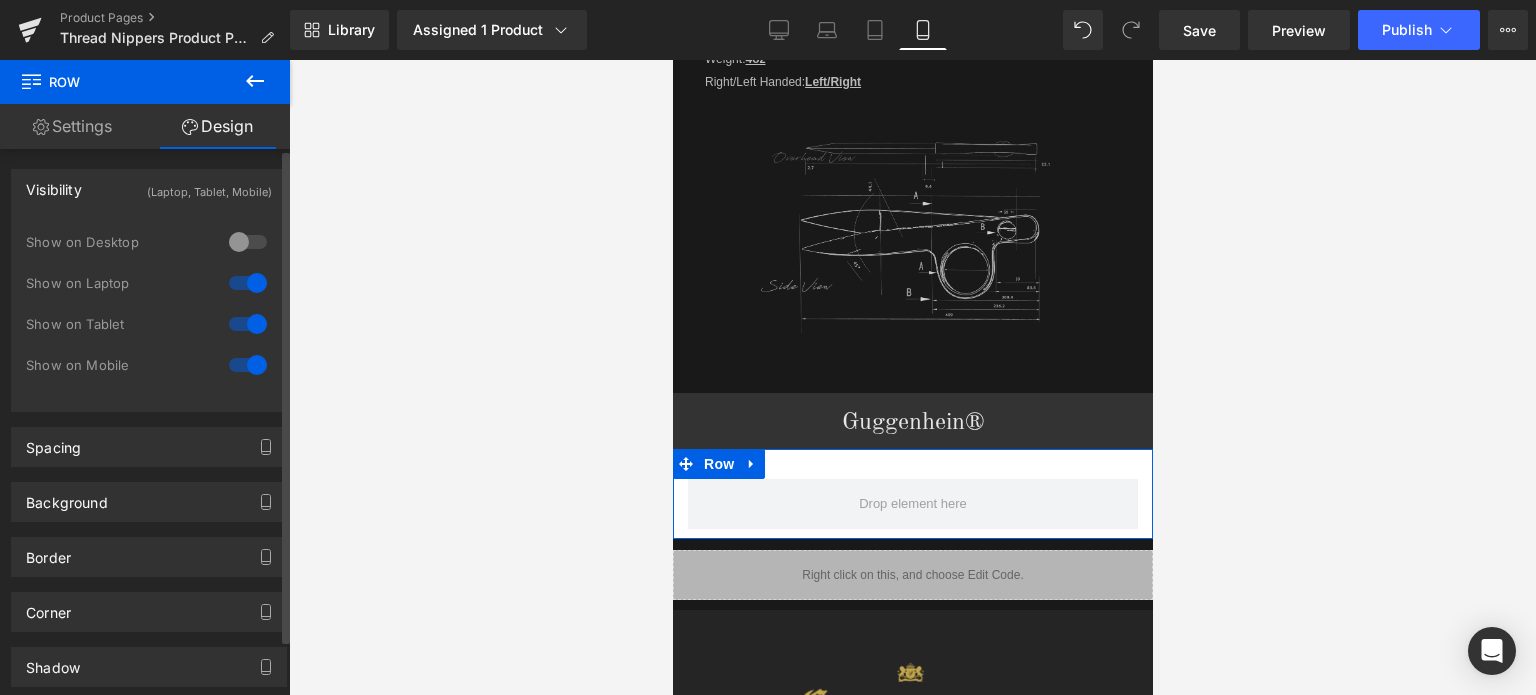 click at bounding box center [248, 283] 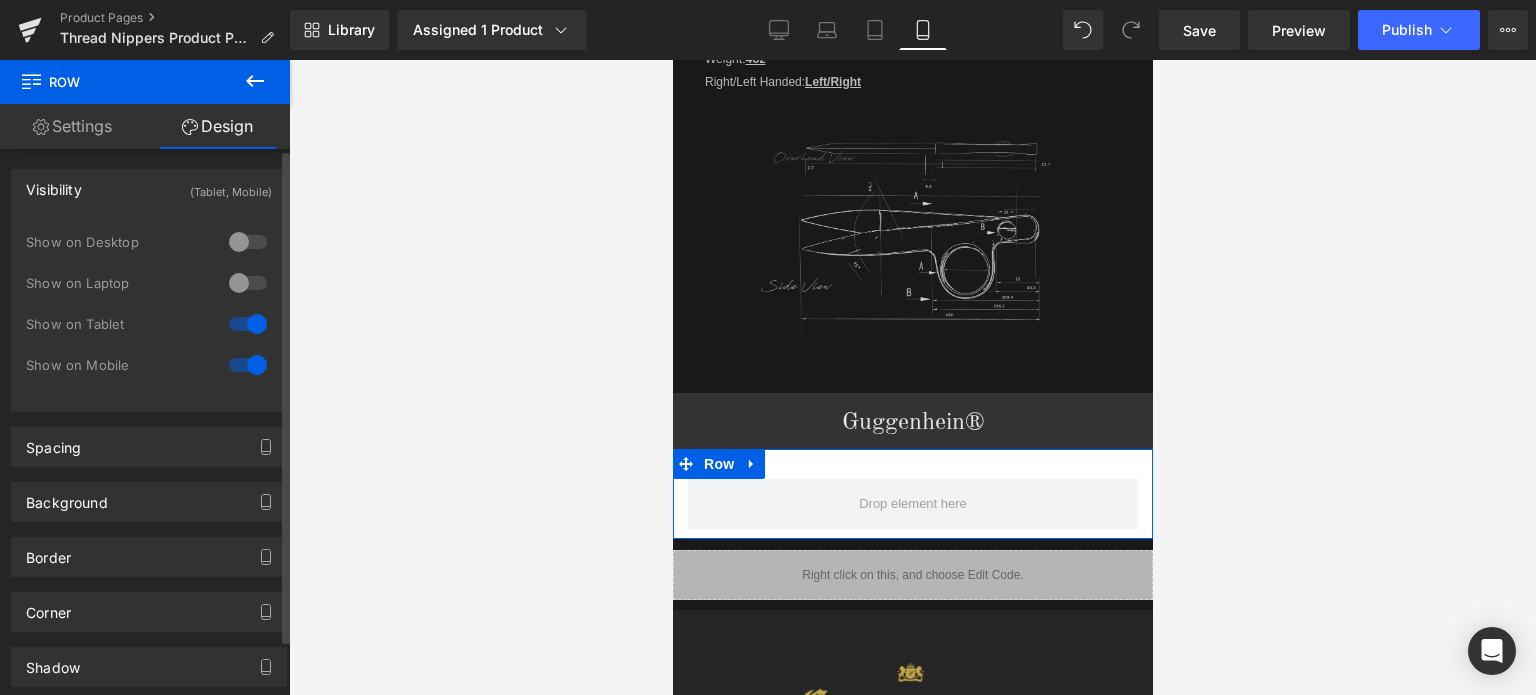 click at bounding box center [248, 324] 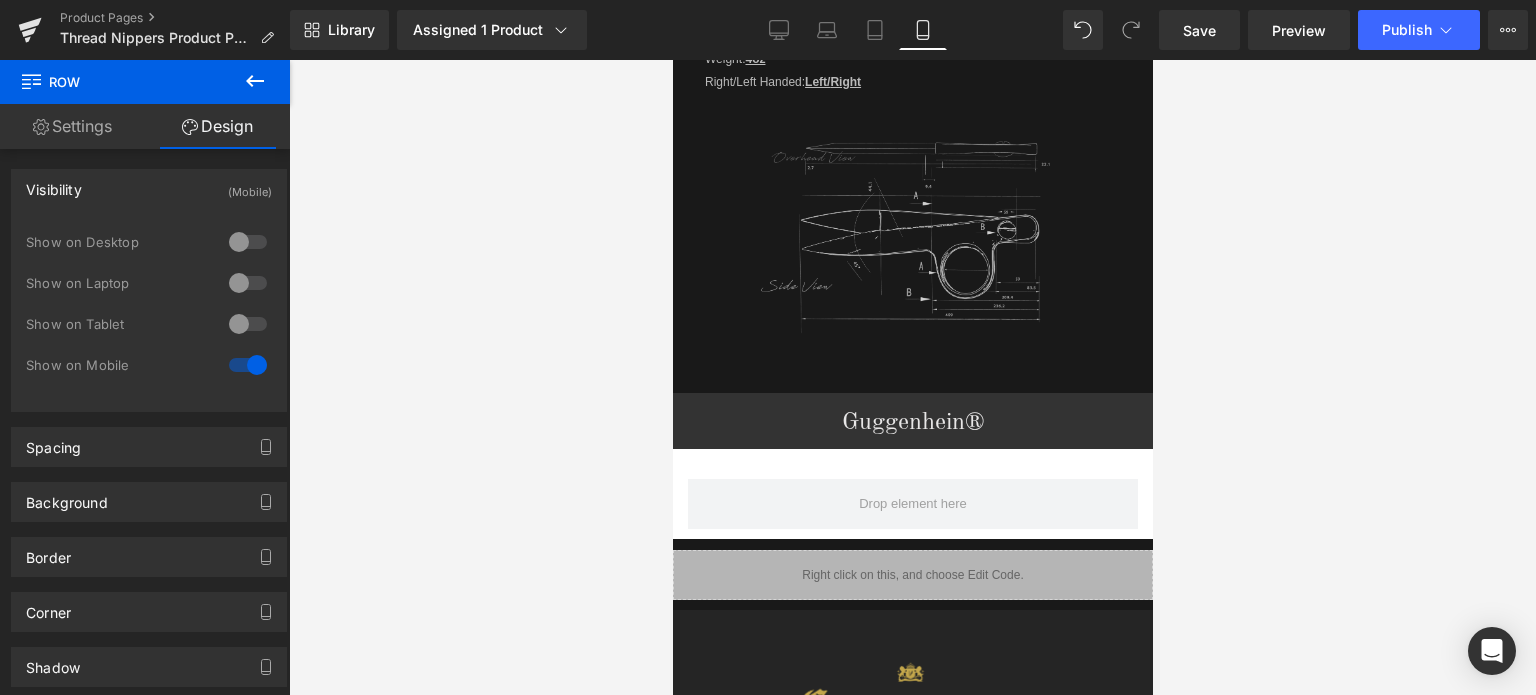 click 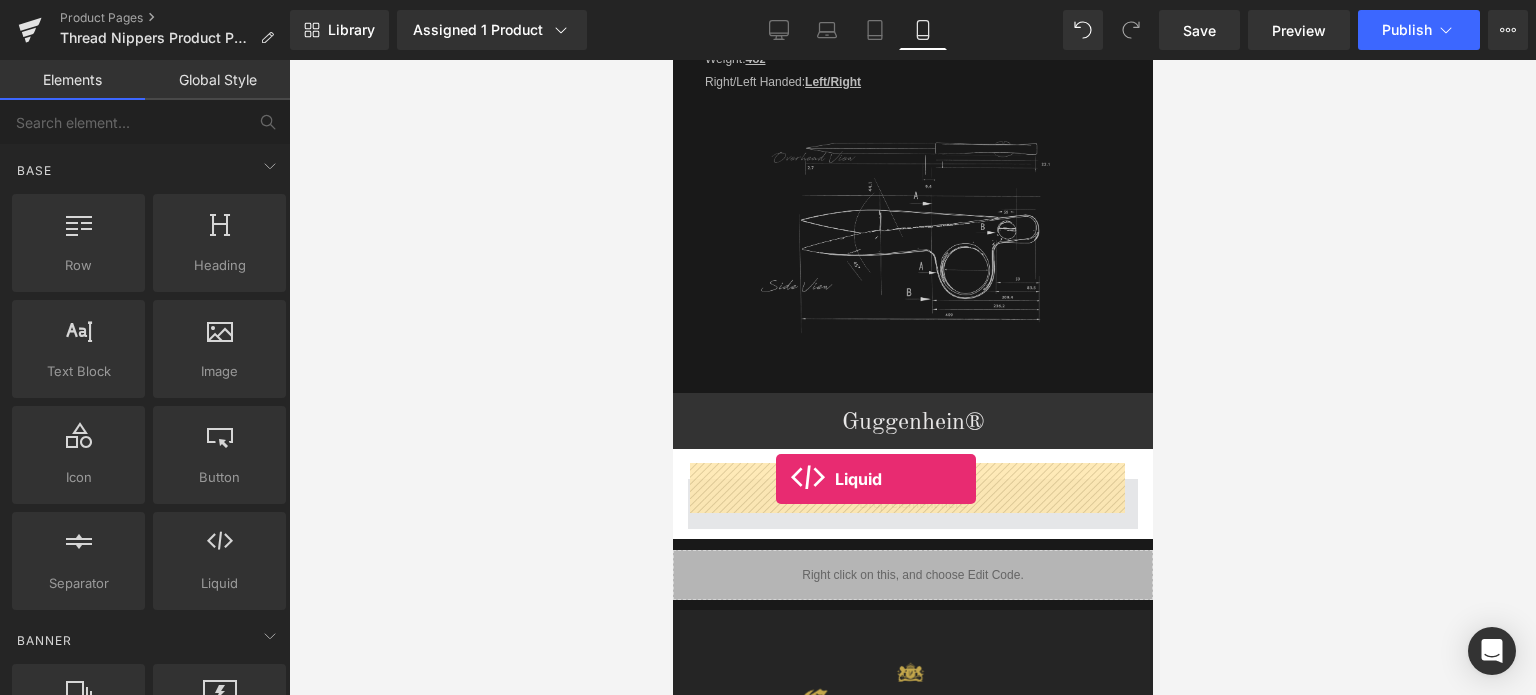 drag, startPoint x: 909, startPoint y: 609, endPoint x: 775, endPoint y: 480, distance: 186.00269 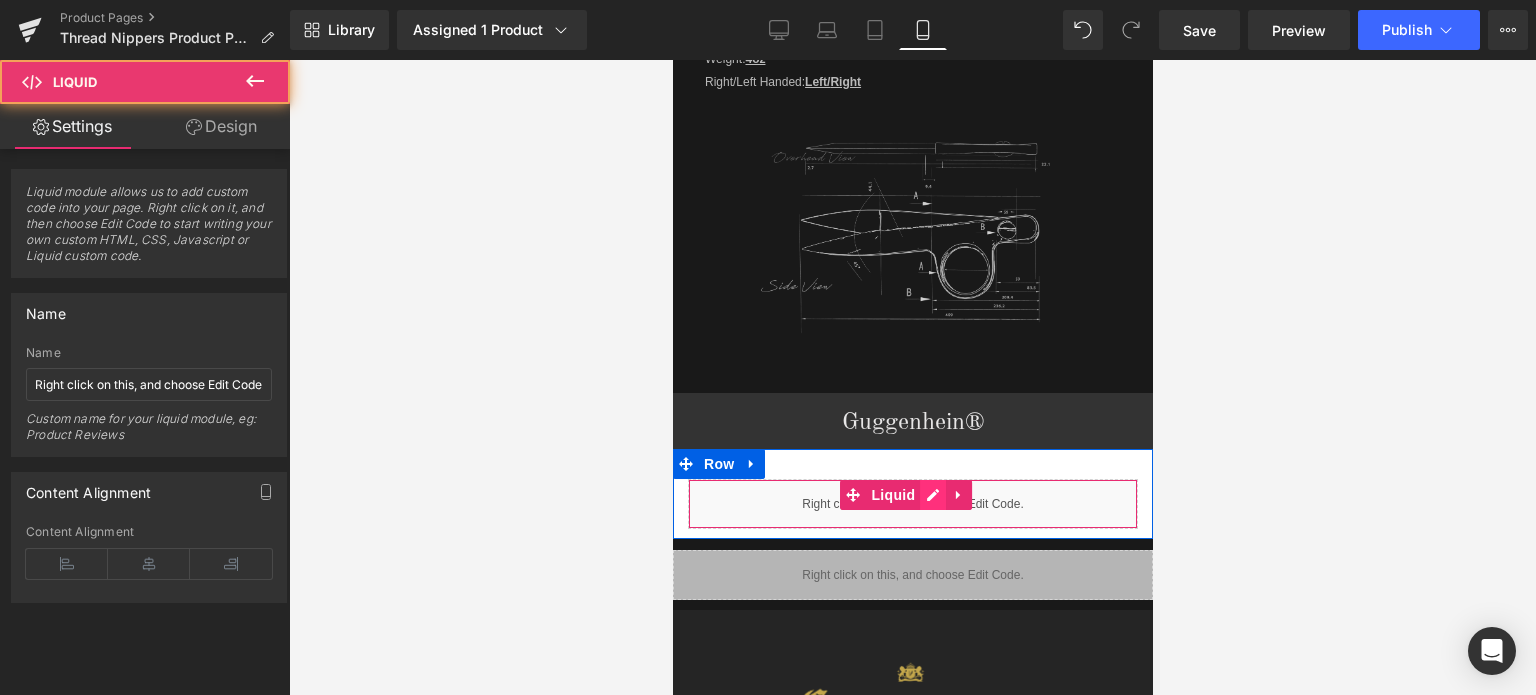 click on "Liquid" at bounding box center [912, 504] 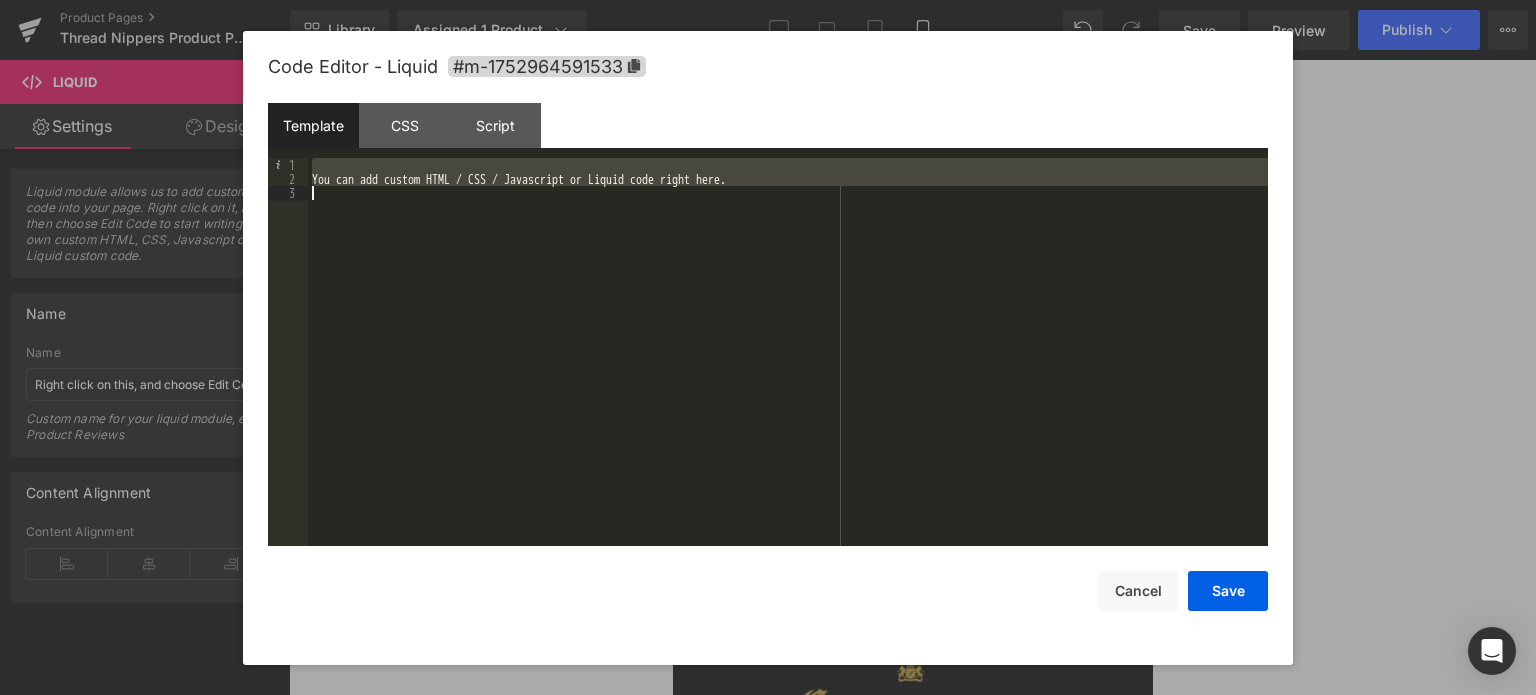 drag, startPoint x: 318, startPoint y: 164, endPoint x: 610, endPoint y: 292, distance: 318.82285 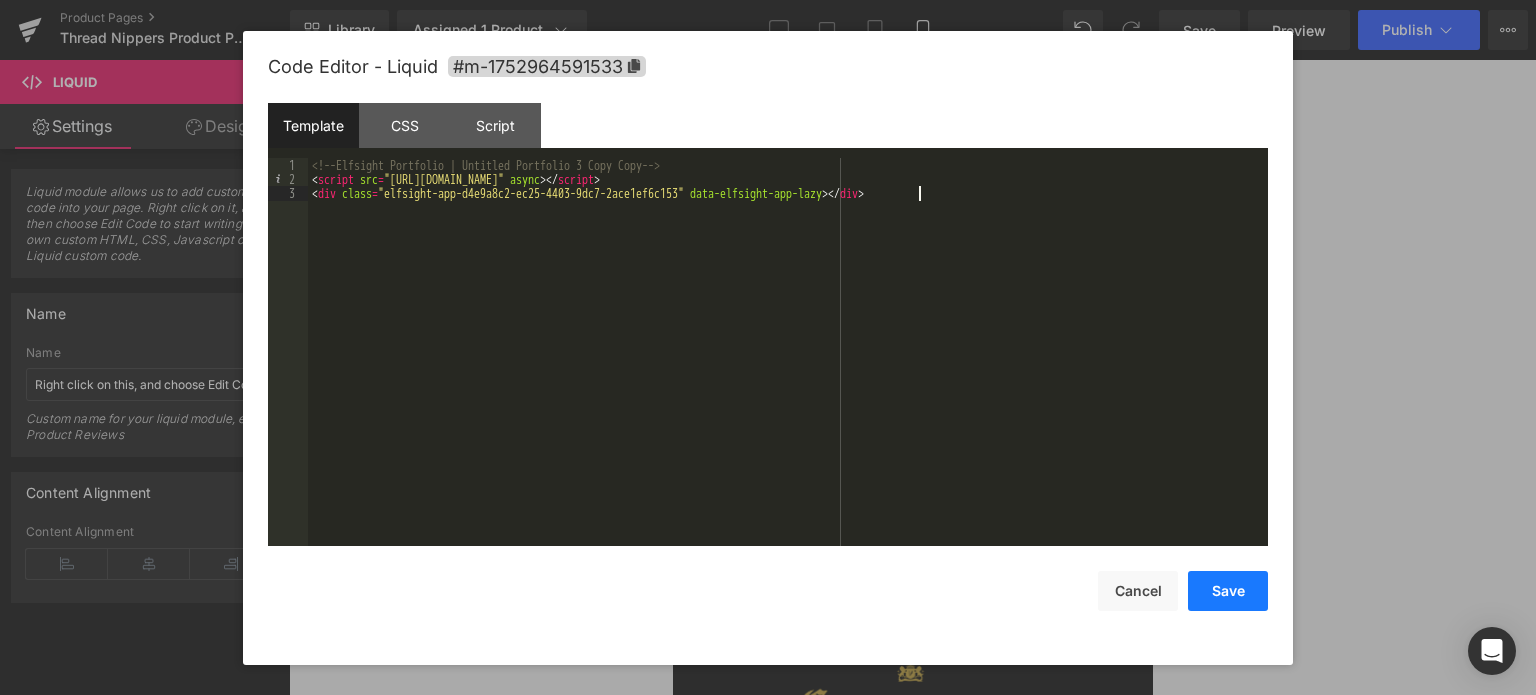 click on "Save" at bounding box center (1228, 591) 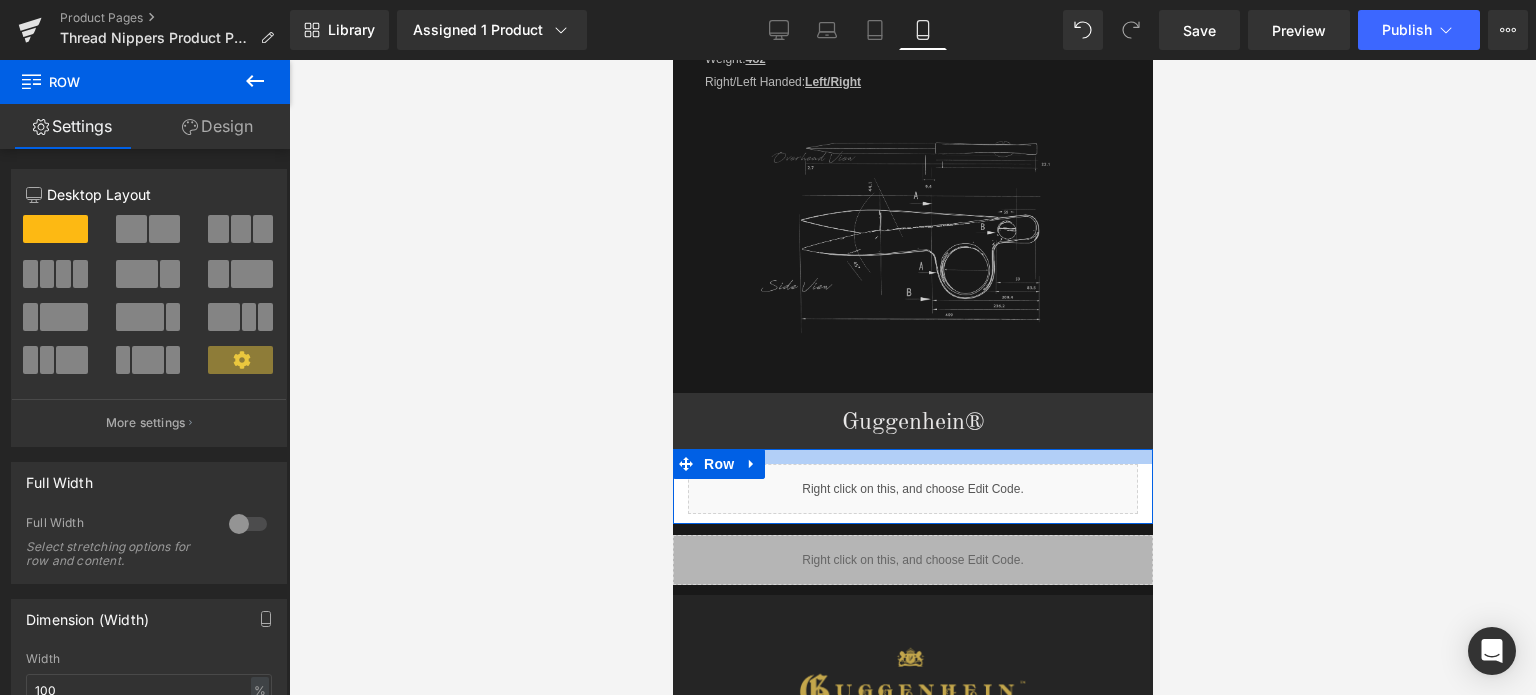 drag, startPoint x: 1078, startPoint y: 449, endPoint x: 1083, endPoint y: 435, distance: 14.866069 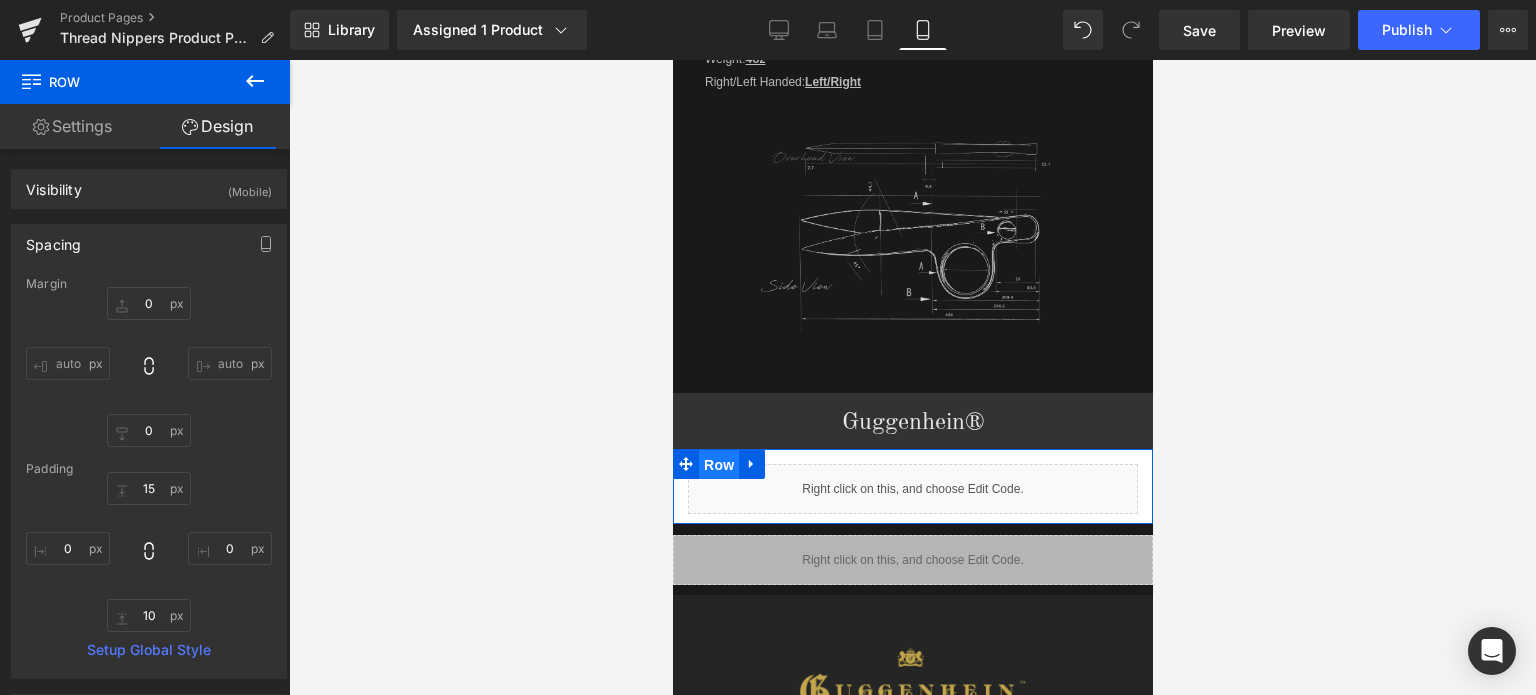 click on "Row" at bounding box center (718, 465) 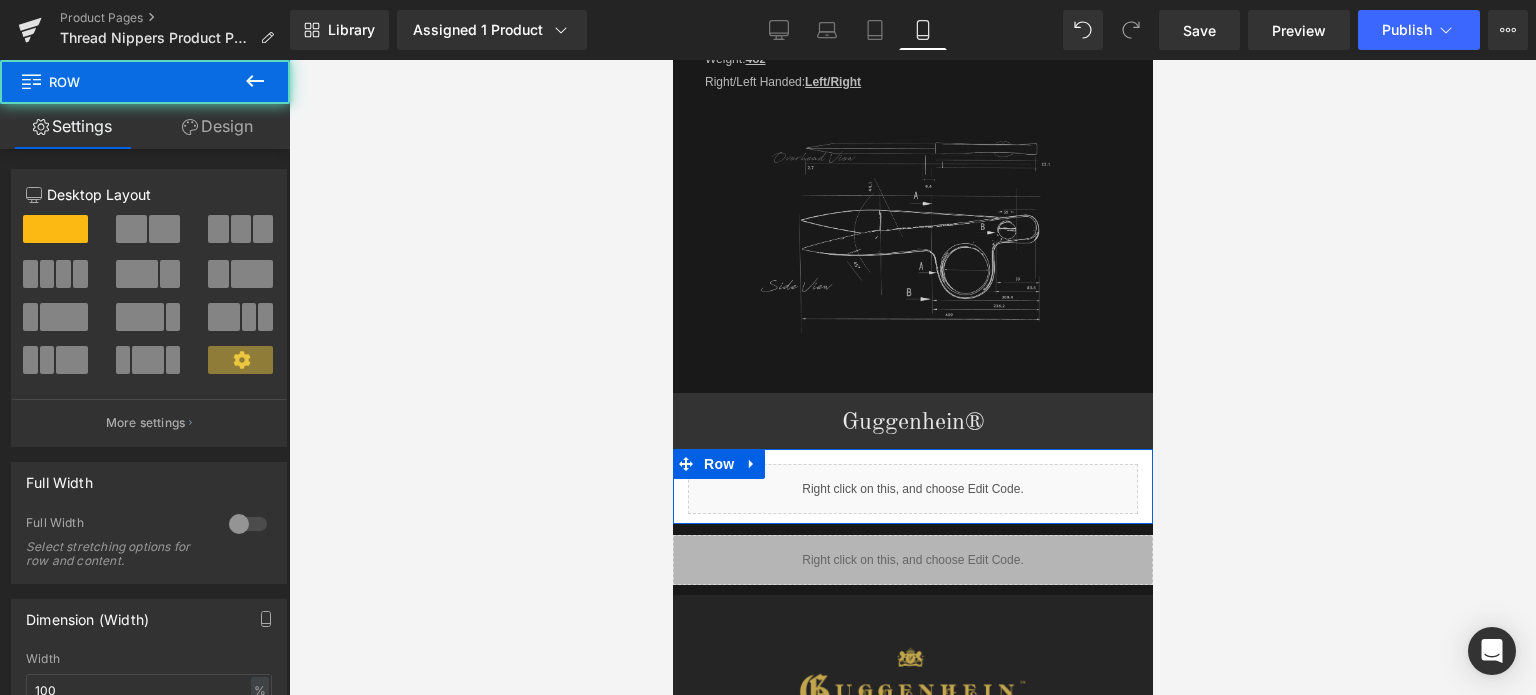click on "Design" at bounding box center [217, 126] 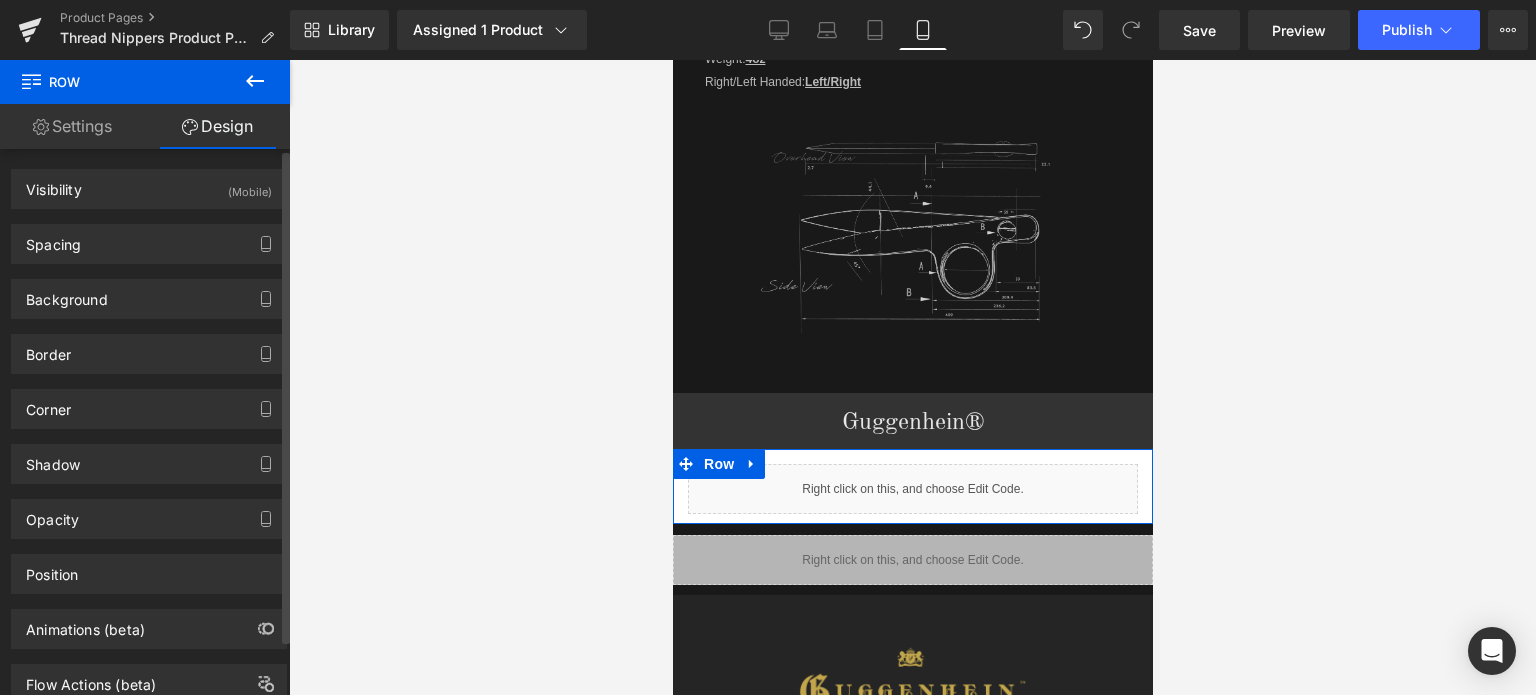 drag, startPoint x: 124, startPoint y: 292, endPoint x: 124, endPoint y: 277, distance: 15 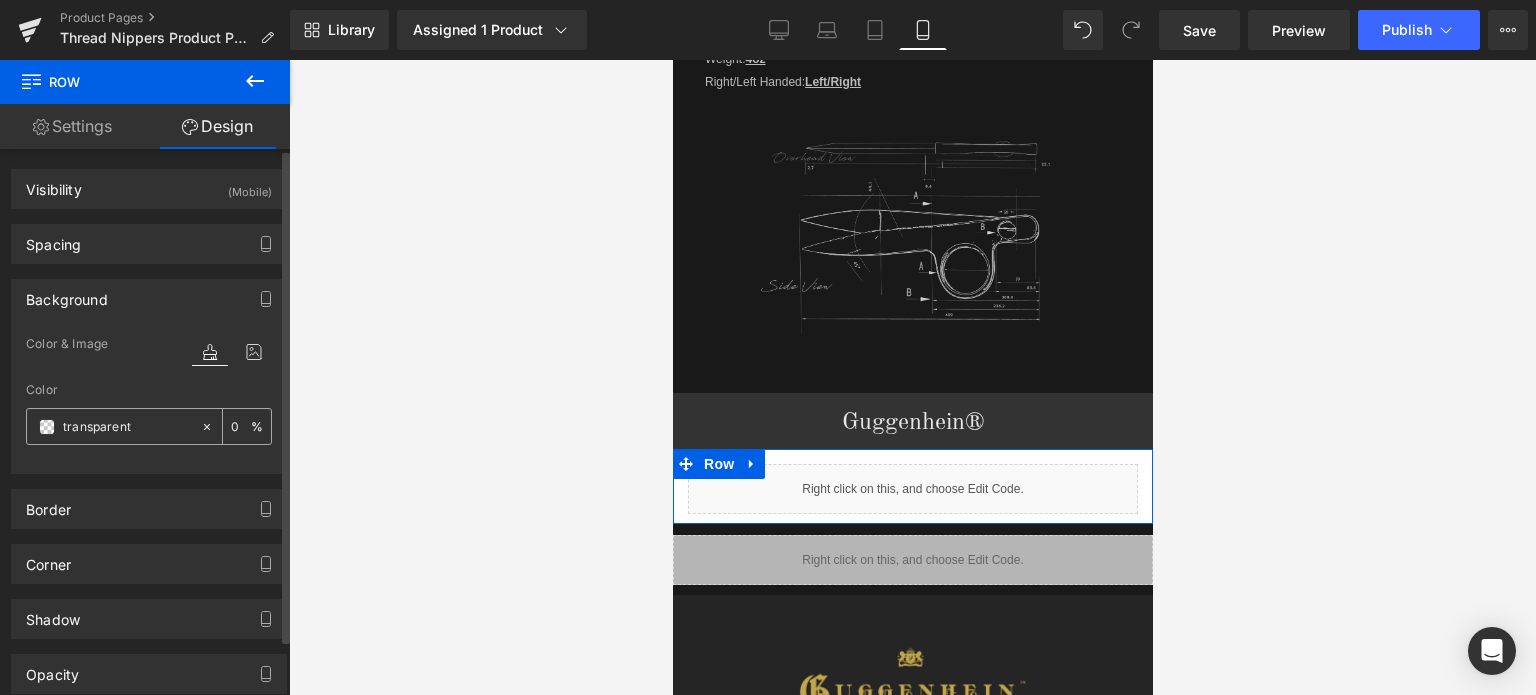click at bounding box center (47, 427) 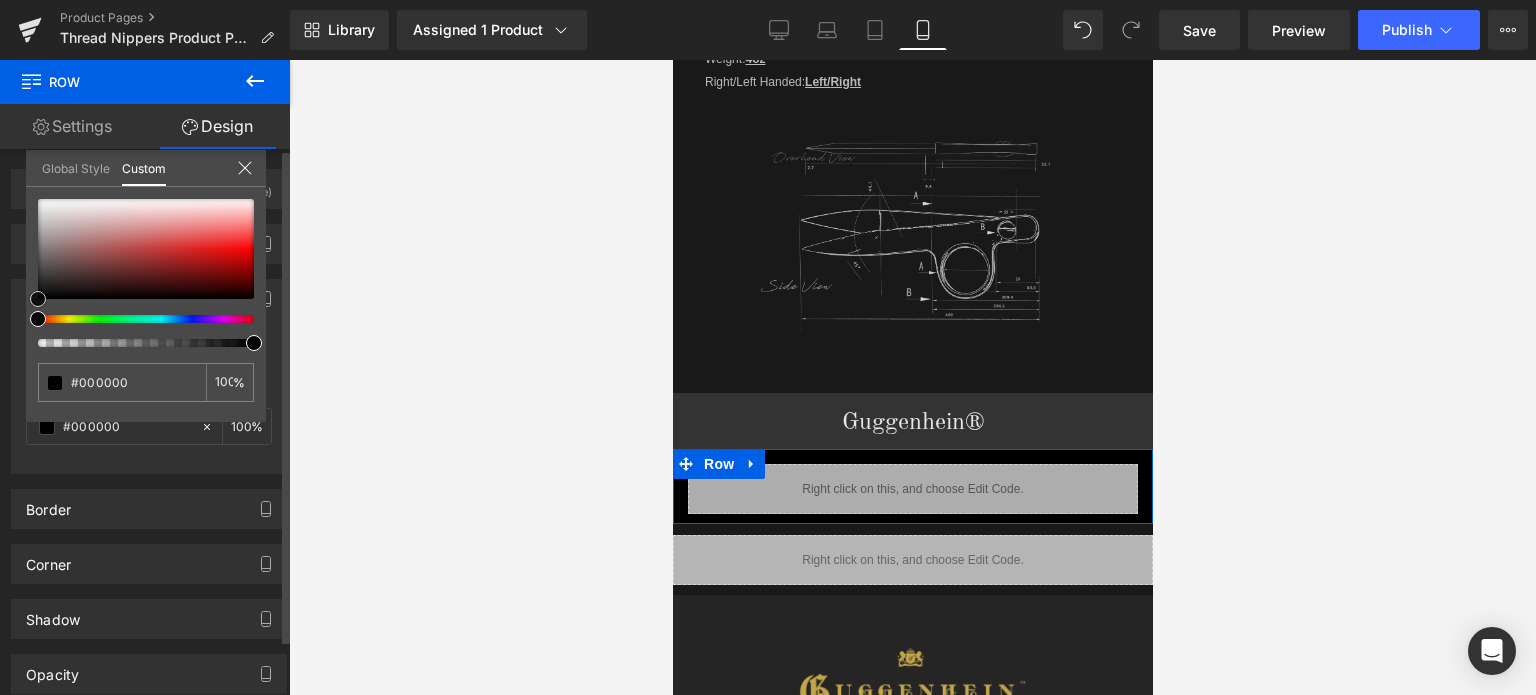 drag, startPoint x: 47, startPoint y: 294, endPoint x: 0, endPoint y: 314, distance: 51.078373 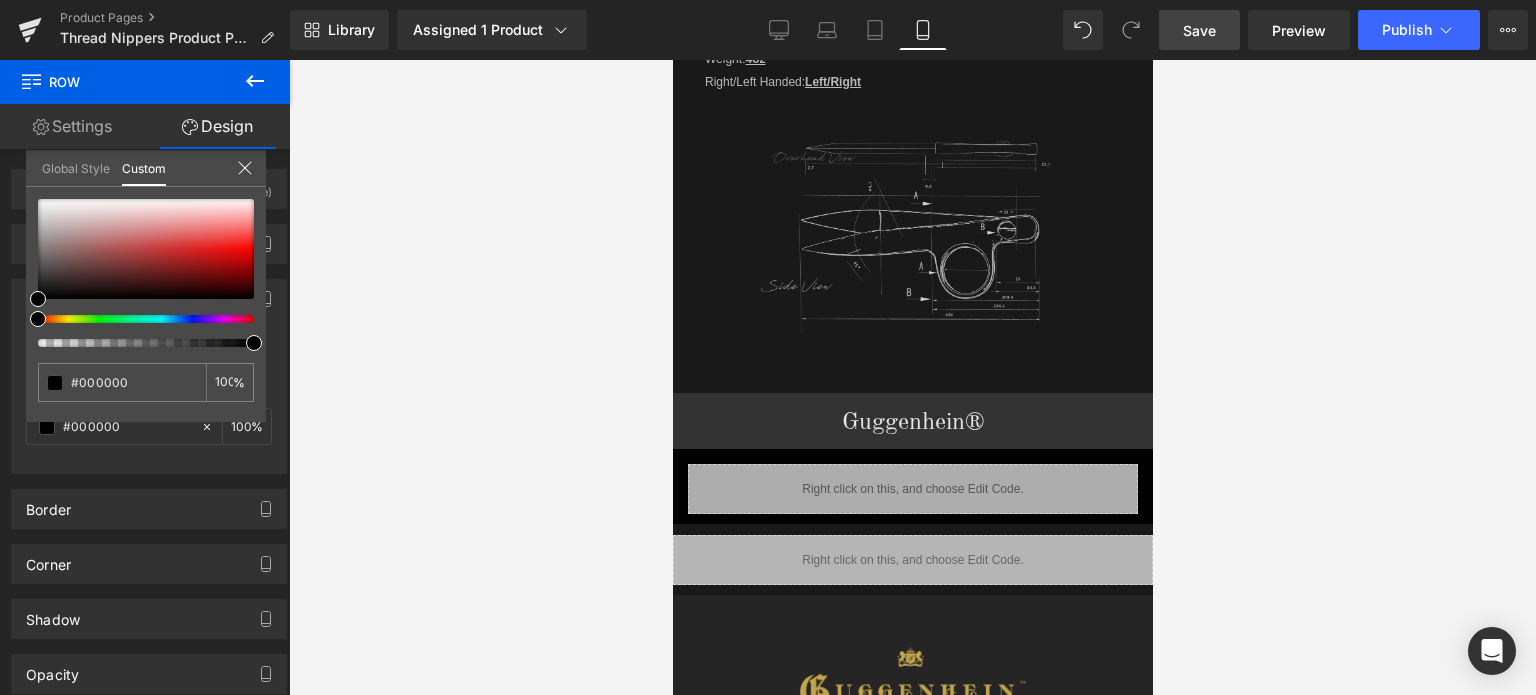 click on "Save" at bounding box center (1199, 30) 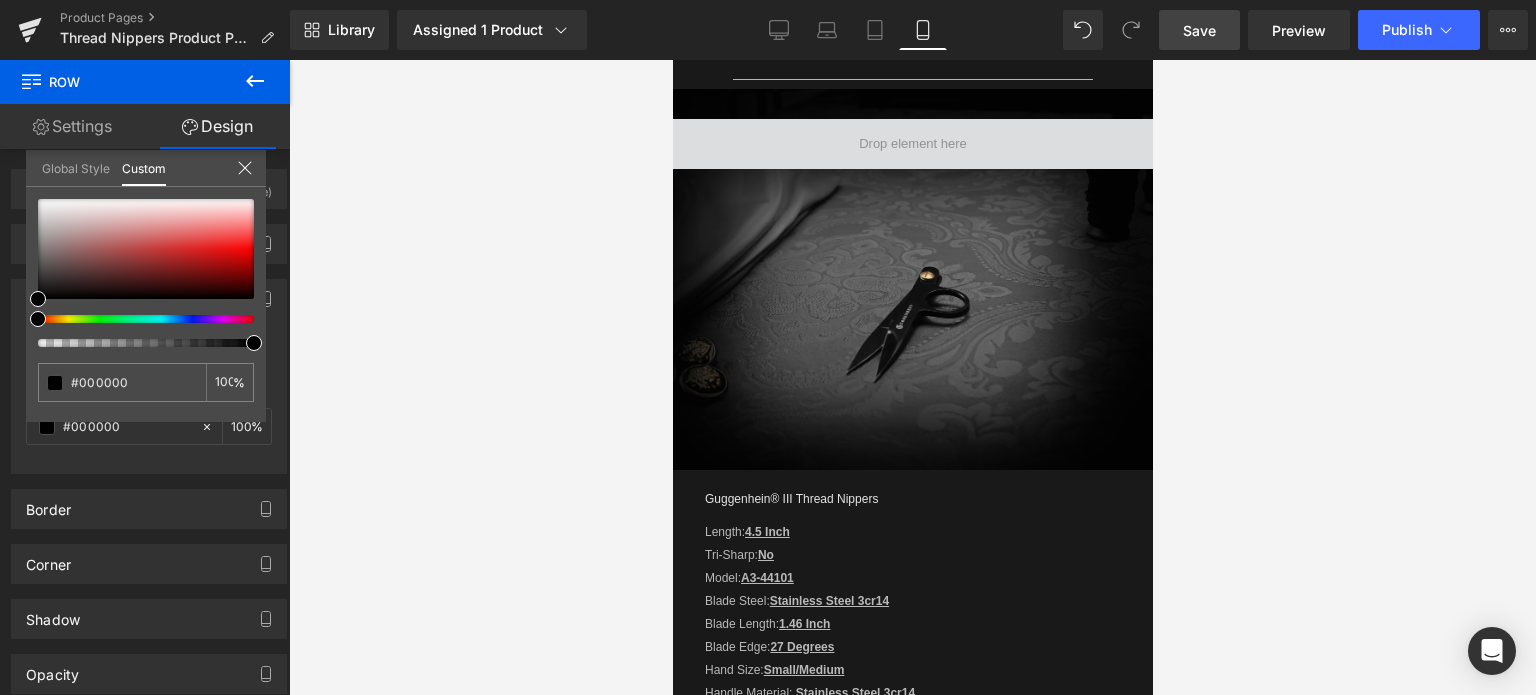 scroll, scrollTop: 1667, scrollLeft: 0, axis: vertical 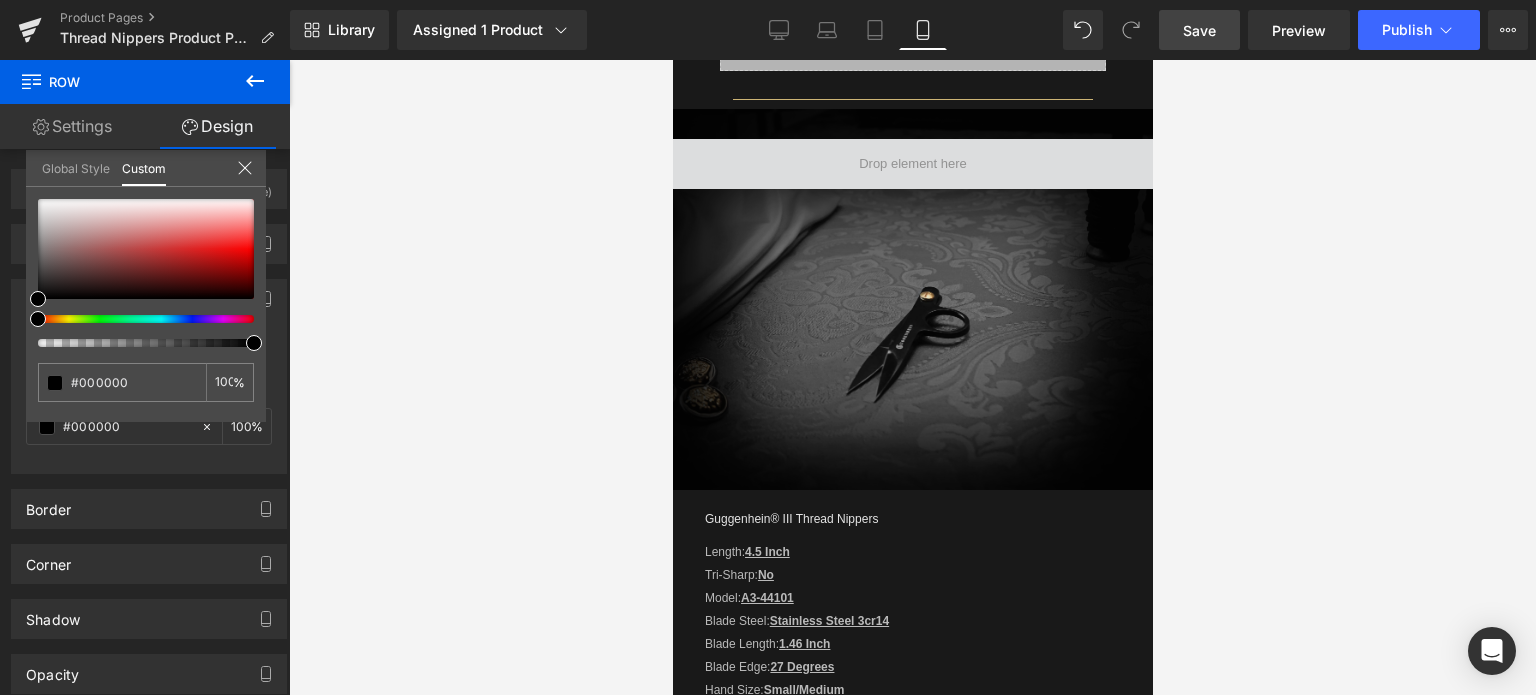 click on "Guggenhein
0
SHOPPING CART
CLOSE
No Products in the Cart
. . .
TOTAL:
$0.00
PROCEED TO CHECKOUT  X" at bounding box center [912, 1032] 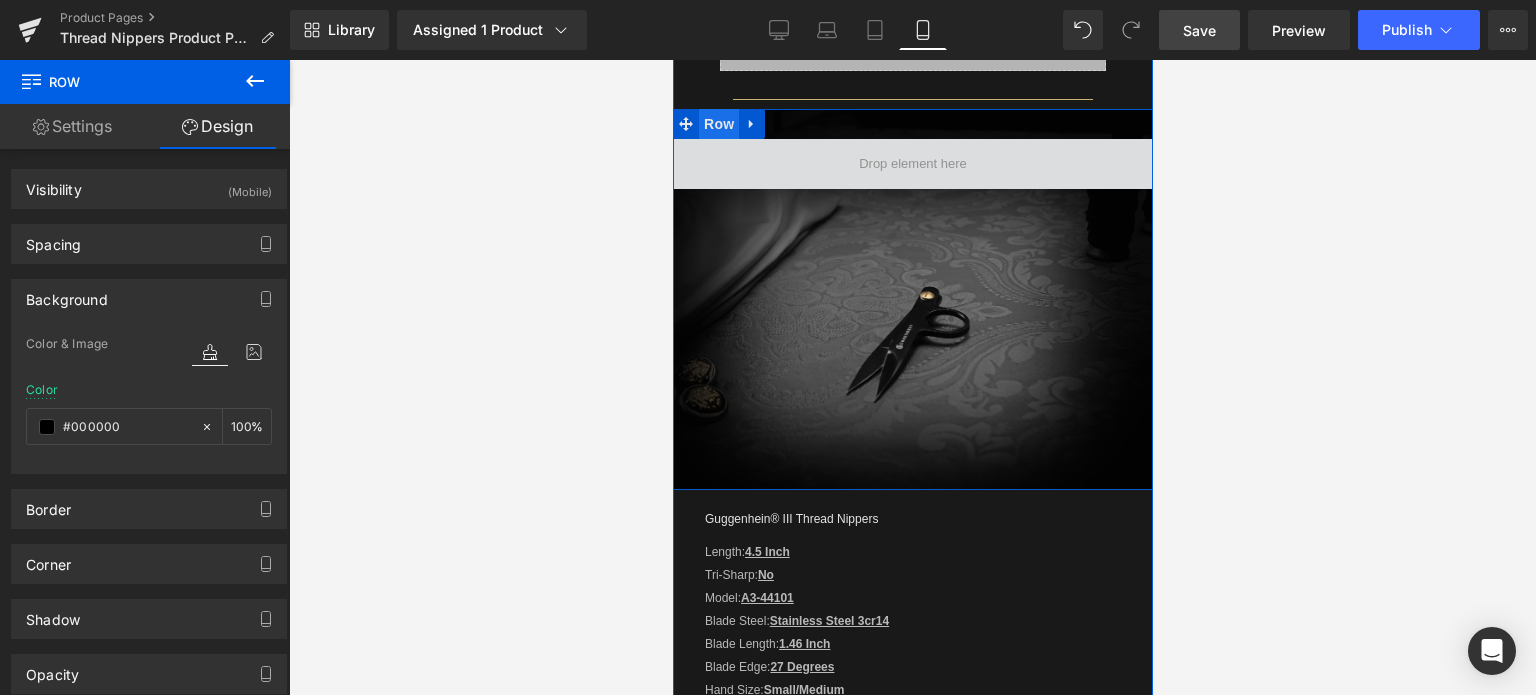click on "Row" at bounding box center (718, 124) 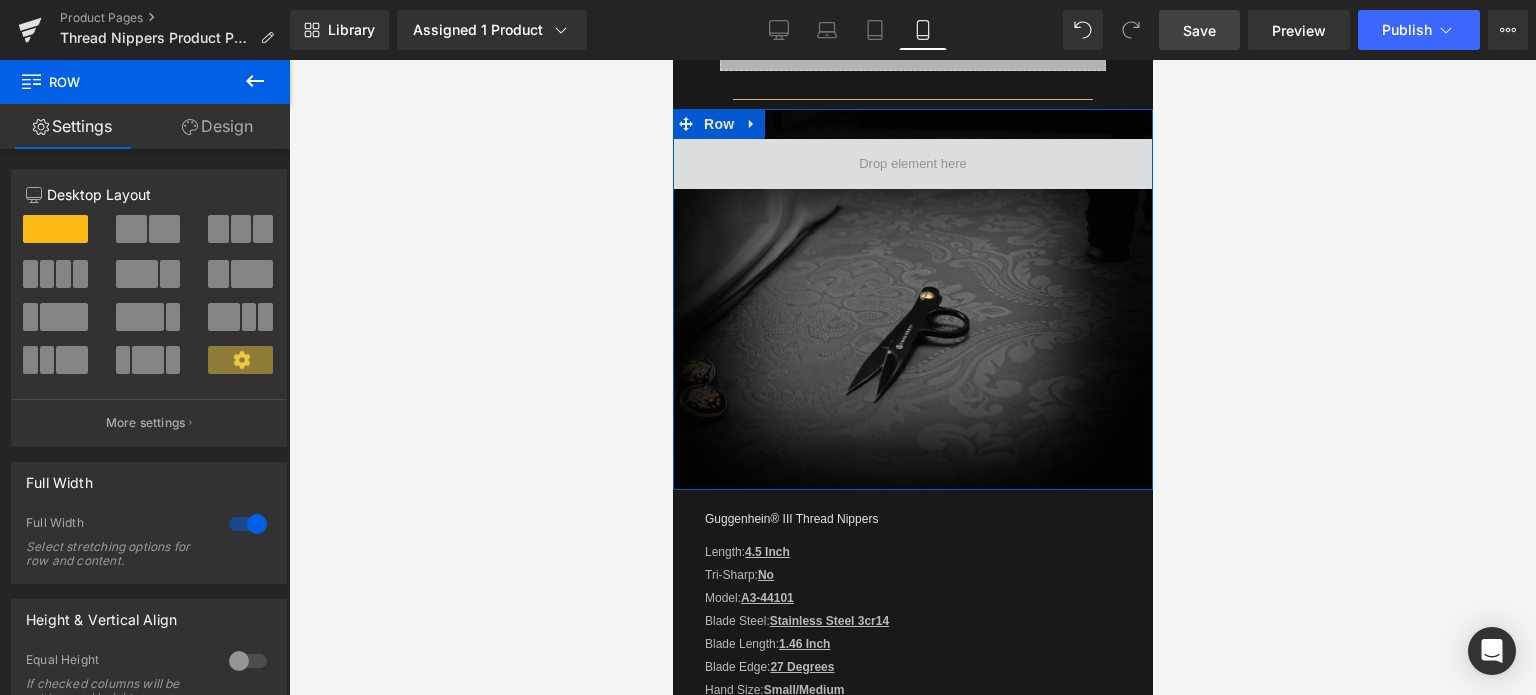 click on "Design" at bounding box center [217, 126] 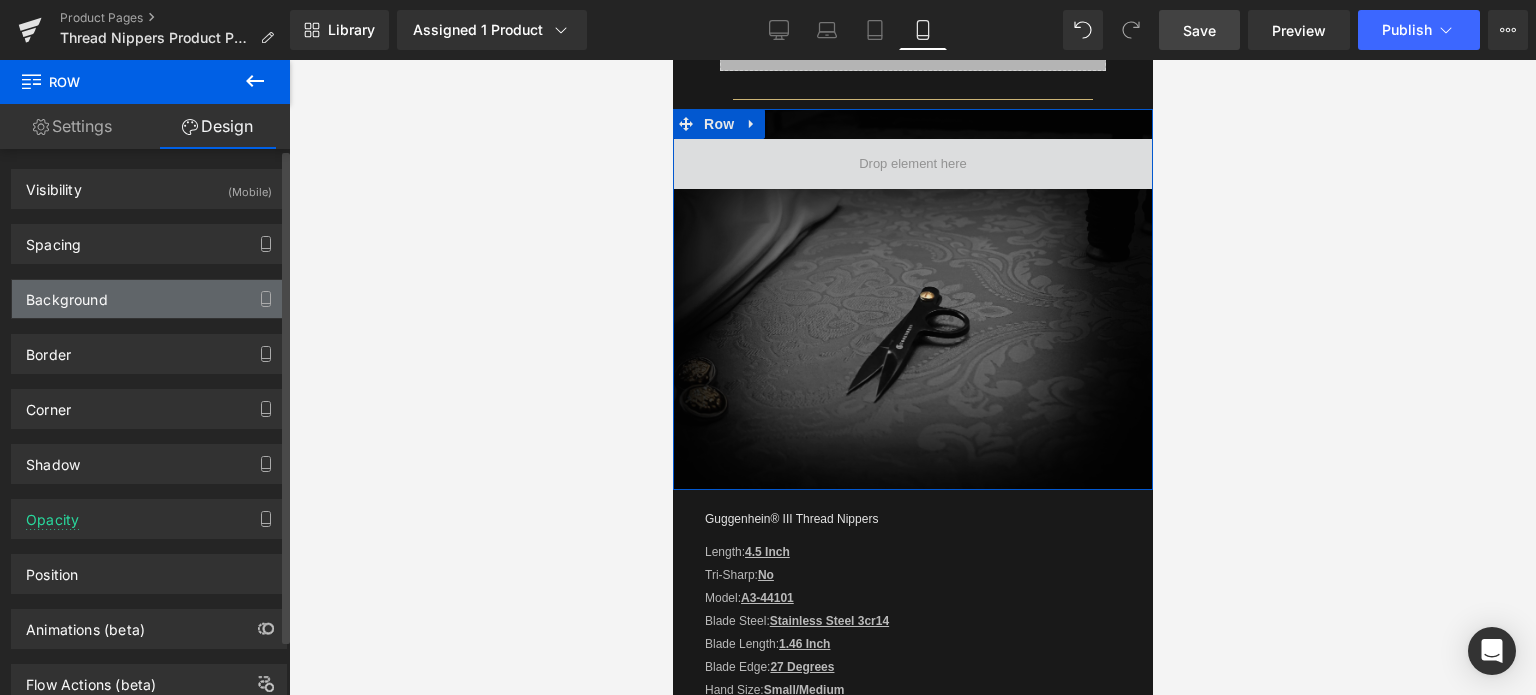click on "Background" at bounding box center [149, 299] 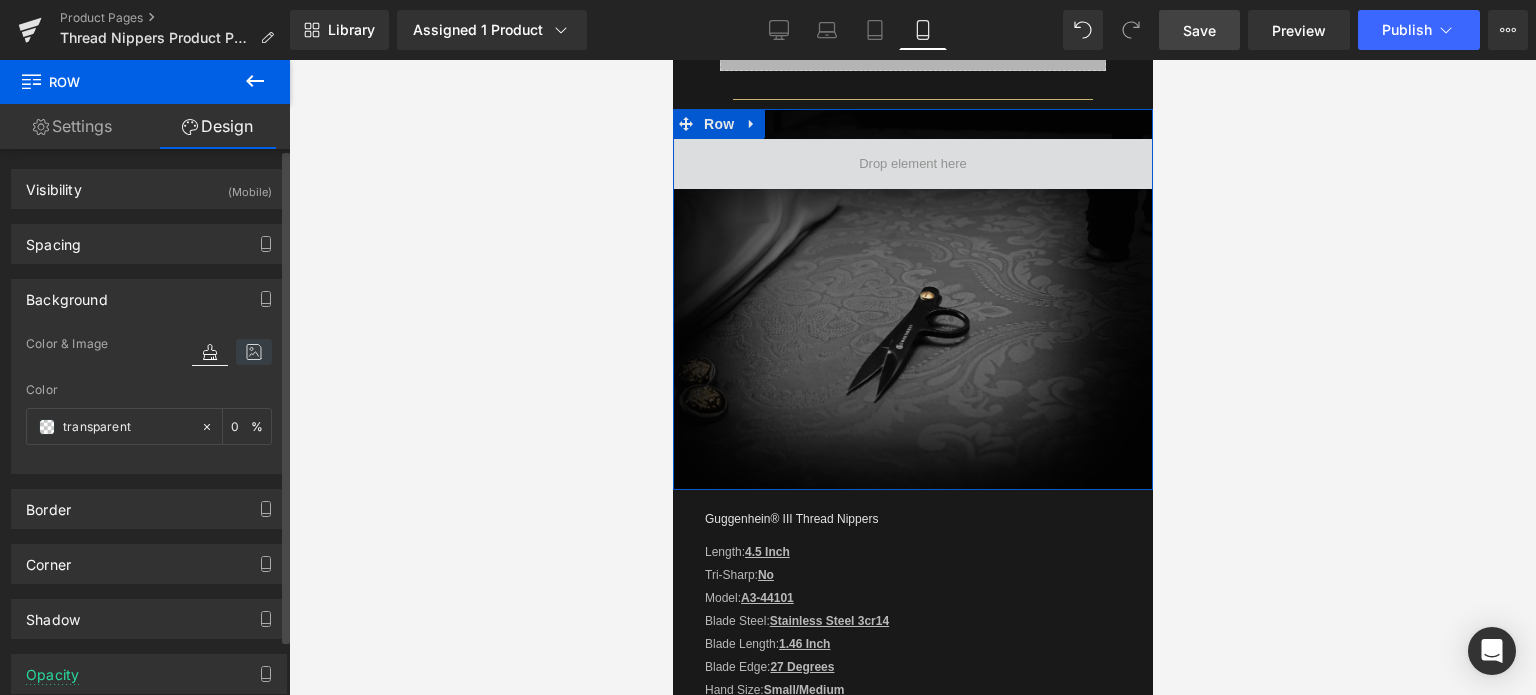 click at bounding box center [254, 352] 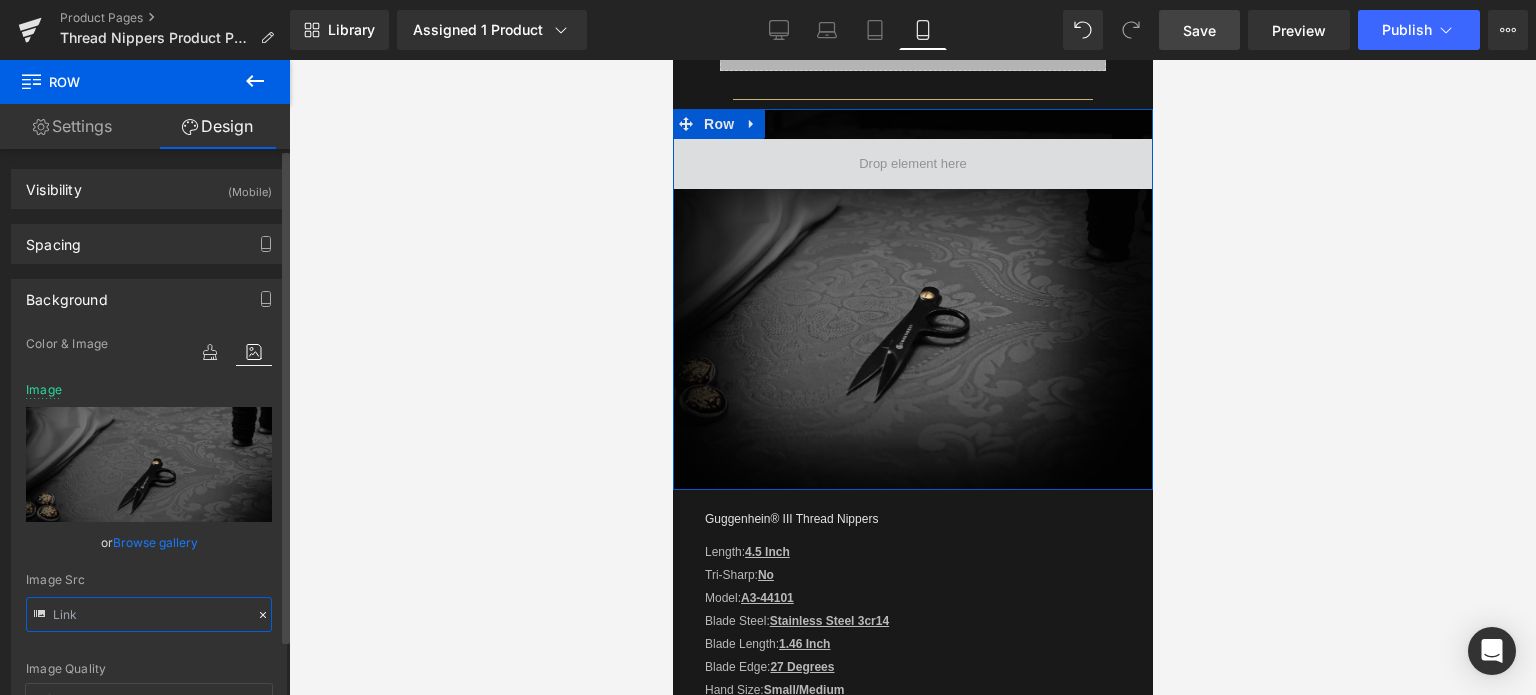 click at bounding box center (149, 614) 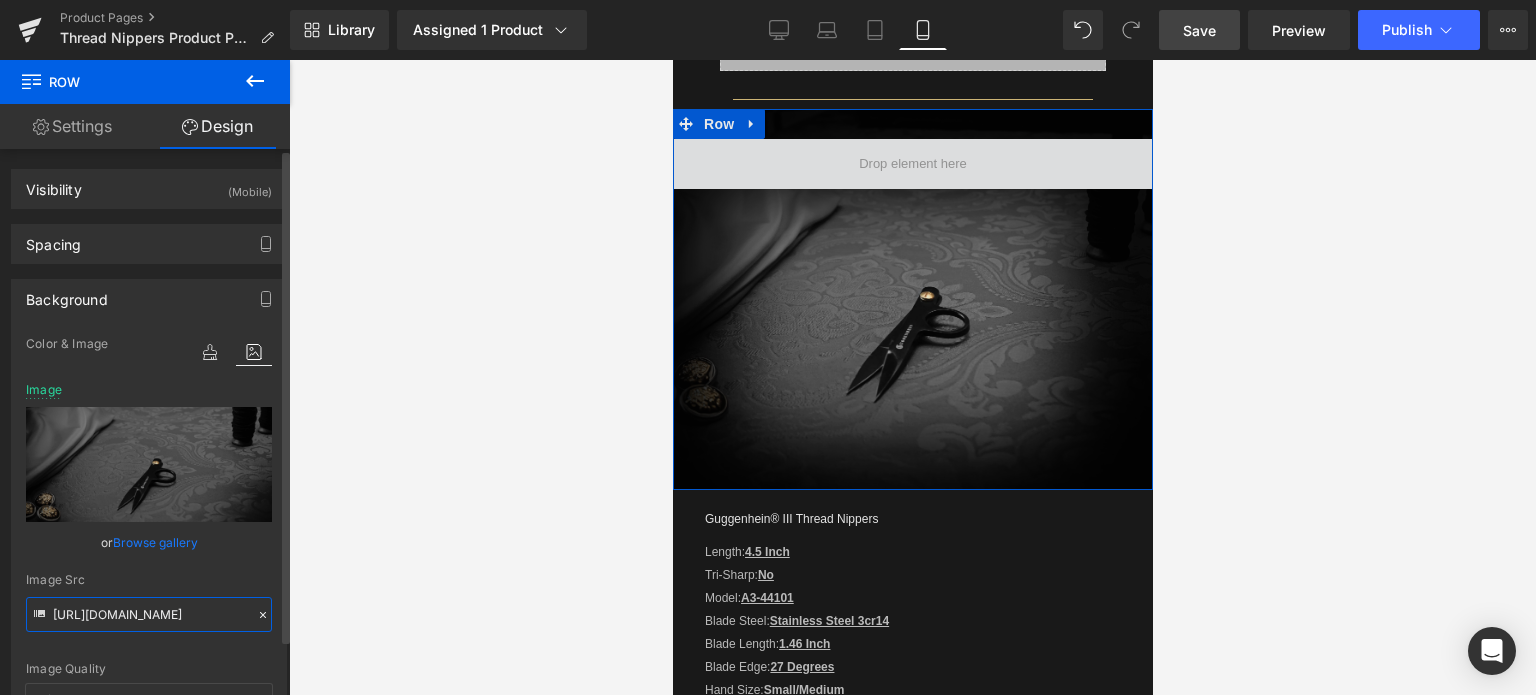paste on "1_ea035a9b-7fad-4db5-a21a-59630960d792.jpg?v=1752965176" 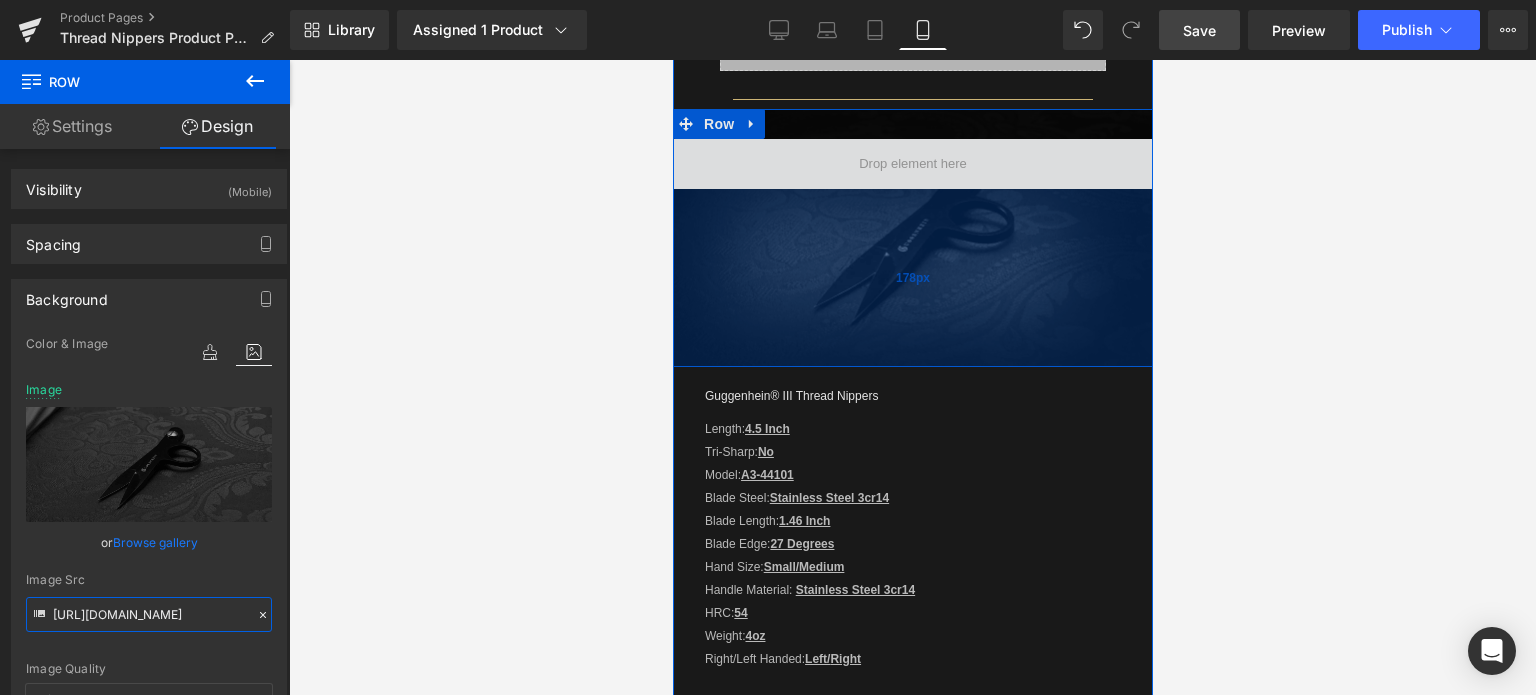 drag, startPoint x: 985, startPoint y: 479, endPoint x: 947, endPoint y: 355, distance: 129.69194 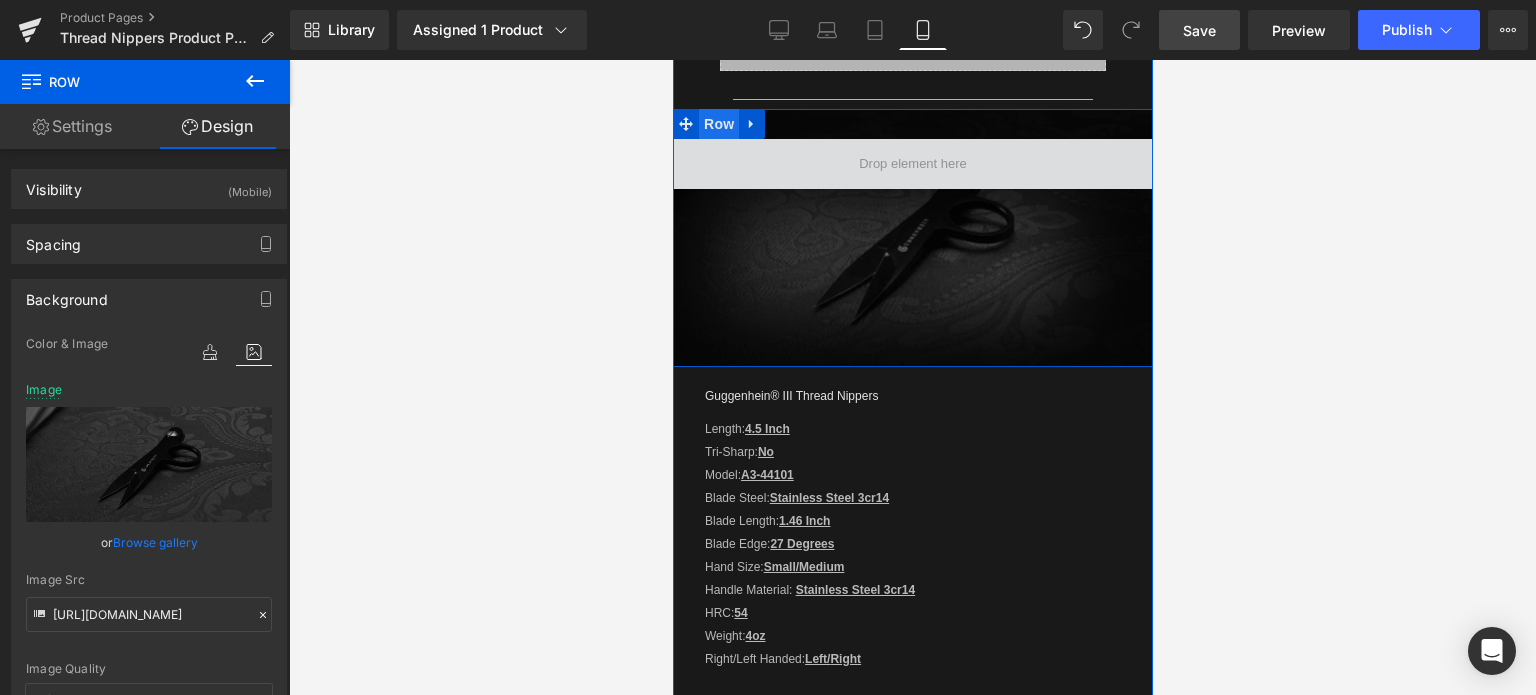 click on "Row" at bounding box center (718, 124) 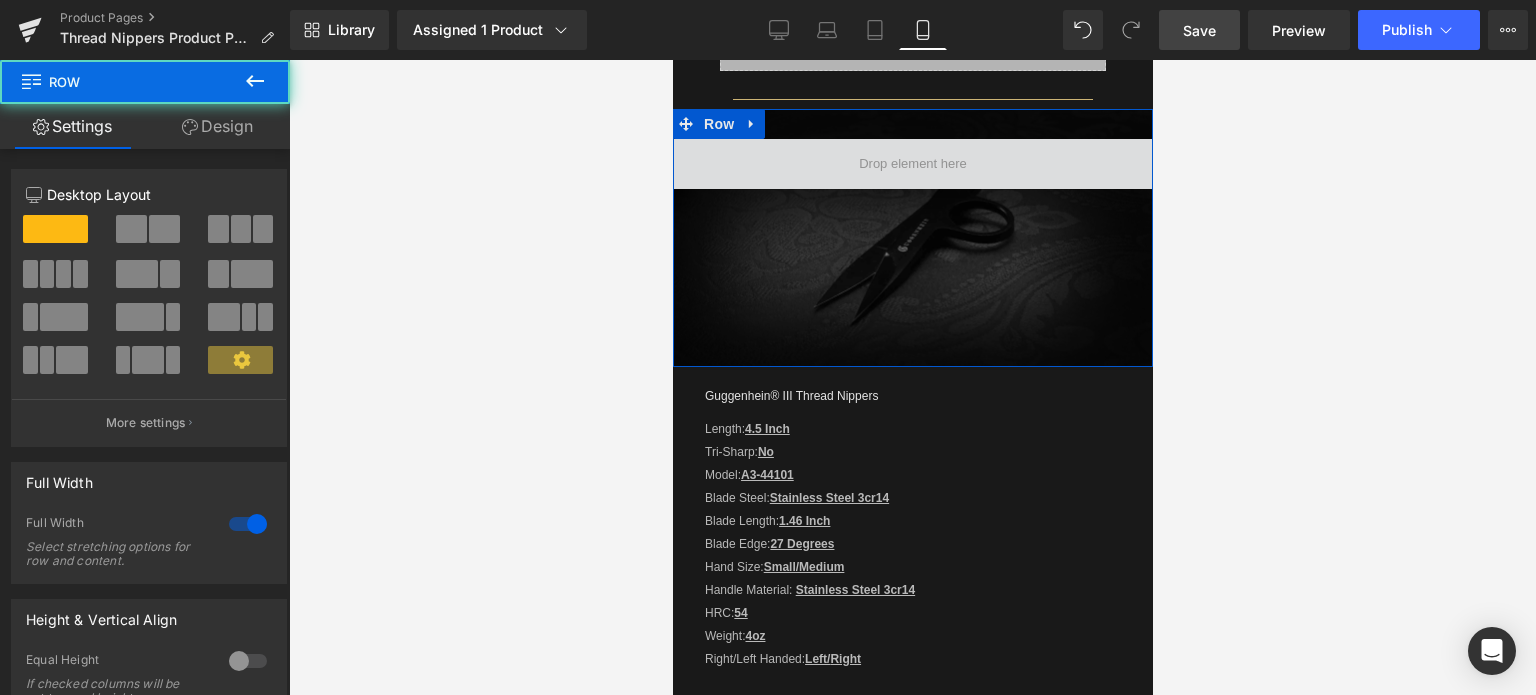 click on "Design" at bounding box center (217, 126) 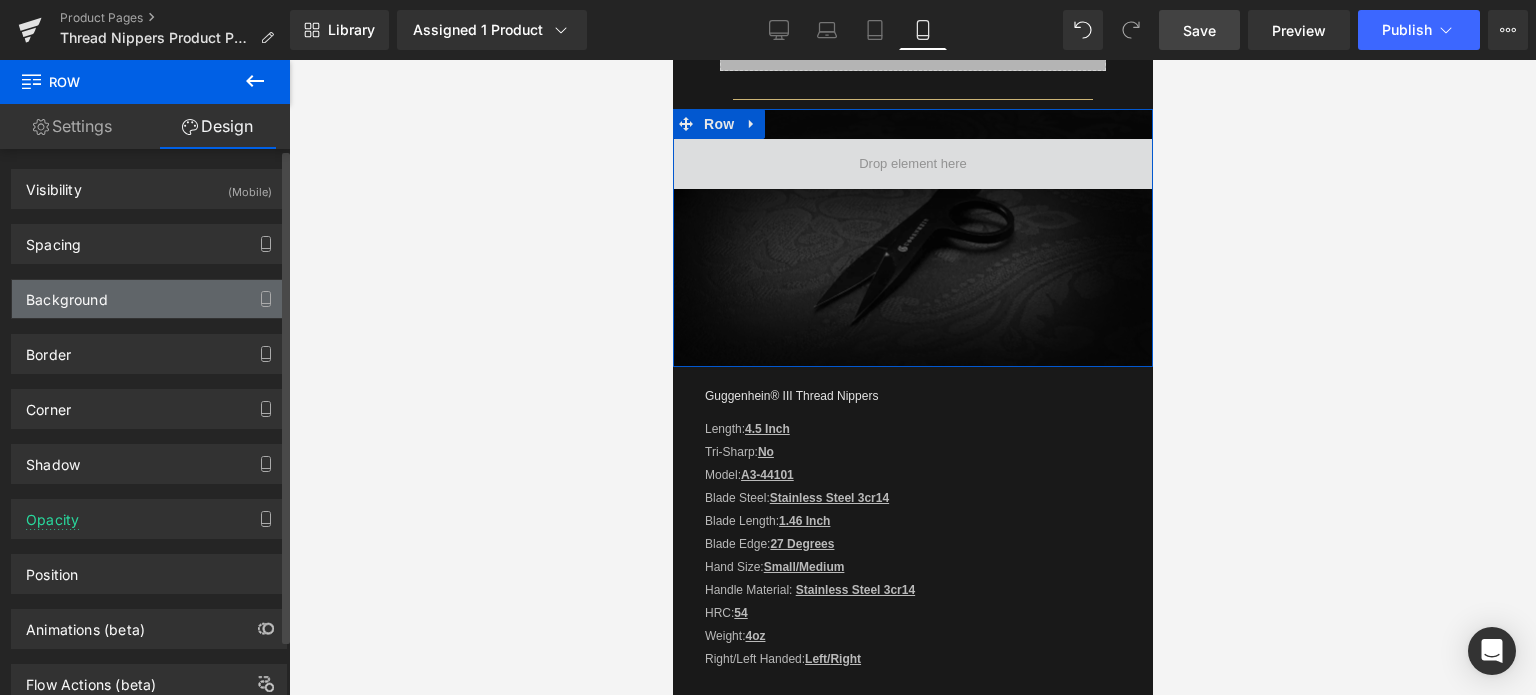 click on "Background" at bounding box center [149, 299] 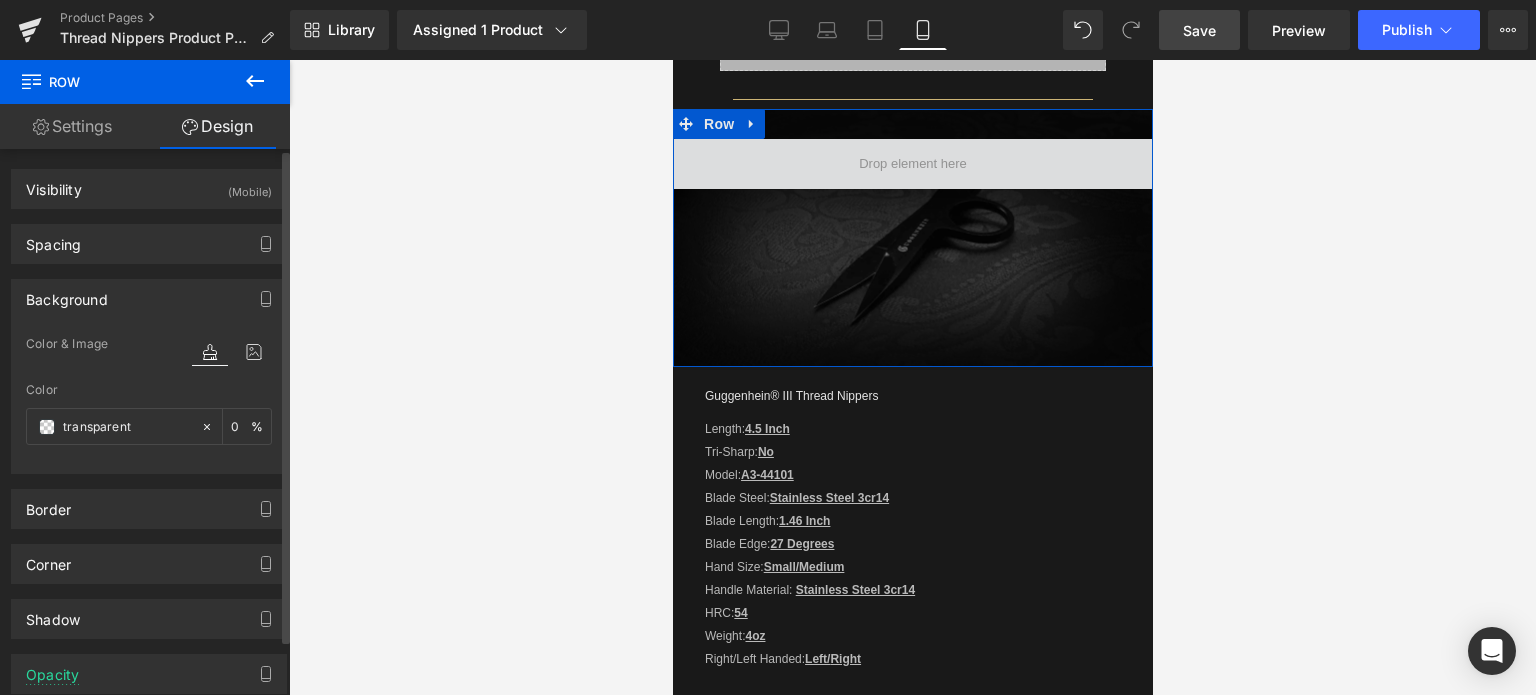 click on "Background" at bounding box center (67, 294) 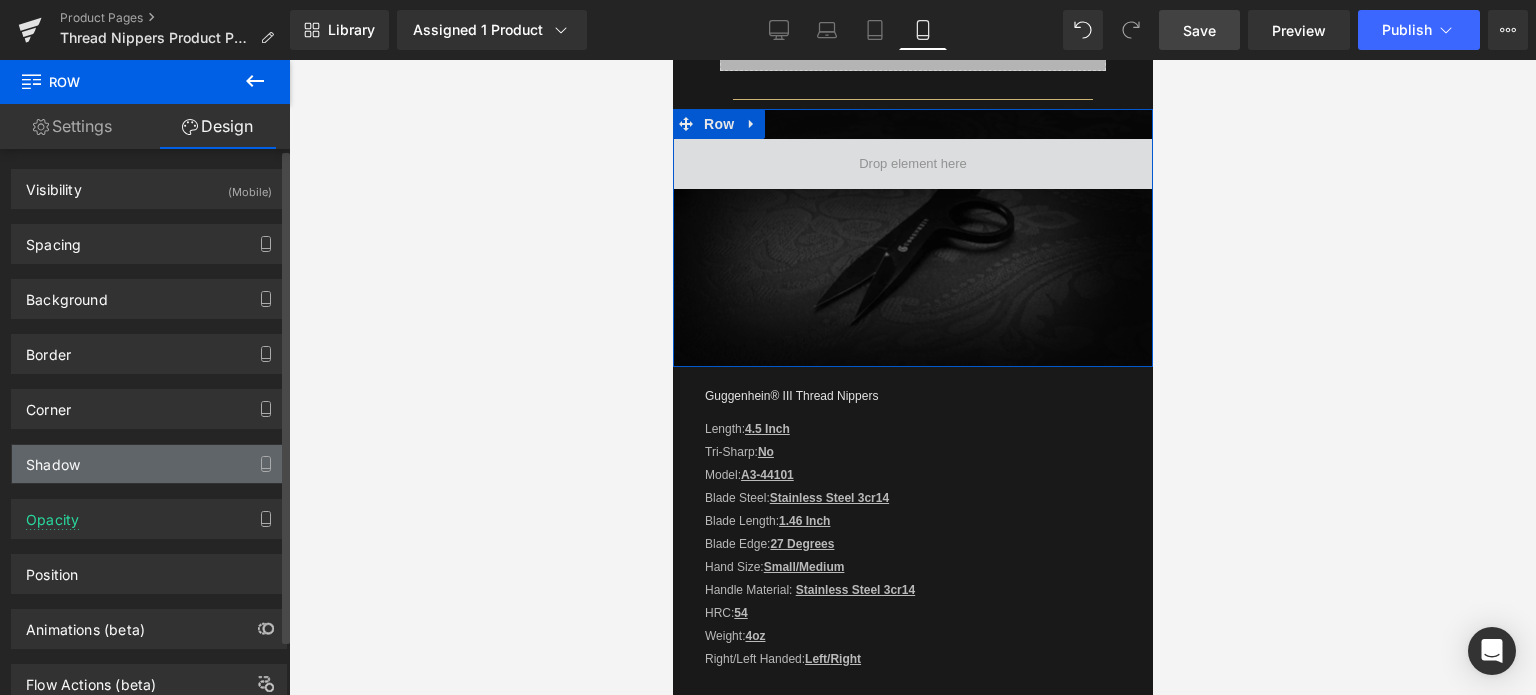 click on "Shadow" at bounding box center (149, 464) 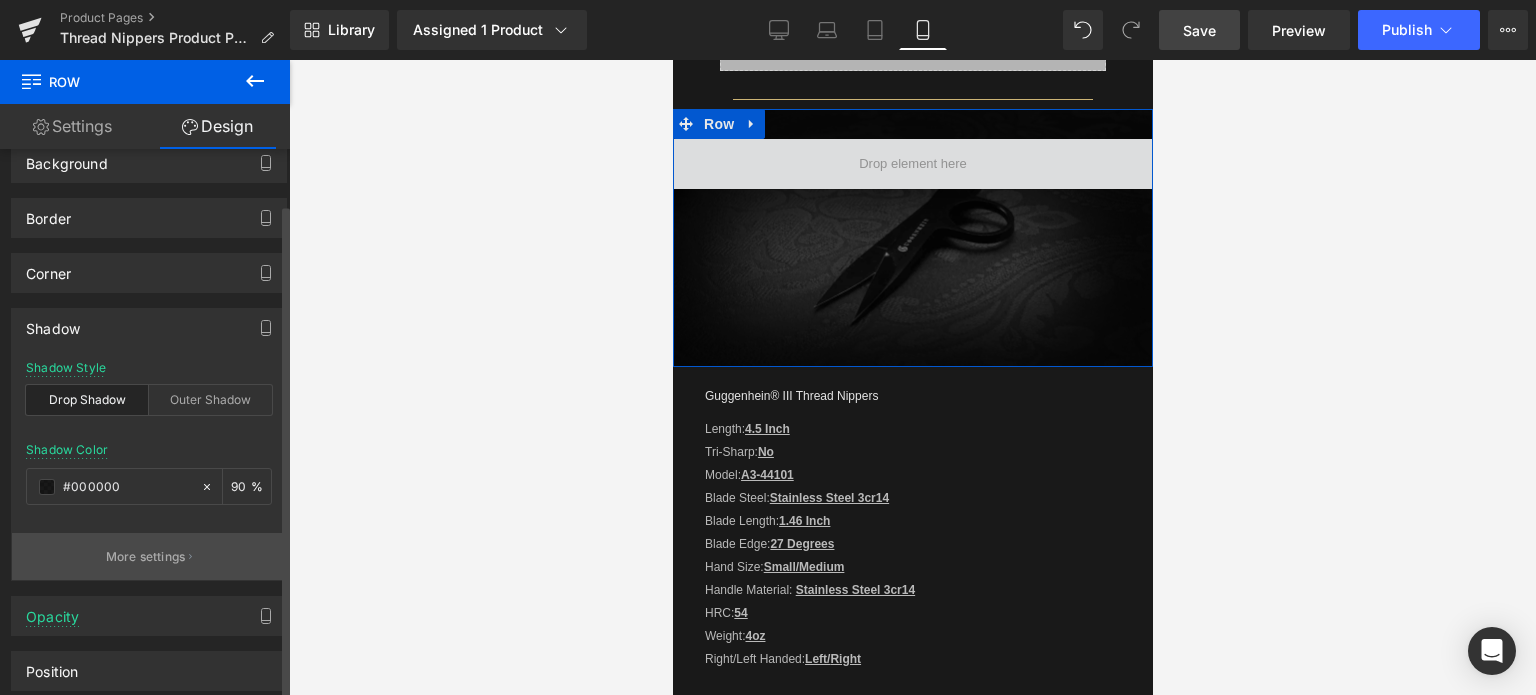 scroll, scrollTop: 200, scrollLeft: 0, axis: vertical 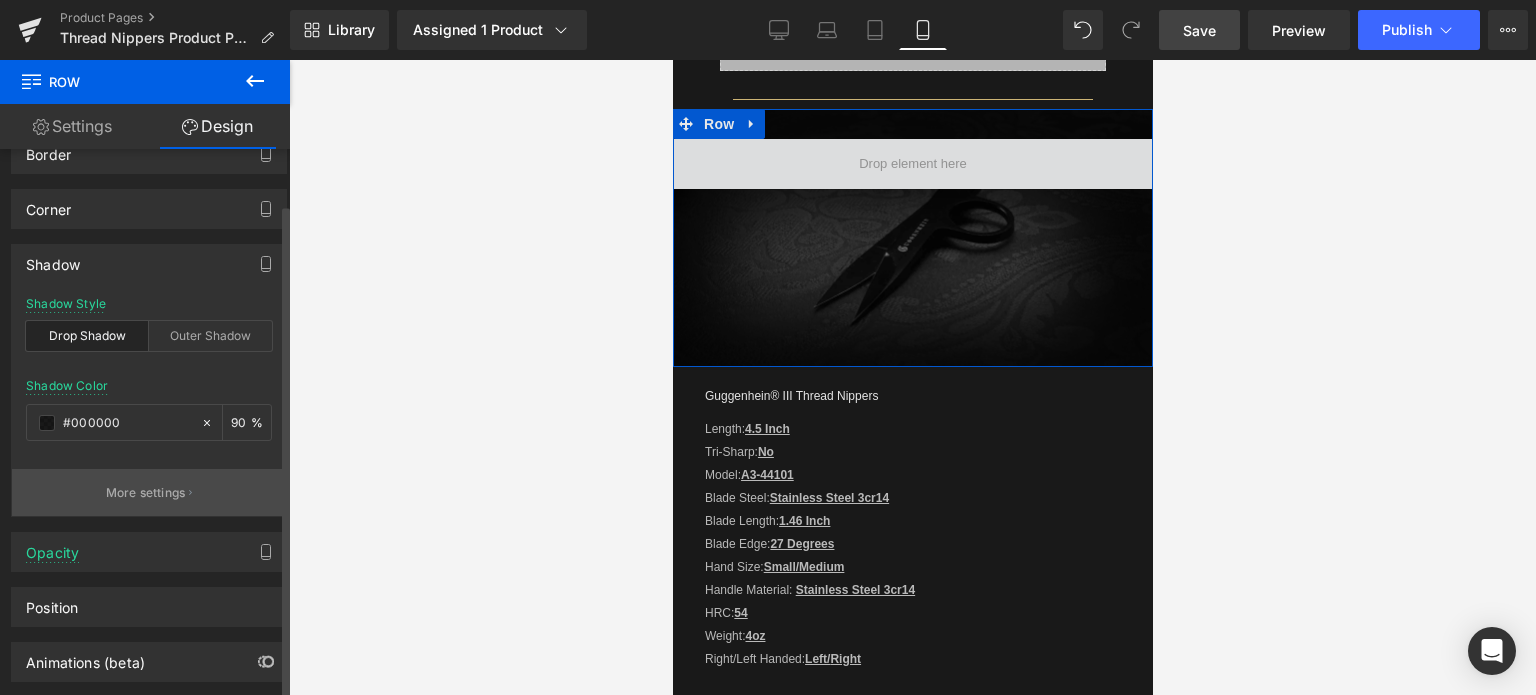 click on "More settings" at bounding box center [146, 493] 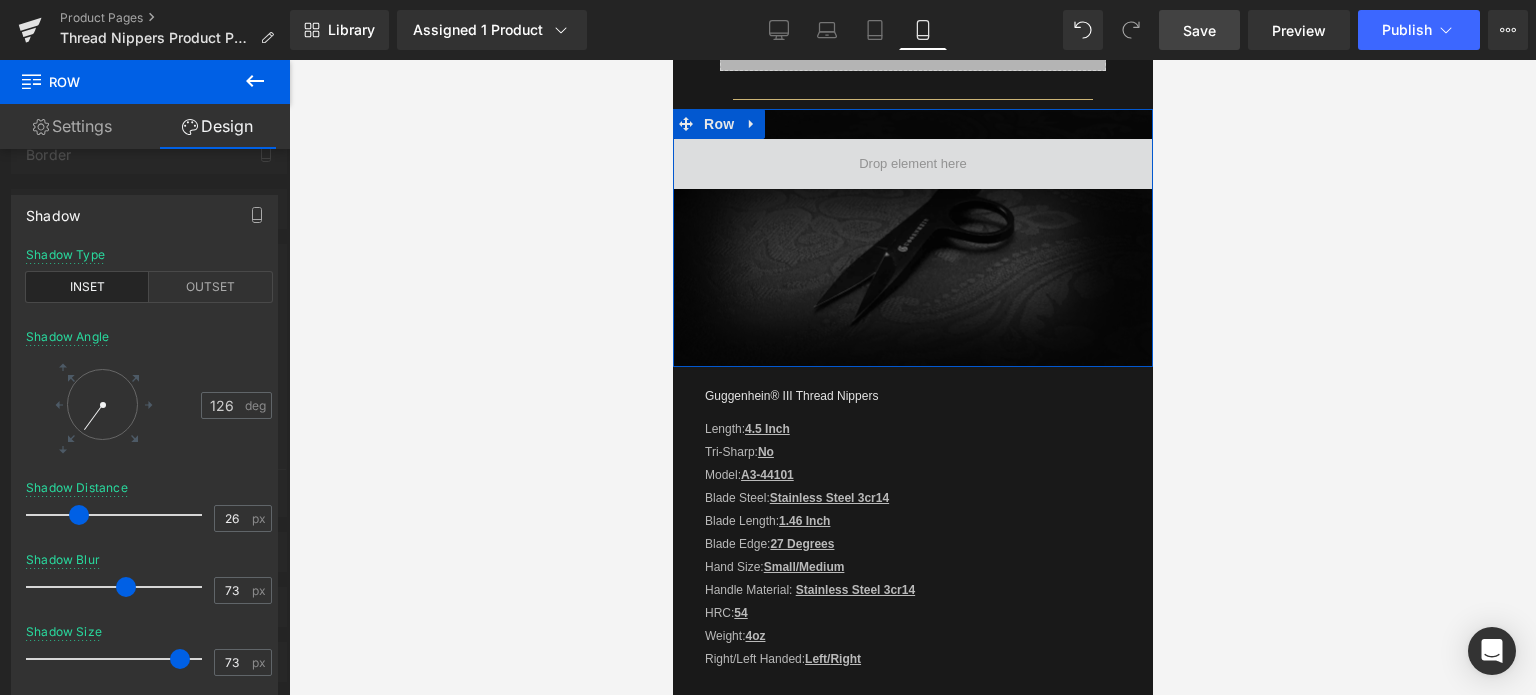 drag, startPoint x: 161, startPoint y: 584, endPoint x: 129, endPoint y: 583, distance: 32.01562 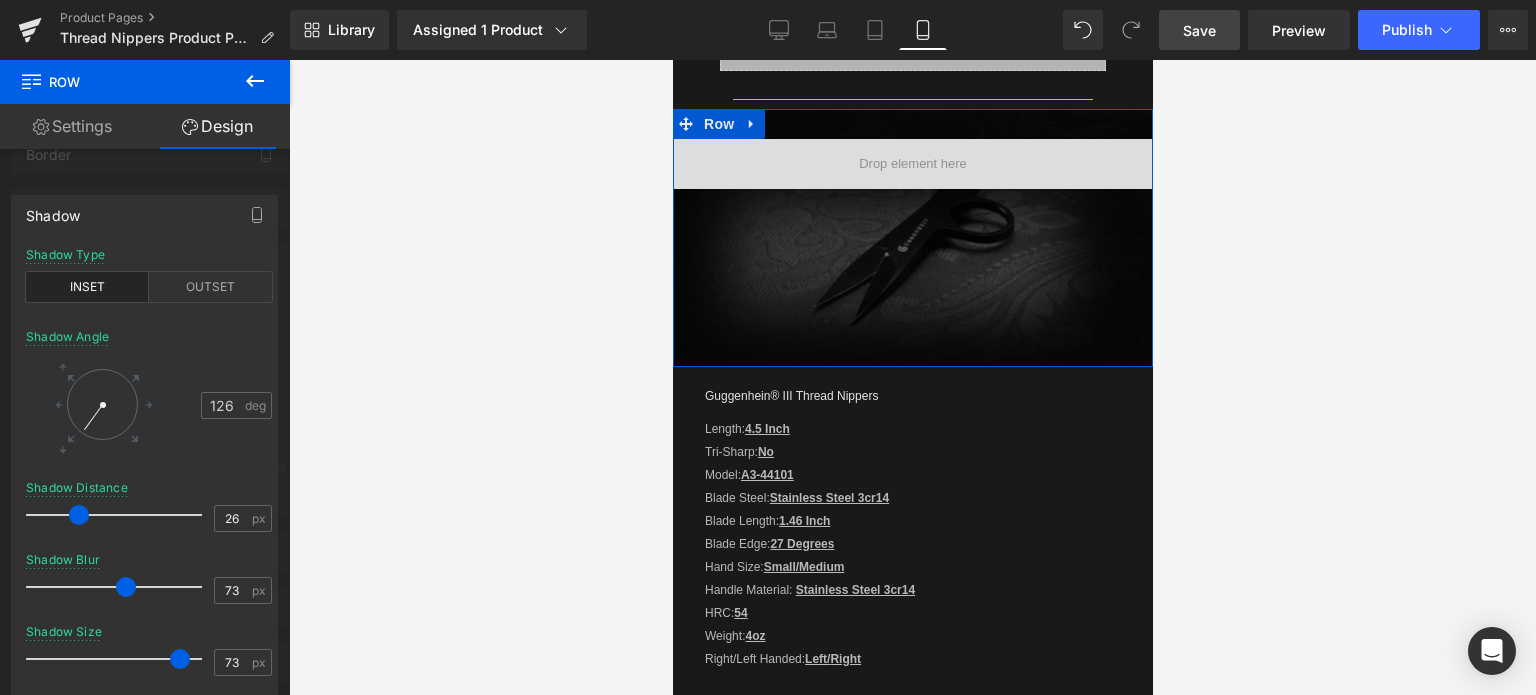 click at bounding box center (126, 587) 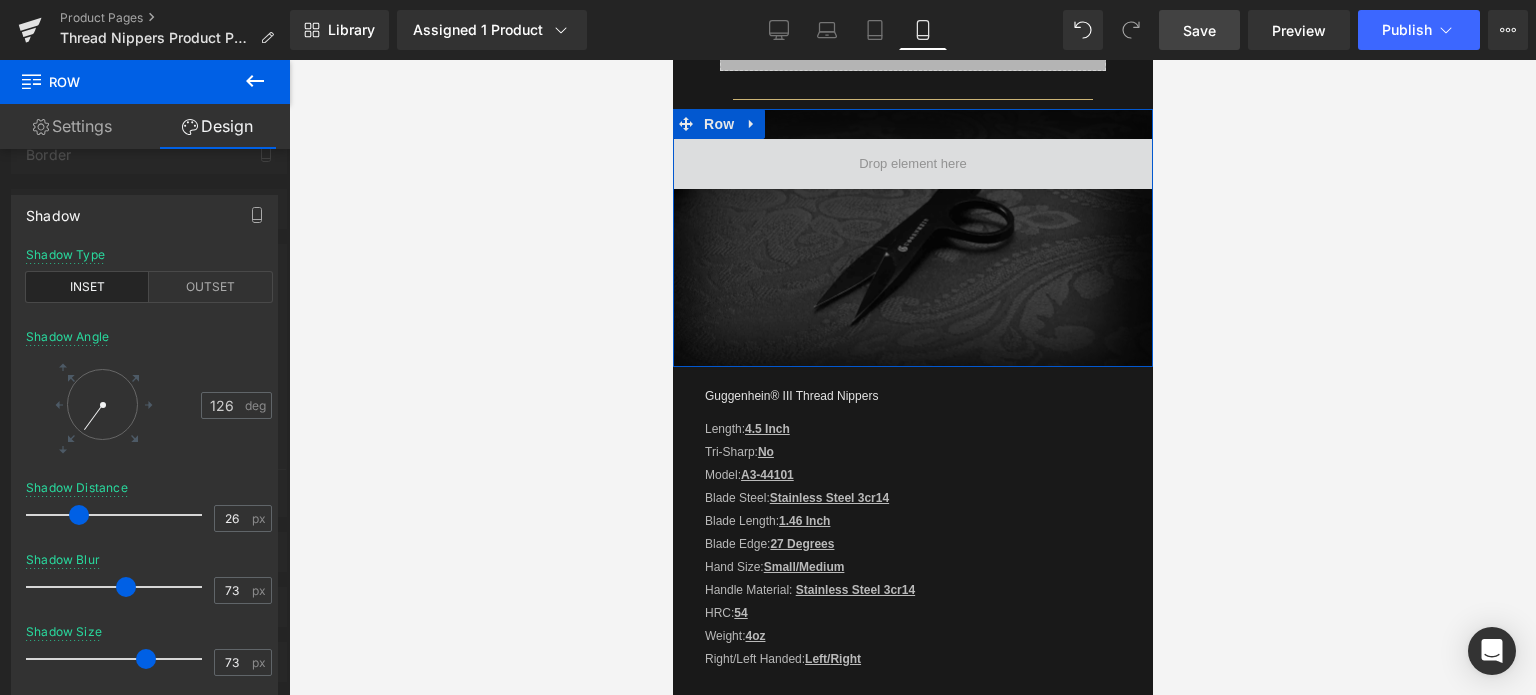 drag, startPoint x: 179, startPoint y: 656, endPoint x: 146, endPoint y: 651, distance: 33.37664 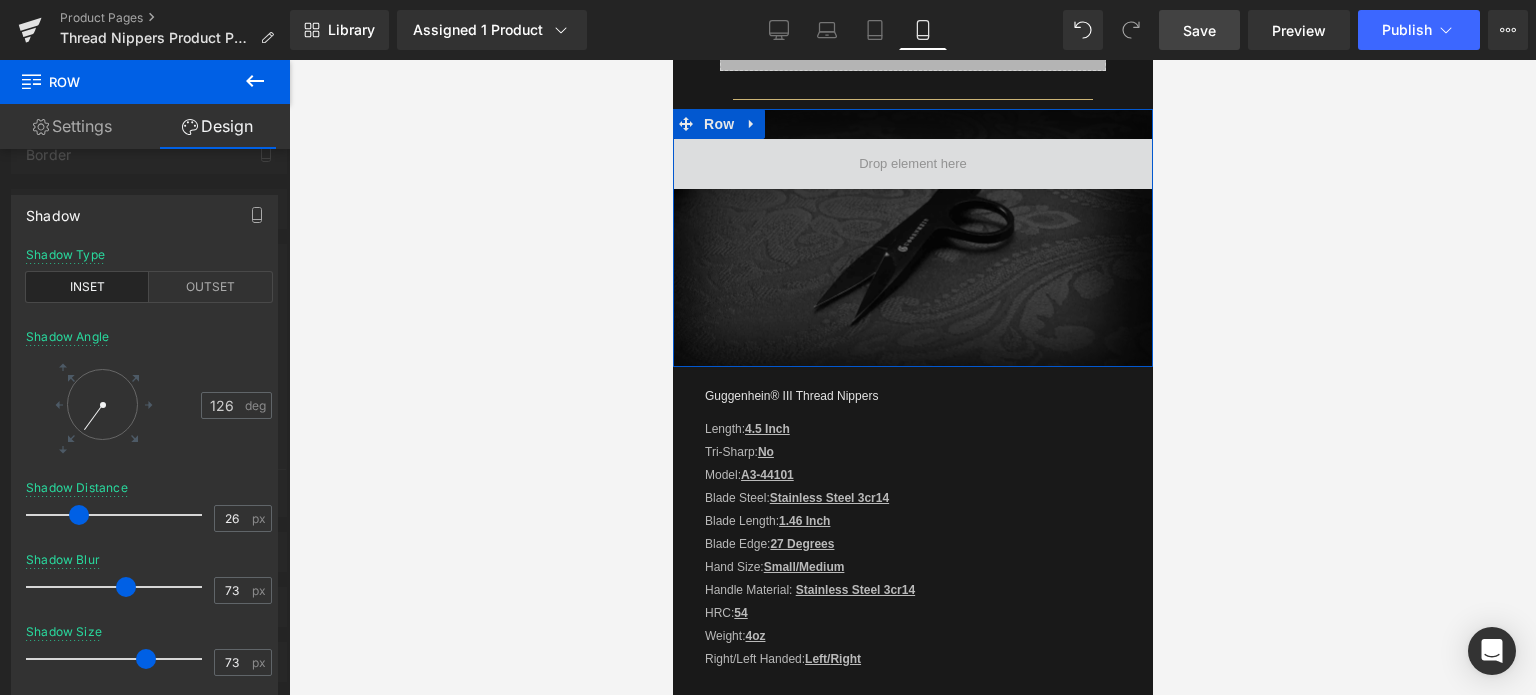 click at bounding box center (146, 659) 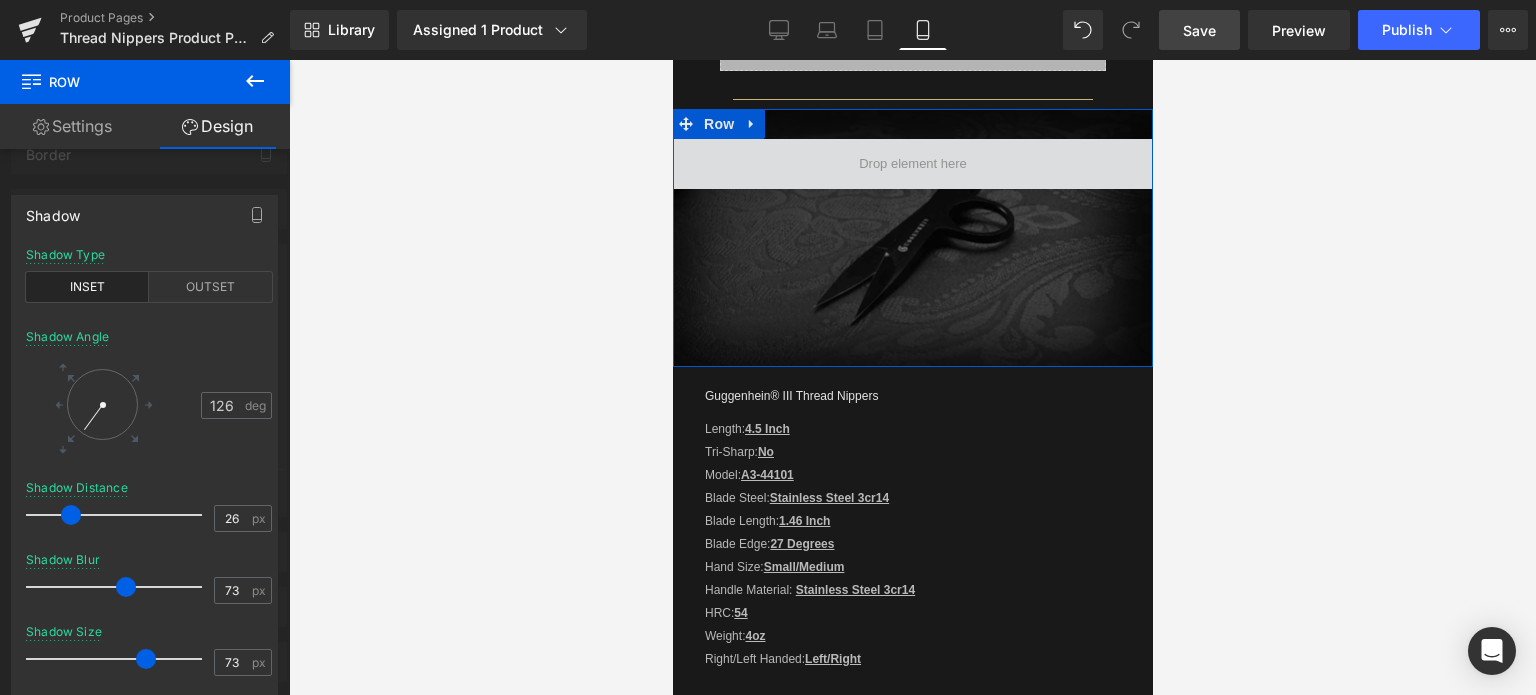click at bounding box center [71, 515] 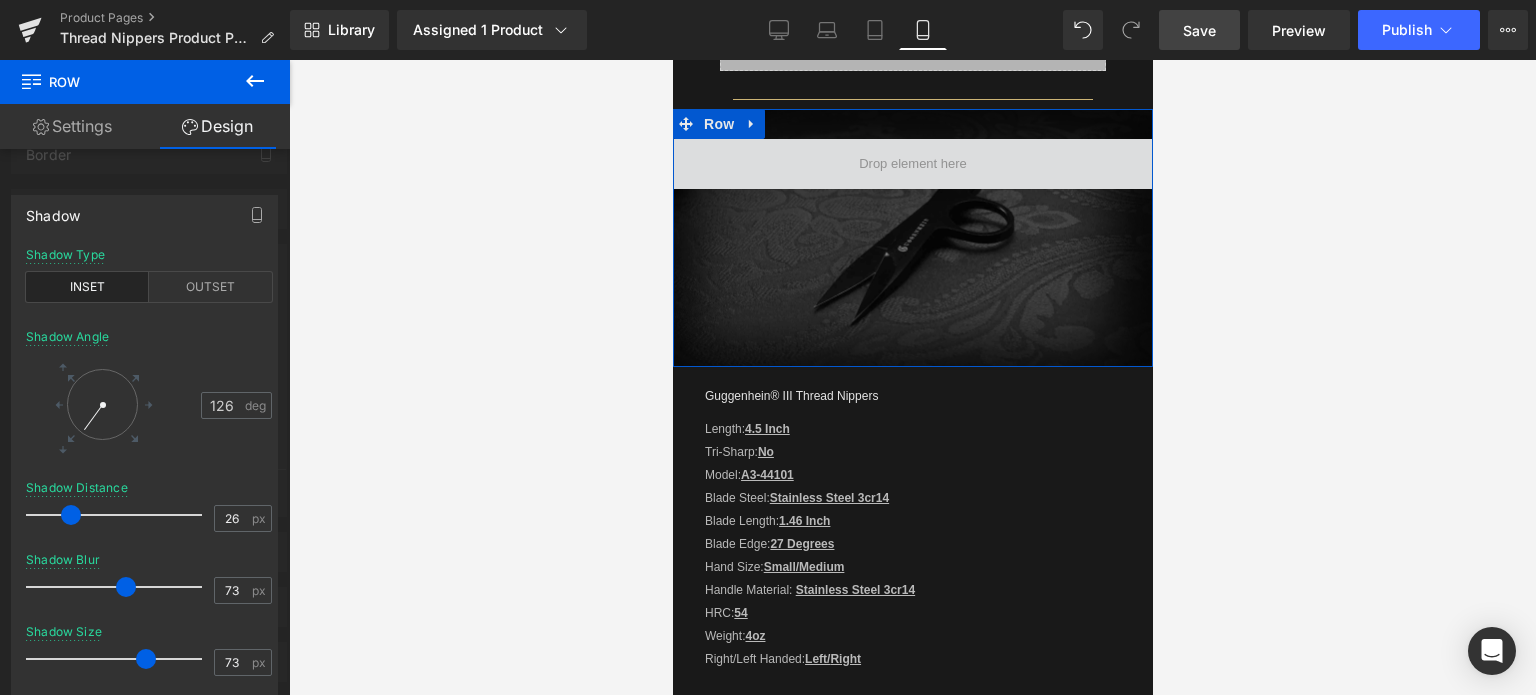 click at bounding box center (145, 382) 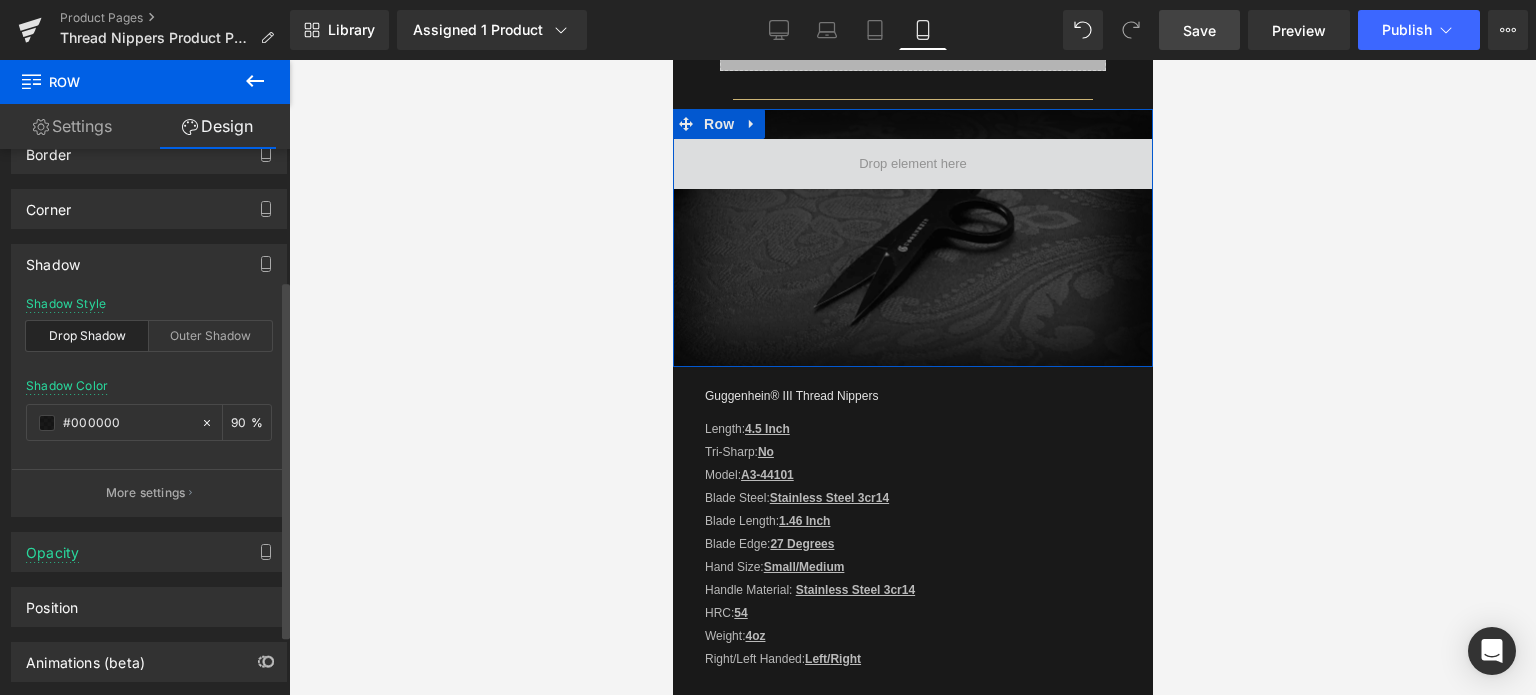 click on "Shadow" at bounding box center [53, 259] 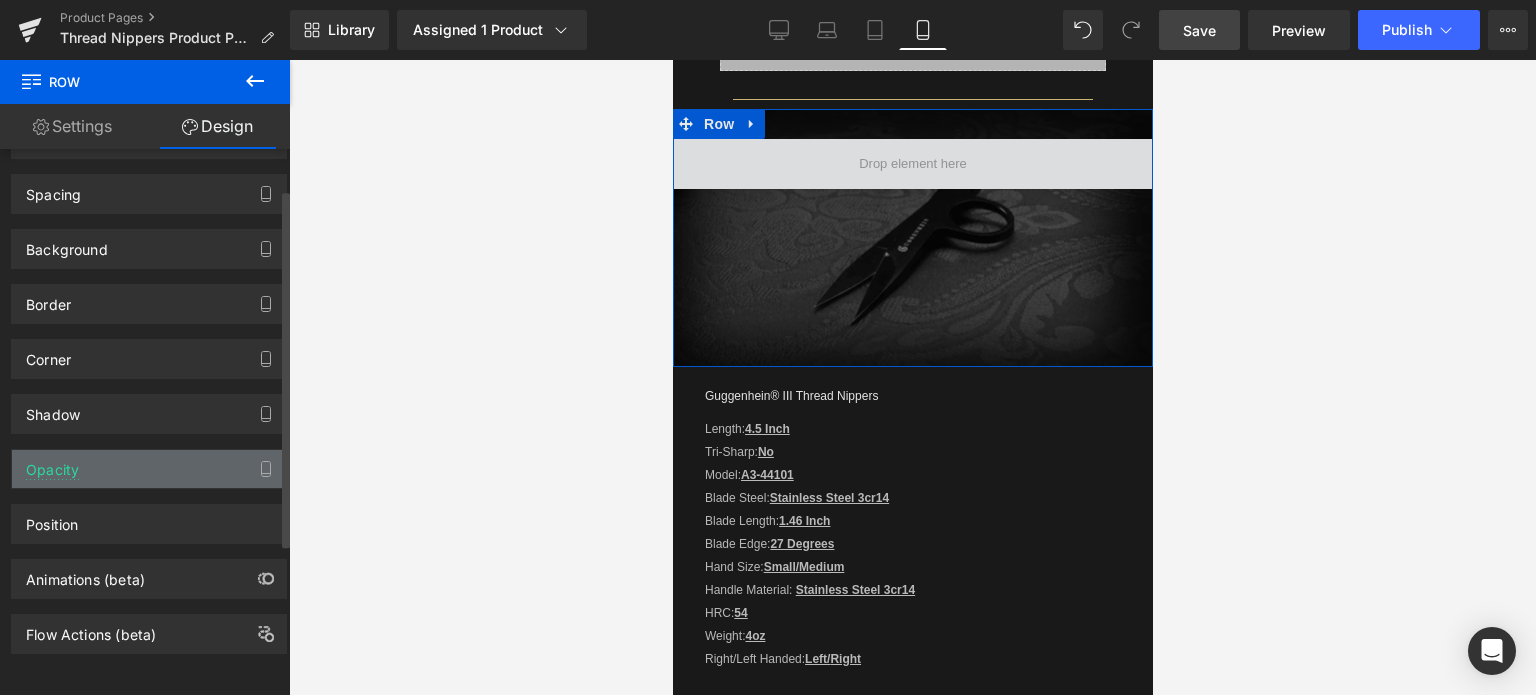 click on "Opacity" at bounding box center (149, 469) 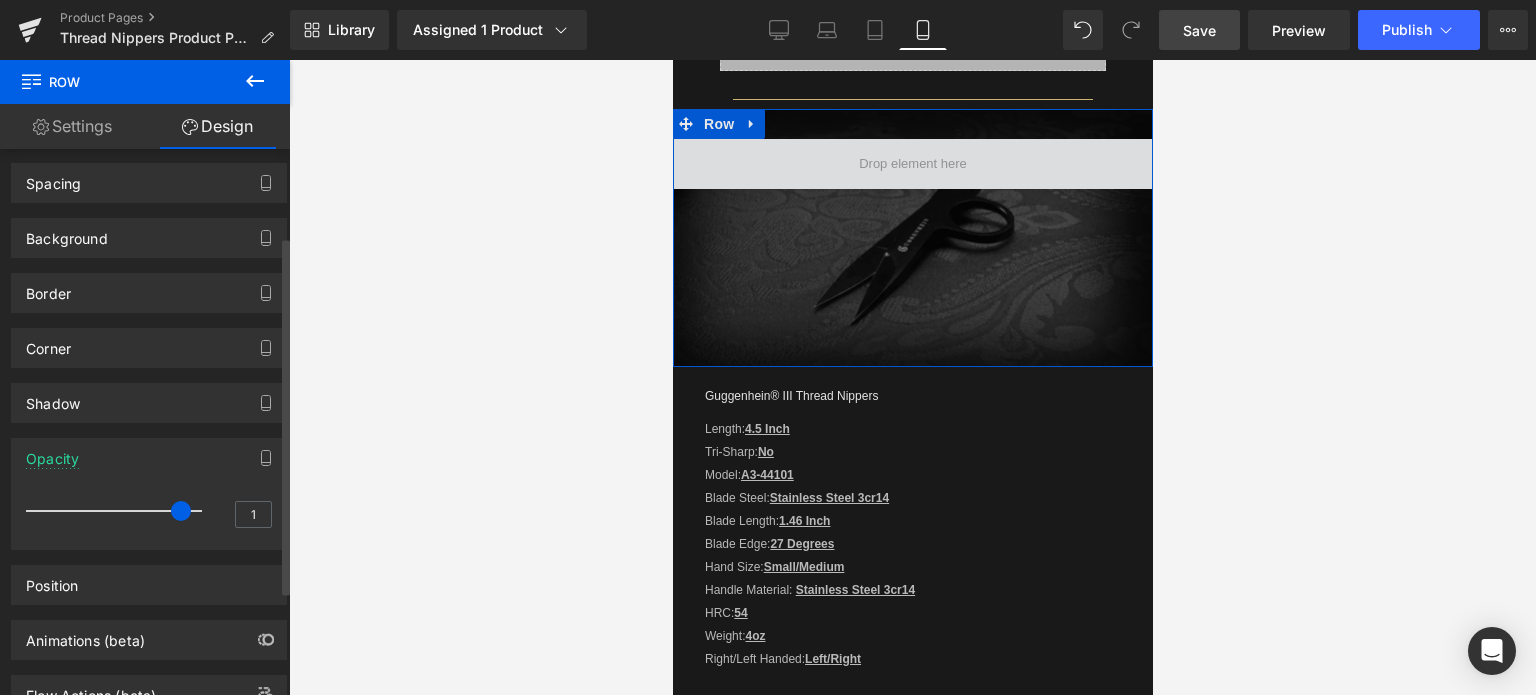 scroll, scrollTop: 133, scrollLeft: 0, axis: vertical 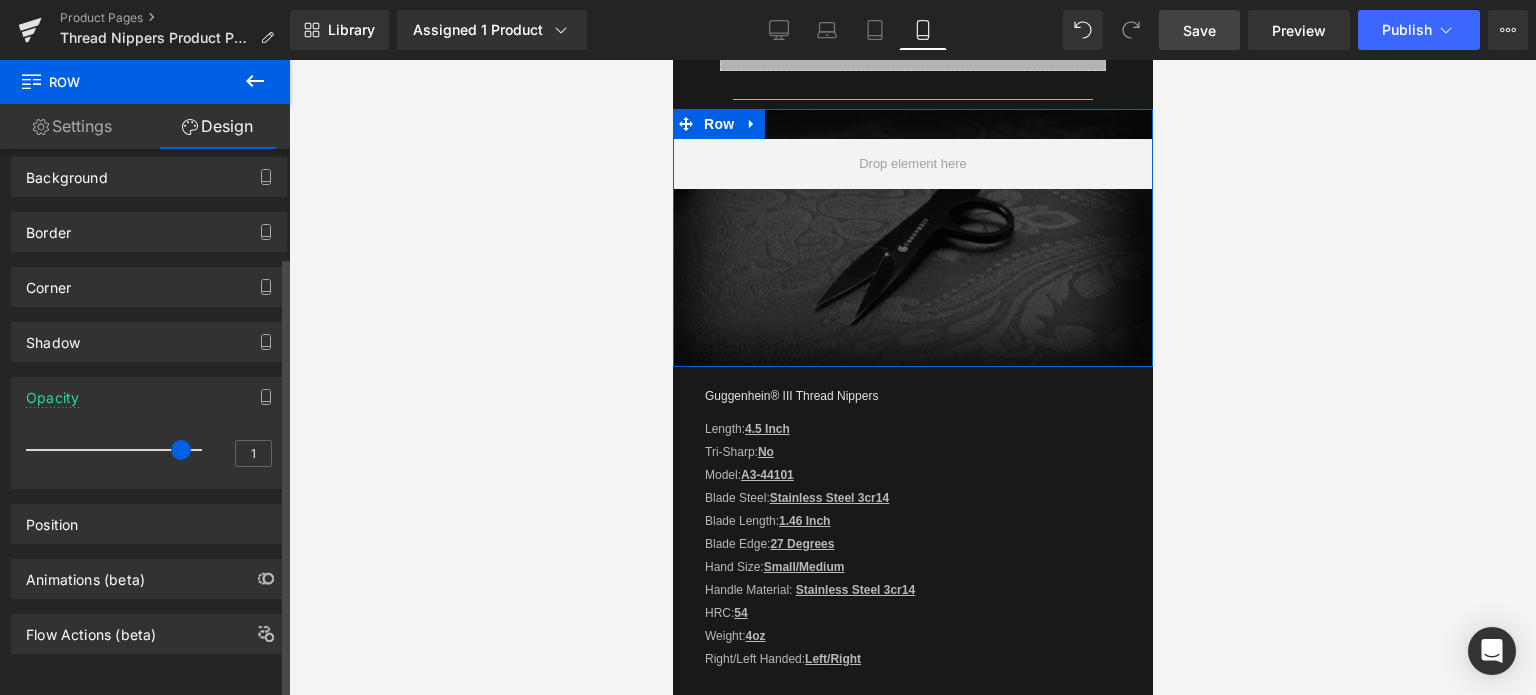 drag, startPoint x: 176, startPoint y: 433, endPoint x: 214, endPoint y: 428, distance: 38.327538 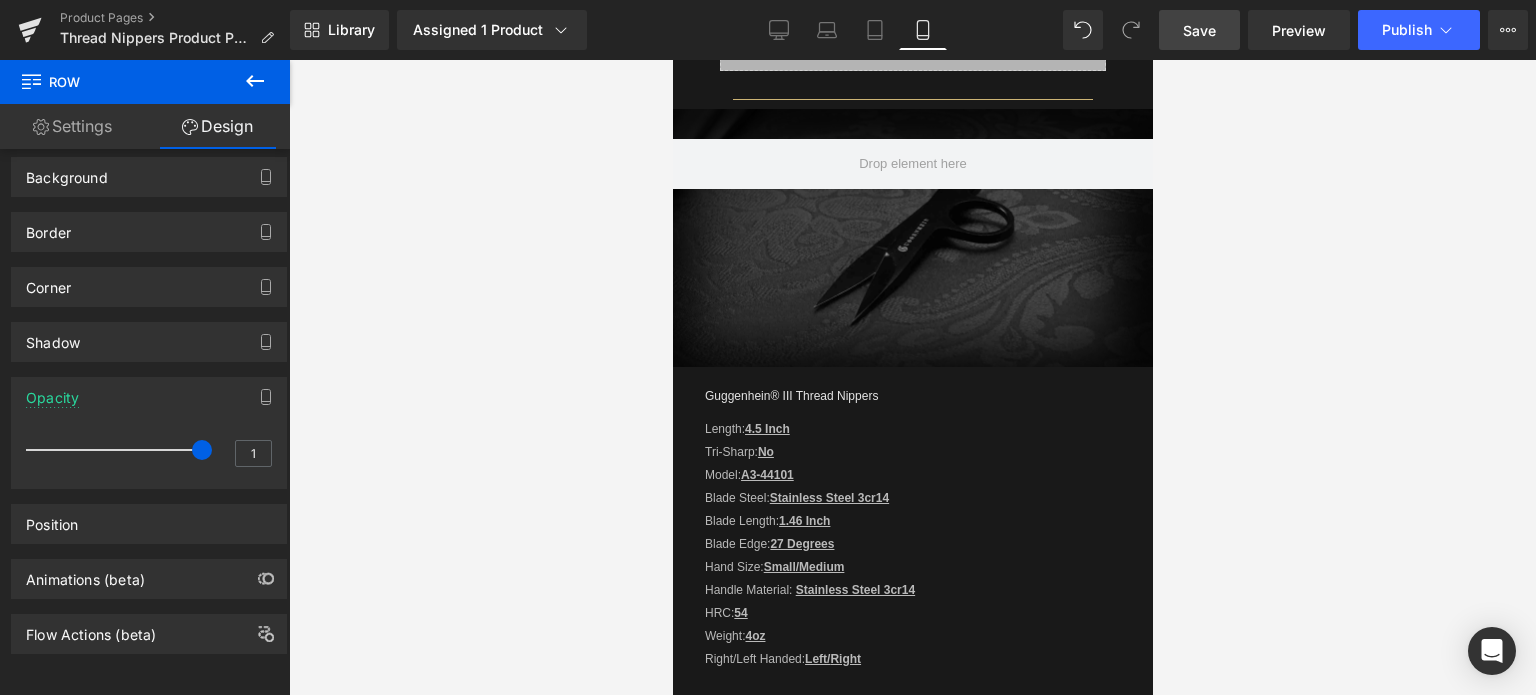 click on "Save" at bounding box center [1199, 30] 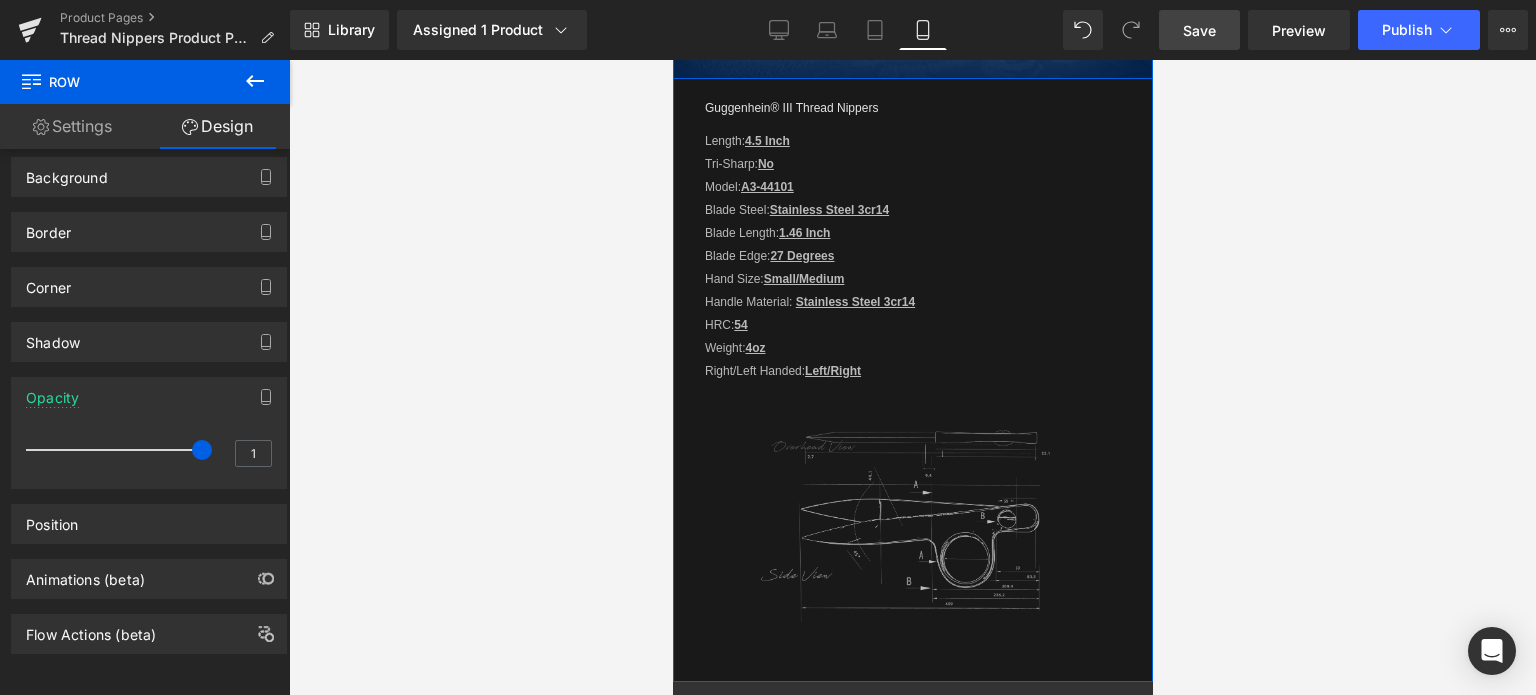 scroll, scrollTop: 2267, scrollLeft: 0, axis: vertical 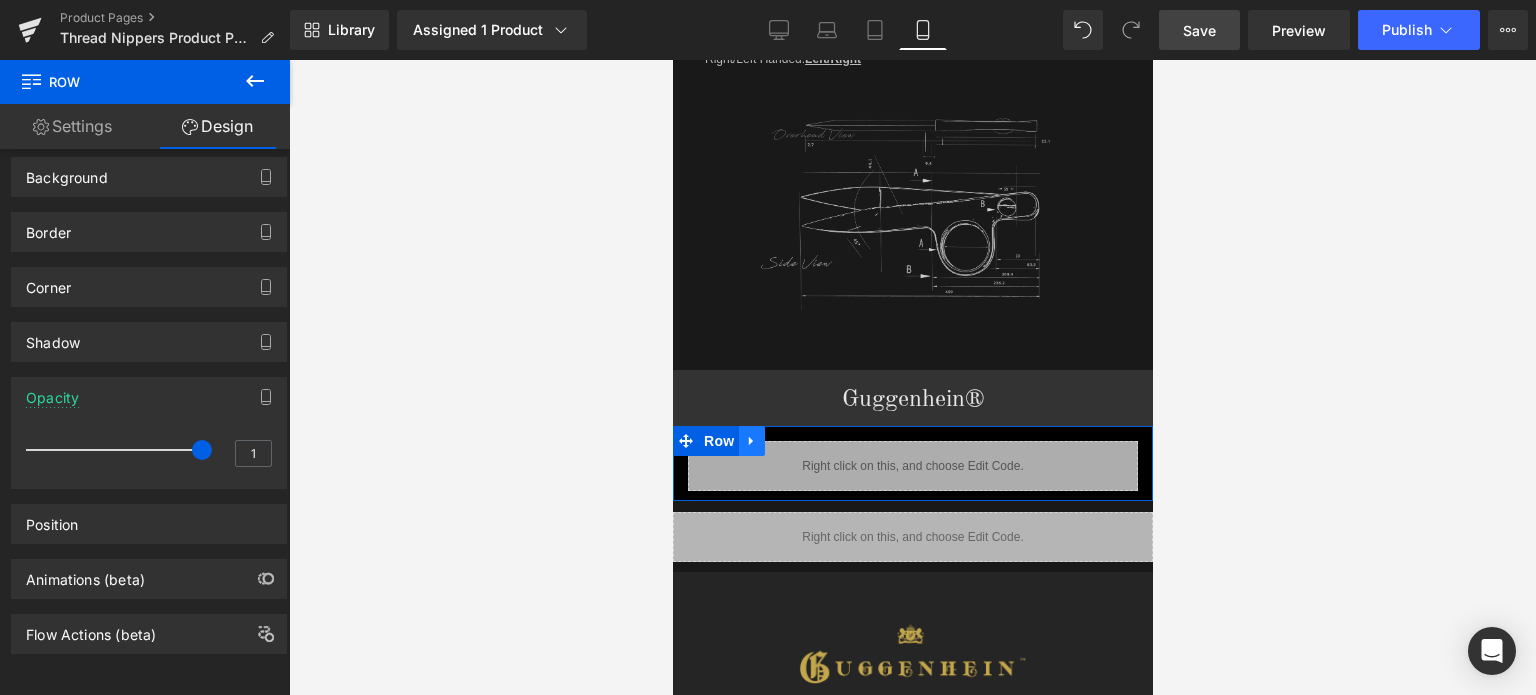 click 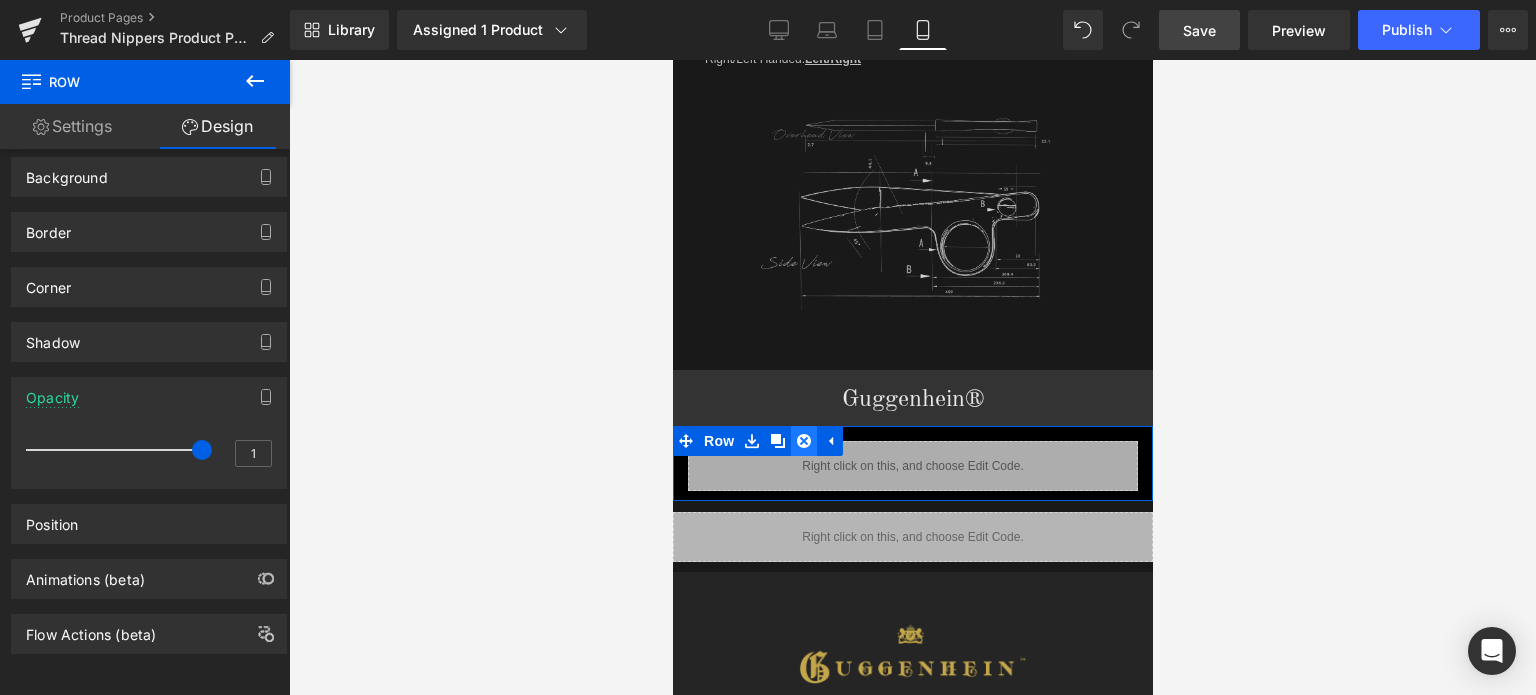click 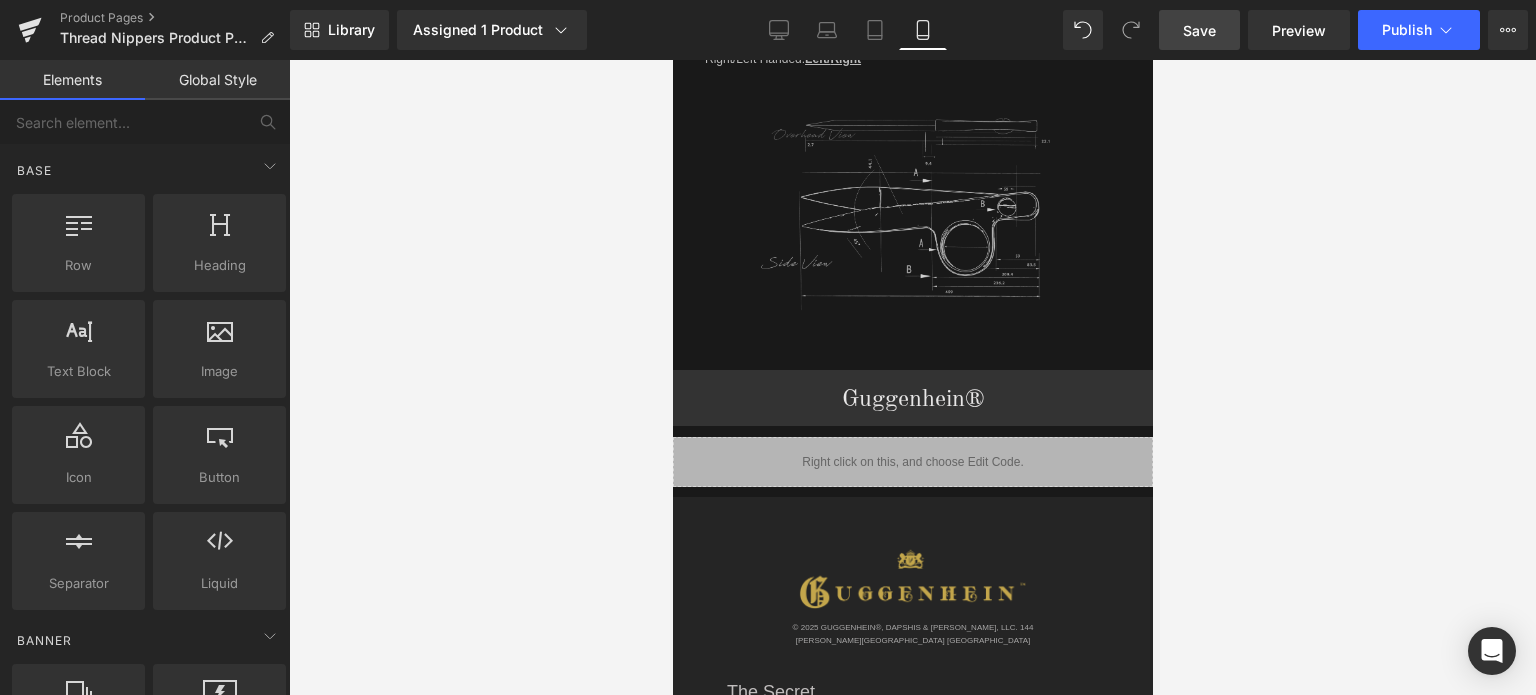 click on "Save" at bounding box center (1199, 30) 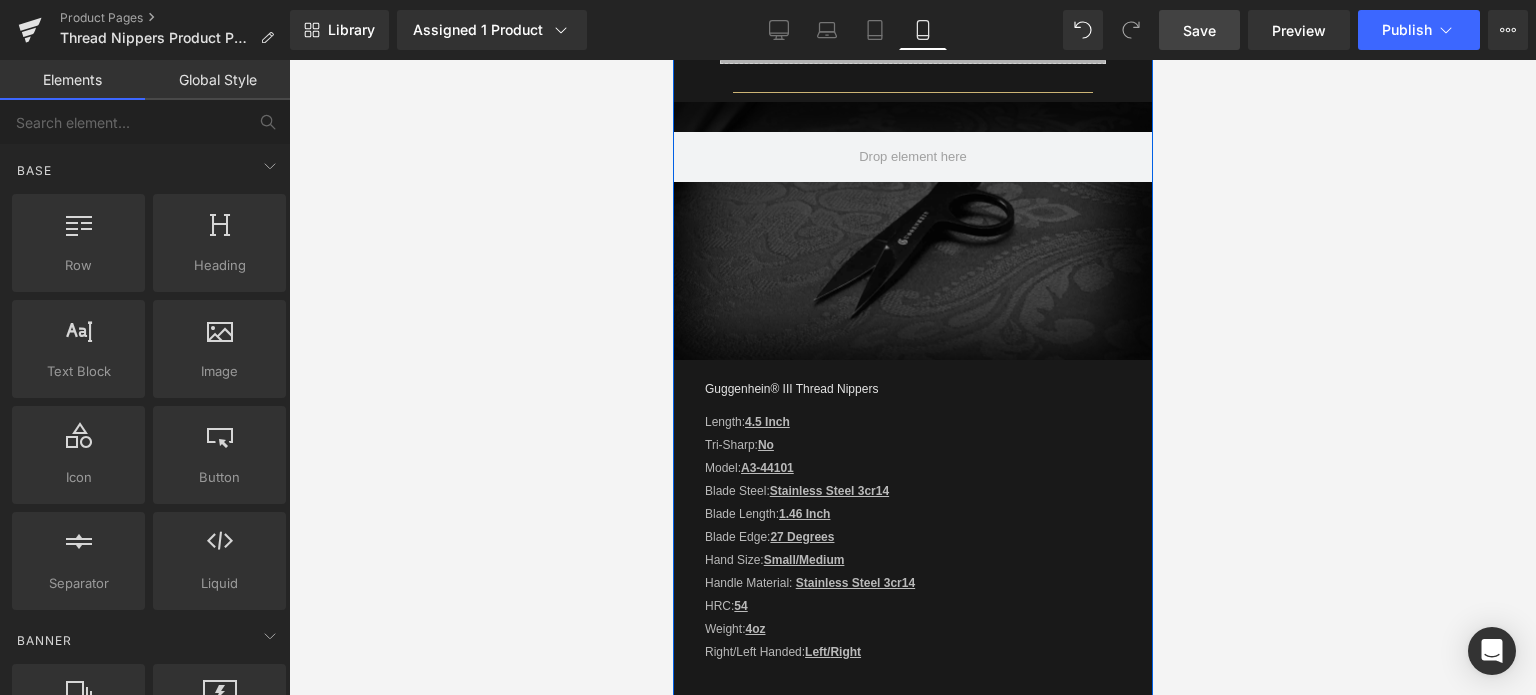 scroll, scrollTop: 1667, scrollLeft: 0, axis: vertical 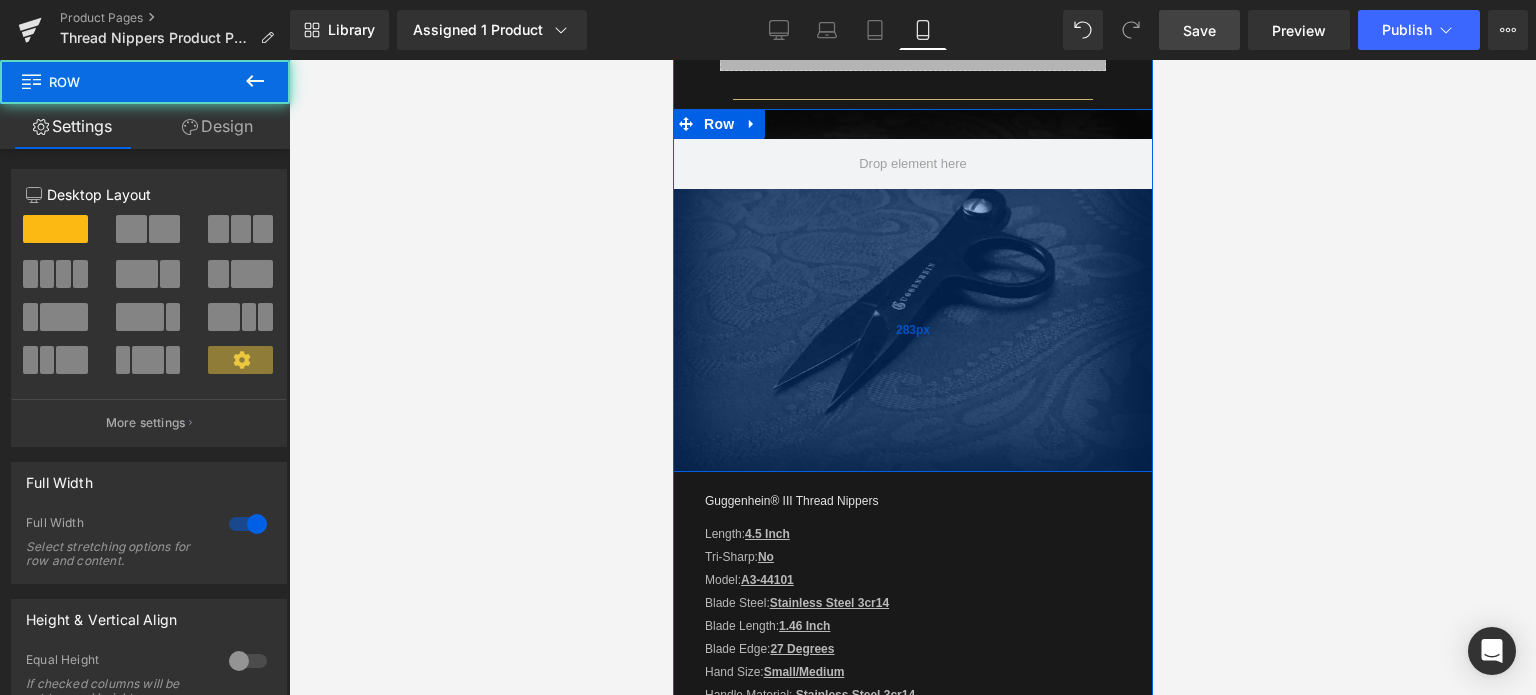 drag, startPoint x: 967, startPoint y: 294, endPoint x: 971, endPoint y: 399, distance: 105.076164 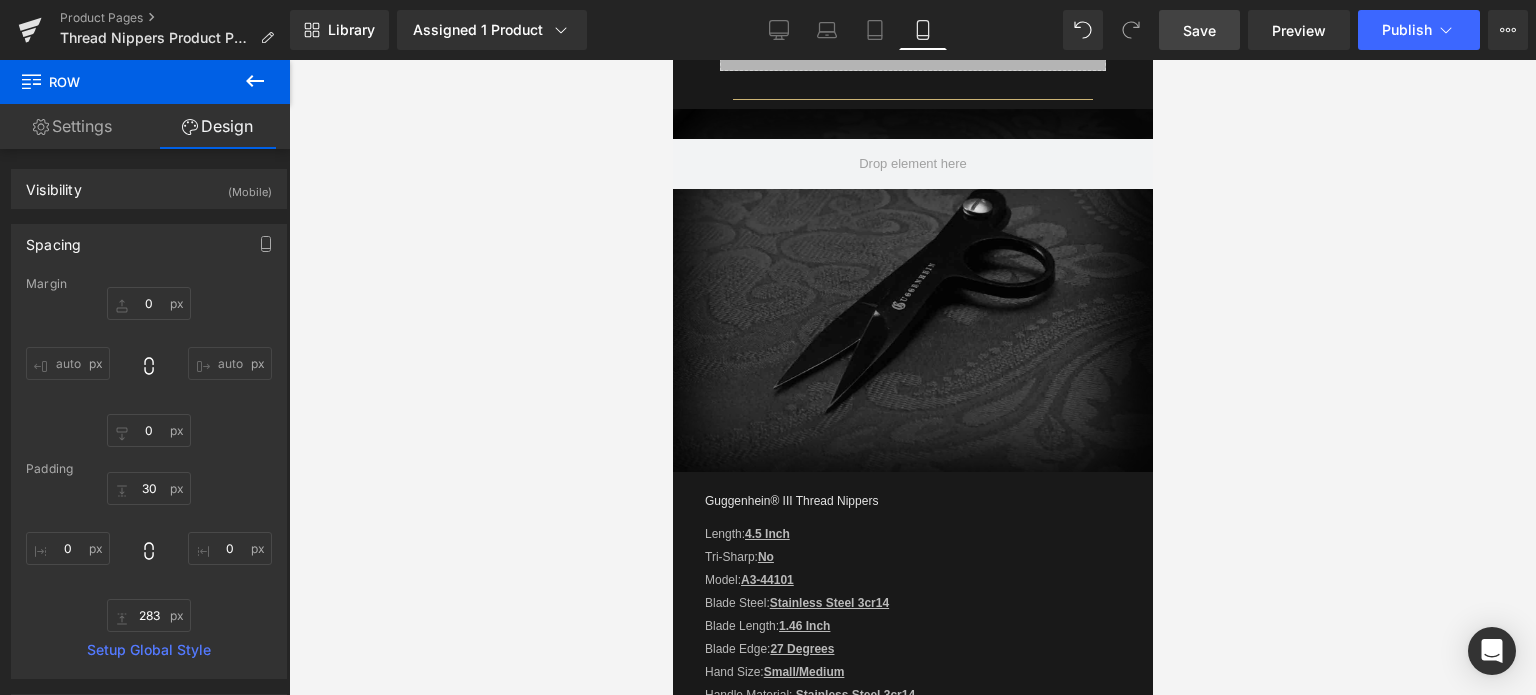 click on "Save" at bounding box center [1199, 30] 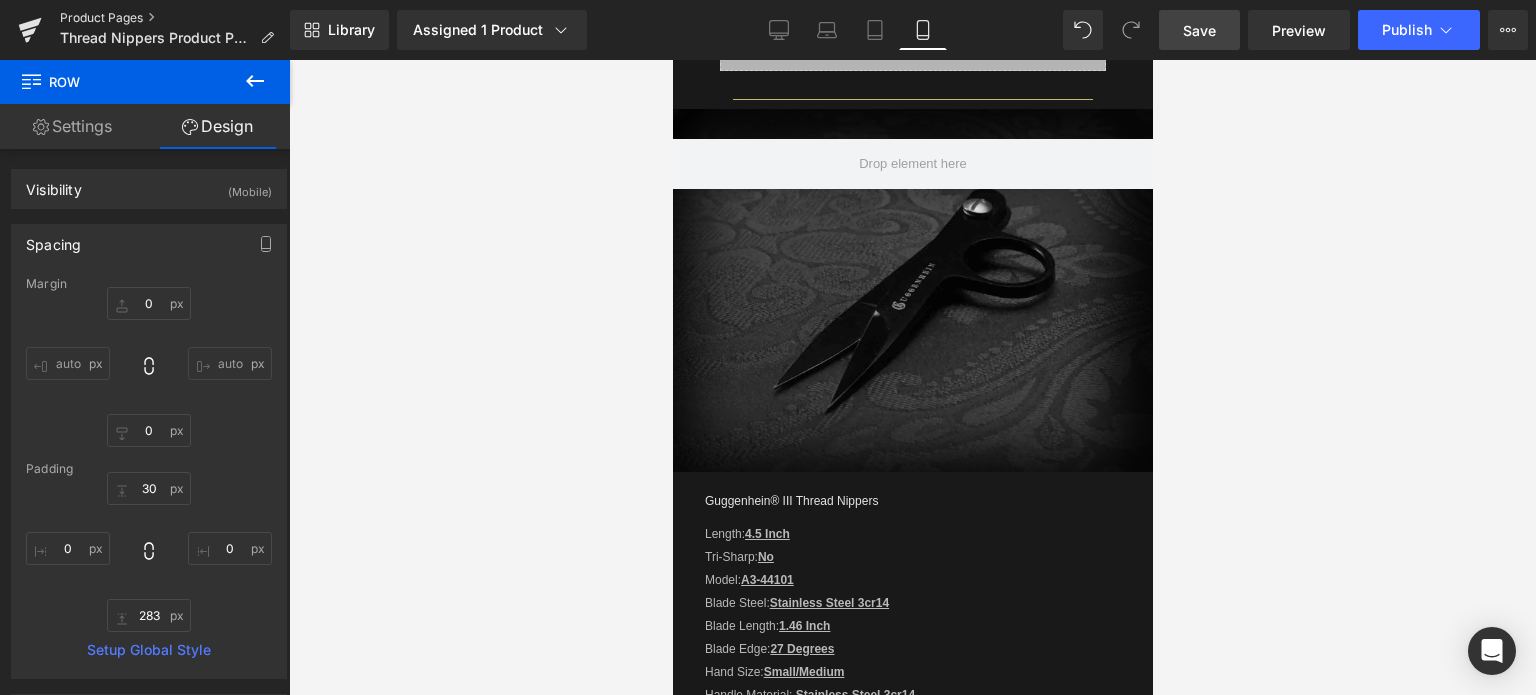 click on "Product Pages" at bounding box center [175, 18] 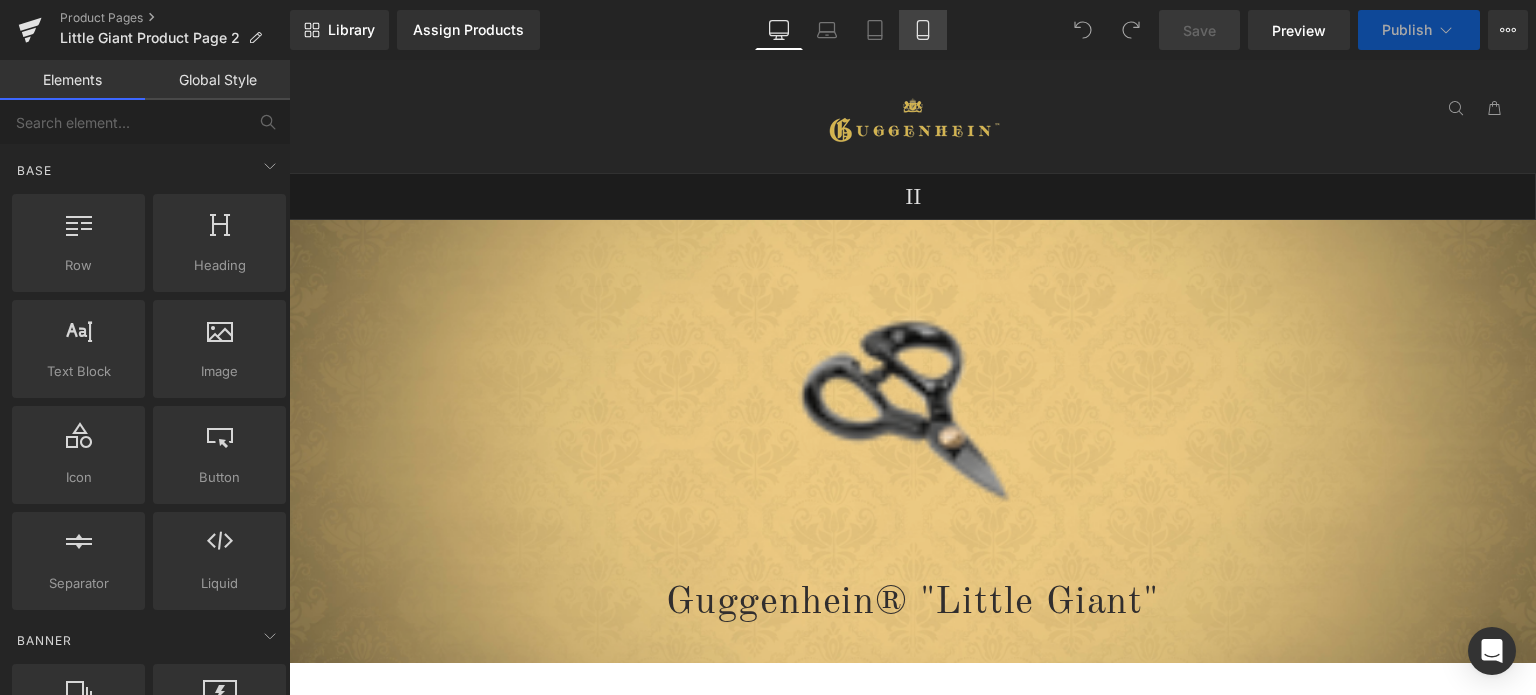 scroll, scrollTop: 0, scrollLeft: 0, axis: both 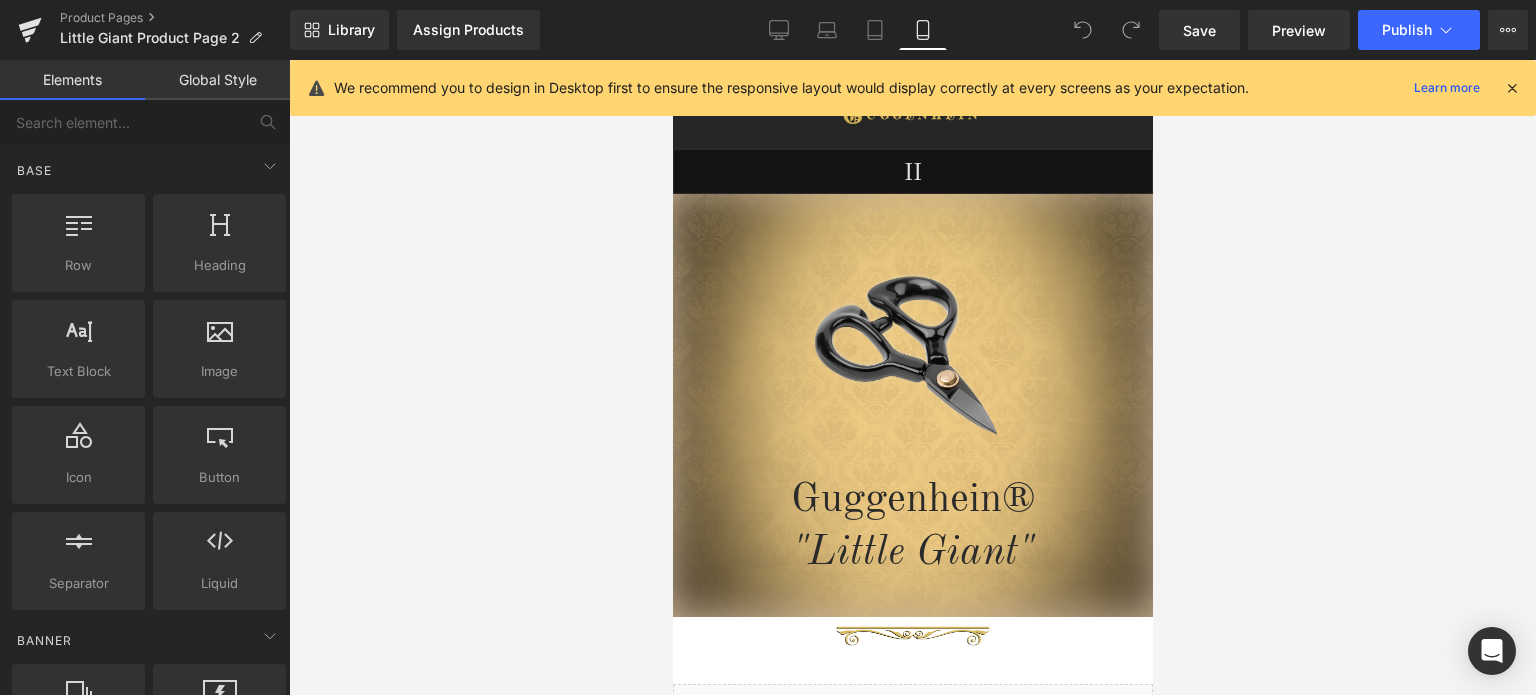 click at bounding box center [1512, 88] 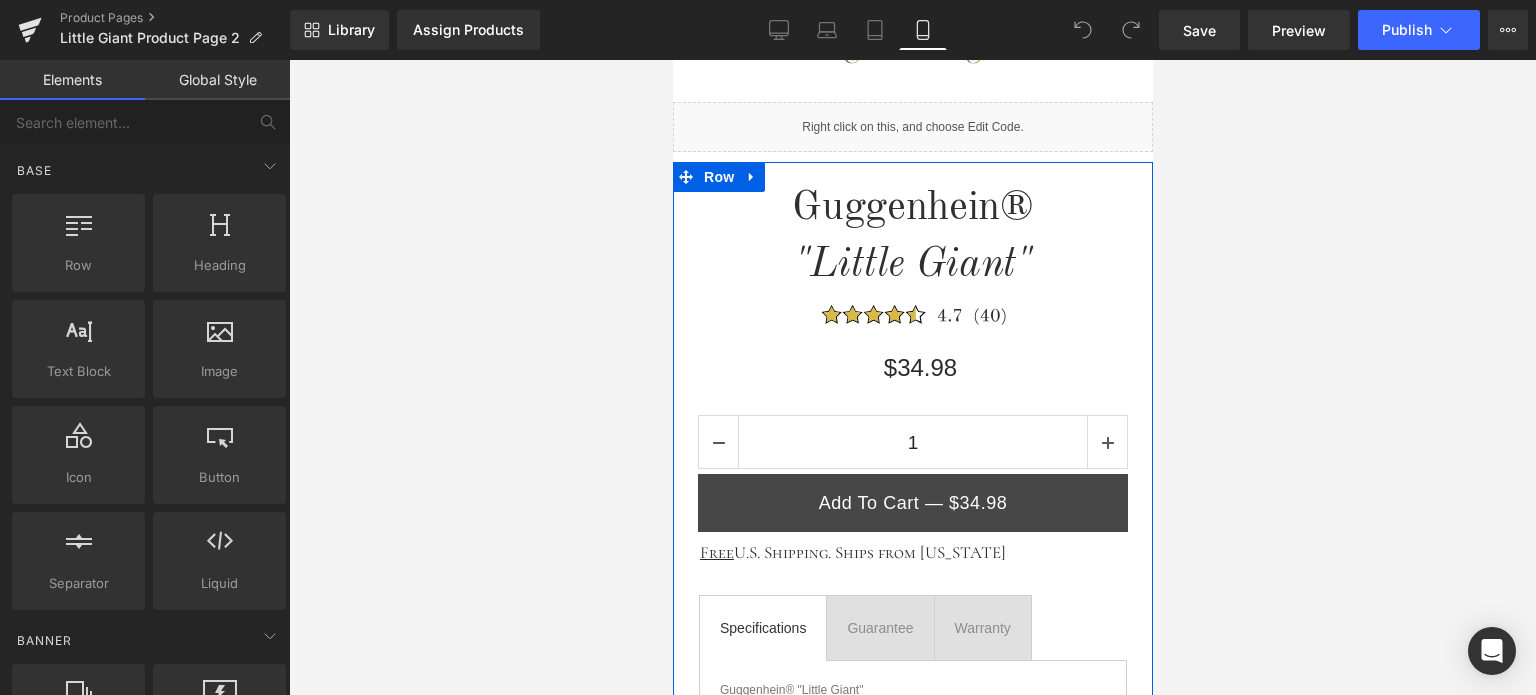 scroll, scrollTop: 500, scrollLeft: 0, axis: vertical 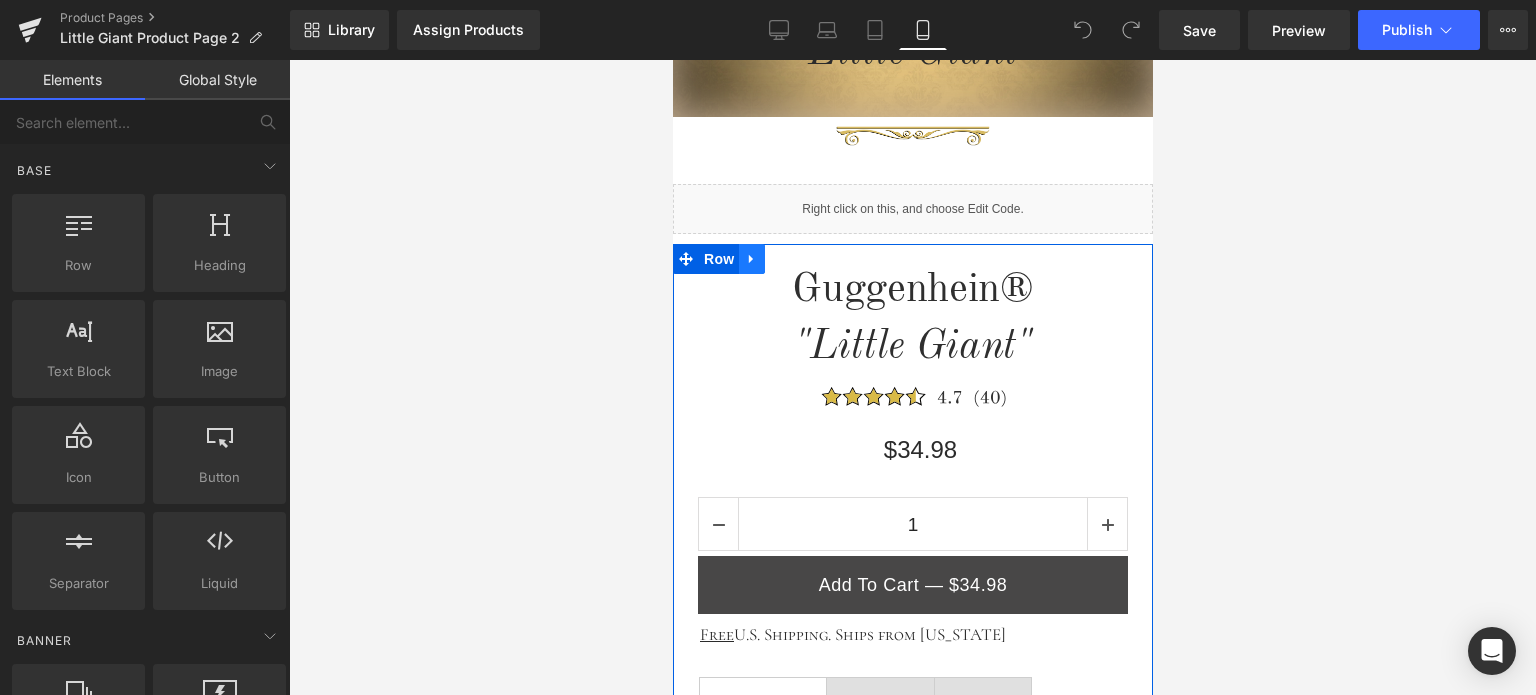 click 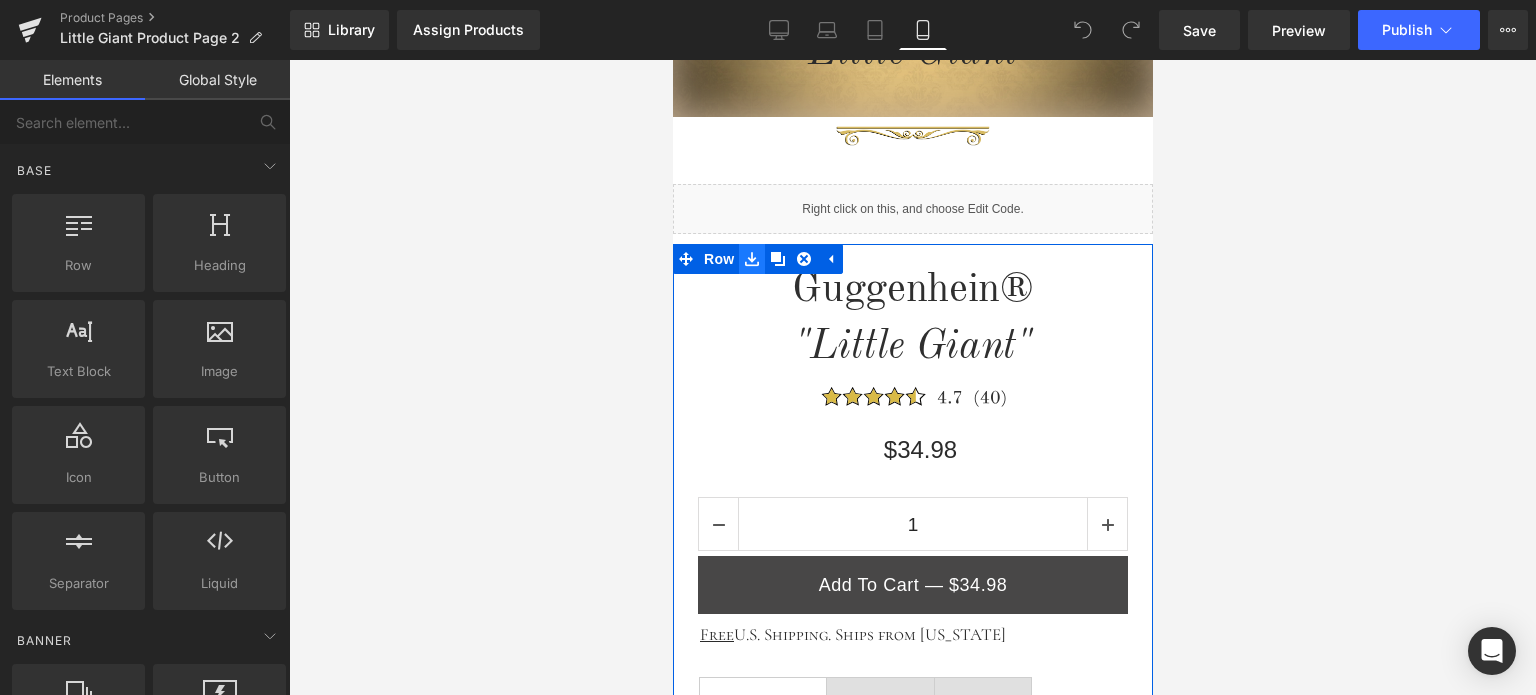 click at bounding box center [751, 259] 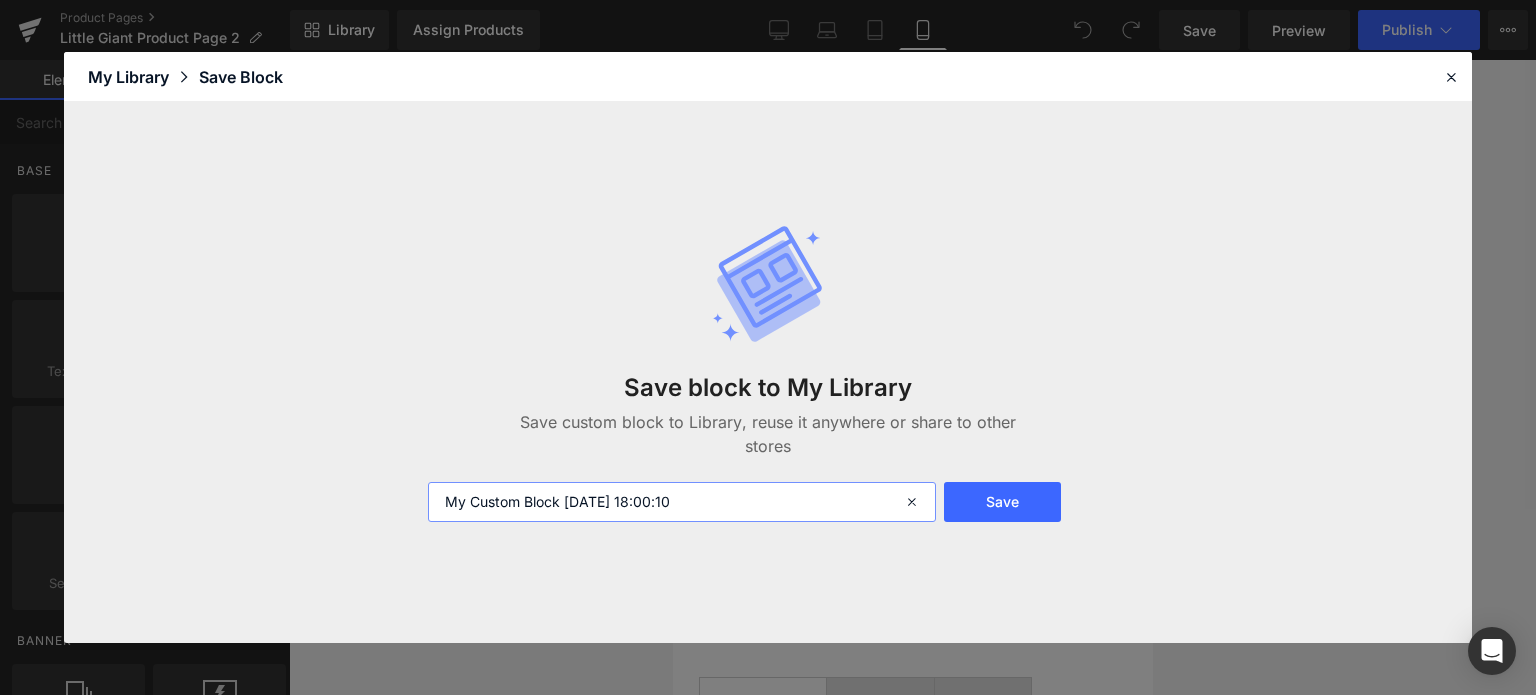 drag, startPoint x: 730, startPoint y: 494, endPoint x: 432, endPoint y: 504, distance: 298.16772 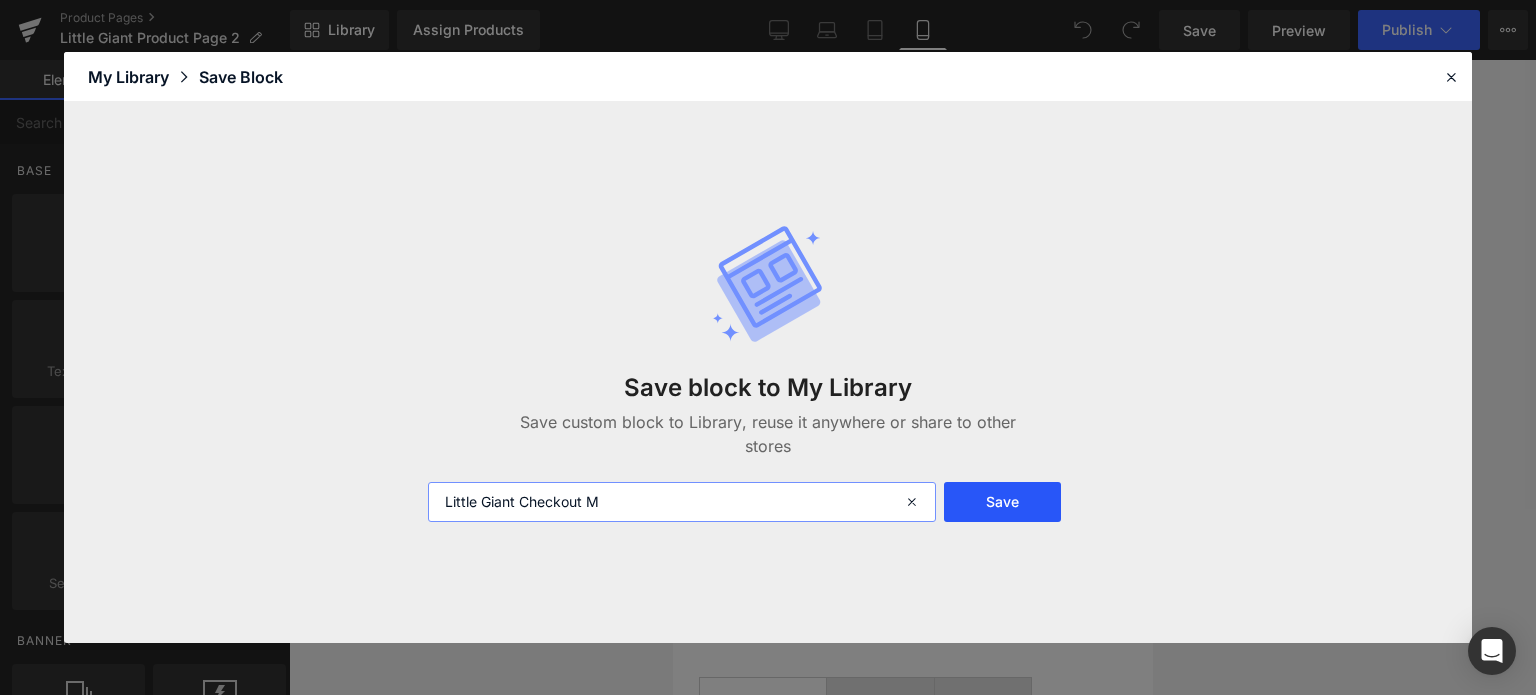 type on "Little Giant Checkout M" 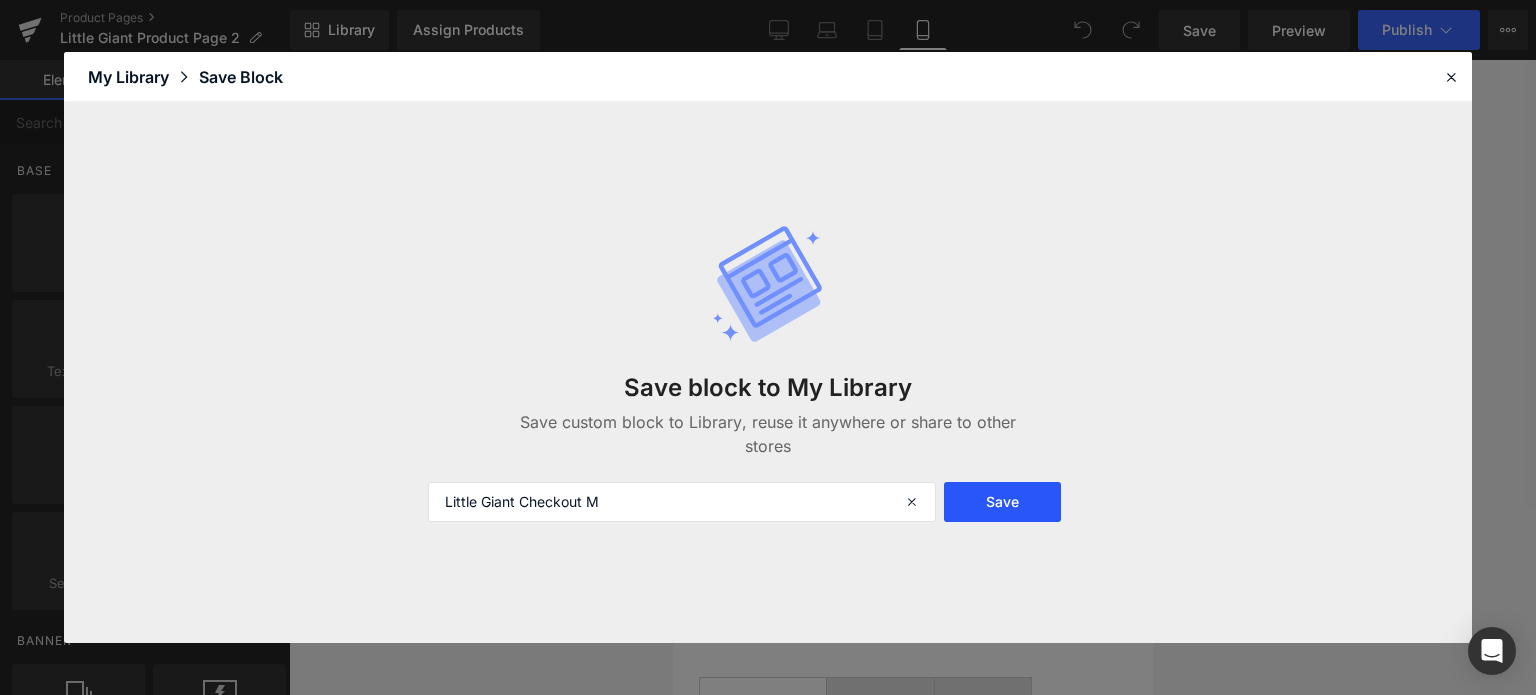 click on "Save" at bounding box center [1002, 502] 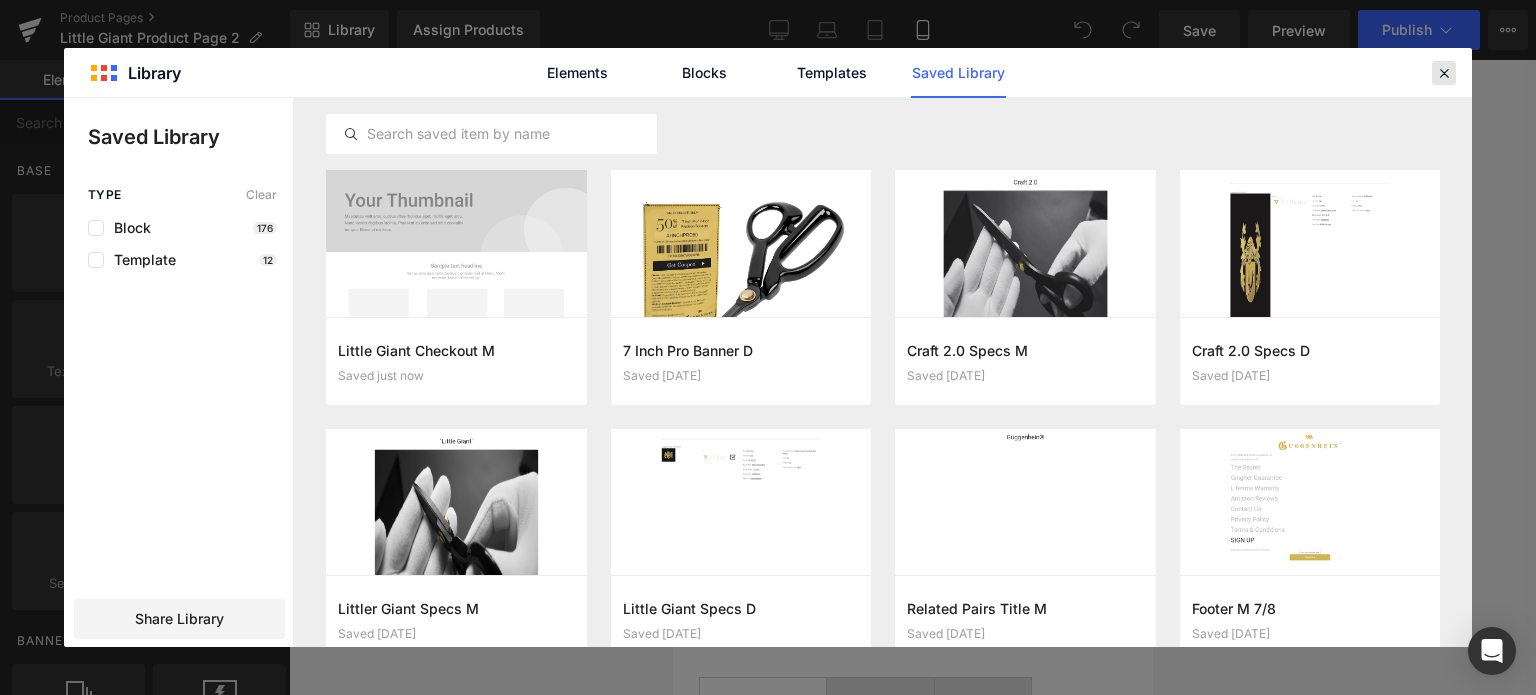 click at bounding box center (1444, 73) 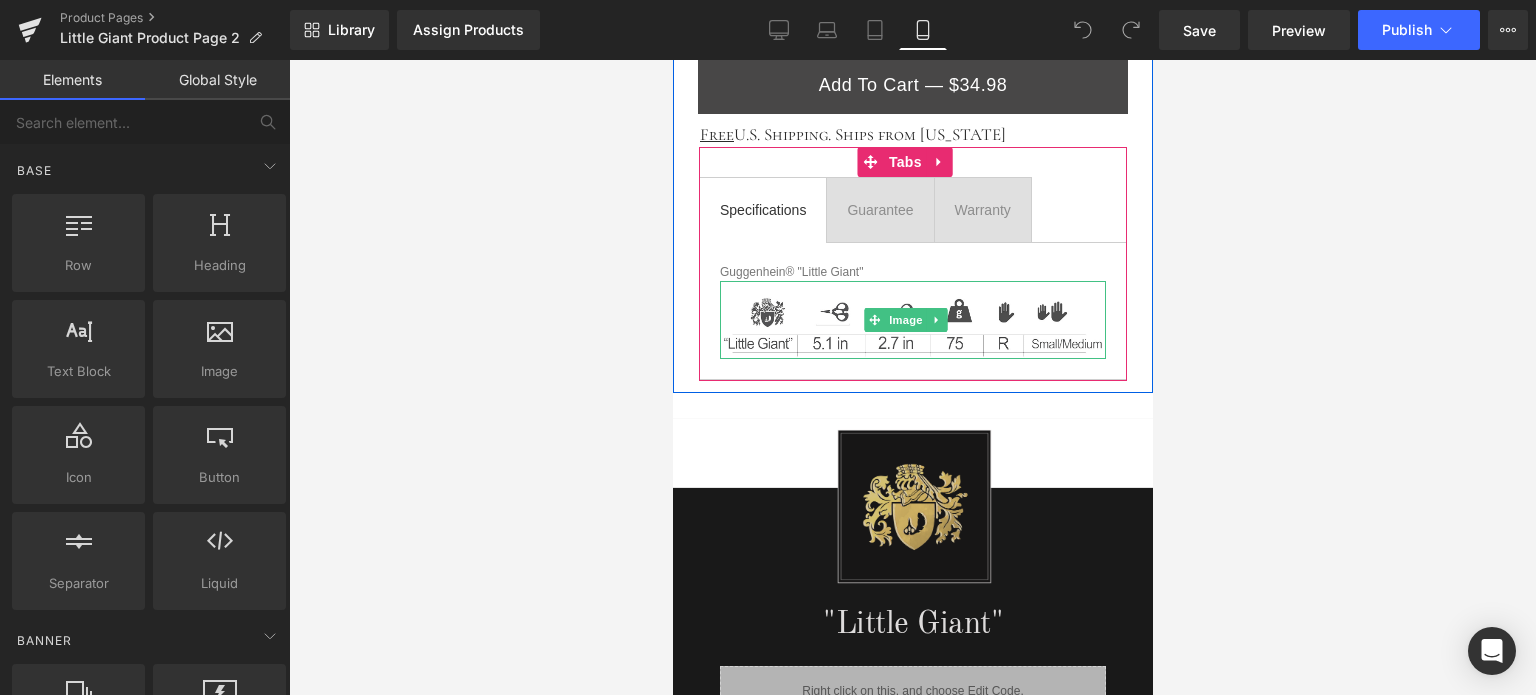 scroll, scrollTop: 1200, scrollLeft: 0, axis: vertical 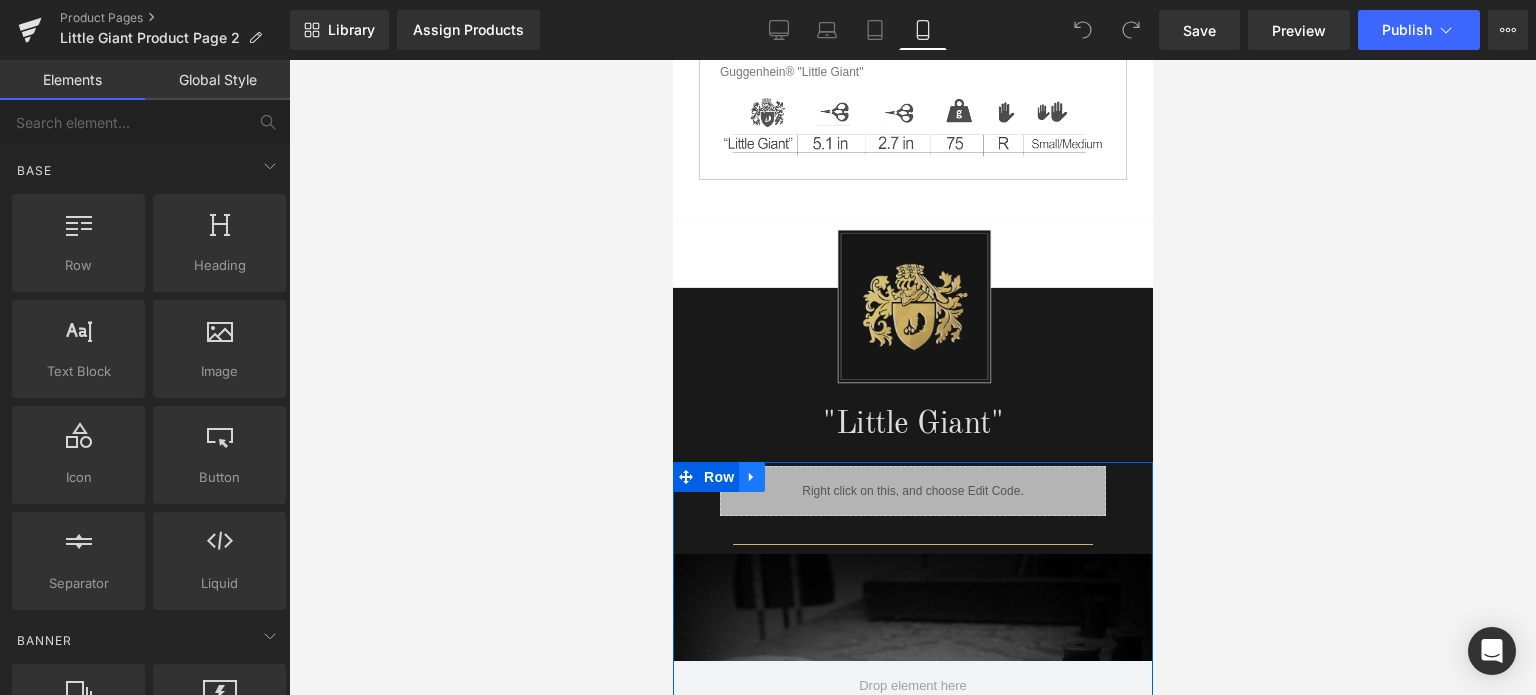 click 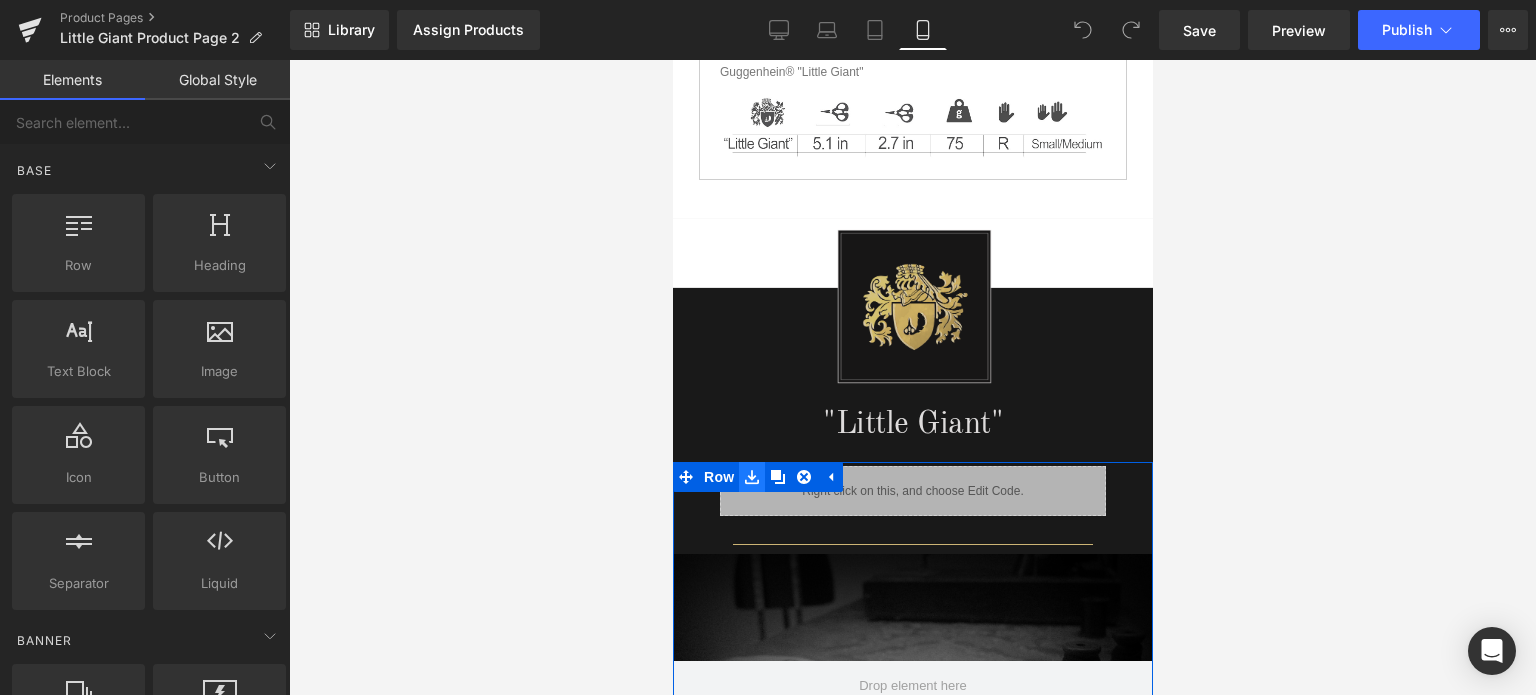 click 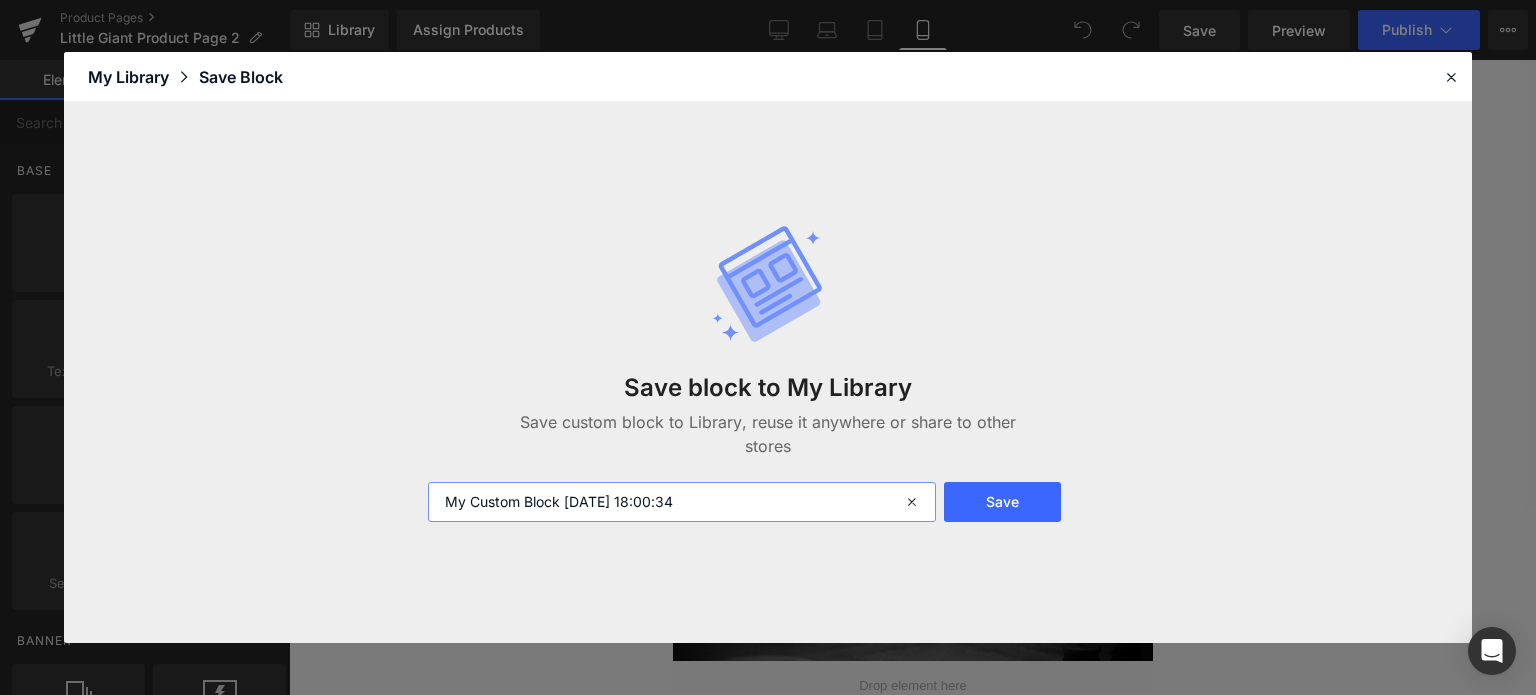 drag, startPoint x: 726, startPoint y: 492, endPoint x: 388, endPoint y: 503, distance: 338.17896 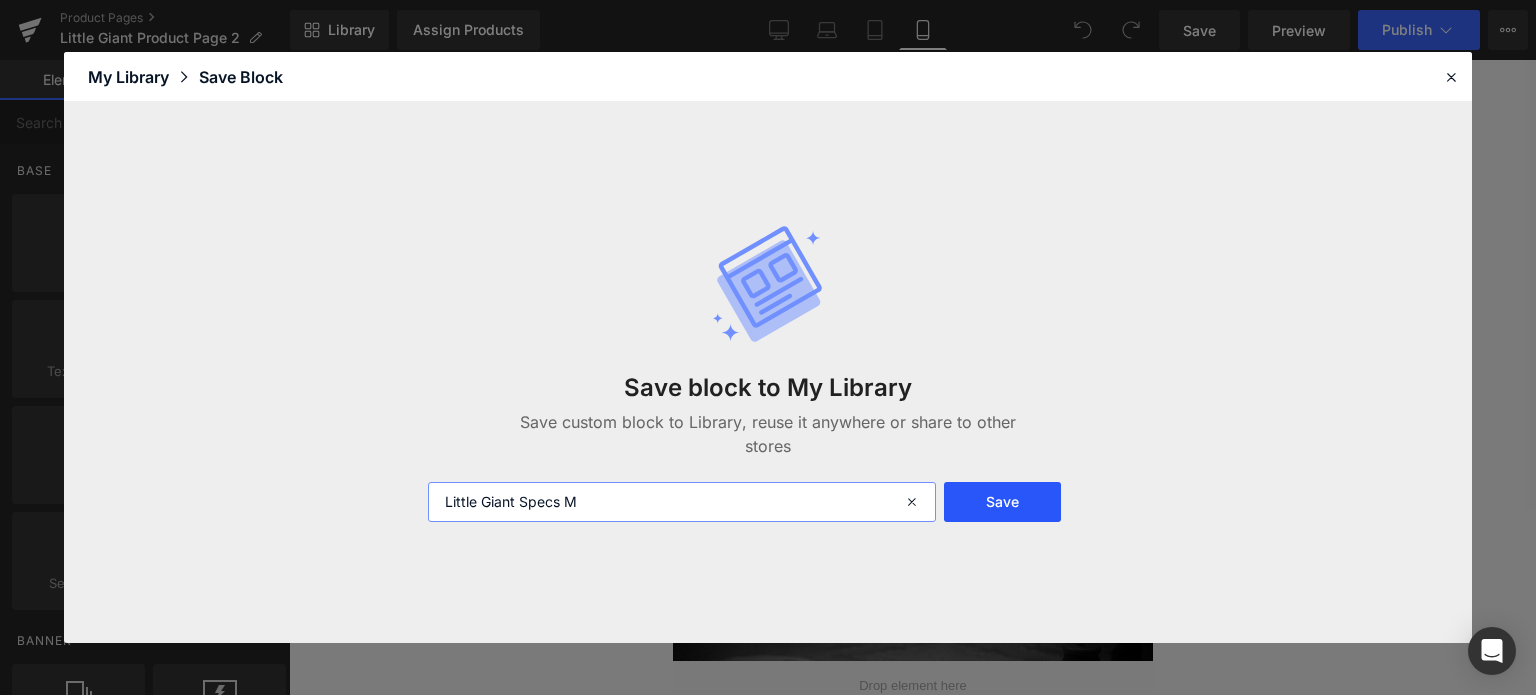 type on "Little Giant Specs M" 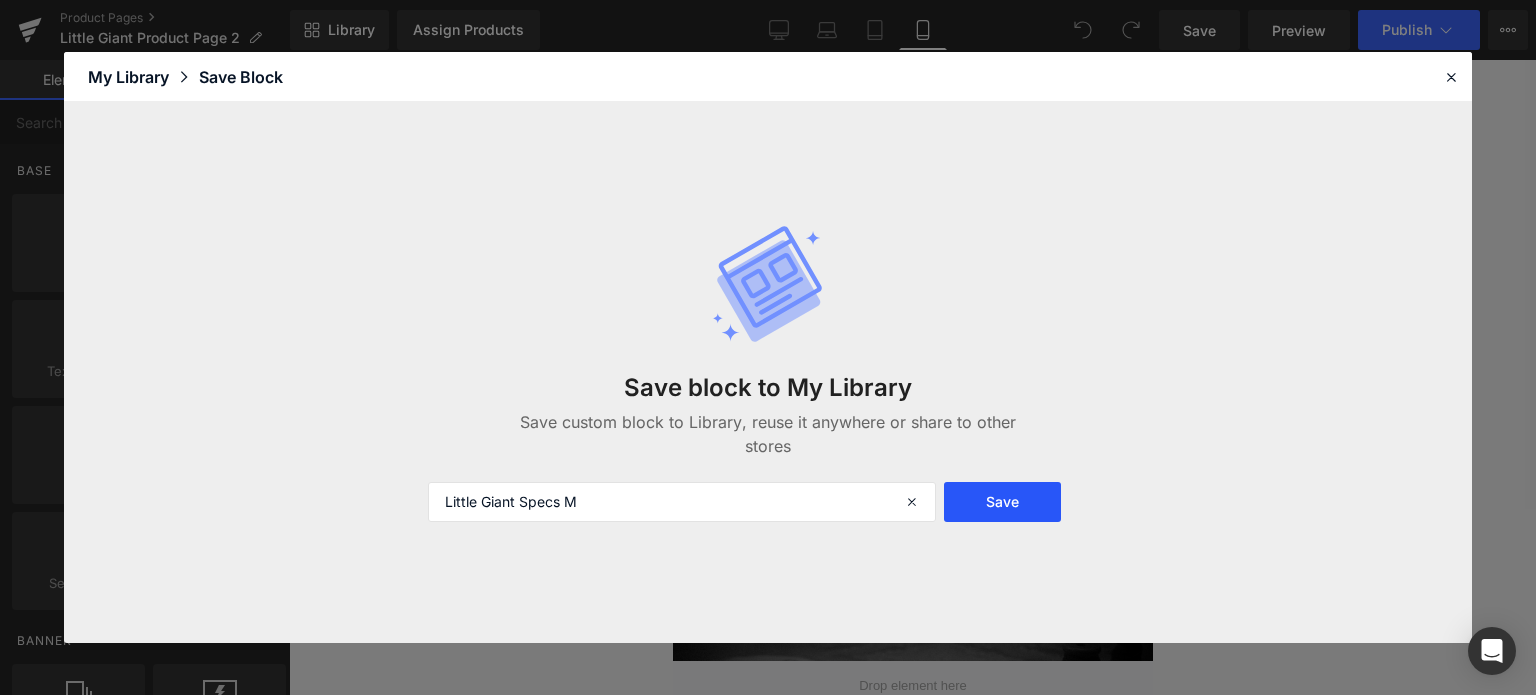 click on "Save" at bounding box center [1002, 502] 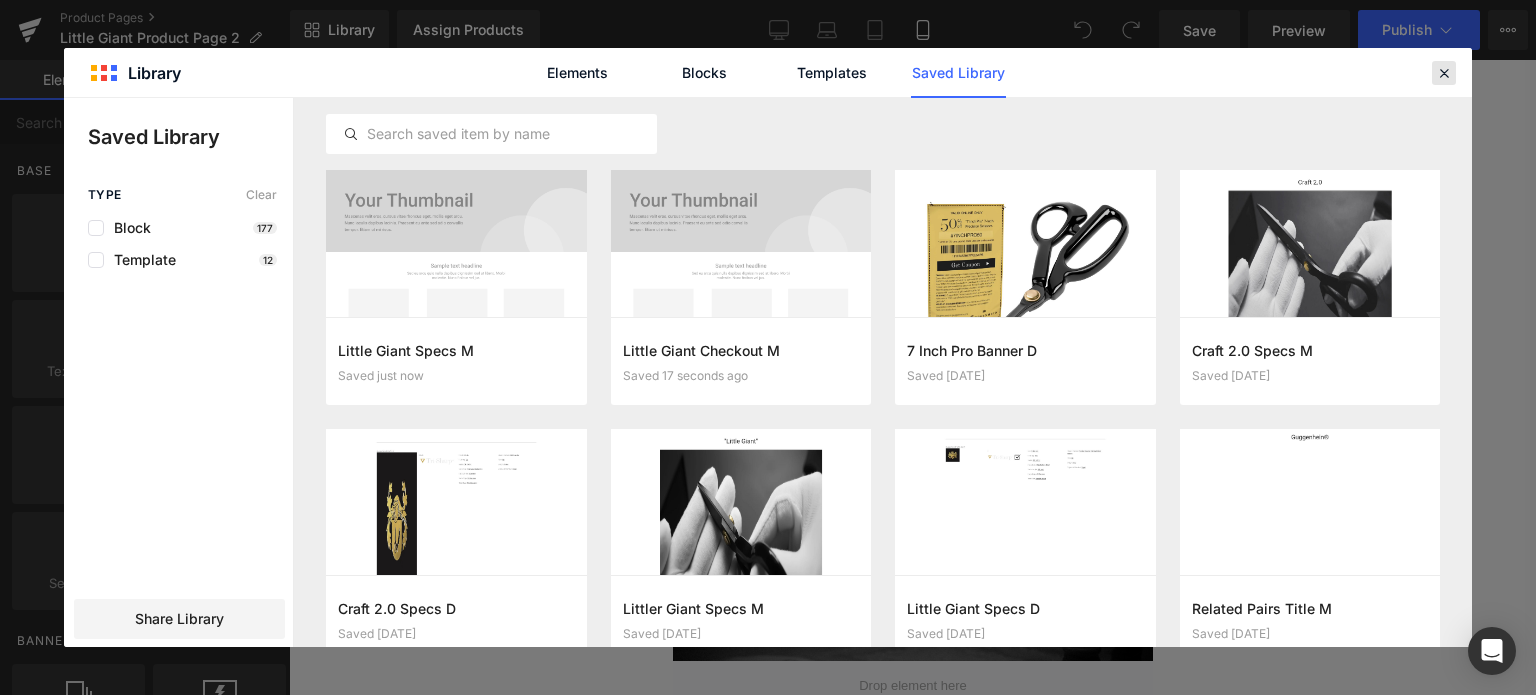 click at bounding box center [1444, 73] 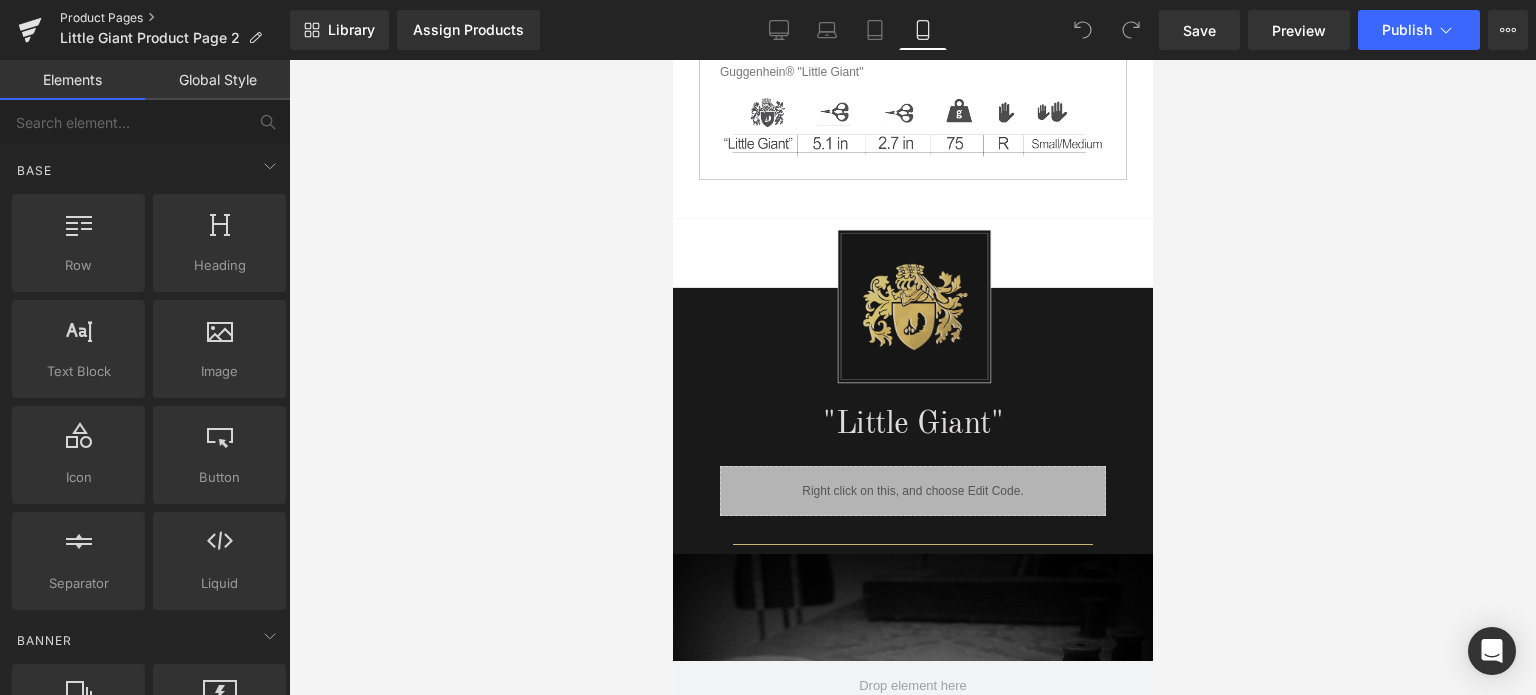 click on "Product Pages" at bounding box center [175, 18] 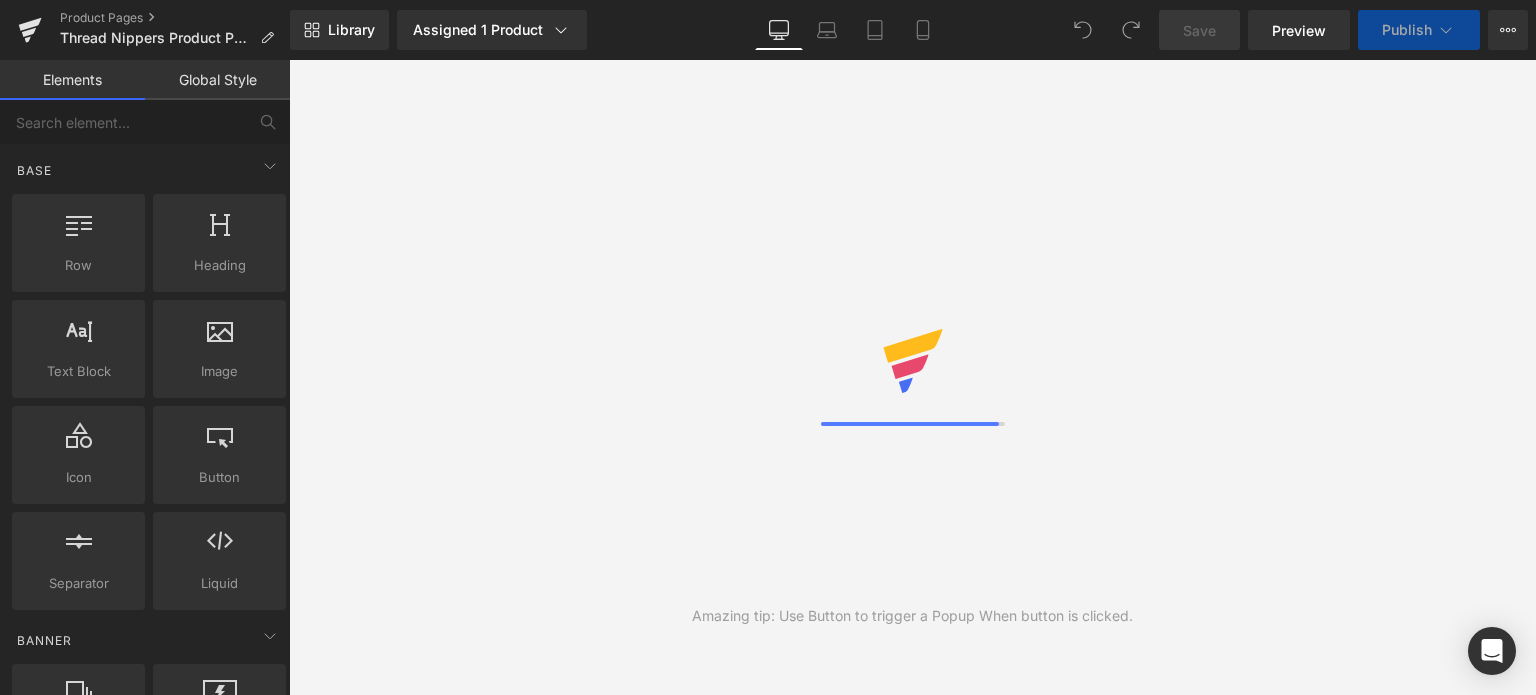 scroll, scrollTop: 0, scrollLeft: 0, axis: both 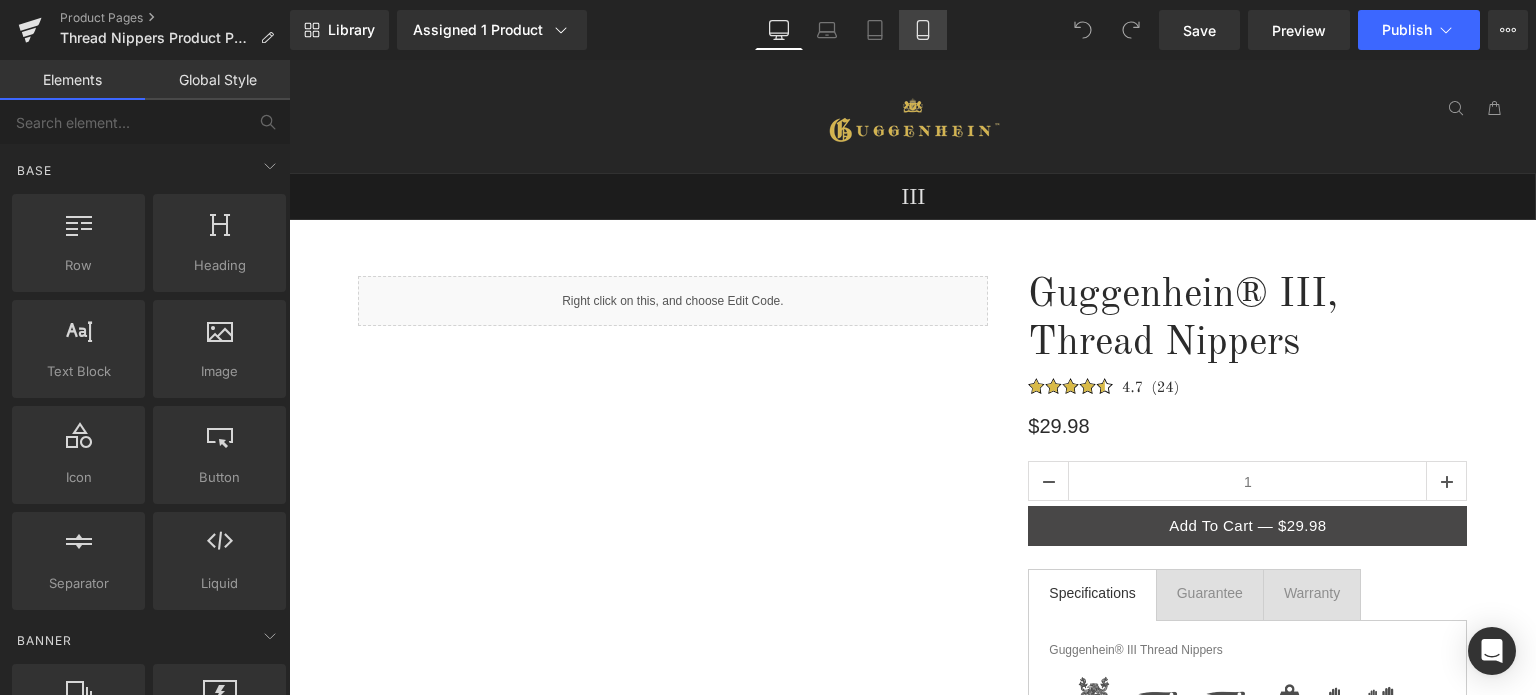 click on "Mobile" at bounding box center (923, 30) 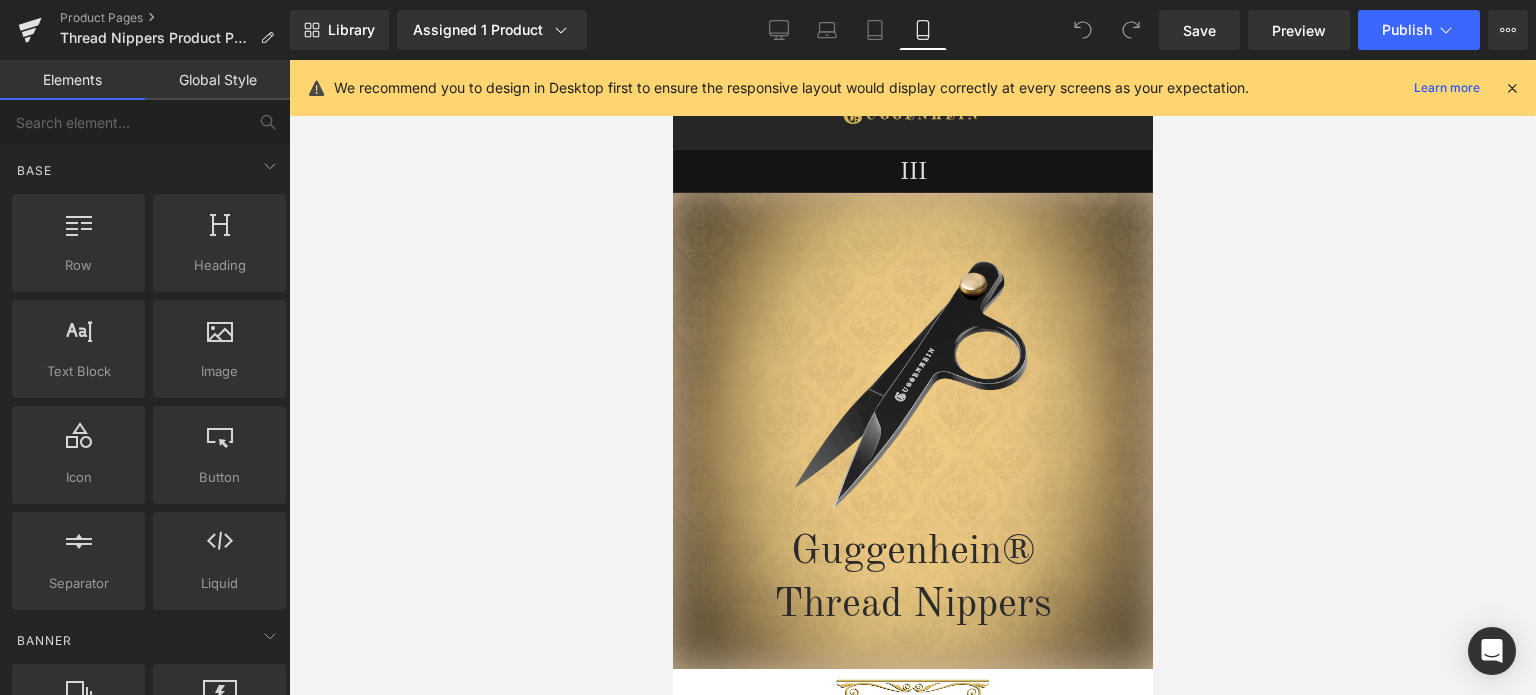click at bounding box center [1512, 88] 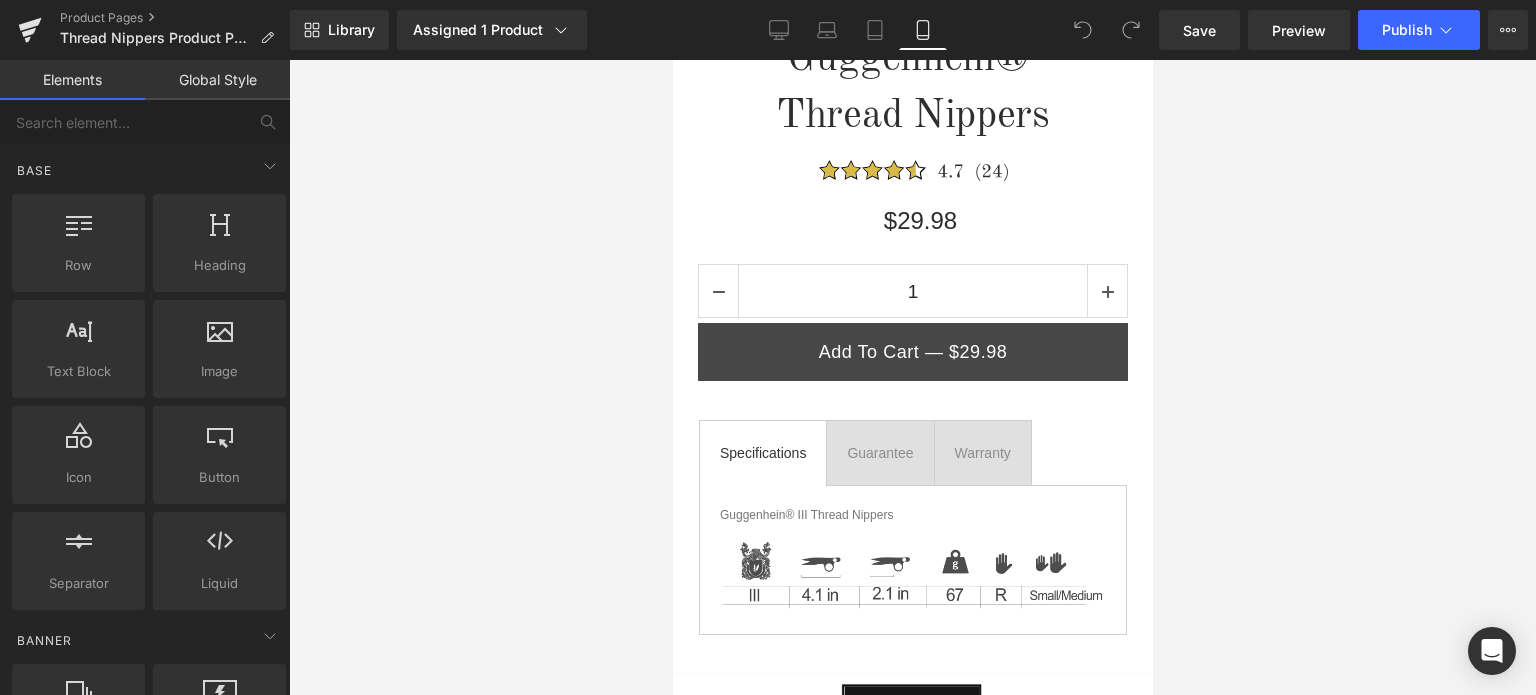 scroll, scrollTop: 900, scrollLeft: 0, axis: vertical 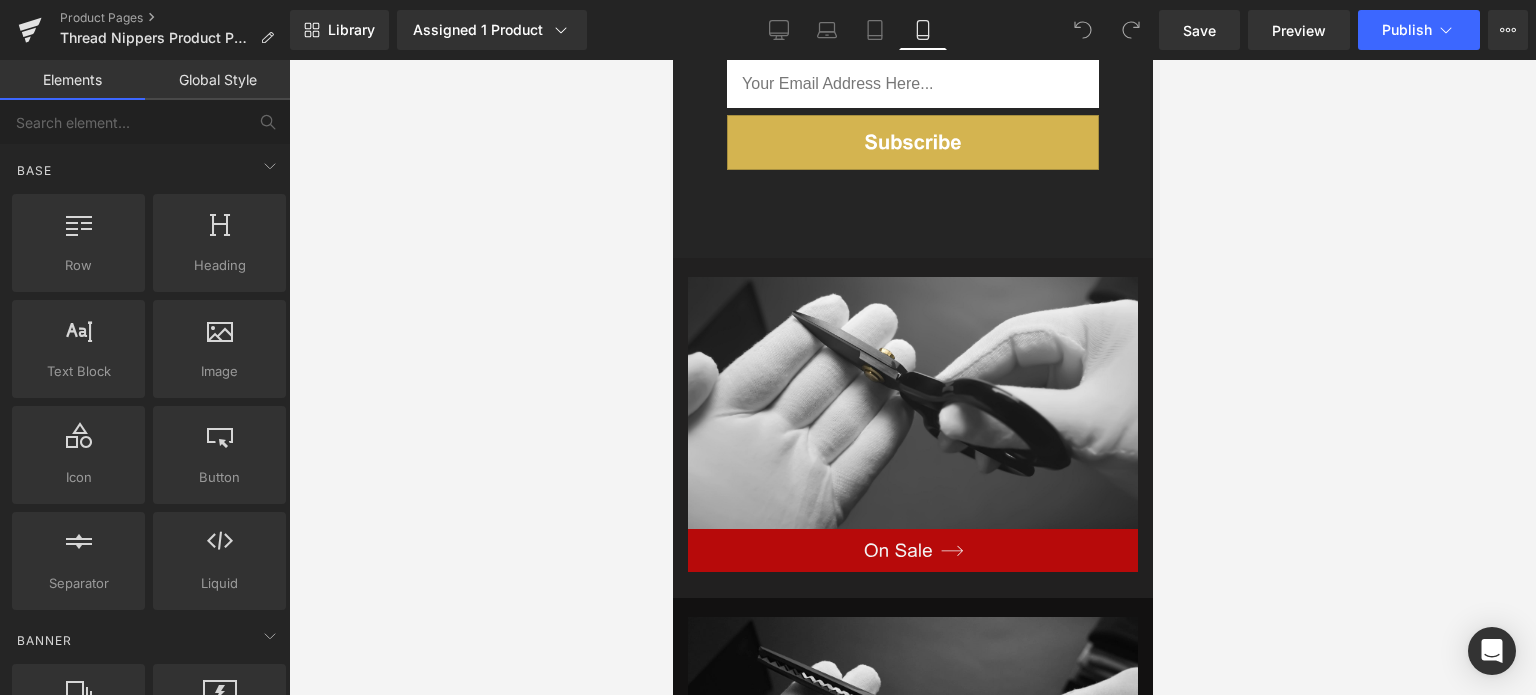 click at bounding box center (912, 402) 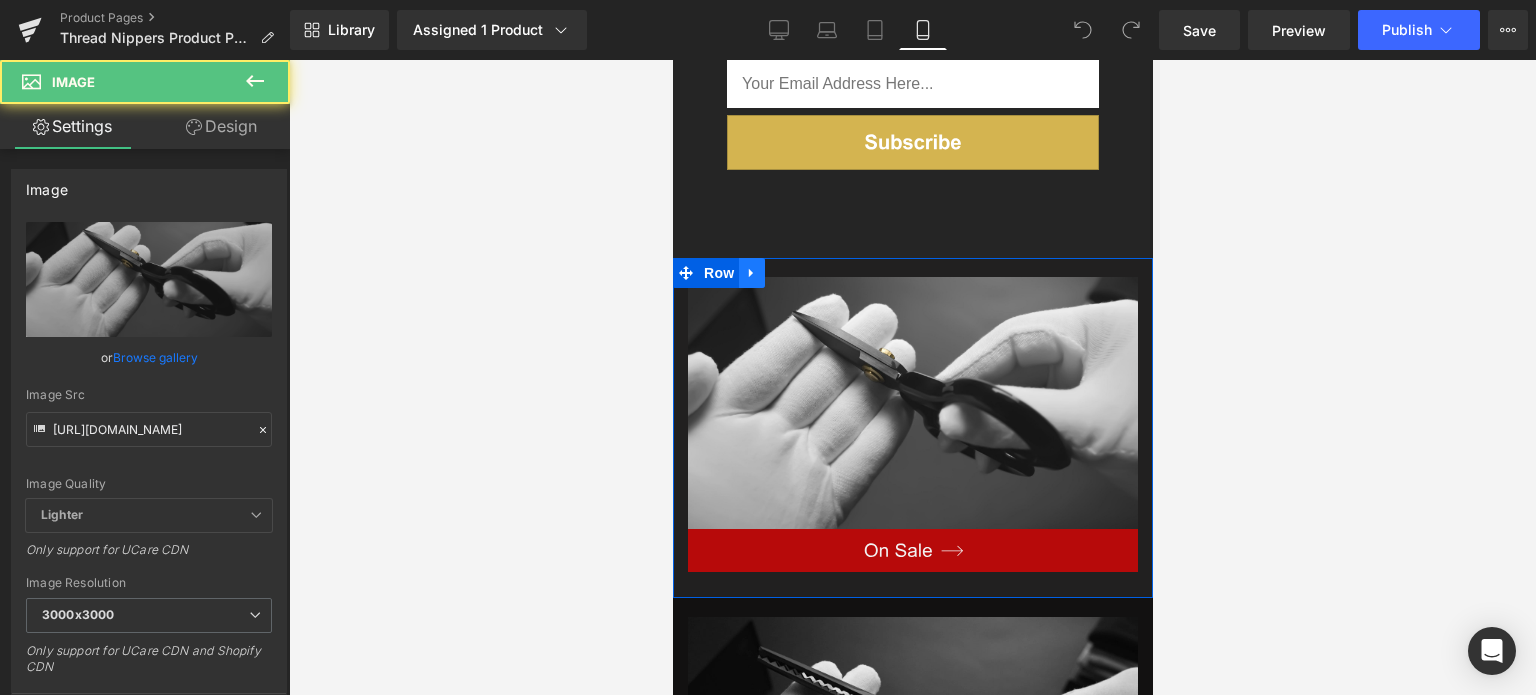 click 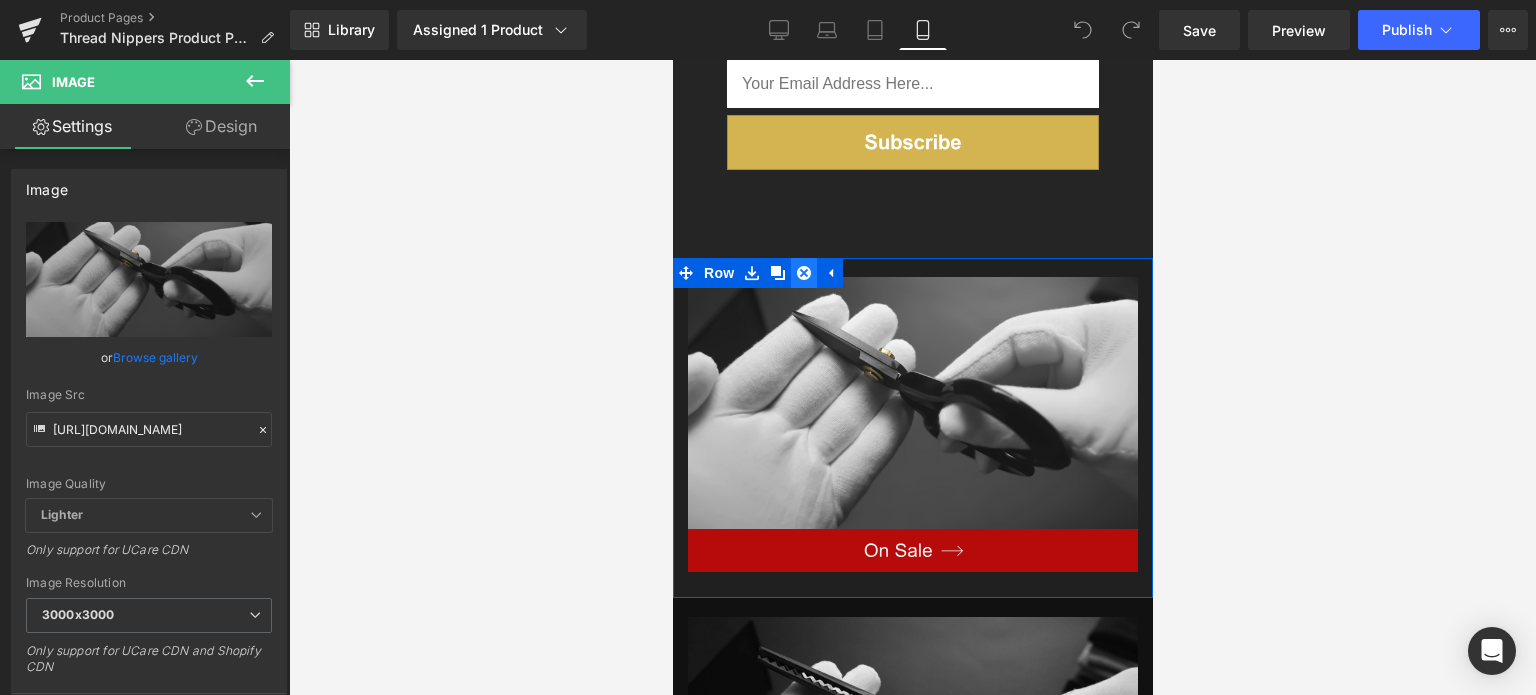 click 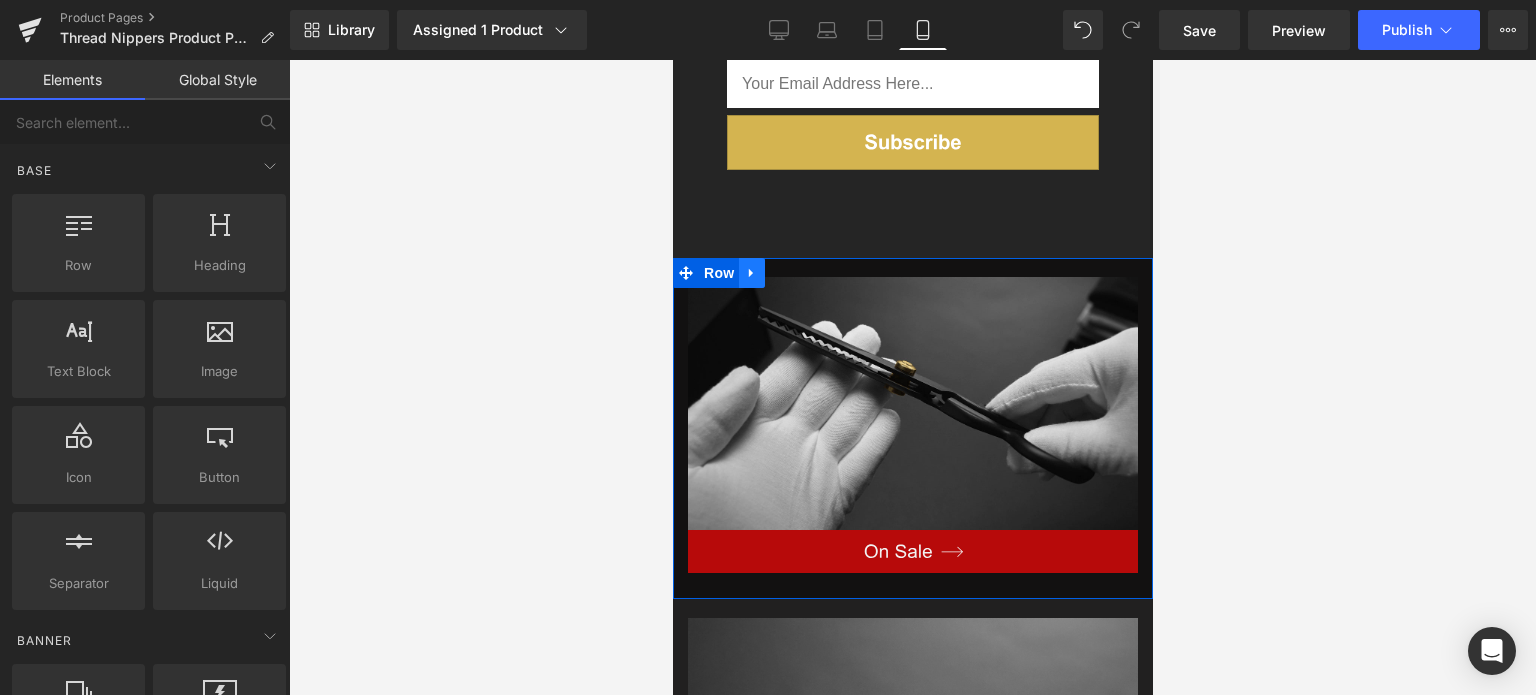 click at bounding box center (751, 273) 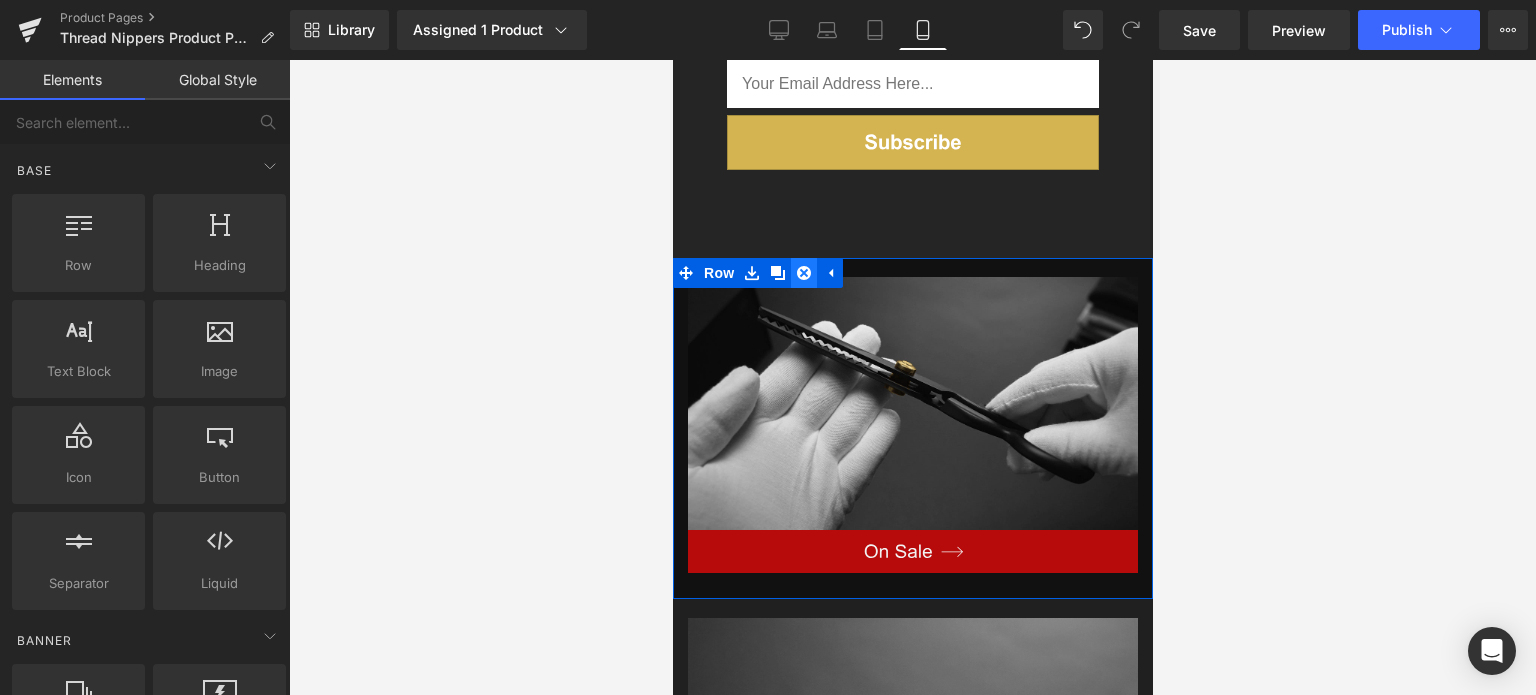 click 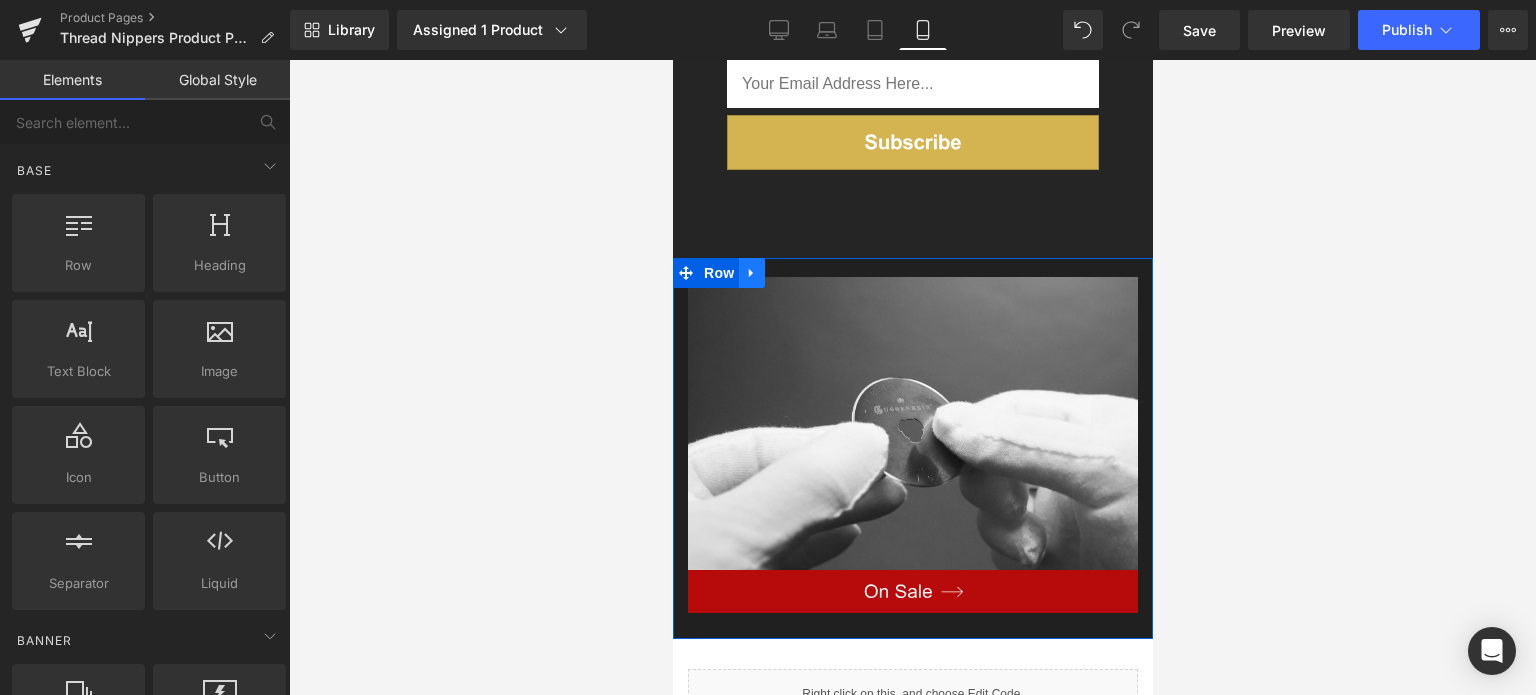click 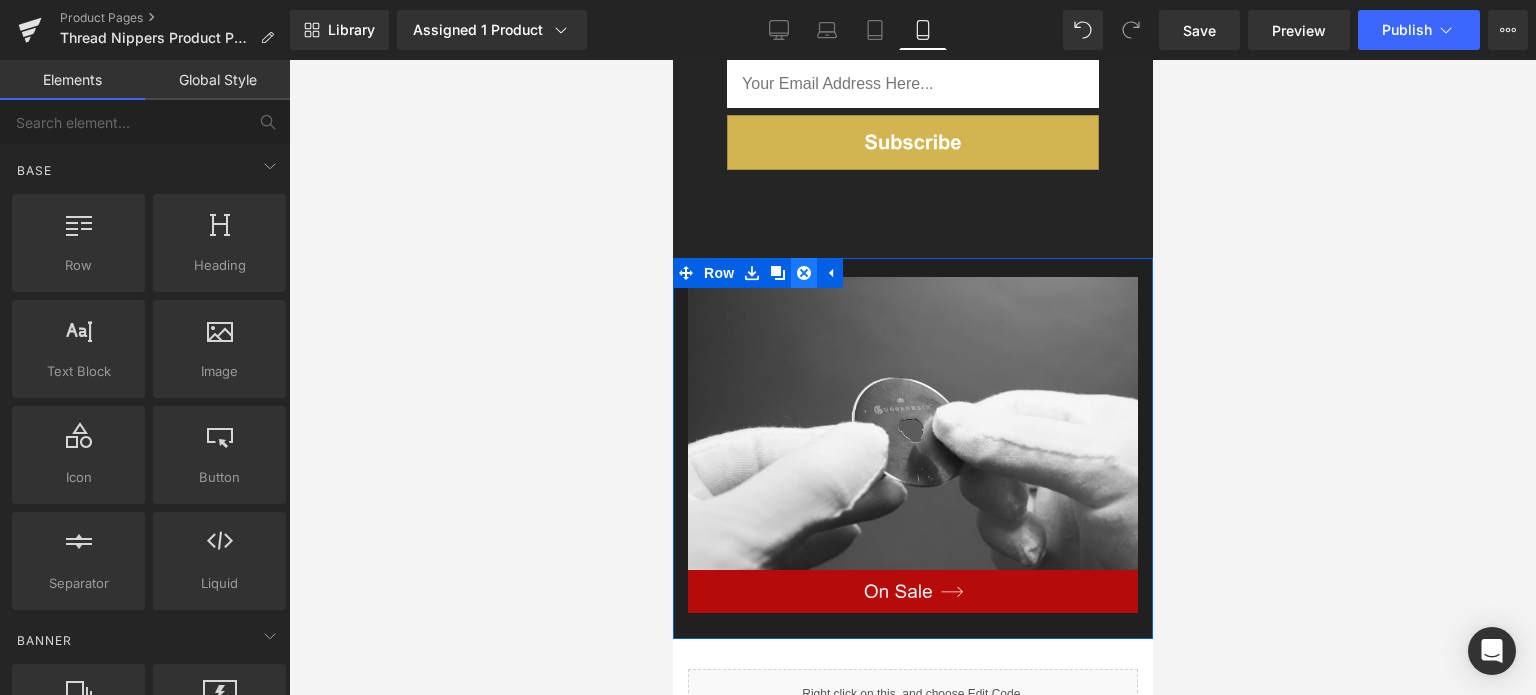click at bounding box center [803, 273] 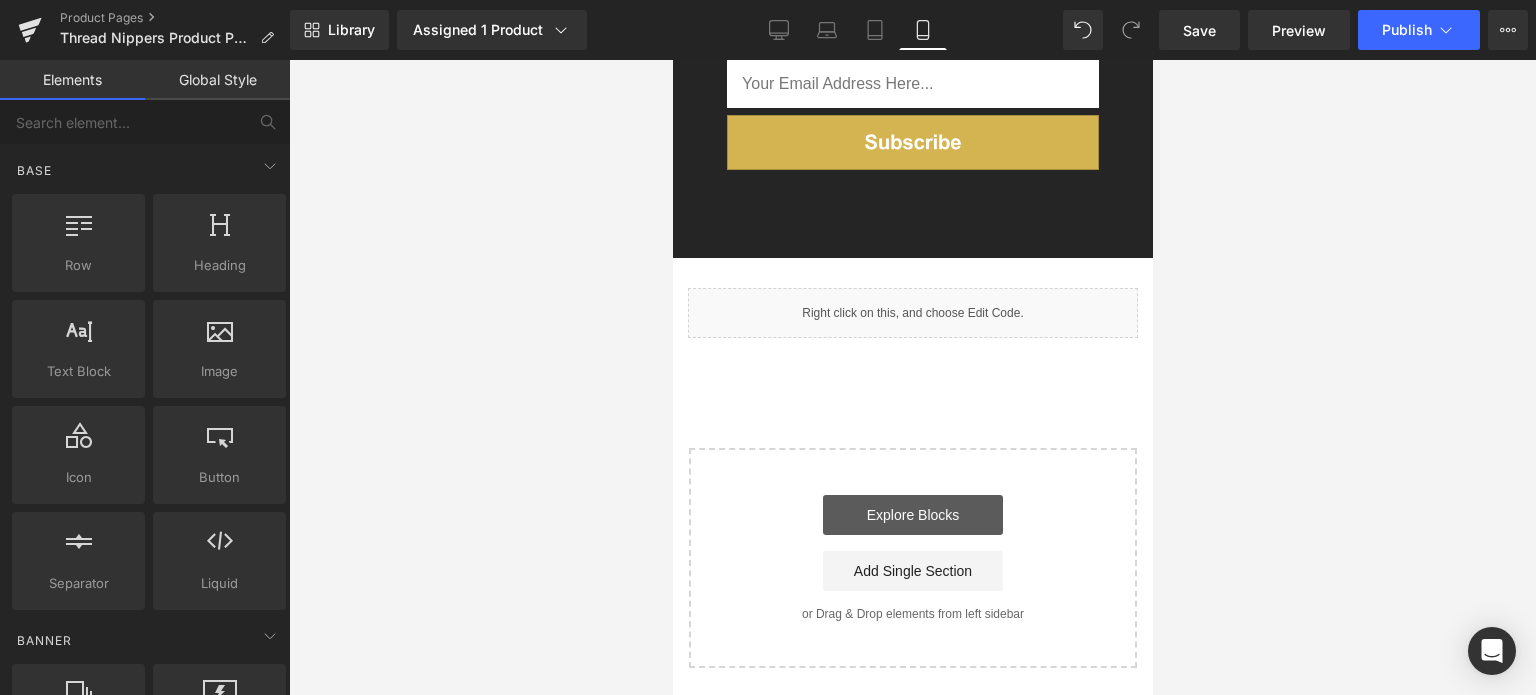 click on "Explore Blocks" at bounding box center (912, 515) 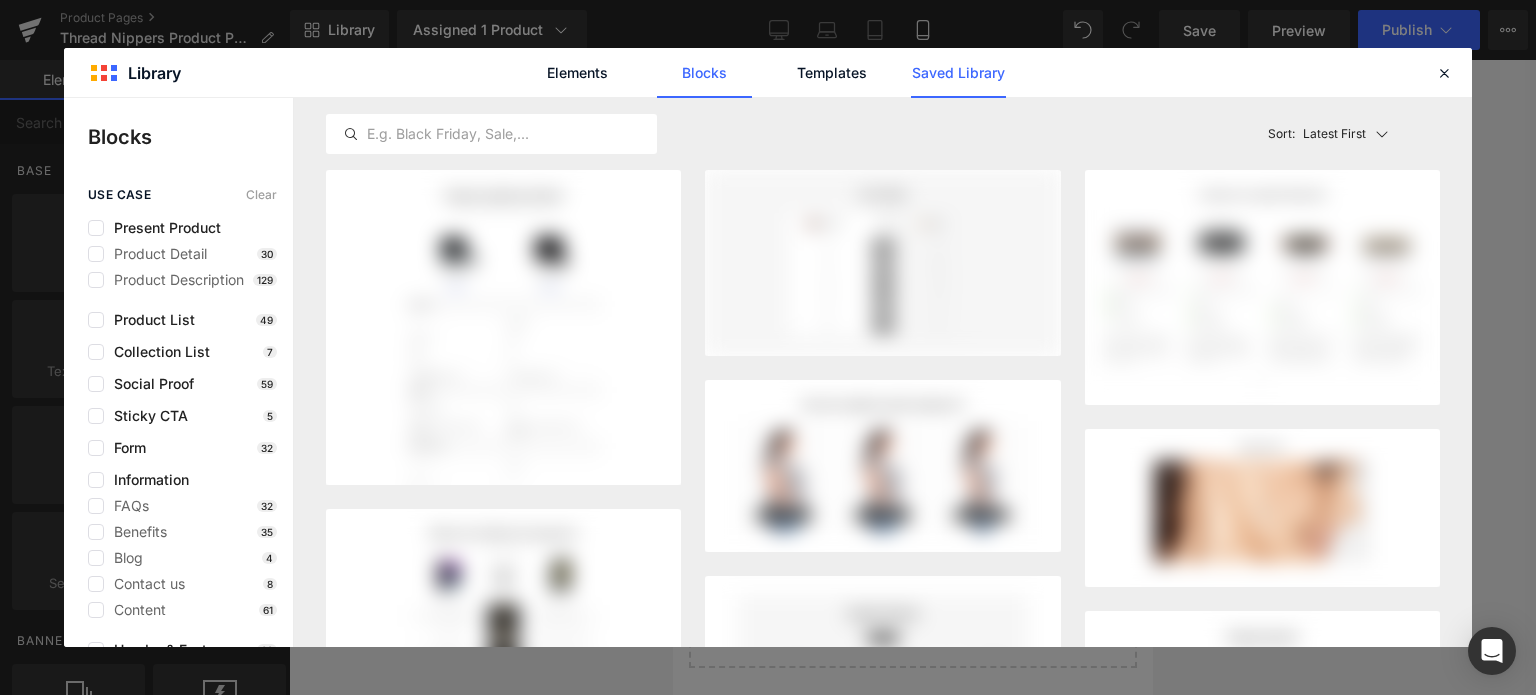 click on "Saved Library" 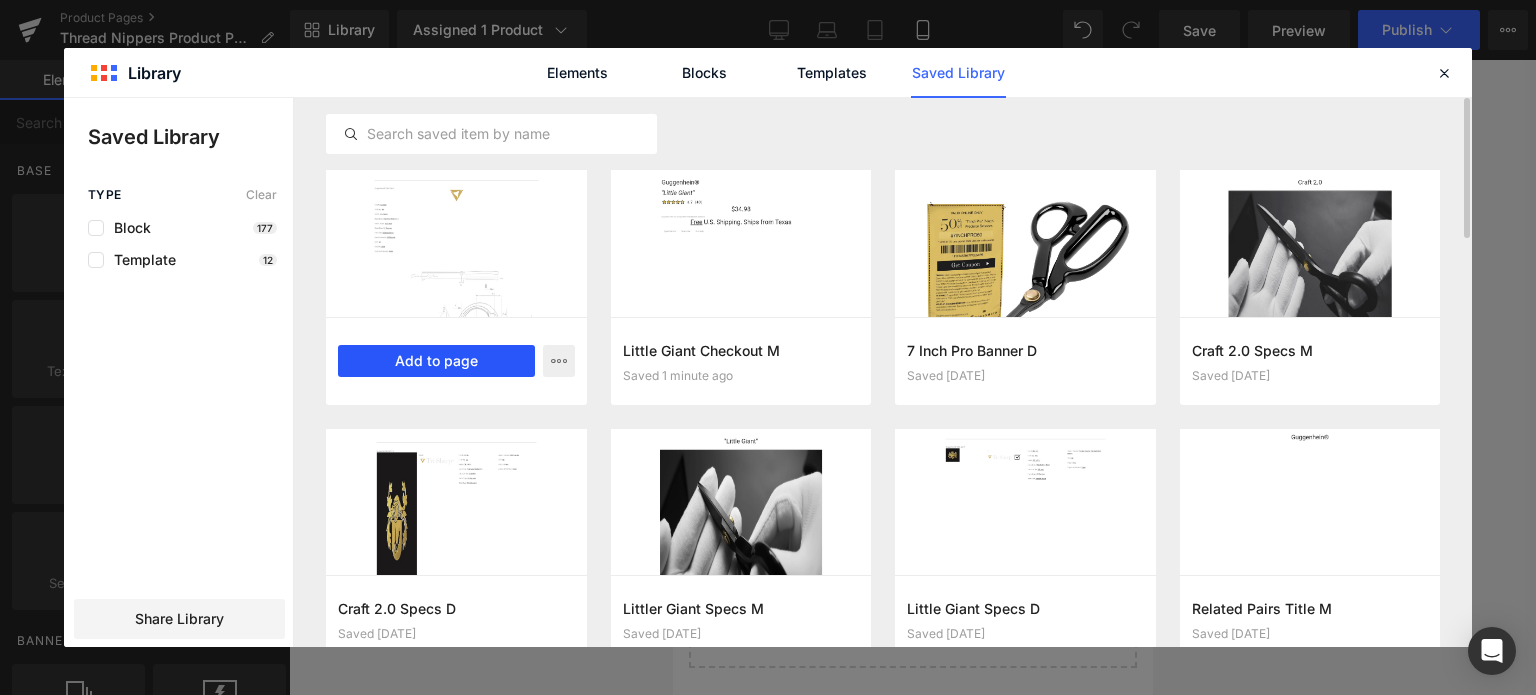 click on "Add to page" at bounding box center [436, 361] 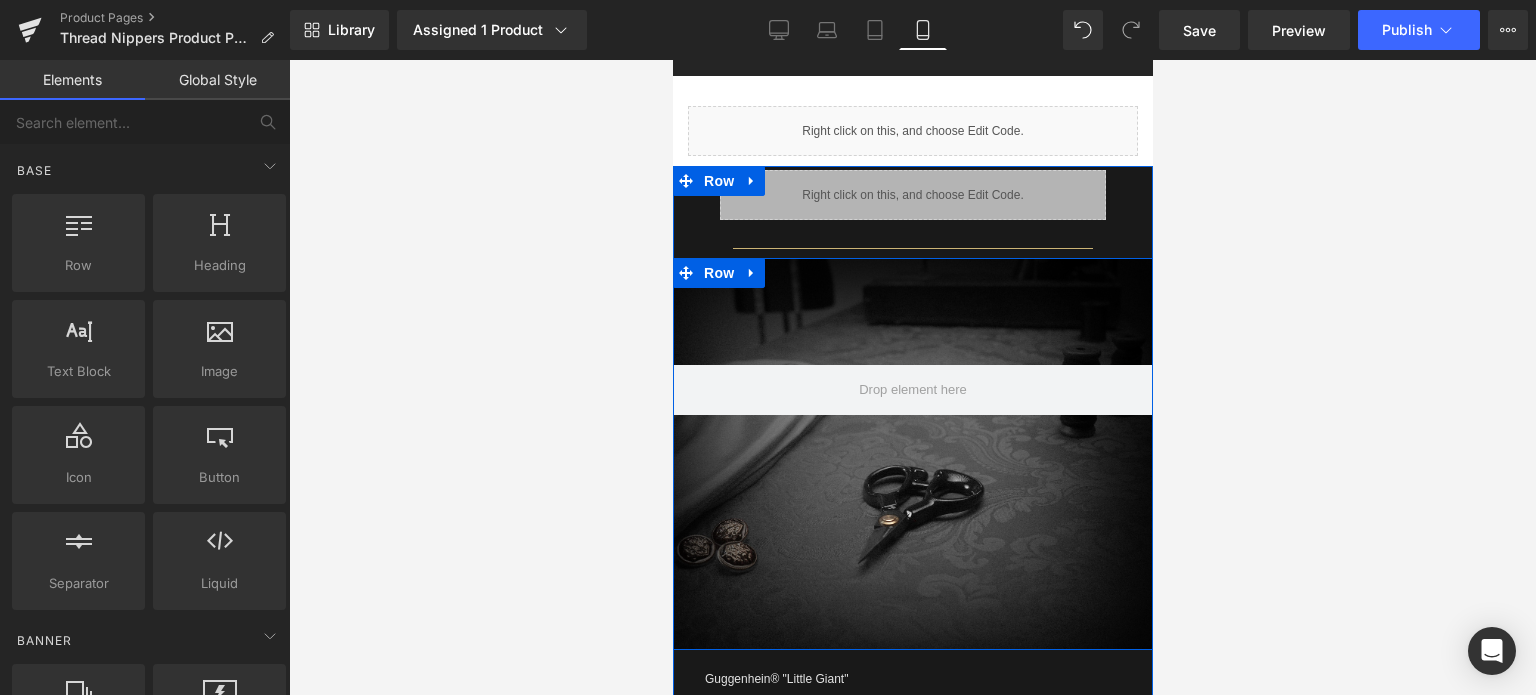 scroll, scrollTop: 3816, scrollLeft: 0, axis: vertical 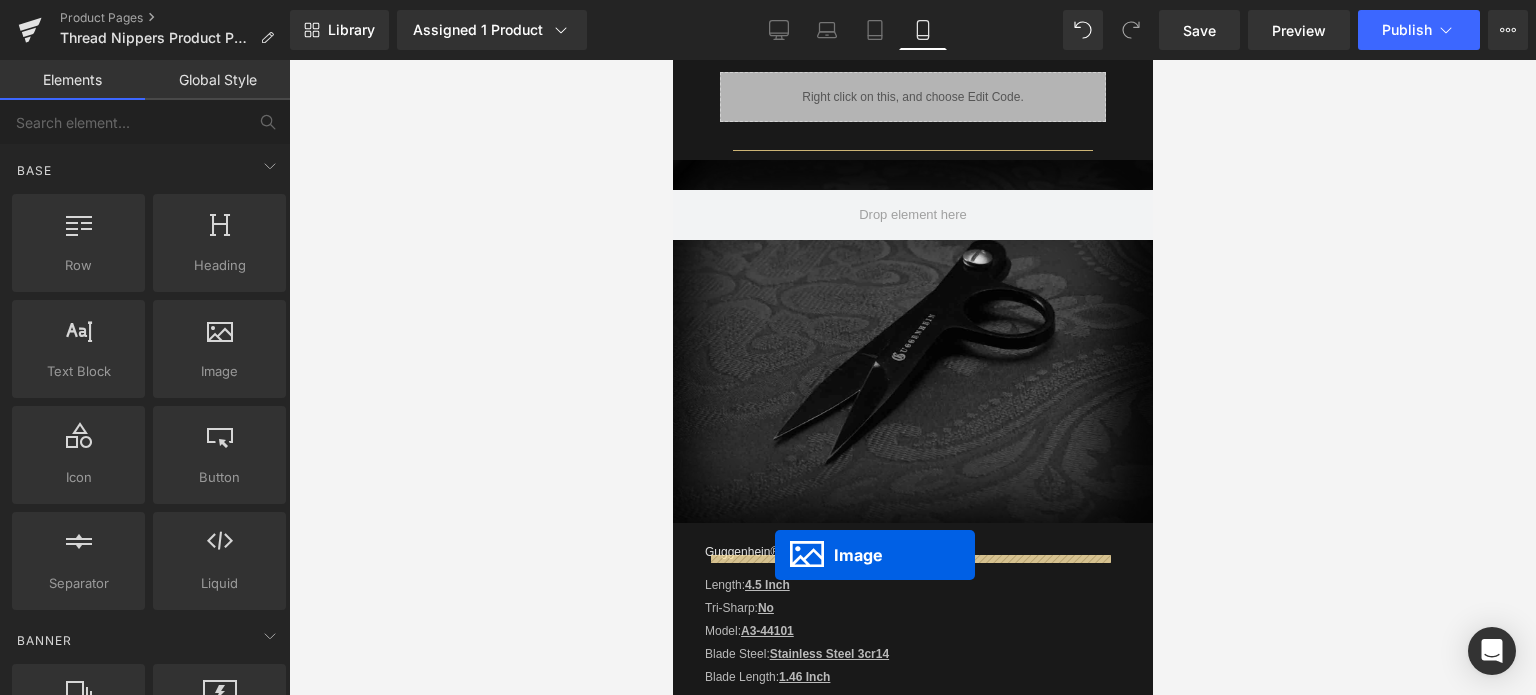 drag, startPoint x: 700, startPoint y: 430, endPoint x: 774, endPoint y: 554, distance: 144.40222 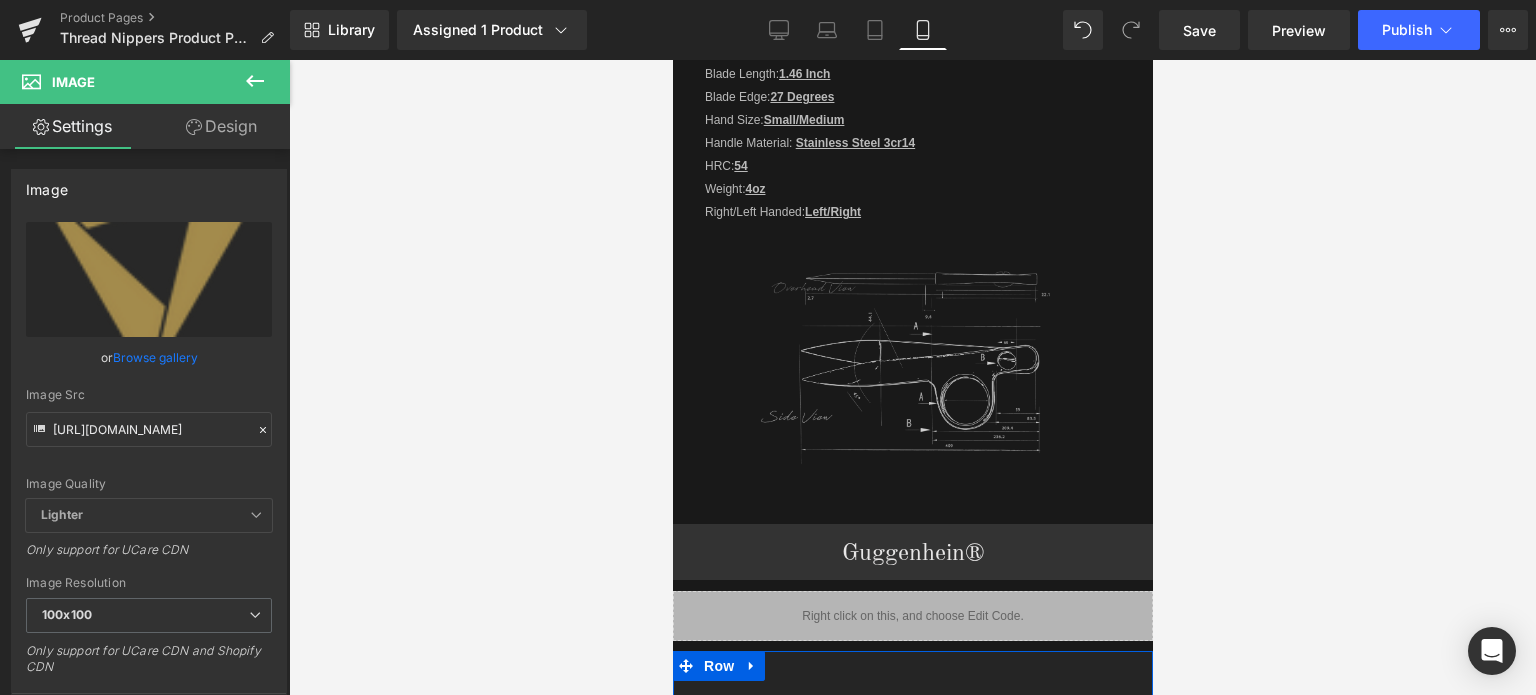 scroll, scrollTop: 1916, scrollLeft: 0, axis: vertical 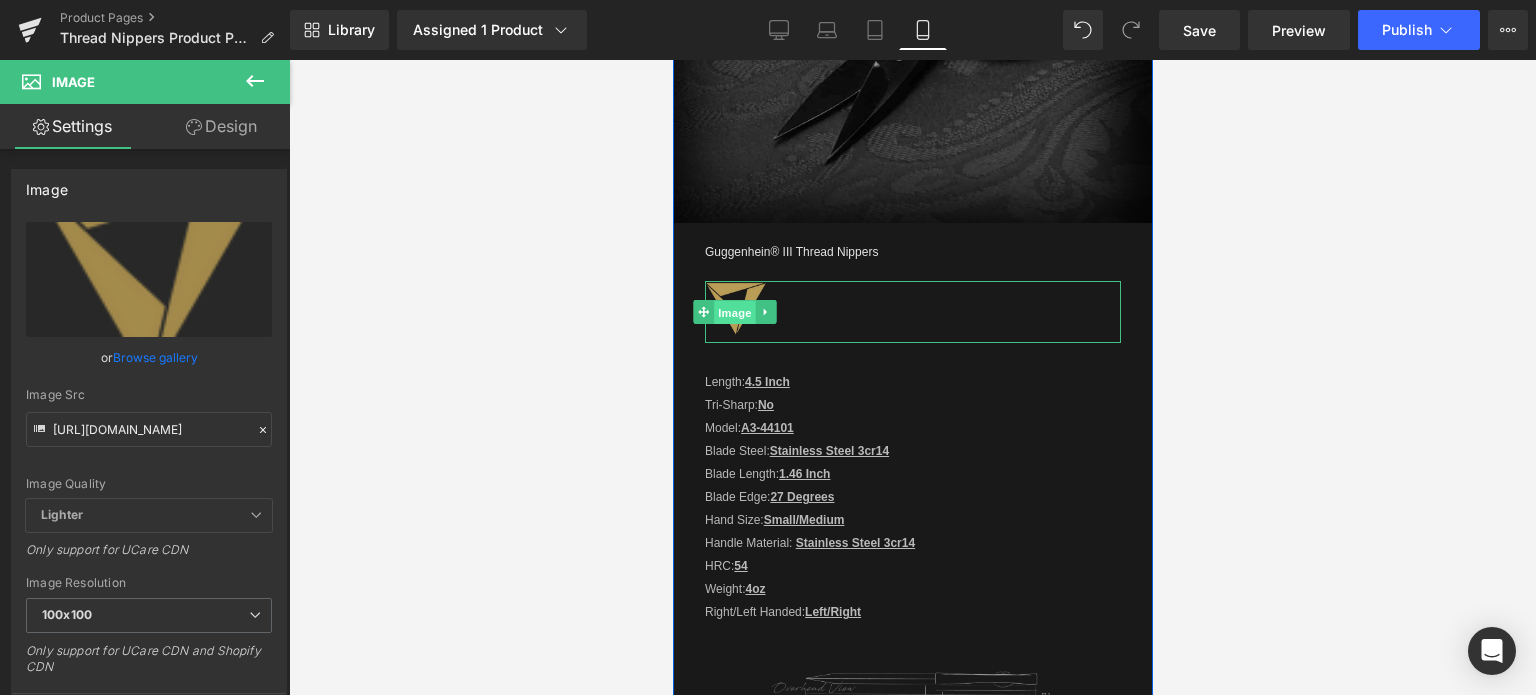 click on "Image" at bounding box center [734, 313] 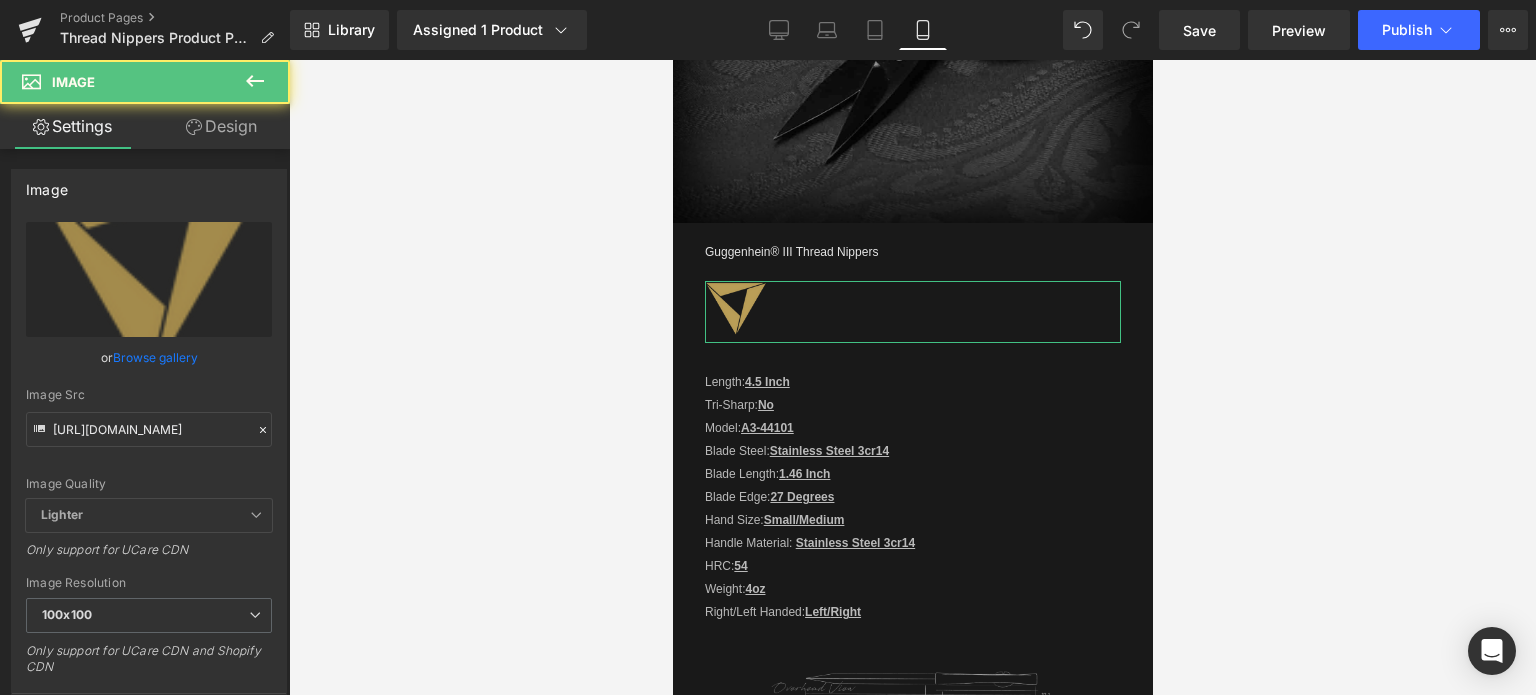 click on "Design" at bounding box center [221, 126] 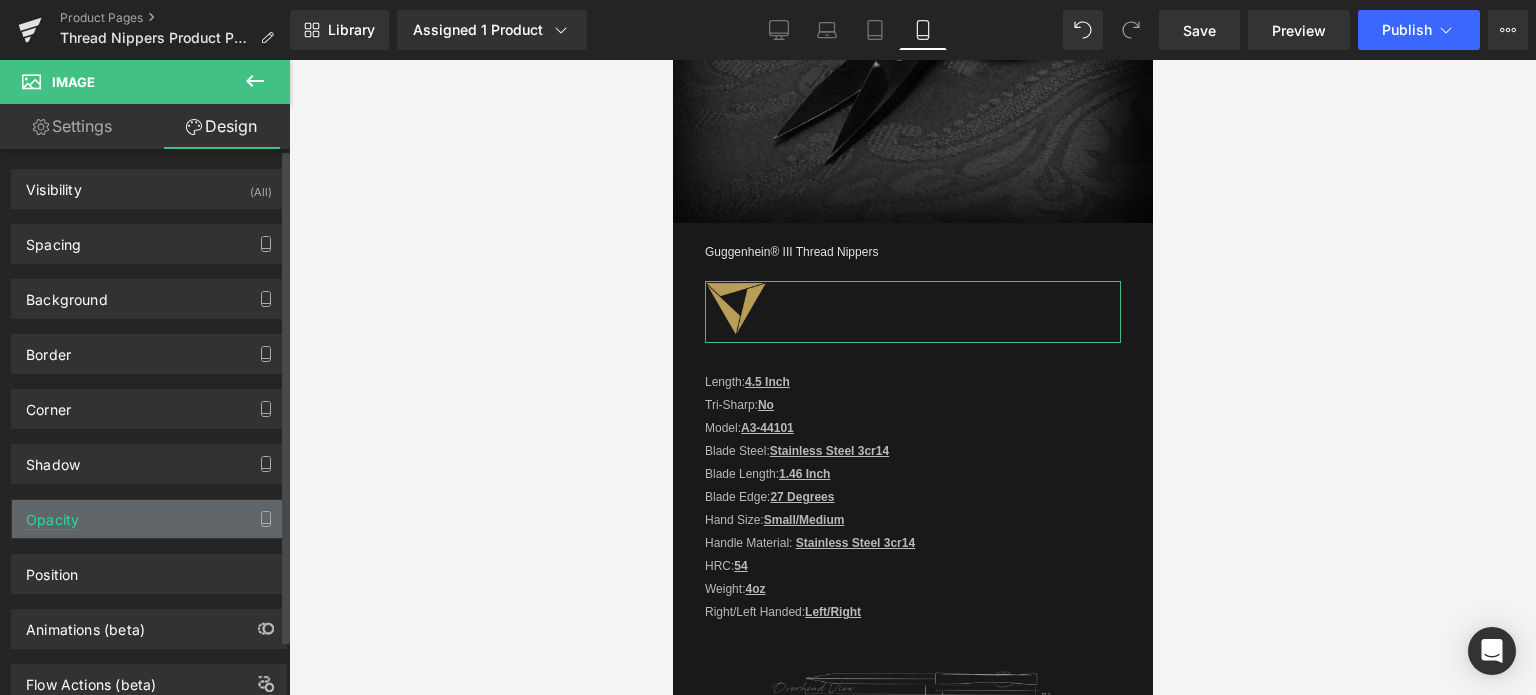 click on "Opacity" at bounding box center [149, 519] 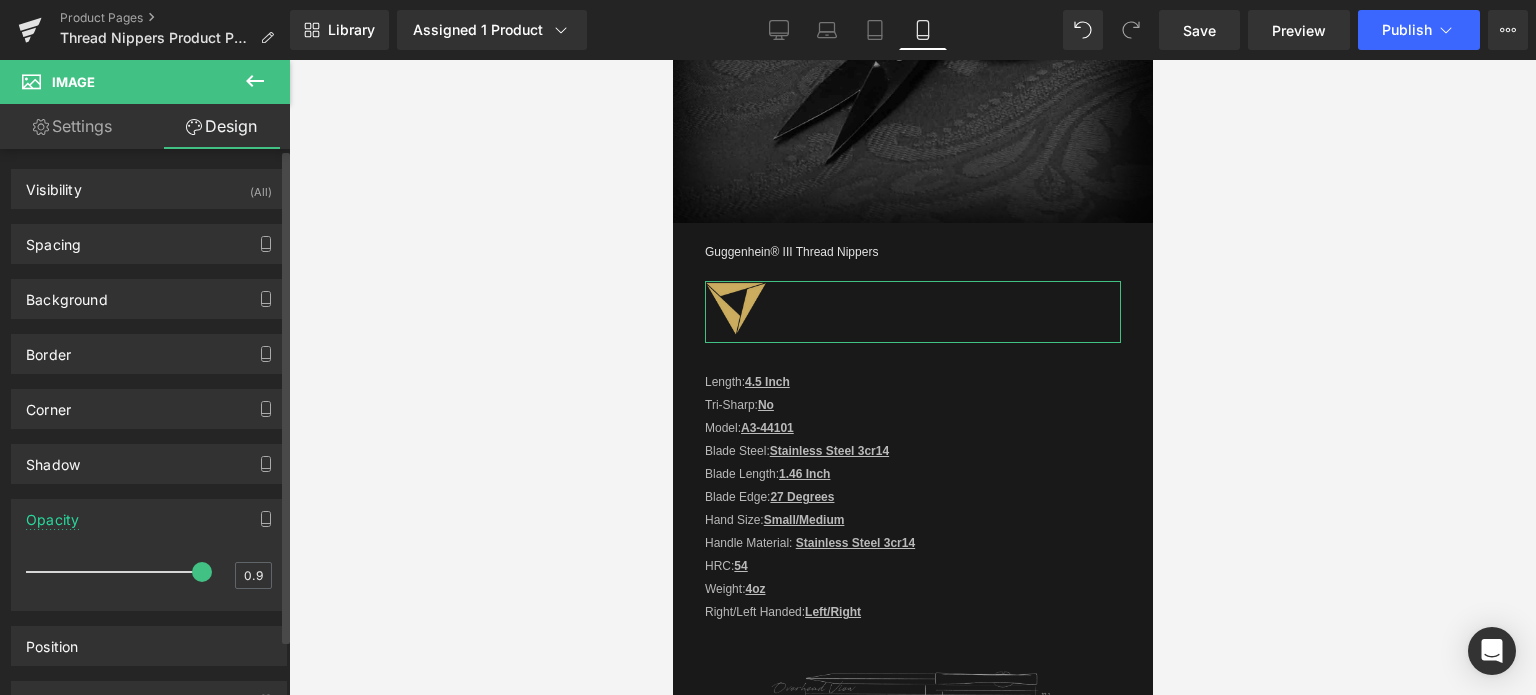 drag, startPoint x: 172, startPoint y: 565, endPoint x: 212, endPoint y: 564, distance: 40.012497 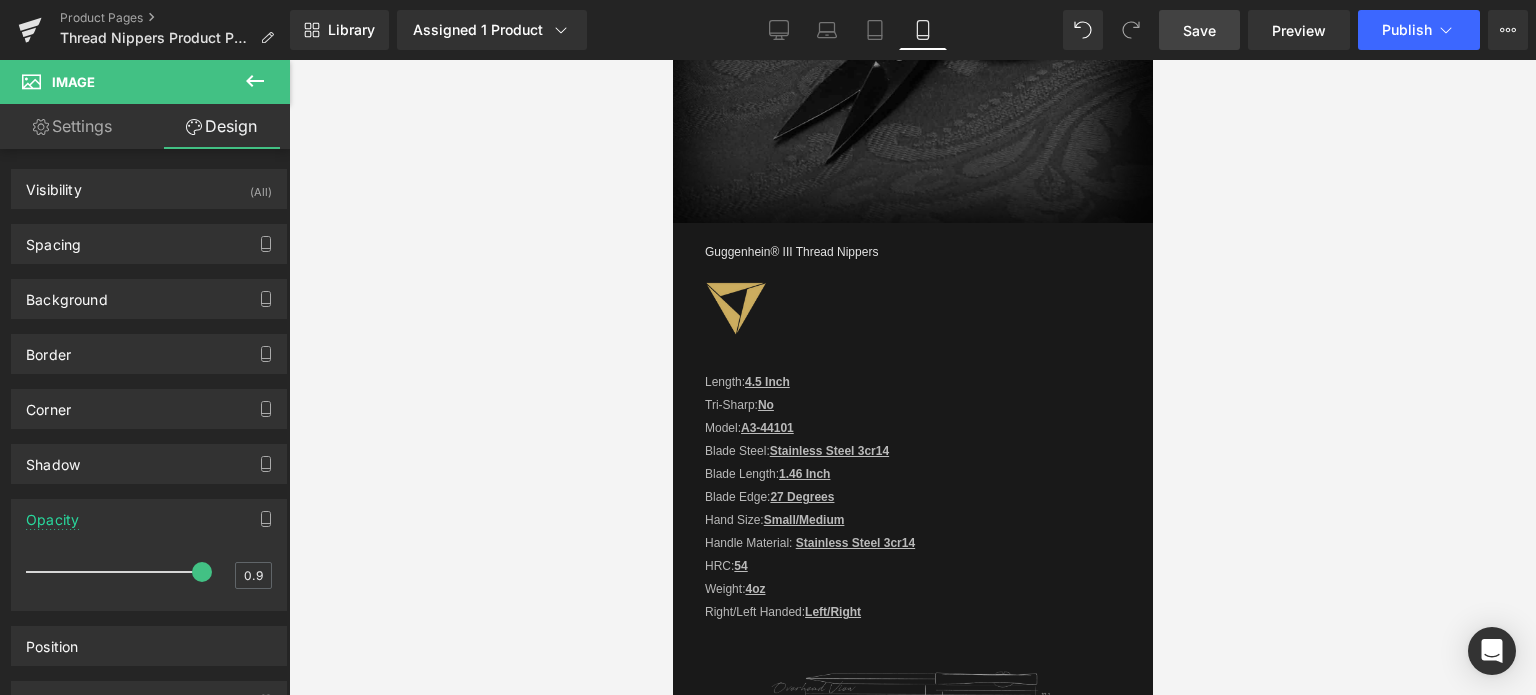 click on "Save" at bounding box center (1199, 30) 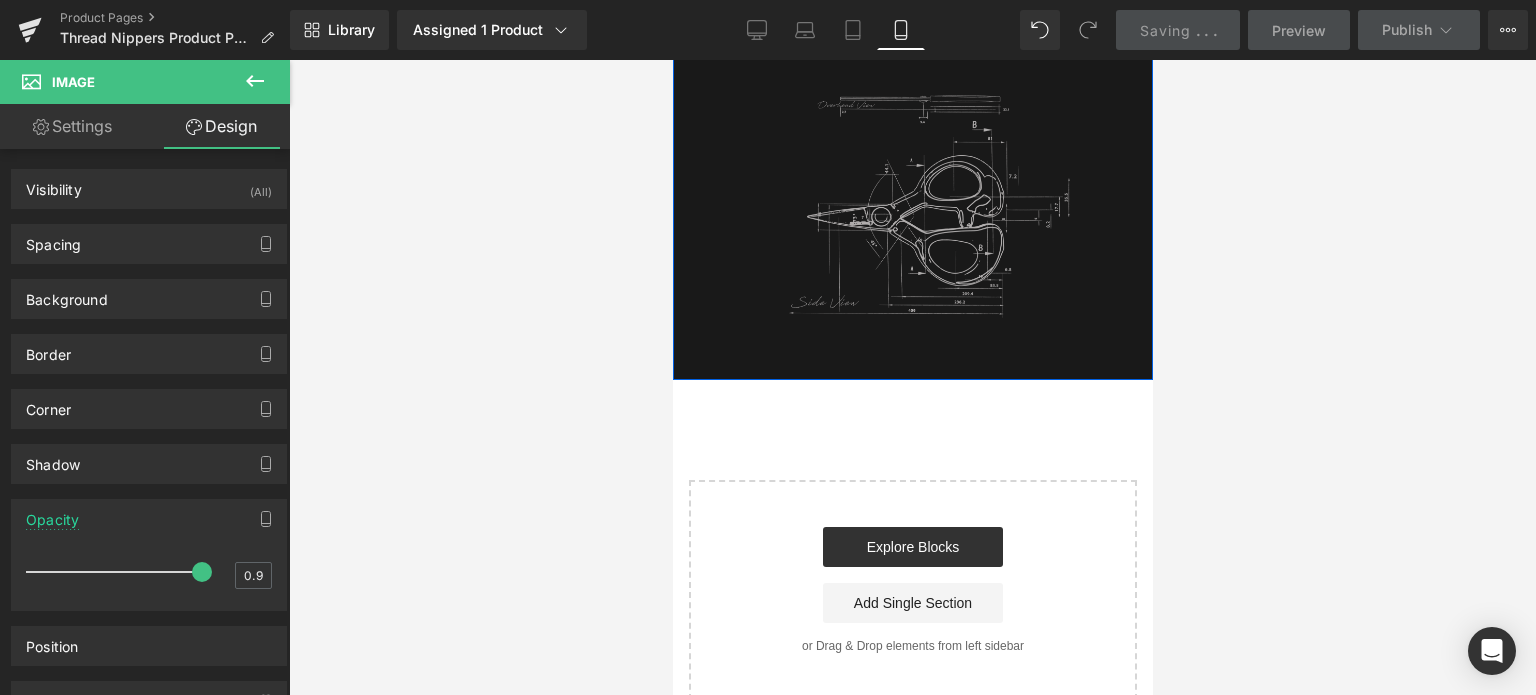 scroll, scrollTop: 4666, scrollLeft: 0, axis: vertical 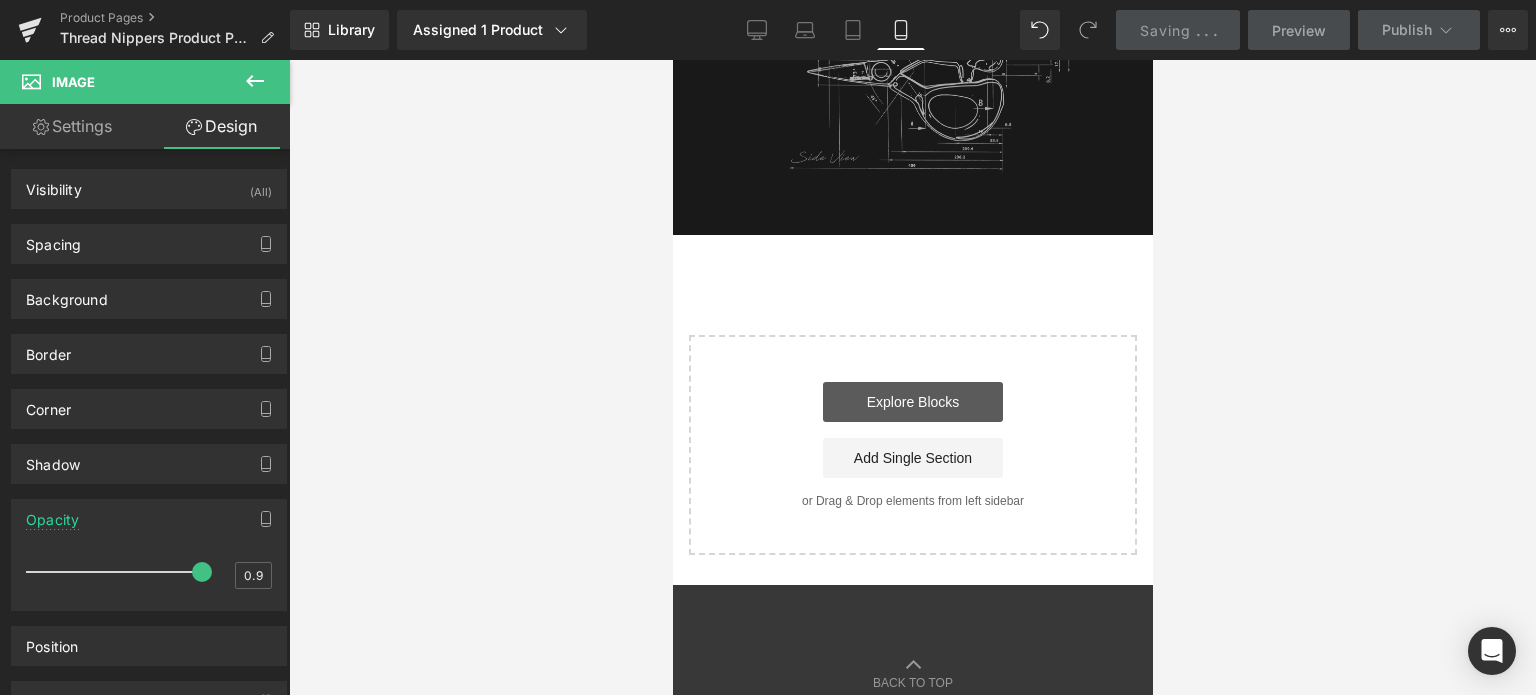 click on "Explore Blocks" at bounding box center [912, 402] 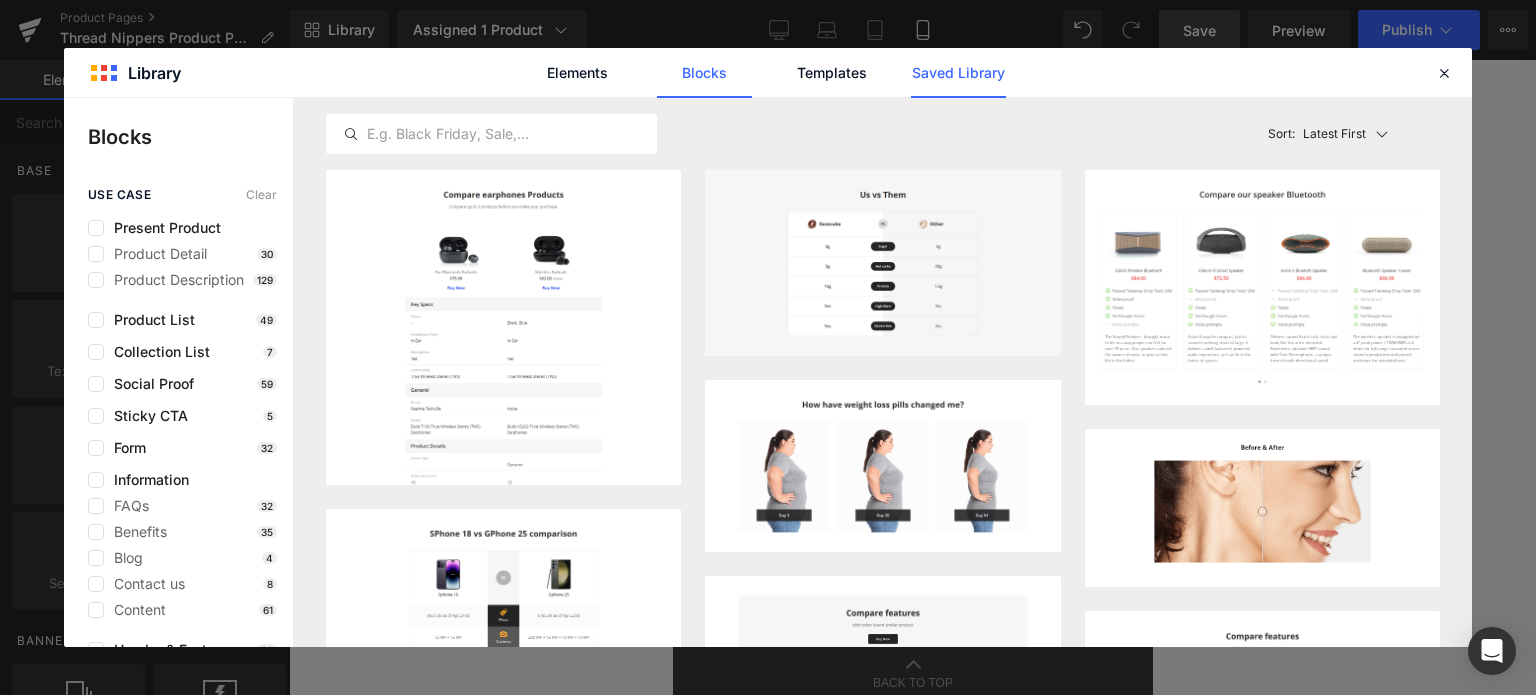 click on "Saved Library" 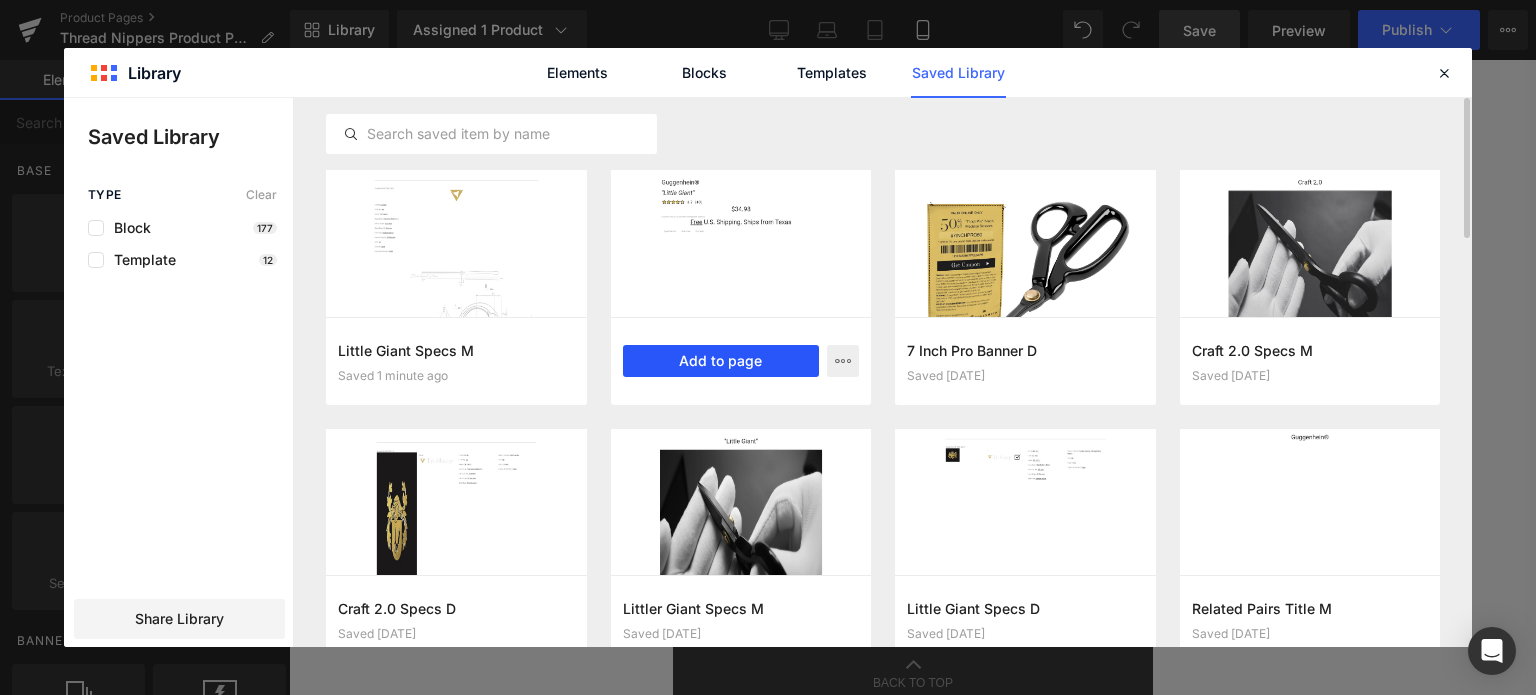 click on "Add to page" at bounding box center [721, 361] 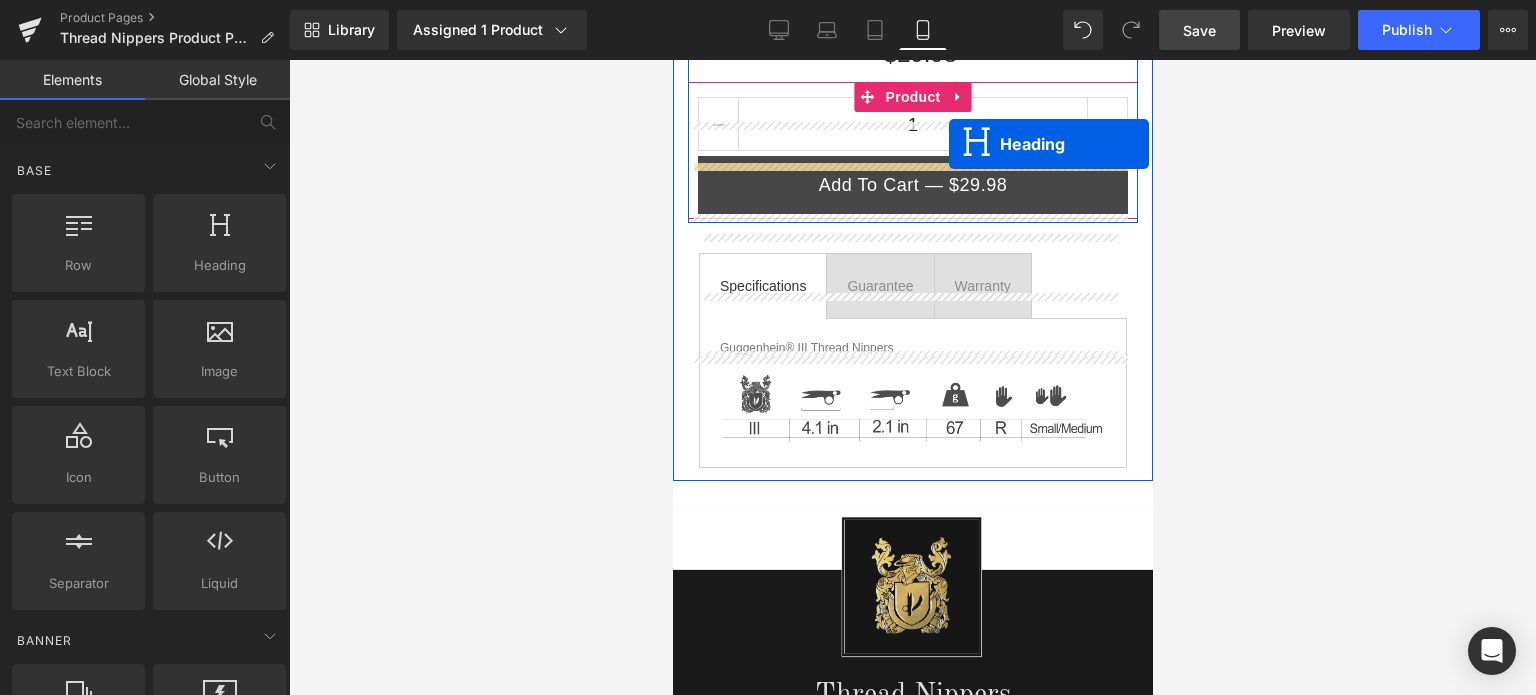 scroll, scrollTop: 811, scrollLeft: 0, axis: vertical 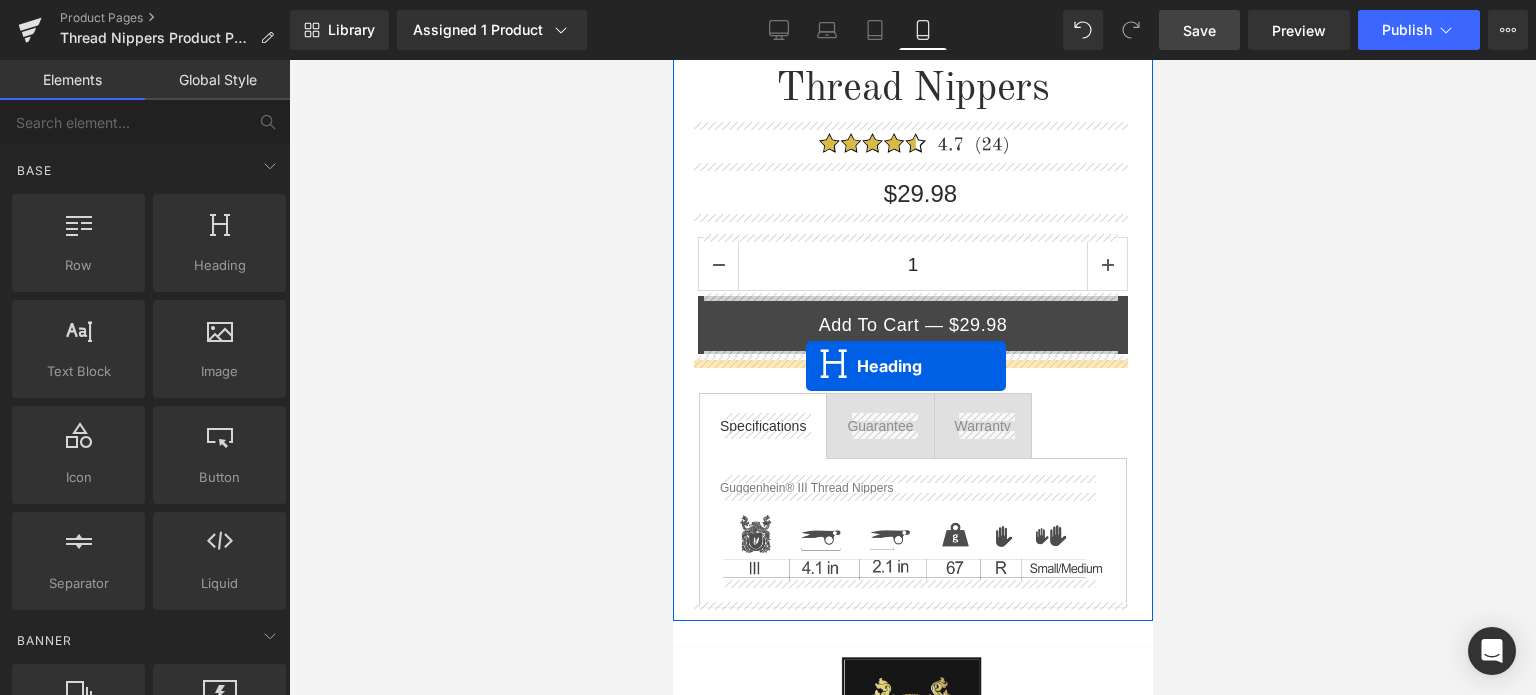 drag, startPoint x: 856, startPoint y: 549, endPoint x: 805, endPoint y: 366, distance: 189.97368 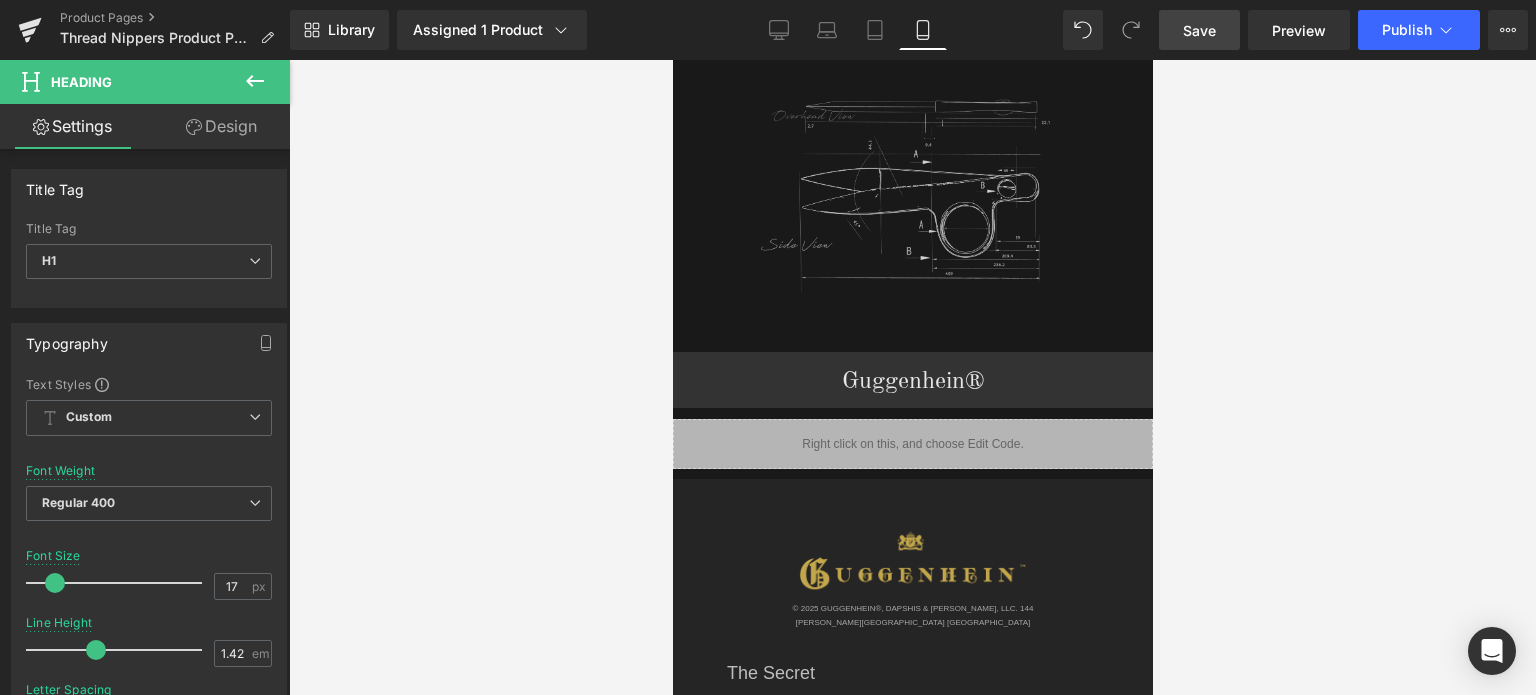 scroll, scrollTop: 2349, scrollLeft: 0, axis: vertical 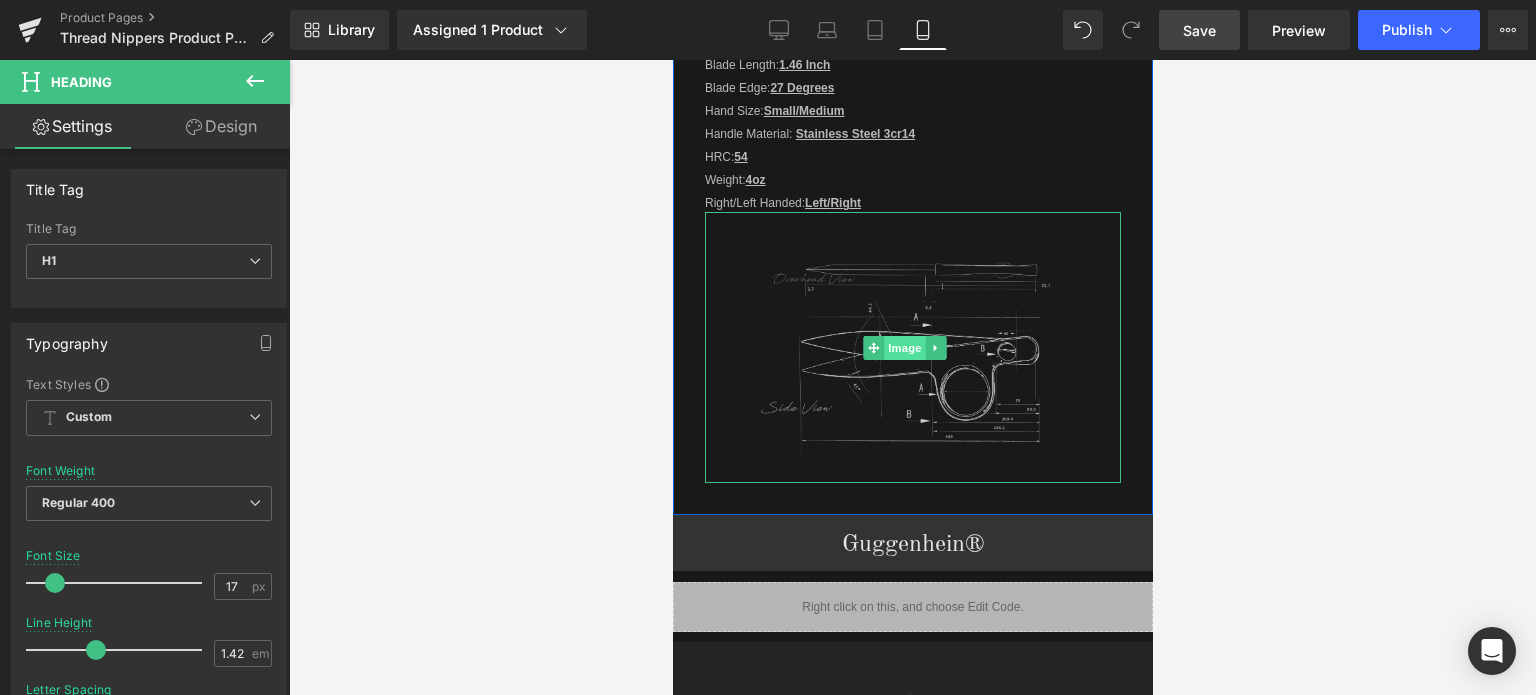 click on "Image" at bounding box center [905, 348] 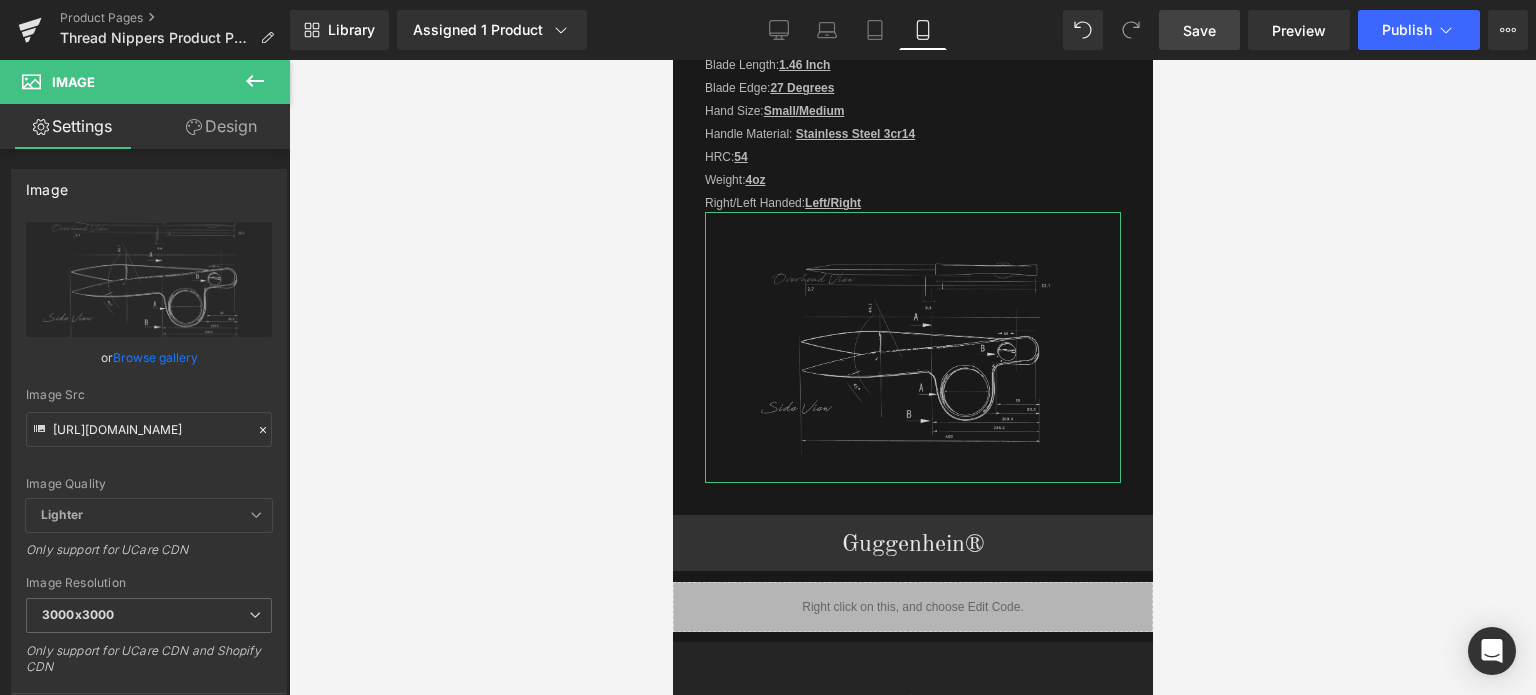 click on "Design" at bounding box center [221, 126] 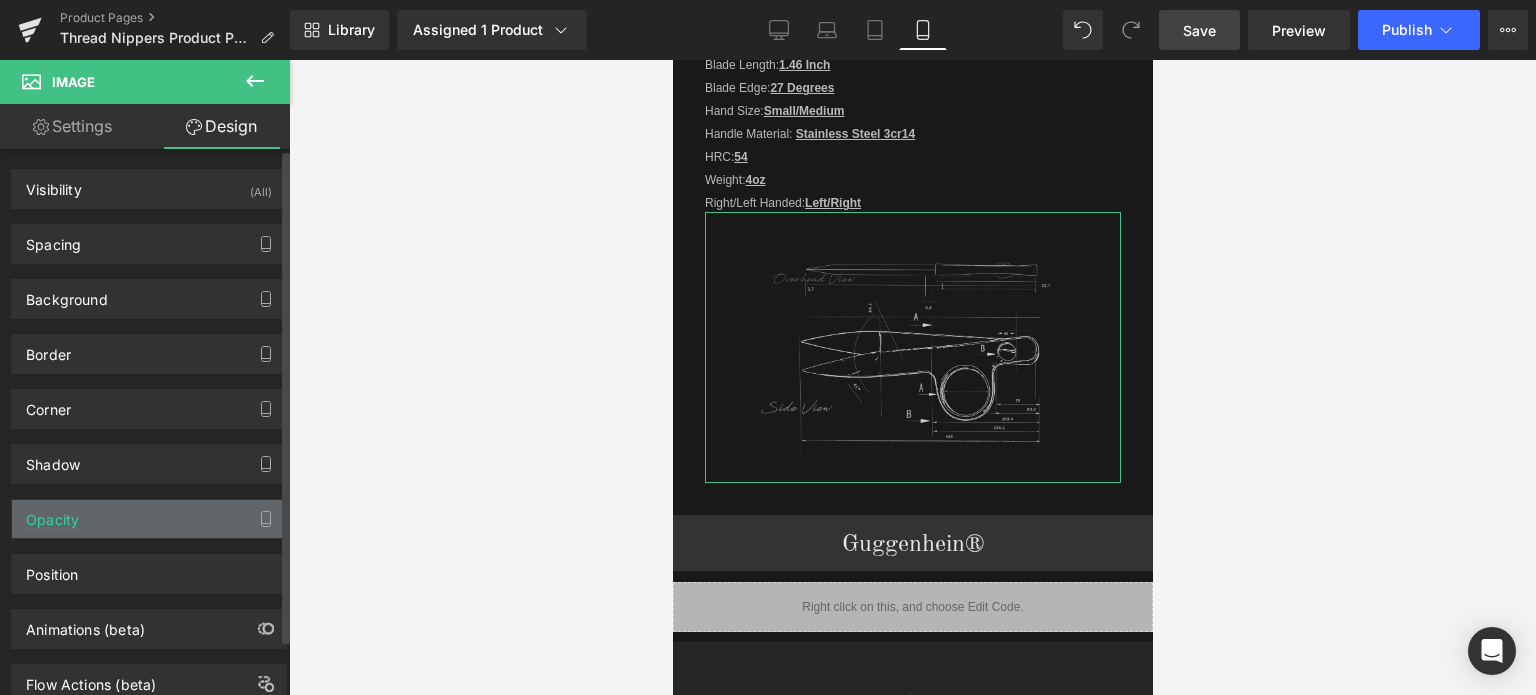 click on "Opacity" at bounding box center (149, 519) 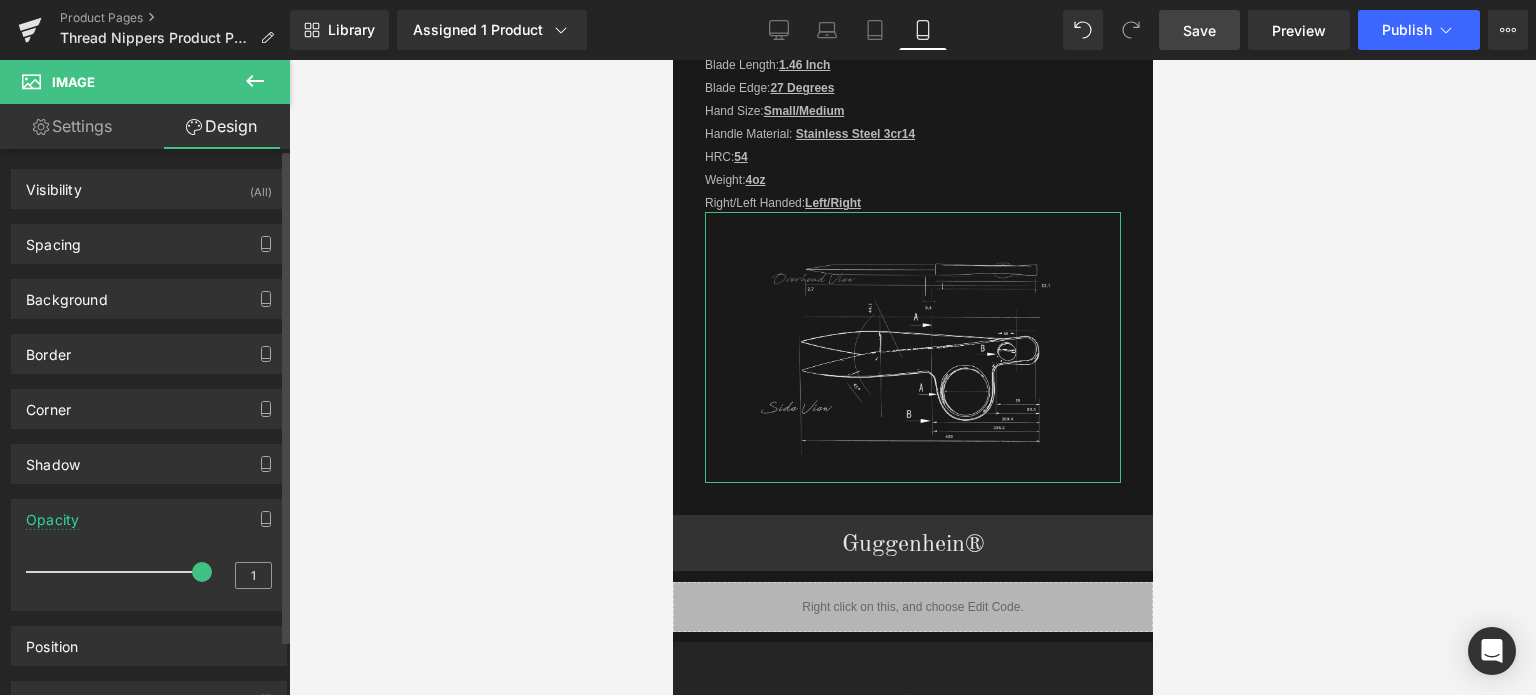 drag, startPoint x: 152, startPoint y: 564, endPoint x: 242, endPoint y: 562, distance: 90.02222 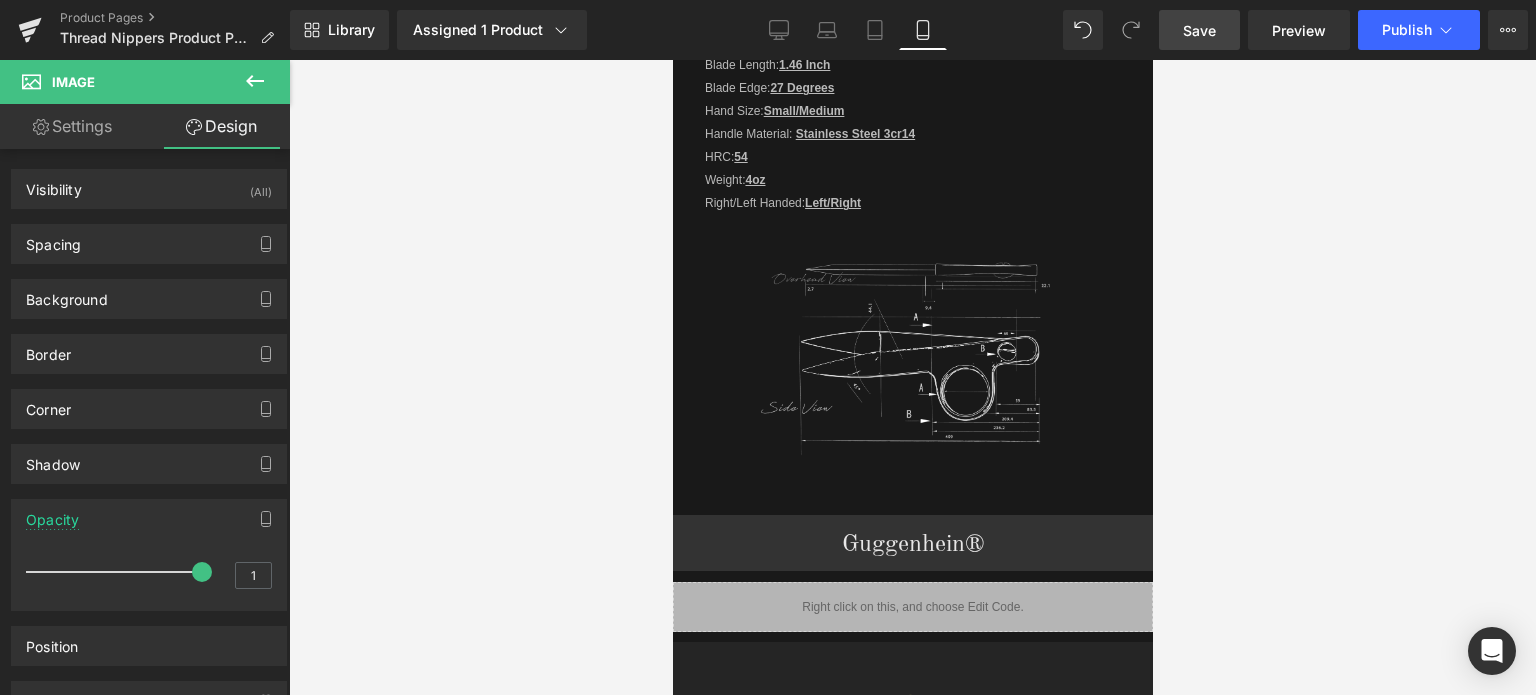 click on "Save" at bounding box center [1199, 30] 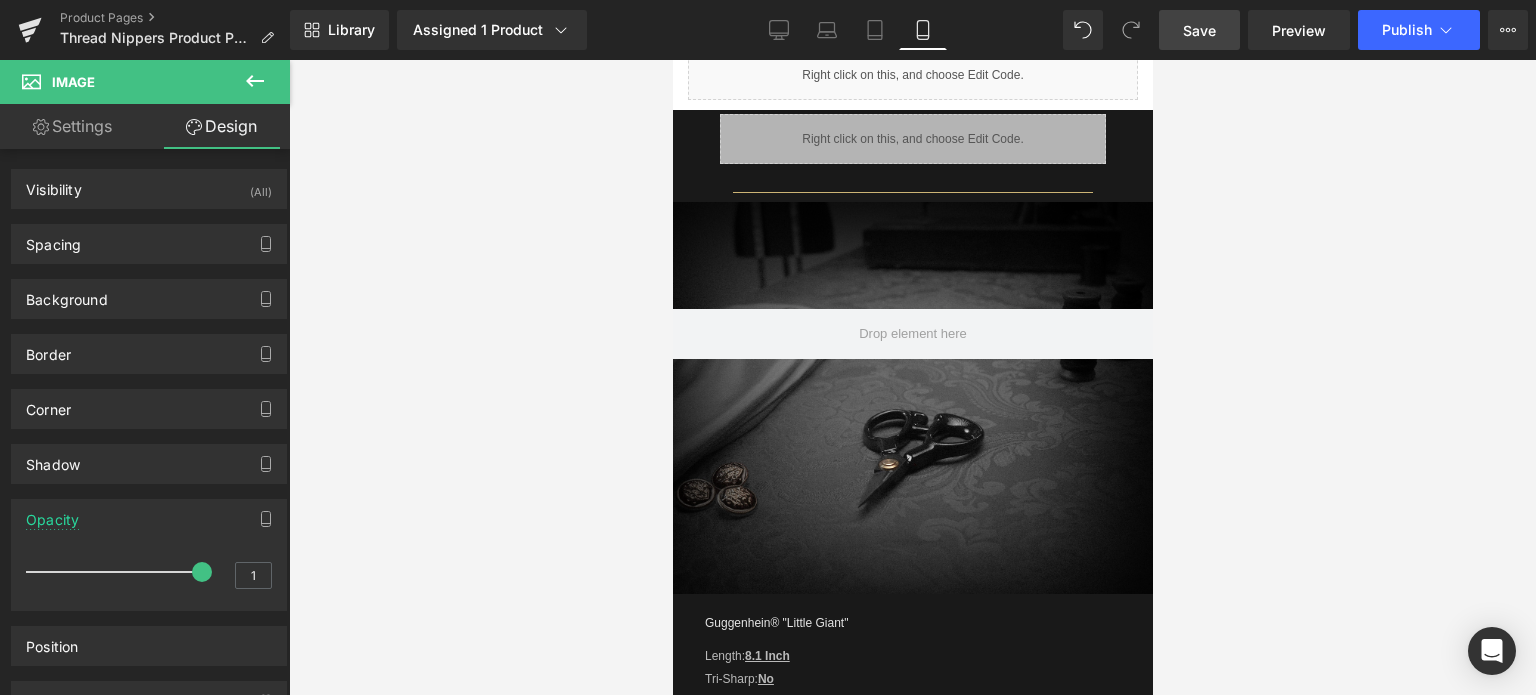 scroll, scrollTop: 3606, scrollLeft: 0, axis: vertical 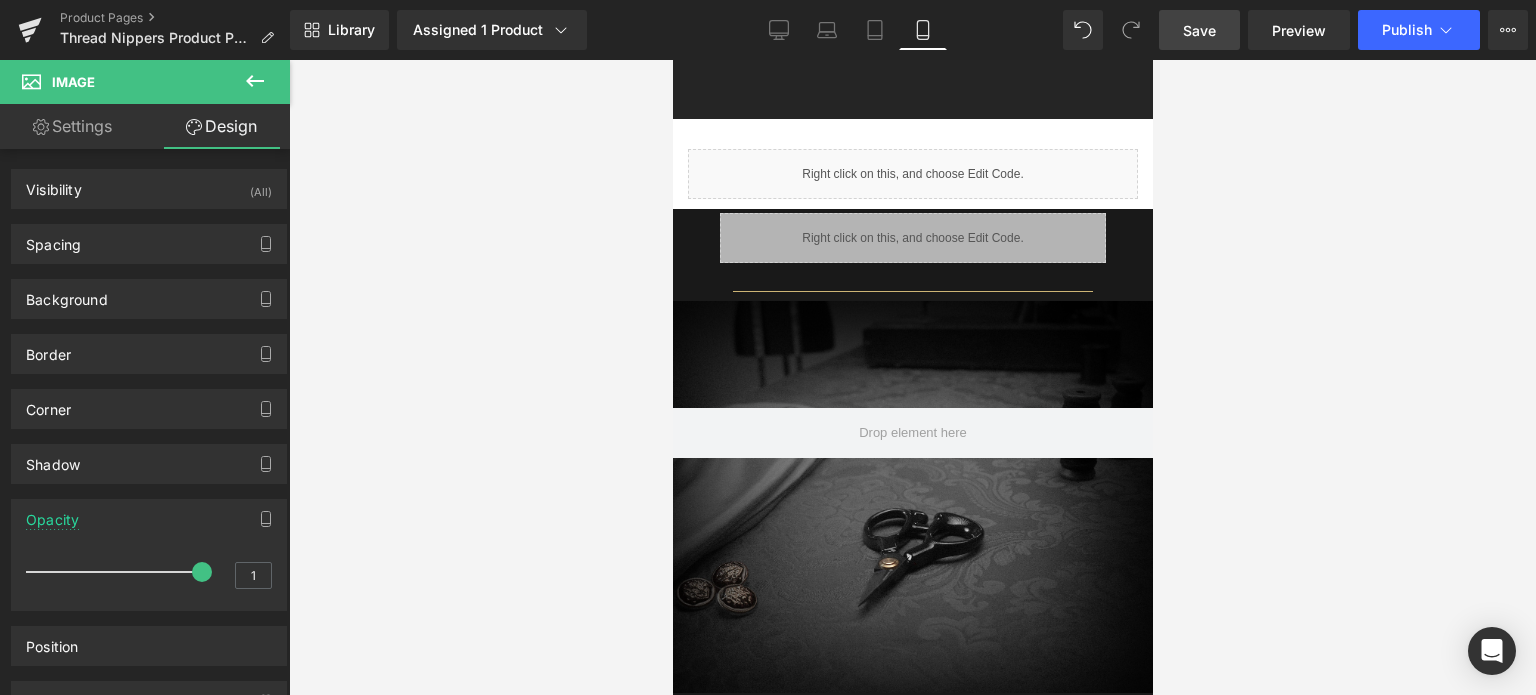 drag, startPoint x: 1146, startPoint y: 332, endPoint x: 1924, endPoint y: 487, distance: 793.29 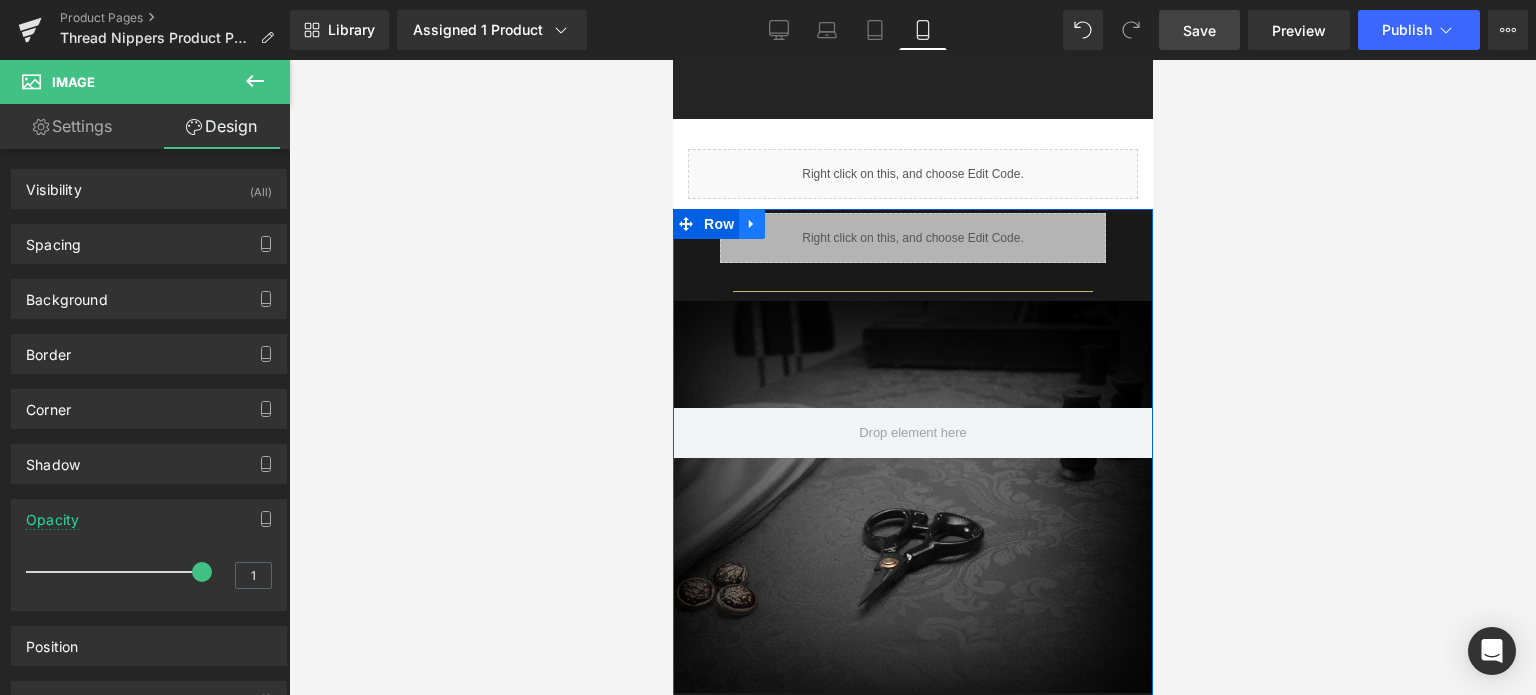 click at bounding box center (751, 224) 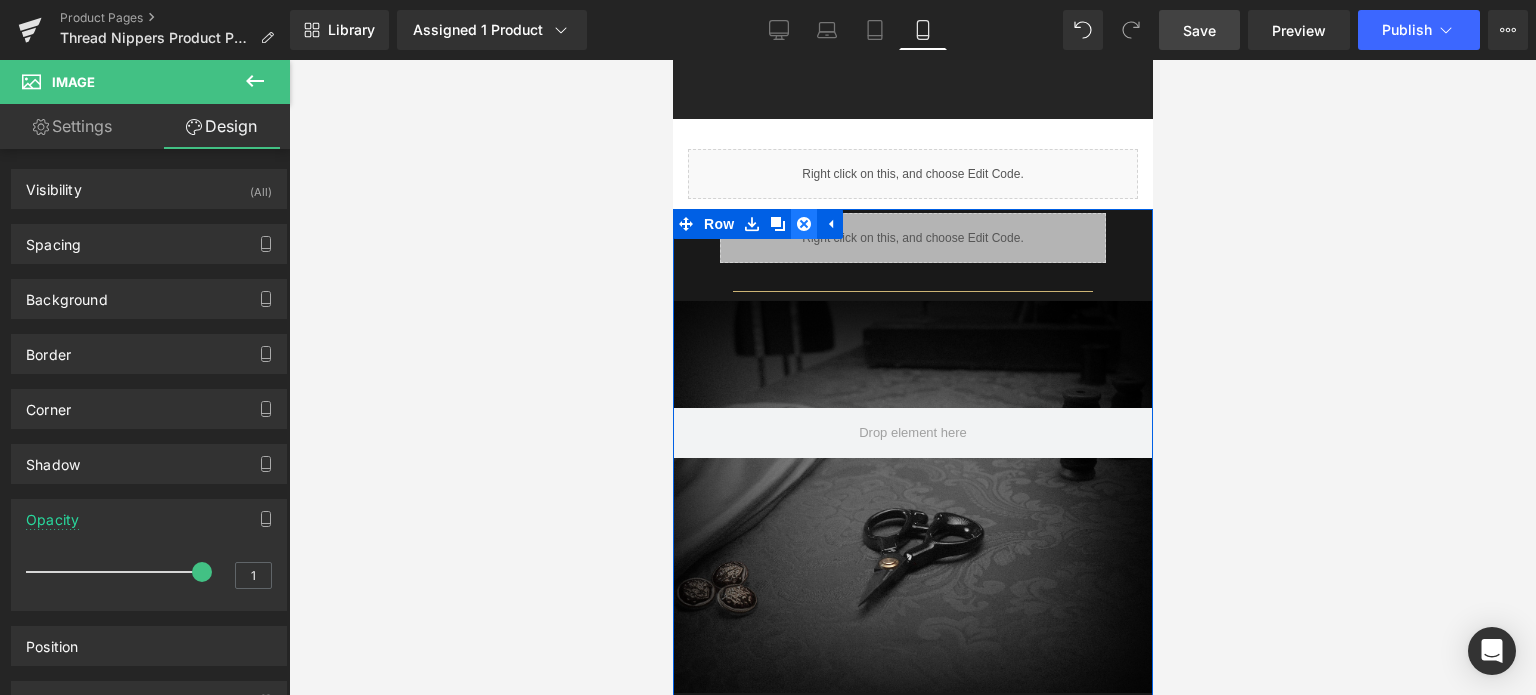 click 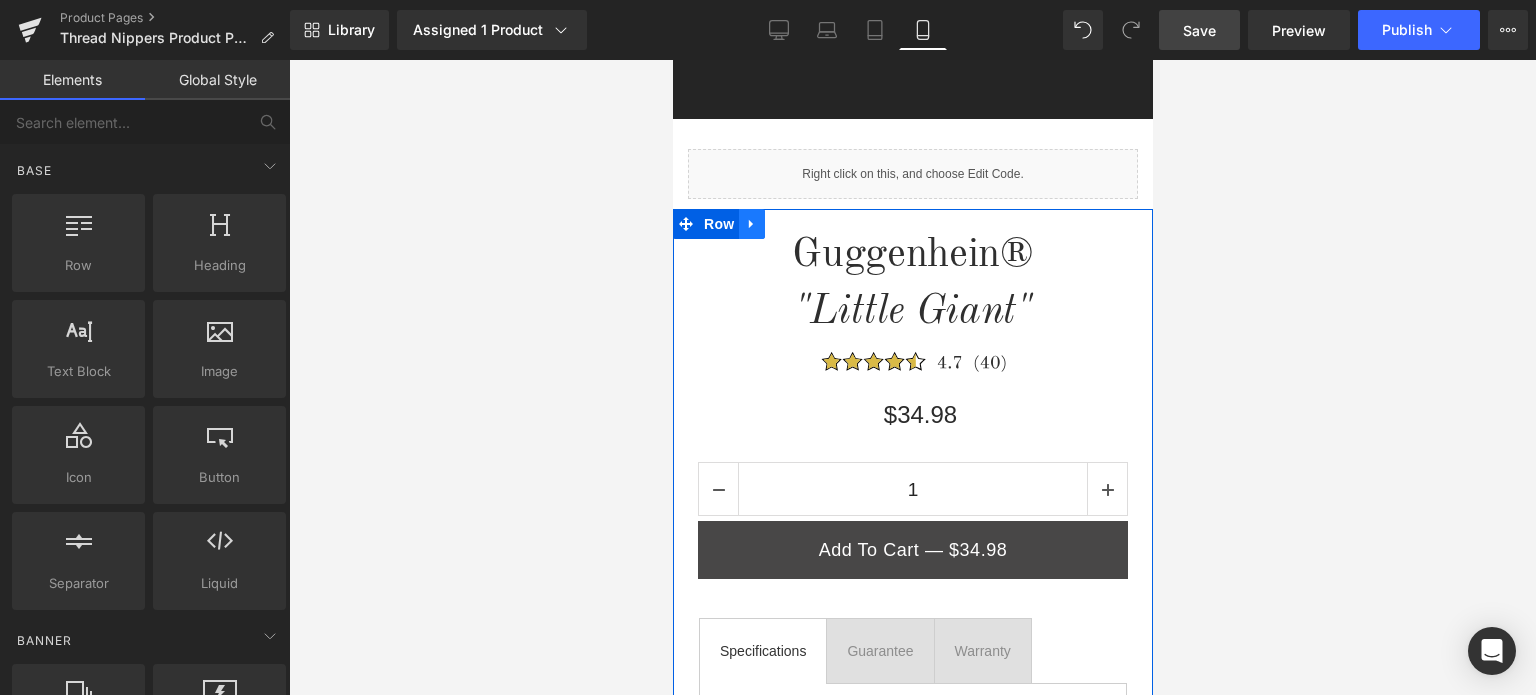 click 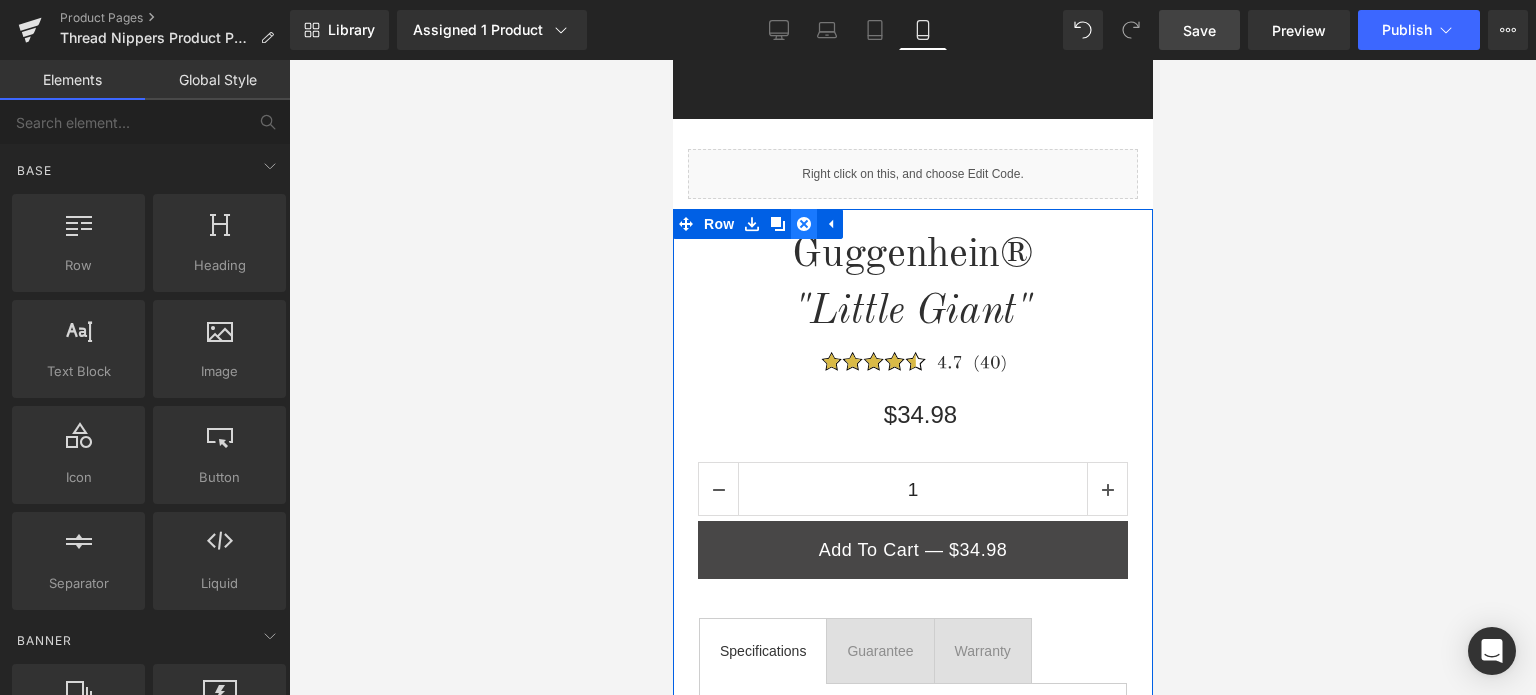 click 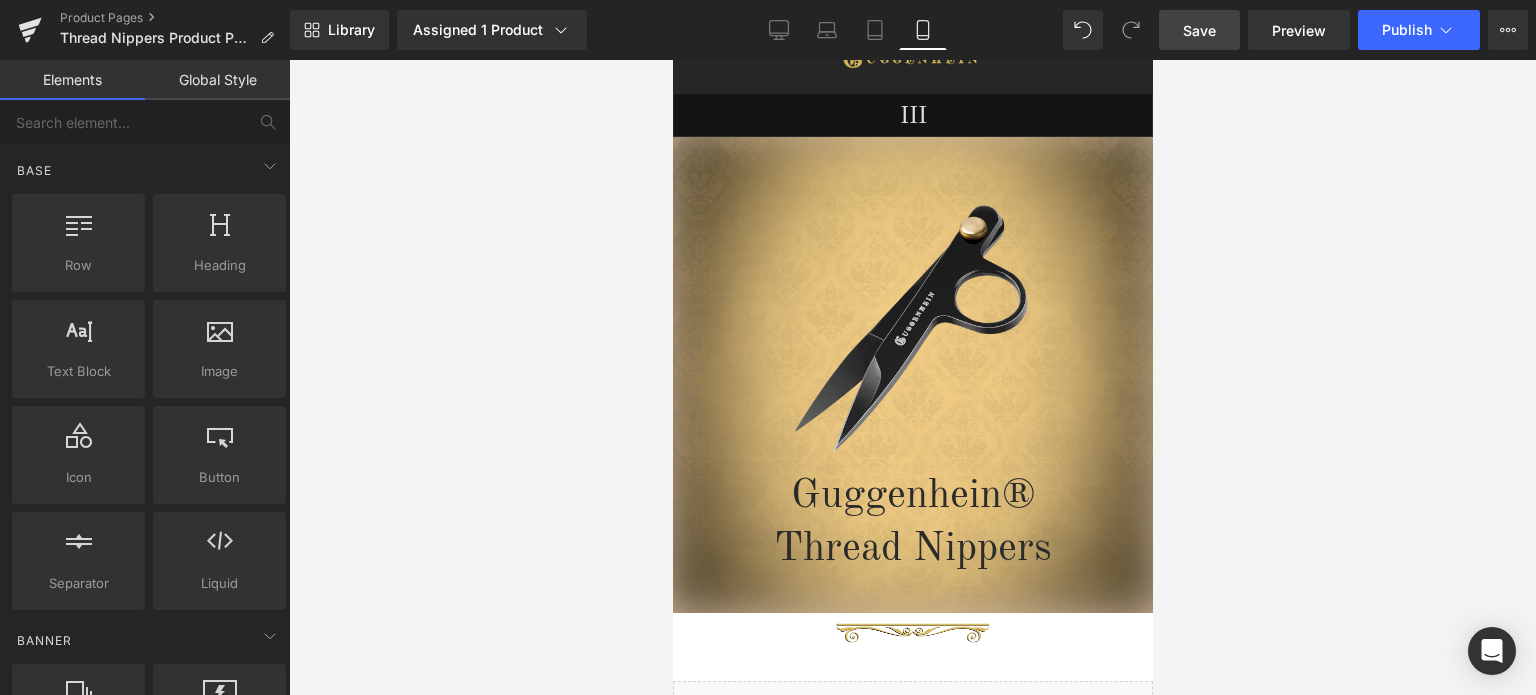 scroll, scrollTop: 0, scrollLeft: 0, axis: both 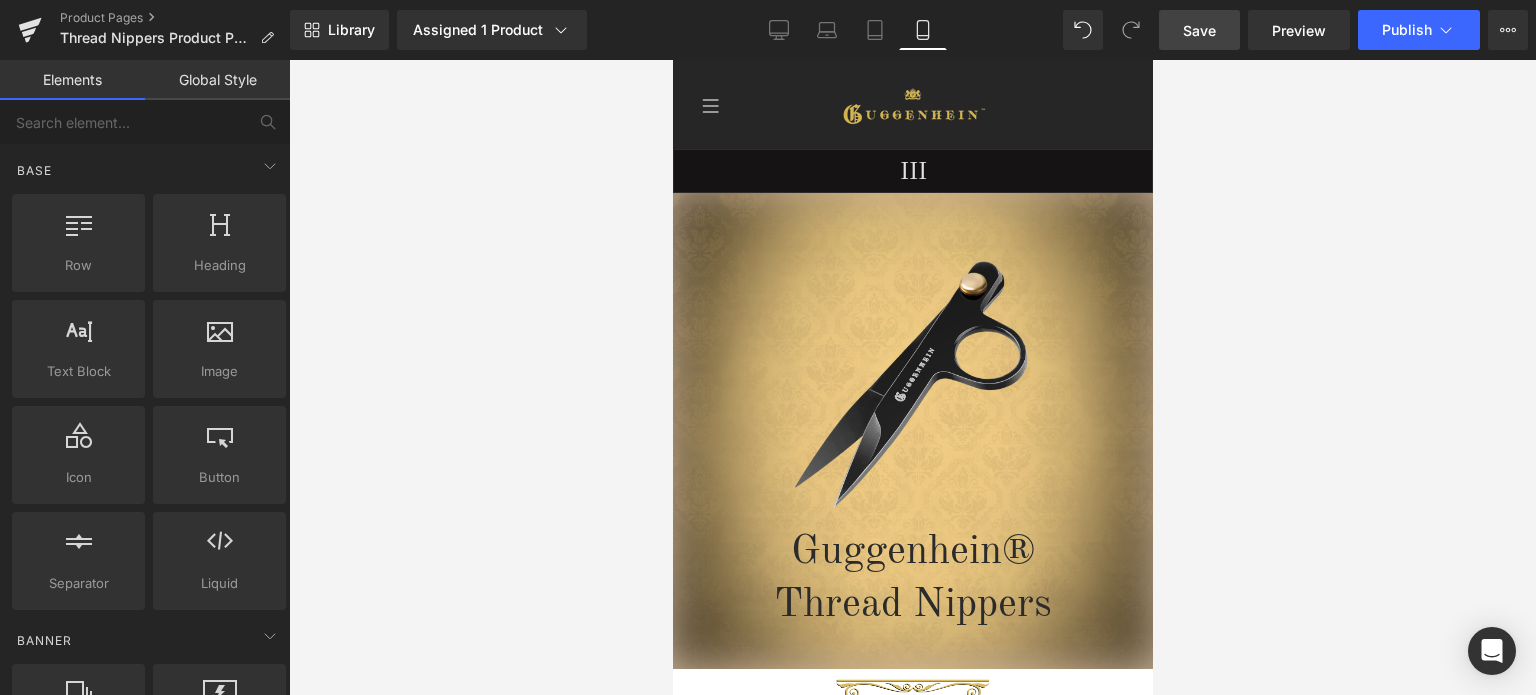 drag, startPoint x: 1146, startPoint y: 609, endPoint x: 1847, endPoint y: 146, distance: 840.1012 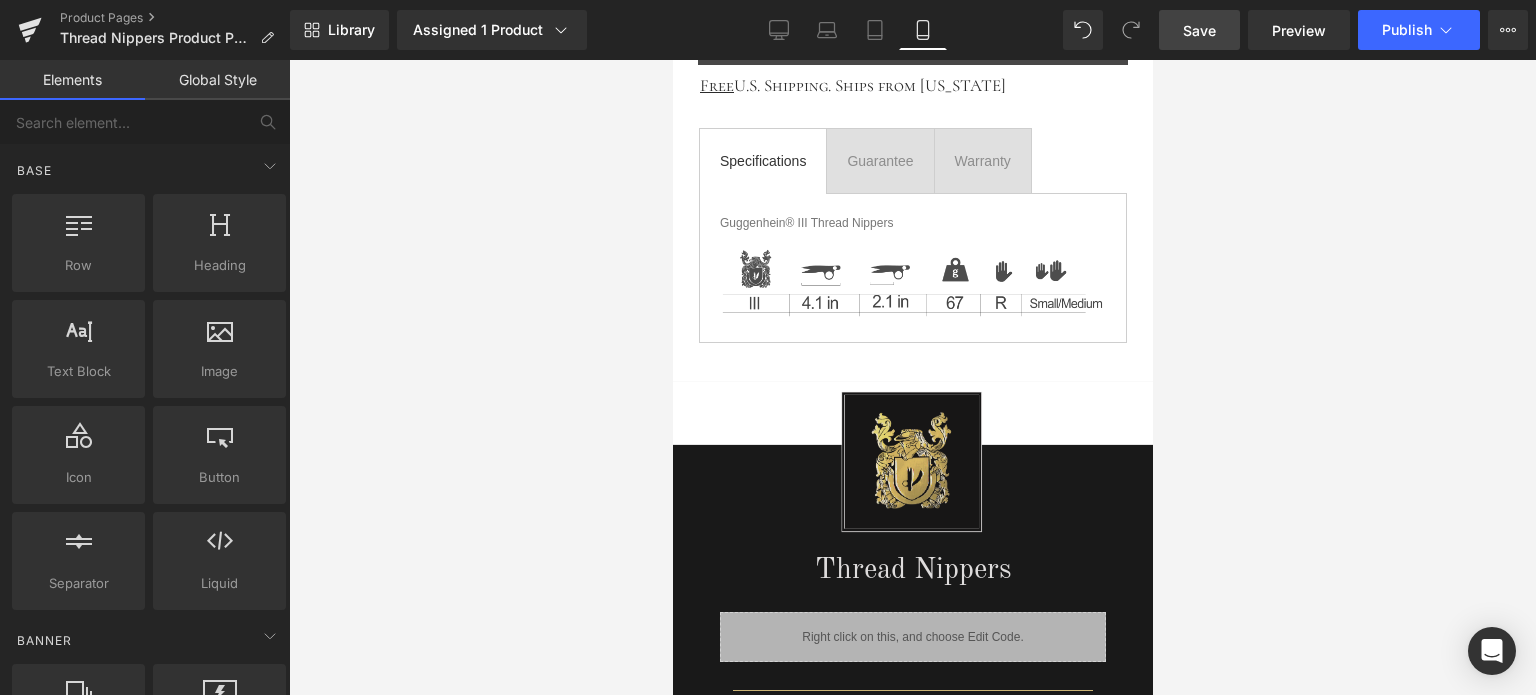 scroll, scrollTop: 1600, scrollLeft: 0, axis: vertical 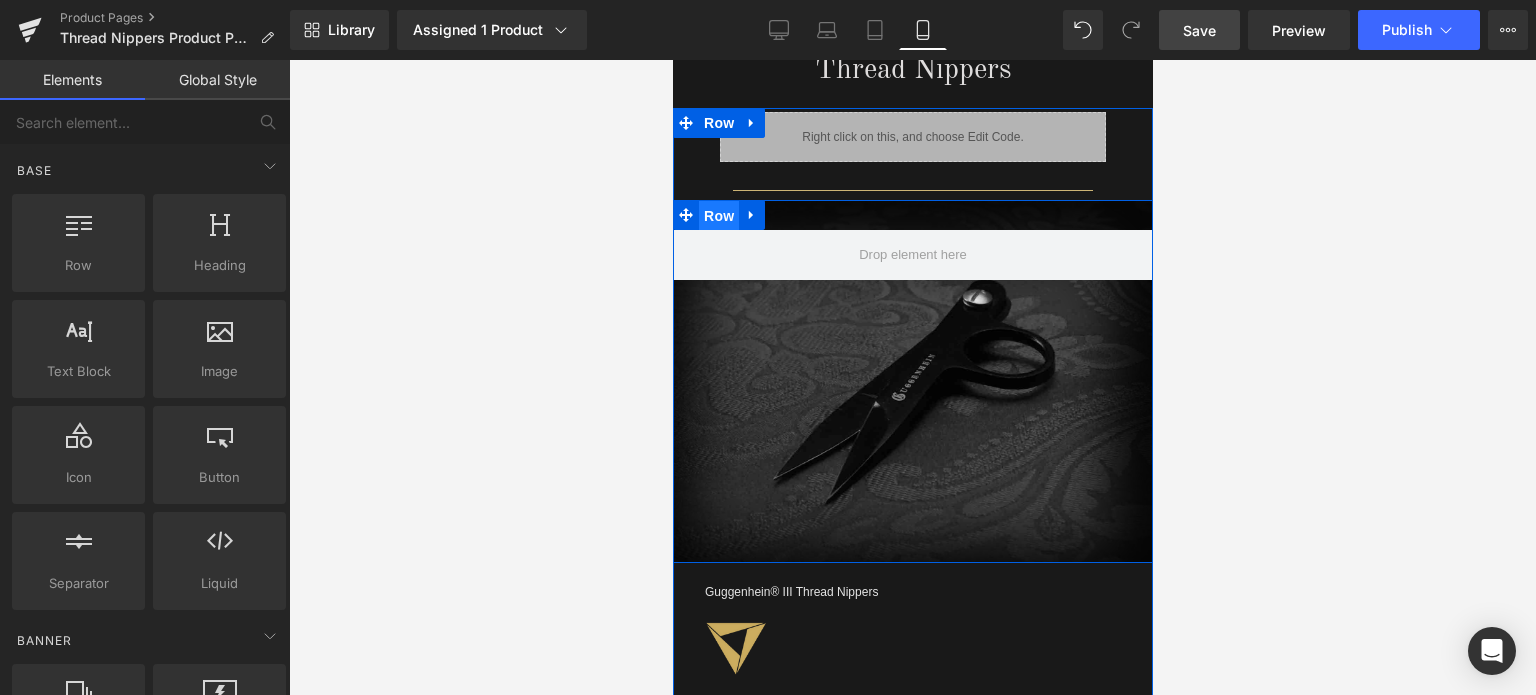 click on "Row" at bounding box center [718, 216] 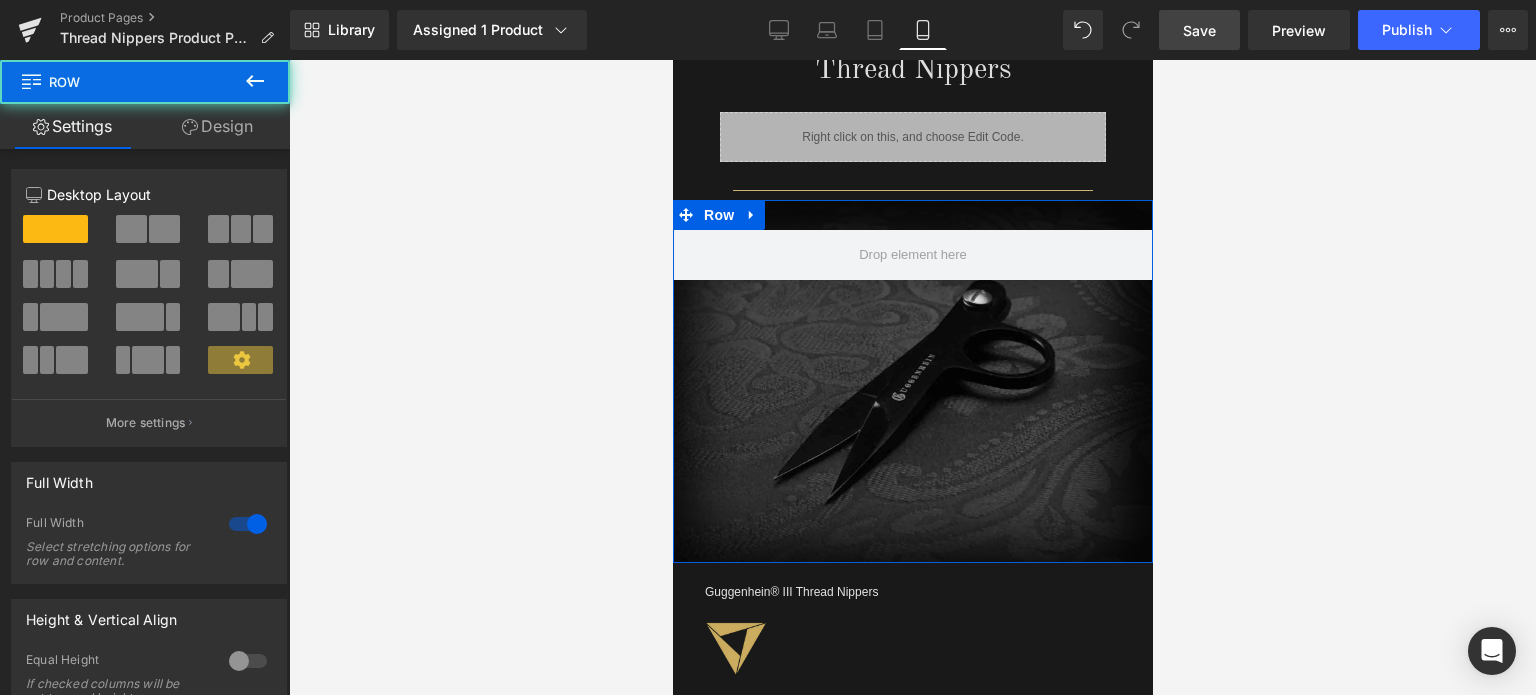 click on "Design" at bounding box center (217, 126) 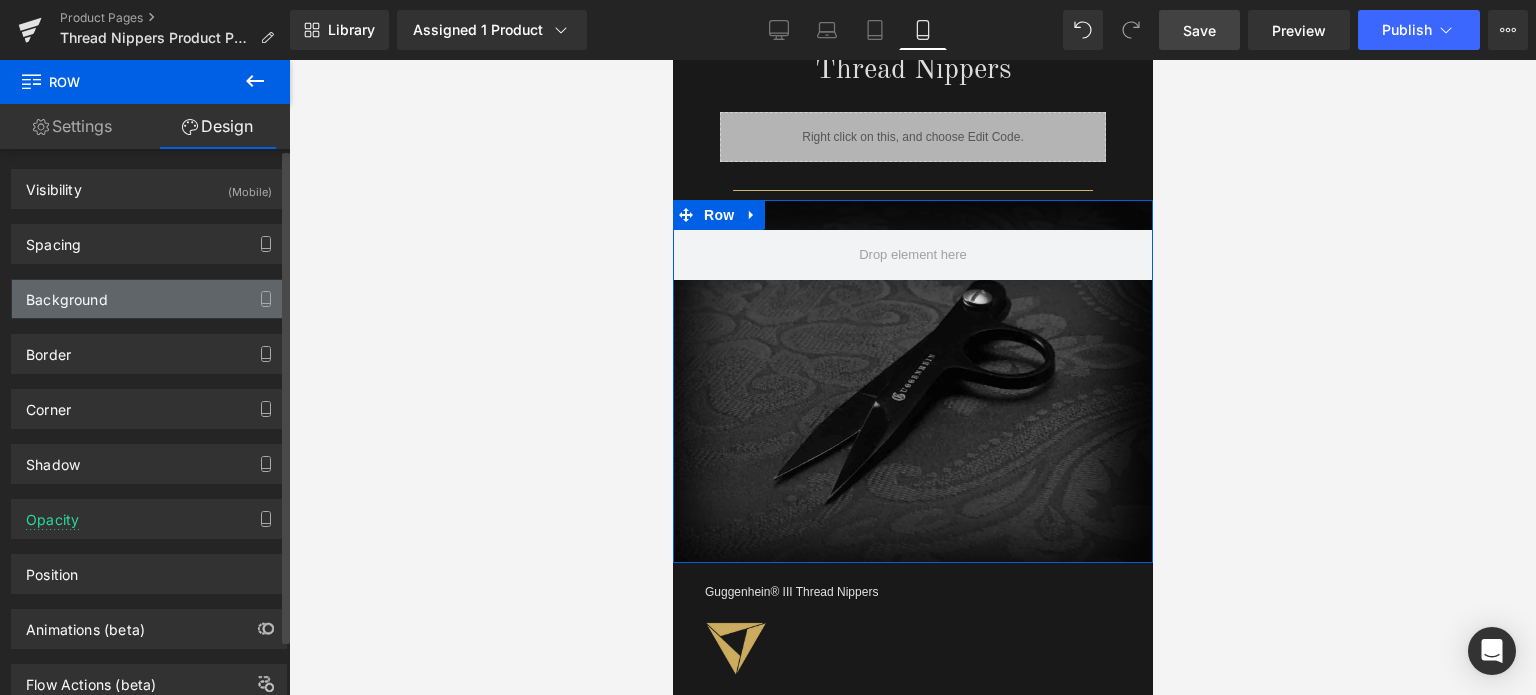 click on "Background" at bounding box center [149, 299] 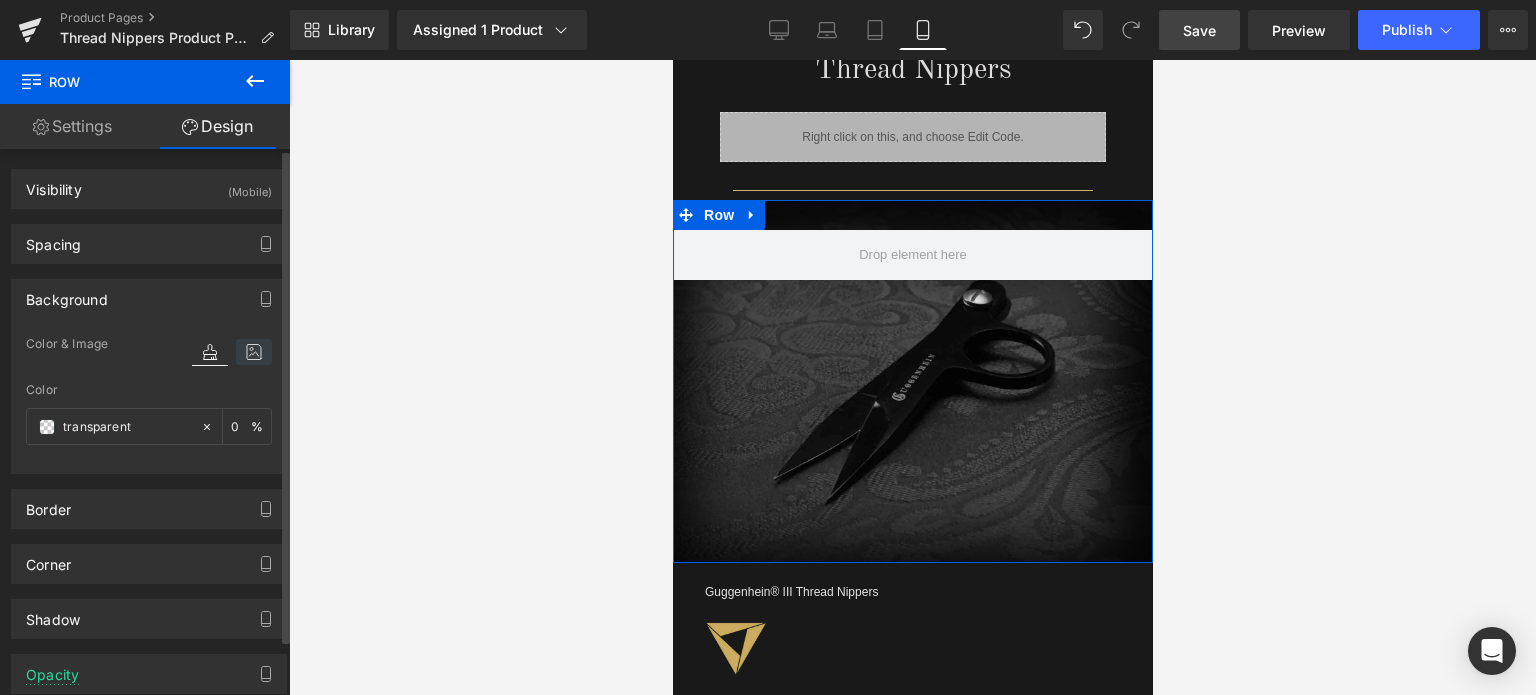 click at bounding box center (254, 352) 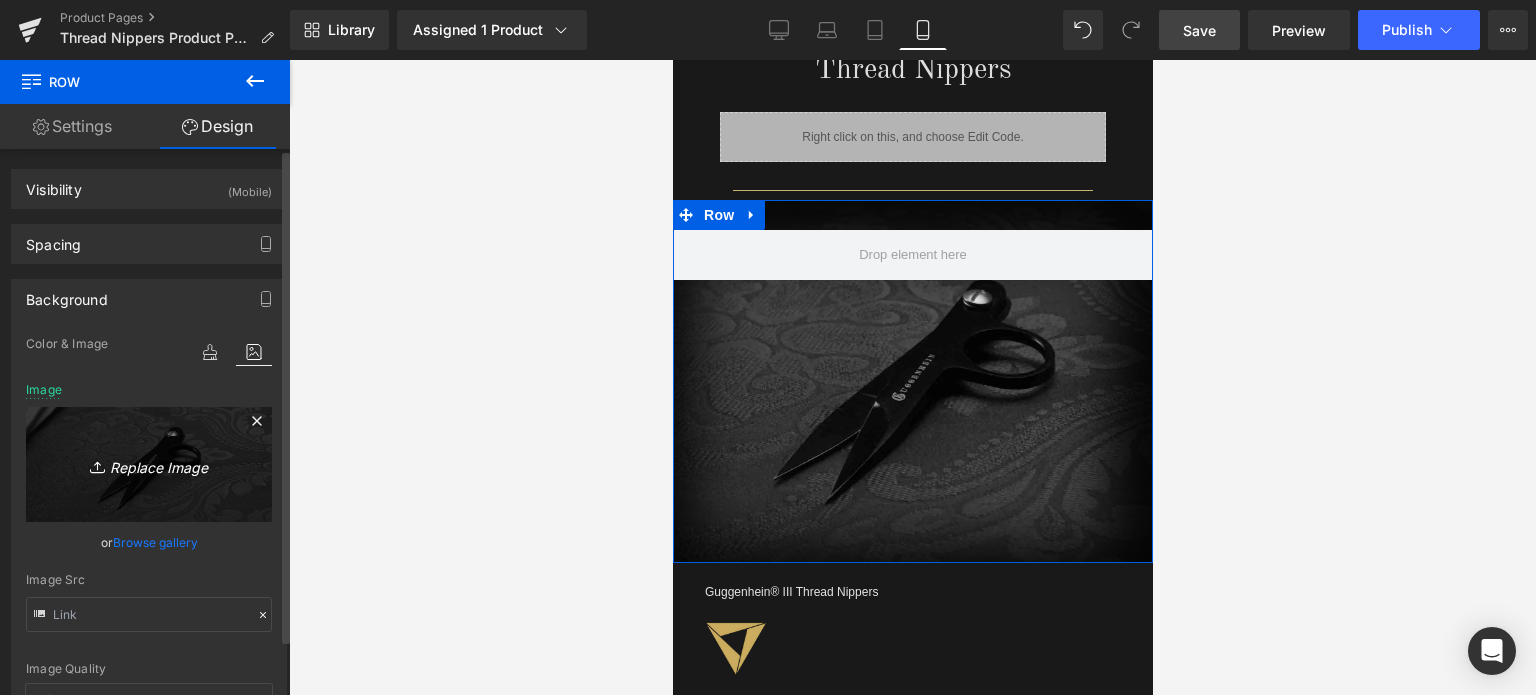 click 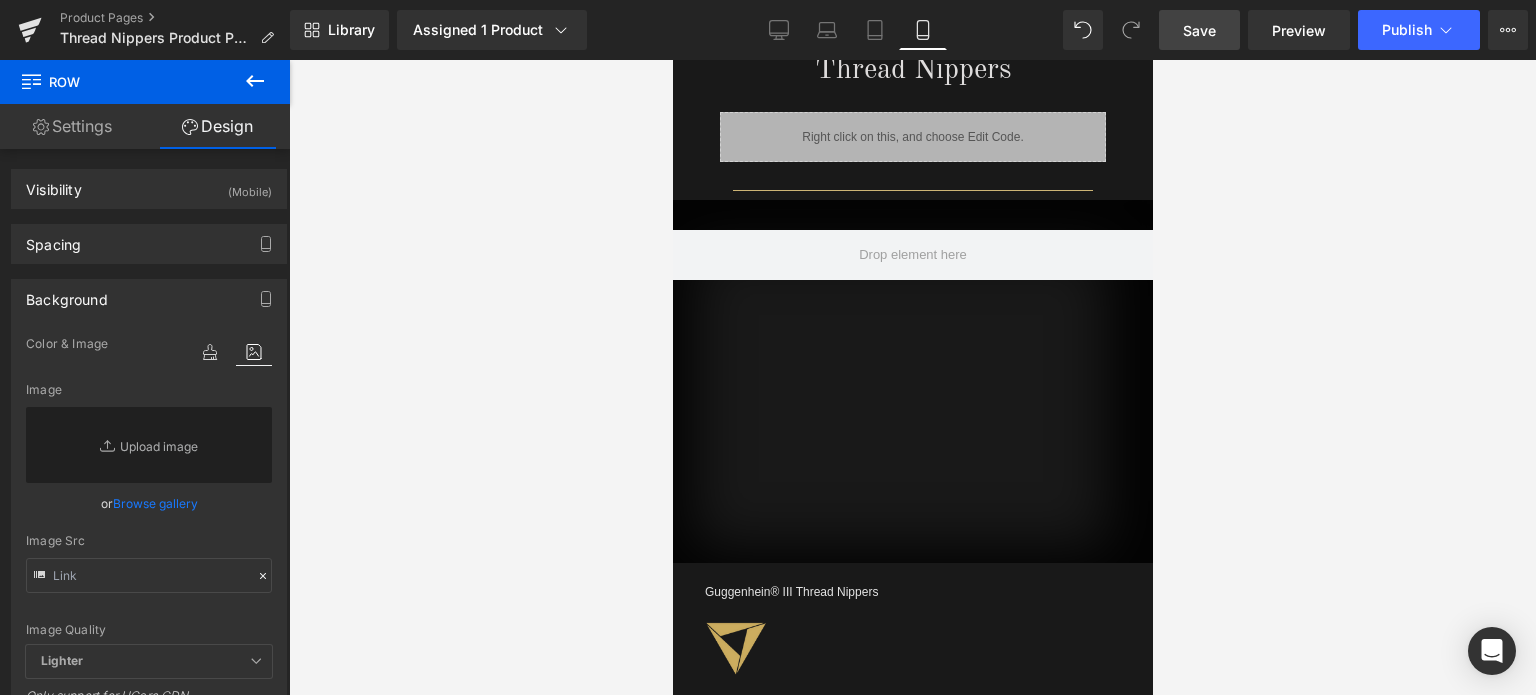 click on "Save" at bounding box center (1199, 30) 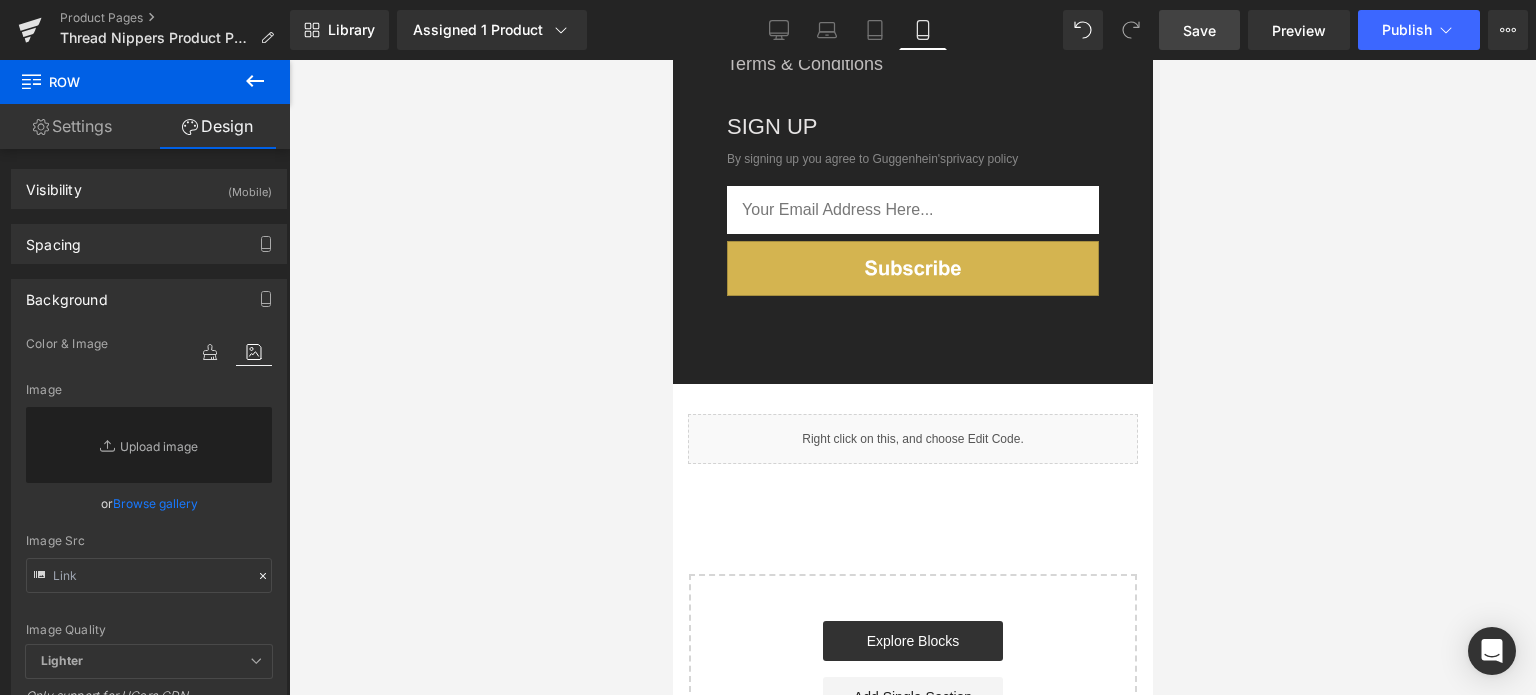 scroll, scrollTop: 3460, scrollLeft: 0, axis: vertical 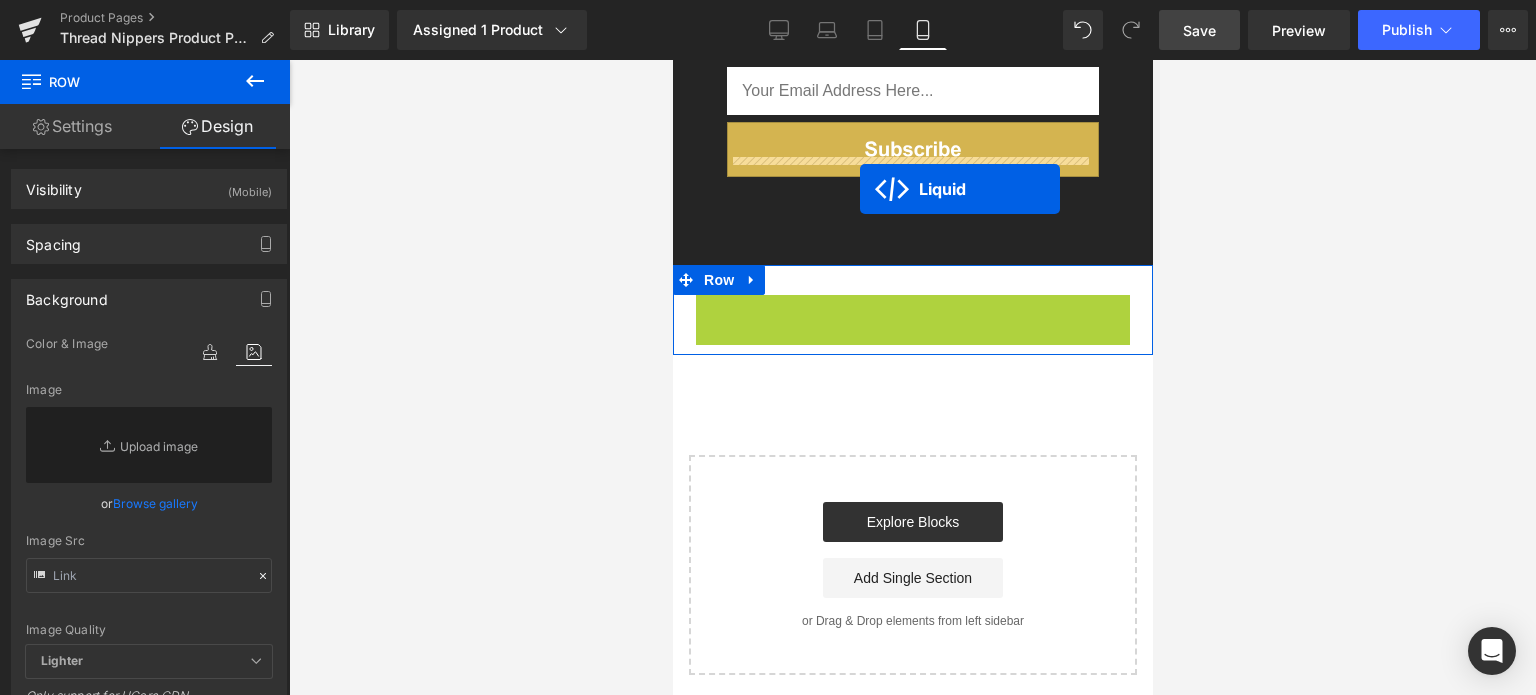 drag, startPoint x: 854, startPoint y: 289, endPoint x: 863, endPoint y: 185, distance: 104.388695 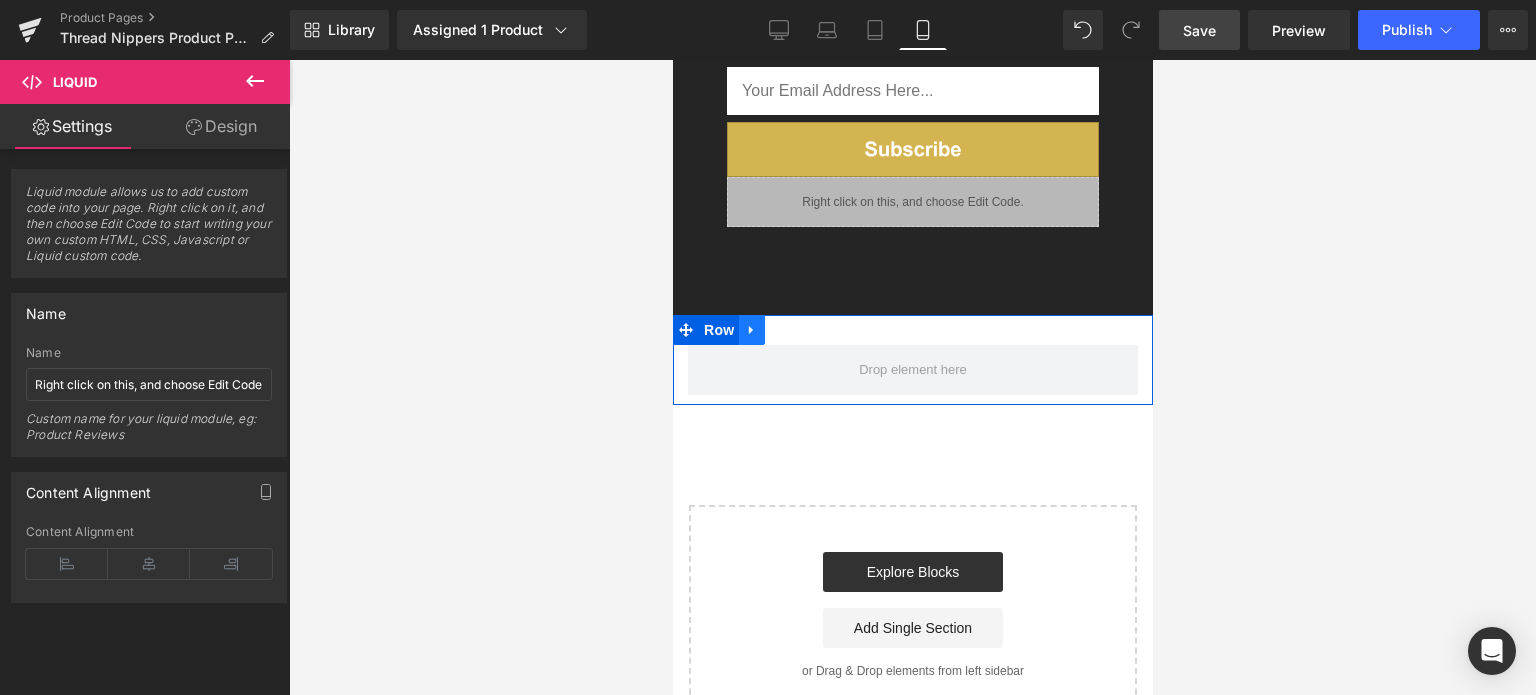 click 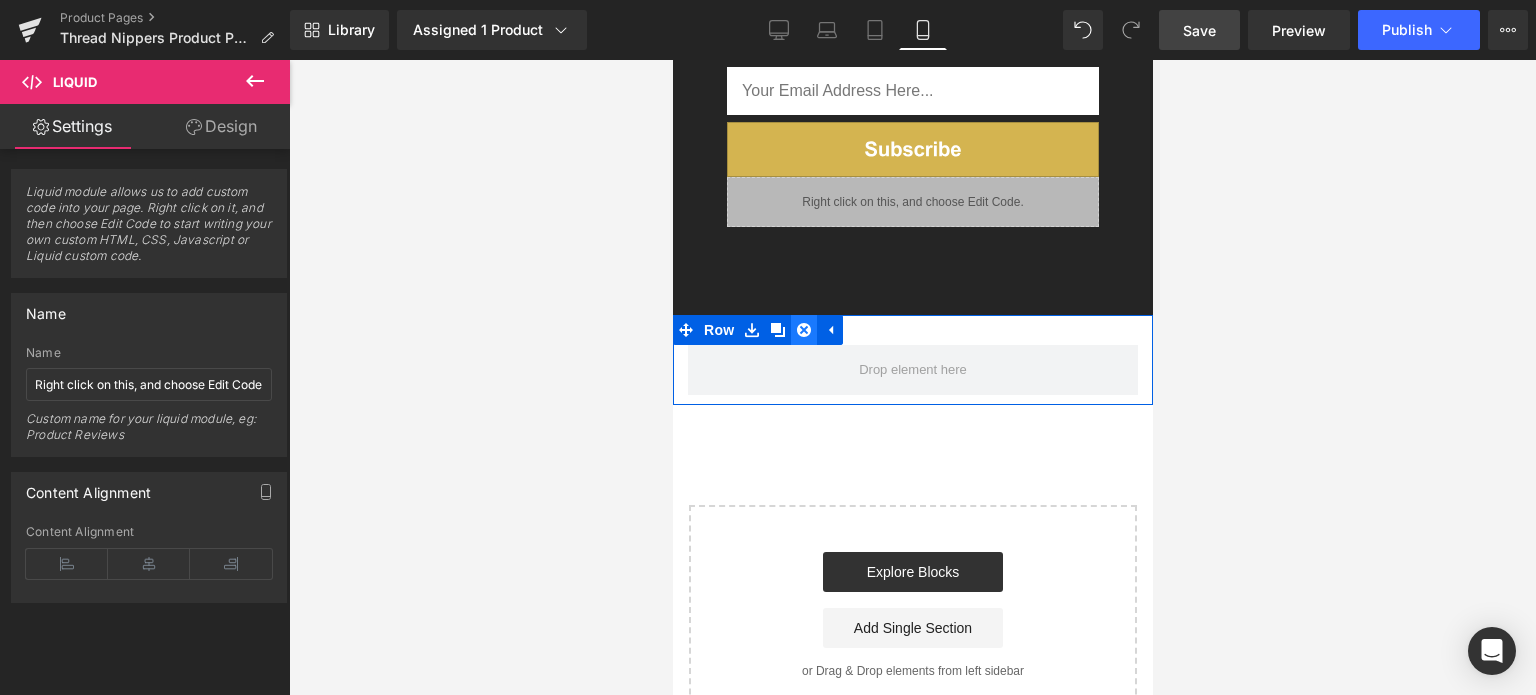 click 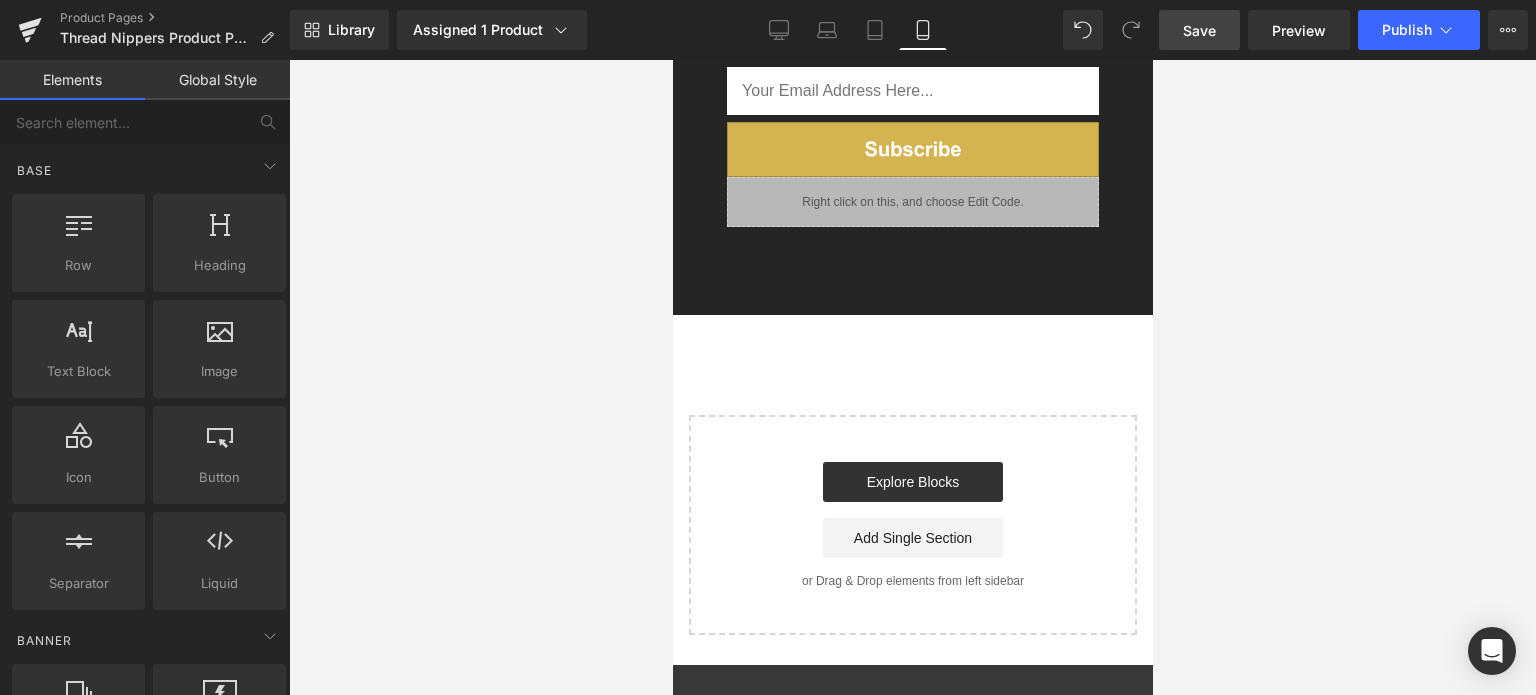 click on "Save" at bounding box center [1199, 30] 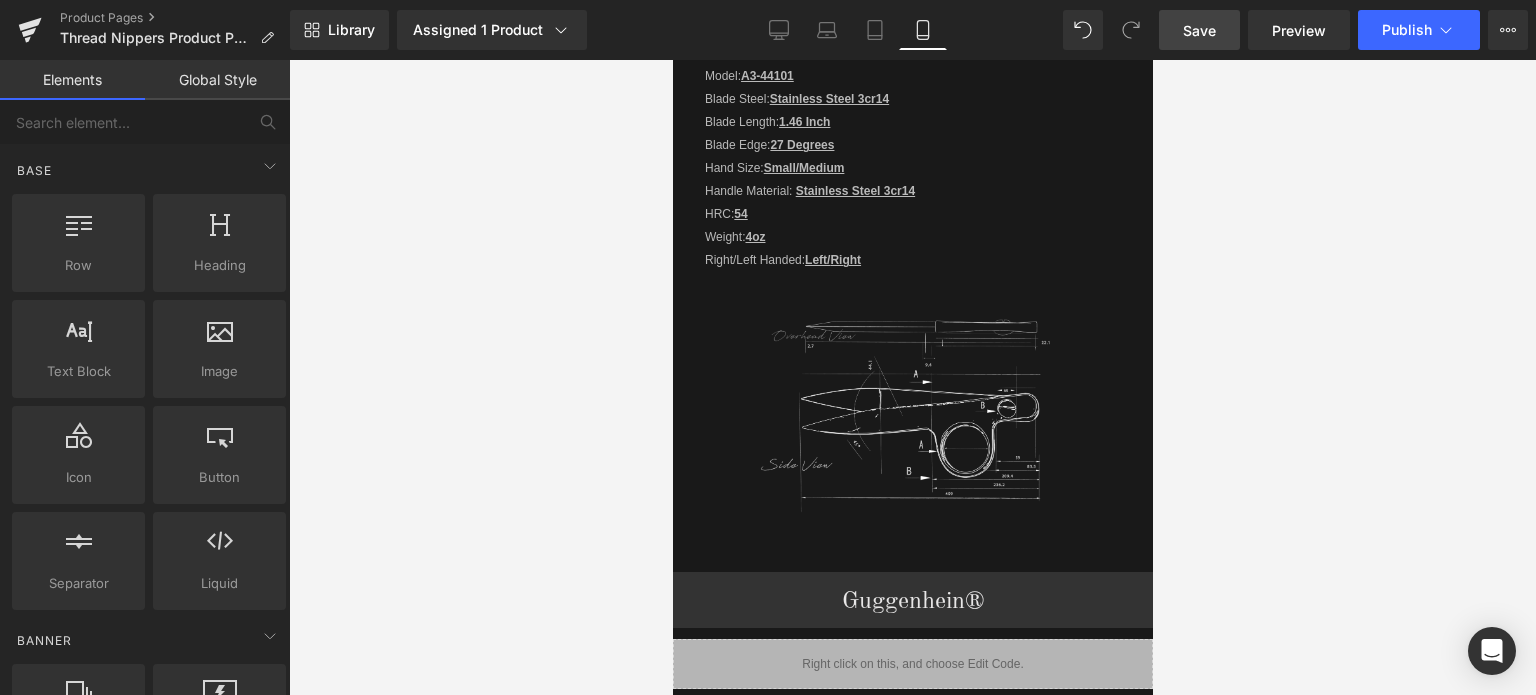 scroll, scrollTop: 2060, scrollLeft: 0, axis: vertical 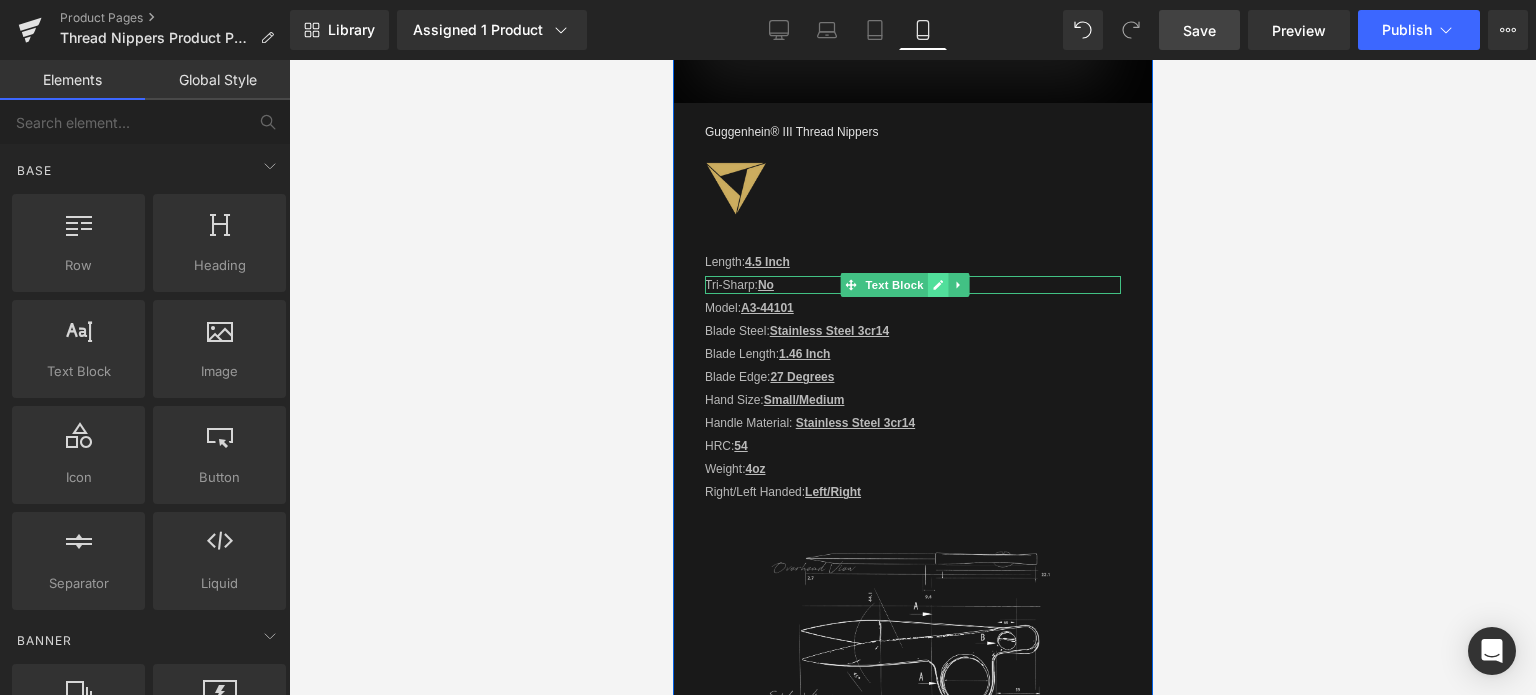 click 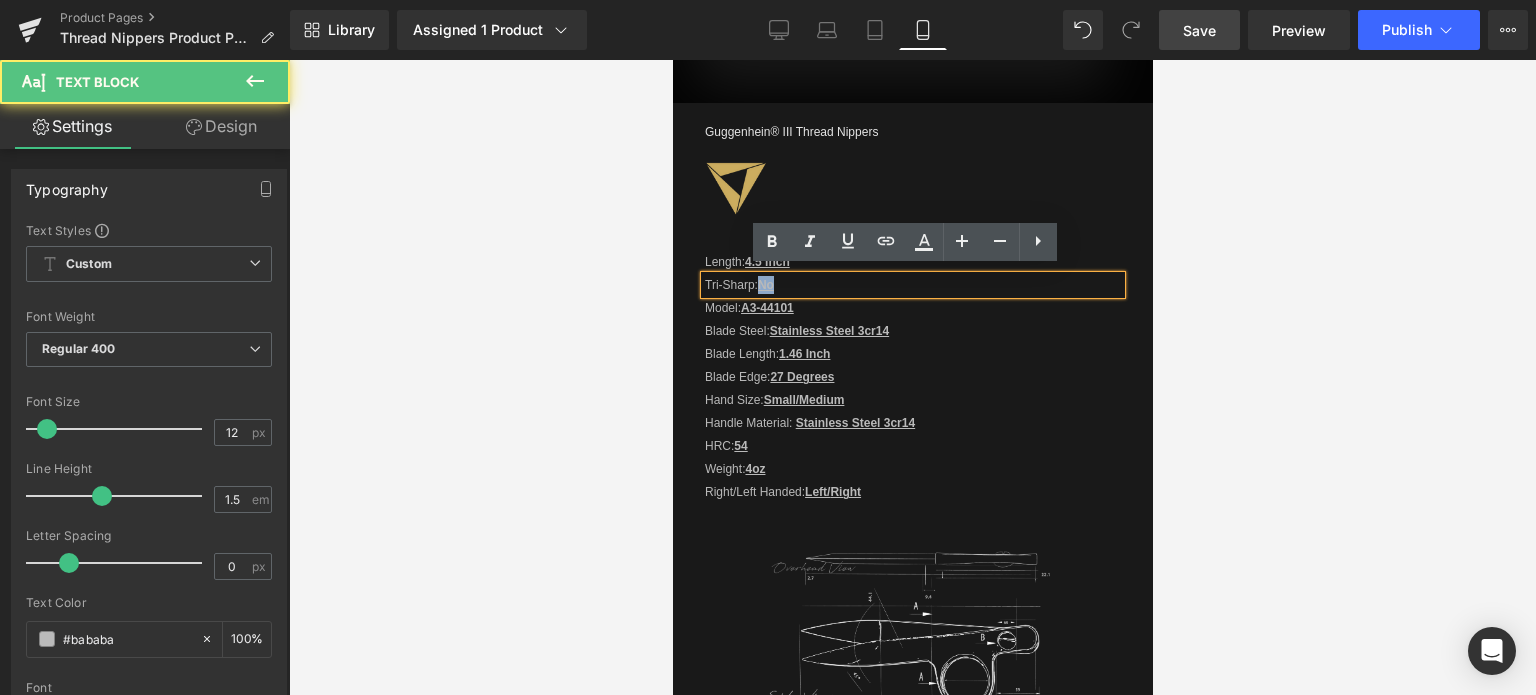 drag, startPoint x: 773, startPoint y: 275, endPoint x: 762, endPoint y: 275, distance: 11 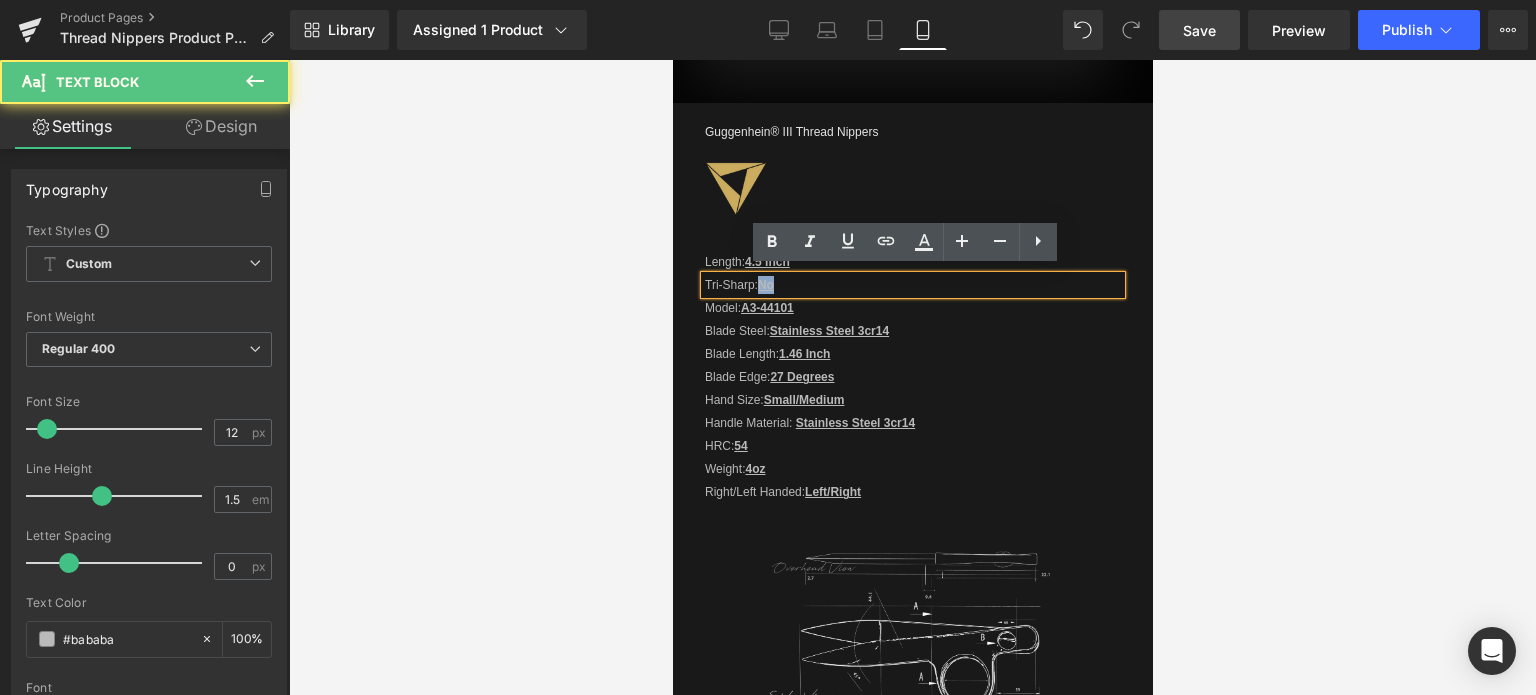 click on "No" at bounding box center (765, 285) 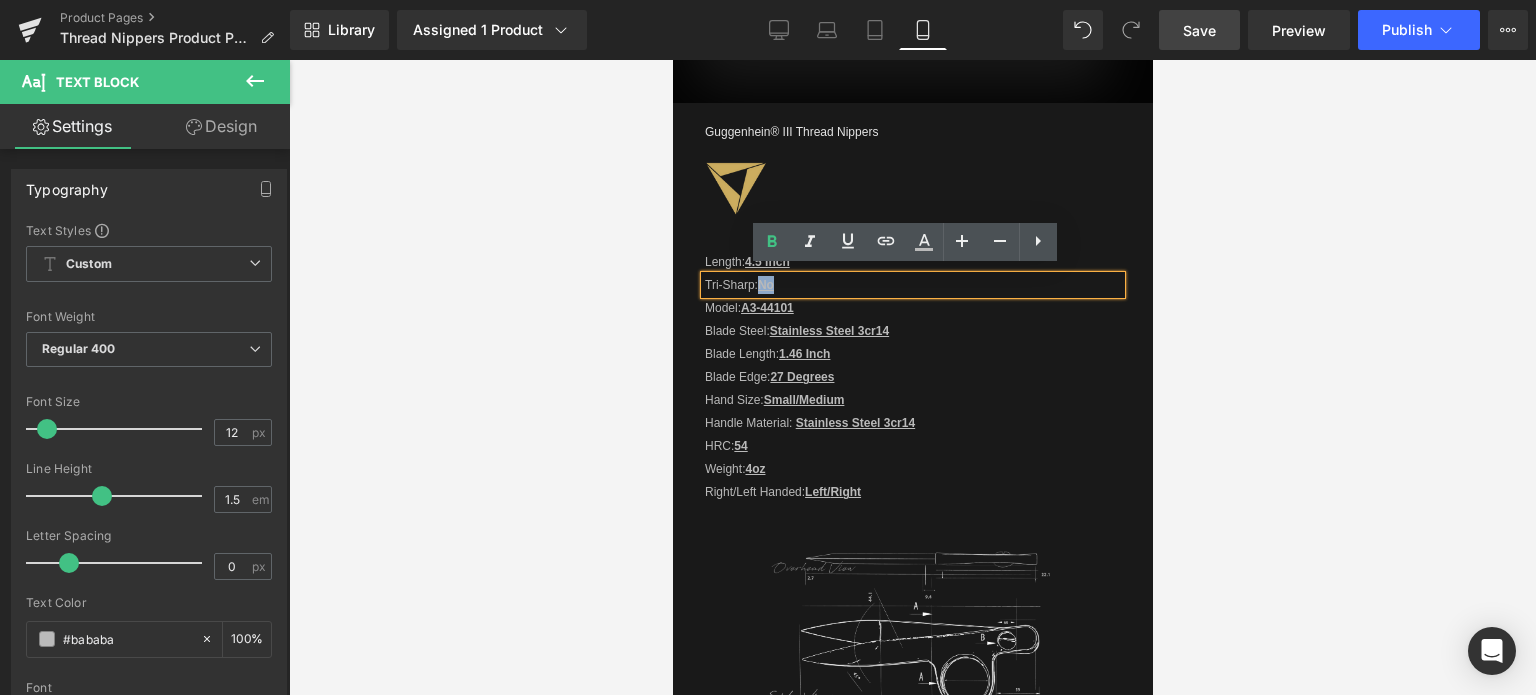 type 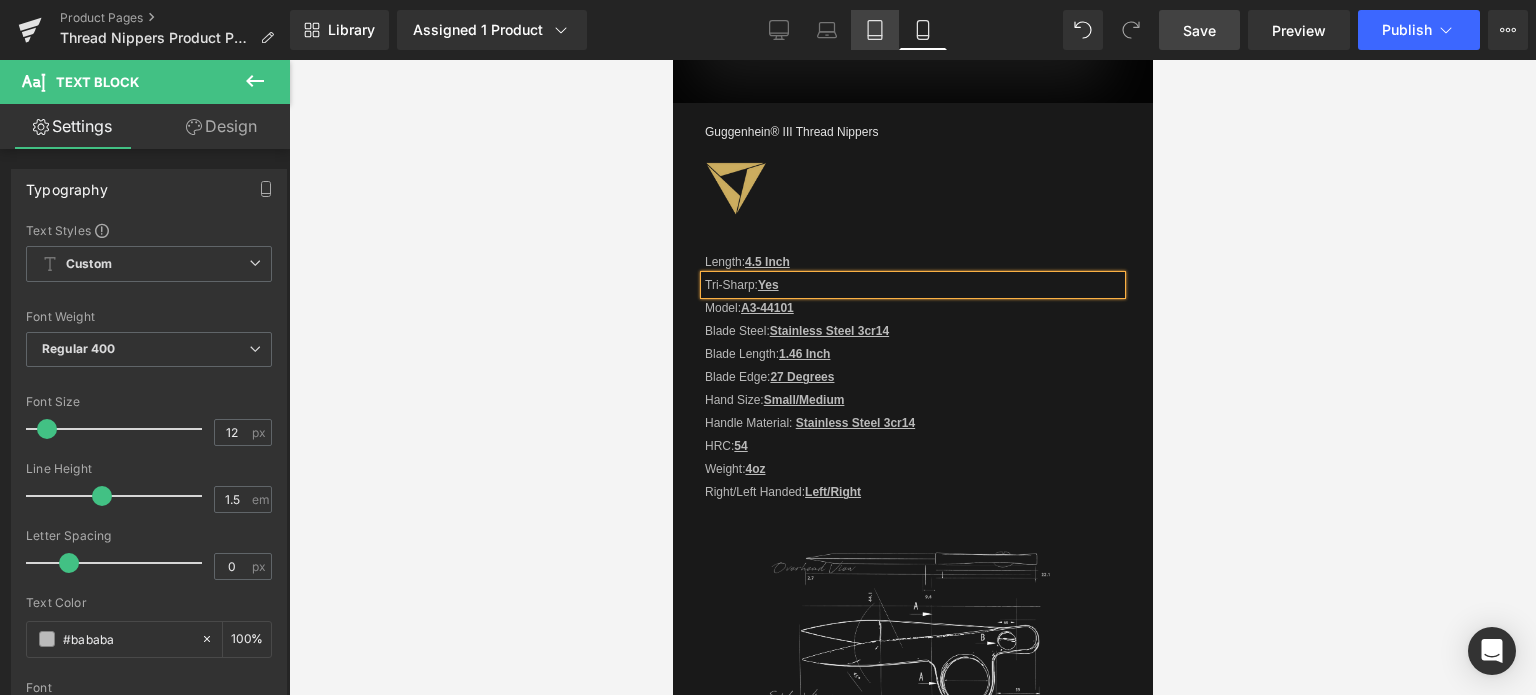 click on "Tablet" at bounding box center (875, 30) 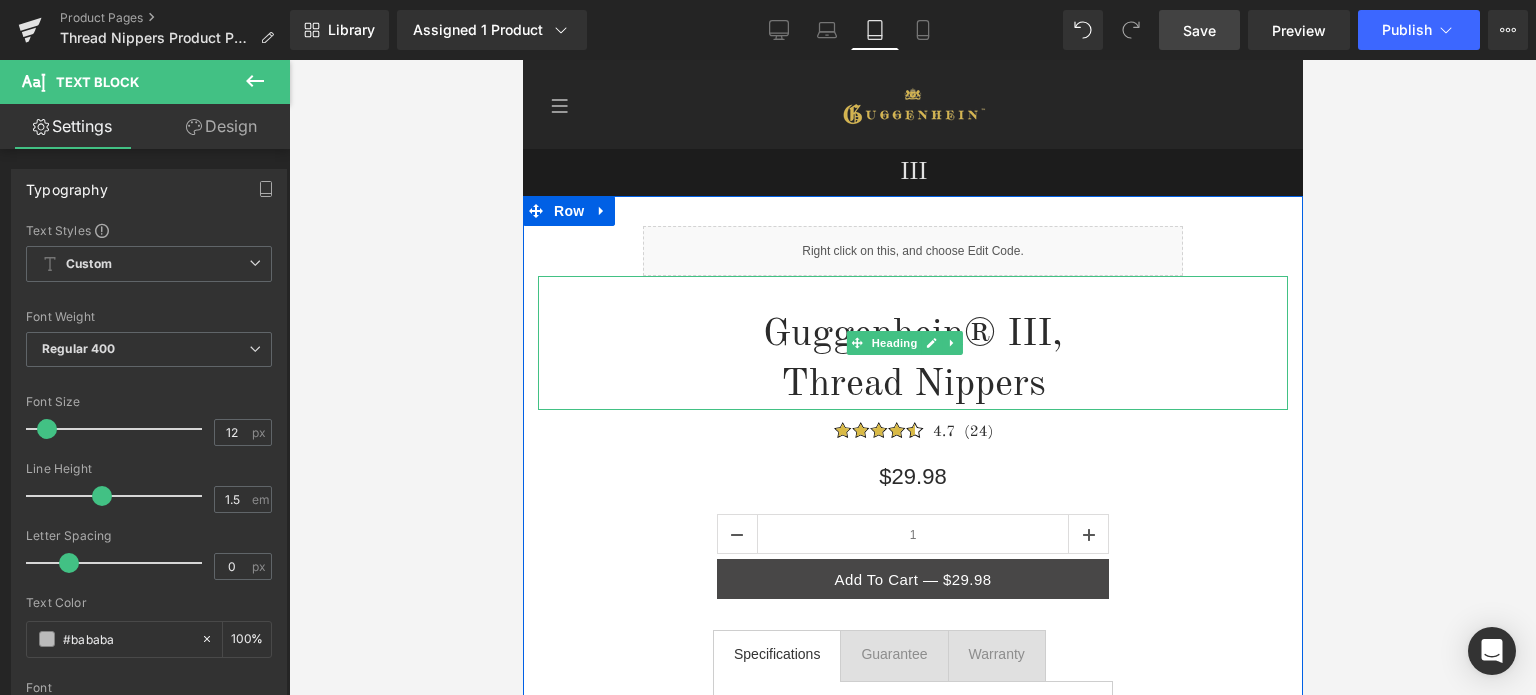 scroll, scrollTop: 500, scrollLeft: 0, axis: vertical 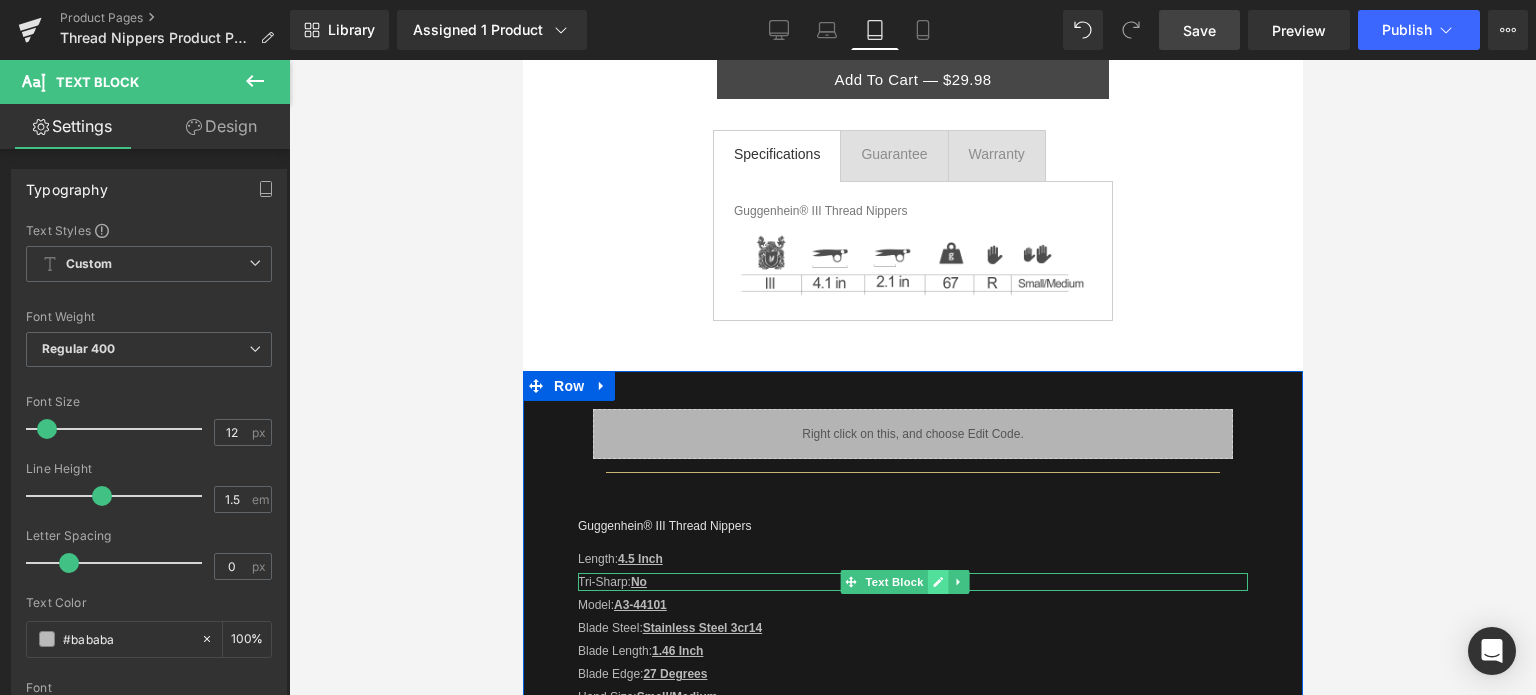 click 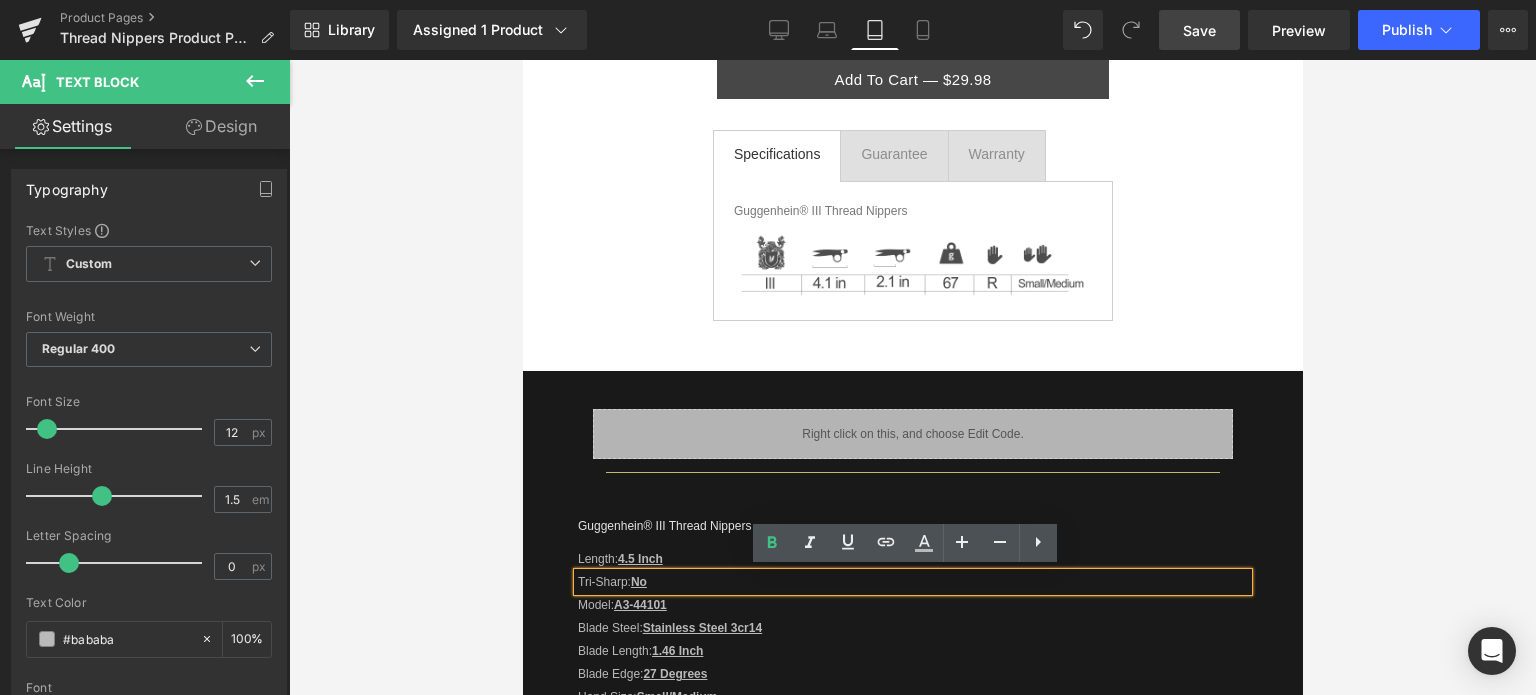 click on "Tri-Sharp:  No" at bounding box center [912, 582] 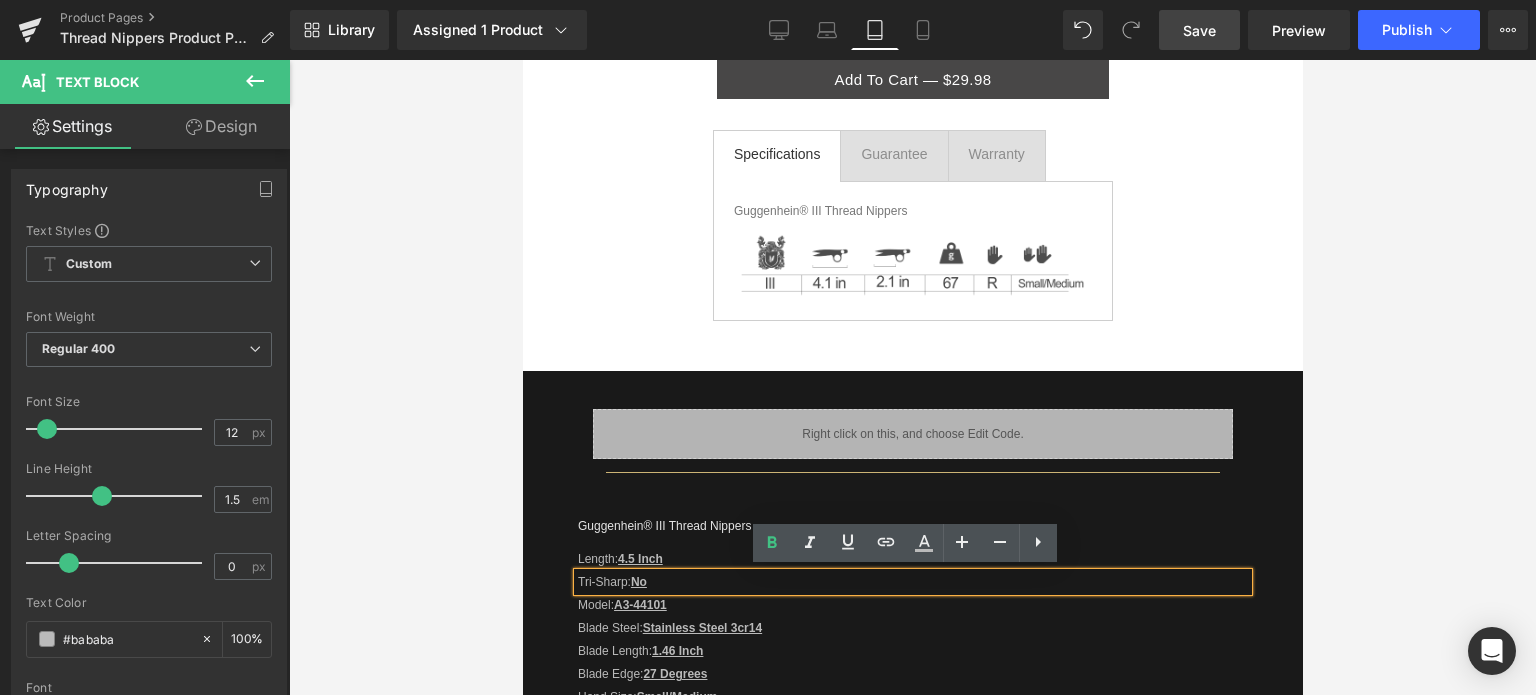 type 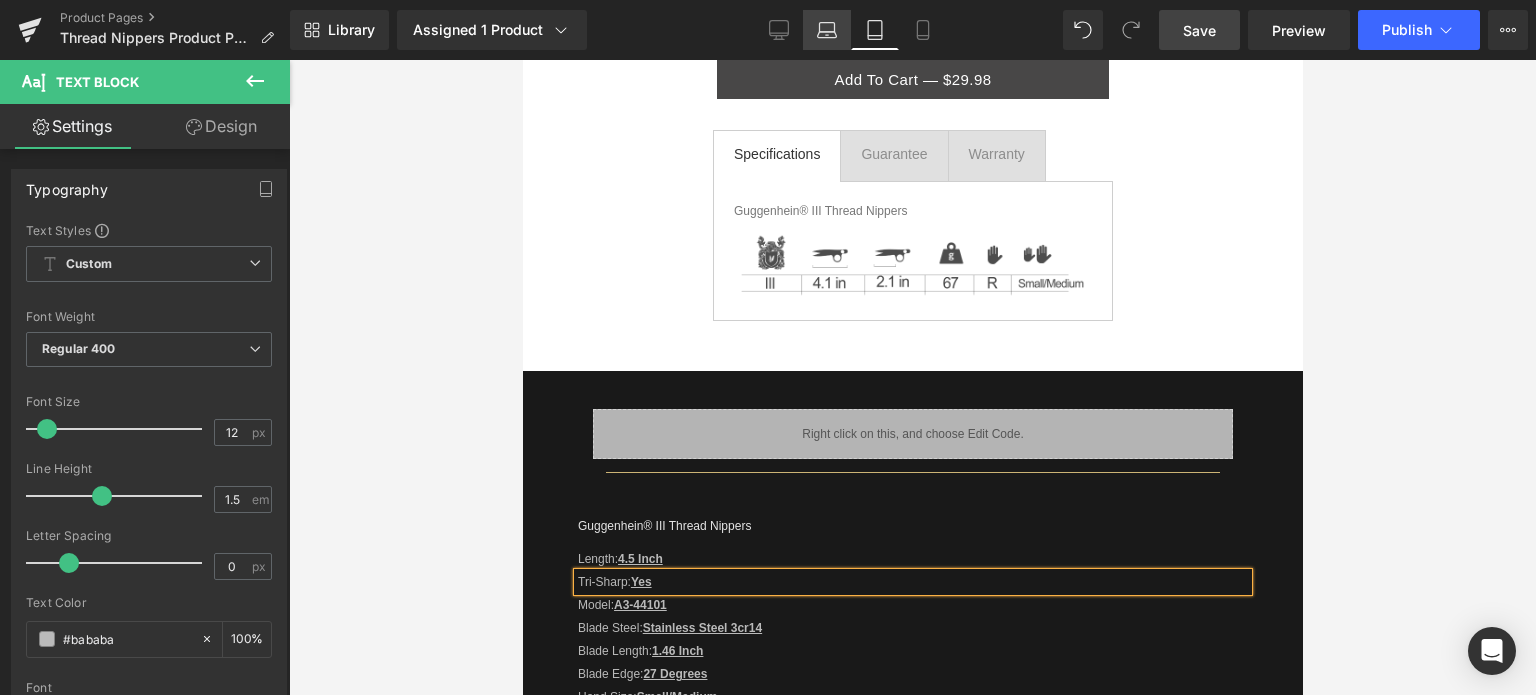 click 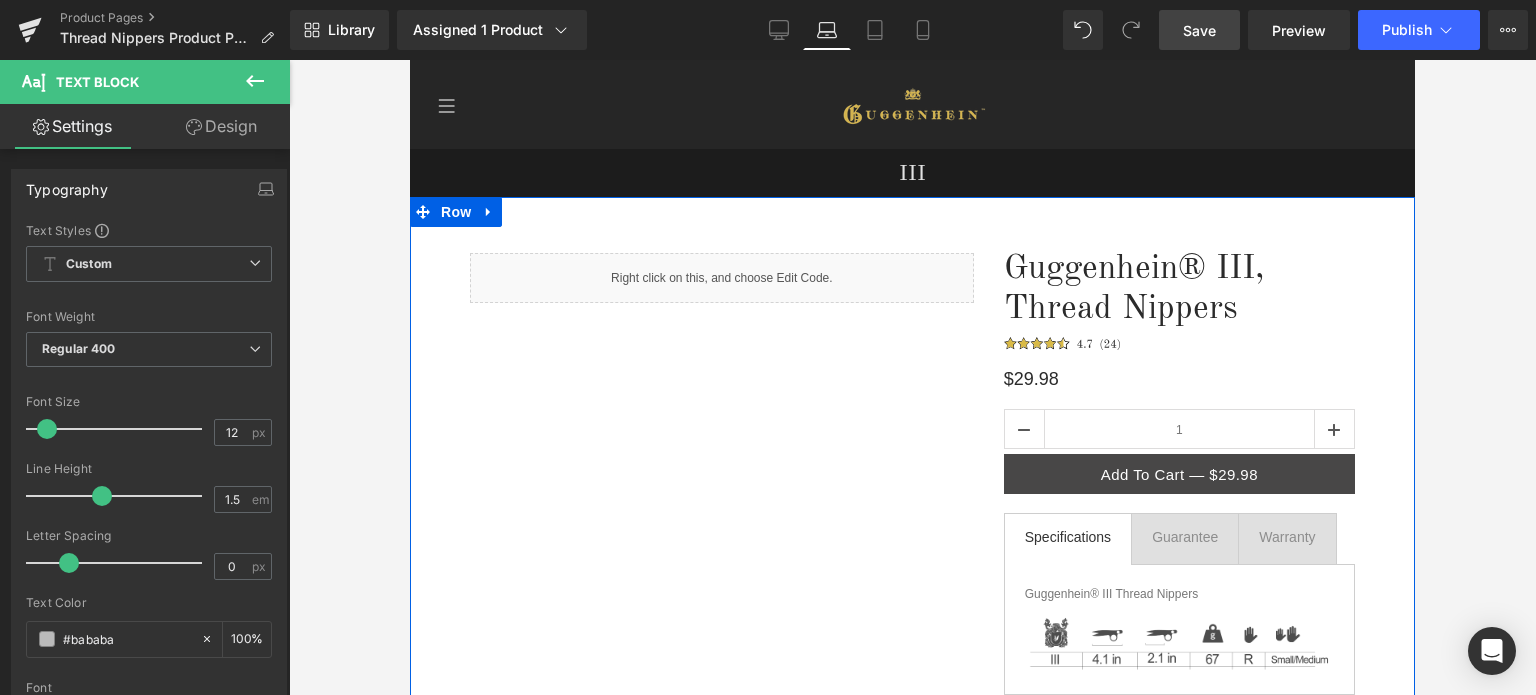 scroll, scrollTop: 500, scrollLeft: 0, axis: vertical 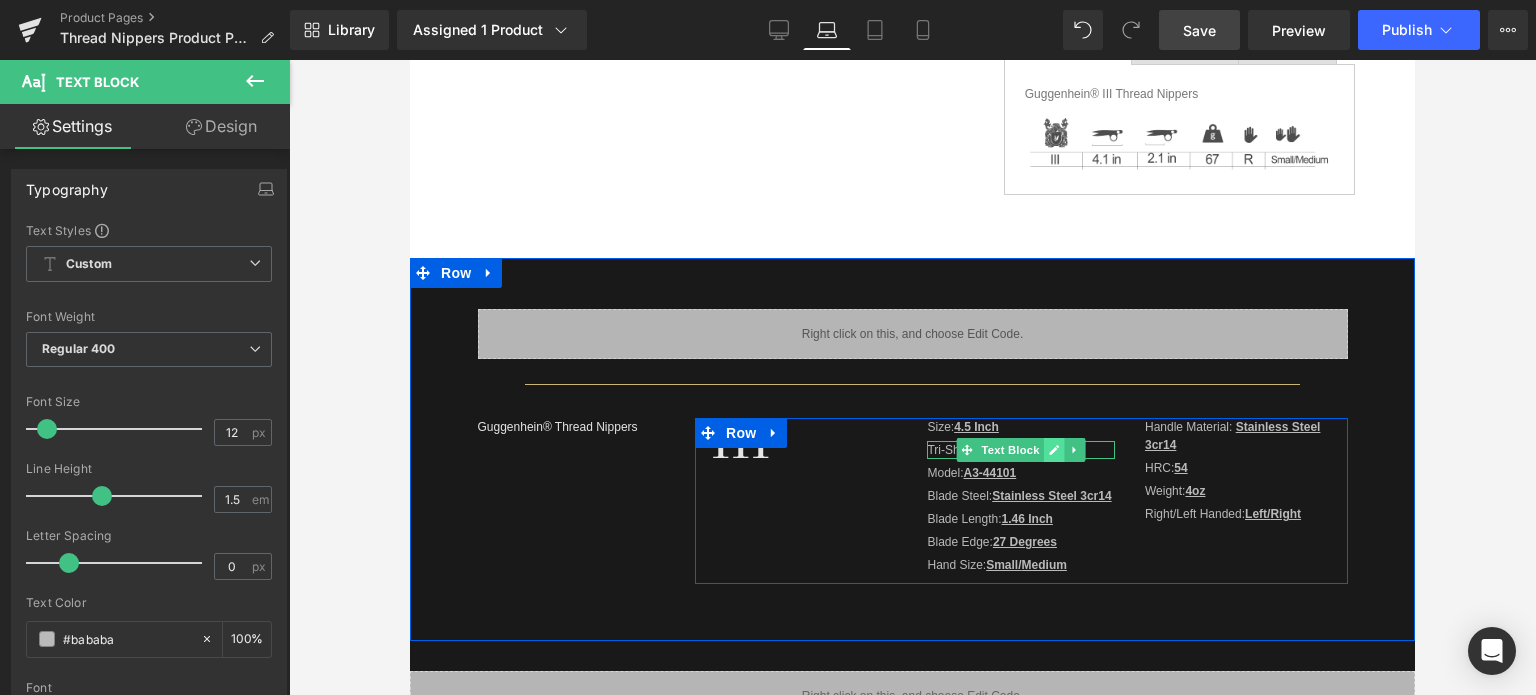 click 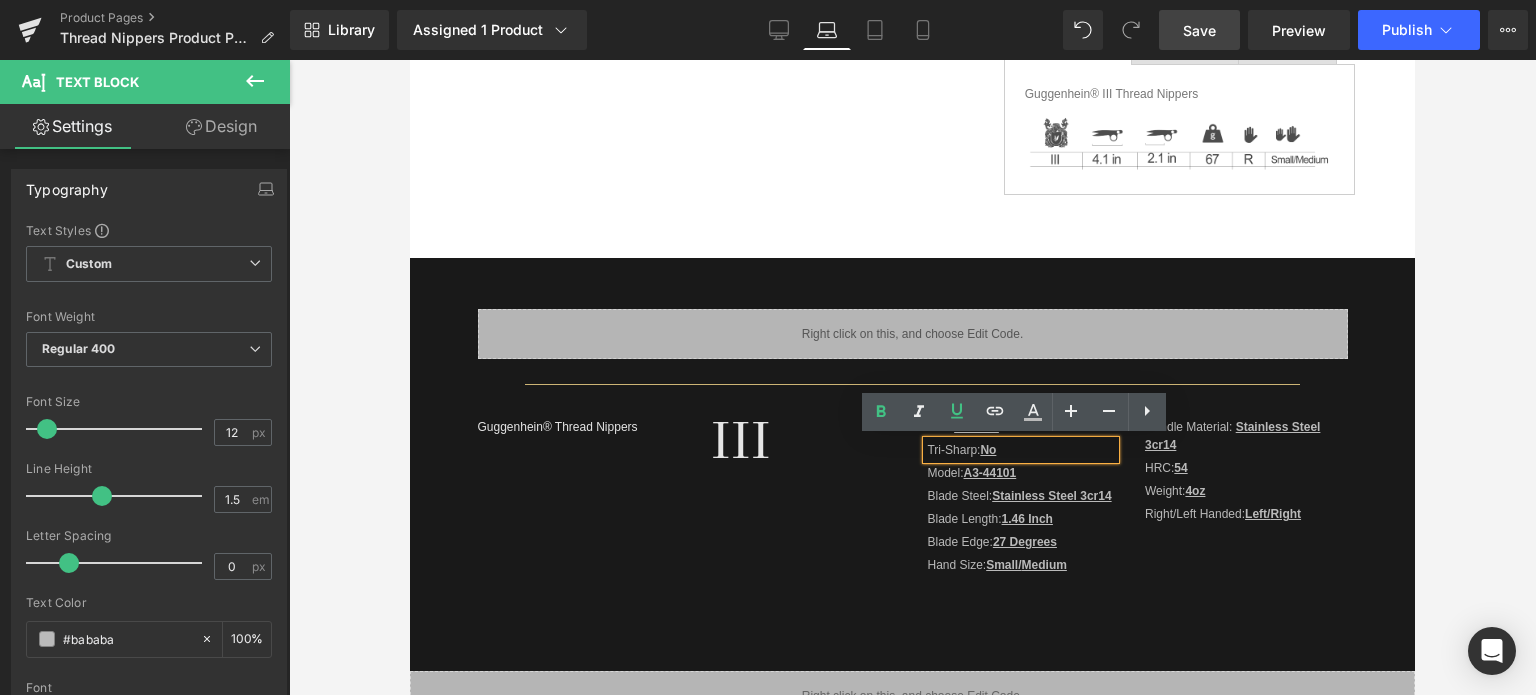 click on "No" at bounding box center [988, 450] 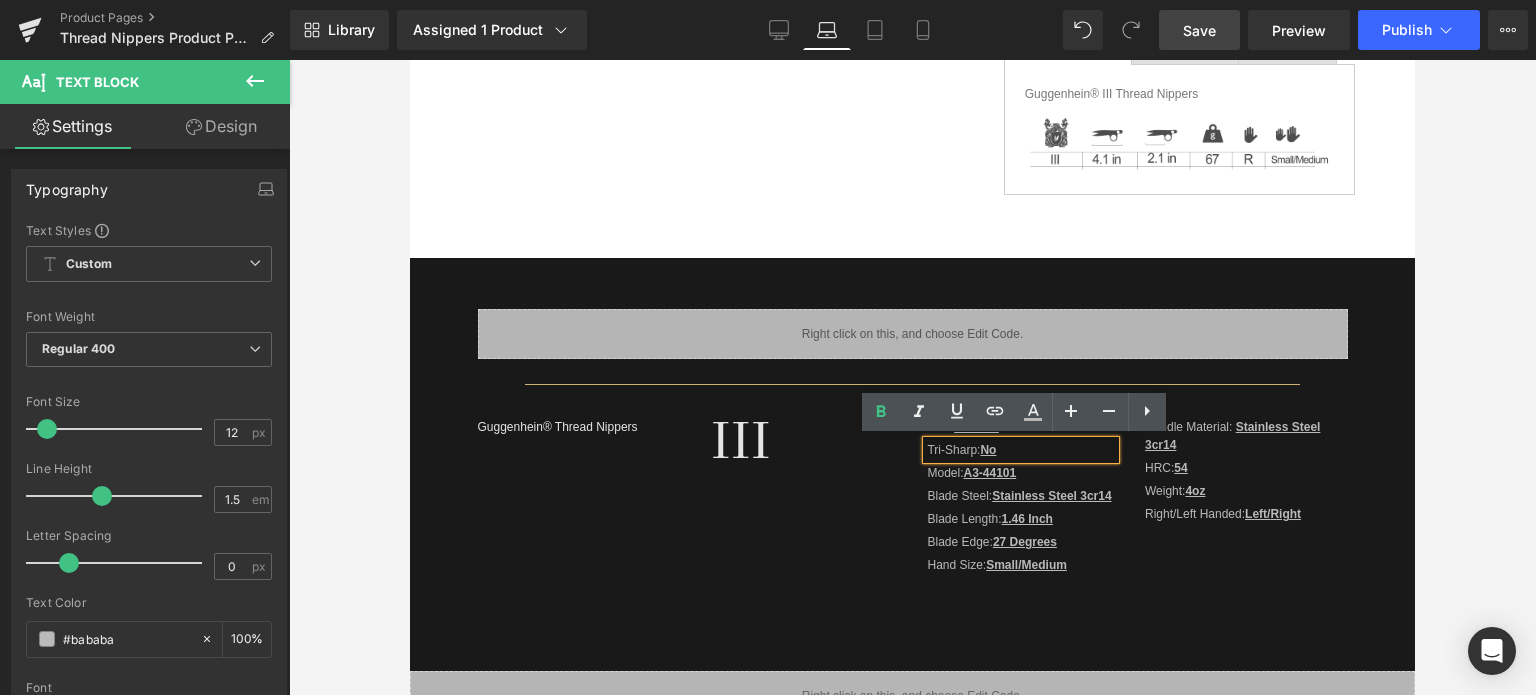 type 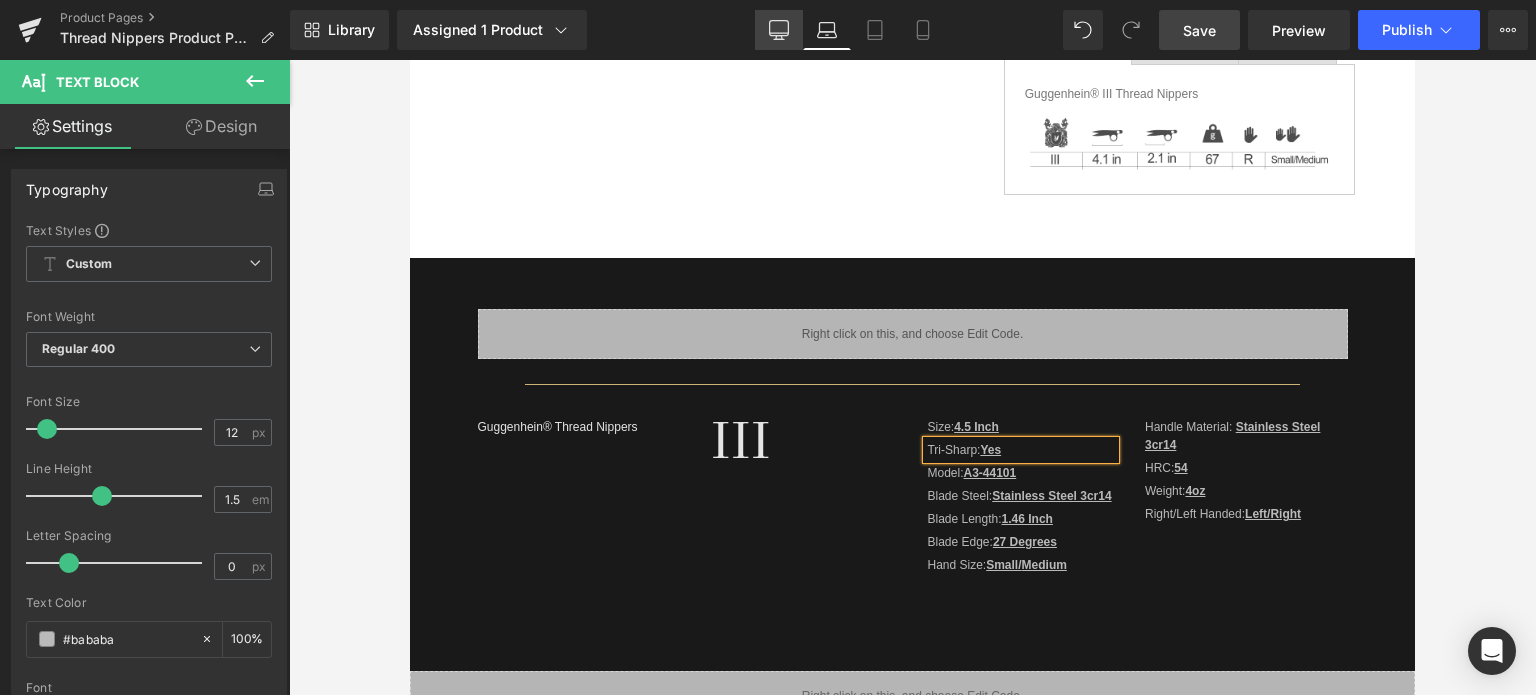 click 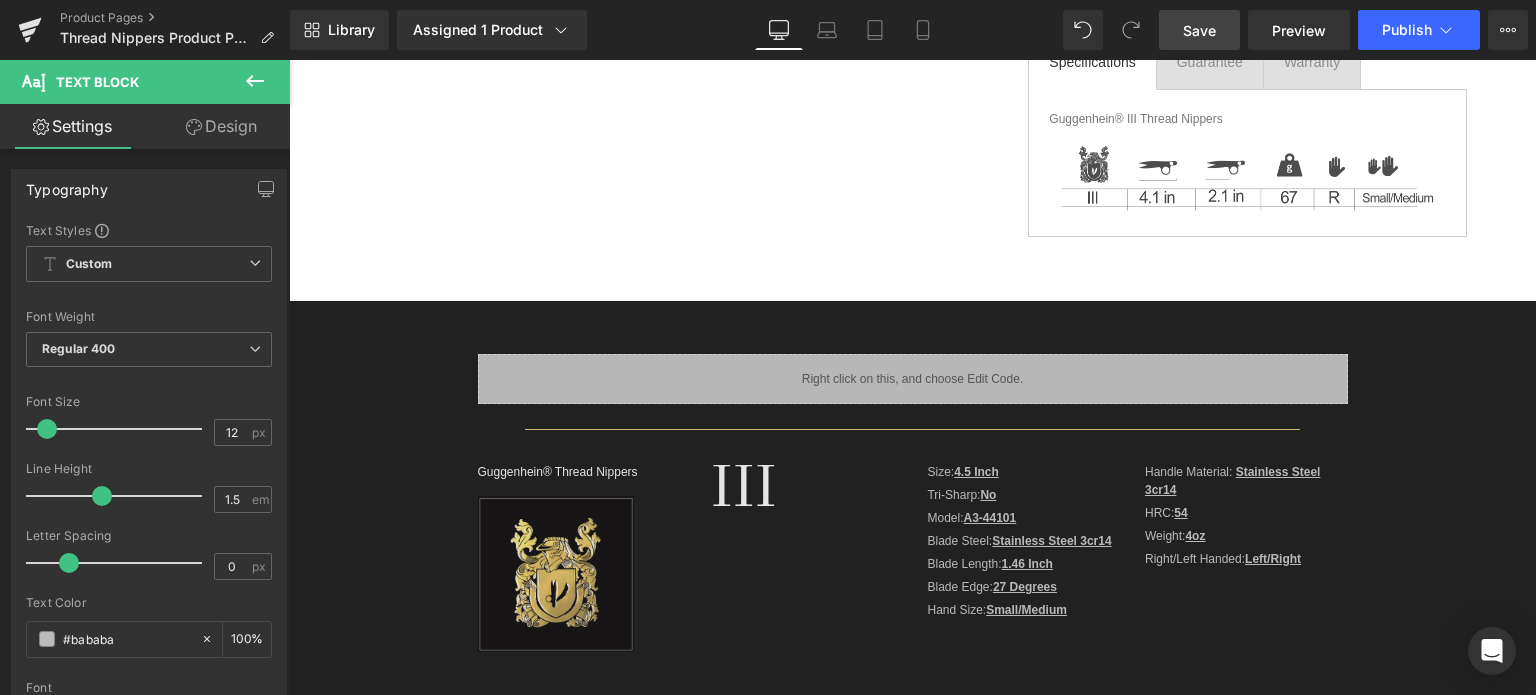 scroll, scrollTop: 700, scrollLeft: 0, axis: vertical 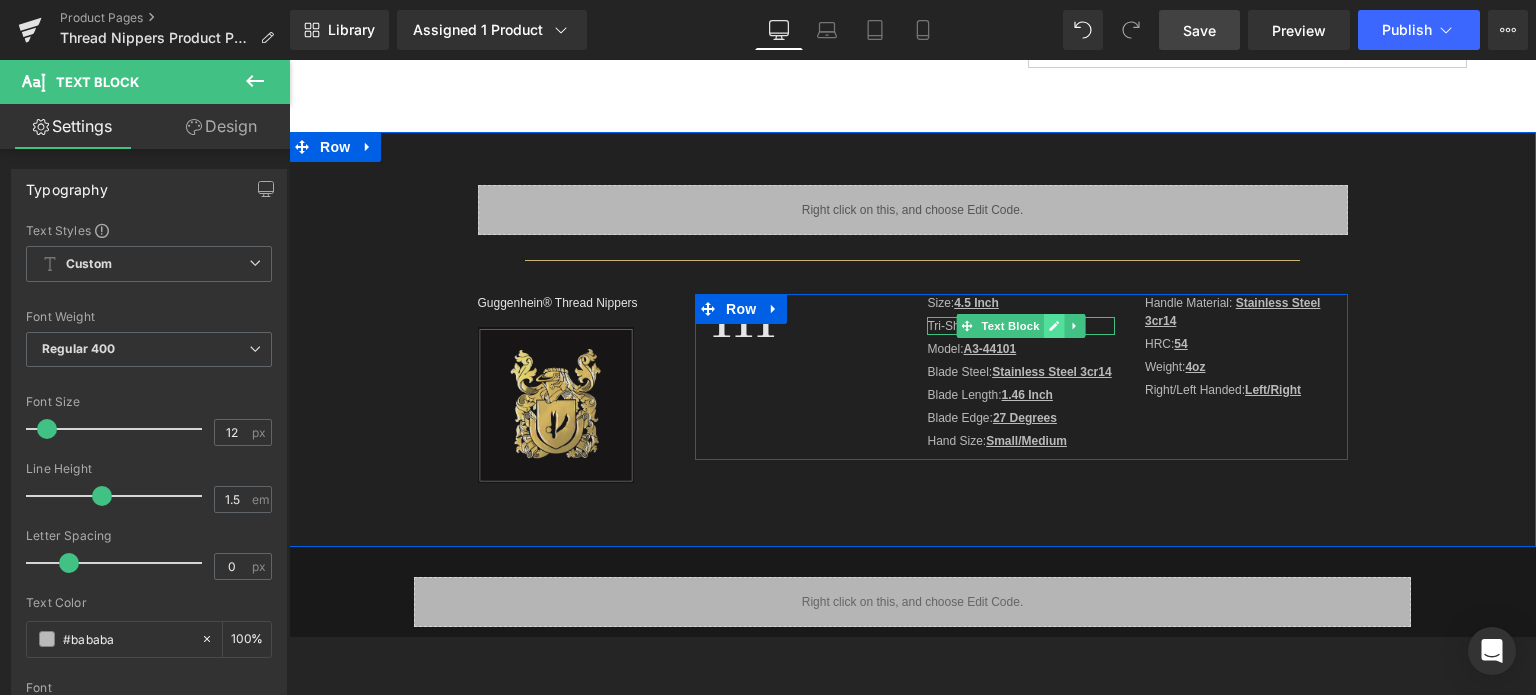 click 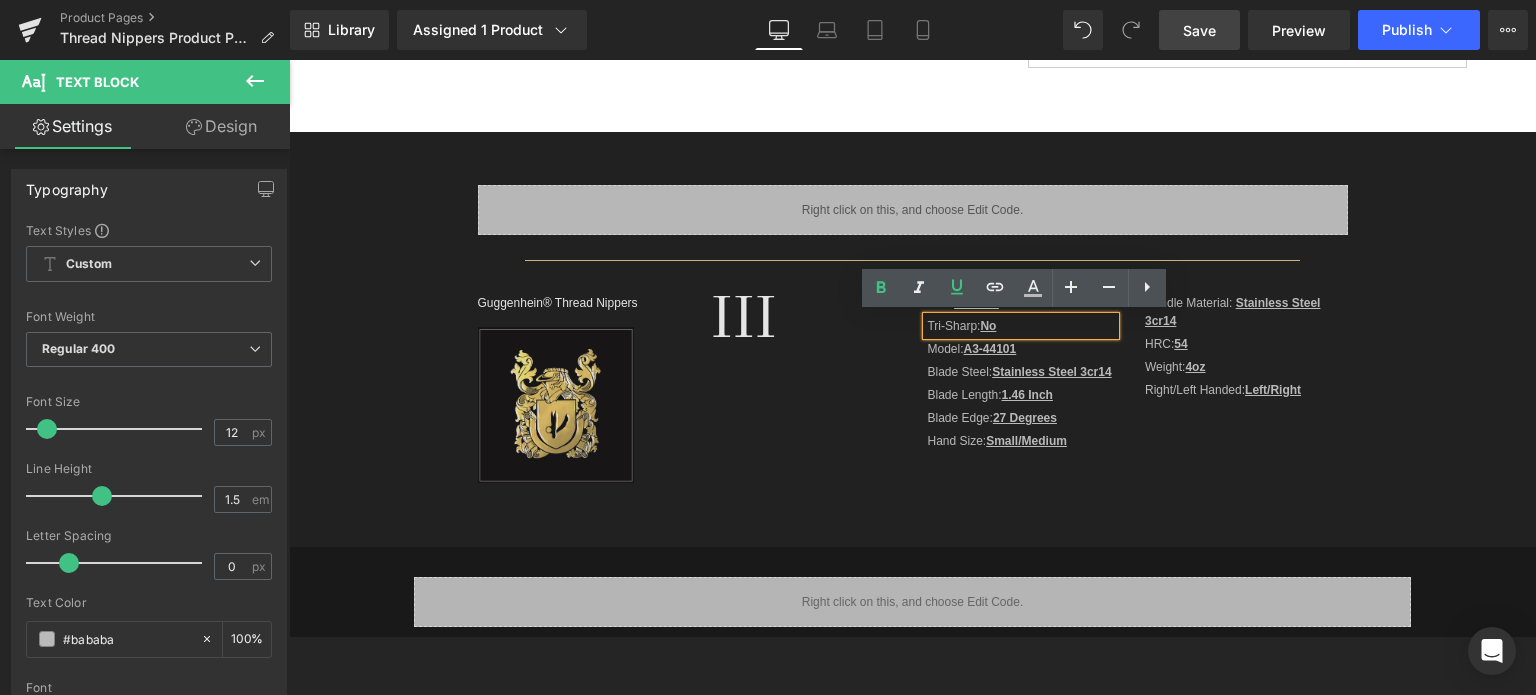 click on "Tri-Sharp:  No" at bounding box center (1020, 326) 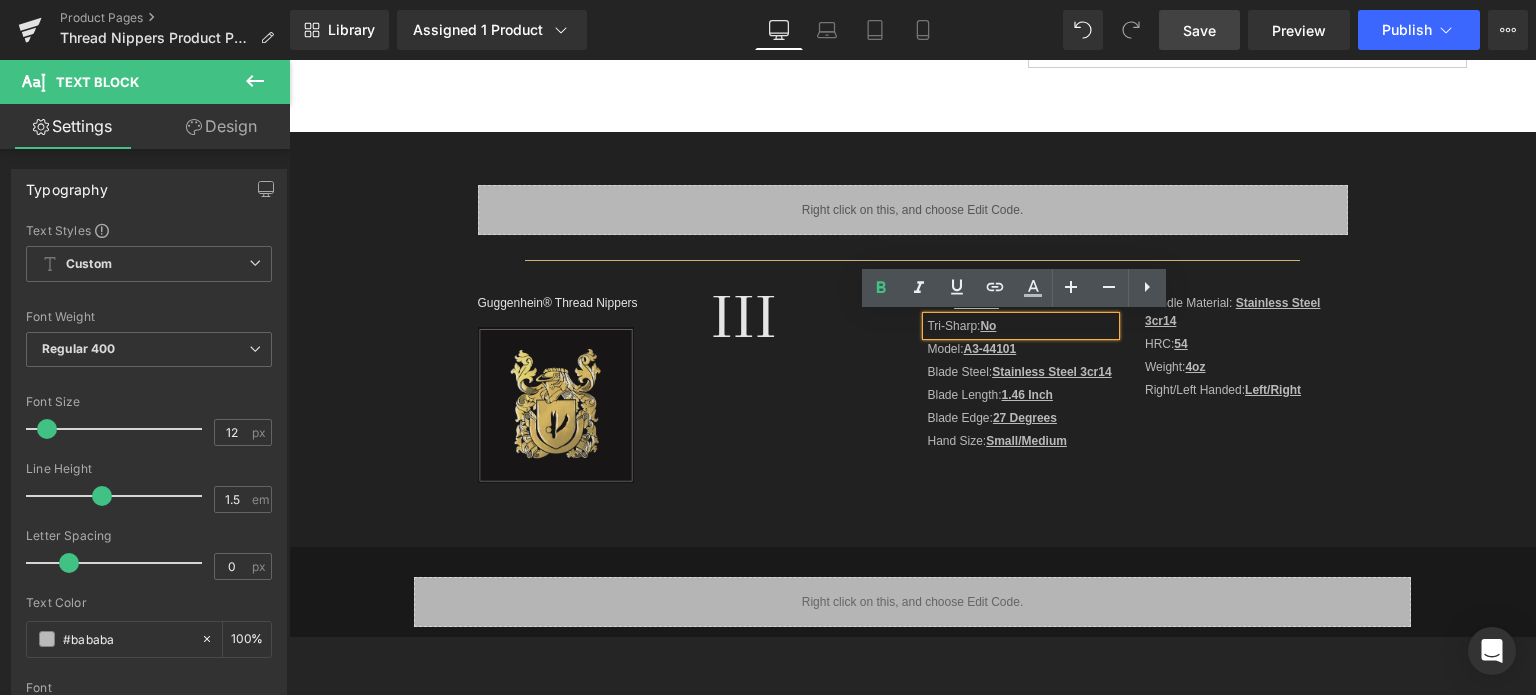 type 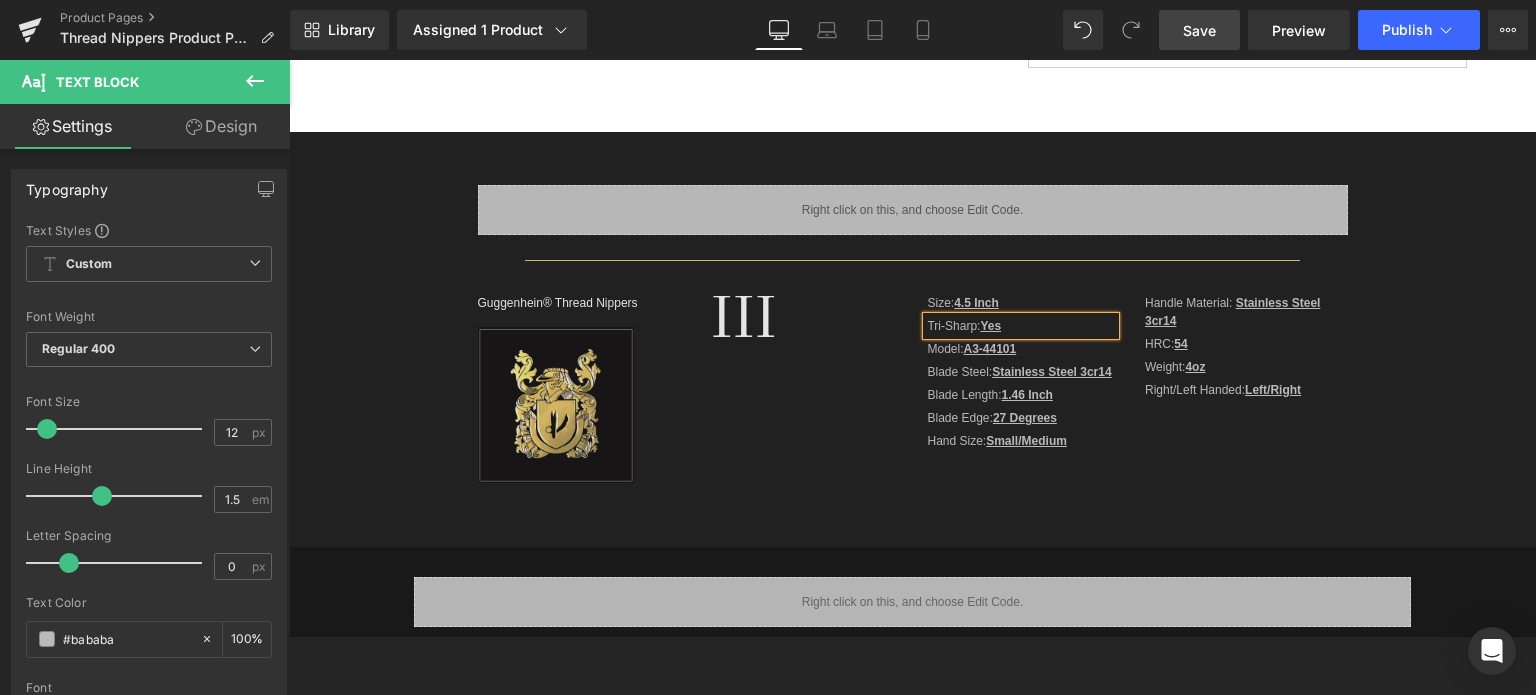 drag, startPoint x: 1202, startPoint y: 25, endPoint x: 588, endPoint y: 46, distance: 614.359 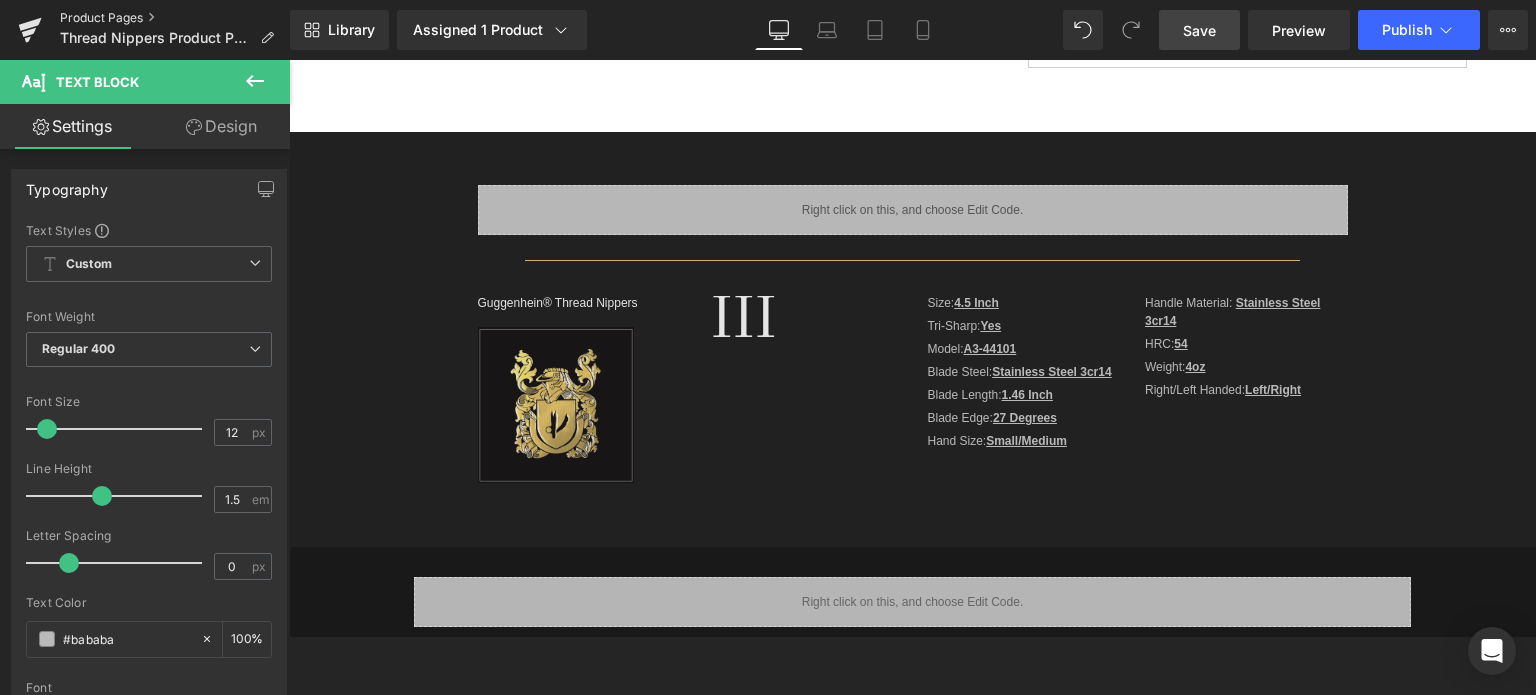 click on "Product Pages" at bounding box center (175, 18) 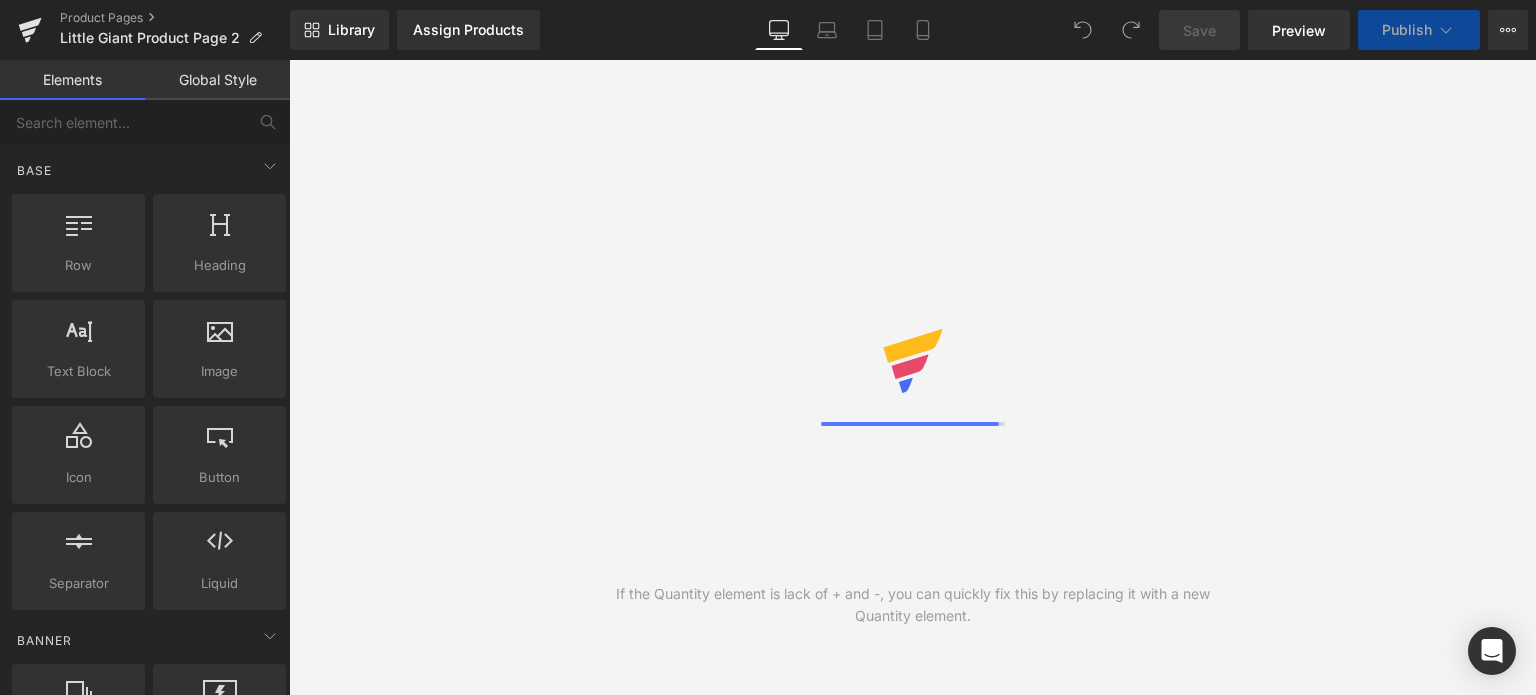 scroll, scrollTop: 0, scrollLeft: 0, axis: both 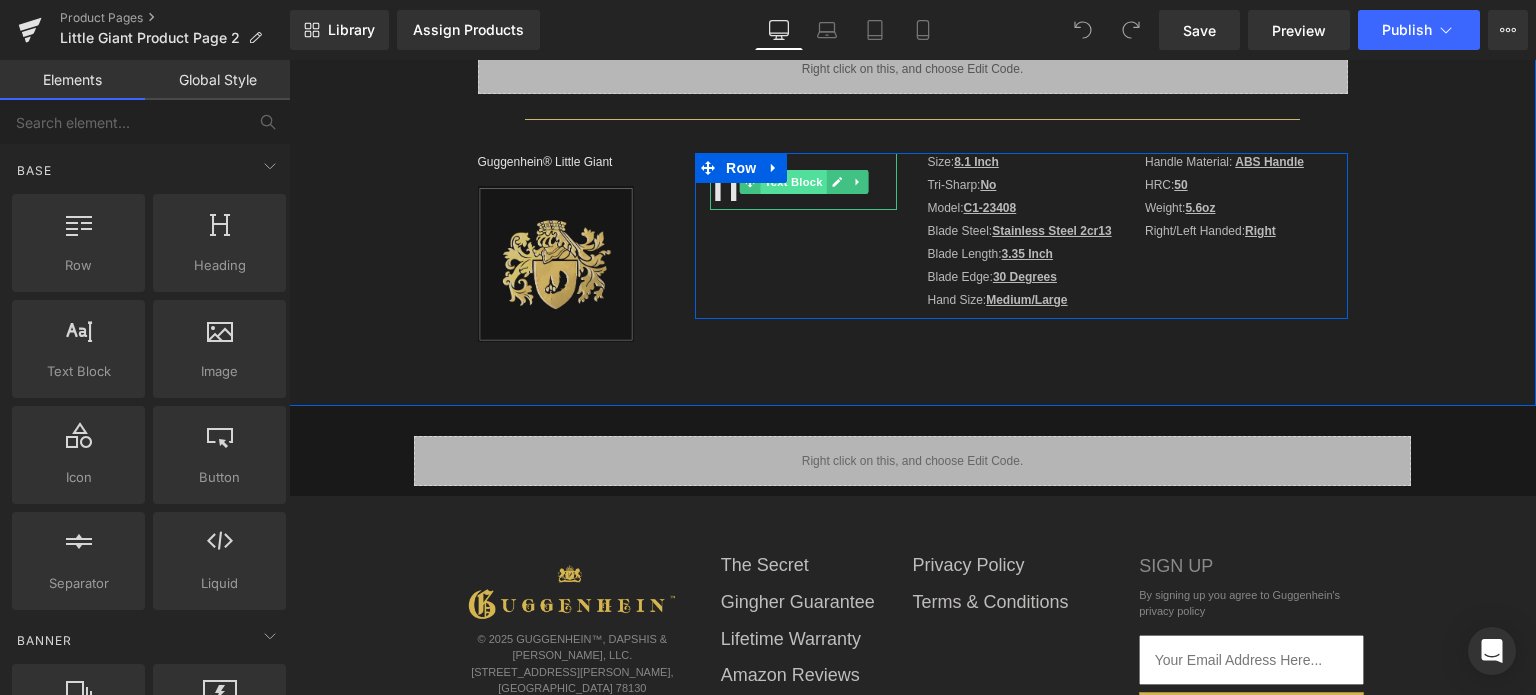 click on "Text Block" at bounding box center (793, 182) 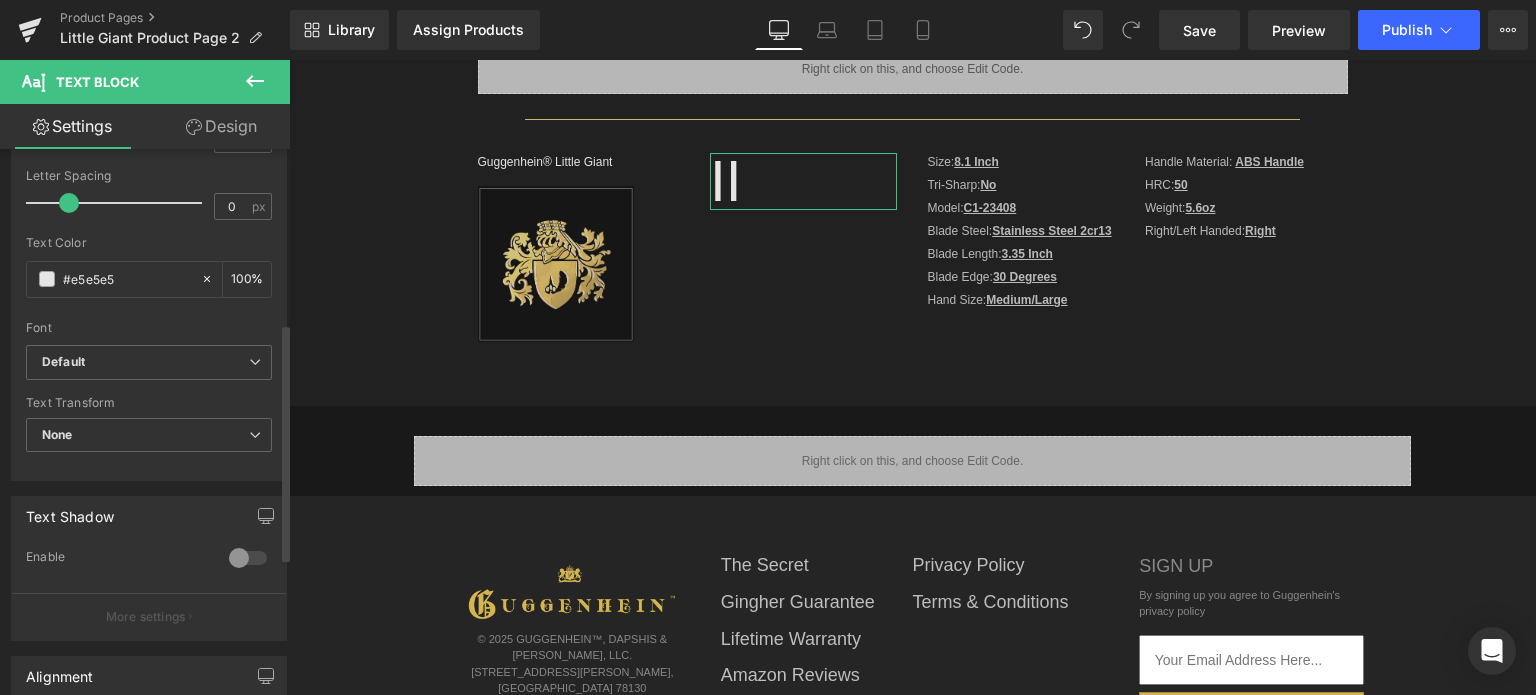 scroll, scrollTop: 400, scrollLeft: 0, axis: vertical 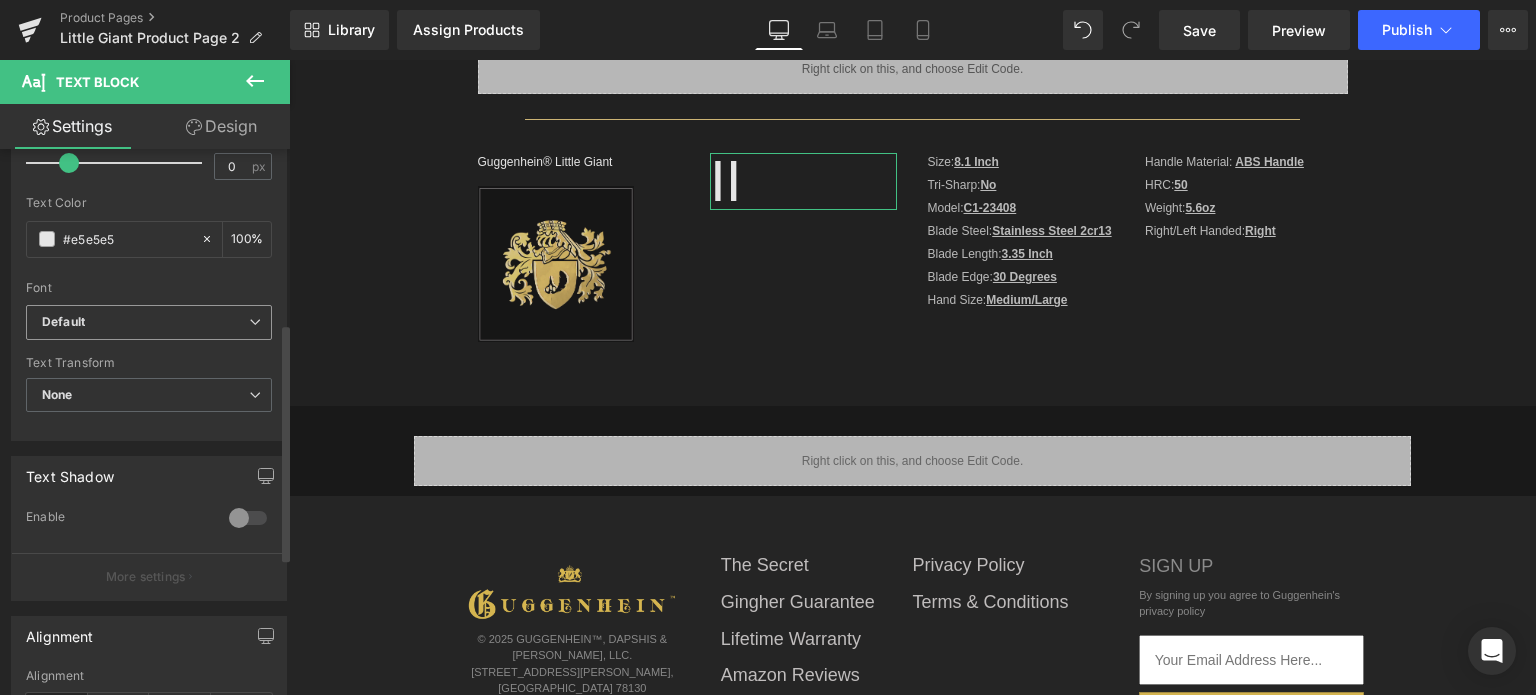 click on "Default" at bounding box center [145, 322] 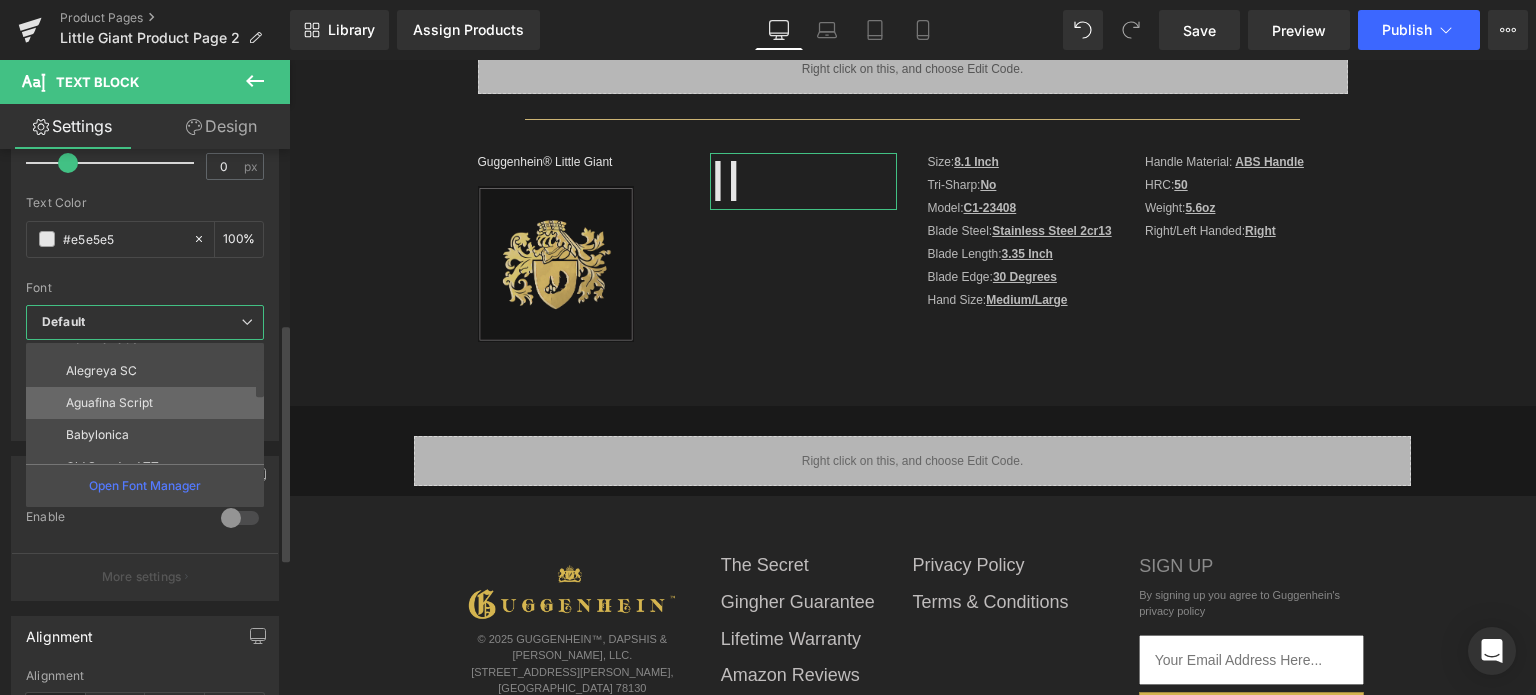 scroll, scrollTop: 100, scrollLeft: 0, axis: vertical 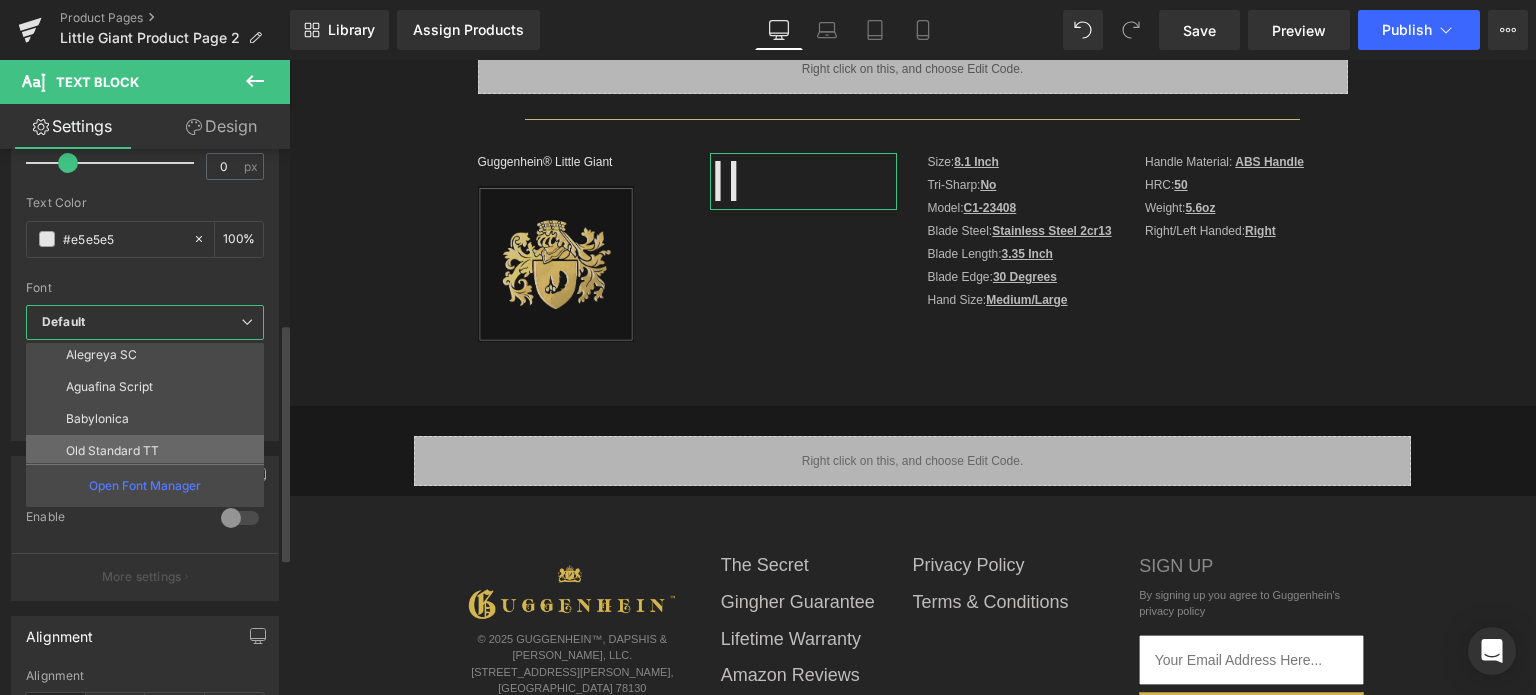 click on "Old Standard TT" at bounding box center [149, 451] 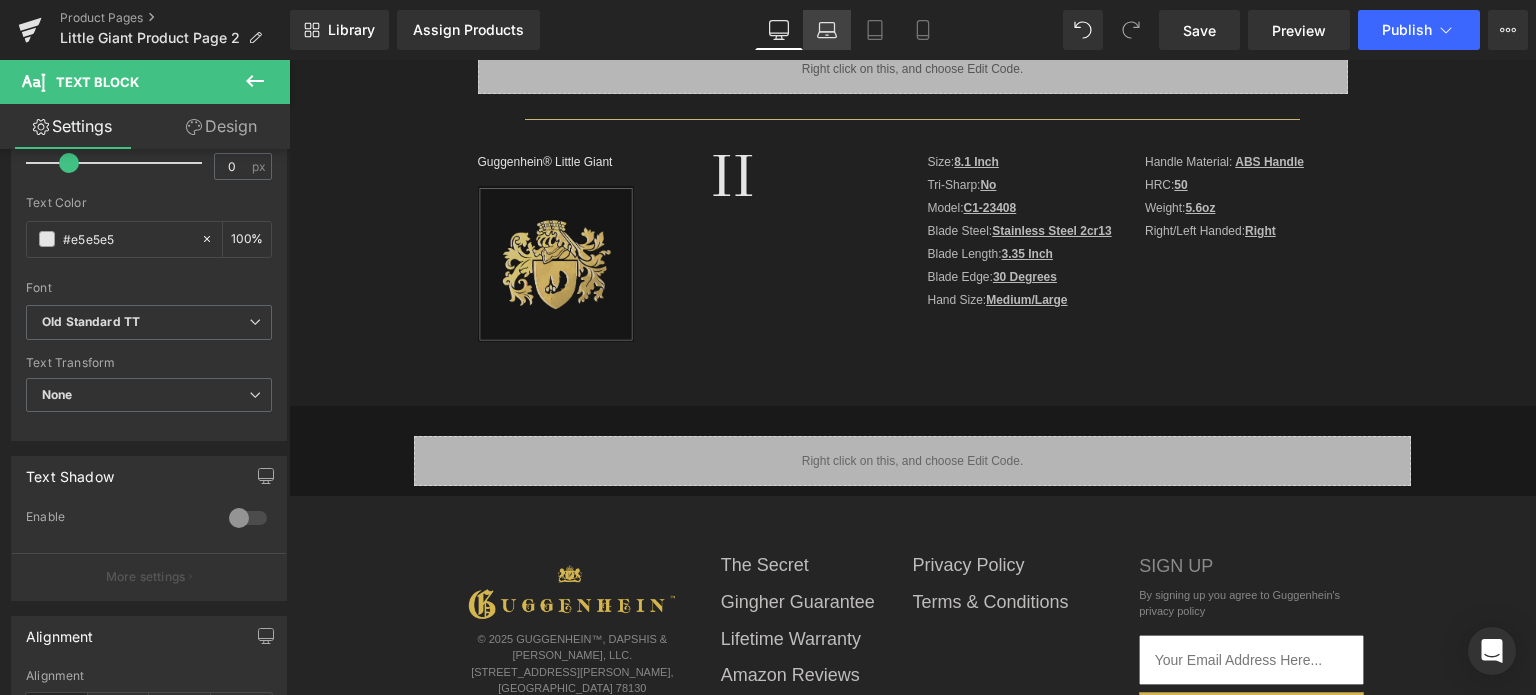 click 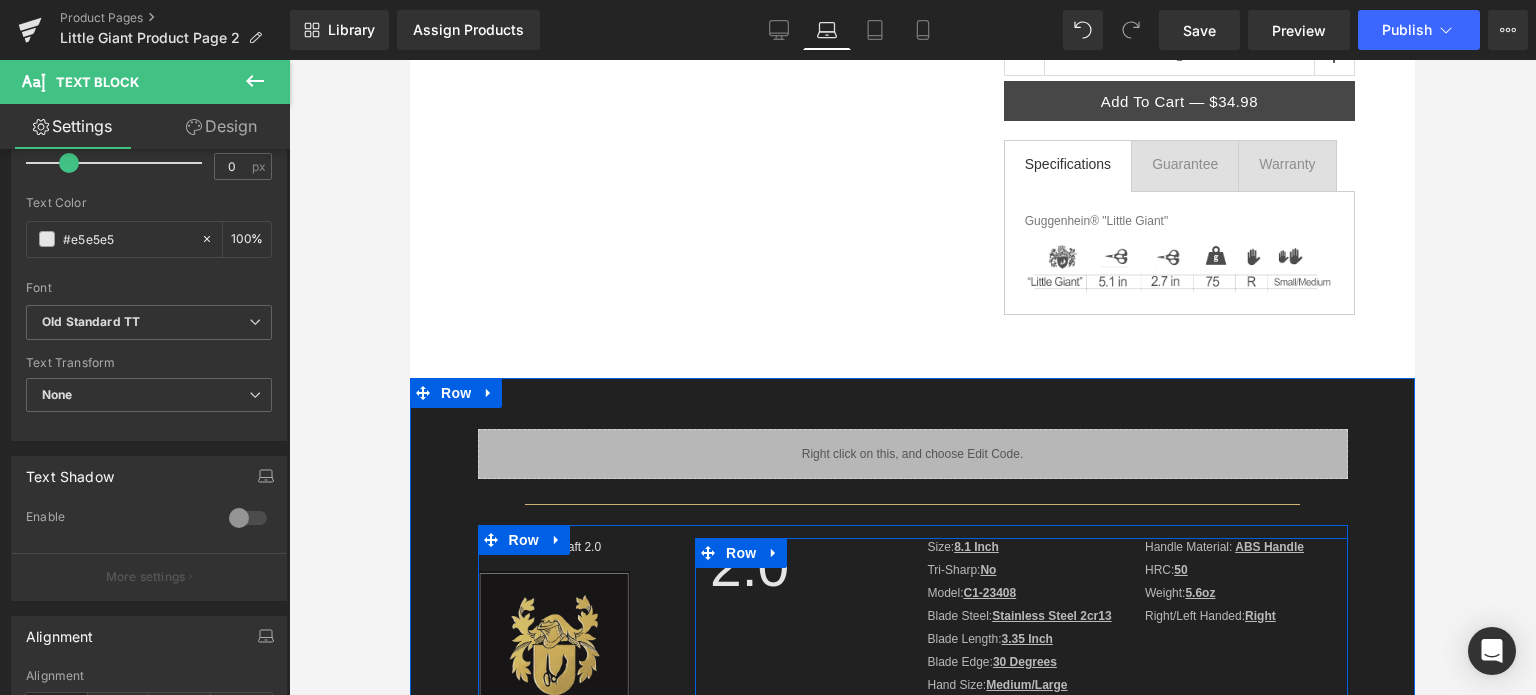 scroll, scrollTop: 0, scrollLeft: 0, axis: both 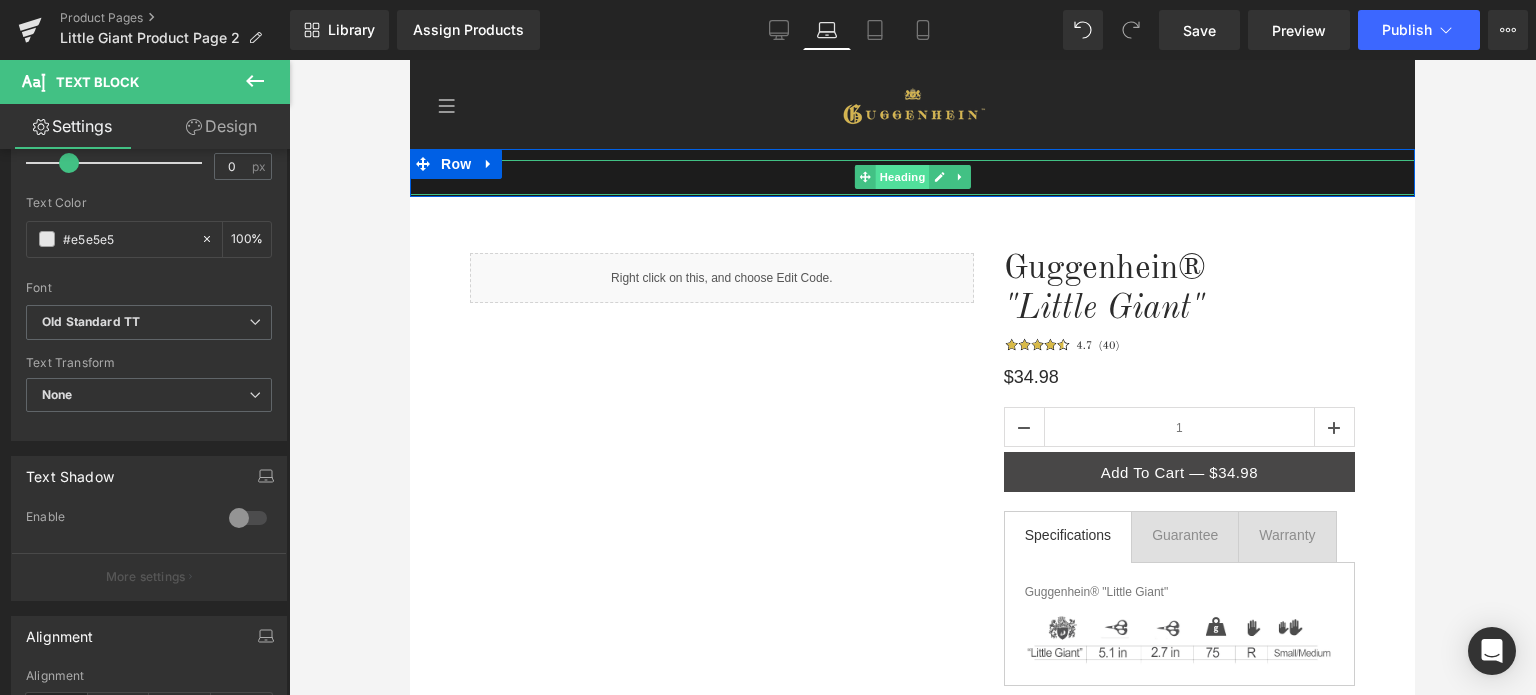 click on "Heading" at bounding box center (902, 177) 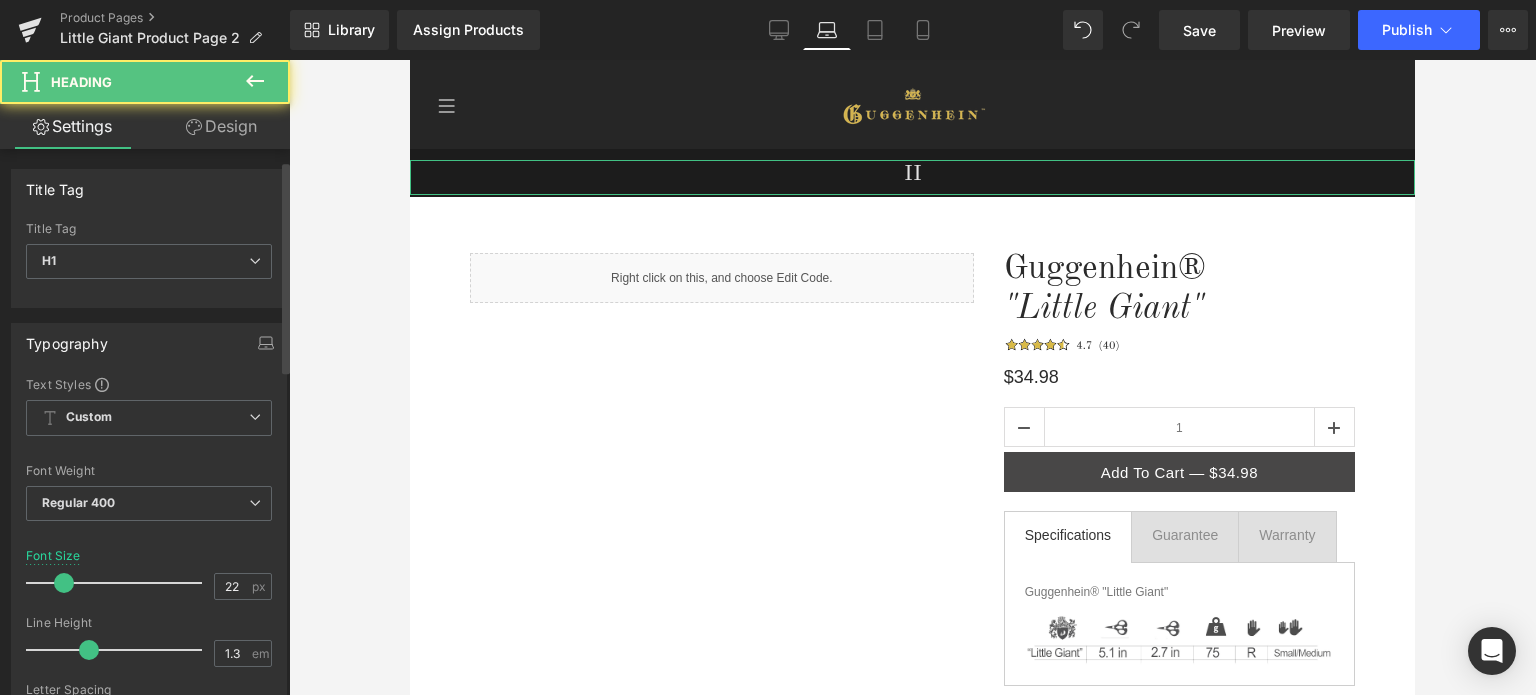 scroll, scrollTop: 400, scrollLeft: 0, axis: vertical 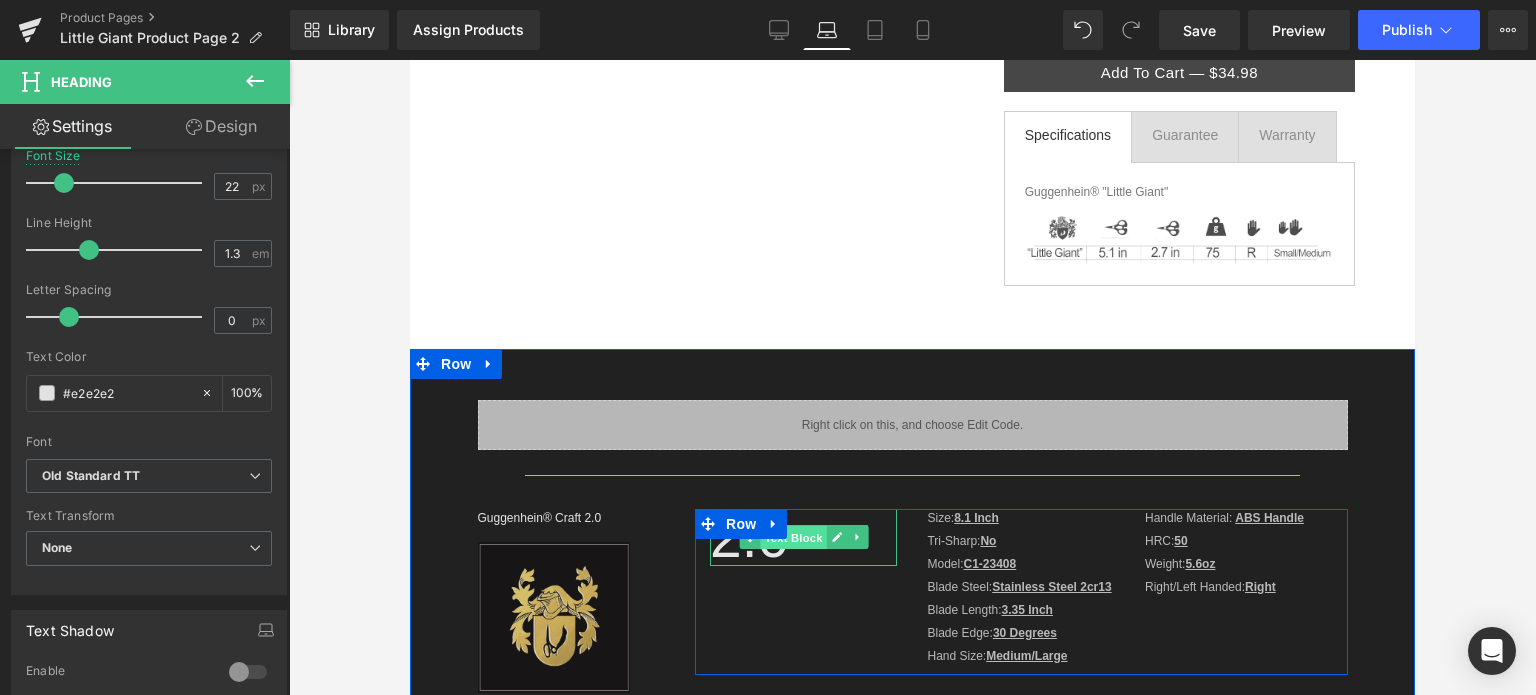 click on "Text Block" at bounding box center (793, 538) 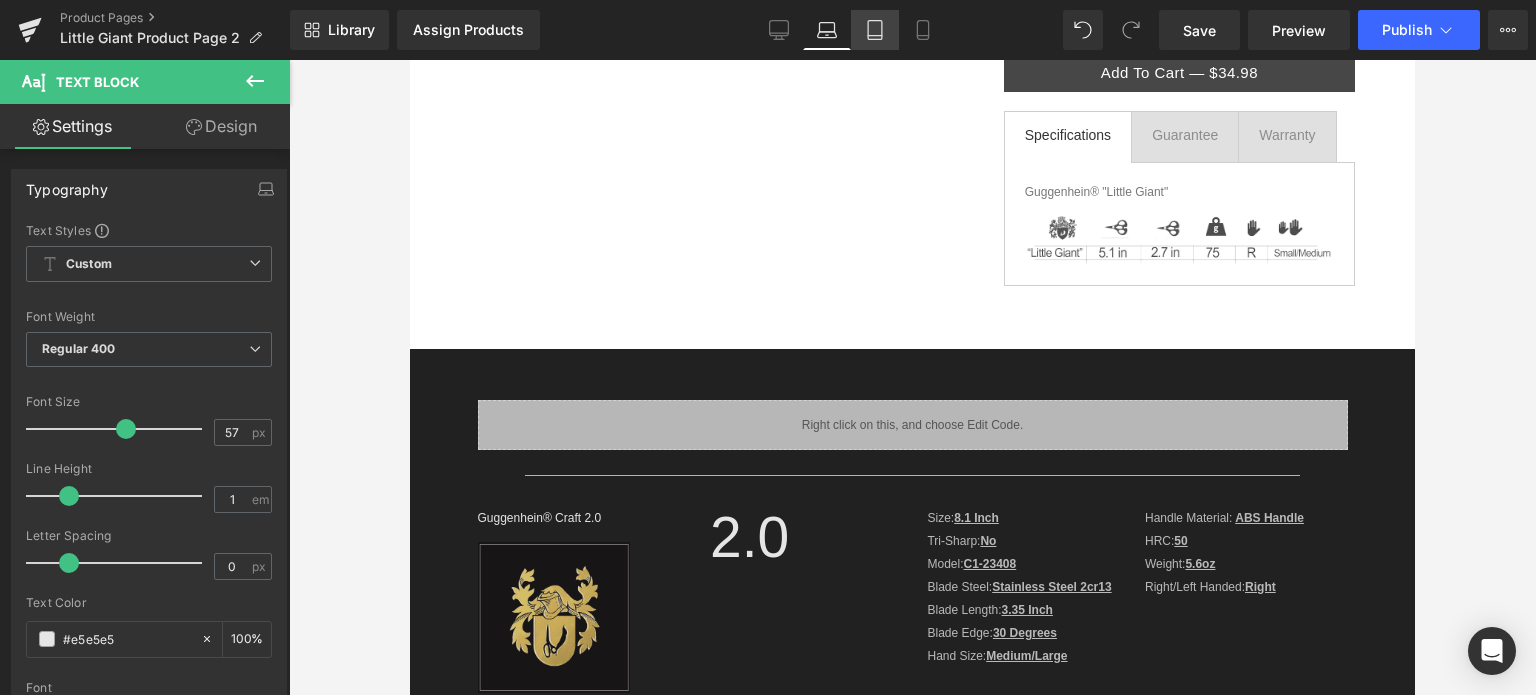click 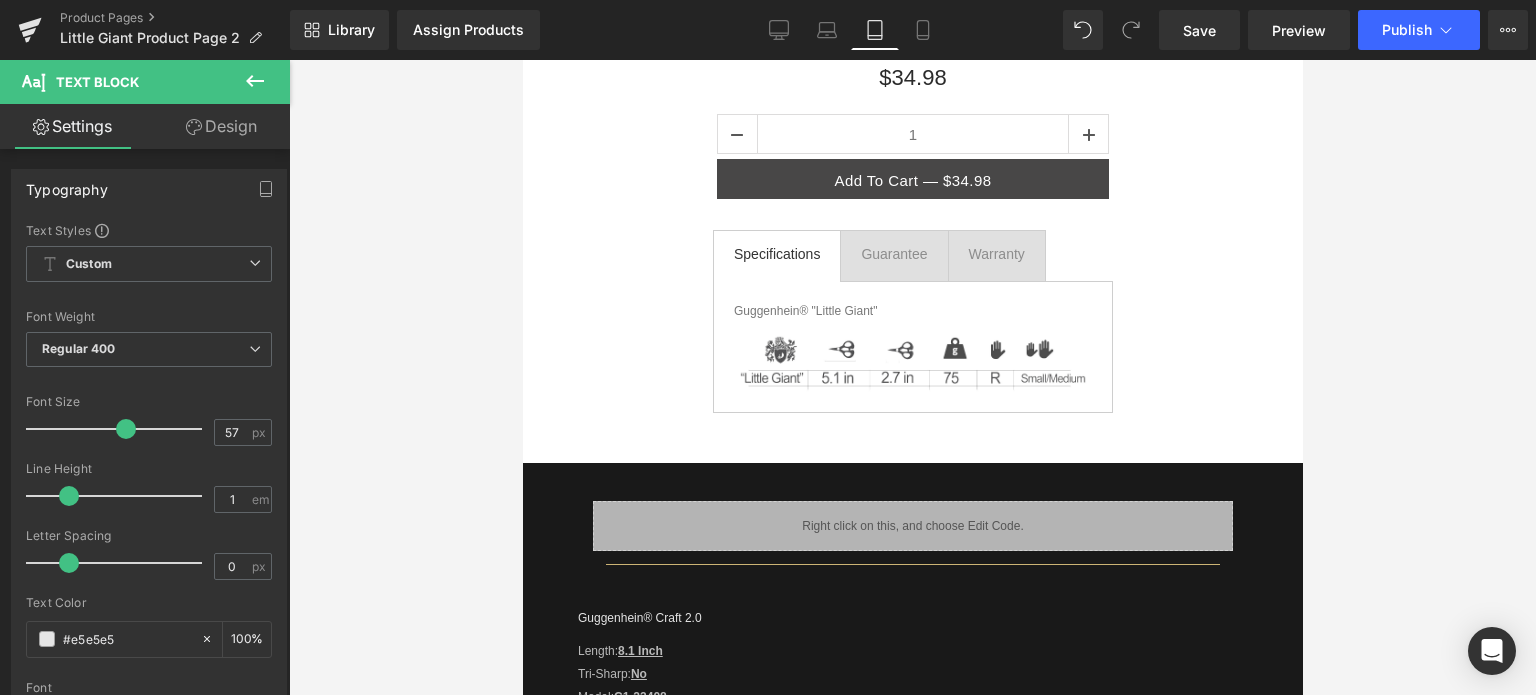 scroll, scrollTop: 0, scrollLeft: 0, axis: both 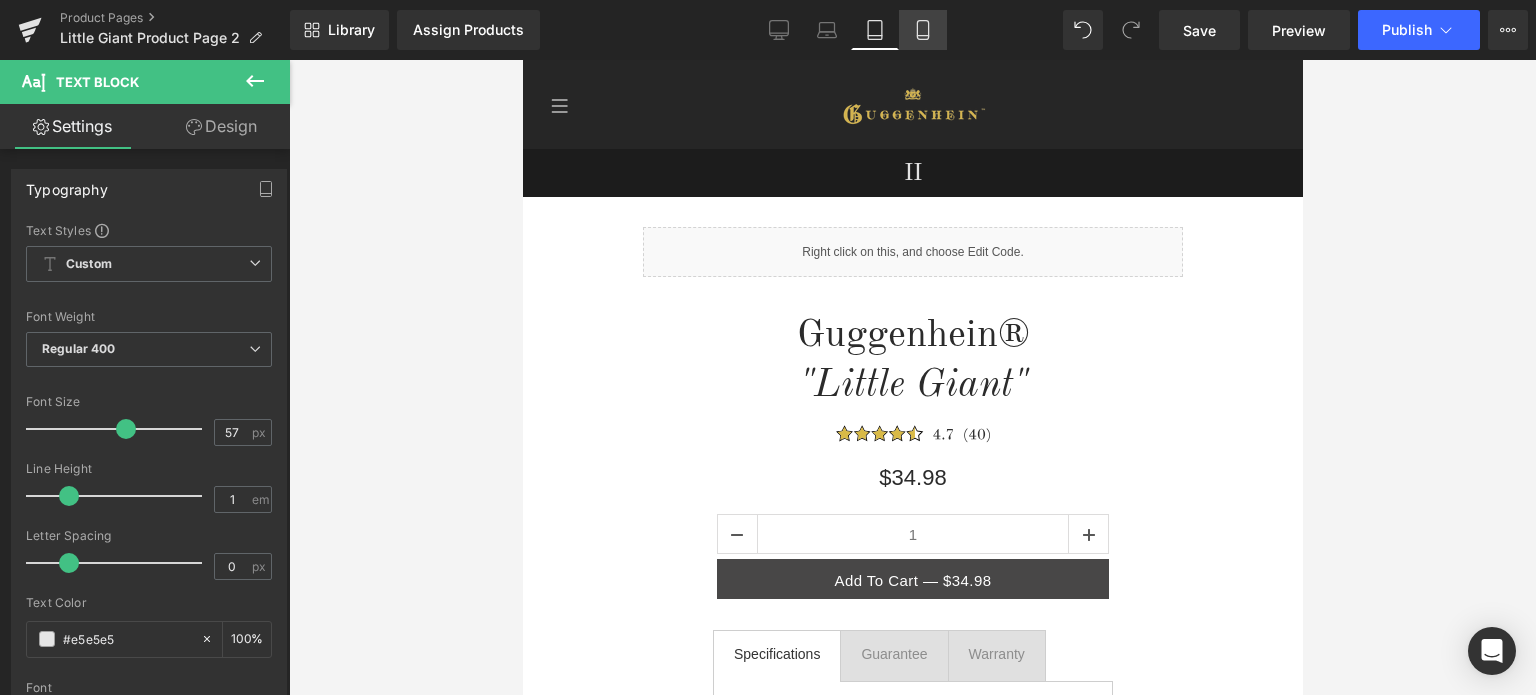 click 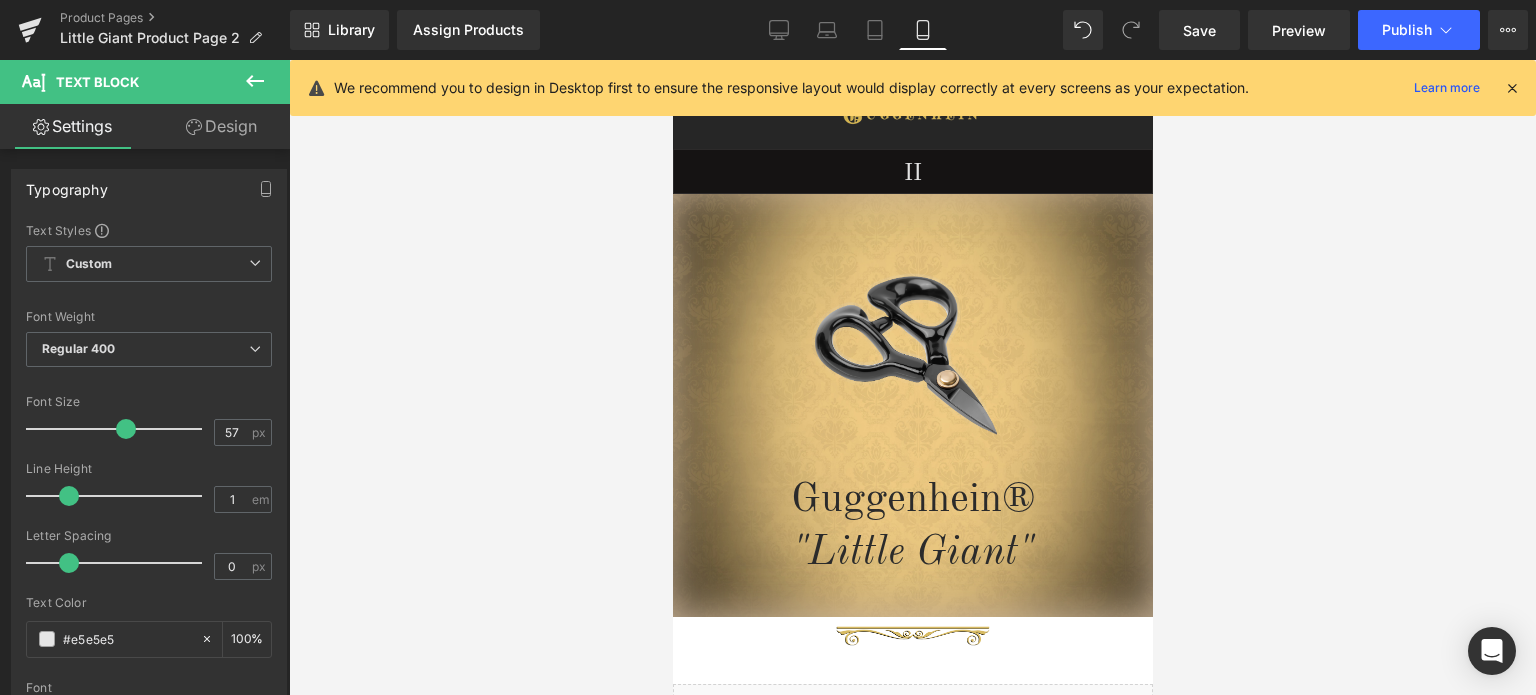 click at bounding box center (1512, 88) 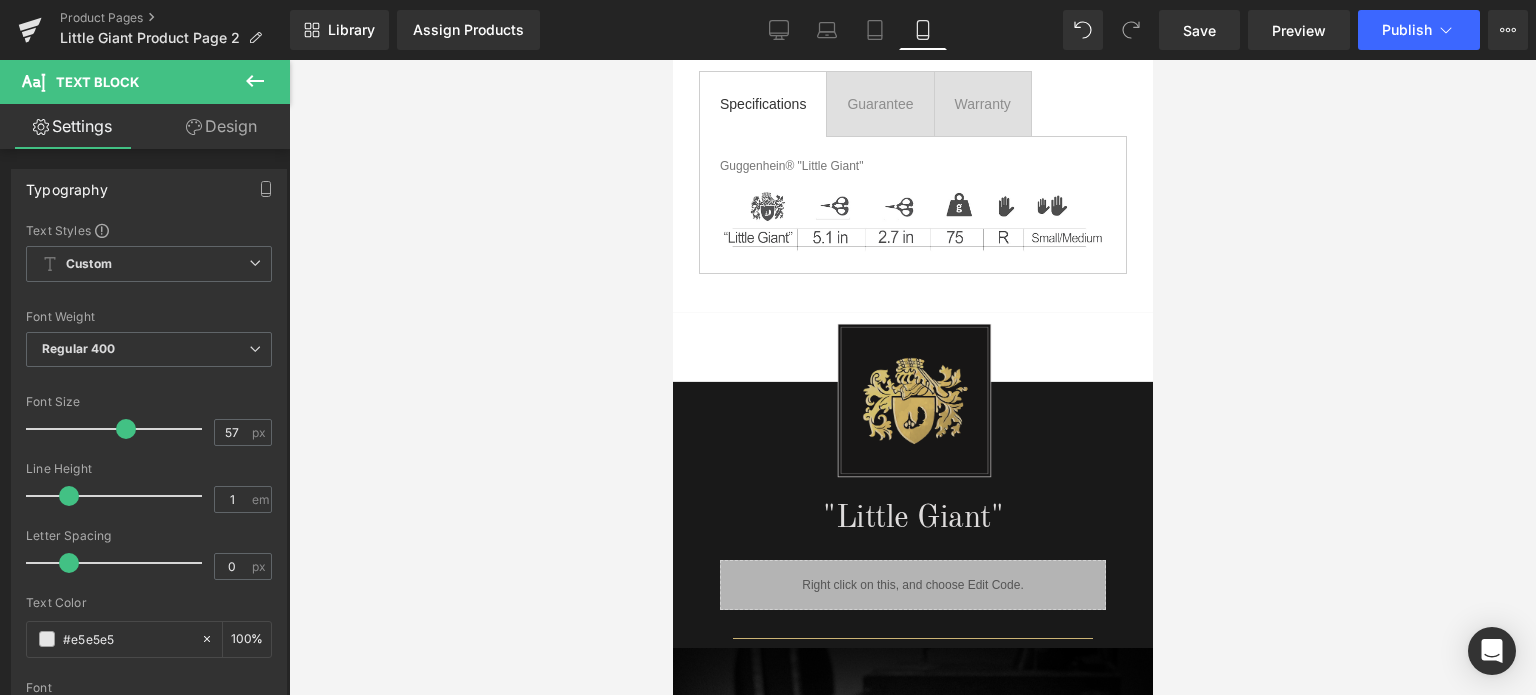 scroll, scrollTop: 1978, scrollLeft: 0, axis: vertical 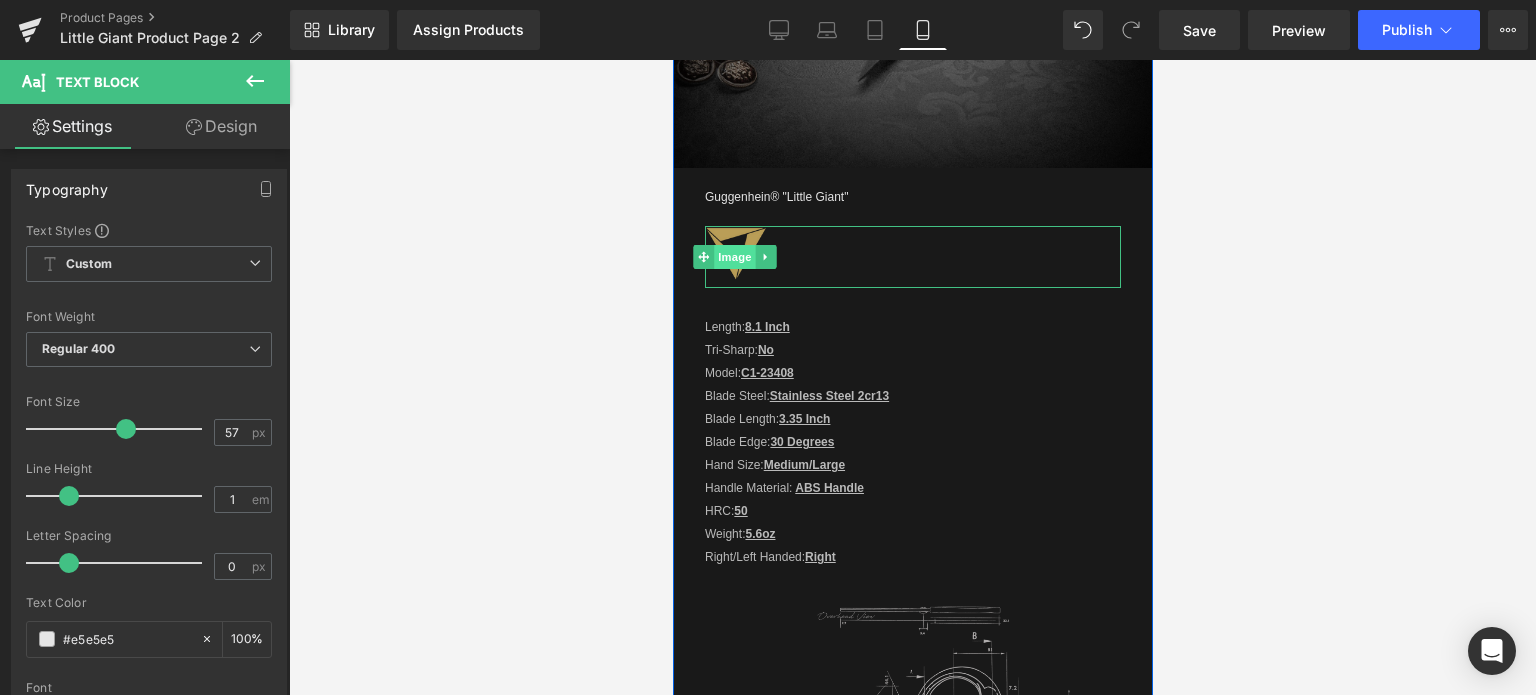 click on "Image" at bounding box center (734, 257) 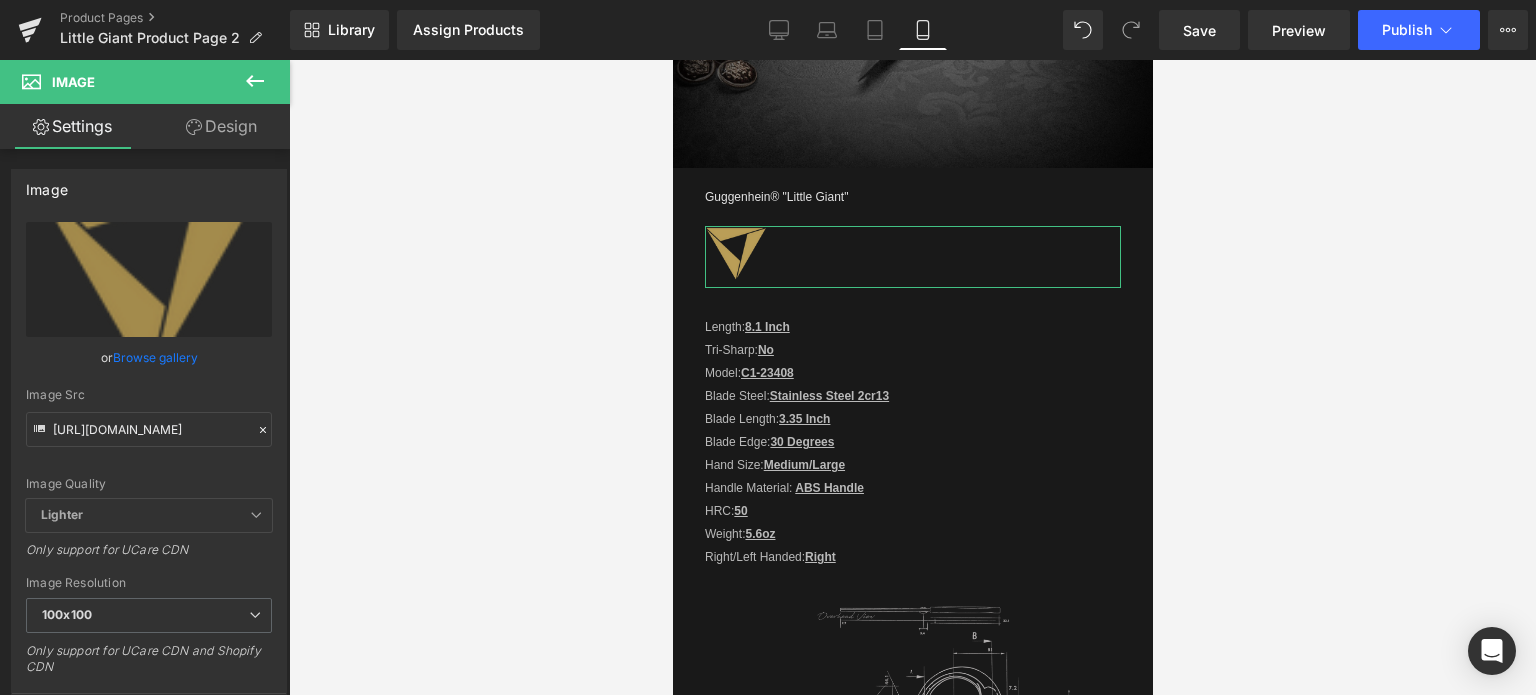 click on "Design" at bounding box center [221, 126] 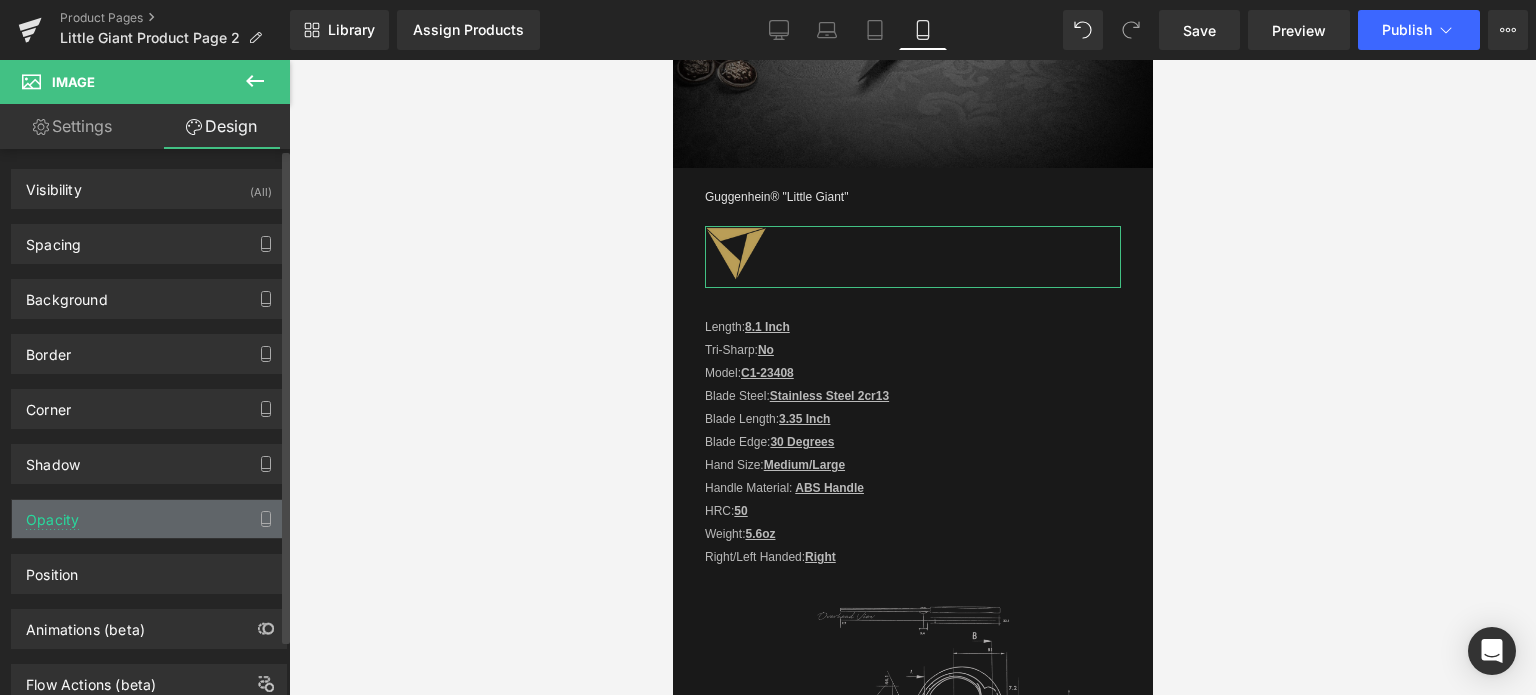 click on "Opacity" at bounding box center (149, 519) 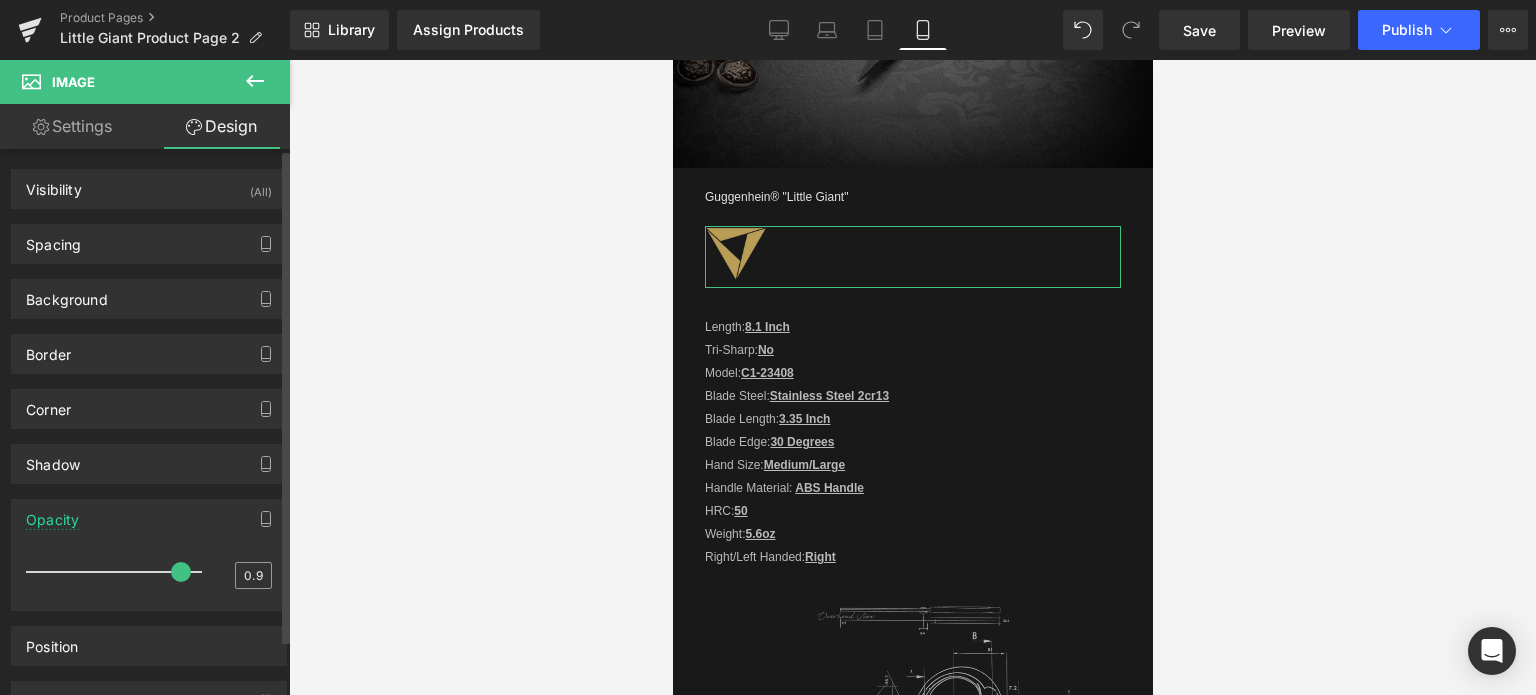 drag, startPoint x: 179, startPoint y: 573, endPoint x: 234, endPoint y: 576, distance: 55.081757 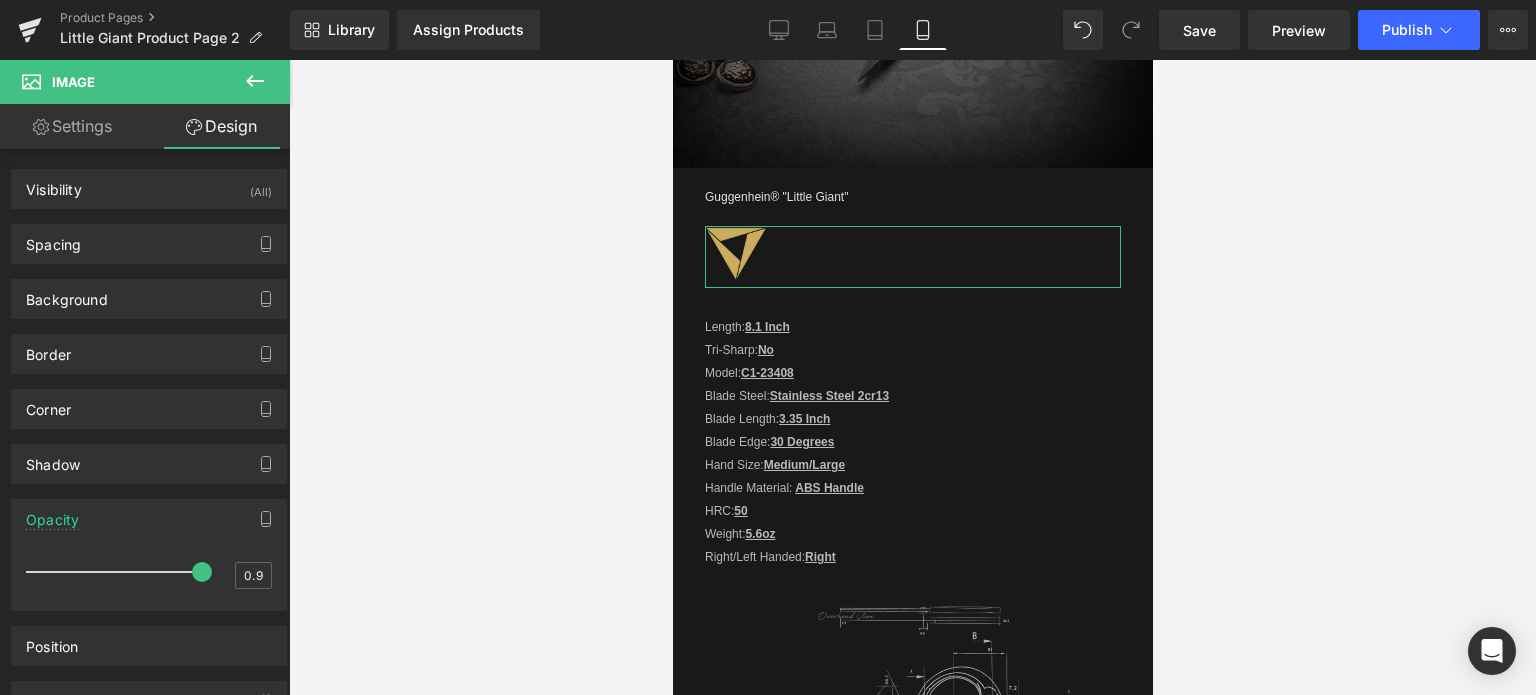 click on "Settings" at bounding box center (72, 126) 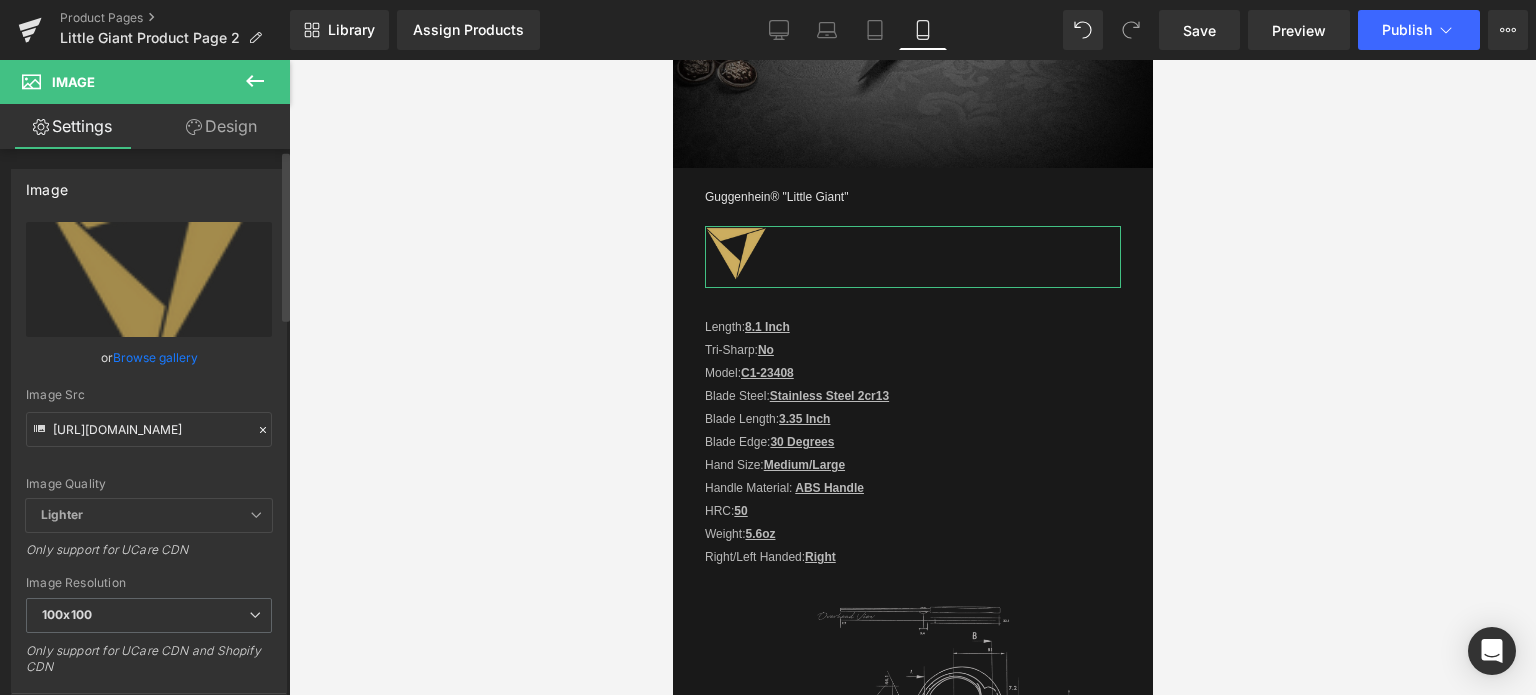 scroll, scrollTop: 200, scrollLeft: 0, axis: vertical 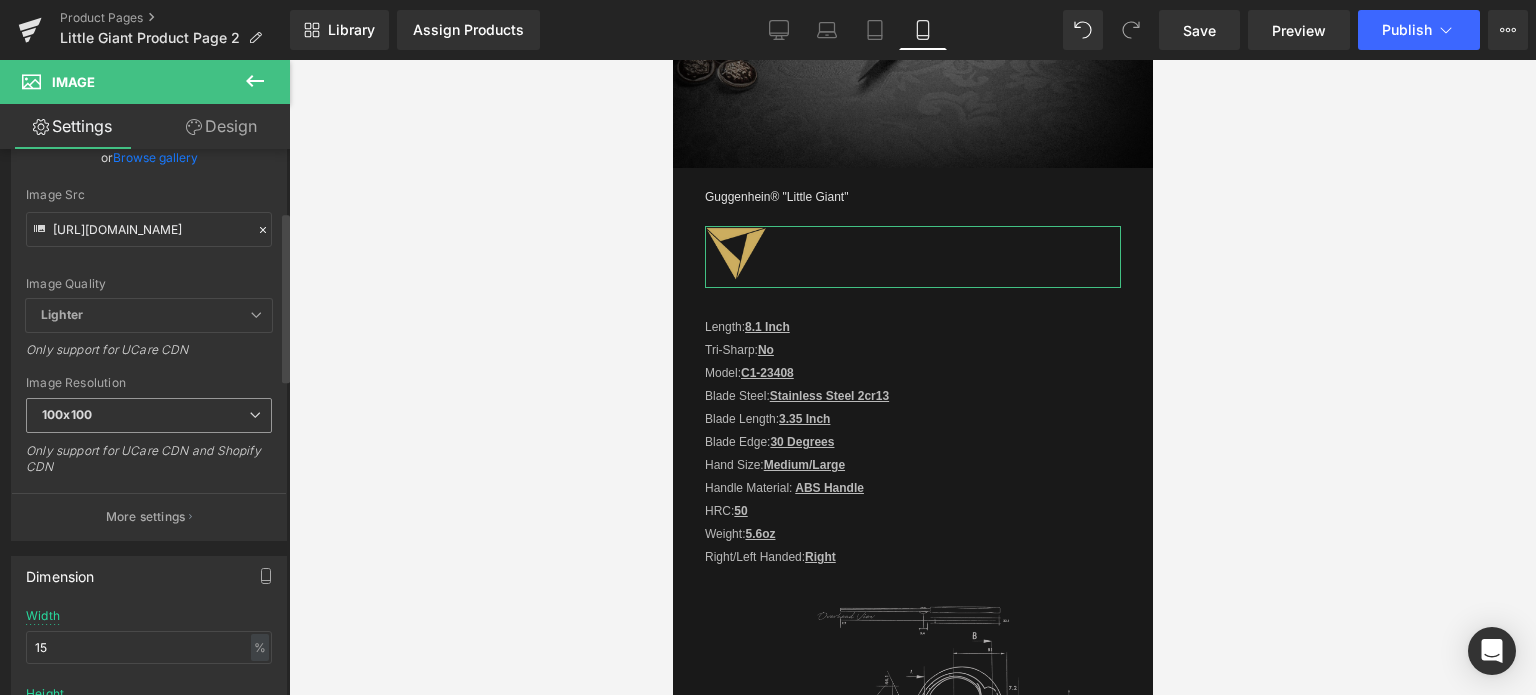 click on "100x100" at bounding box center (149, 415) 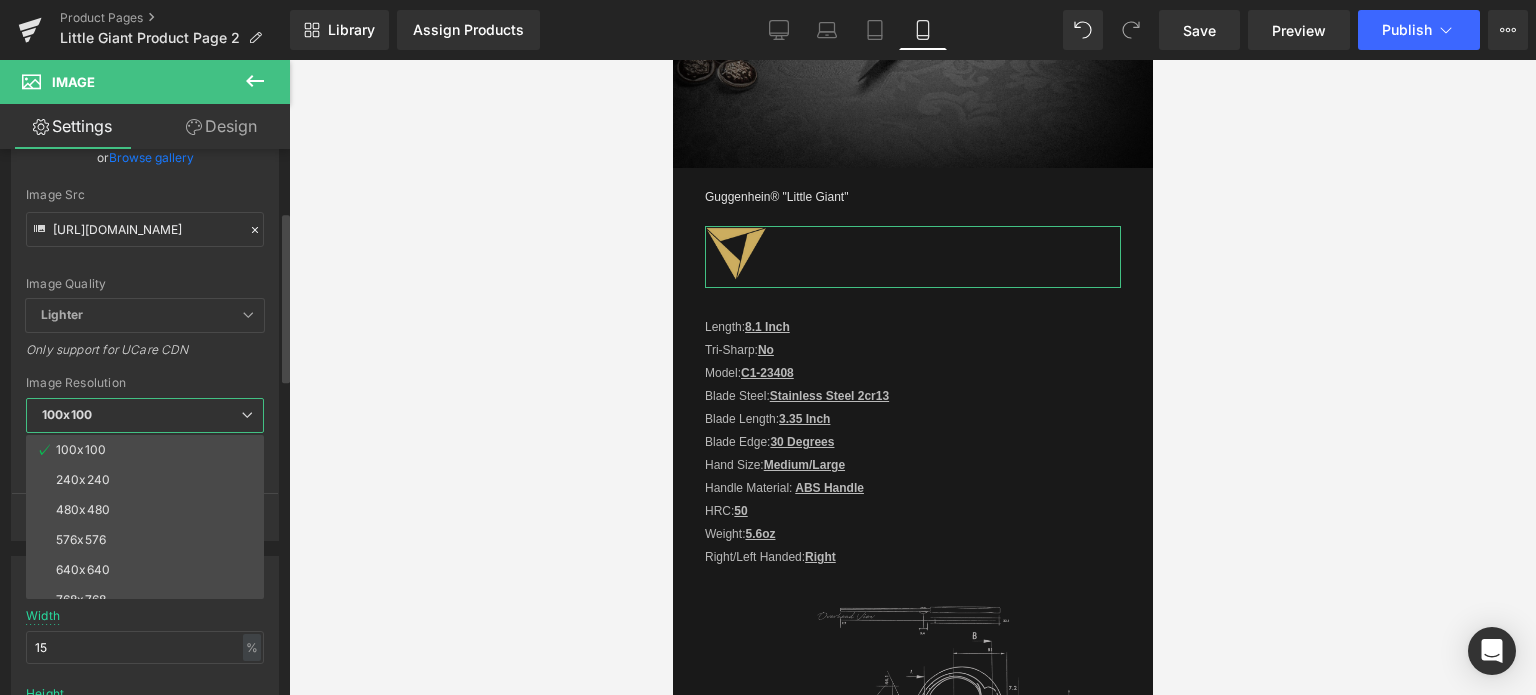 scroll, scrollTop: 286, scrollLeft: 0, axis: vertical 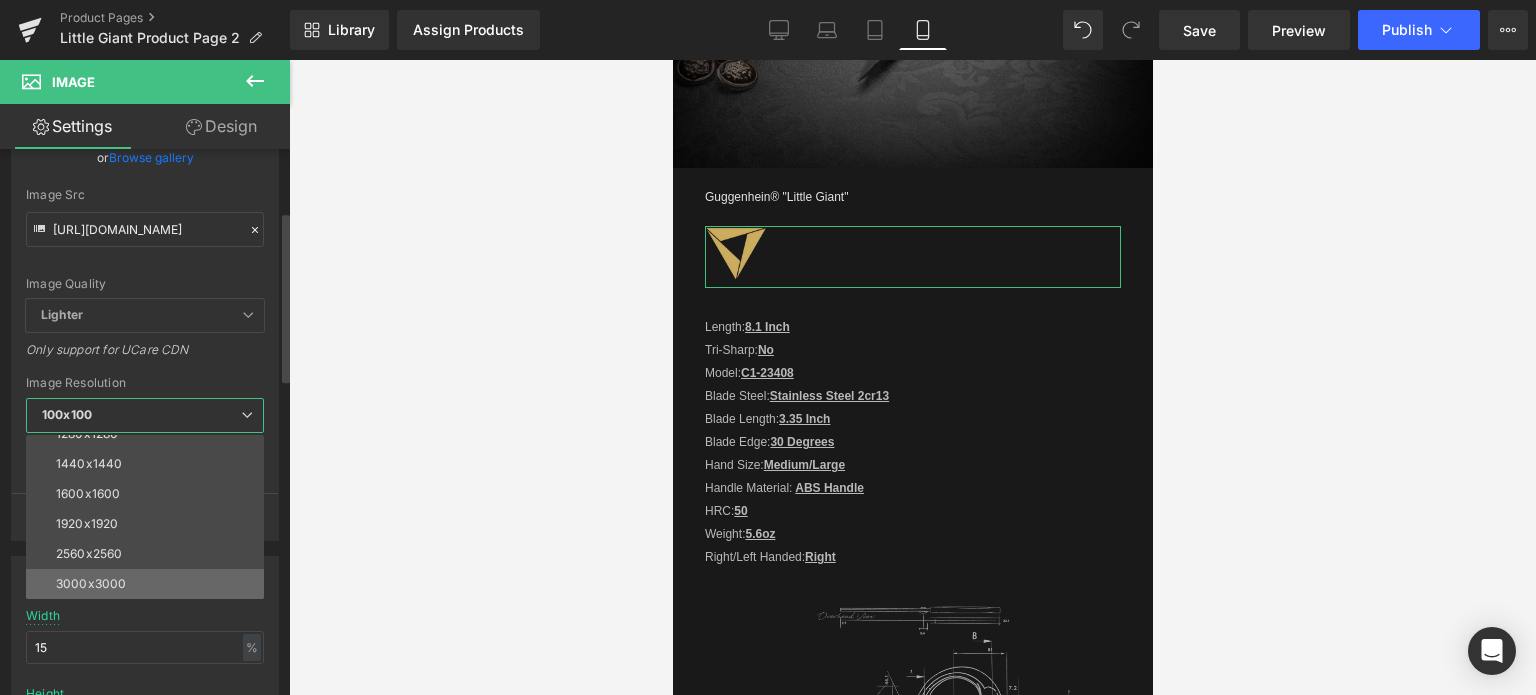 click on "3000x3000" at bounding box center (91, 584) 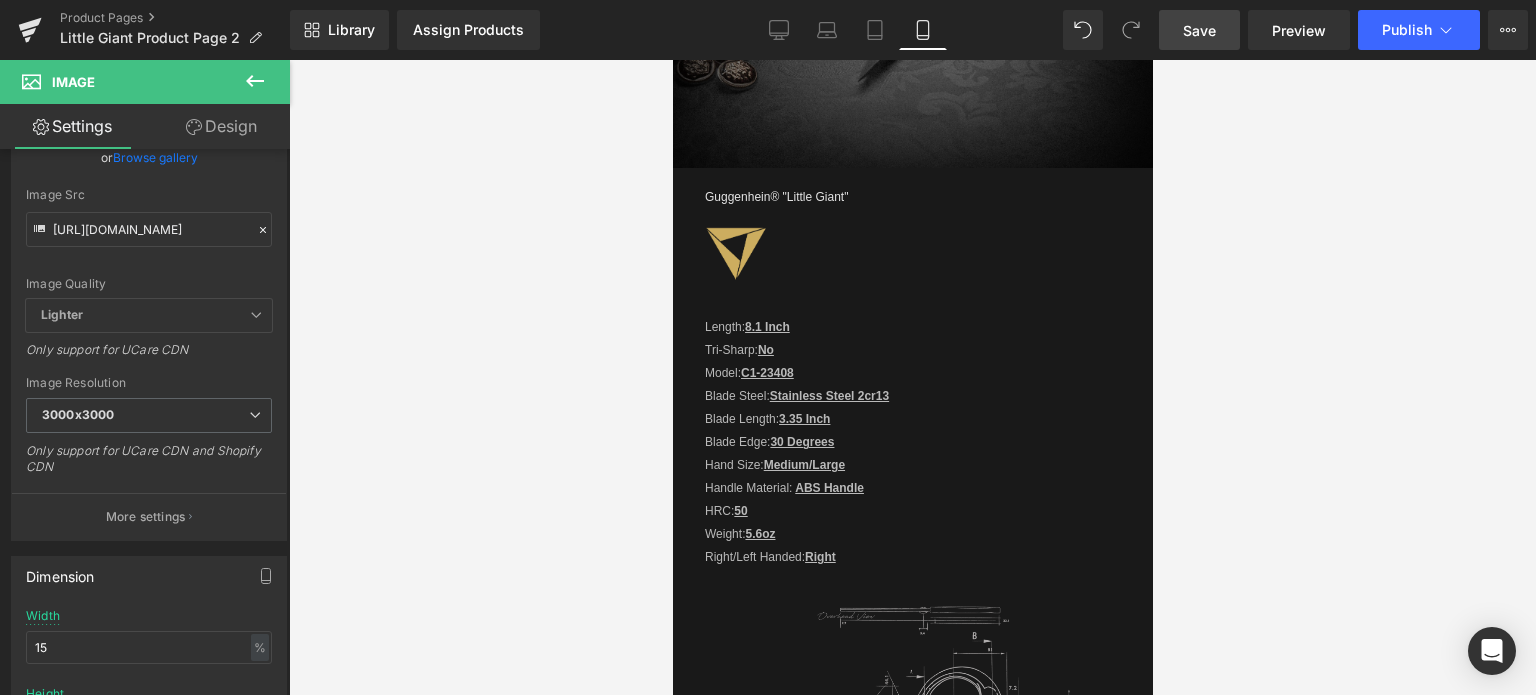 drag, startPoint x: 1211, startPoint y: 27, endPoint x: 231, endPoint y: 212, distance: 997.3089 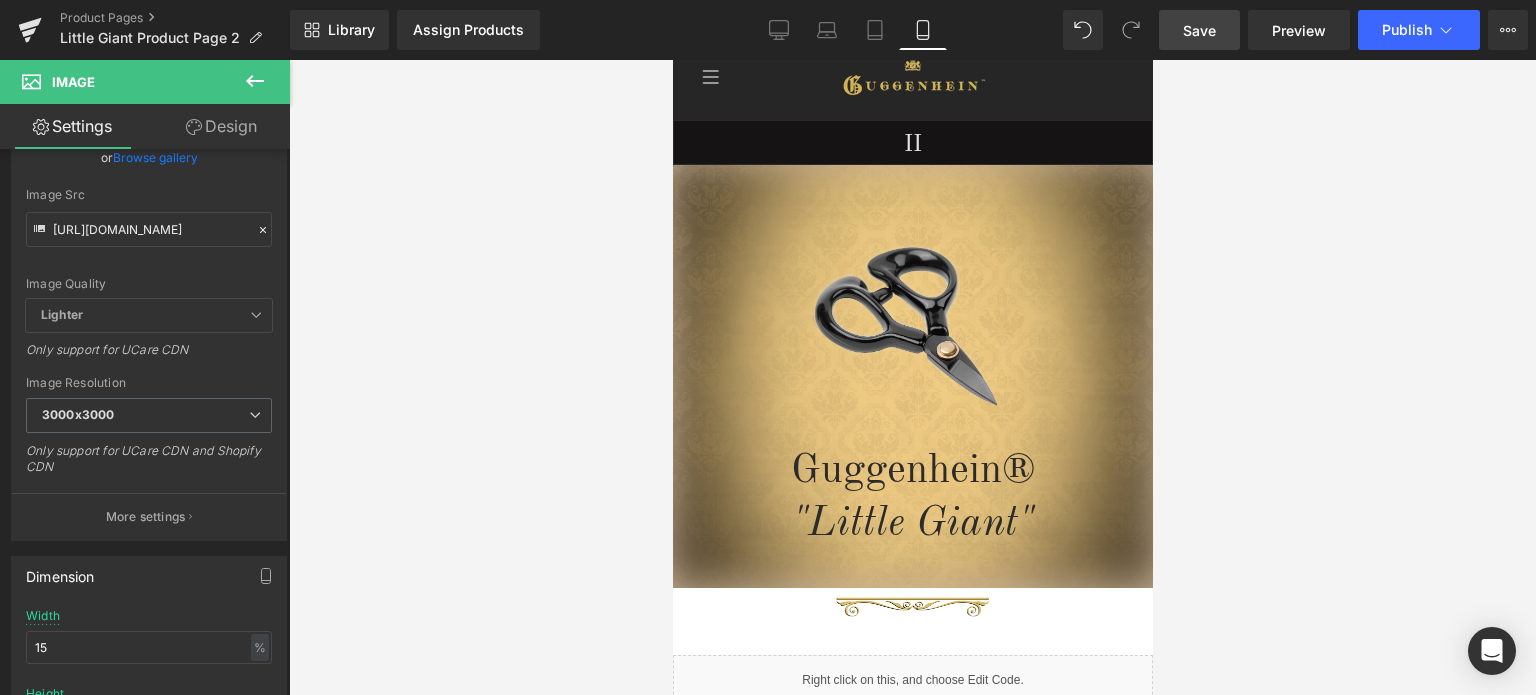 scroll, scrollTop: 0, scrollLeft: 0, axis: both 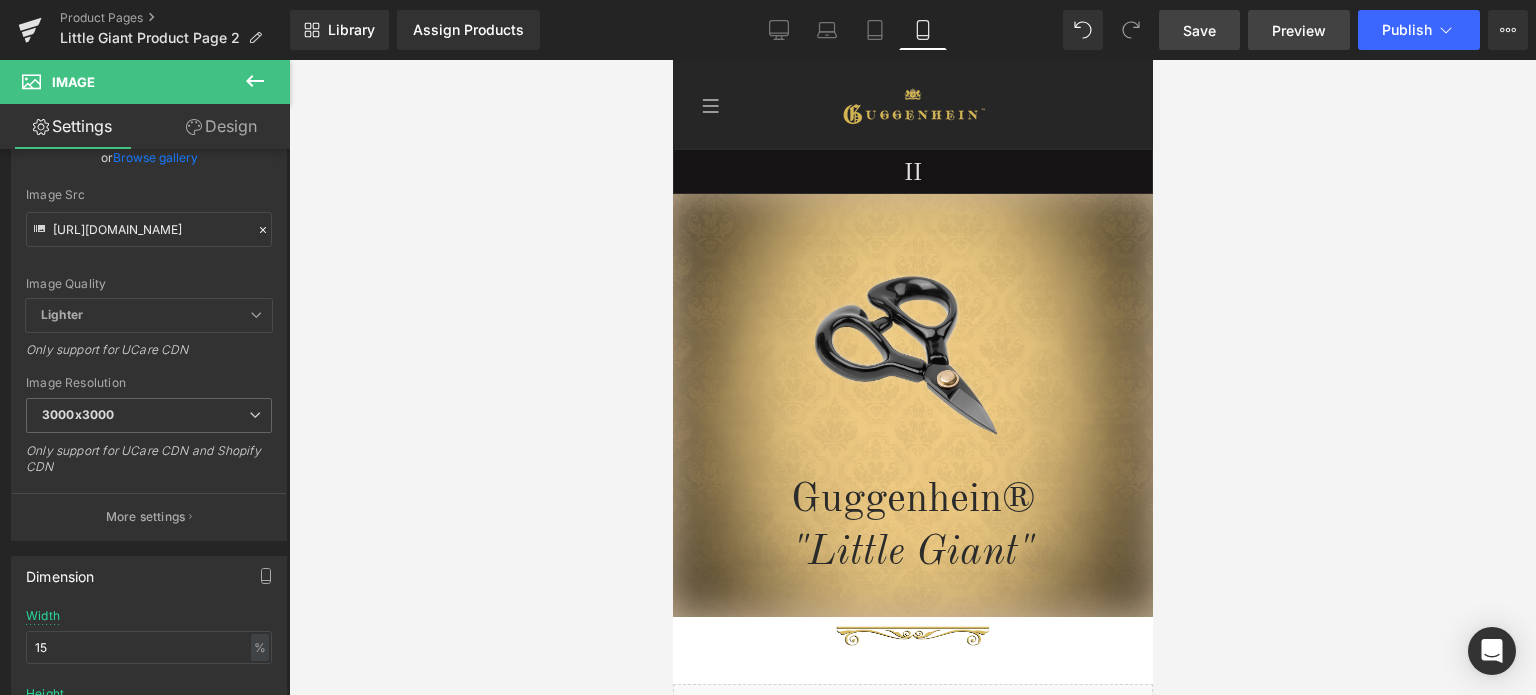 click on "Preview" at bounding box center (1299, 30) 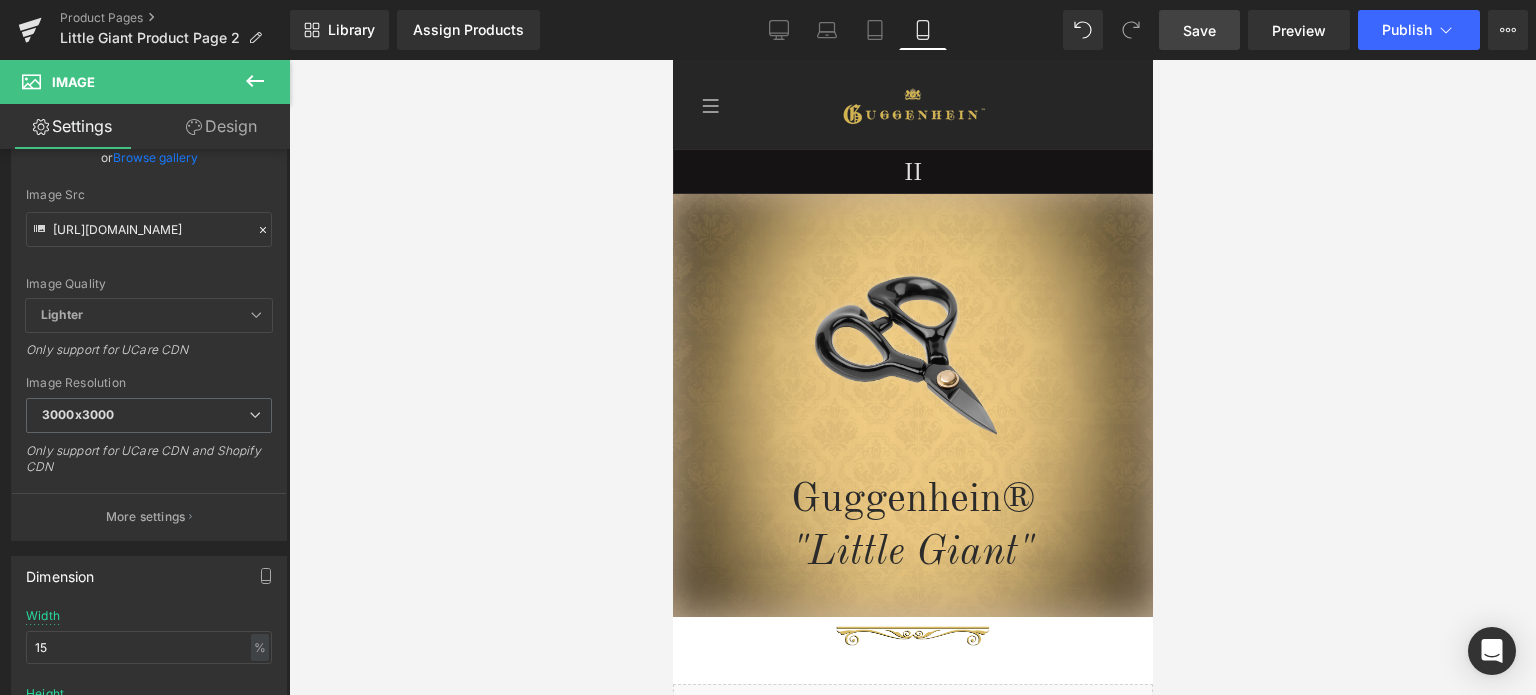click on "Save" at bounding box center [1199, 30] 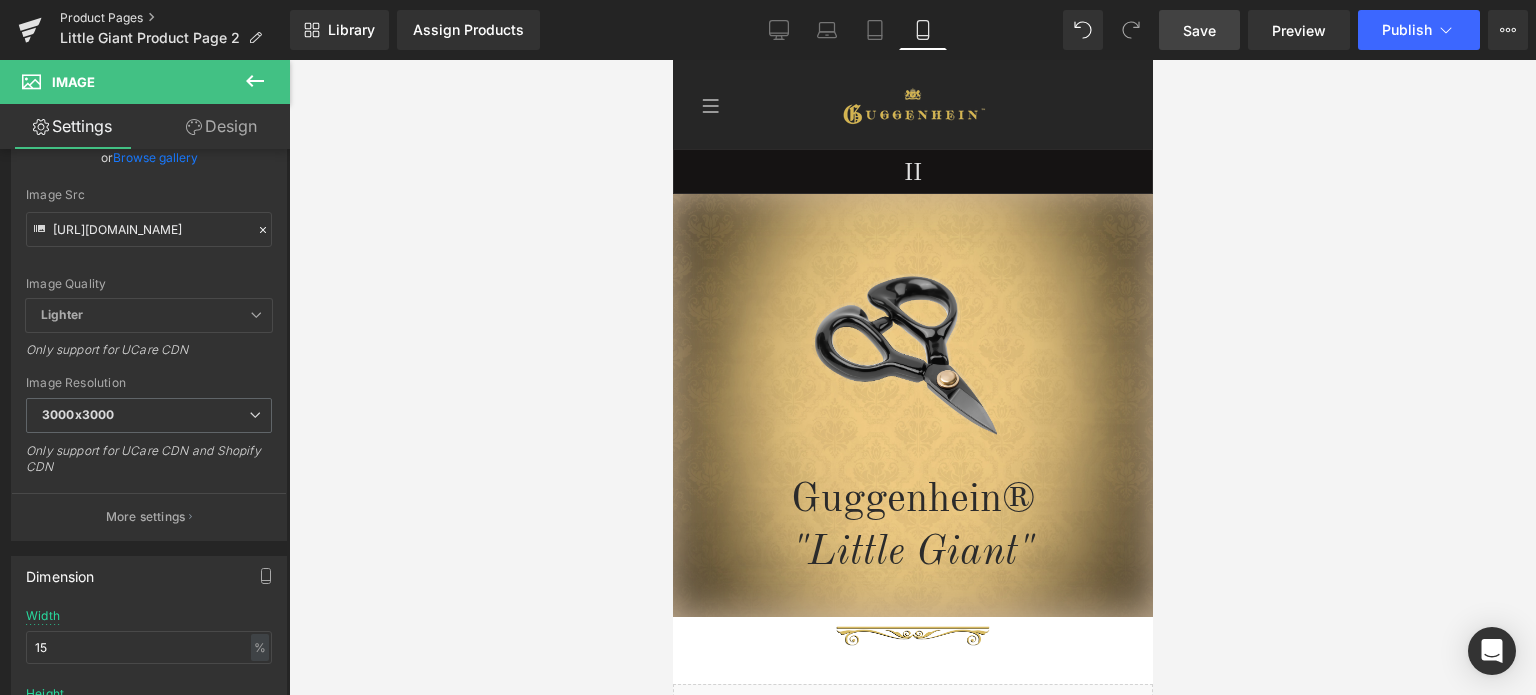 click on "Product Pages" at bounding box center (175, 18) 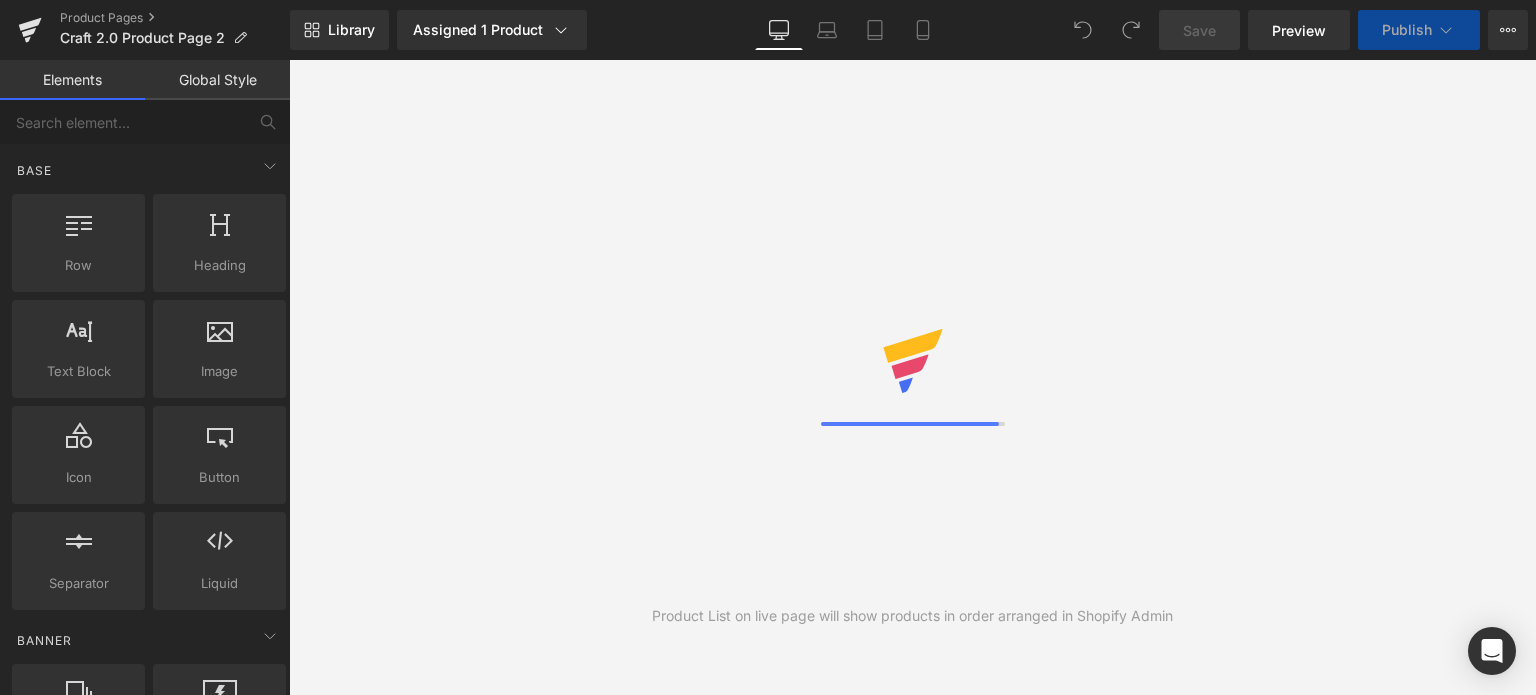 scroll, scrollTop: 0, scrollLeft: 0, axis: both 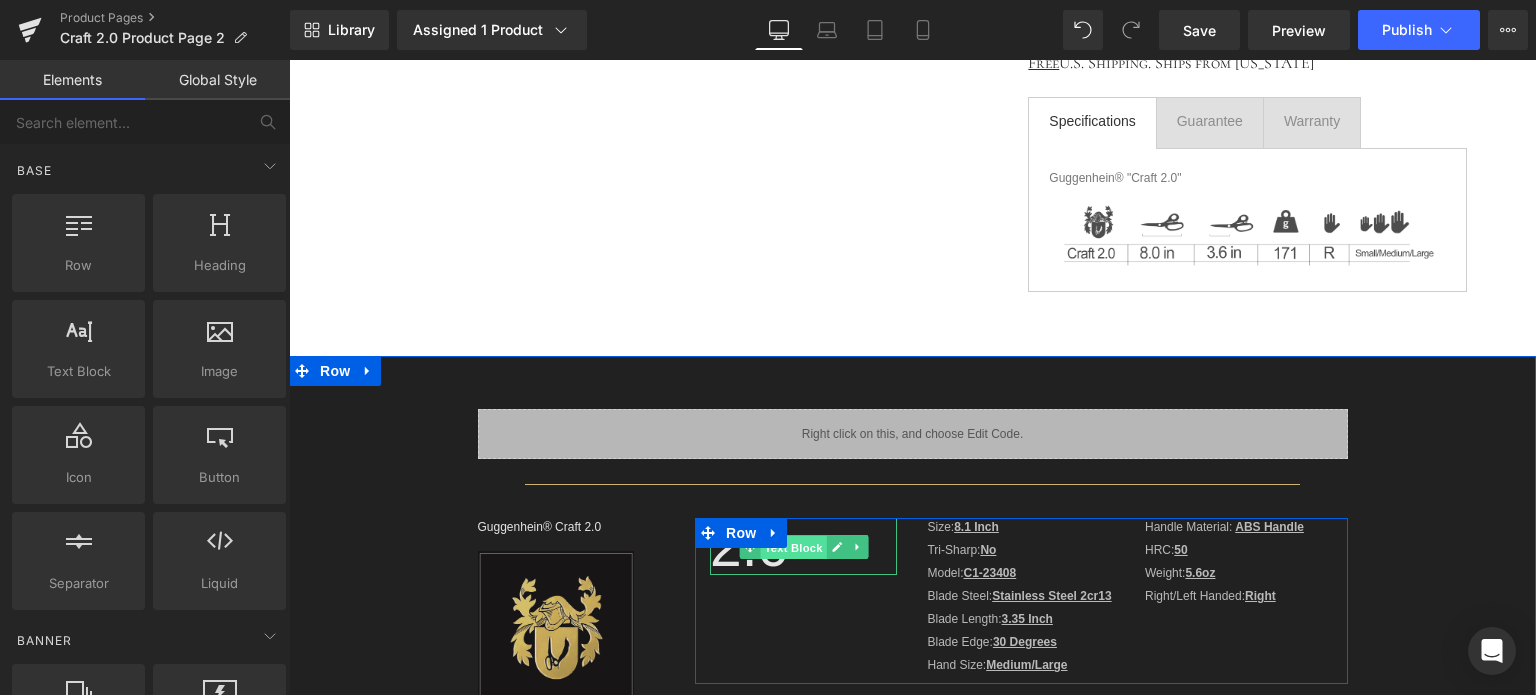 click on "Text Block" at bounding box center (793, 548) 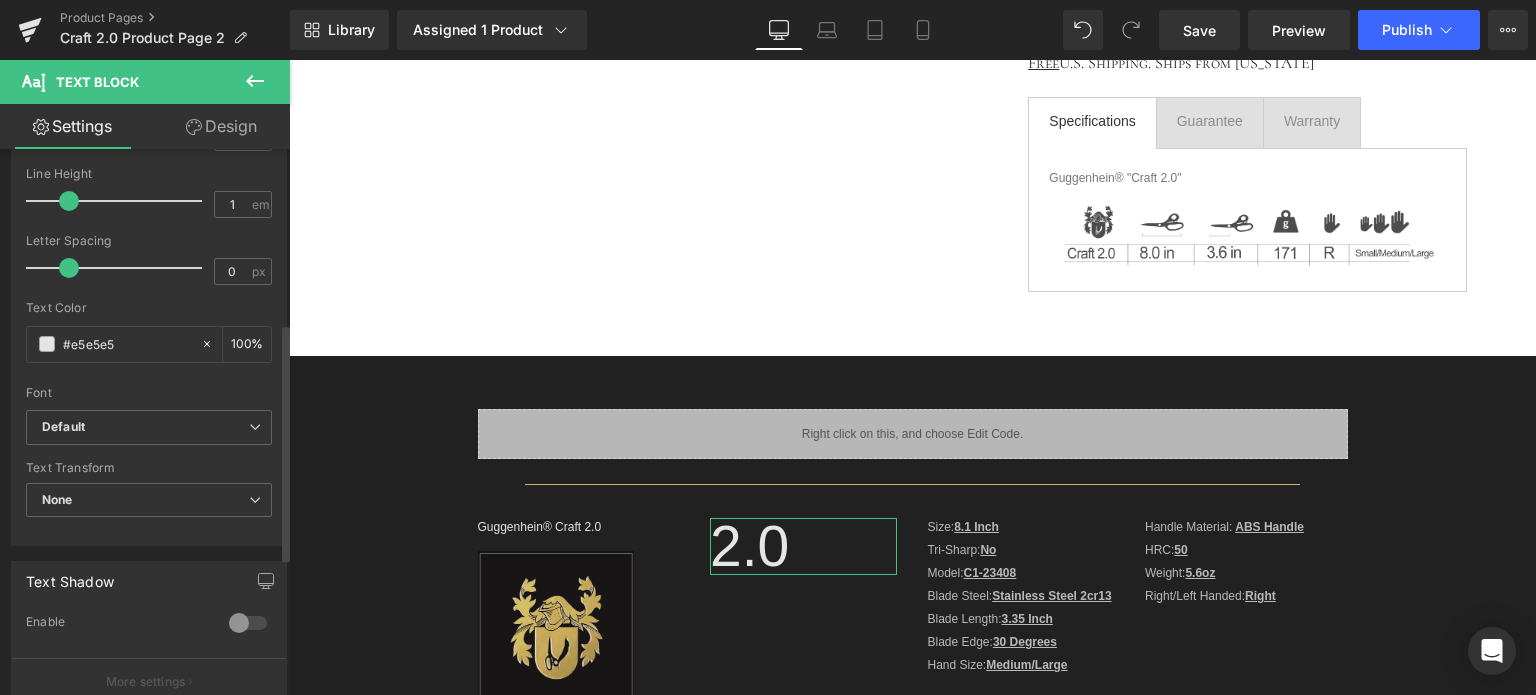 scroll, scrollTop: 400, scrollLeft: 0, axis: vertical 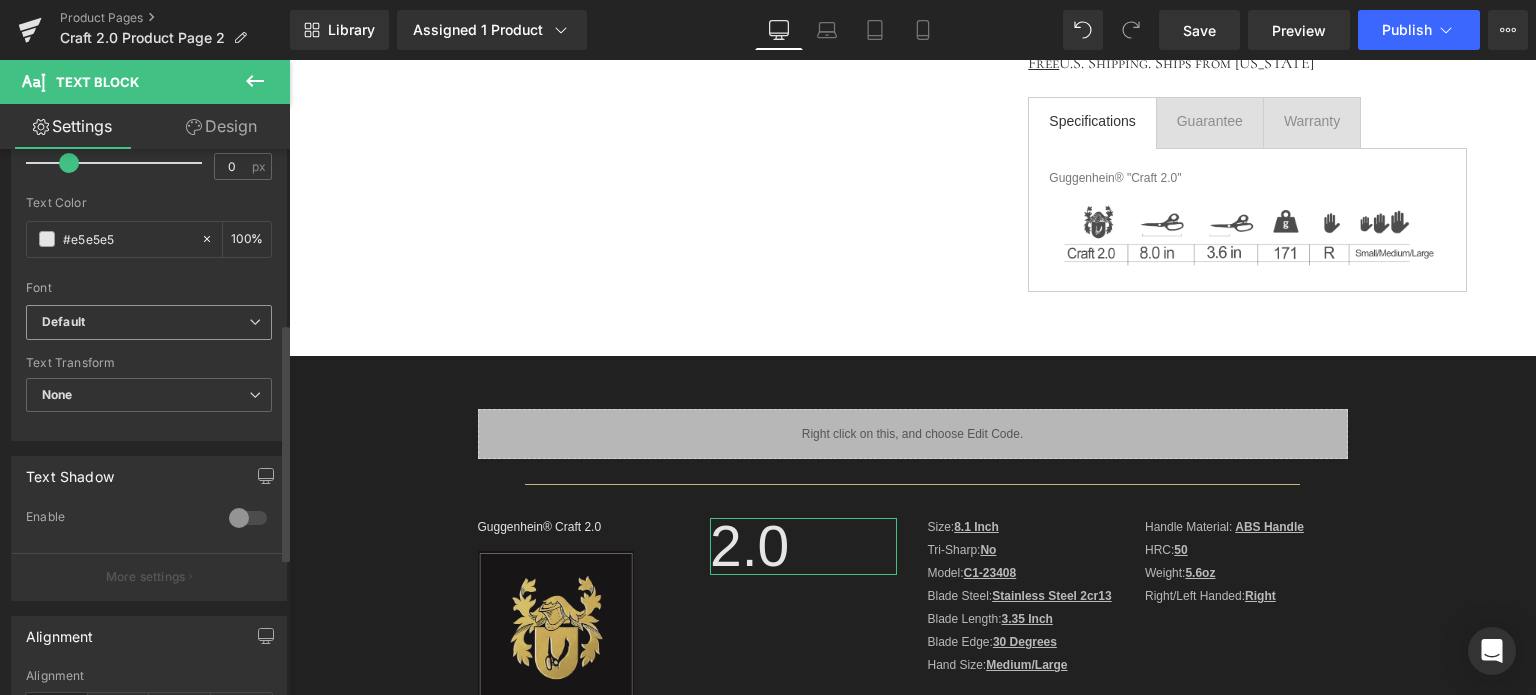 click on "Default" at bounding box center [145, 322] 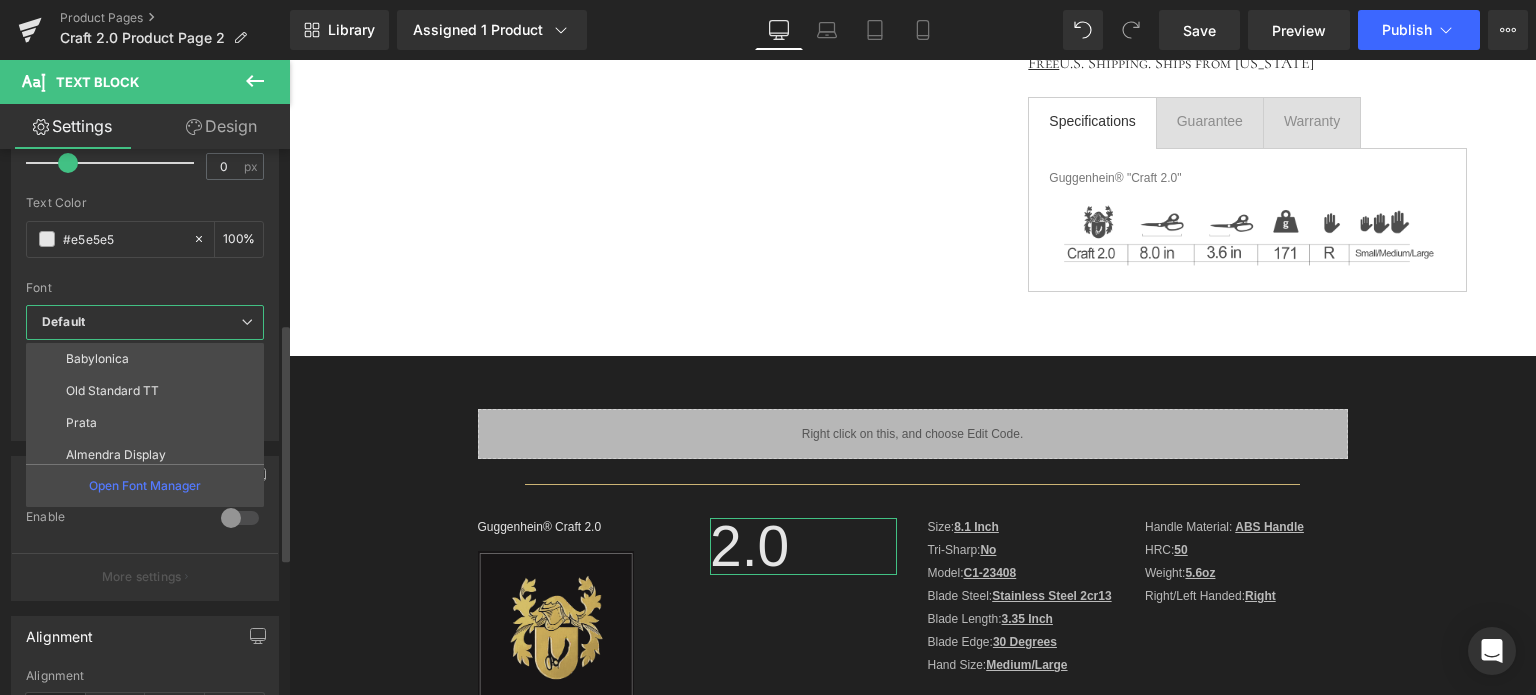 scroll, scrollTop: 200, scrollLeft: 0, axis: vertical 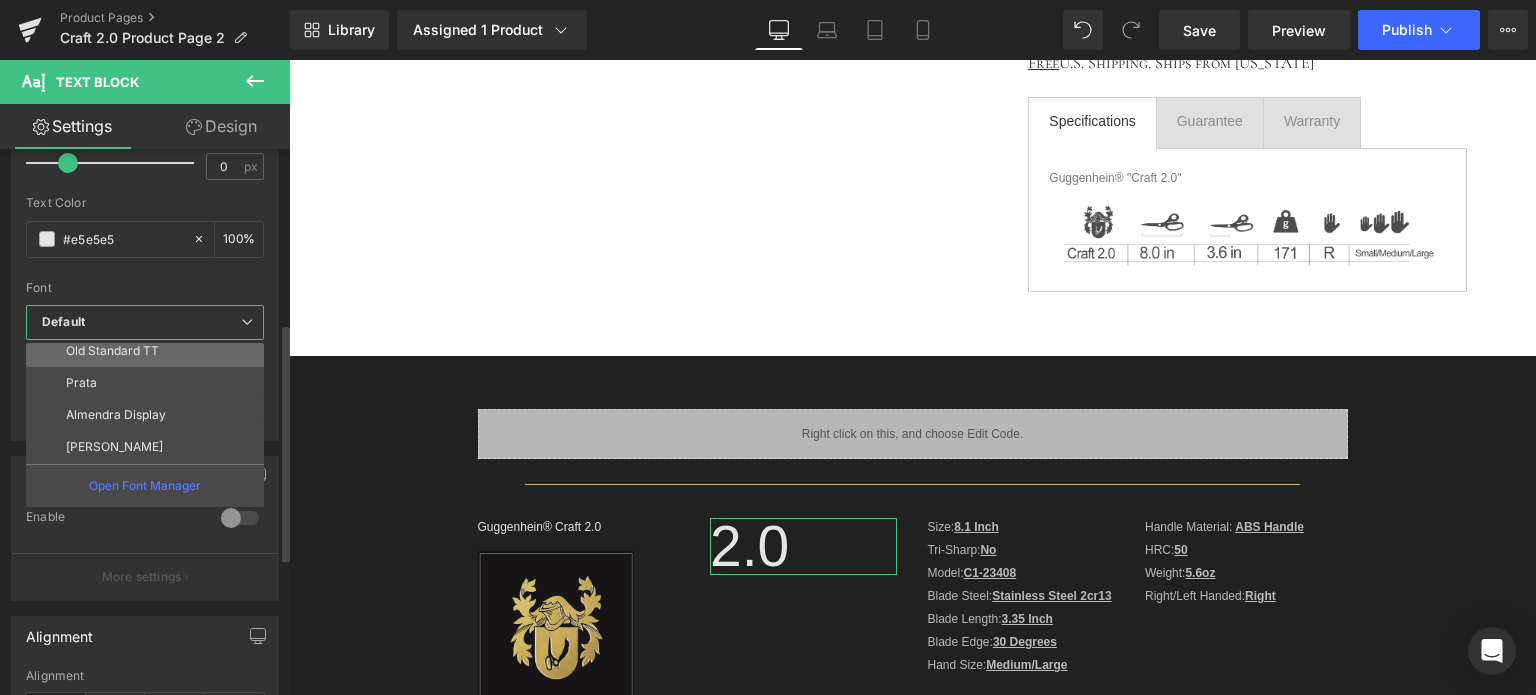 click on "Old Standard TT" at bounding box center (149, 351) 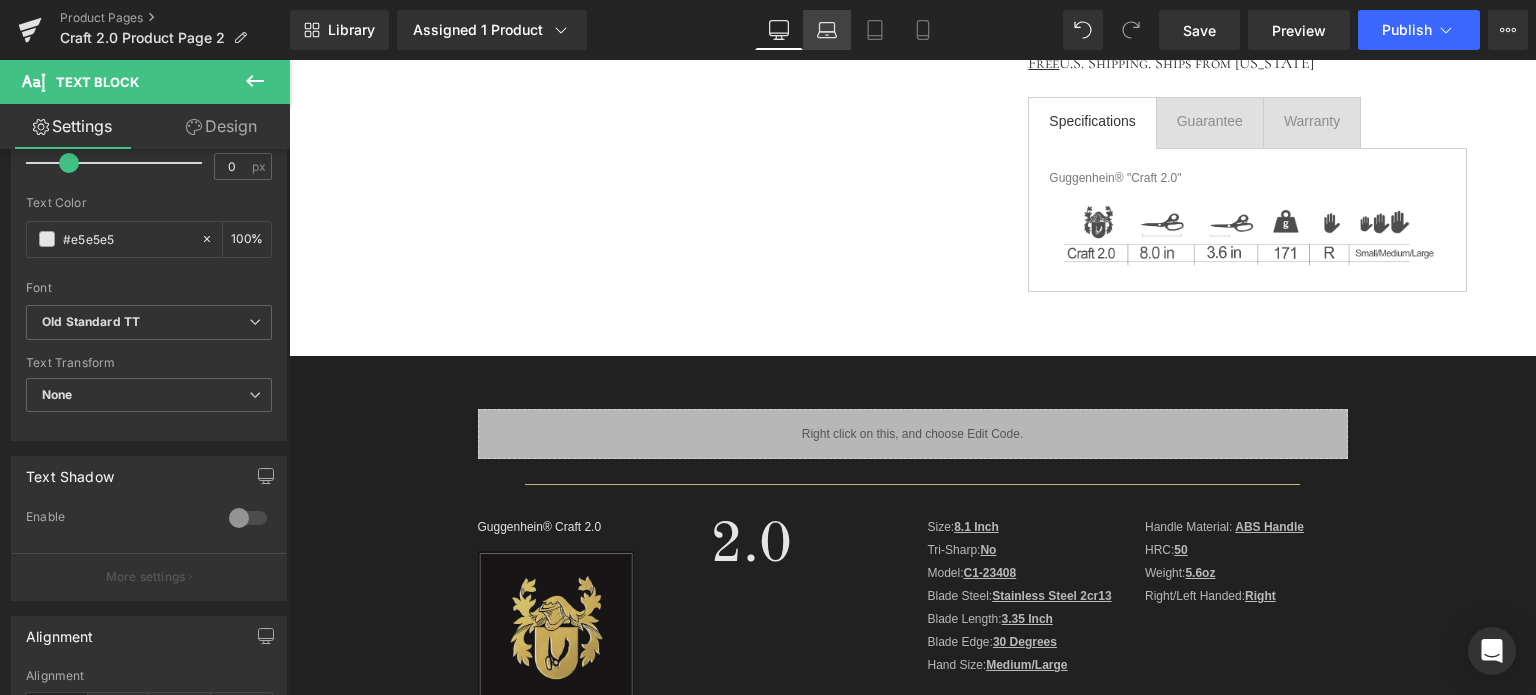 click 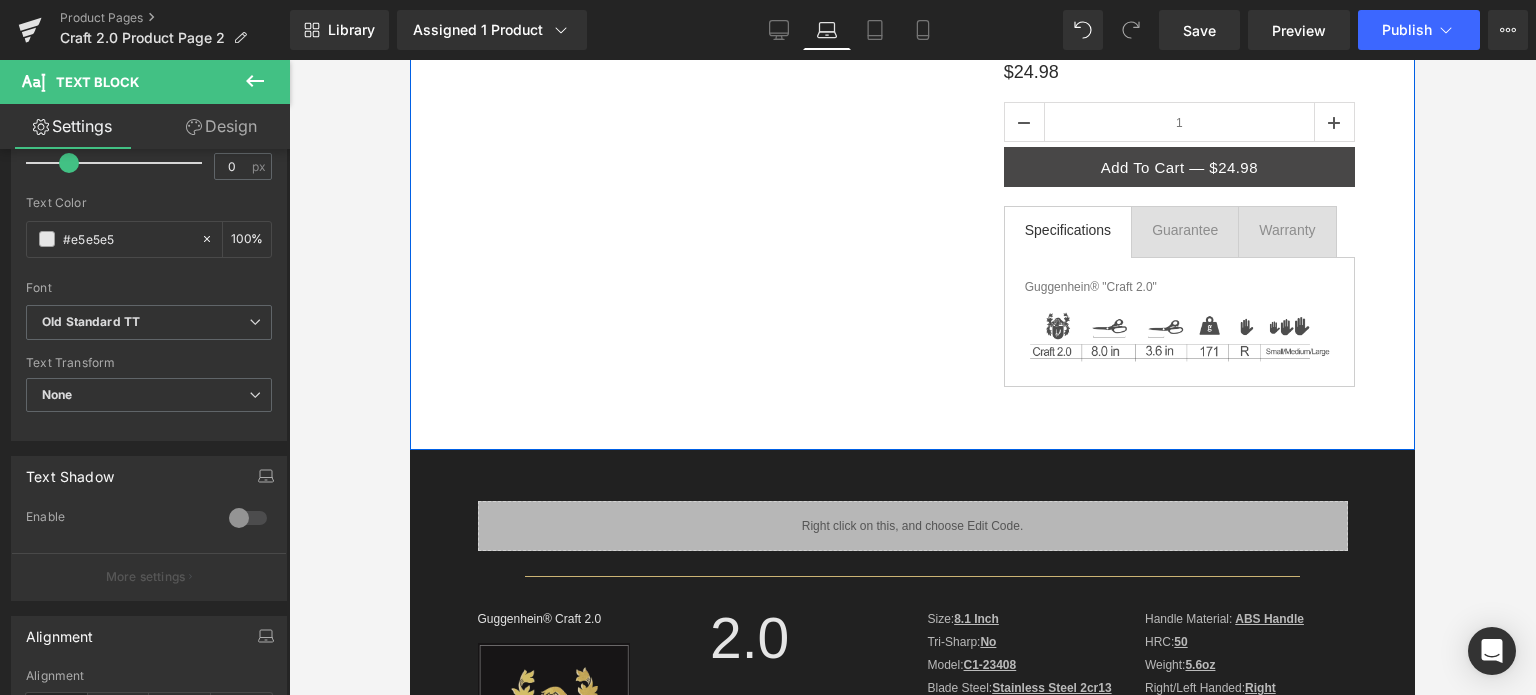 scroll, scrollTop: 500, scrollLeft: 0, axis: vertical 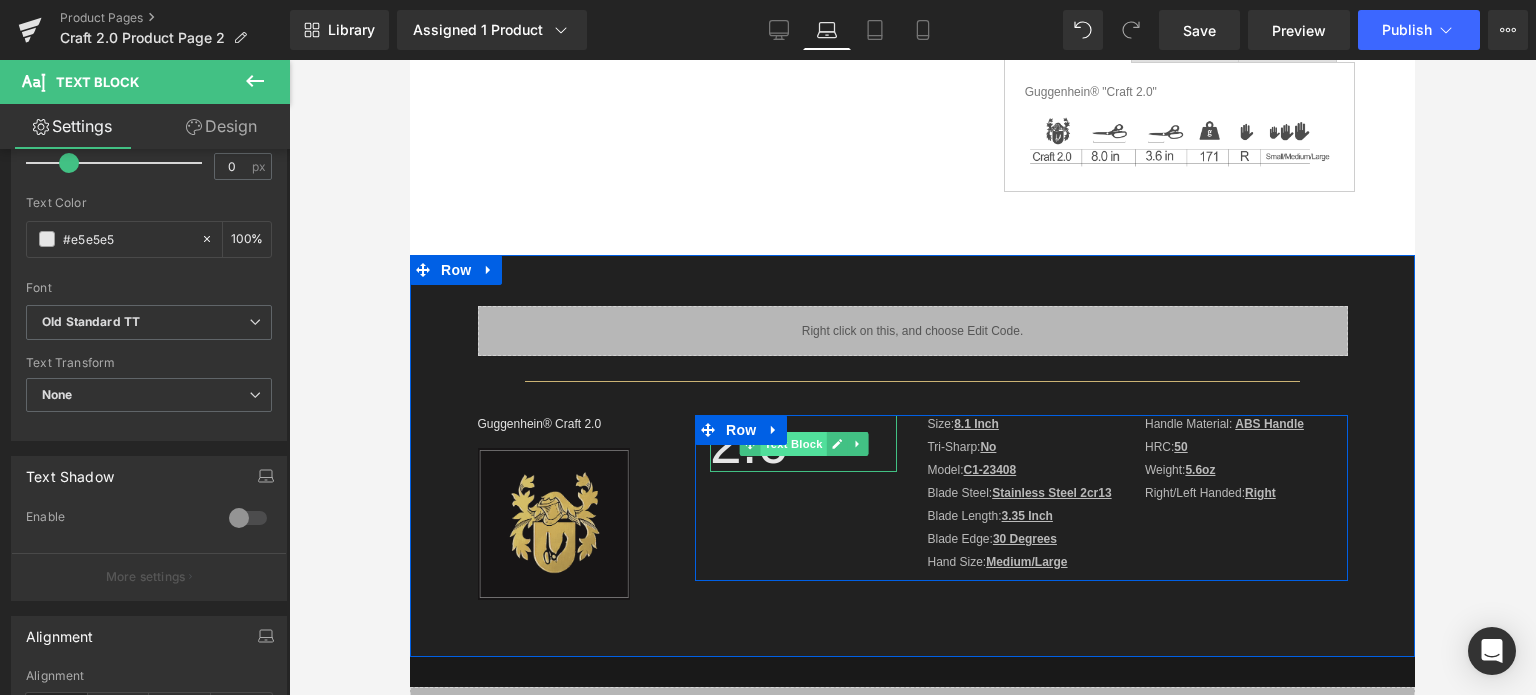click on "Text Block" at bounding box center [793, 444] 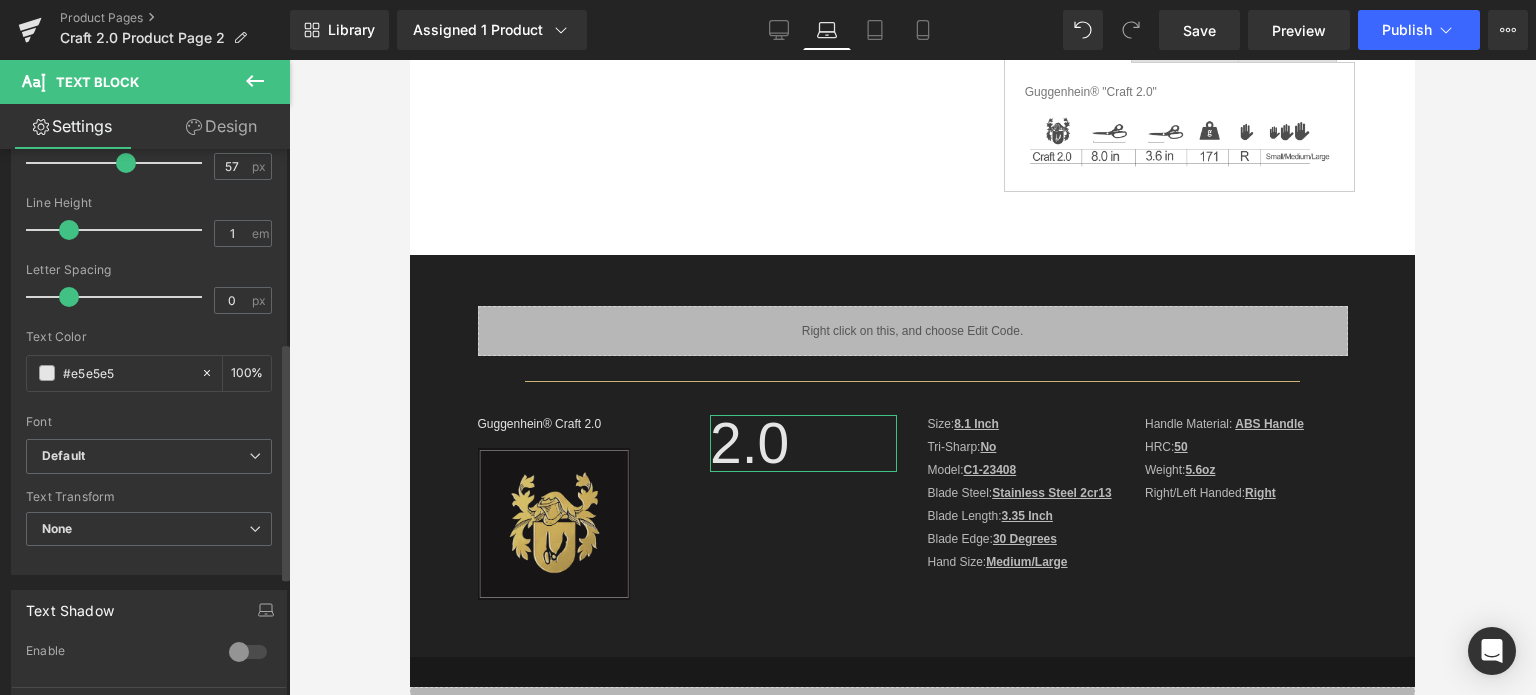 scroll, scrollTop: 500, scrollLeft: 0, axis: vertical 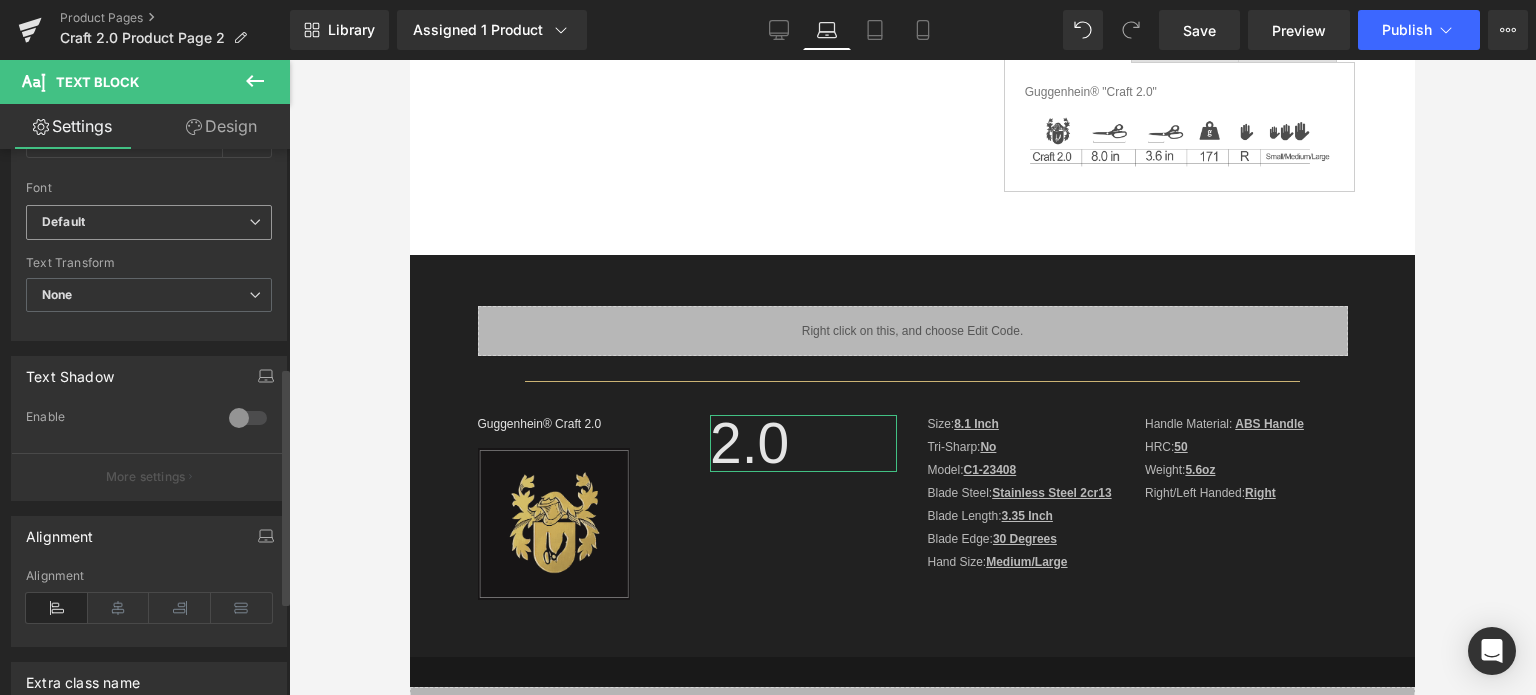 click on "Default" at bounding box center [145, 222] 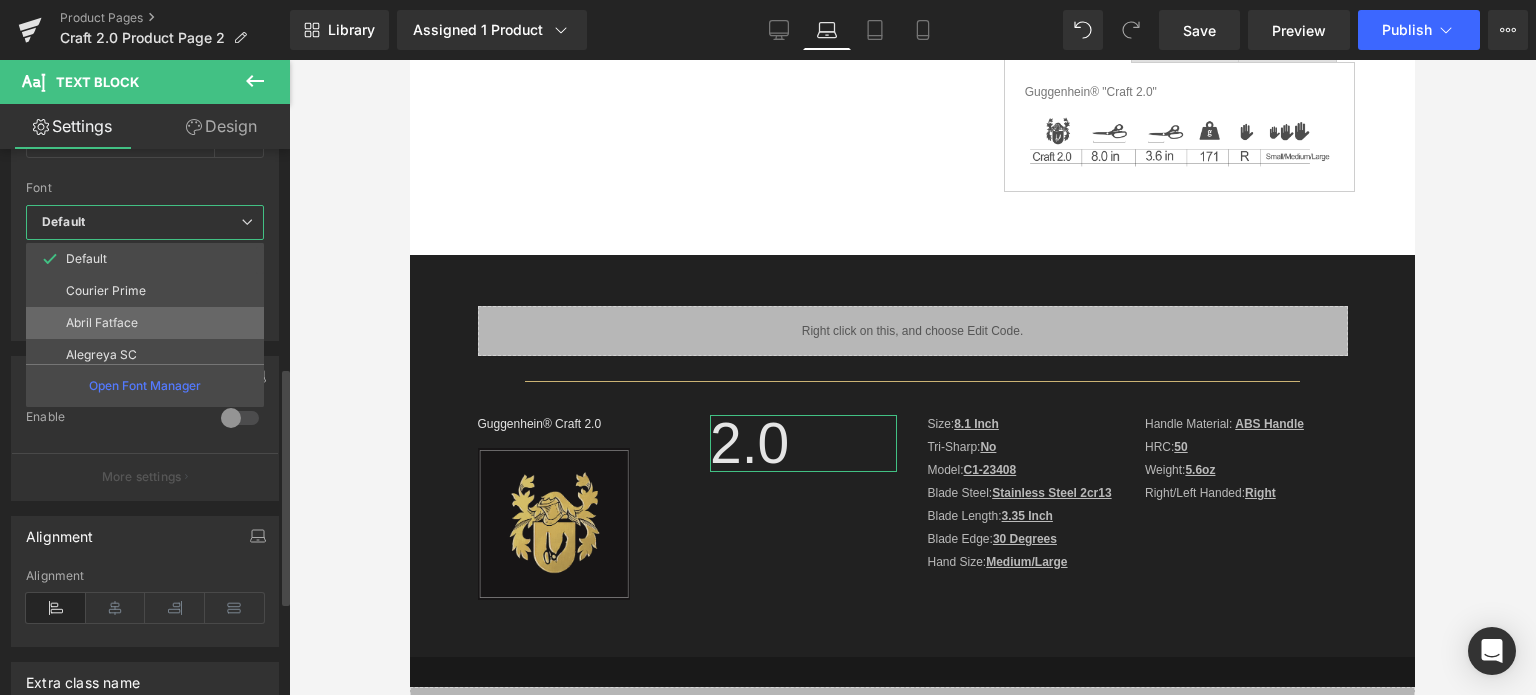 scroll, scrollTop: 100, scrollLeft: 0, axis: vertical 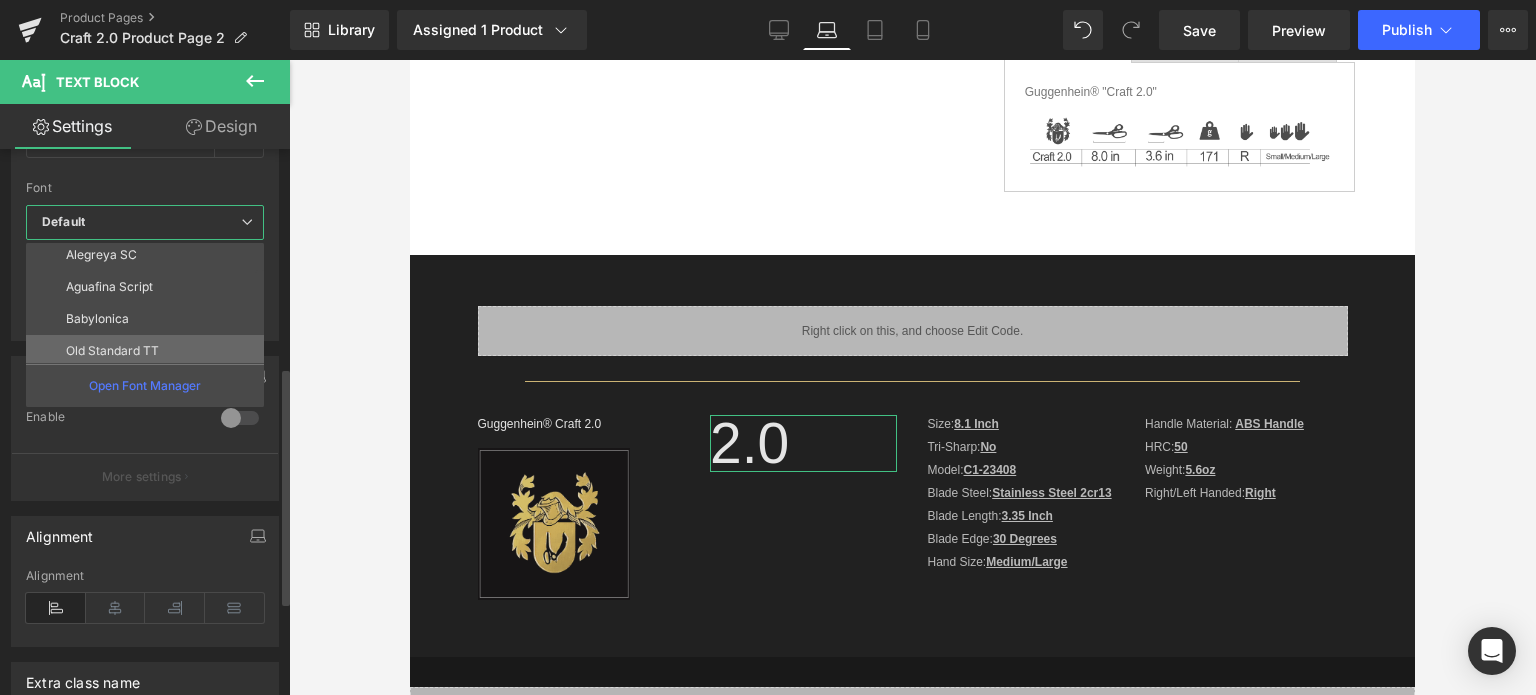click on "Old Standard TT" at bounding box center (112, 351) 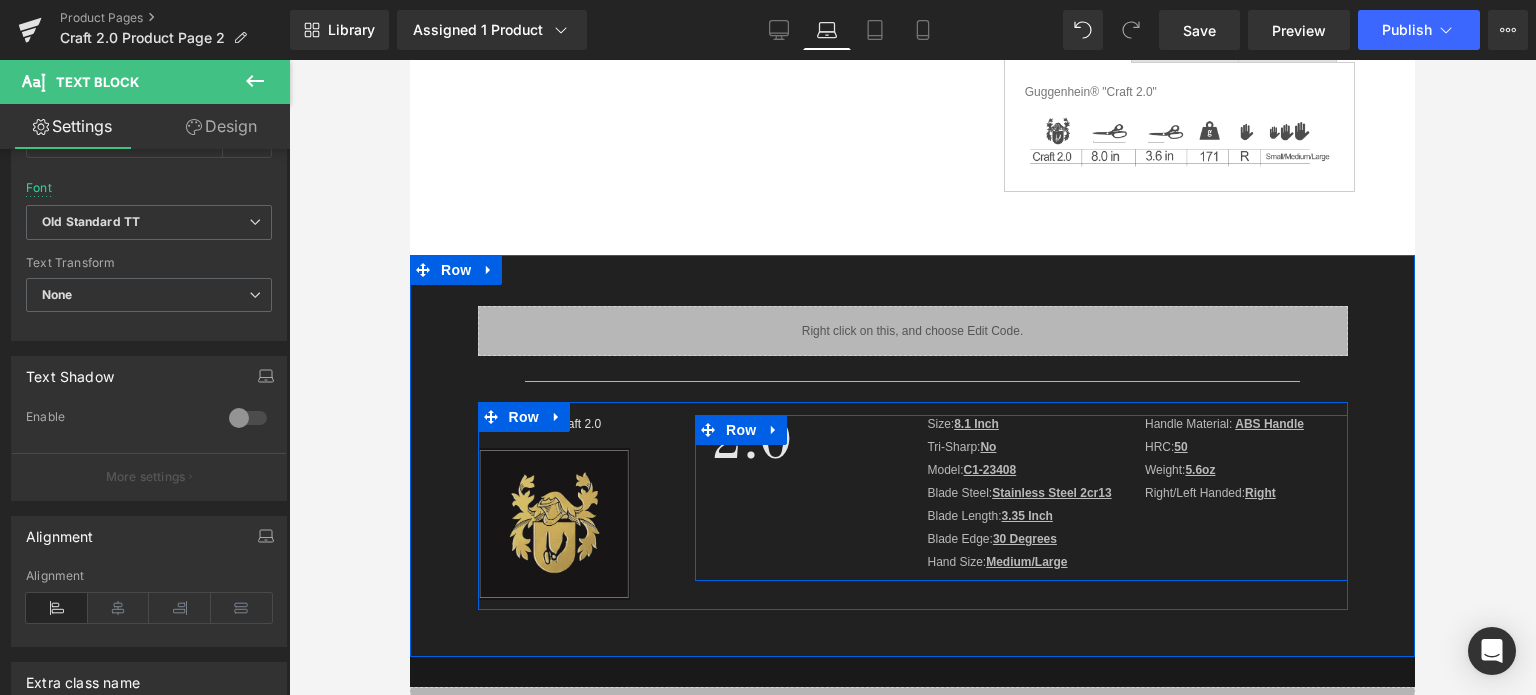 scroll, scrollTop: 0, scrollLeft: 0, axis: both 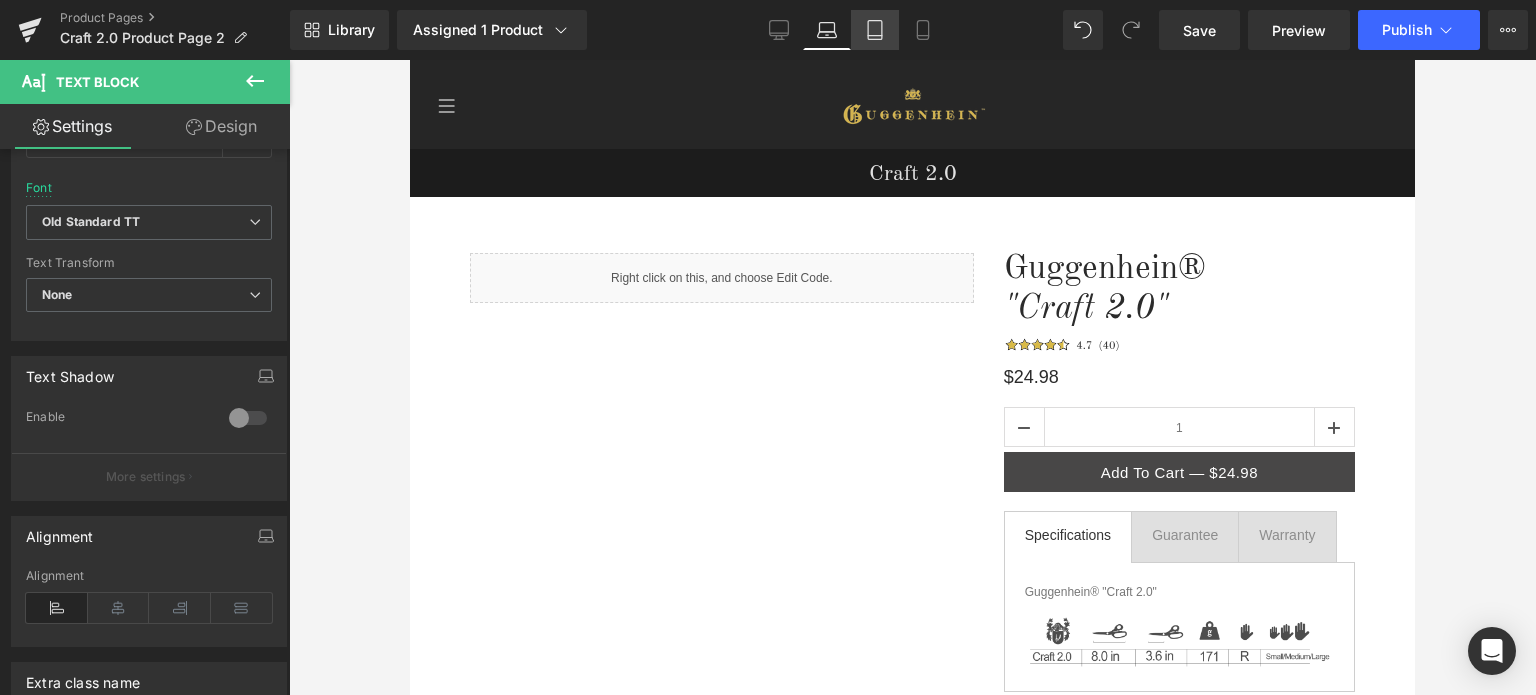 click 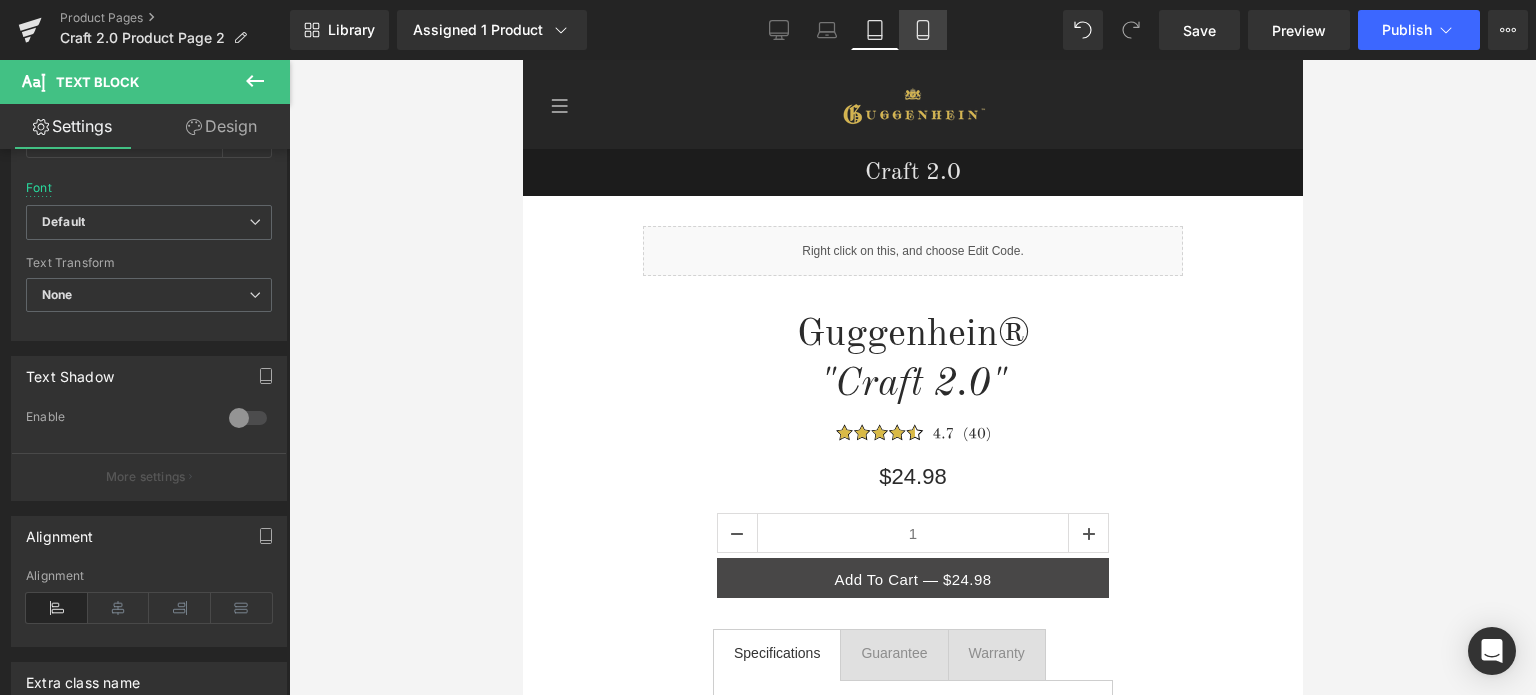 click 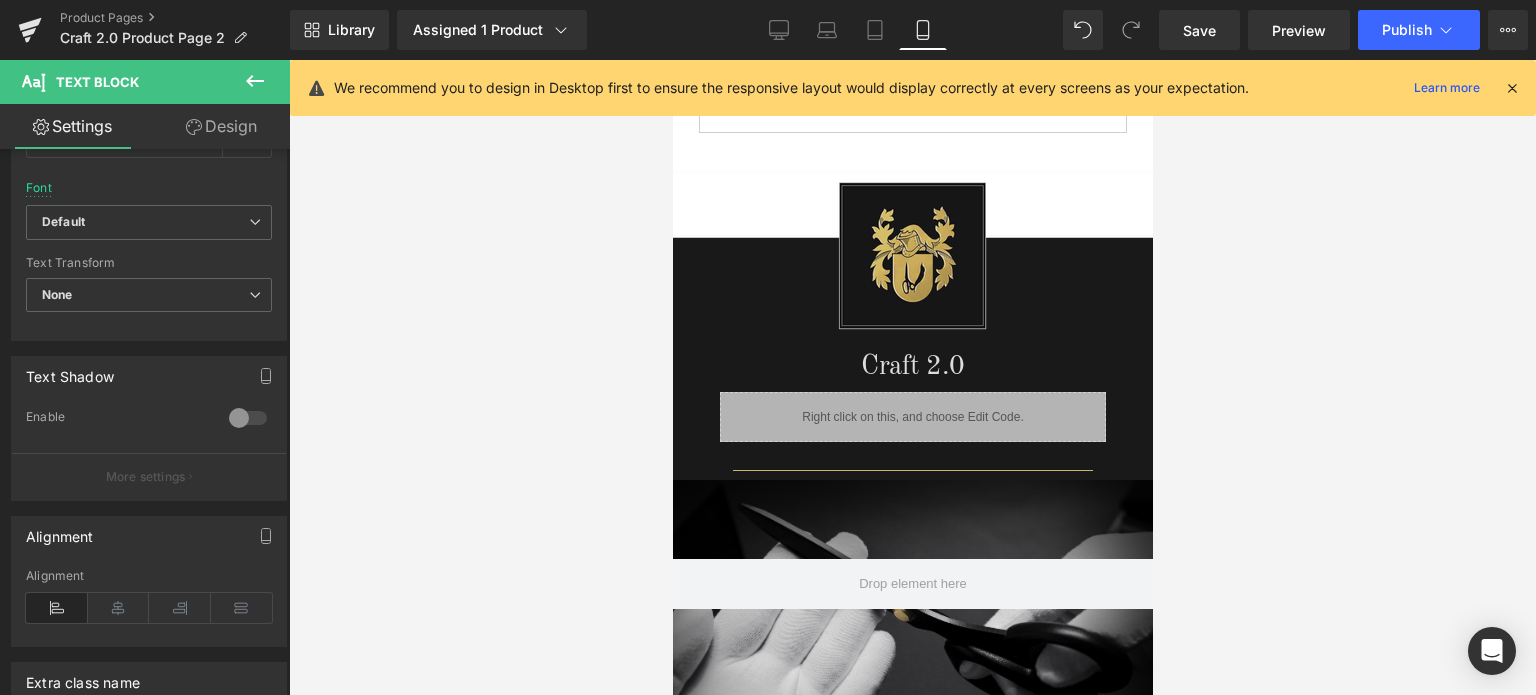 scroll, scrollTop: 1600, scrollLeft: 0, axis: vertical 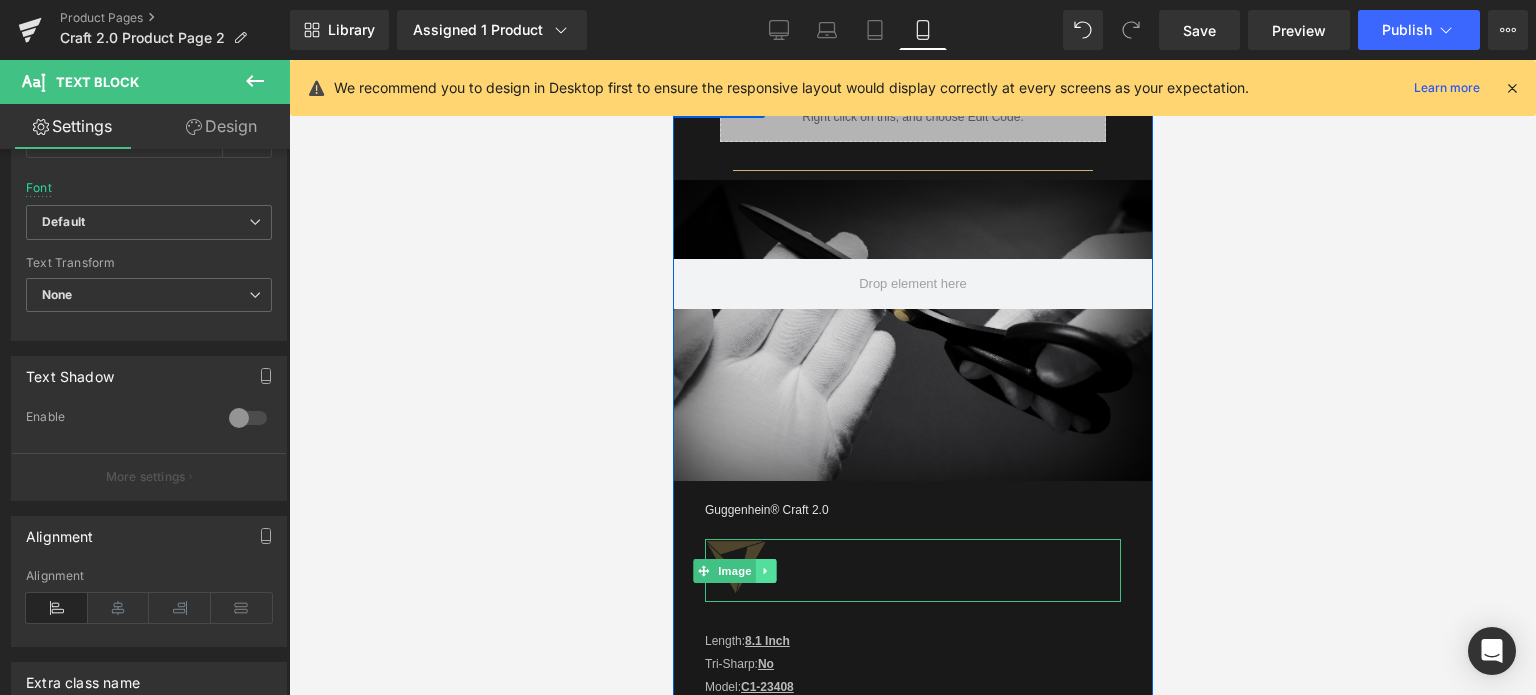 click 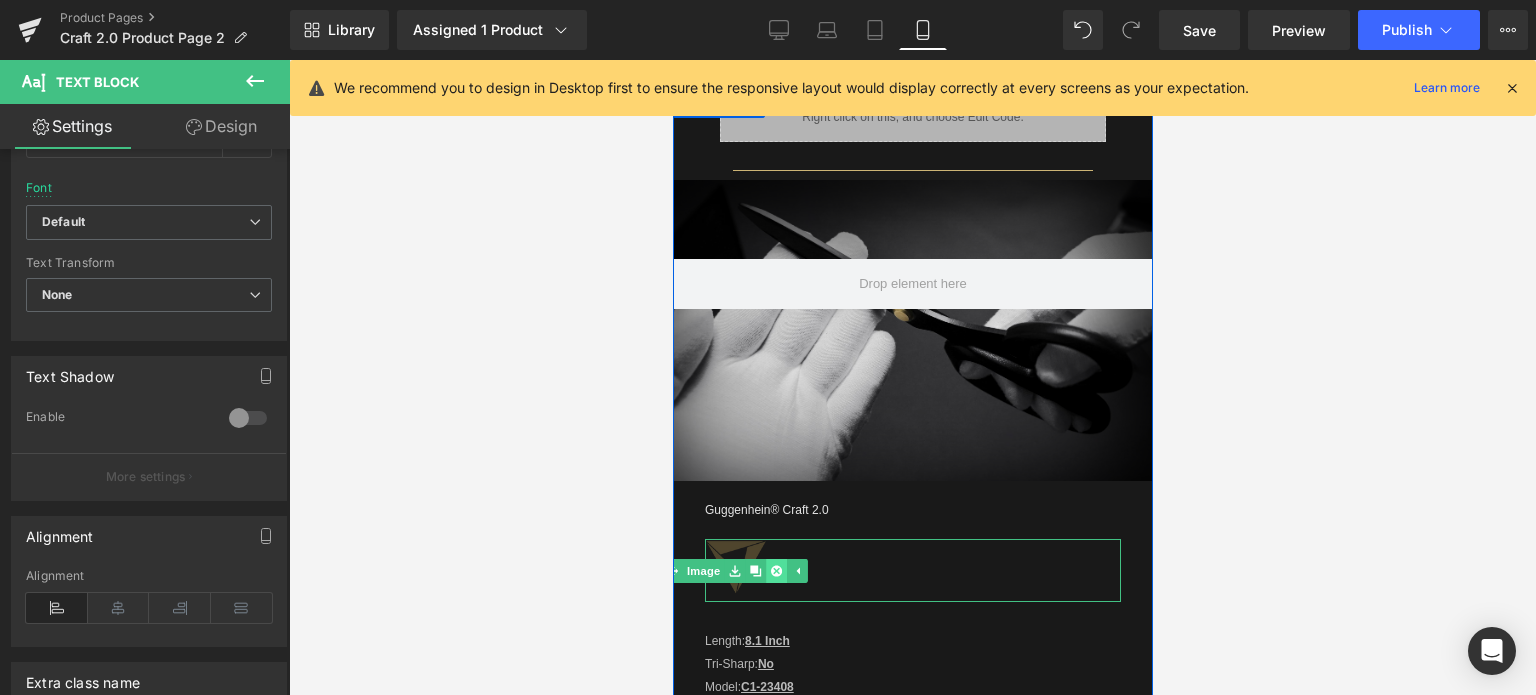 click 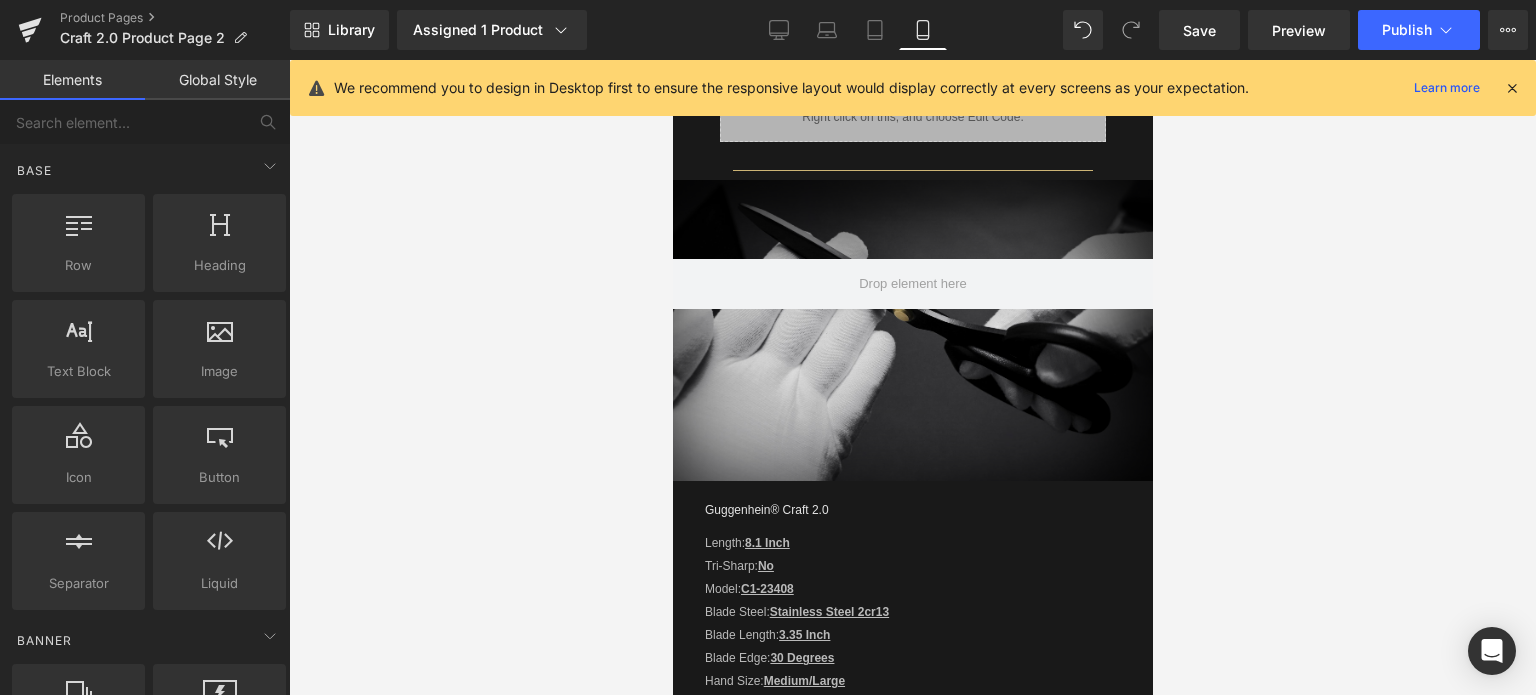 click at bounding box center [1512, 88] 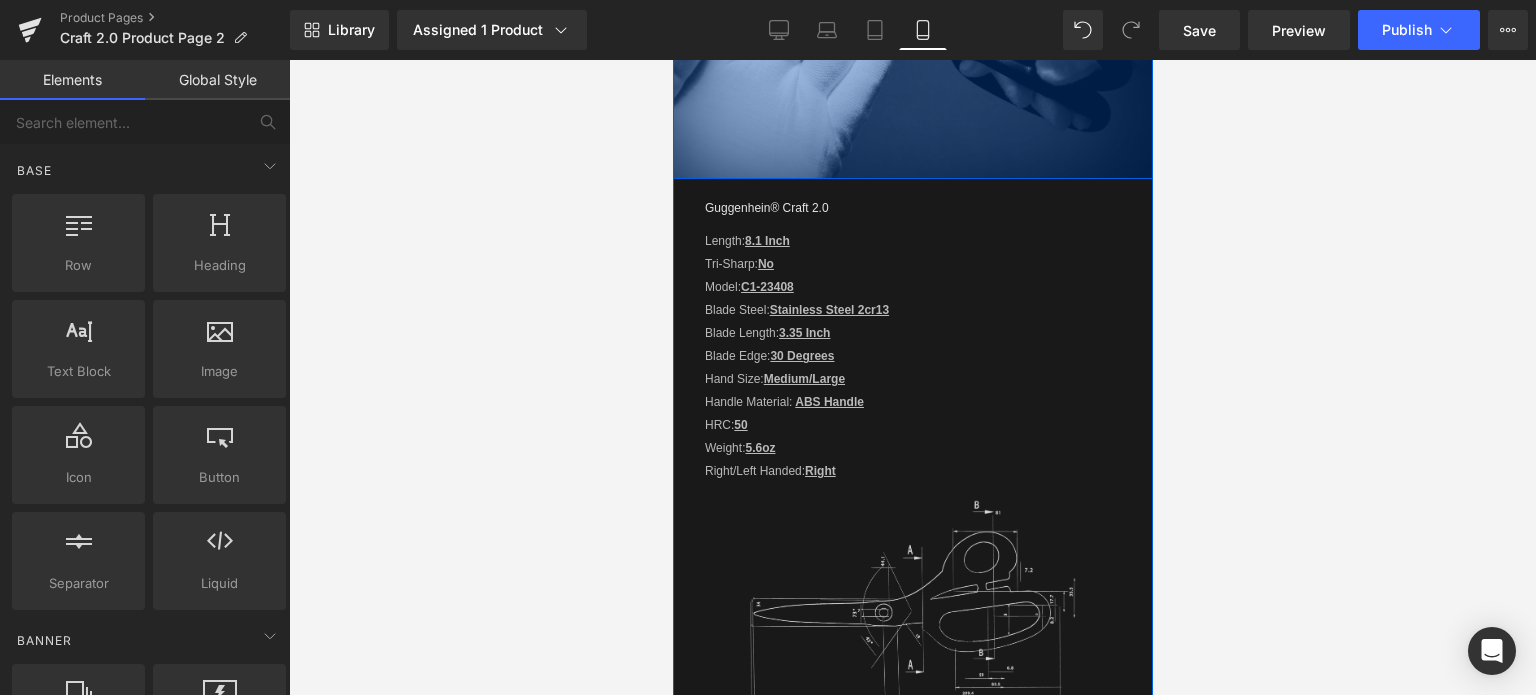 scroll, scrollTop: 2200, scrollLeft: 0, axis: vertical 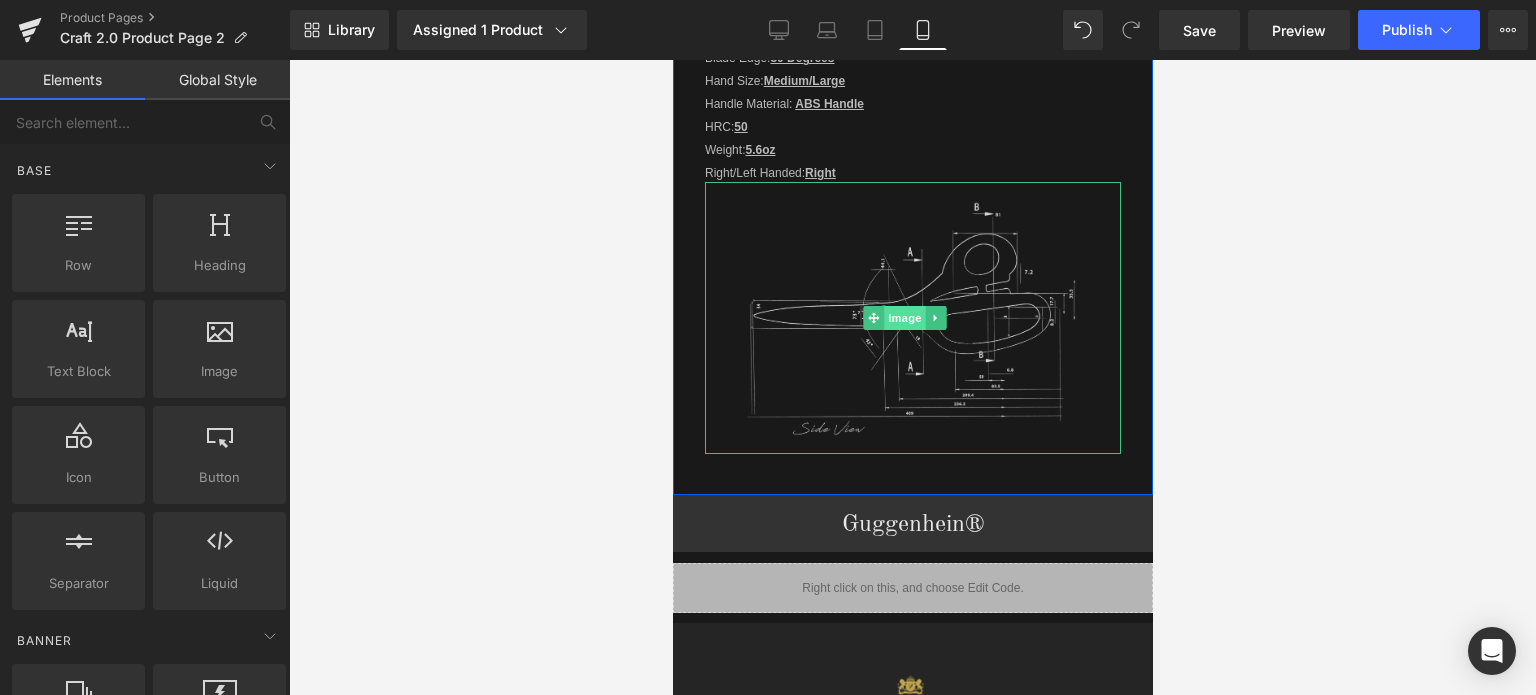 click on "Image" at bounding box center (905, 318) 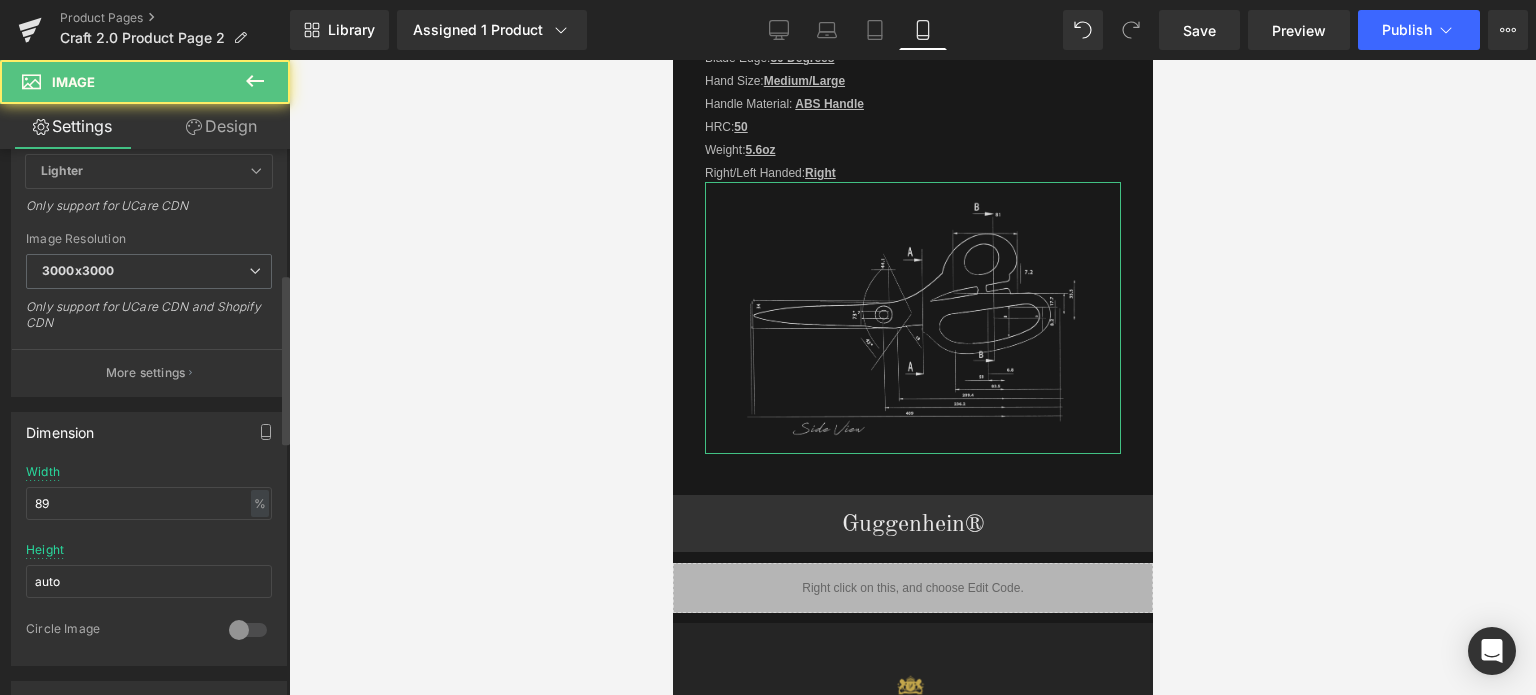 scroll, scrollTop: 400, scrollLeft: 0, axis: vertical 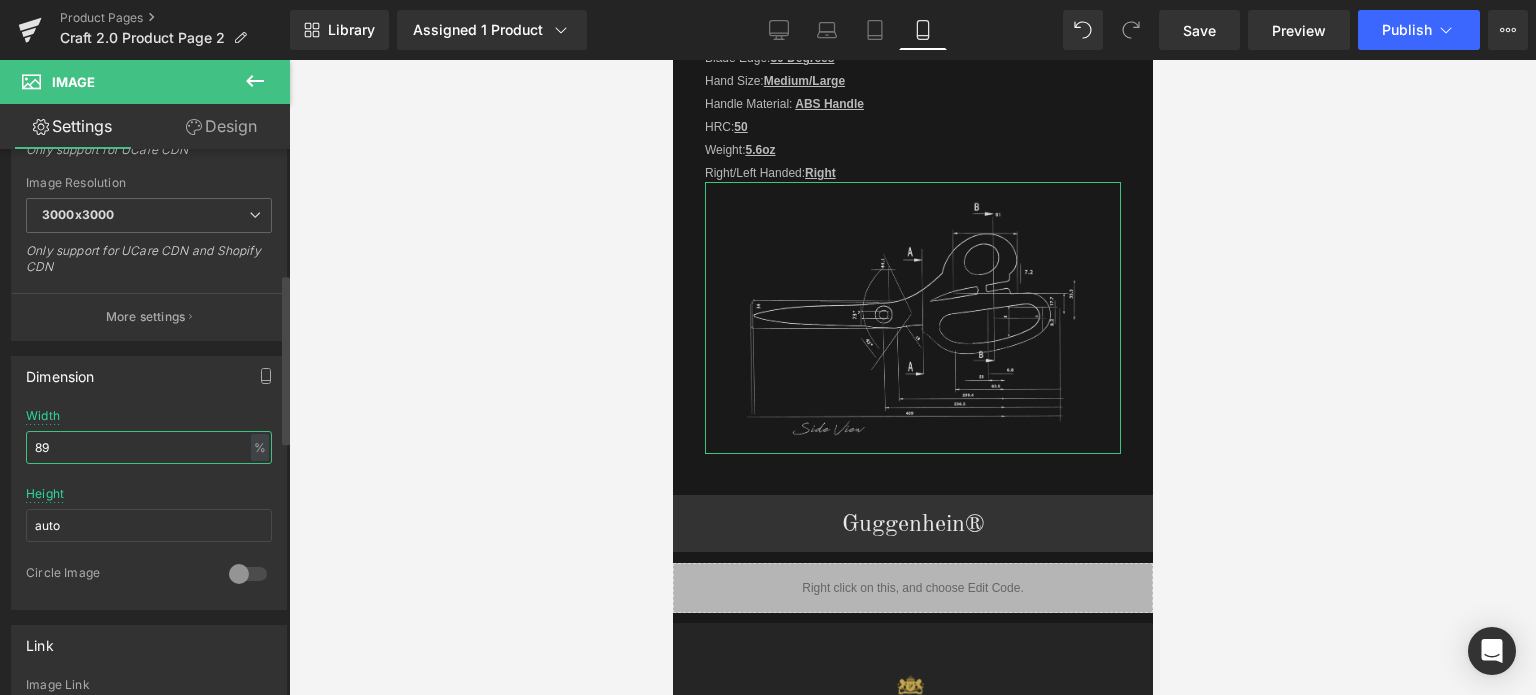 drag, startPoint x: 43, startPoint y: 448, endPoint x: 30, endPoint y: 448, distance: 13 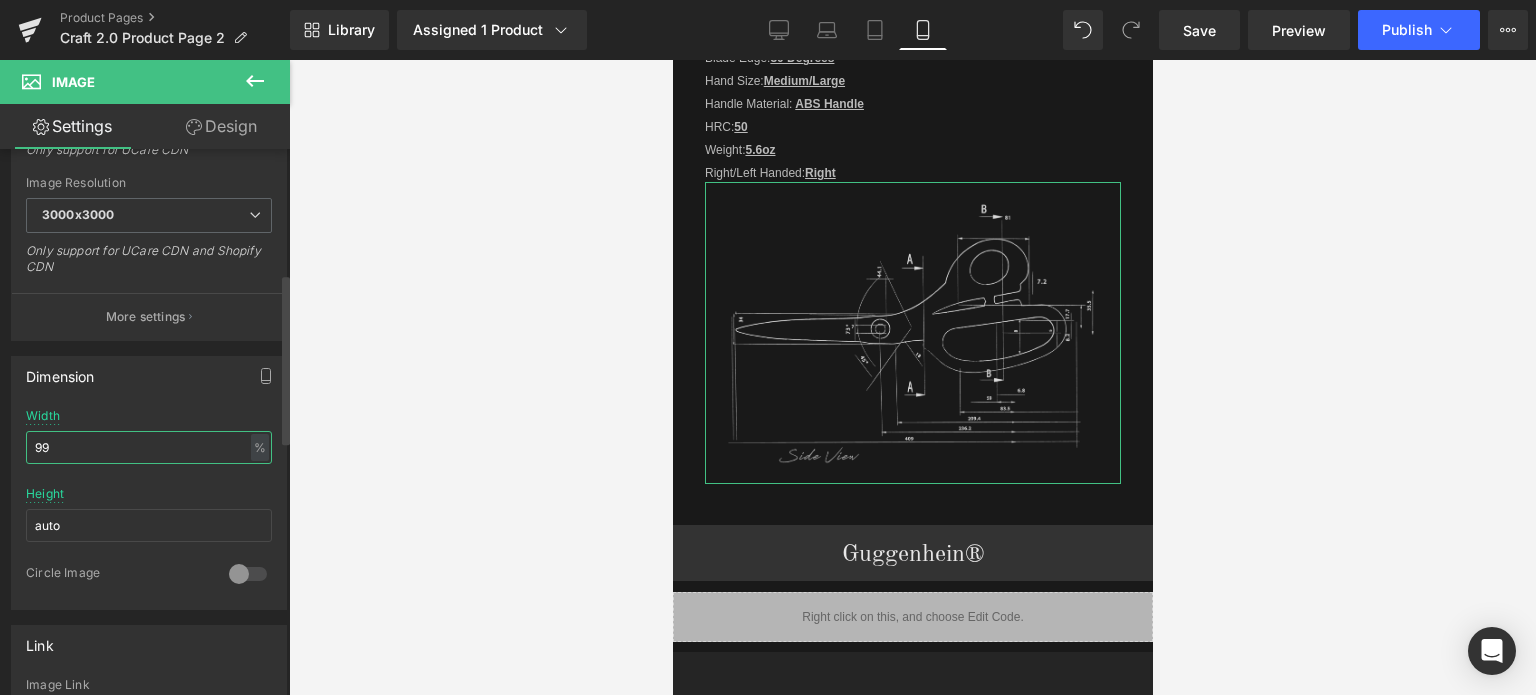 drag, startPoint x: 42, startPoint y: 447, endPoint x: 57, endPoint y: 447, distance: 15 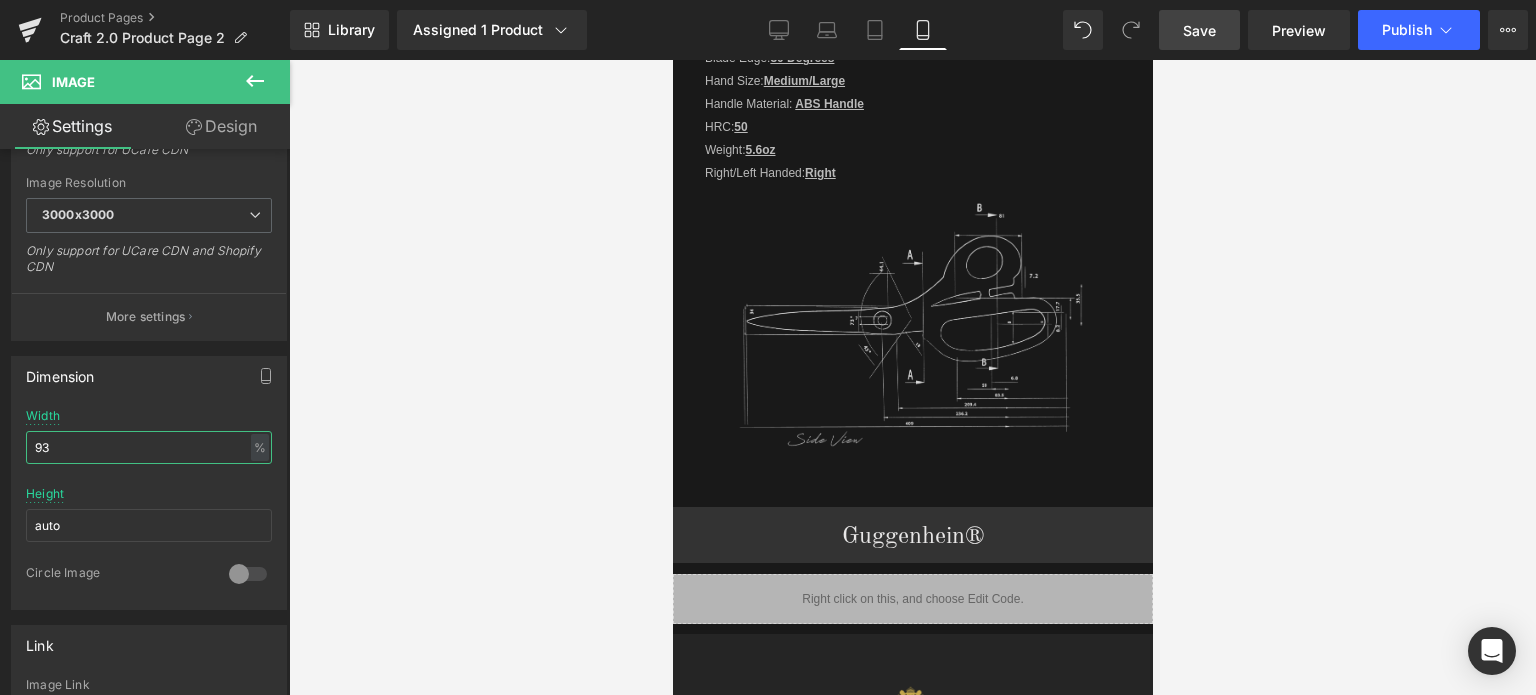 type on "93" 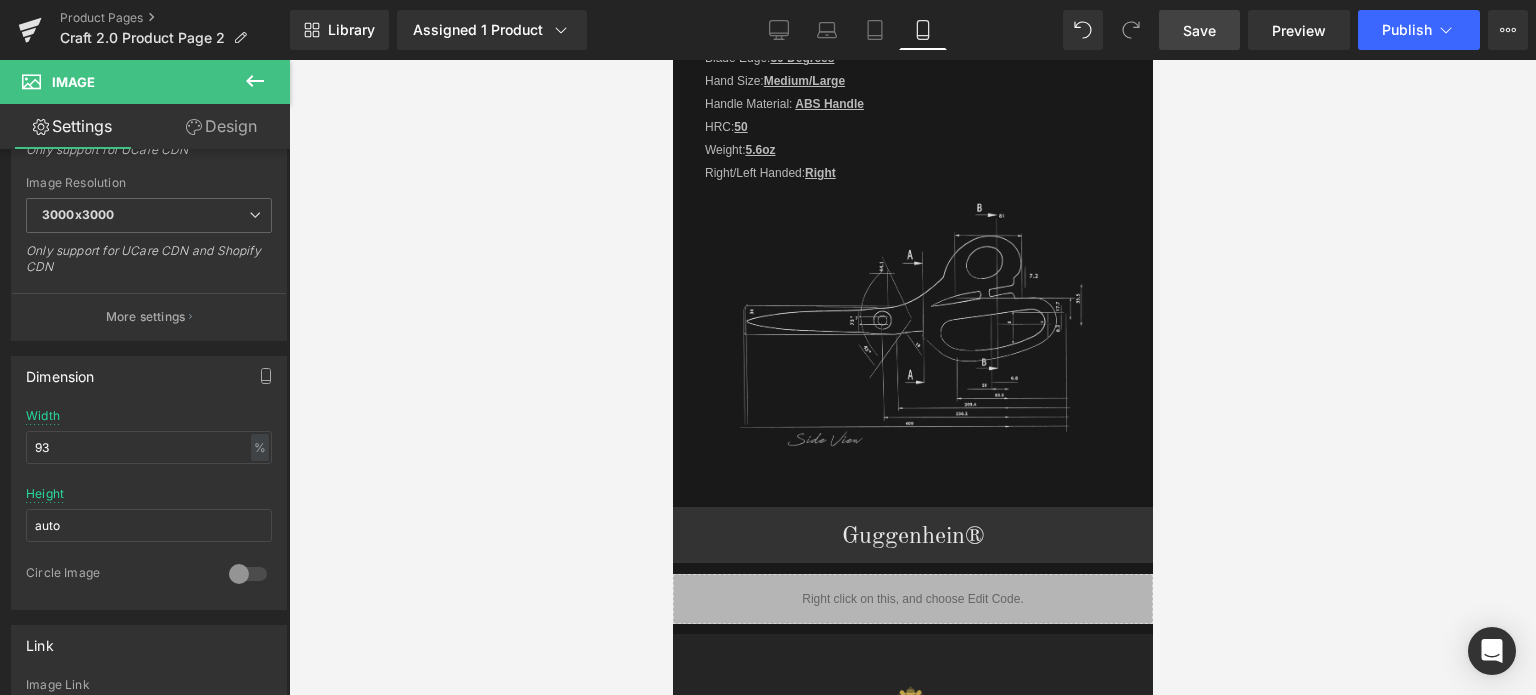 click on "Save" at bounding box center [1199, 30] 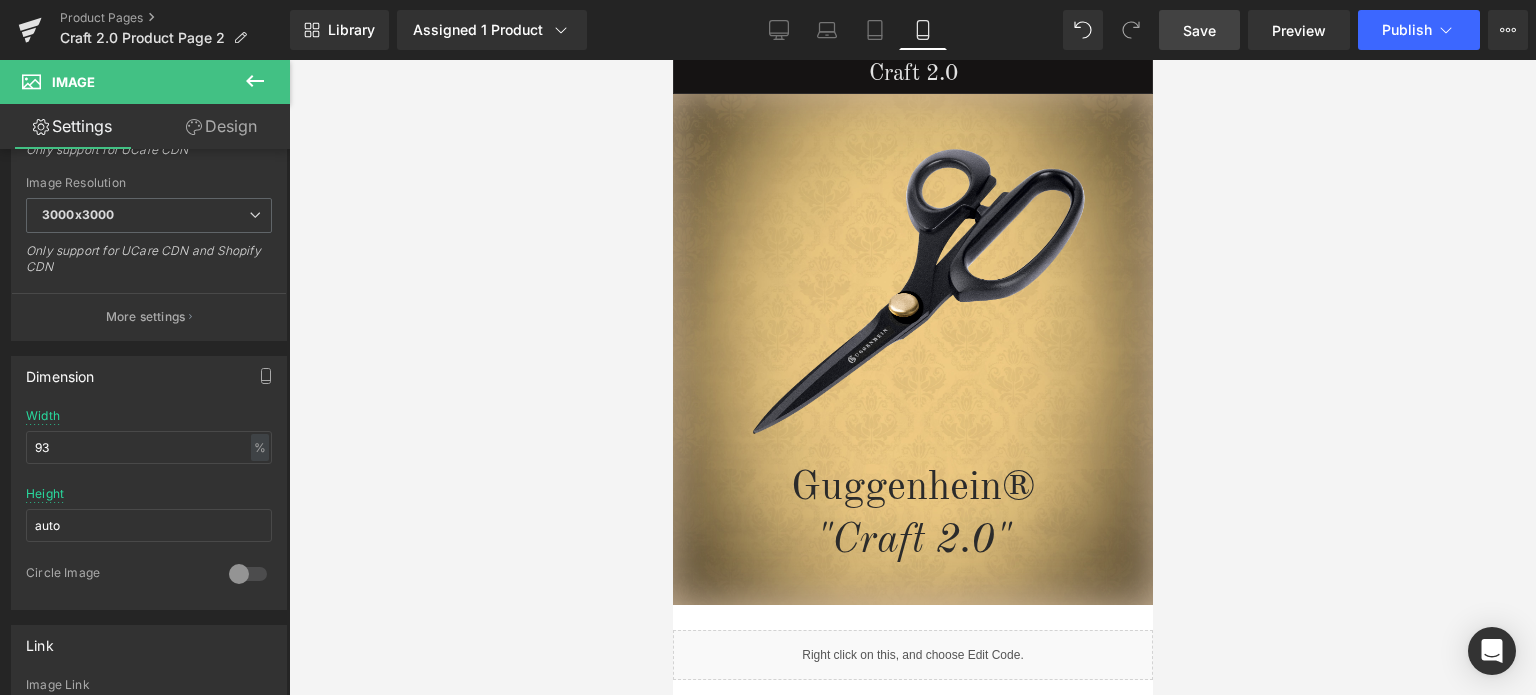 scroll, scrollTop: 0, scrollLeft: 0, axis: both 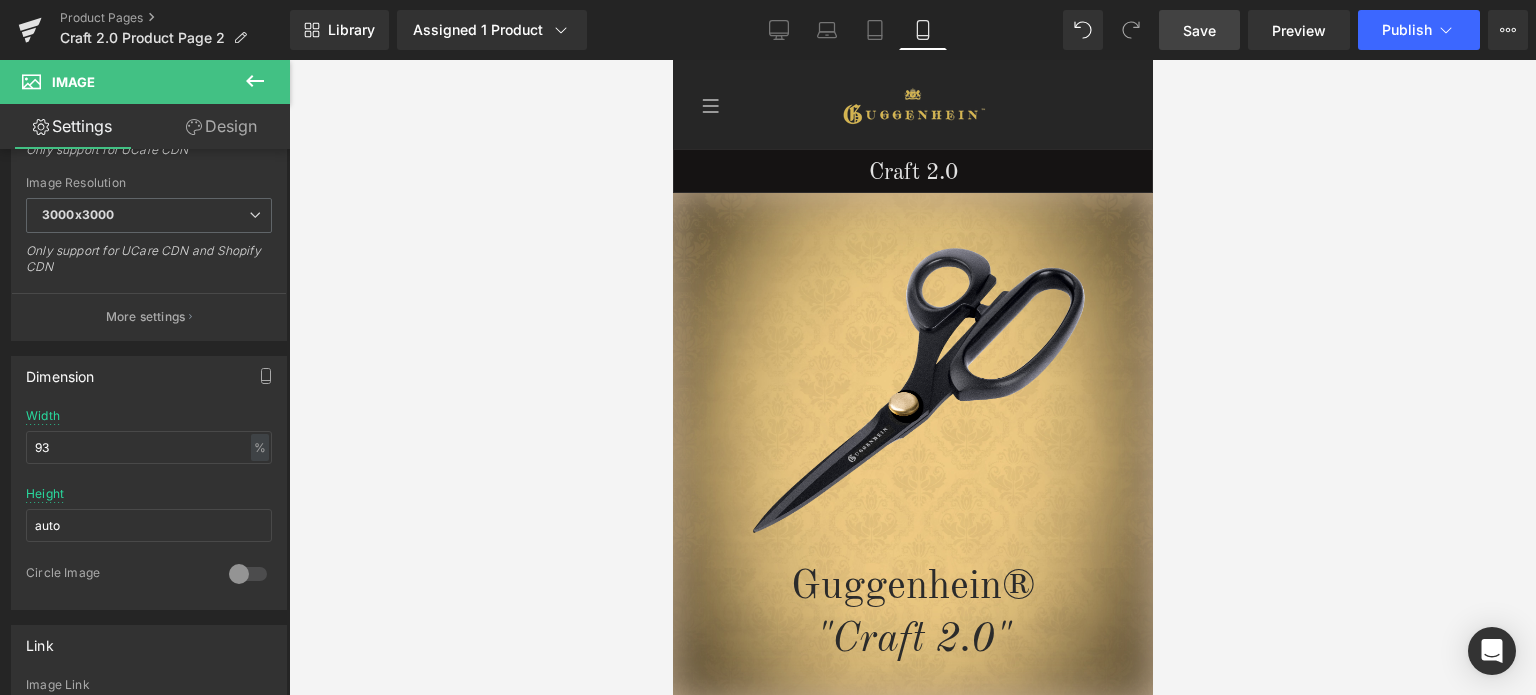 click on "Save" at bounding box center (1199, 30) 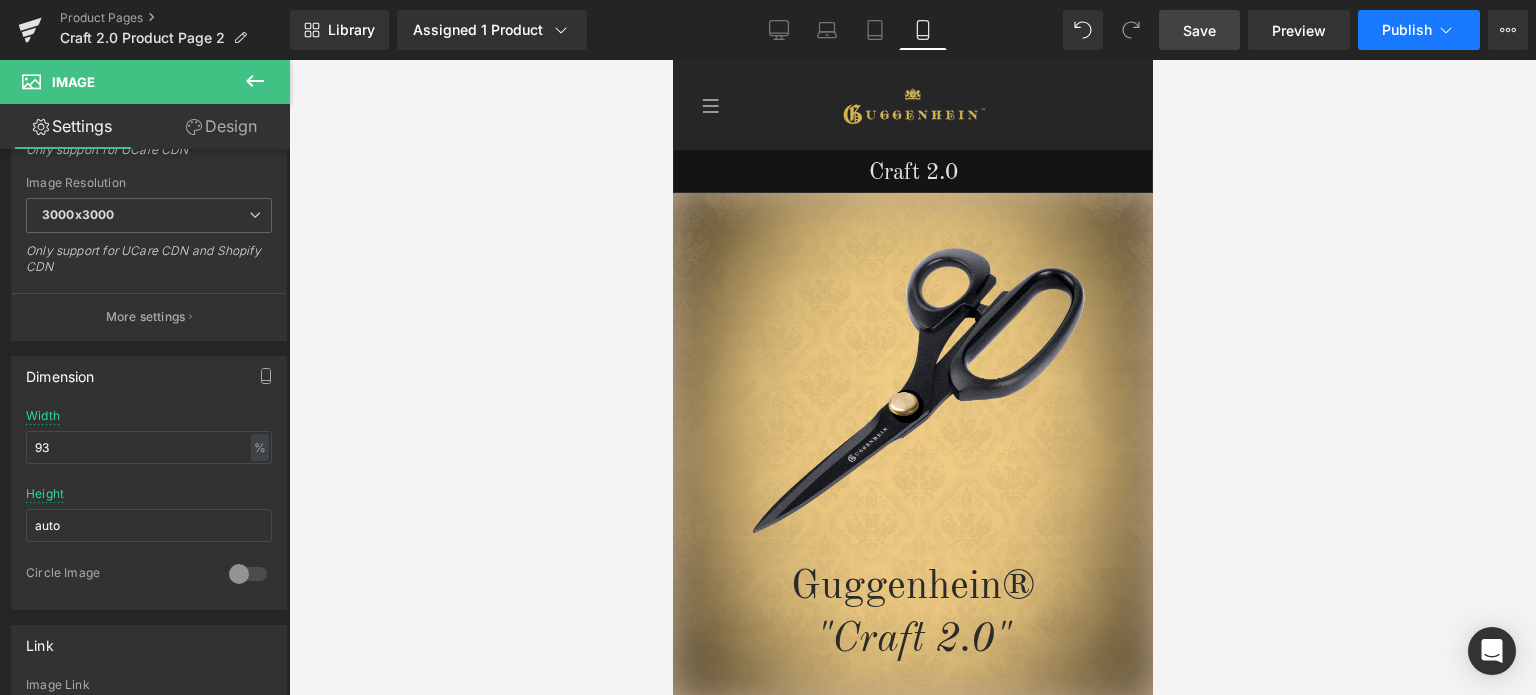 click 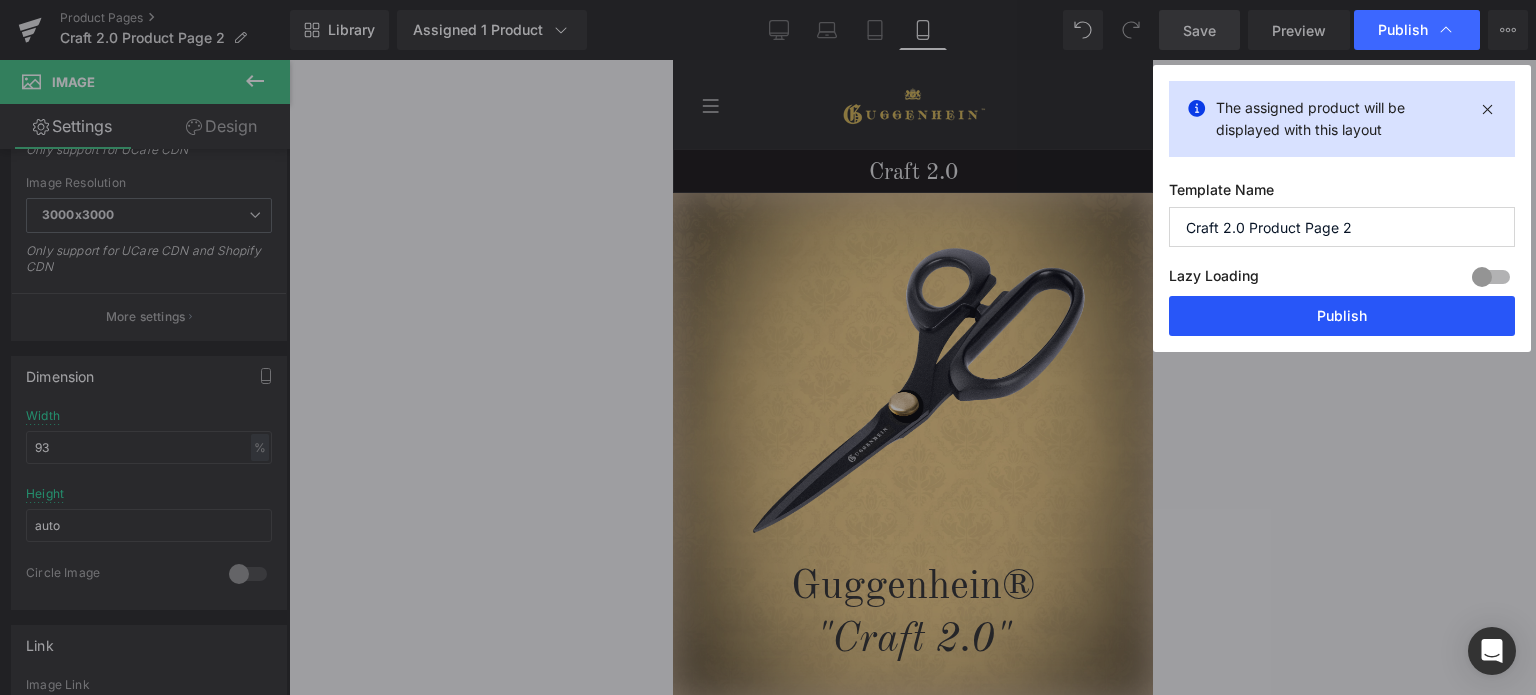 click on "Publish" at bounding box center [1342, 316] 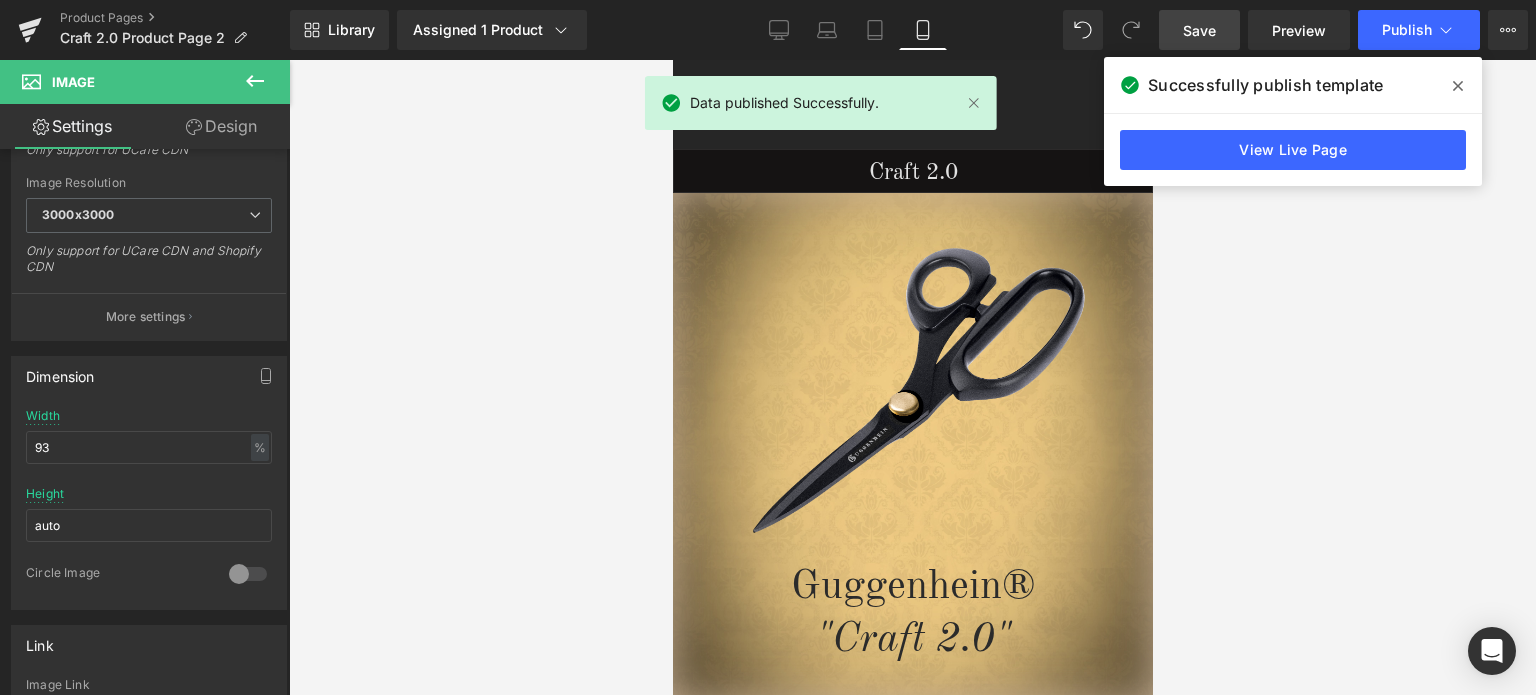 click at bounding box center [1458, 86] 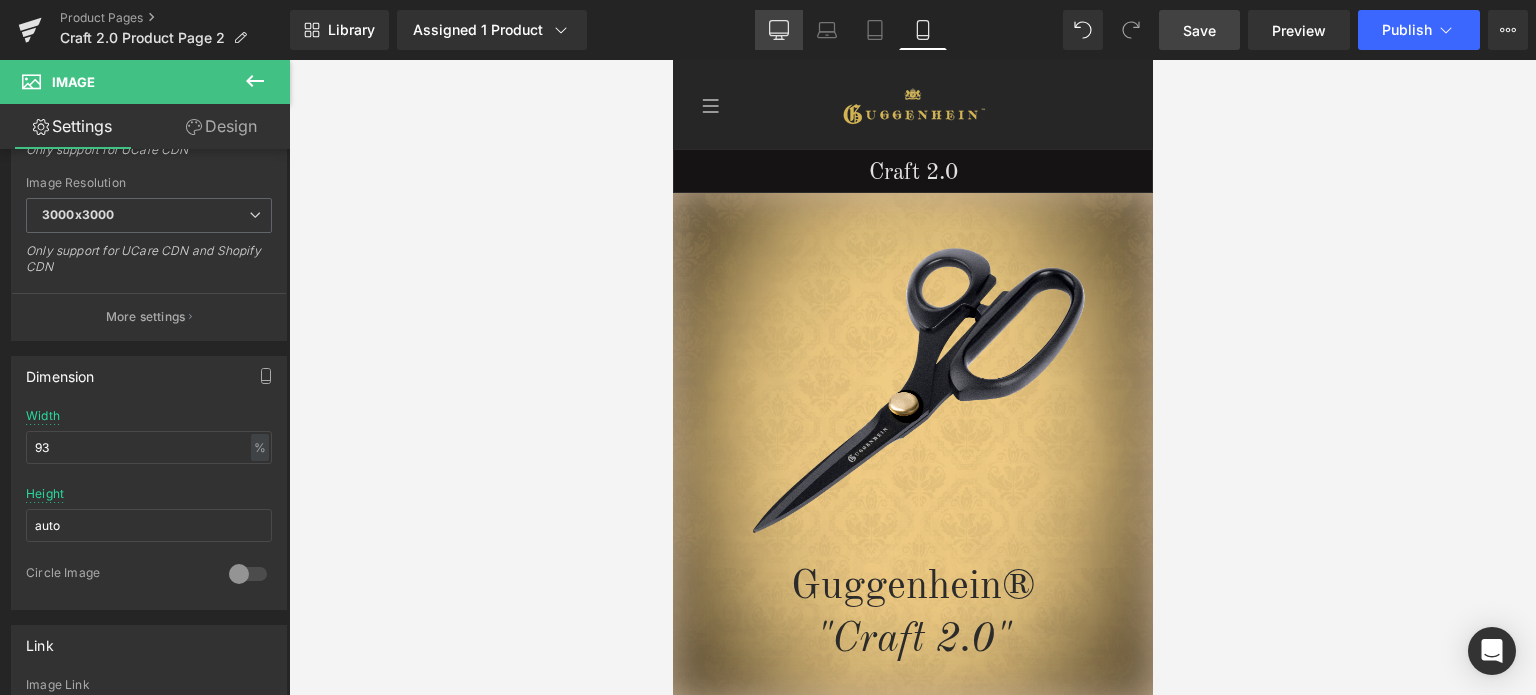 click 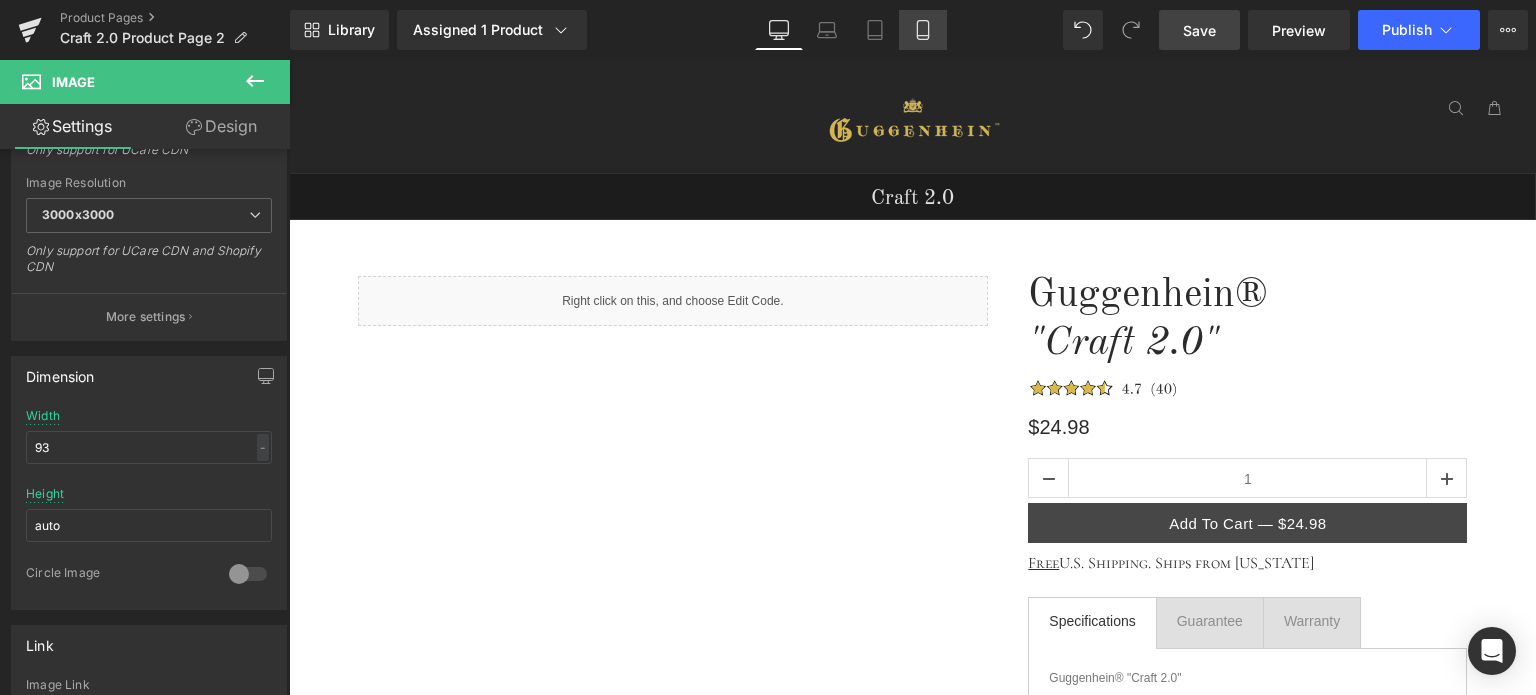 click 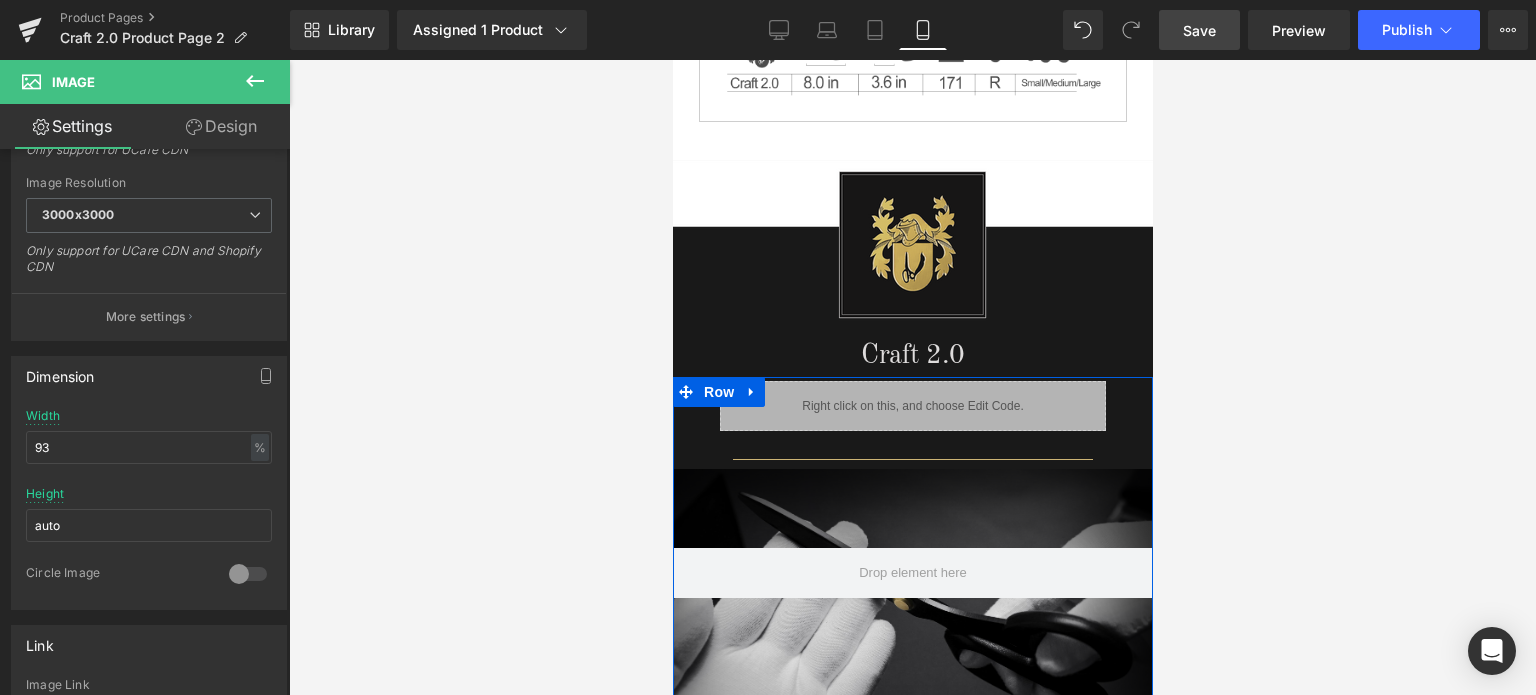 scroll, scrollTop: 1102, scrollLeft: 0, axis: vertical 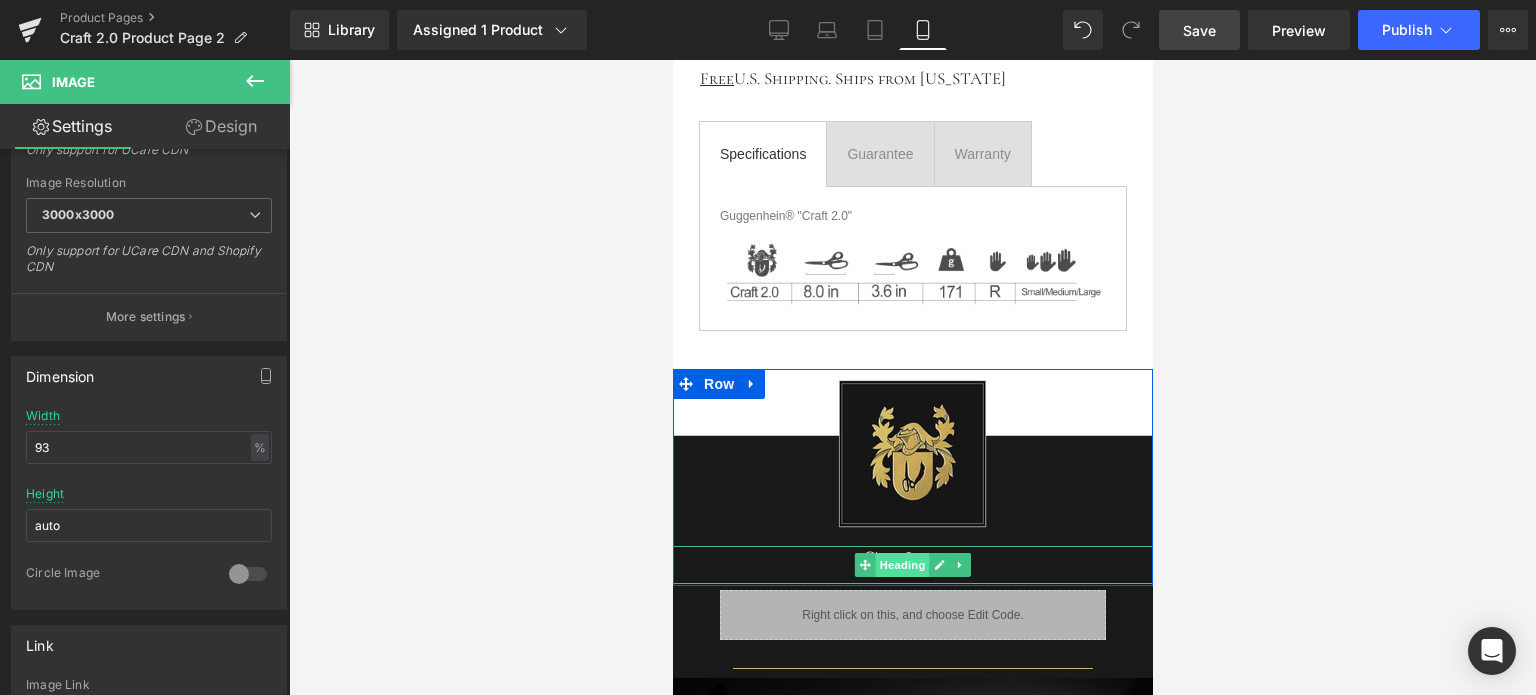 click on "Heading" at bounding box center [902, 565] 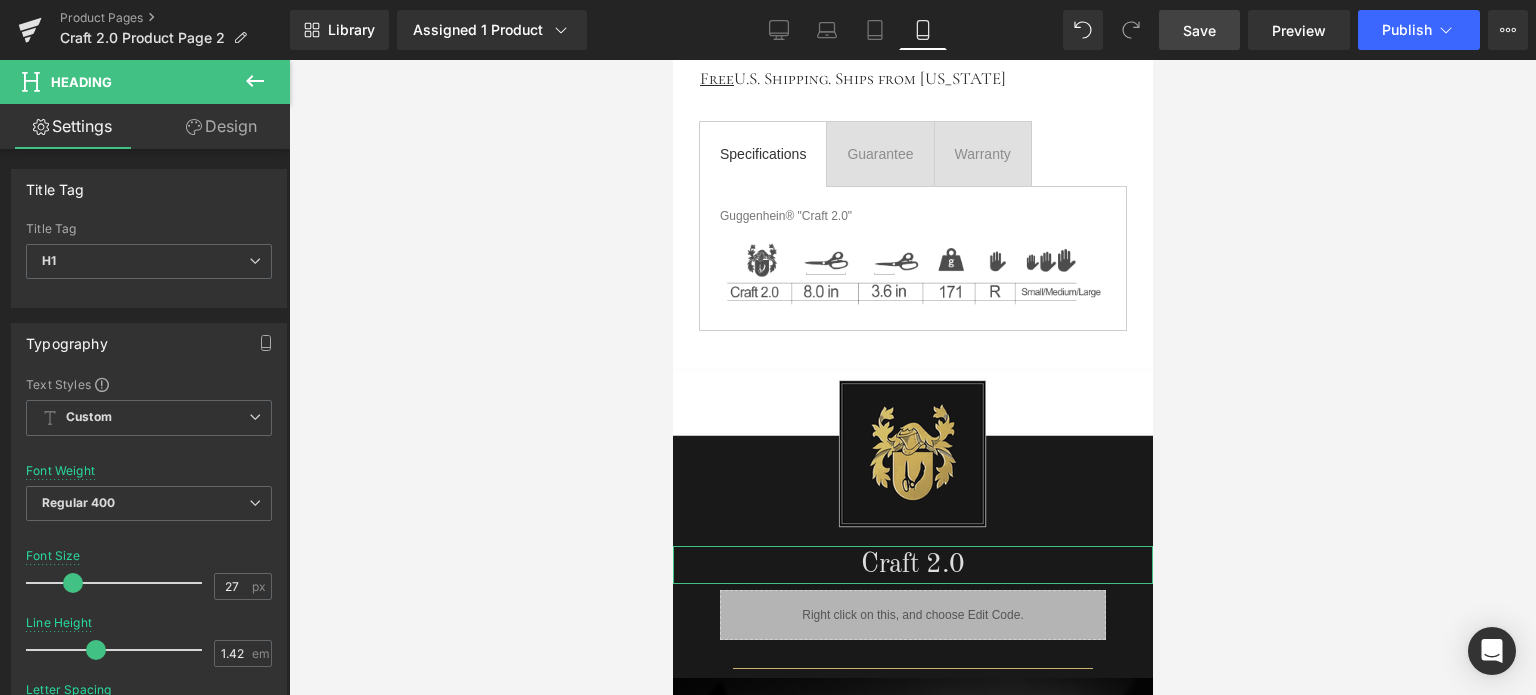 click on "Design" at bounding box center (221, 126) 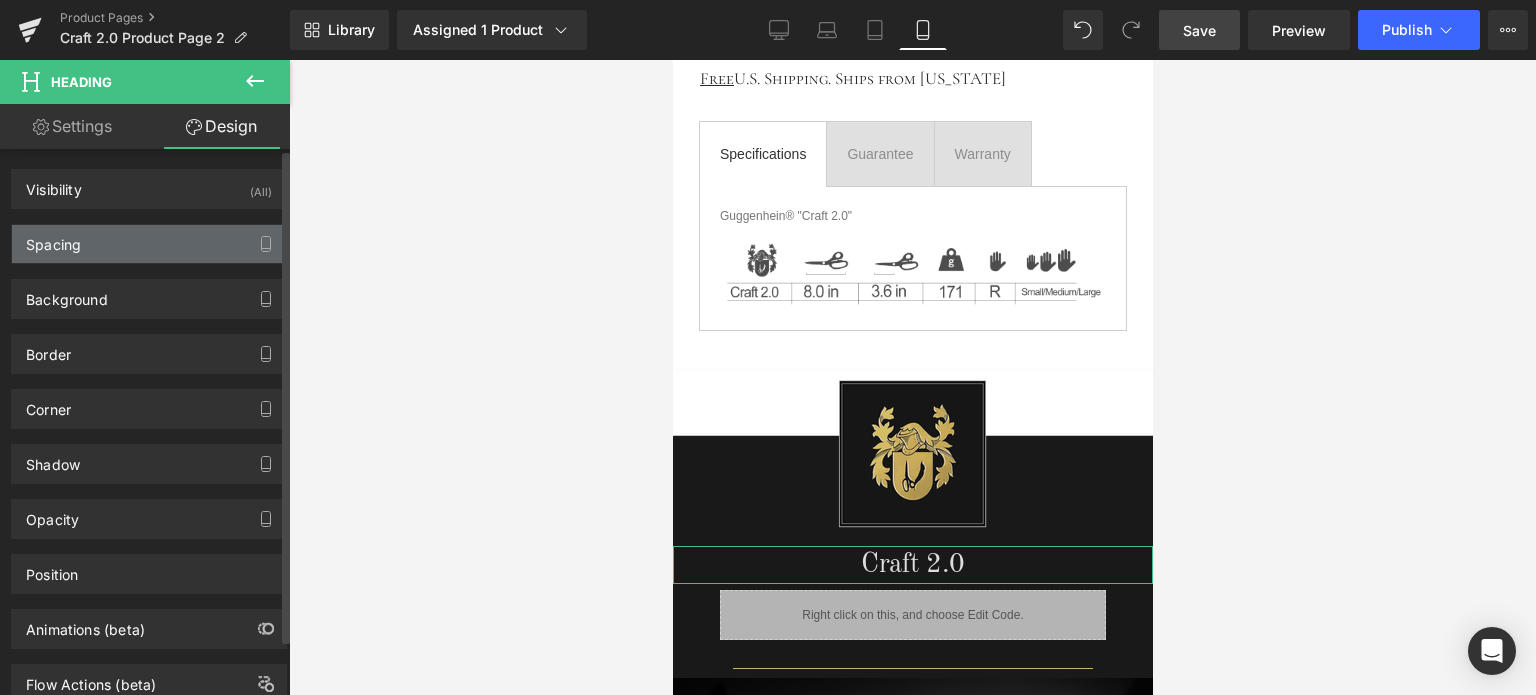 click on "Spacing" at bounding box center (149, 244) 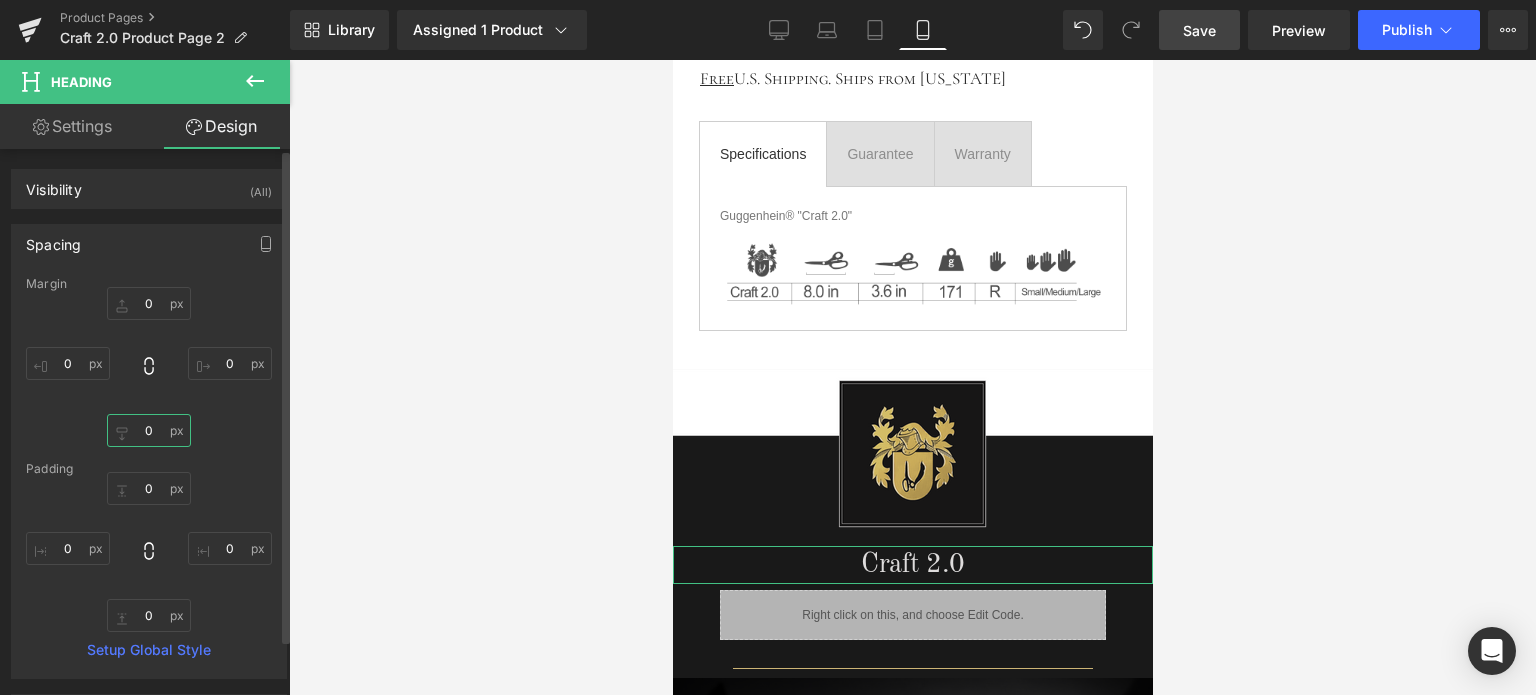 click at bounding box center (149, 430) 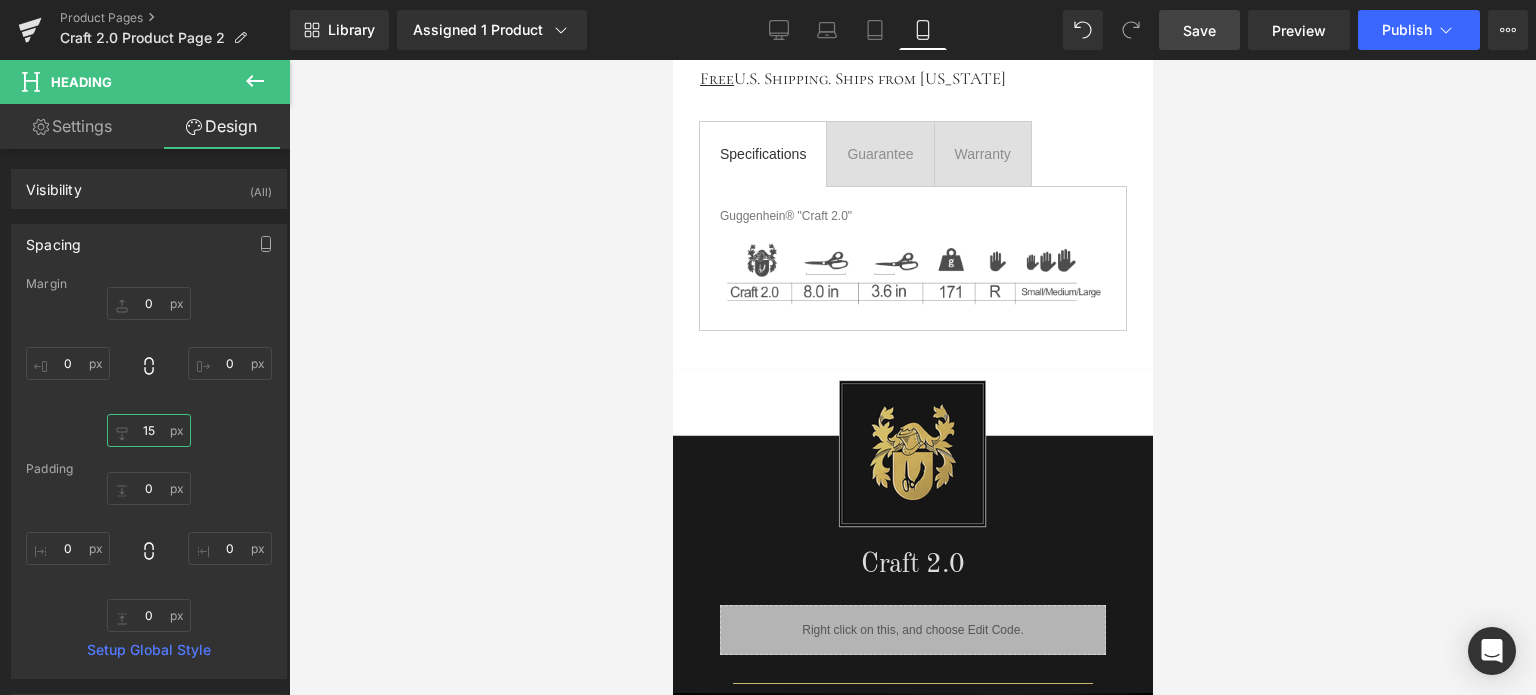 type on "15" 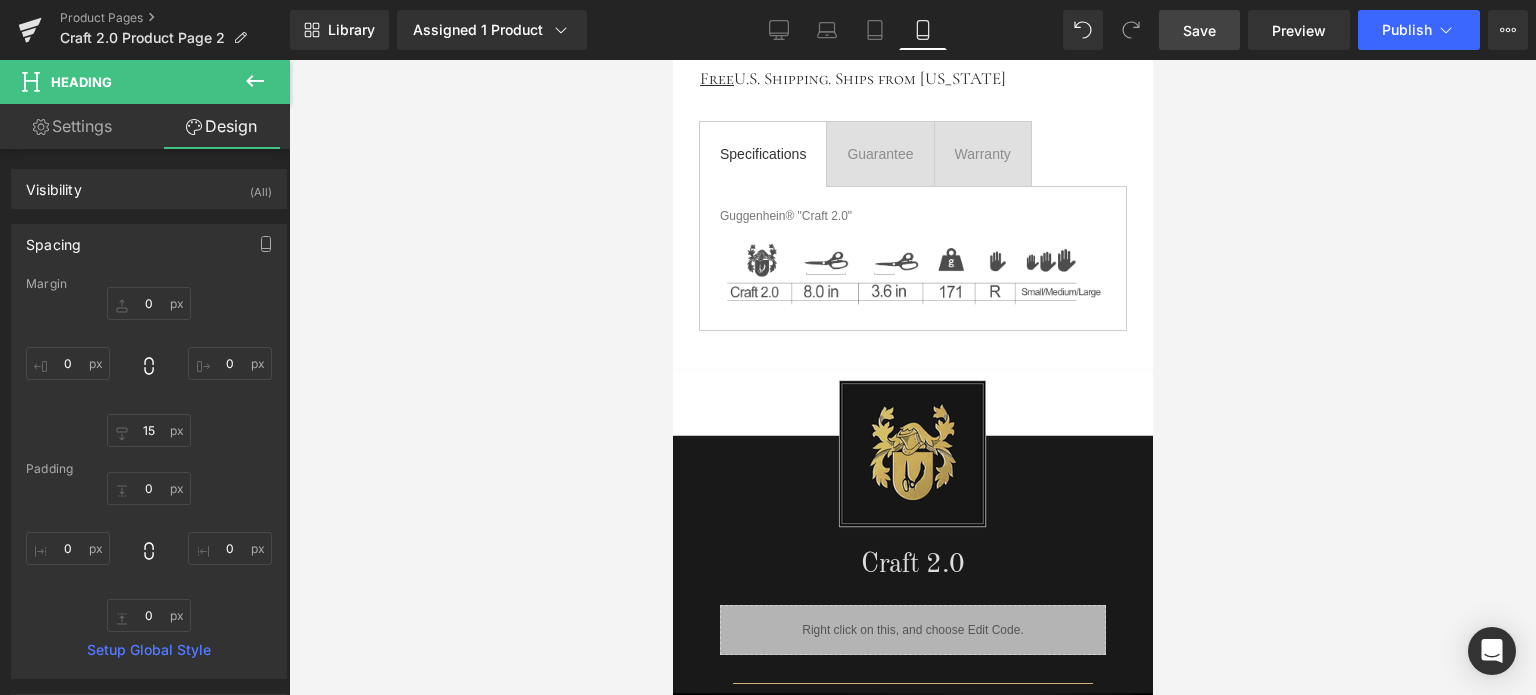 click on "Save" at bounding box center (1199, 30) 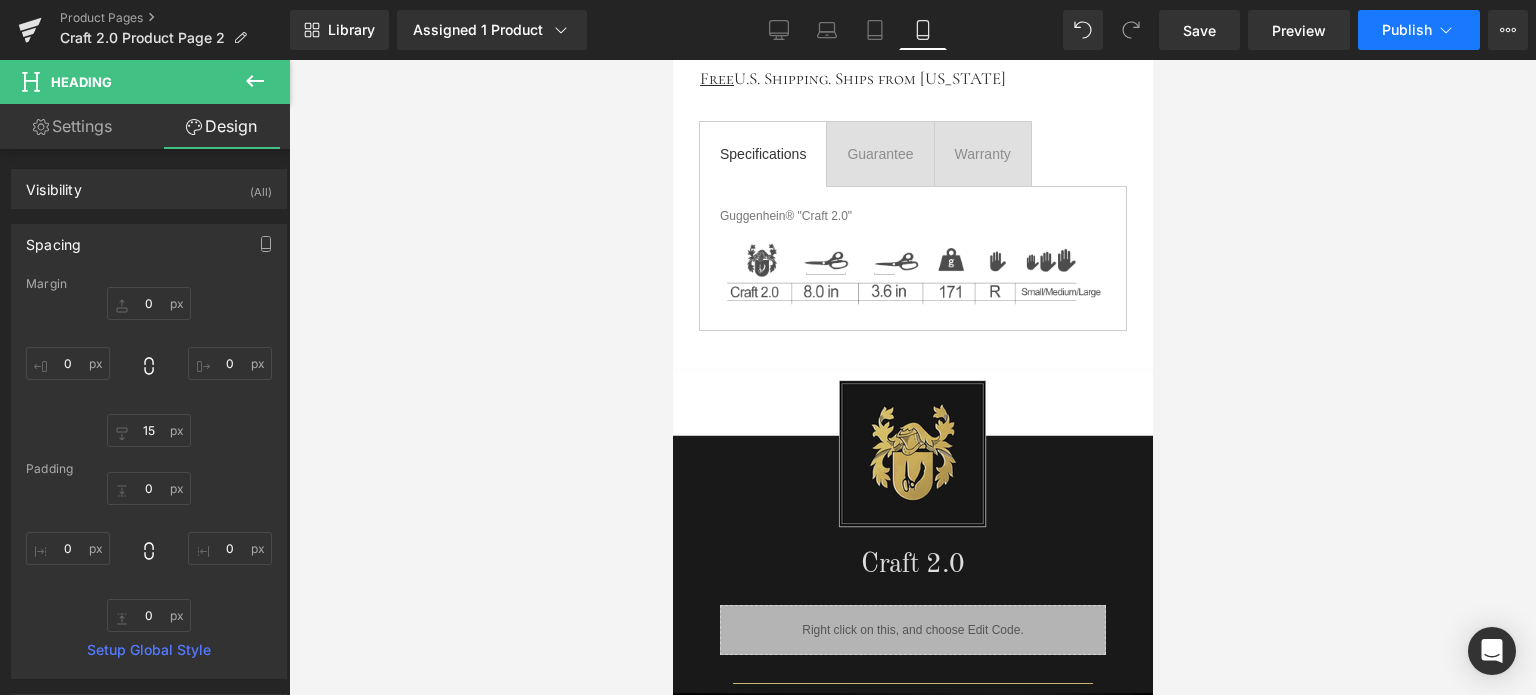 click 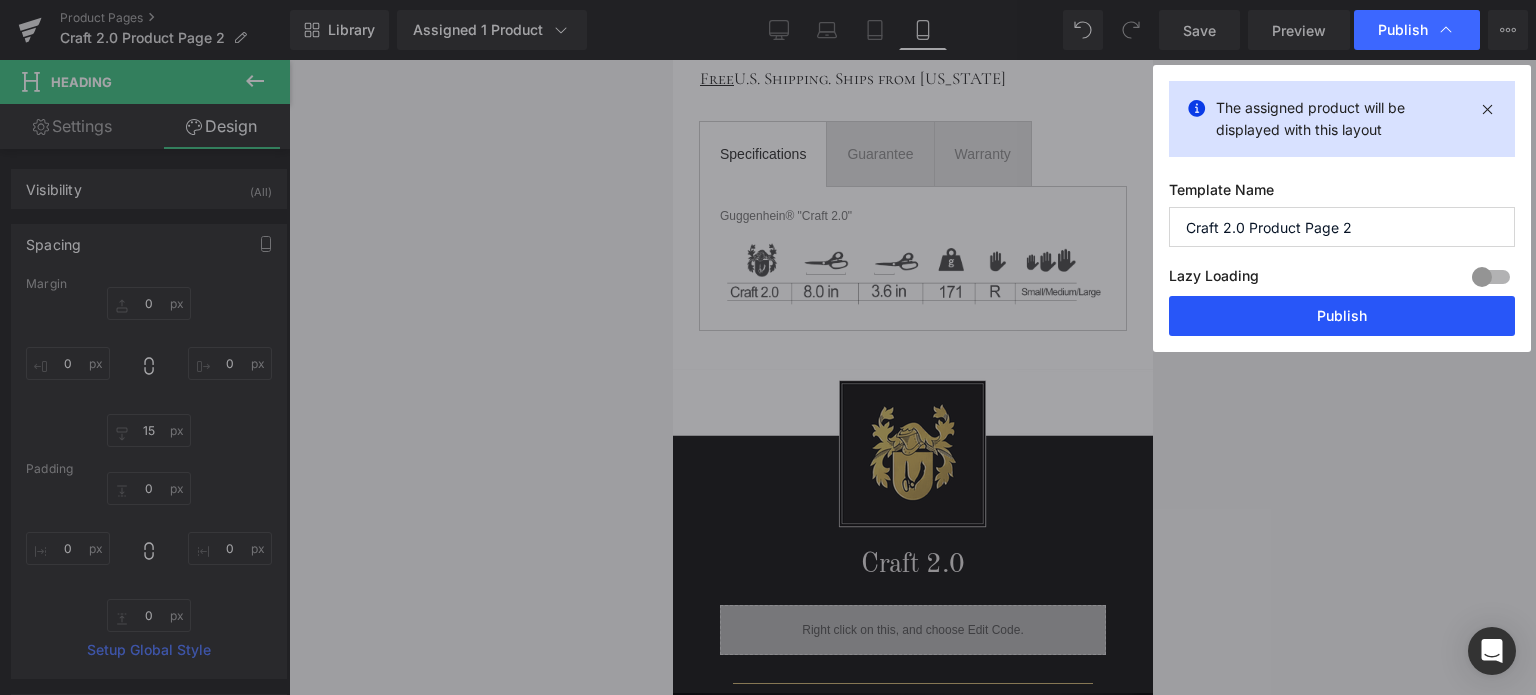 click on "Publish" at bounding box center (1342, 316) 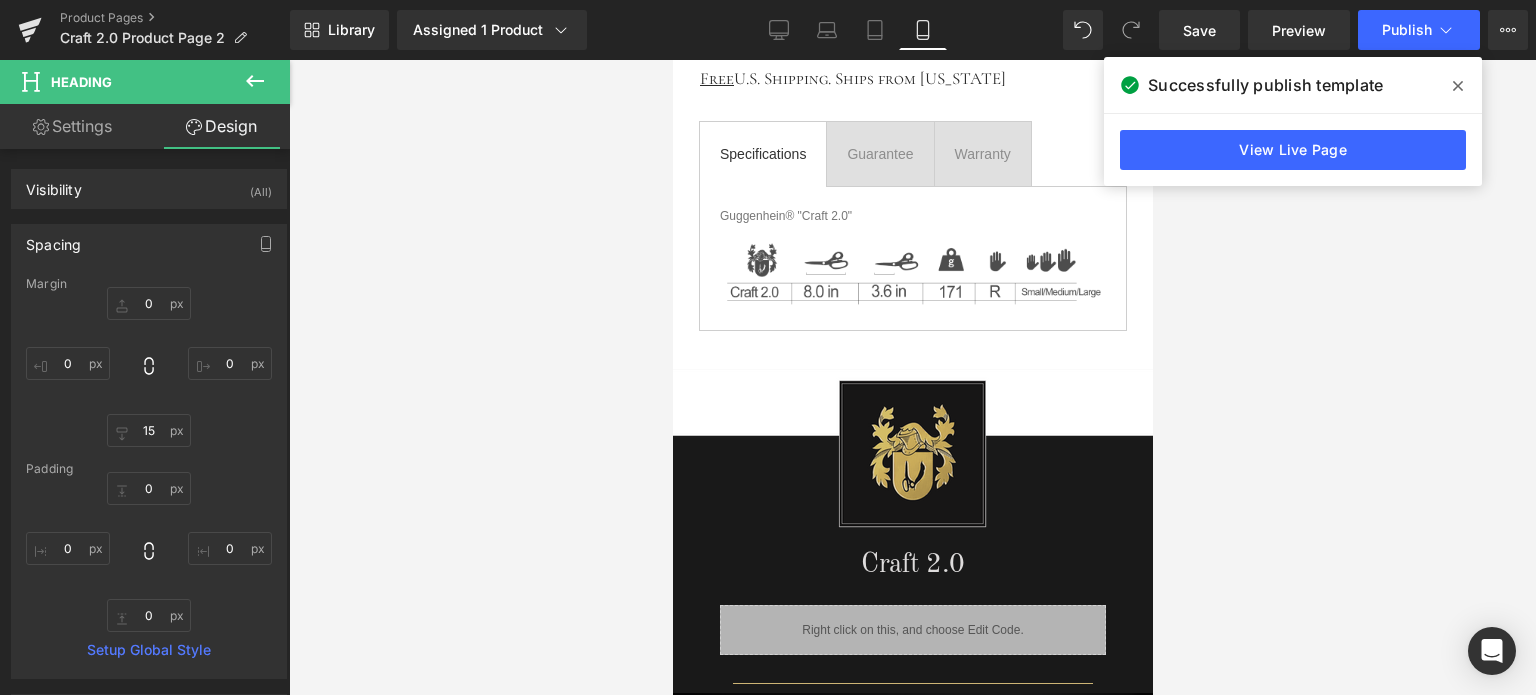 click 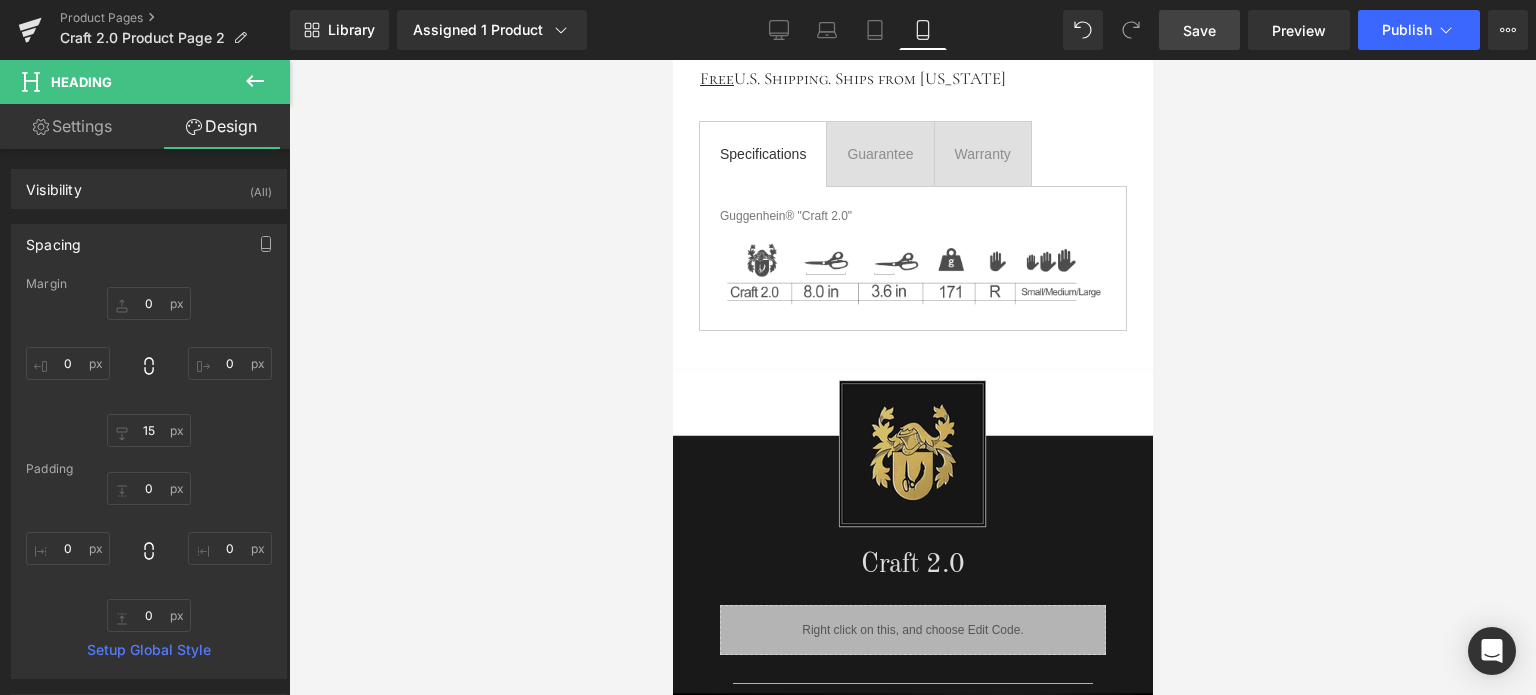 click on "Save" at bounding box center [1199, 30] 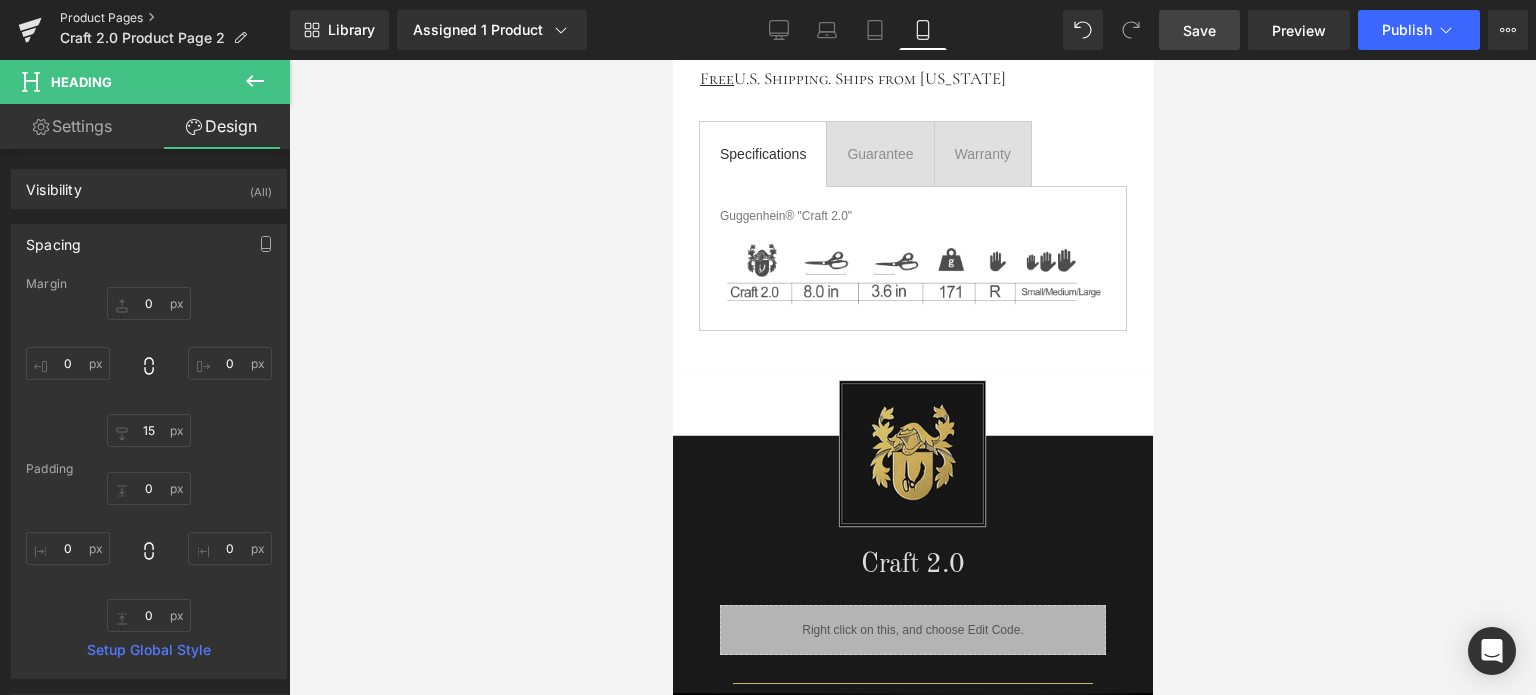 click on "Product Pages" at bounding box center [175, 18] 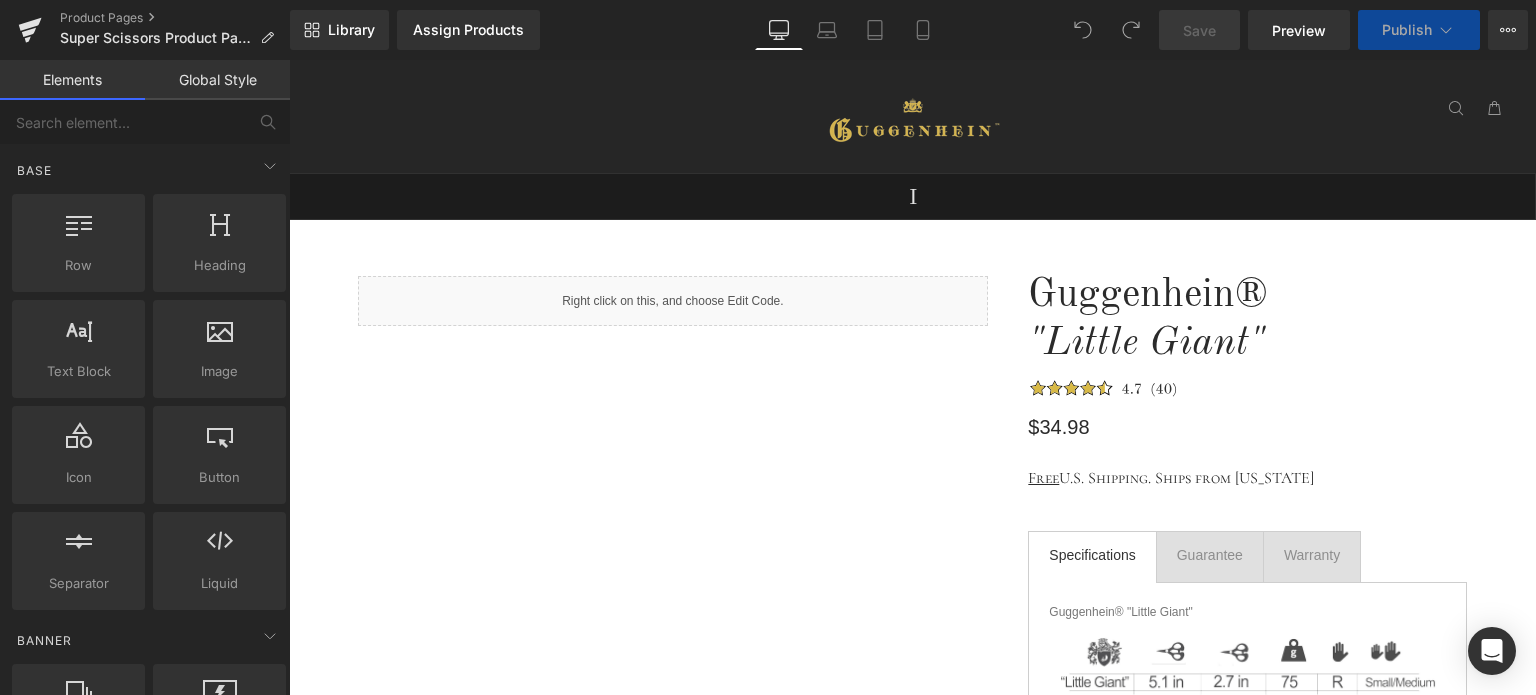 scroll, scrollTop: 0, scrollLeft: 0, axis: both 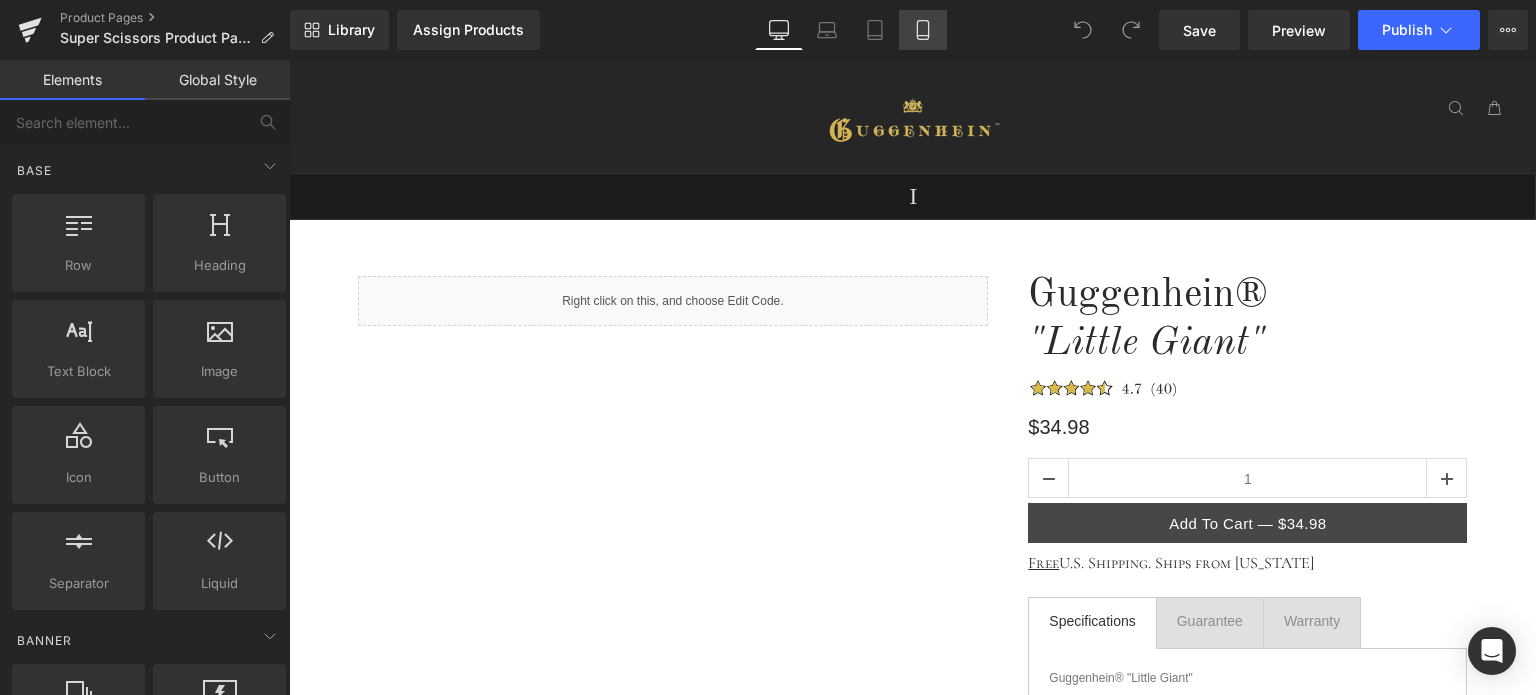 click 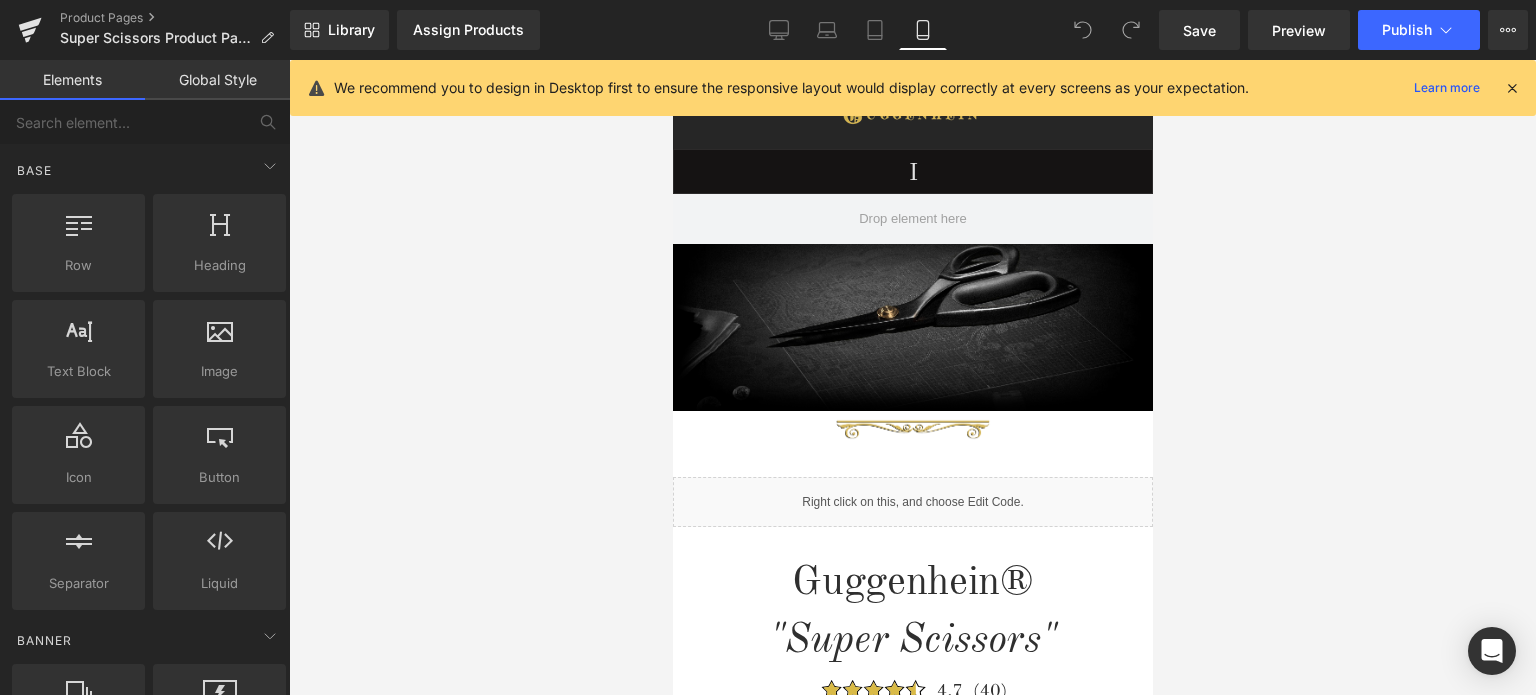 click at bounding box center [1512, 88] 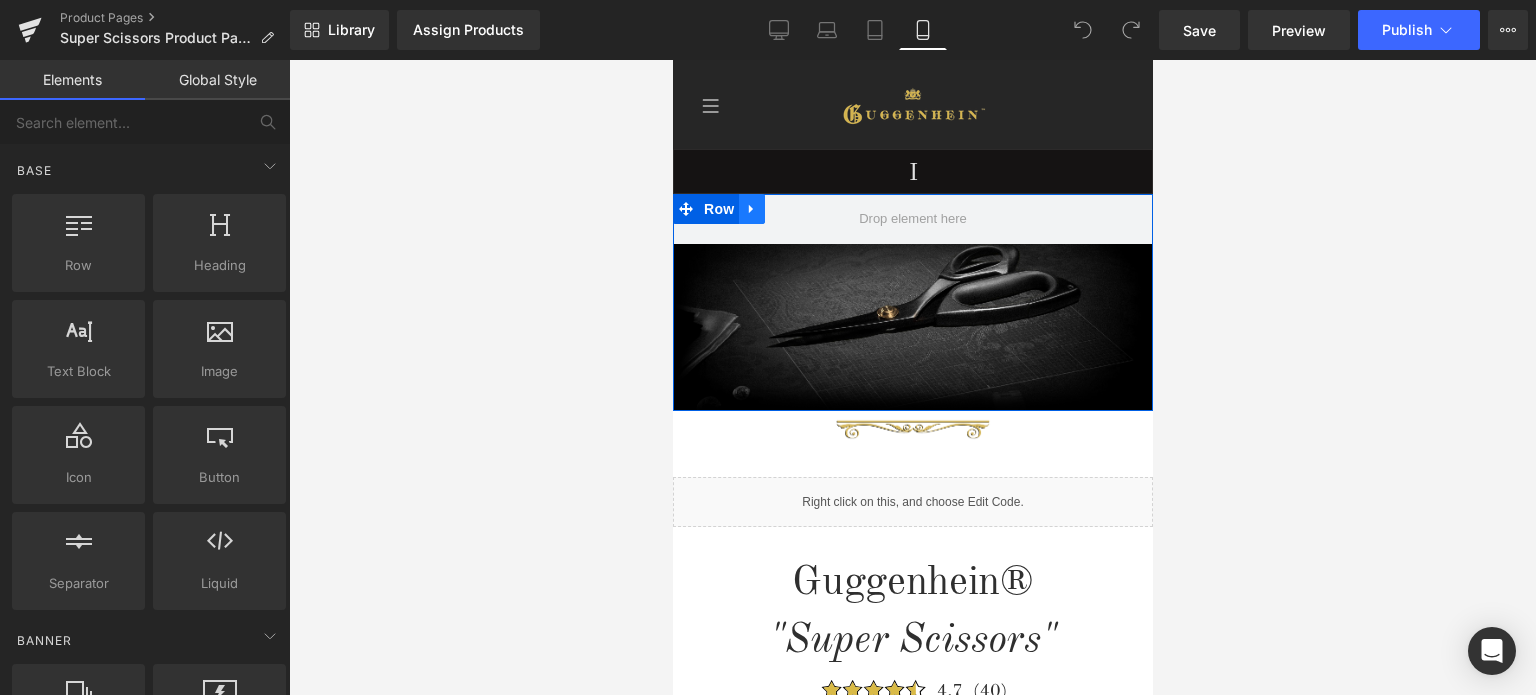 click 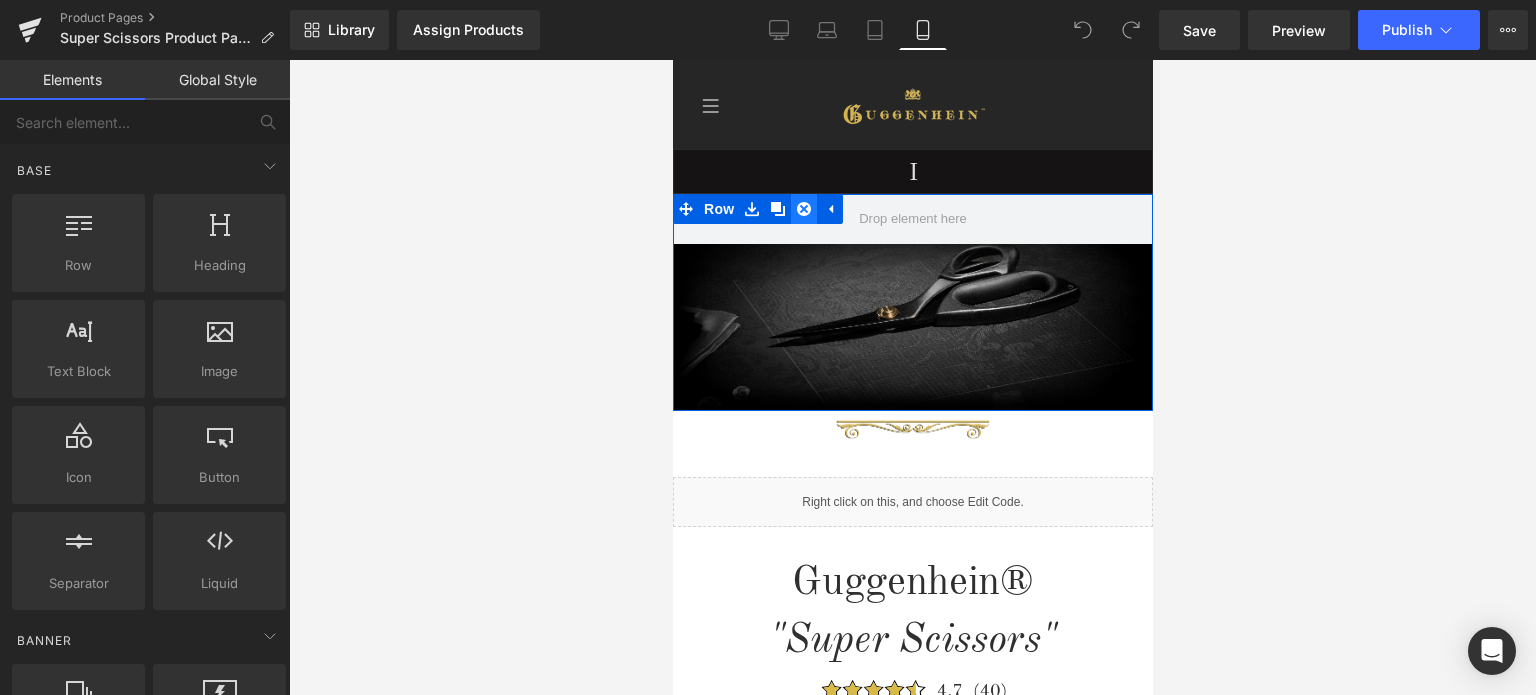 click 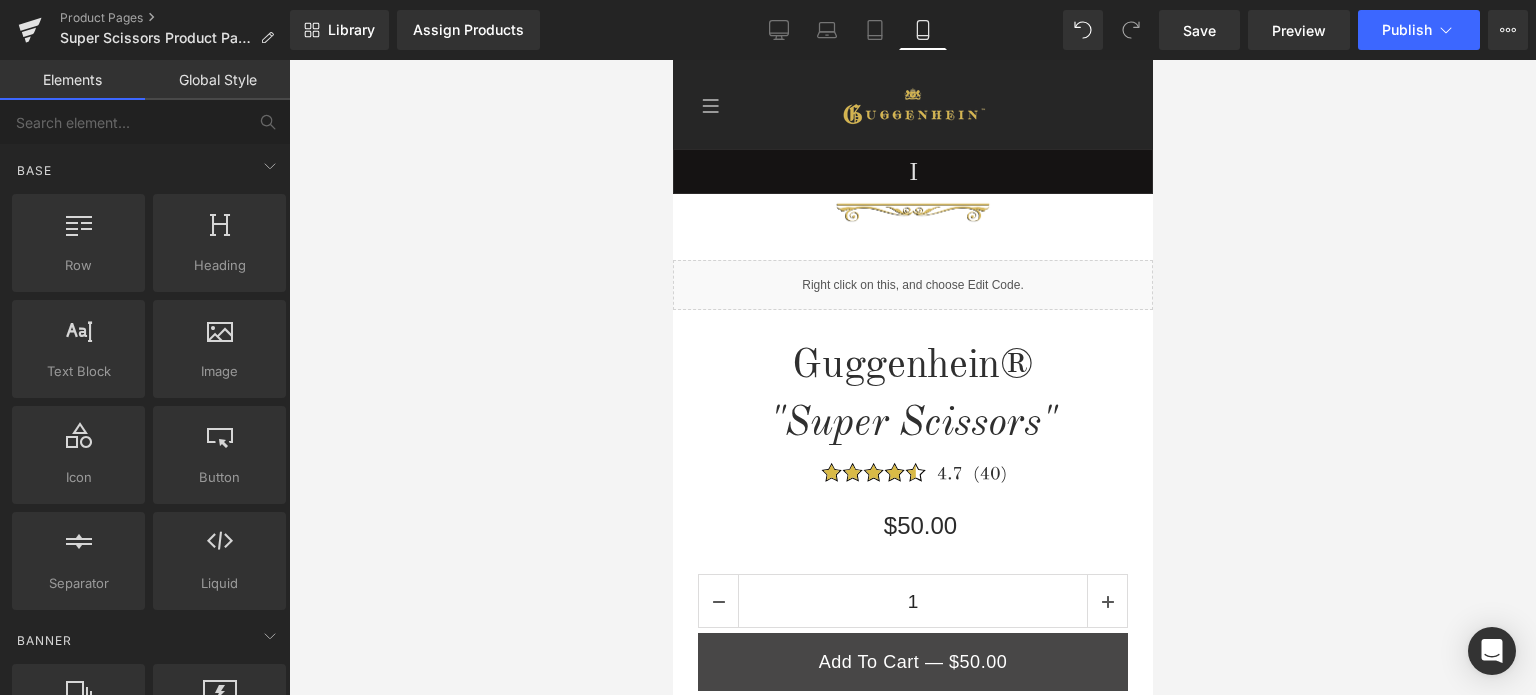 scroll, scrollTop: 140, scrollLeft: 0, axis: vertical 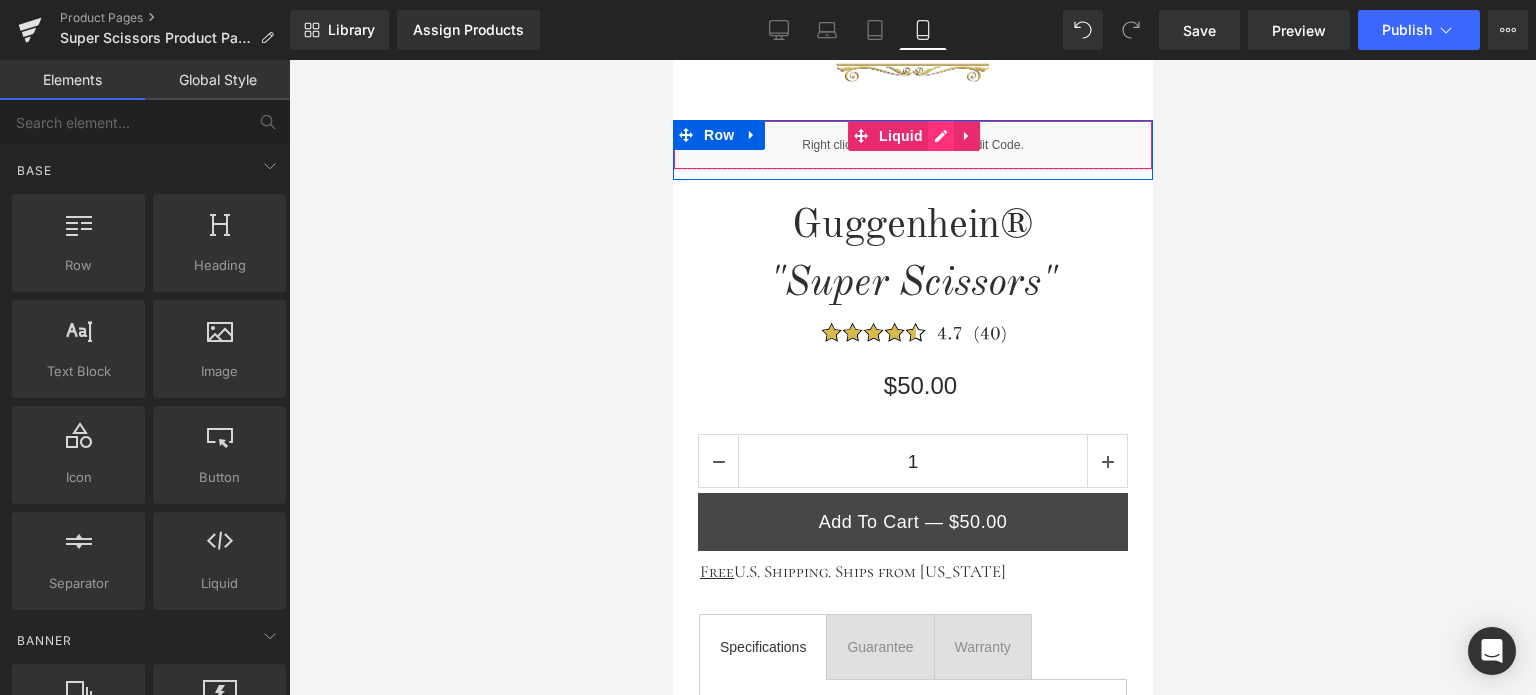 click on "Liquid" at bounding box center [912, 145] 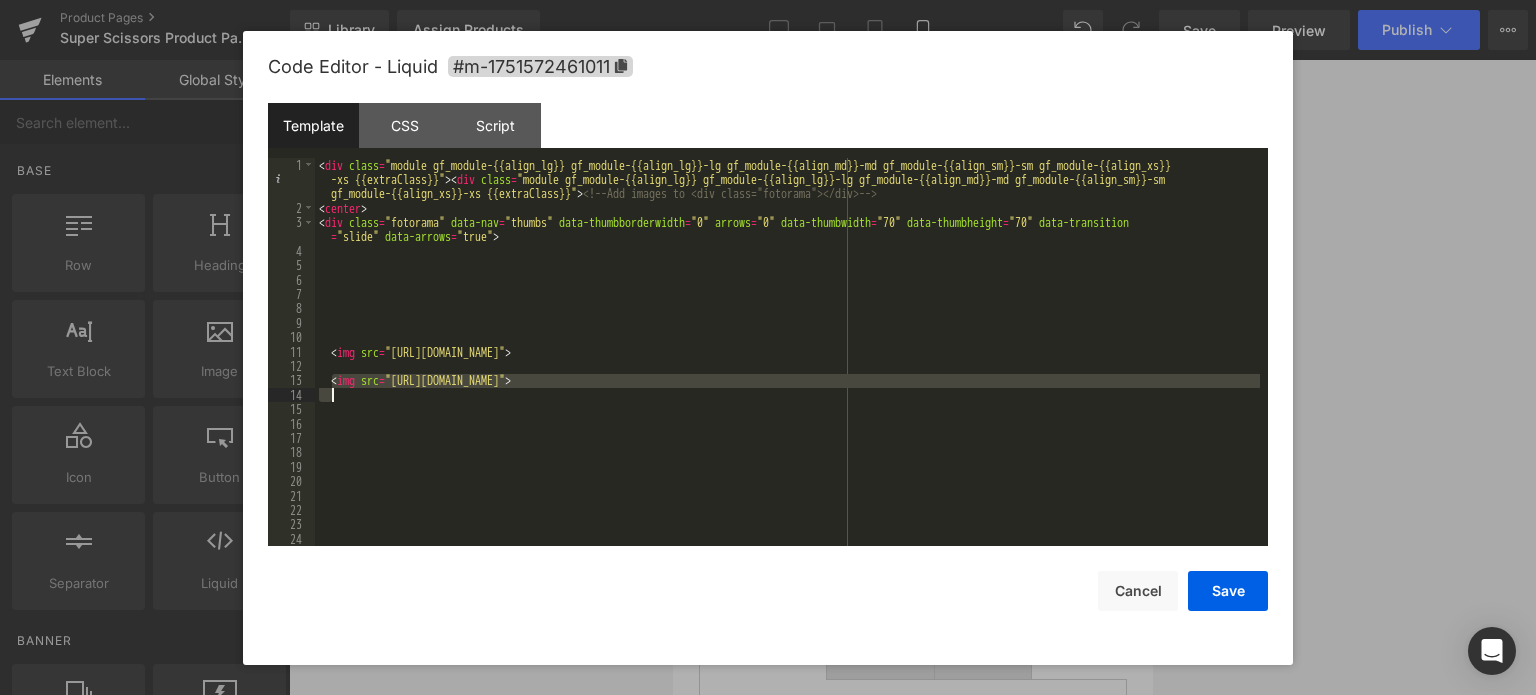 drag, startPoint x: 456, startPoint y: 386, endPoint x: 1197, endPoint y: 390, distance: 741.0108 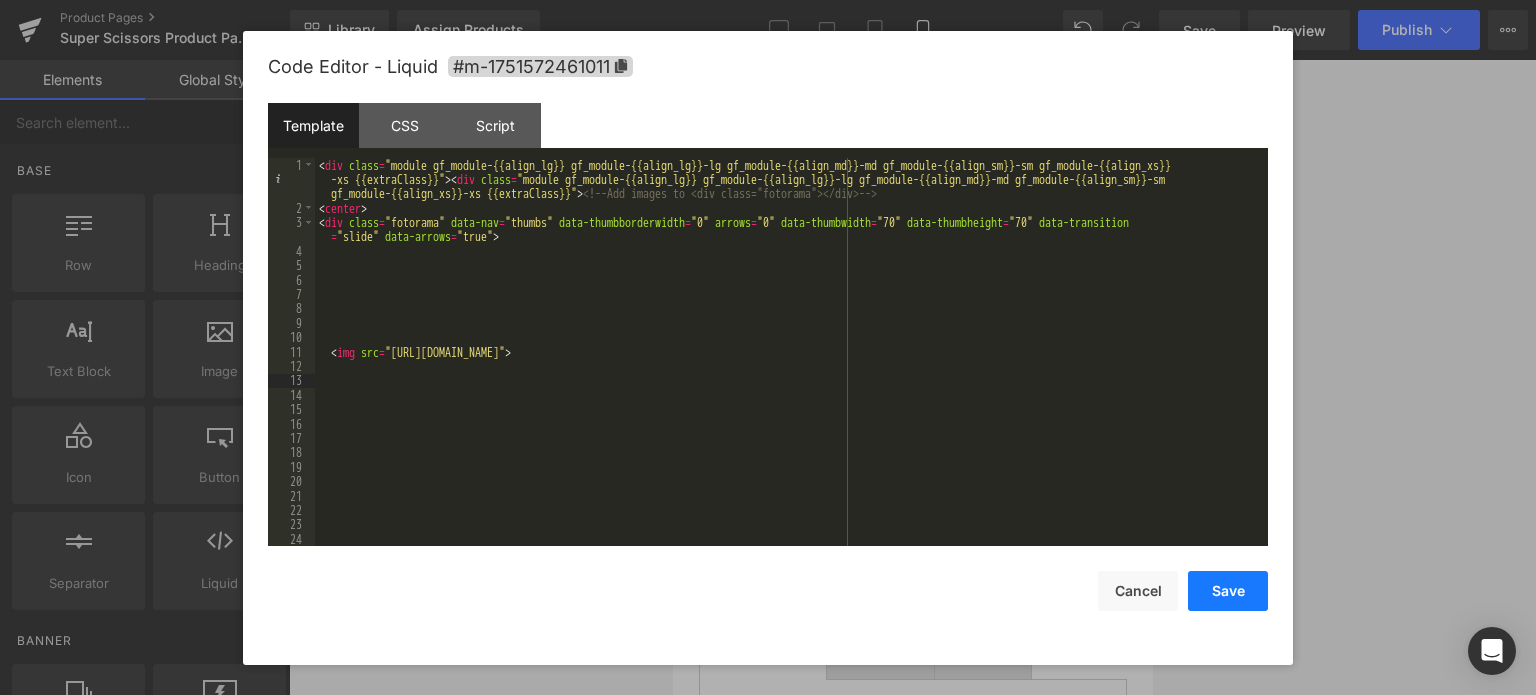 click on "Save" at bounding box center [1228, 591] 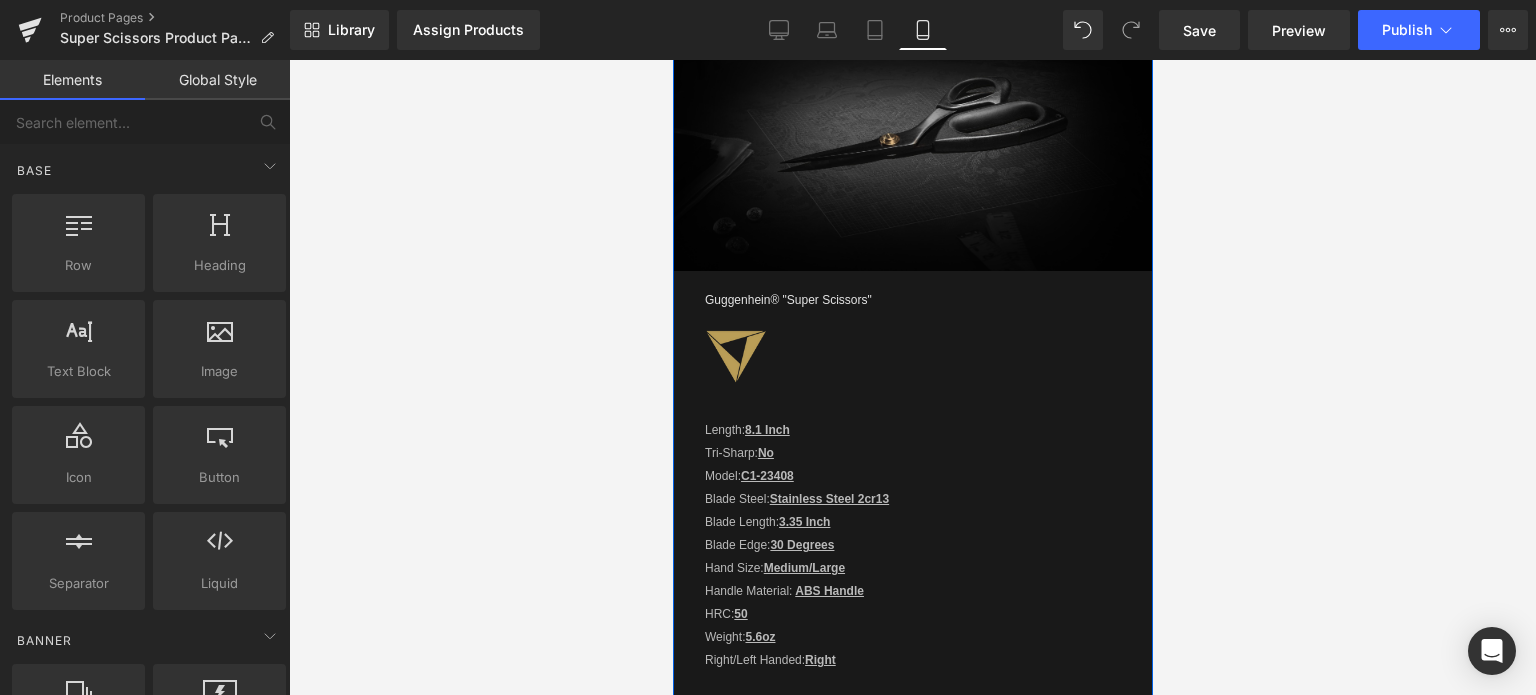 scroll, scrollTop: 1440, scrollLeft: 0, axis: vertical 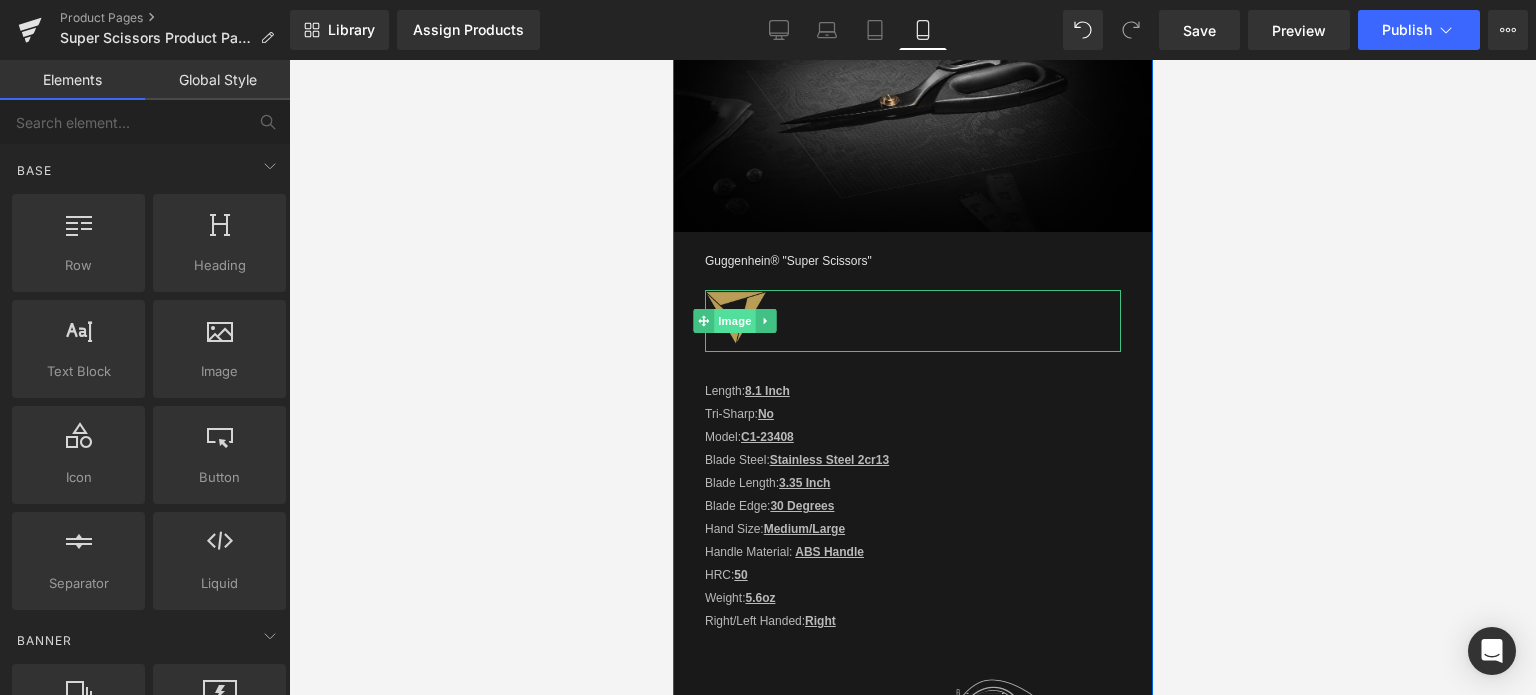 click on "Image" at bounding box center [734, 321] 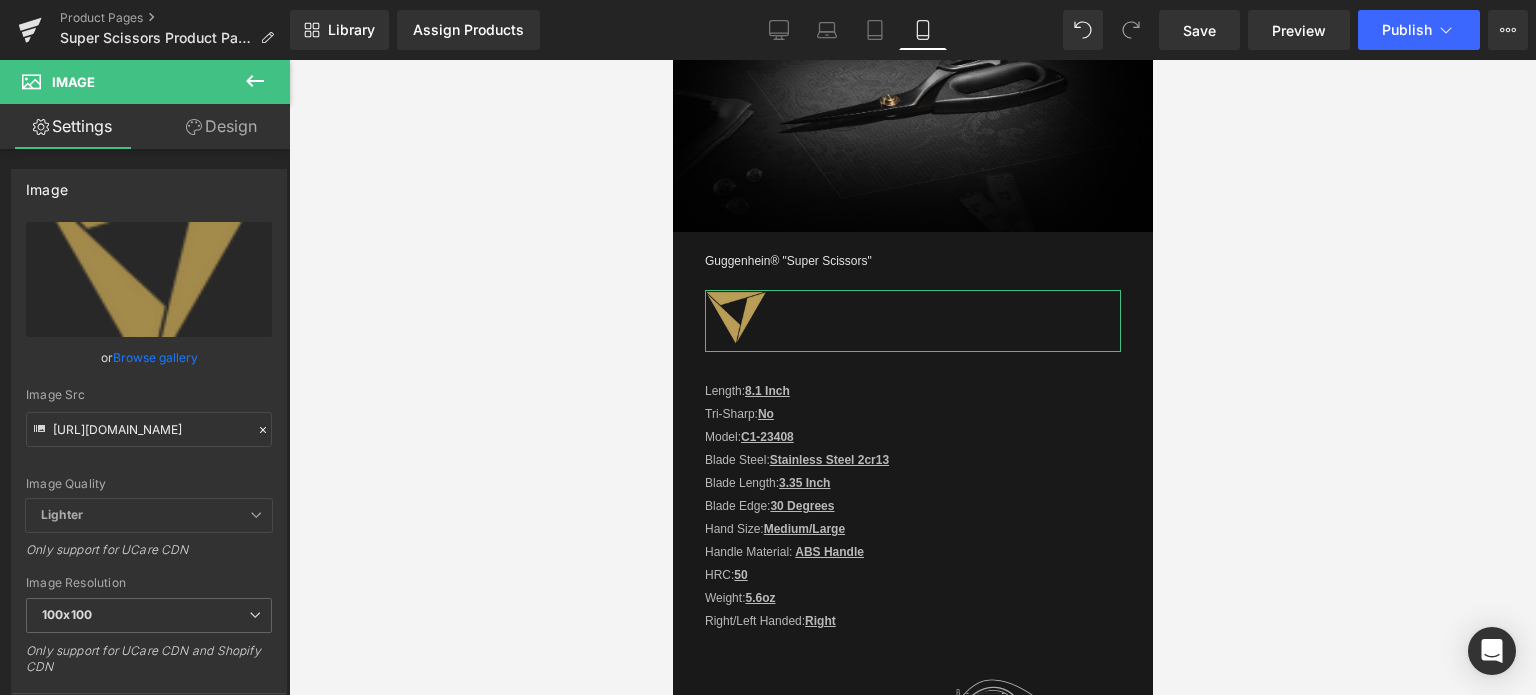click on "Design" at bounding box center (221, 126) 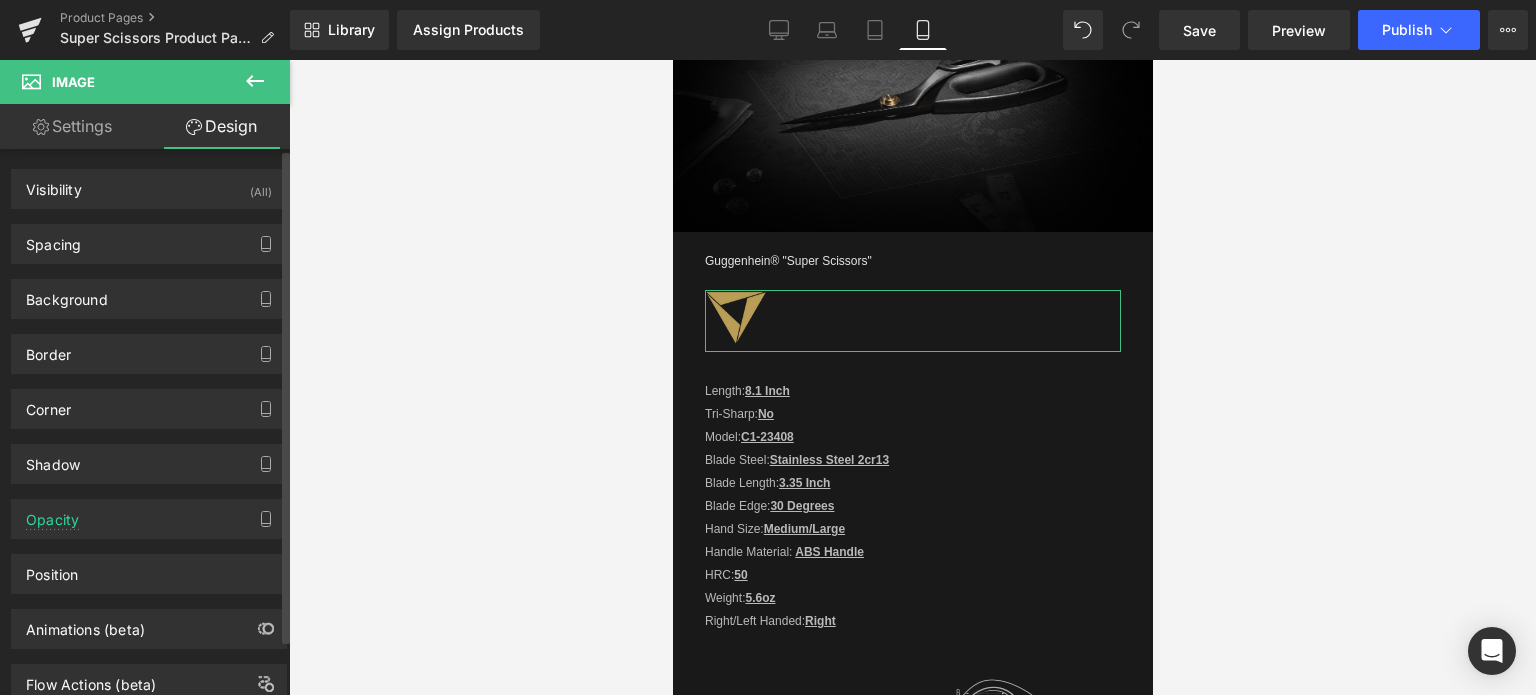 drag, startPoint x: 122, startPoint y: 516, endPoint x: 152, endPoint y: 551, distance: 46.09772 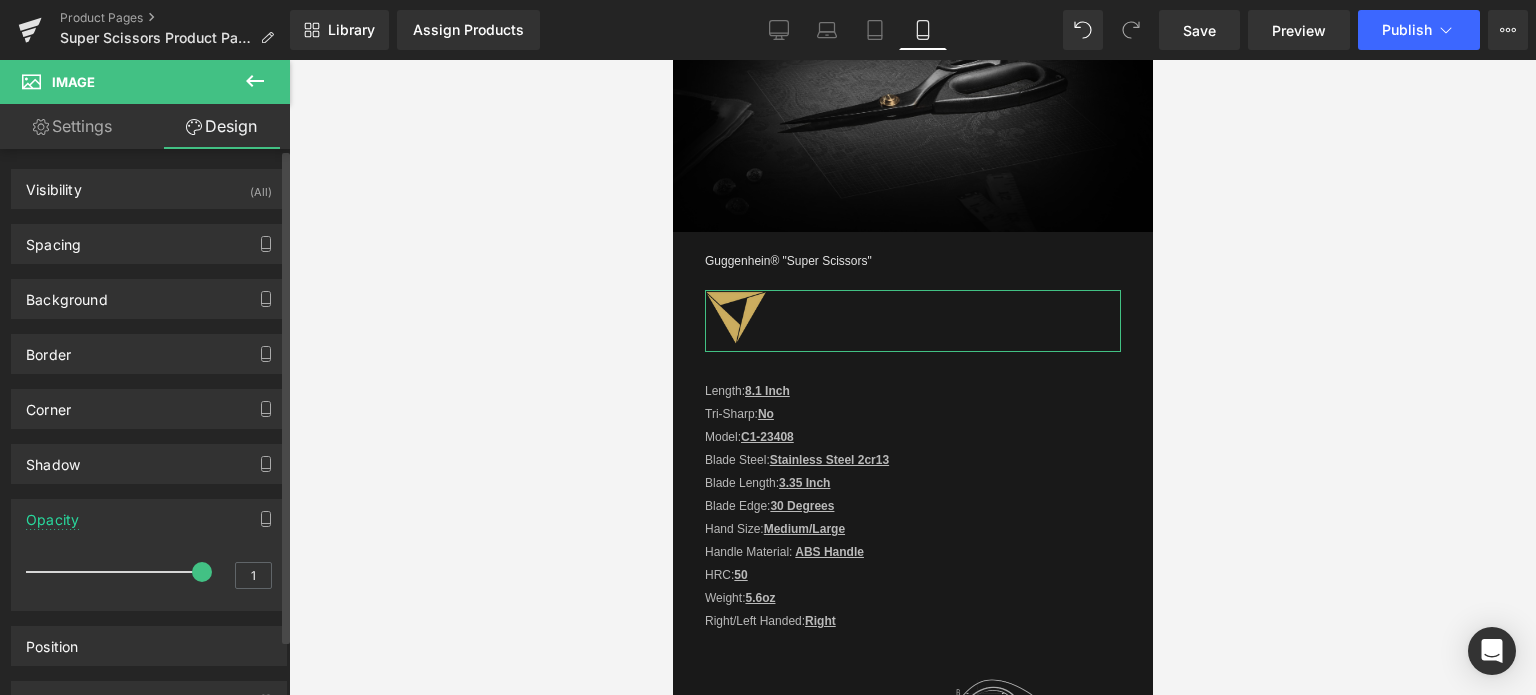 drag, startPoint x: 174, startPoint y: 569, endPoint x: 219, endPoint y: 560, distance: 45.891174 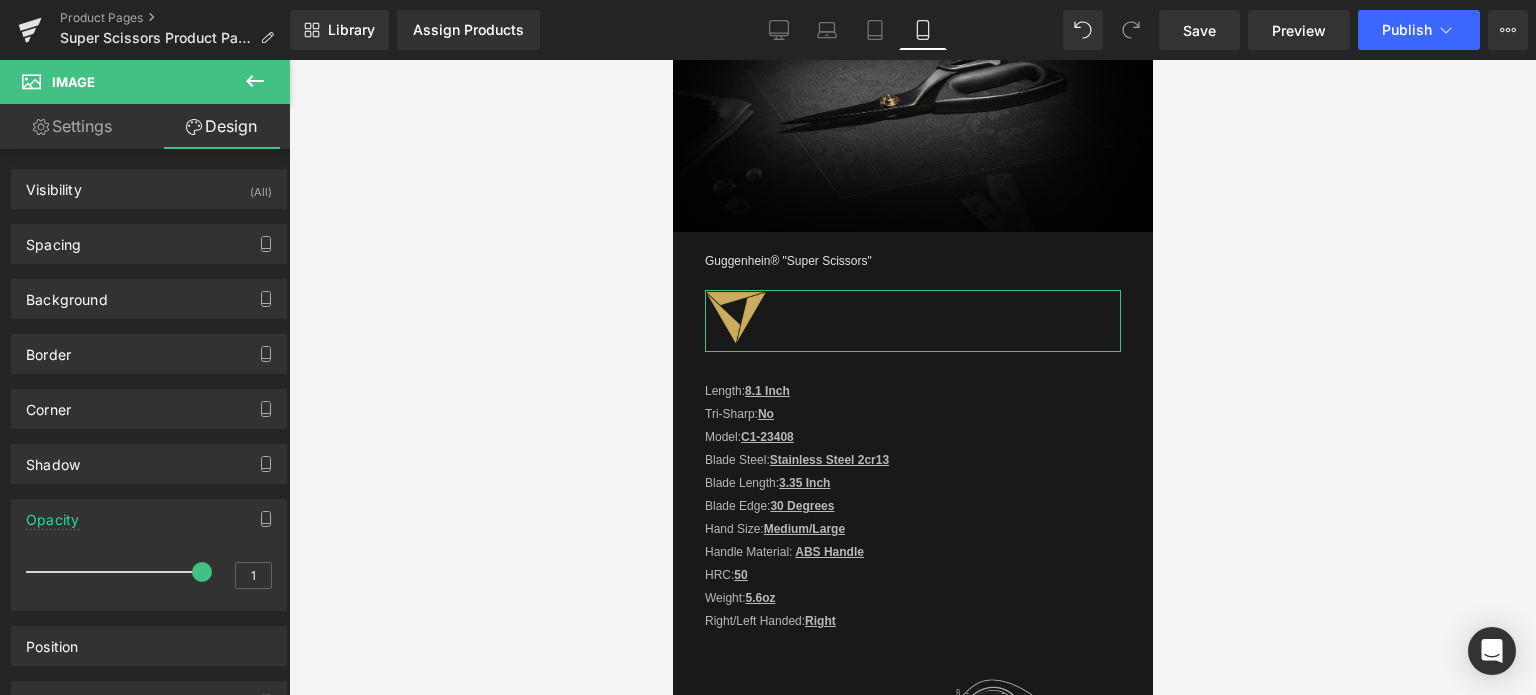 click on "Settings" at bounding box center (72, 126) 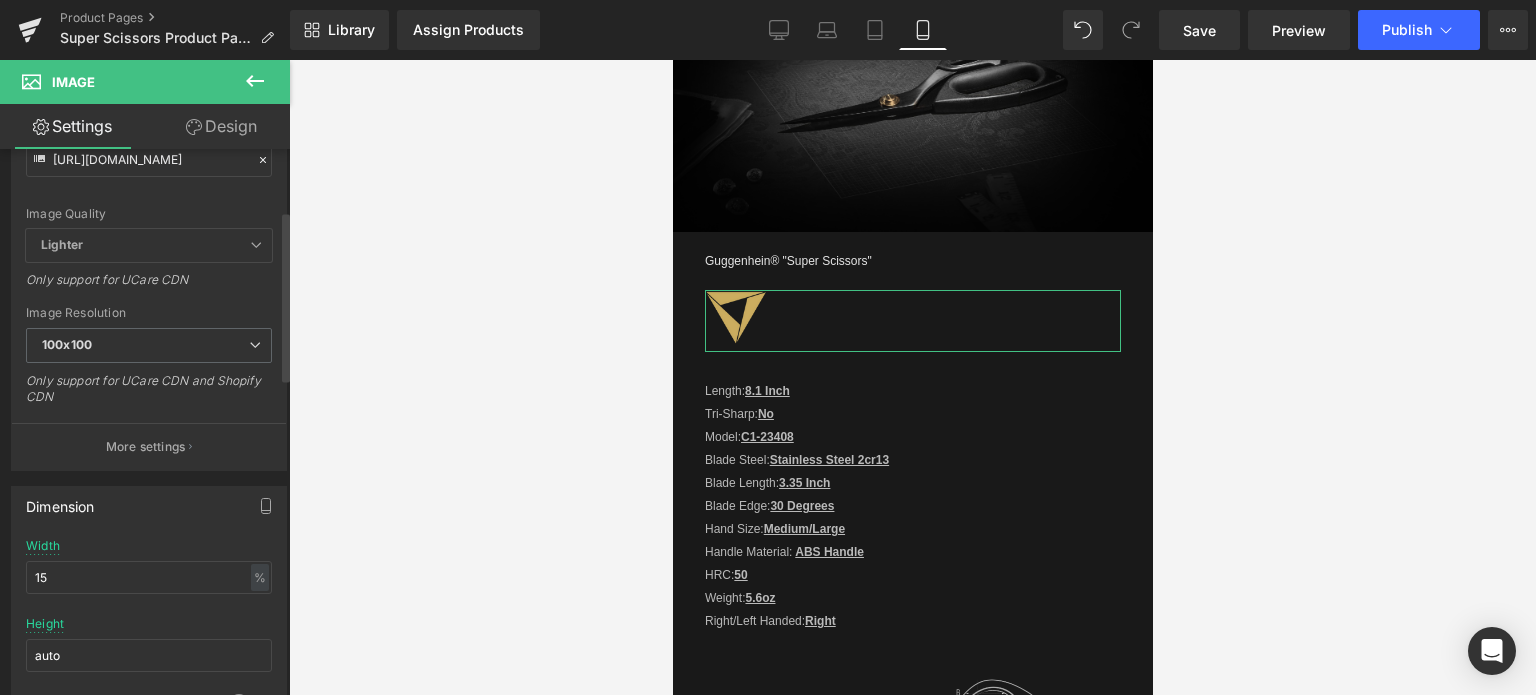scroll, scrollTop: 400, scrollLeft: 0, axis: vertical 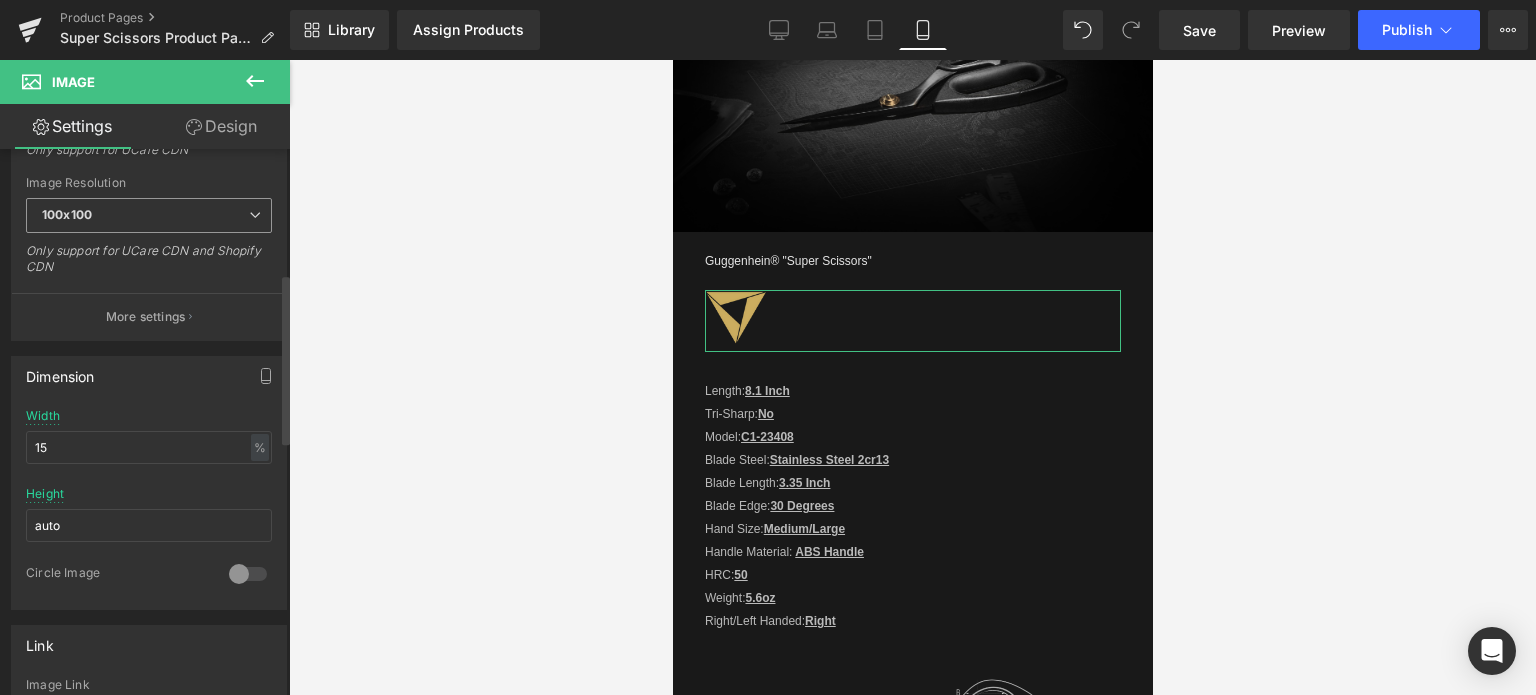 click on "100x100" at bounding box center [149, 215] 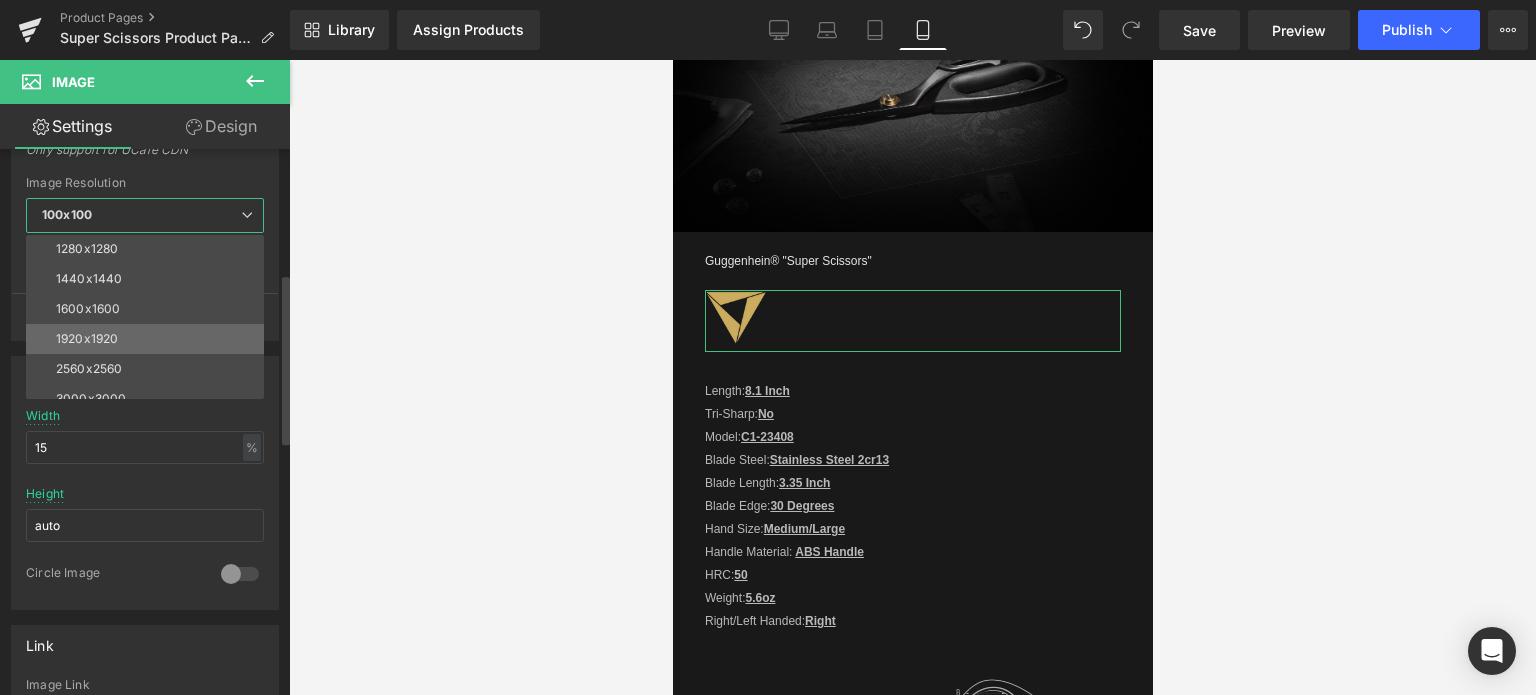 scroll, scrollTop: 286, scrollLeft: 0, axis: vertical 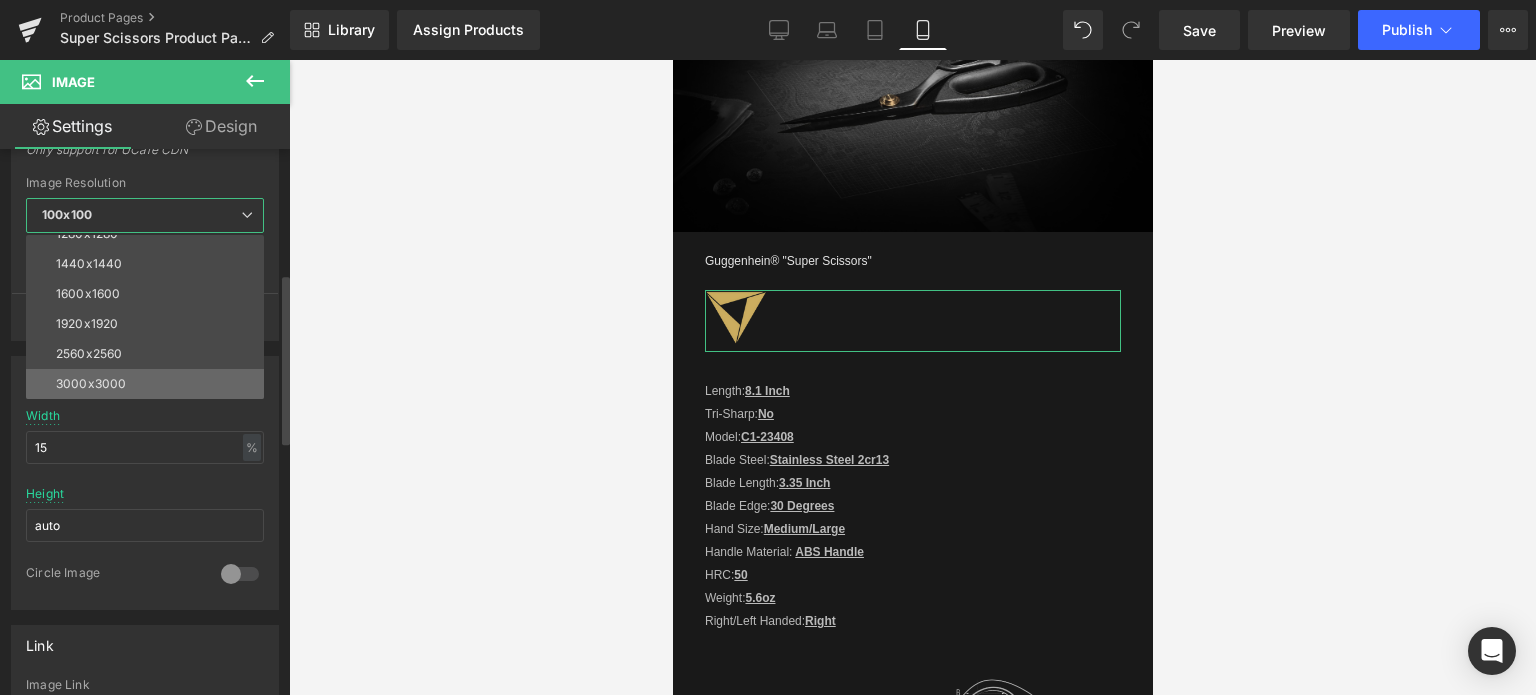 click on "3000x3000" at bounding box center [91, 384] 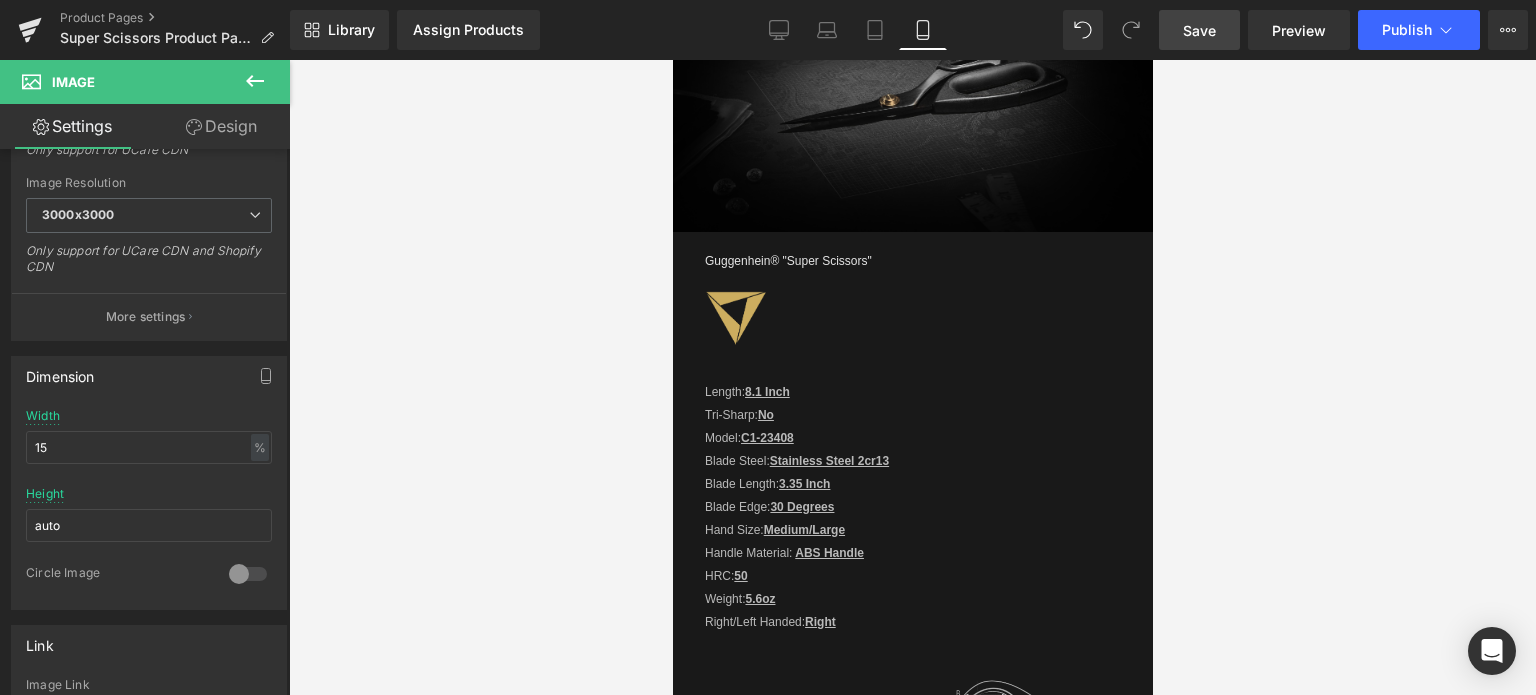 click on "Save" at bounding box center [1199, 30] 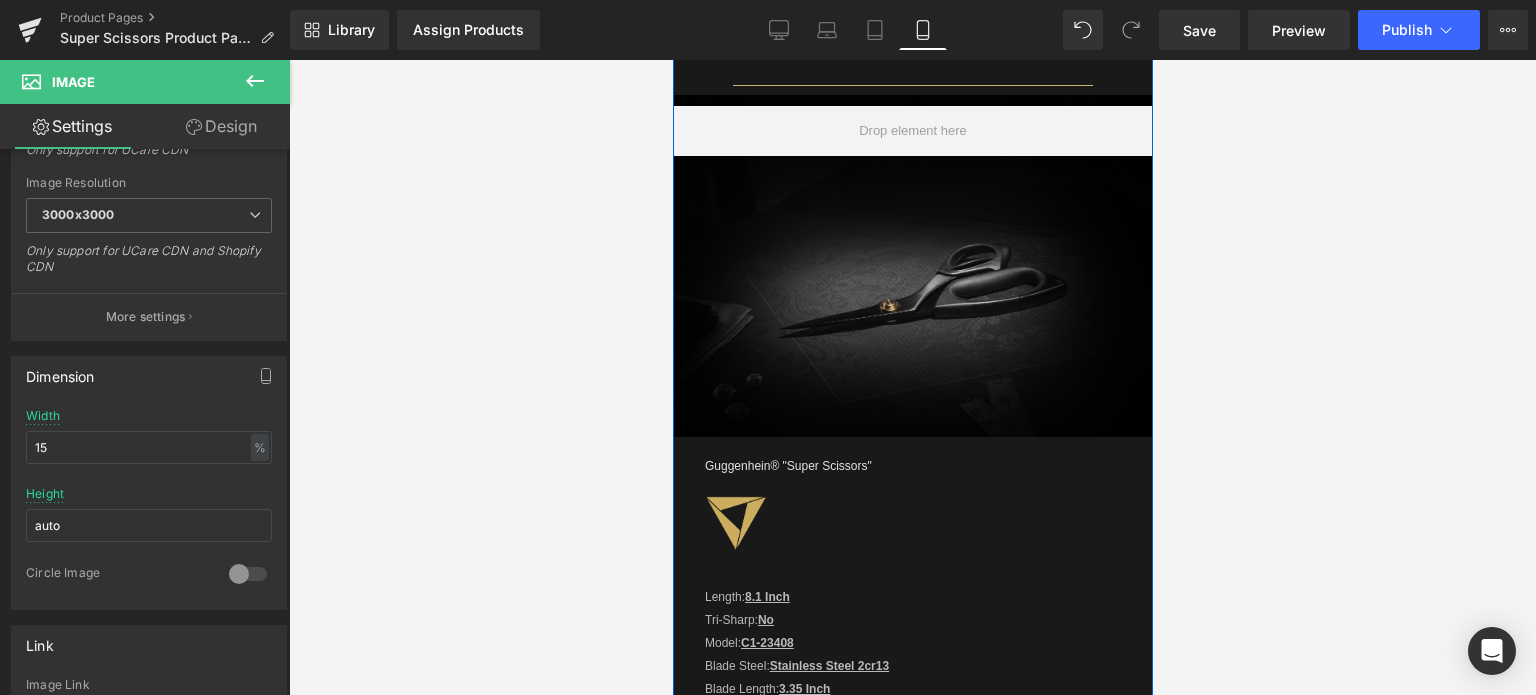 scroll, scrollTop: 1040, scrollLeft: 0, axis: vertical 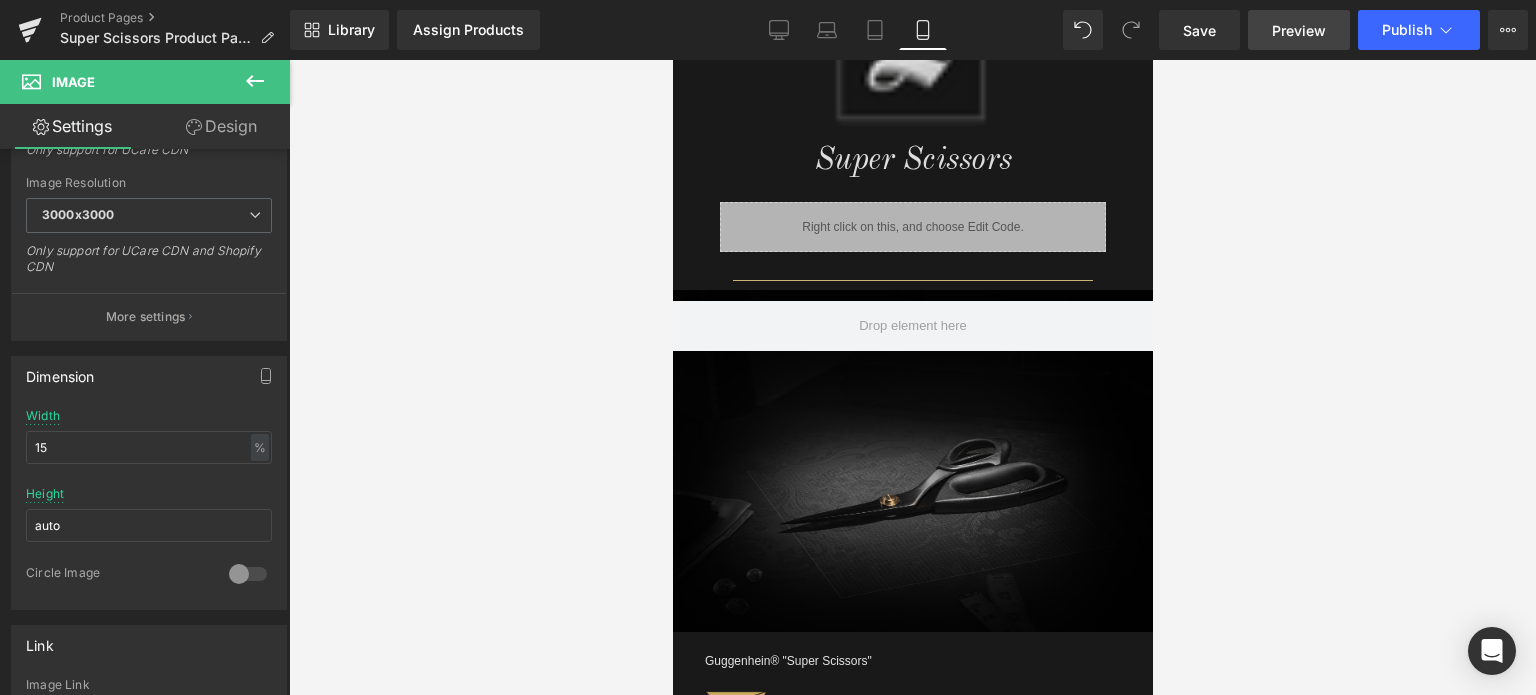 click on "Preview" at bounding box center [1299, 30] 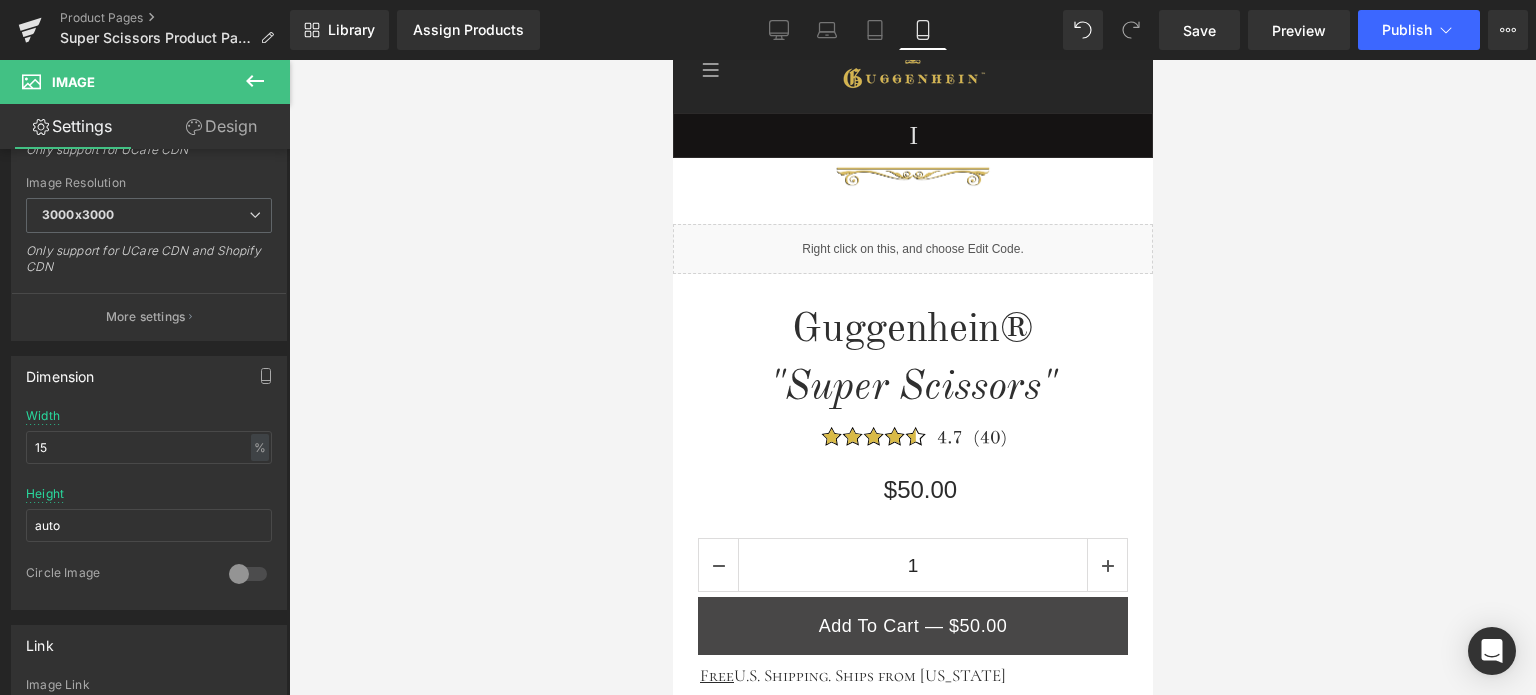 scroll, scrollTop: 0, scrollLeft: 0, axis: both 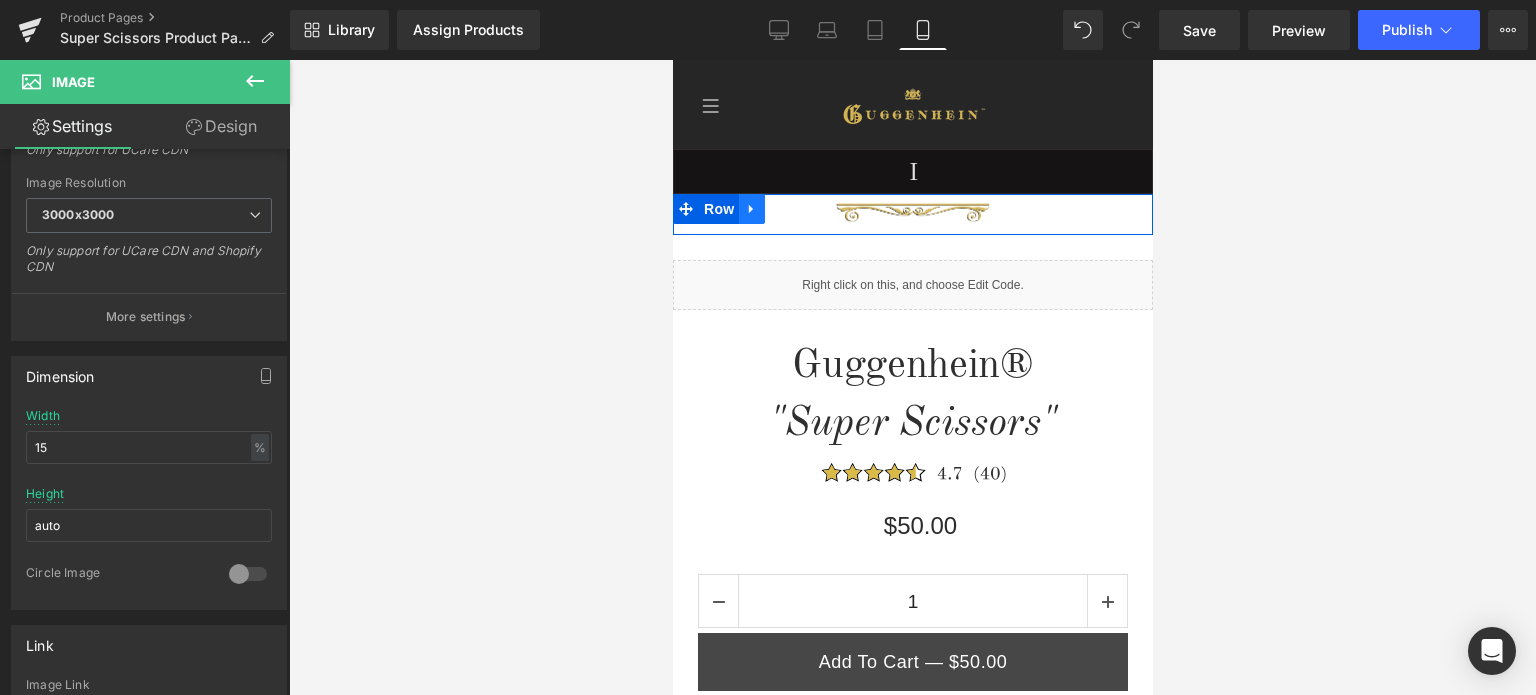 click 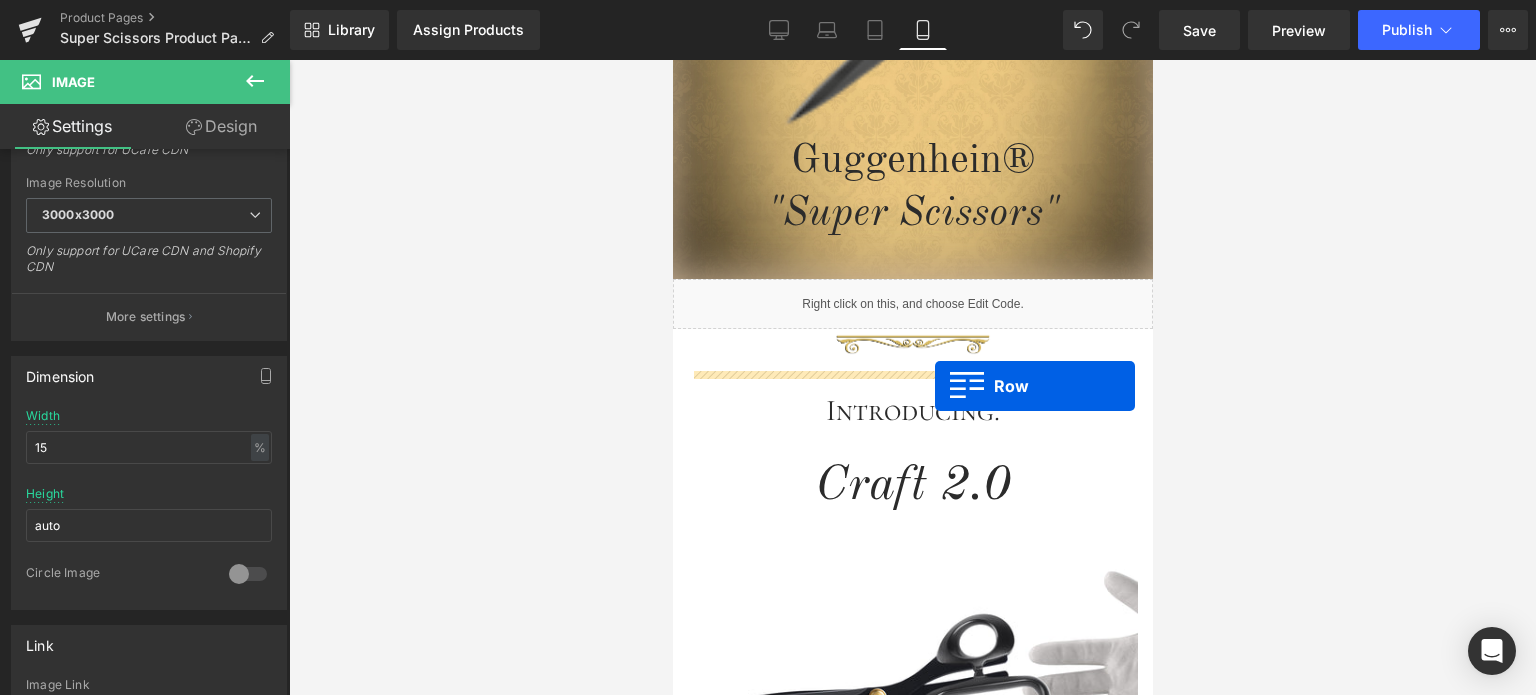 scroll, scrollTop: 3440, scrollLeft: 0, axis: vertical 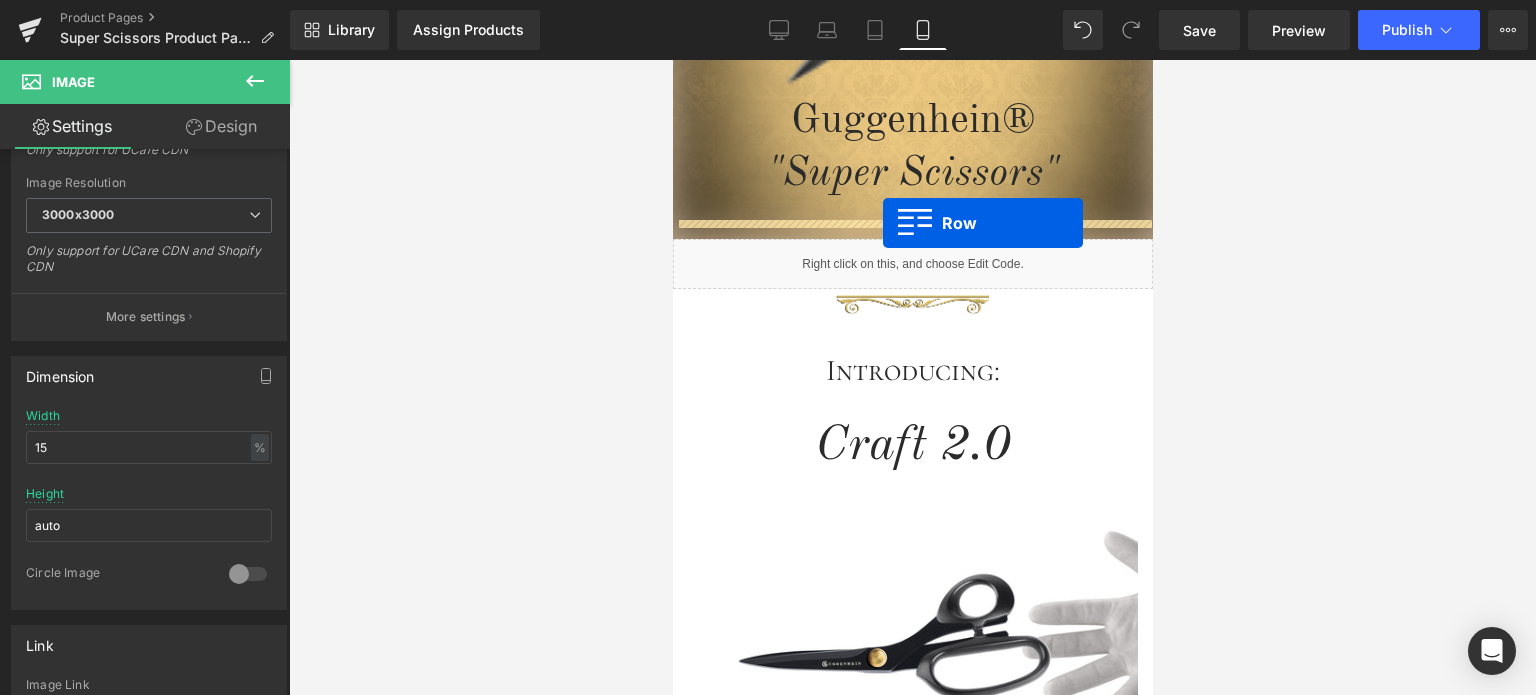 drag, startPoint x: 682, startPoint y: 205, endPoint x: 881, endPoint y: 222, distance: 199.72481 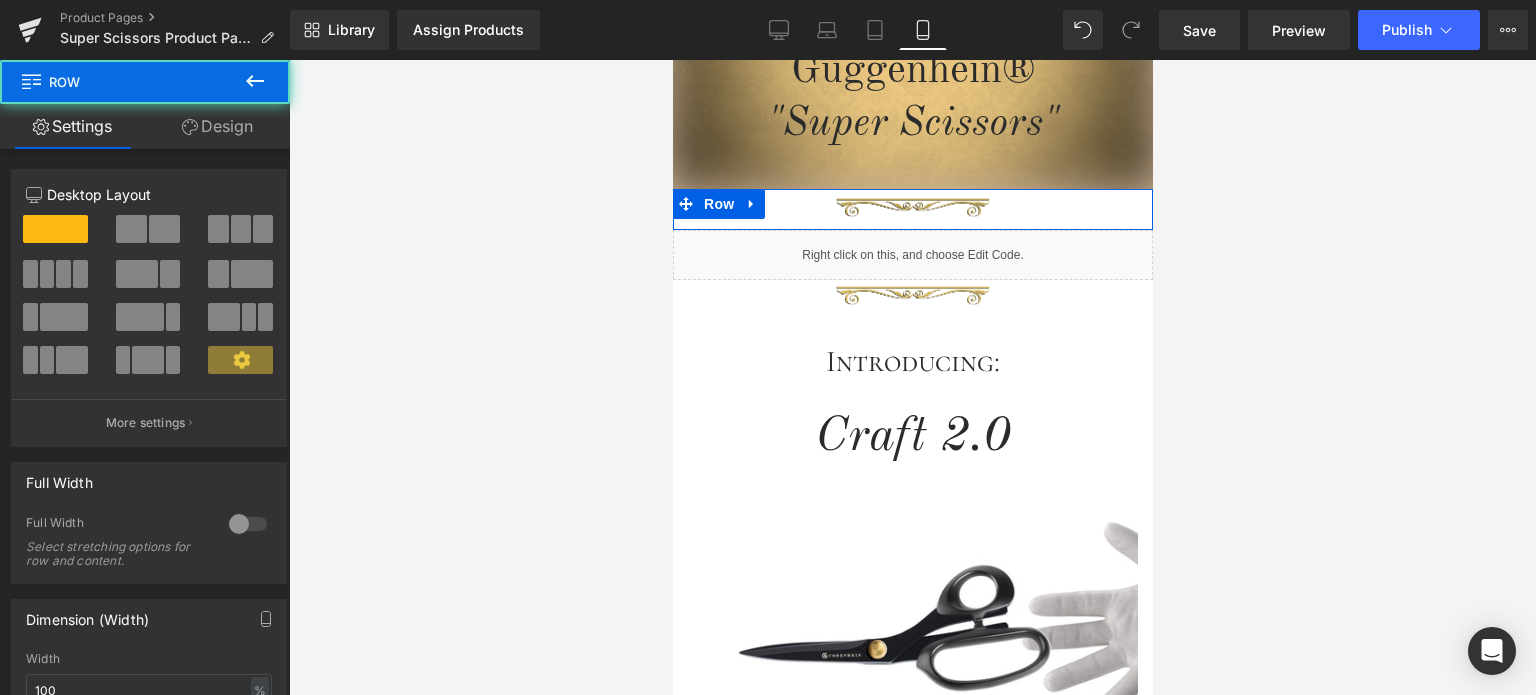 scroll, scrollTop: 3390, scrollLeft: 0, axis: vertical 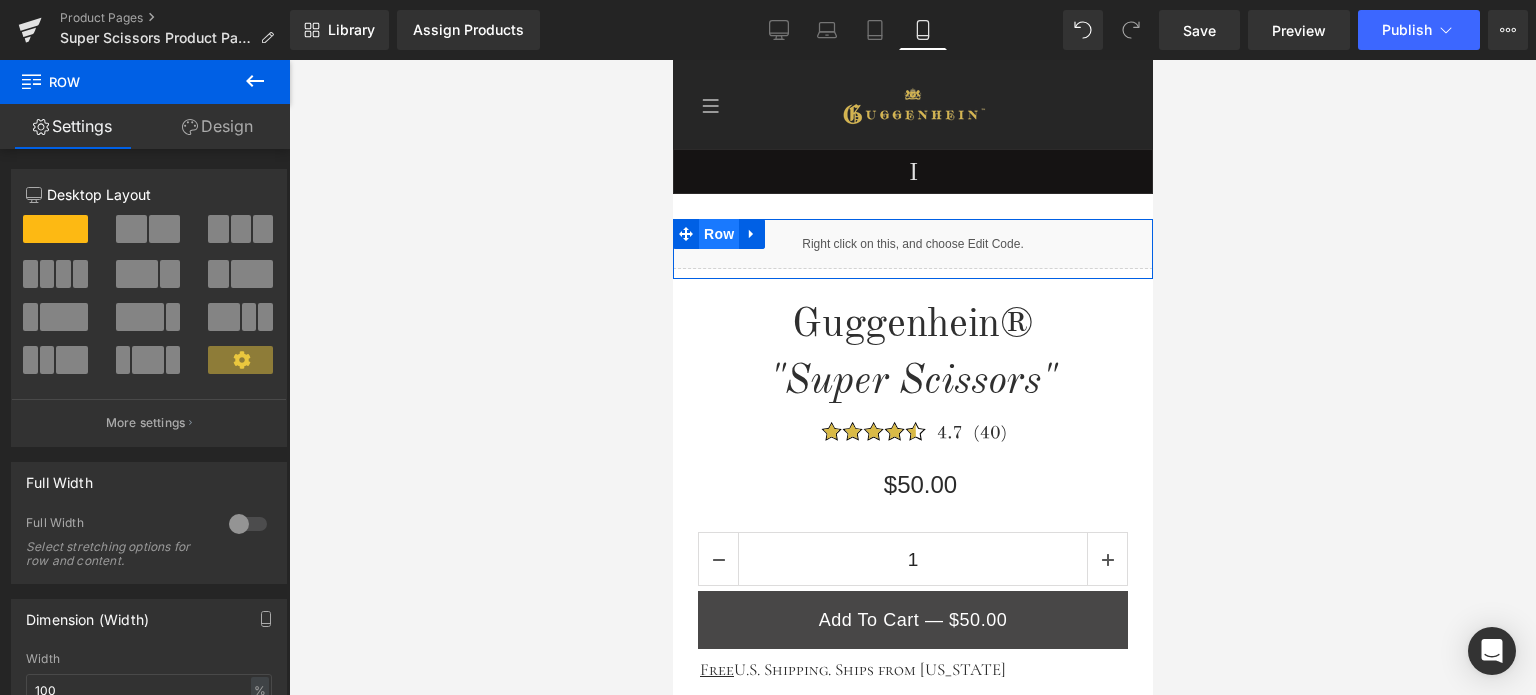 click on "Row" at bounding box center (718, 234) 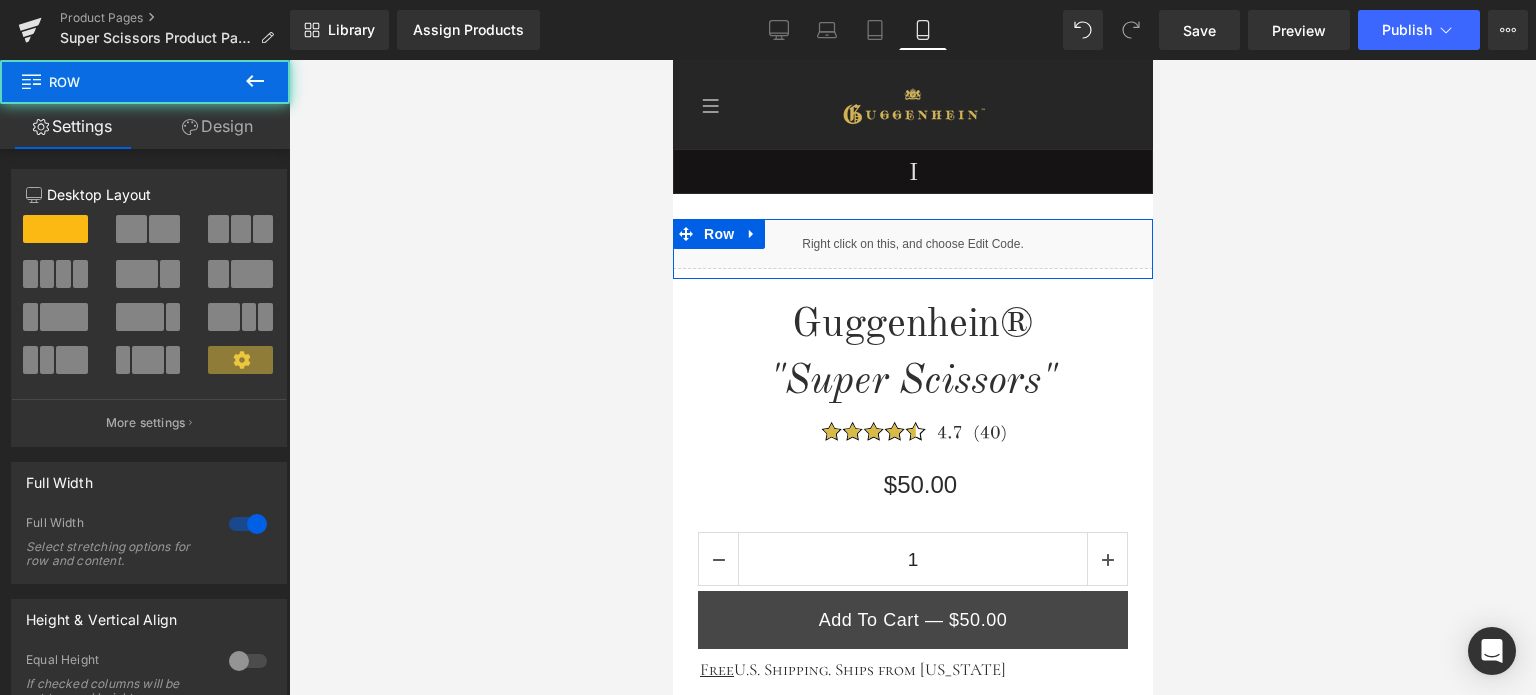 click on "Design" at bounding box center [217, 126] 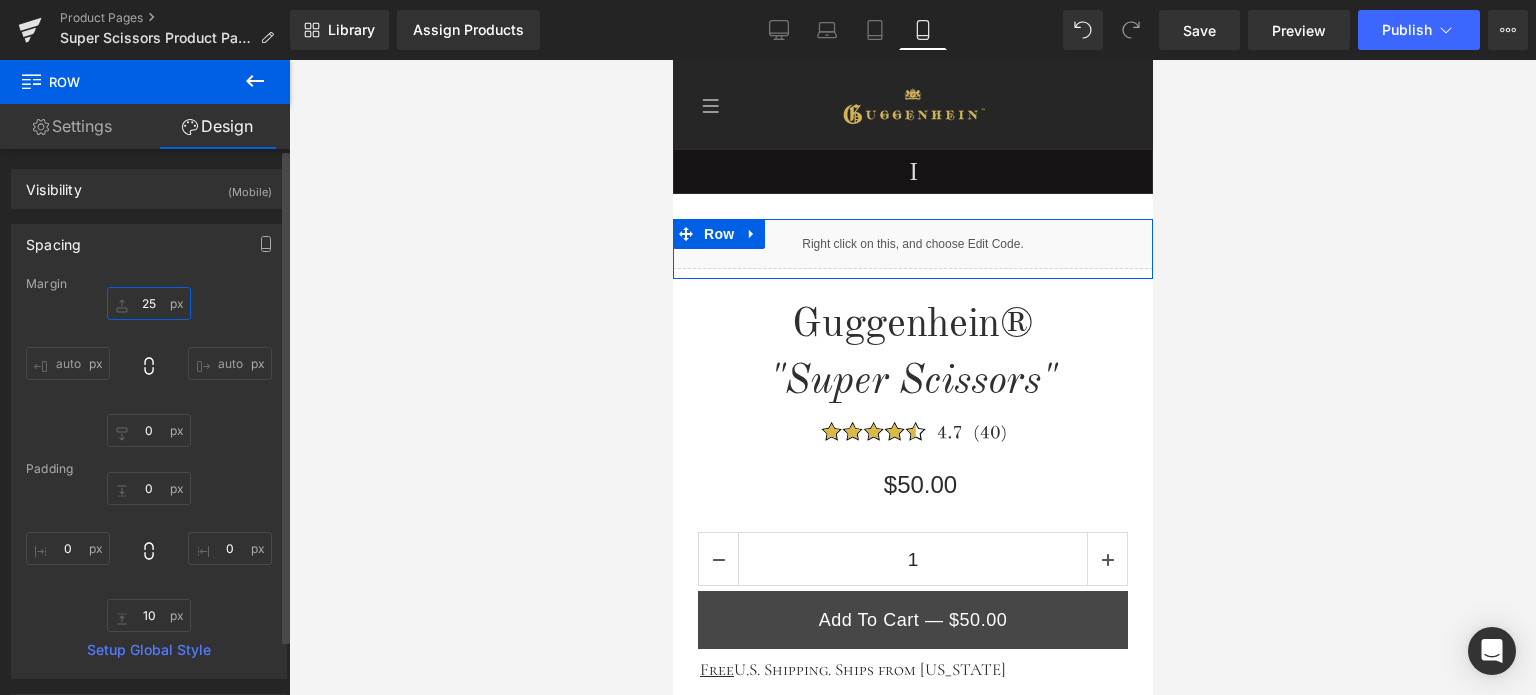 click at bounding box center [149, 303] 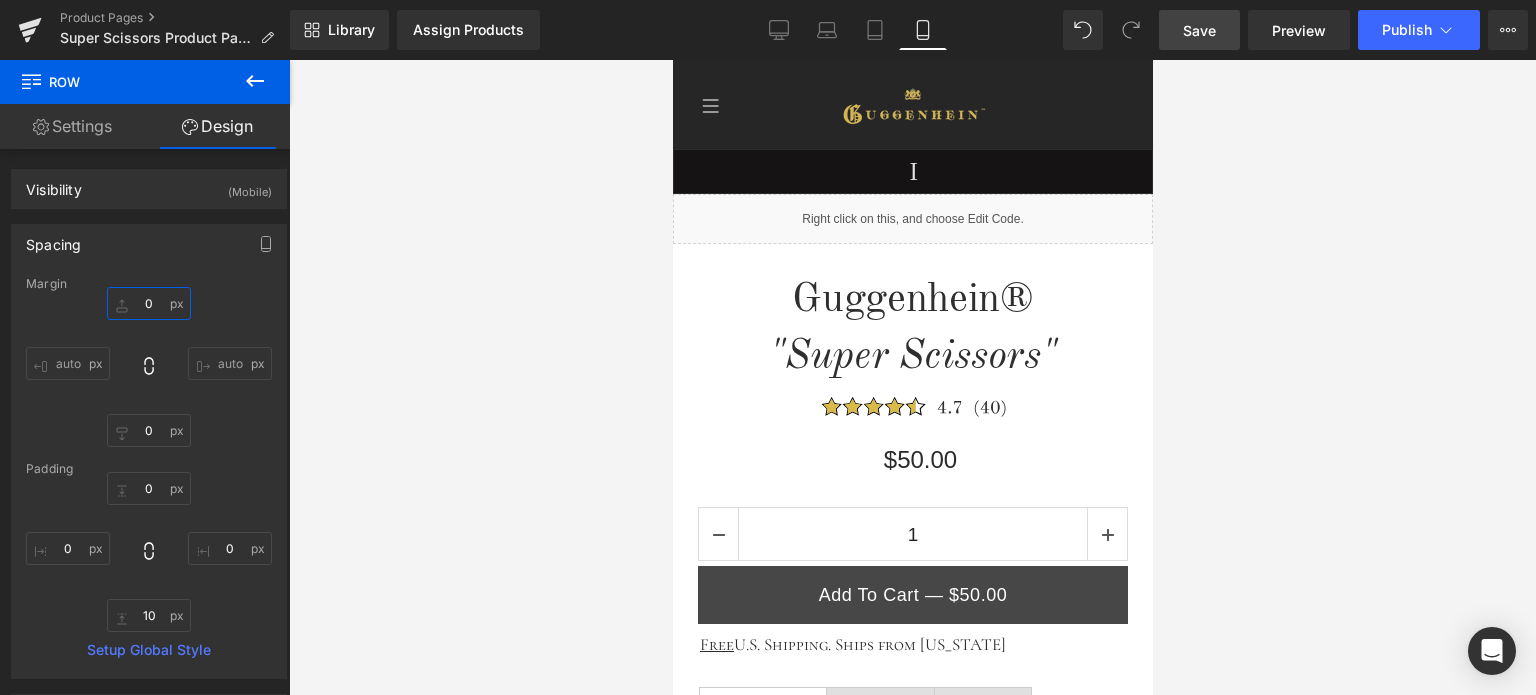 type on "0" 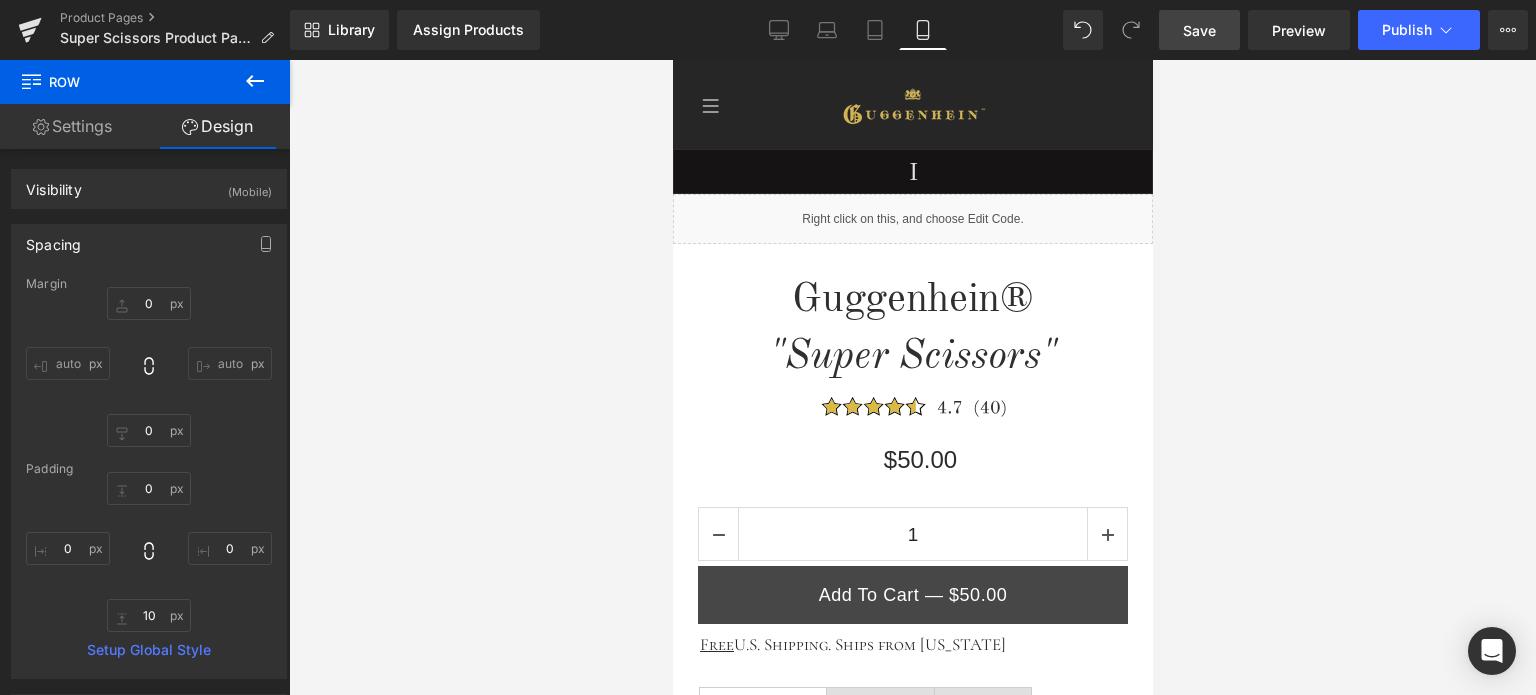 click on "Save" at bounding box center (1199, 30) 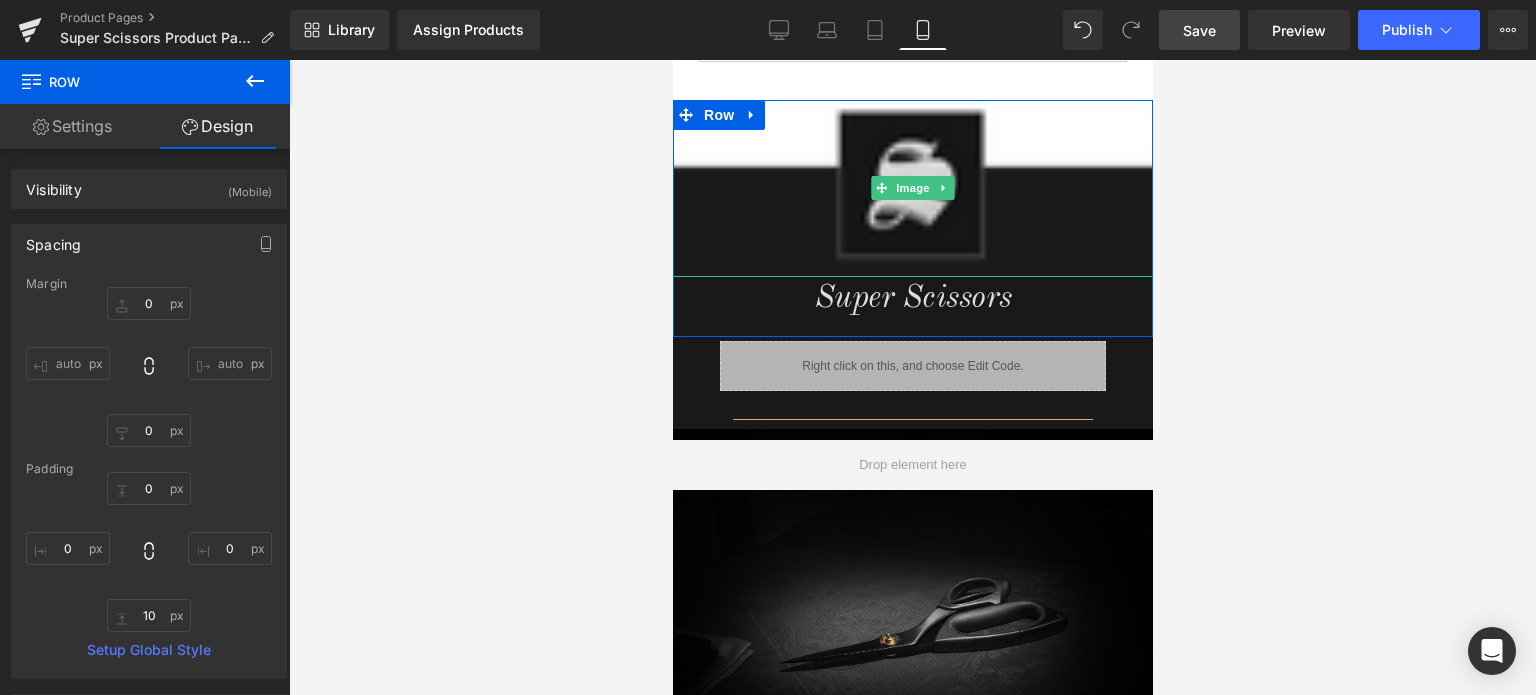 scroll, scrollTop: 1100, scrollLeft: 0, axis: vertical 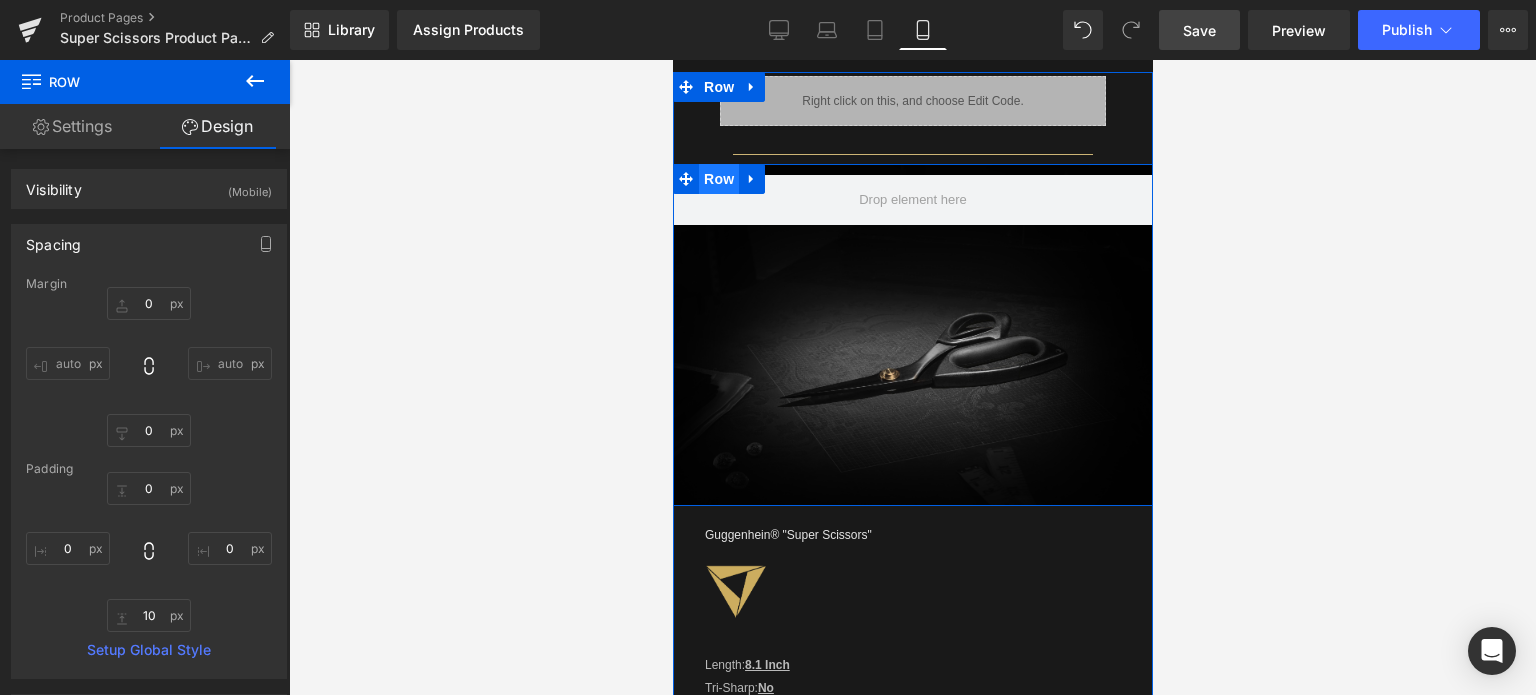 click on "Row" at bounding box center [718, 179] 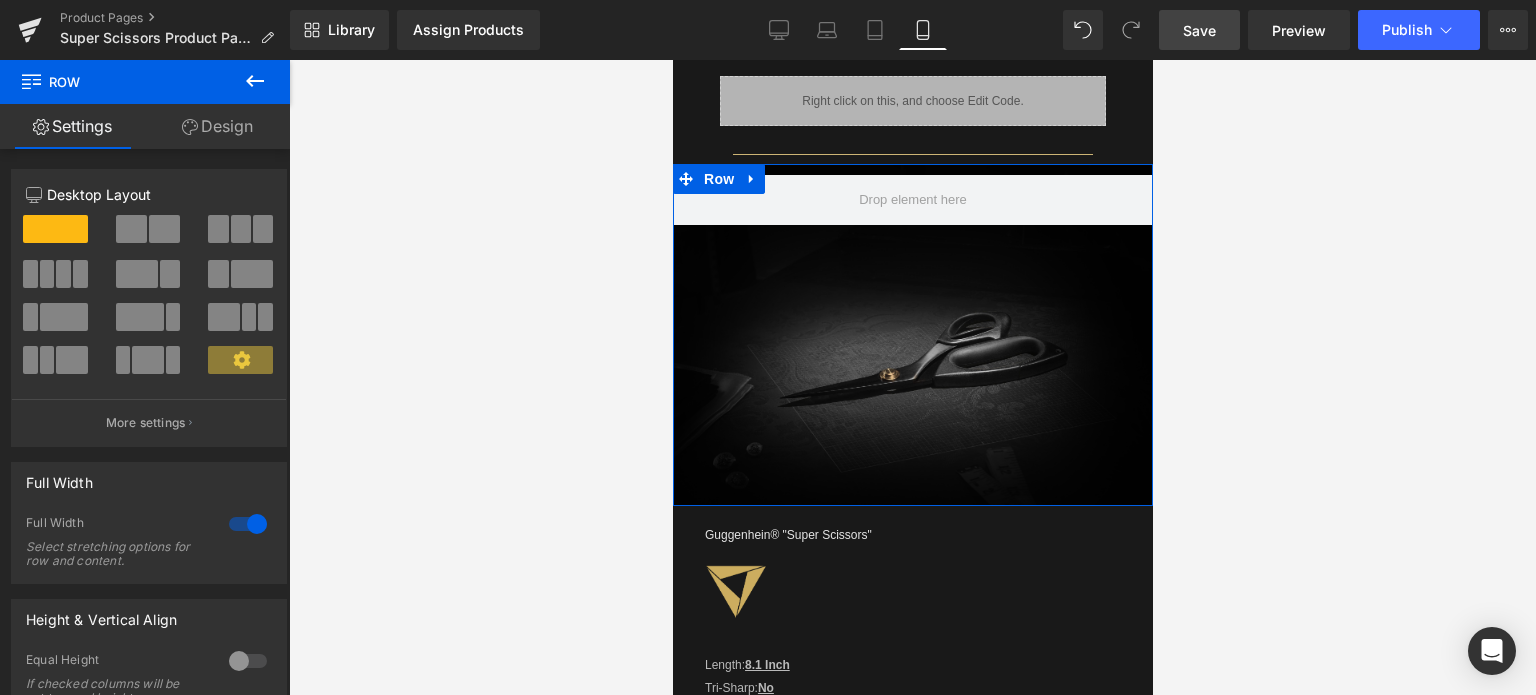 click on "Design" at bounding box center (217, 126) 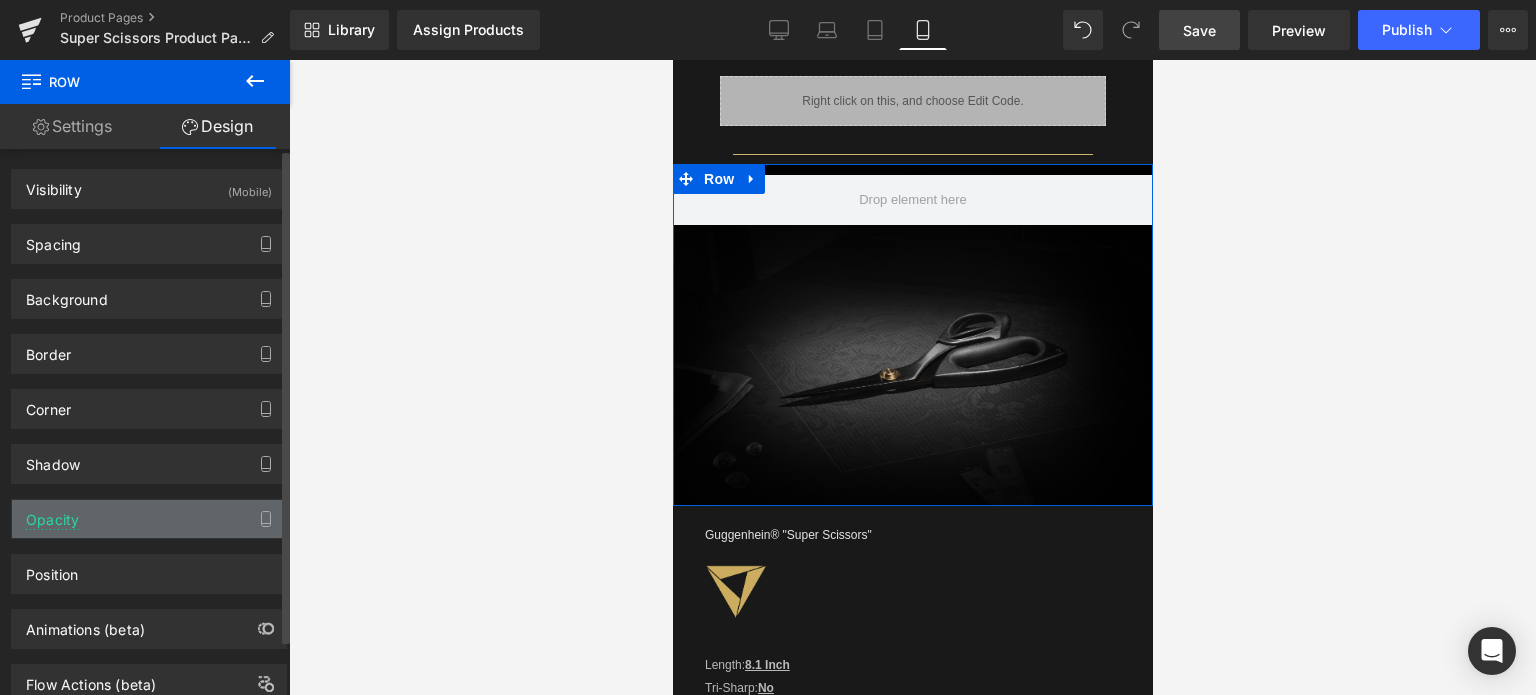 click on "Opacity" at bounding box center (149, 519) 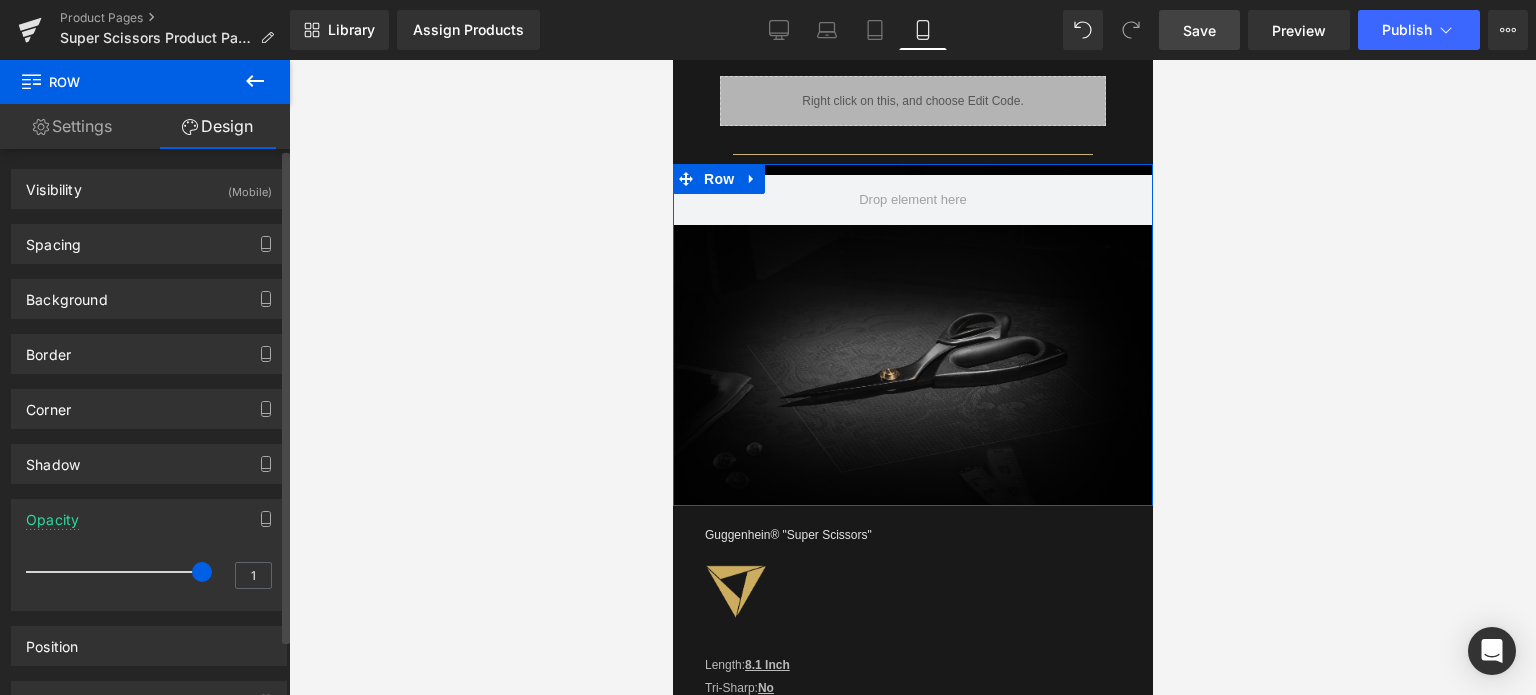 click on "Opacity" at bounding box center (149, 519) 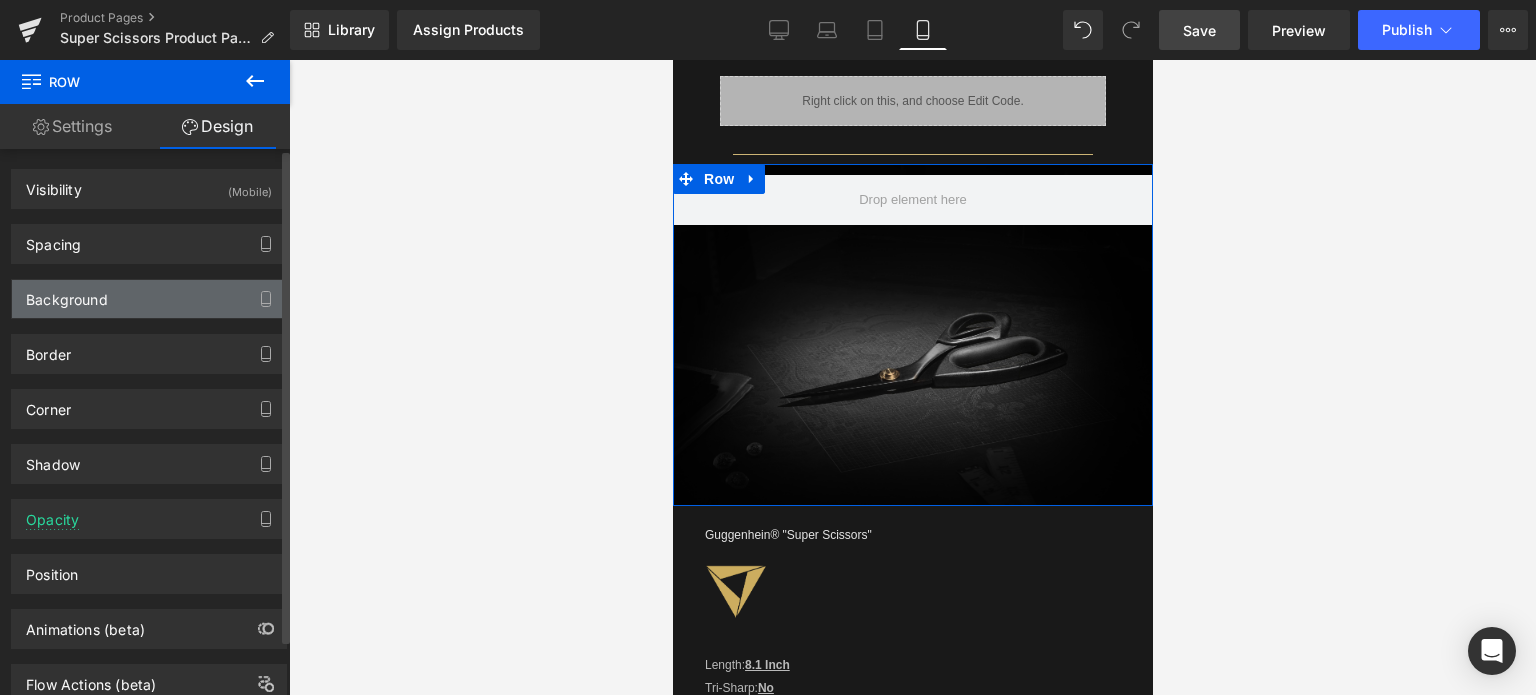 click on "Background" at bounding box center (149, 299) 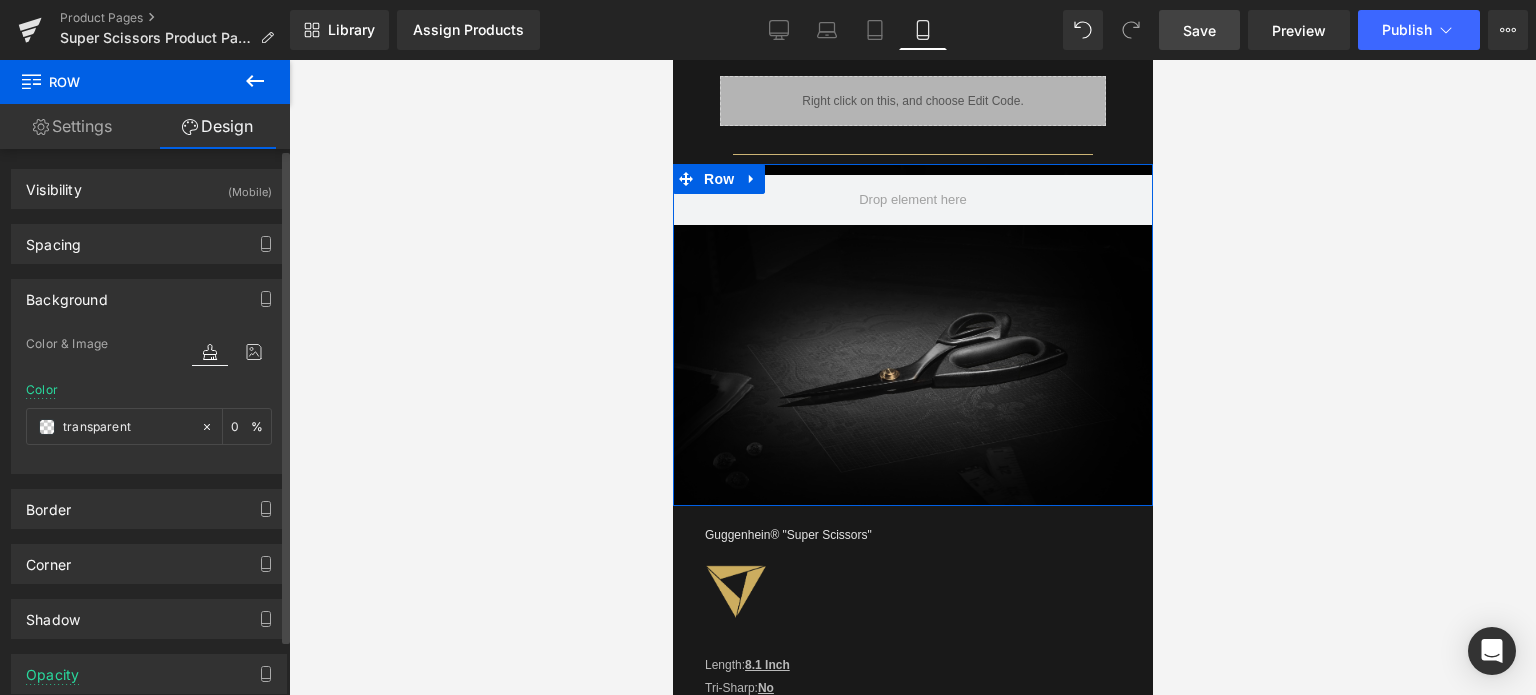 click on "Background" at bounding box center [67, 294] 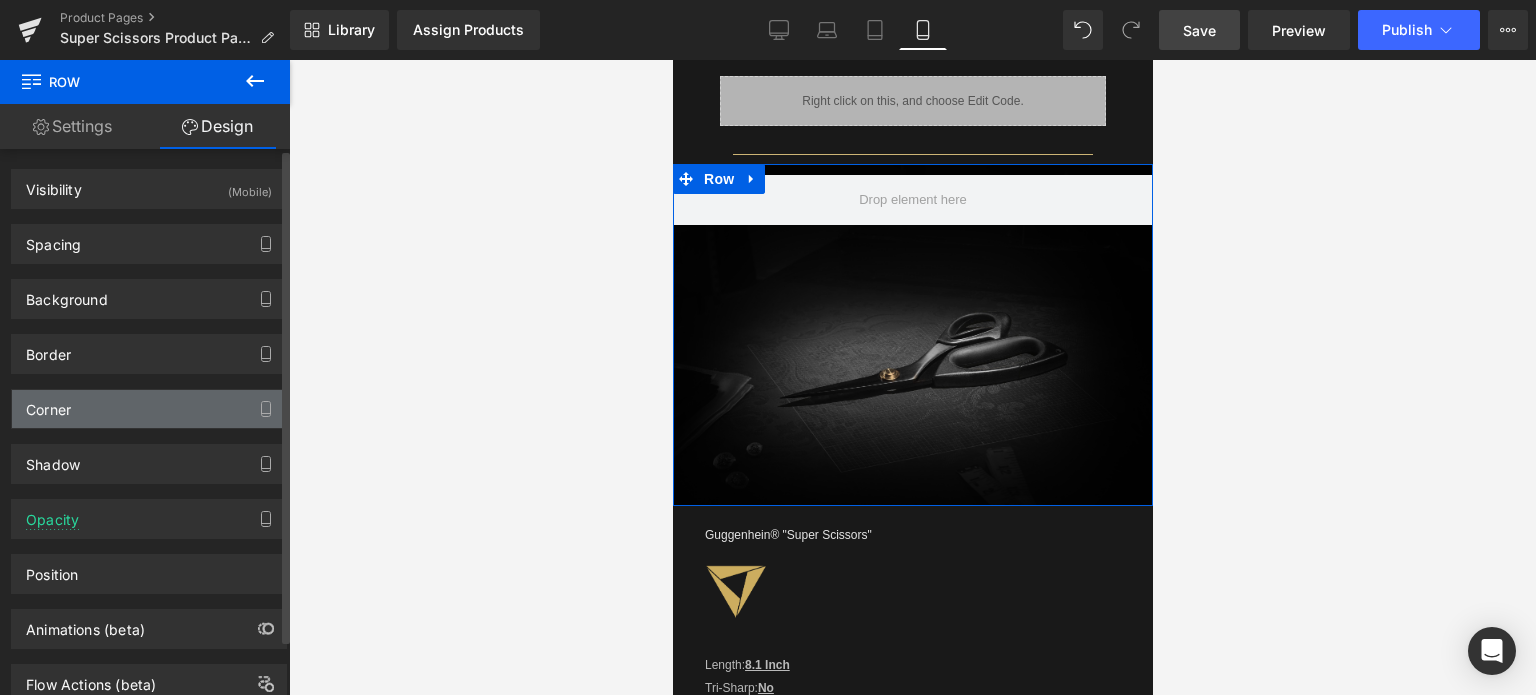 drag, startPoint x: 90, startPoint y: 456, endPoint x: 95, endPoint y: 416, distance: 40.311287 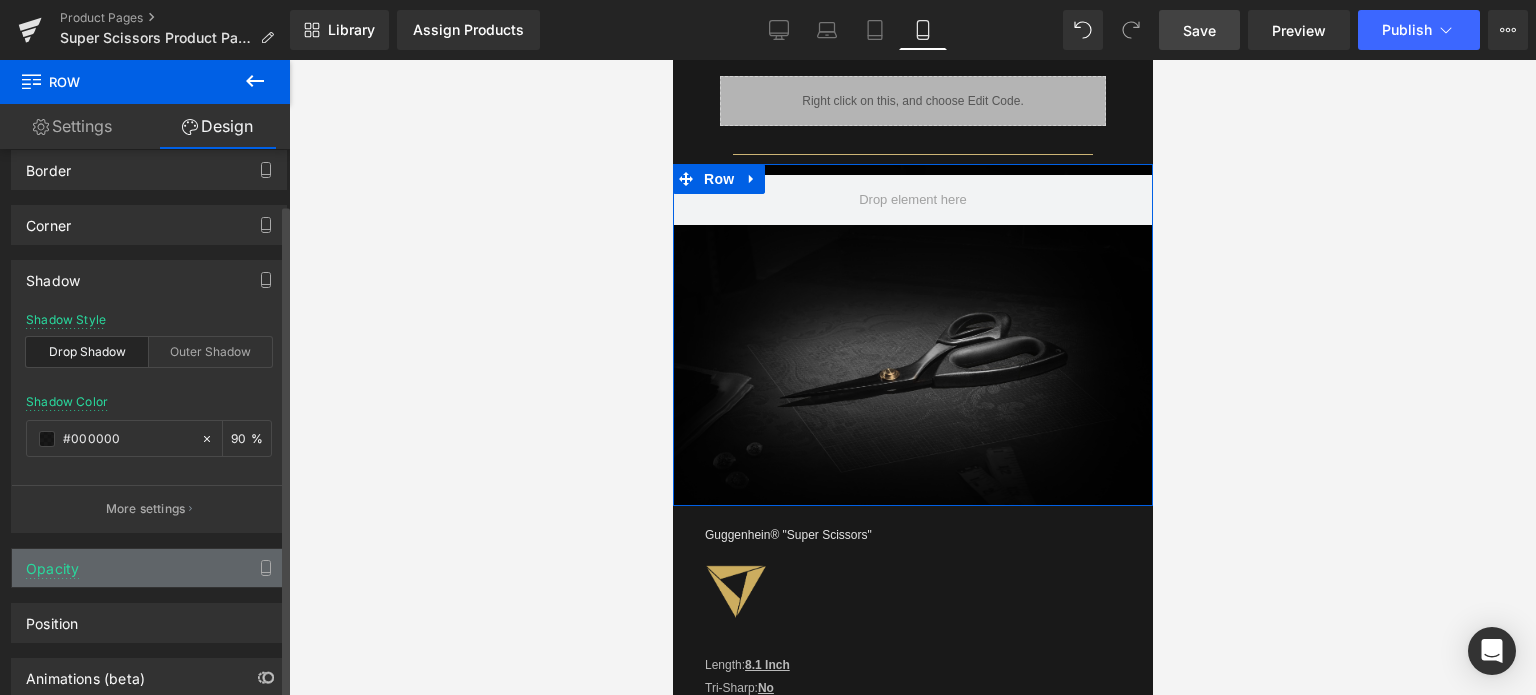 scroll, scrollTop: 293, scrollLeft: 0, axis: vertical 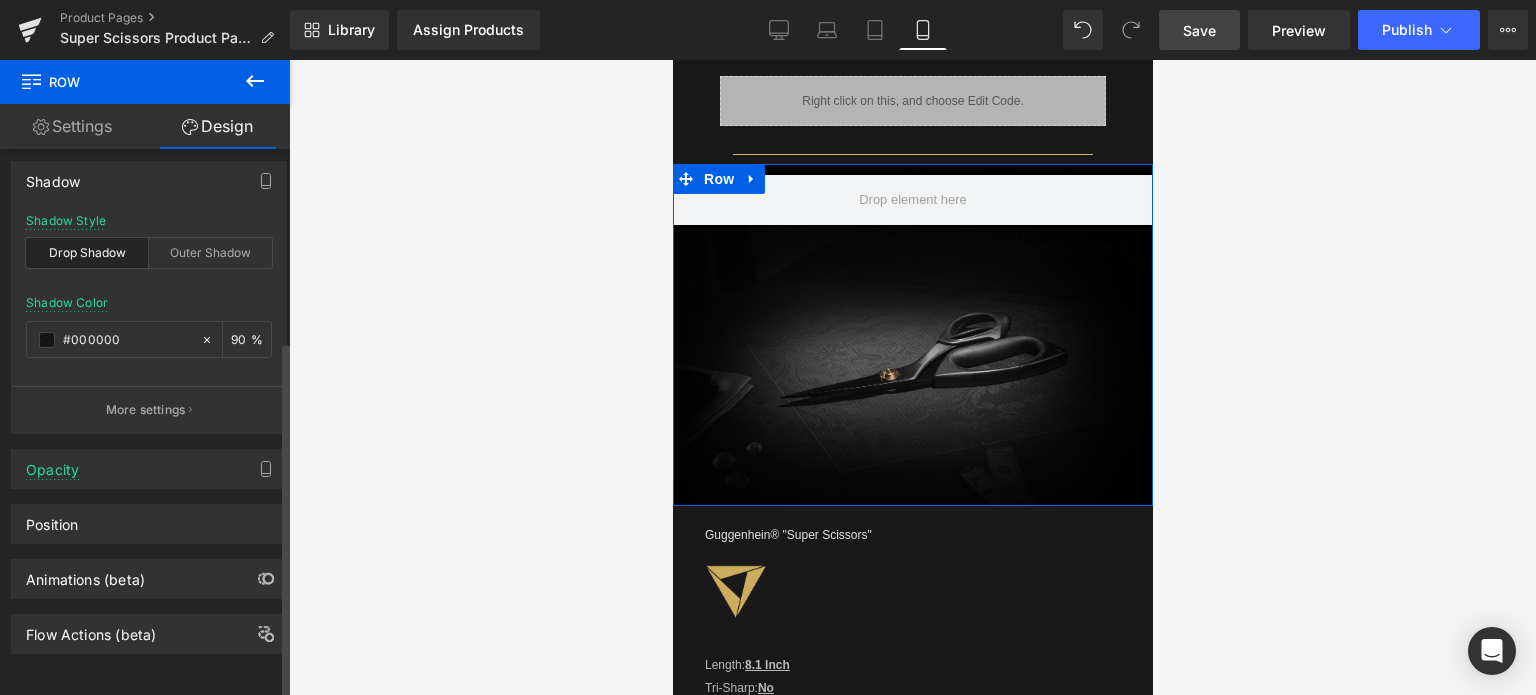 click on "More settings" at bounding box center [146, 410] 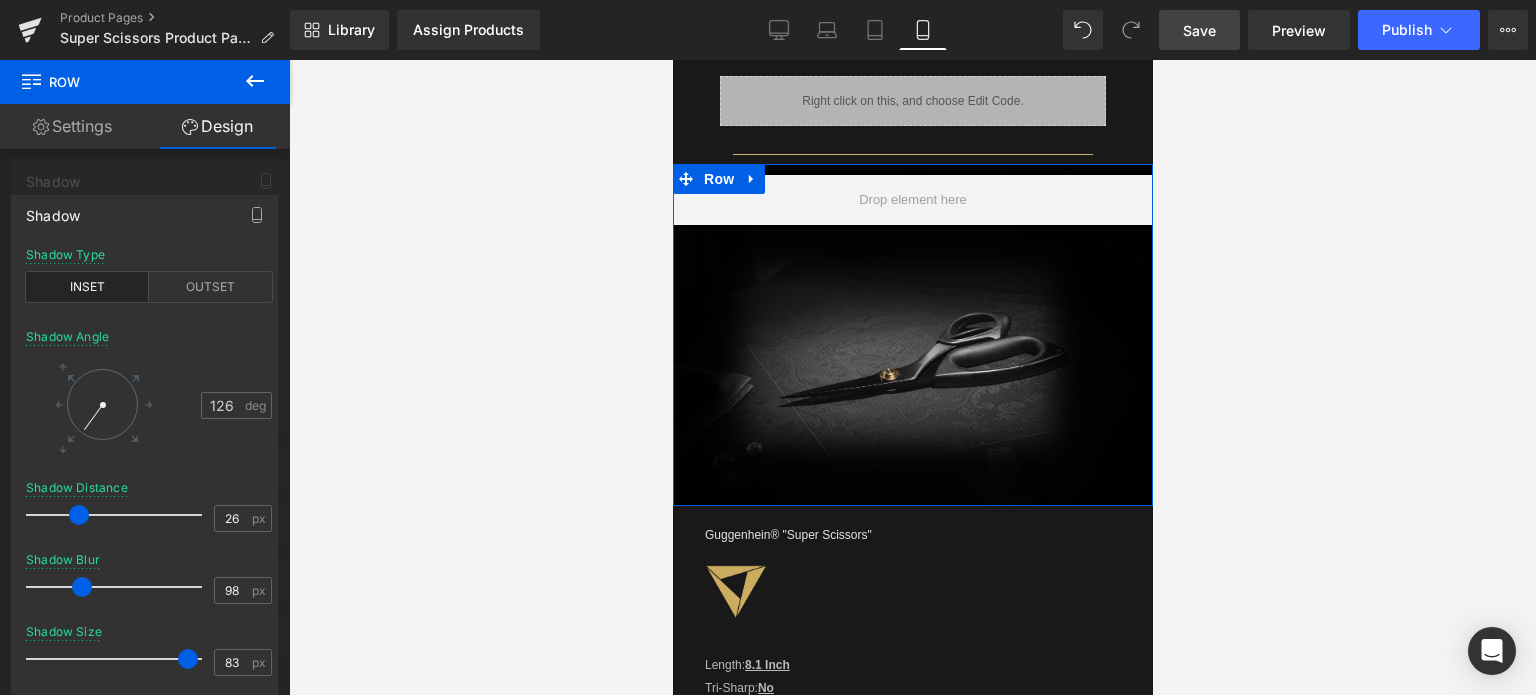 drag, startPoint x: 196, startPoint y: 587, endPoint x: 80, endPoint y: 578, distance: 116.34862 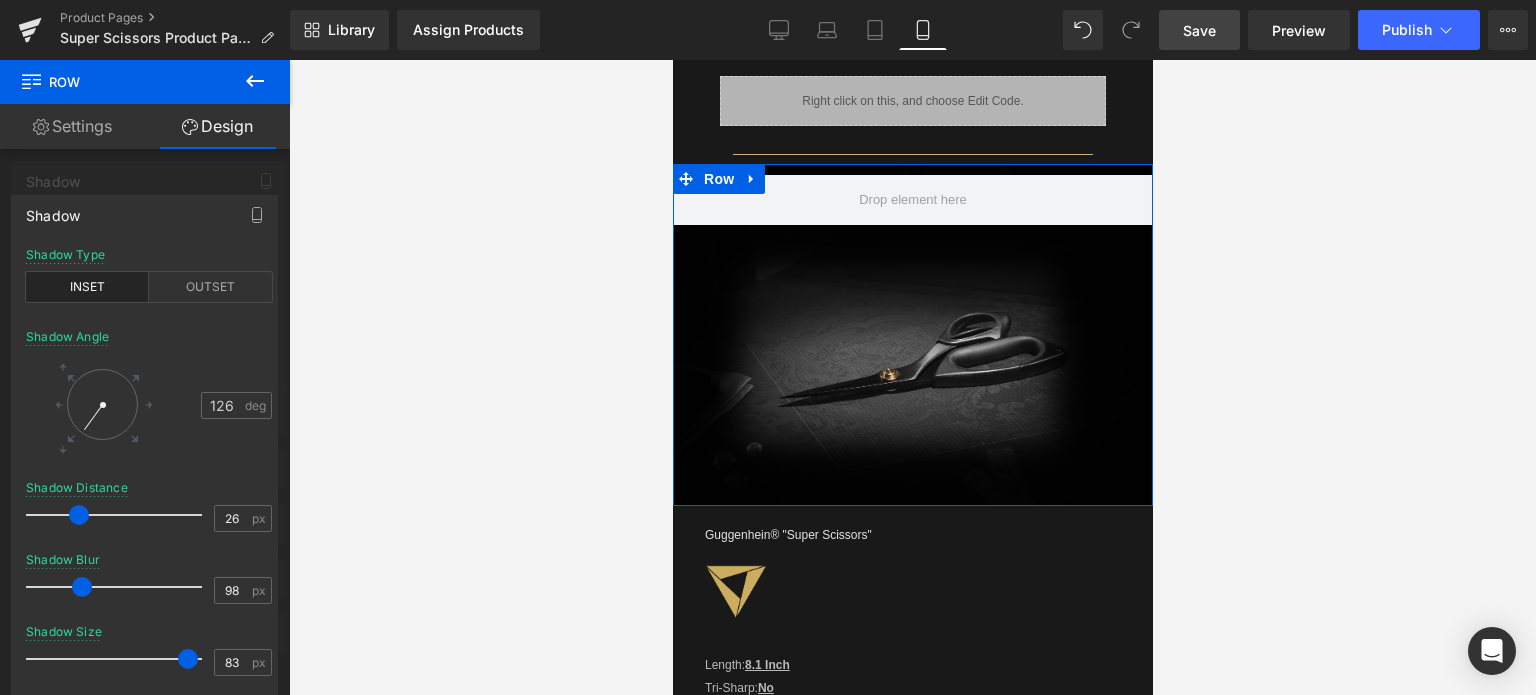 click at bounding box center [82, 587] 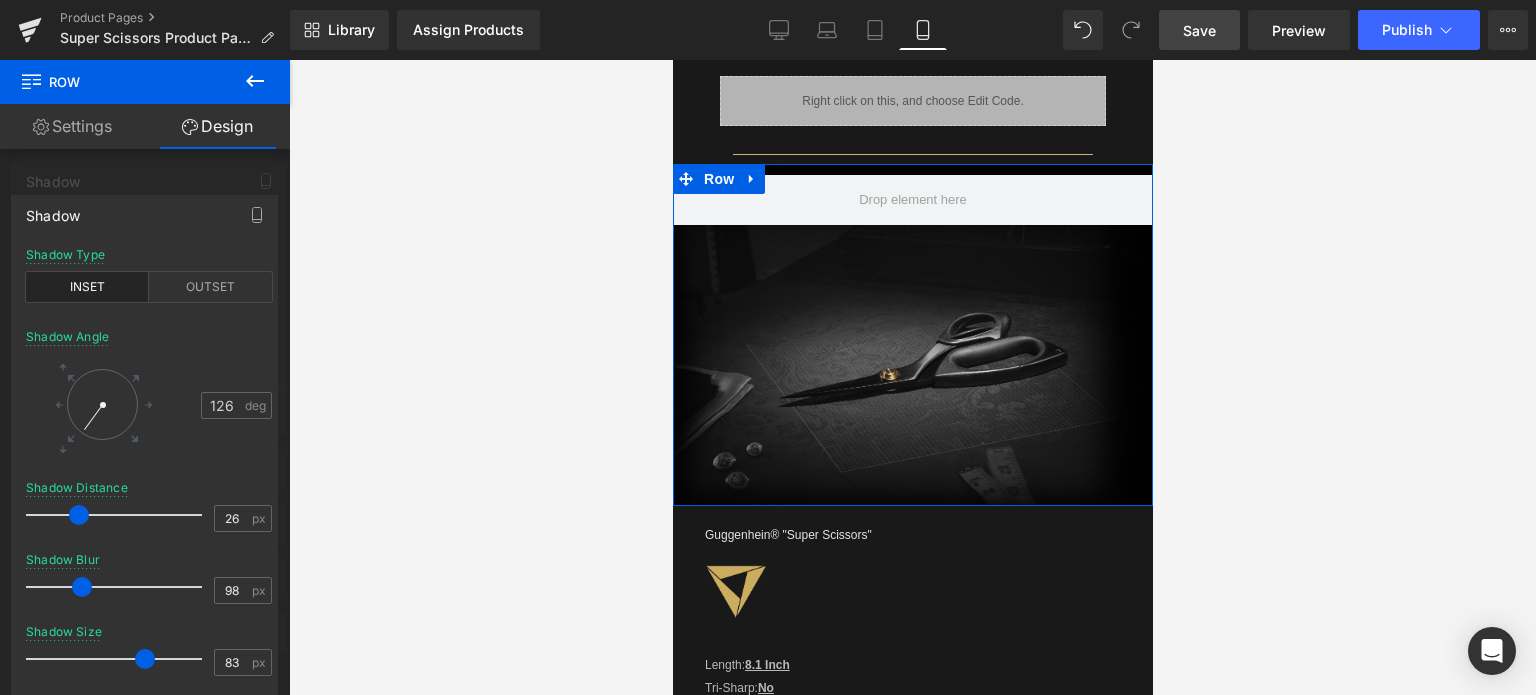 drag, startPoint x: 186, startPoint y: 657, endPoint x: 143, endPoint y: 647, distance: 44.14748 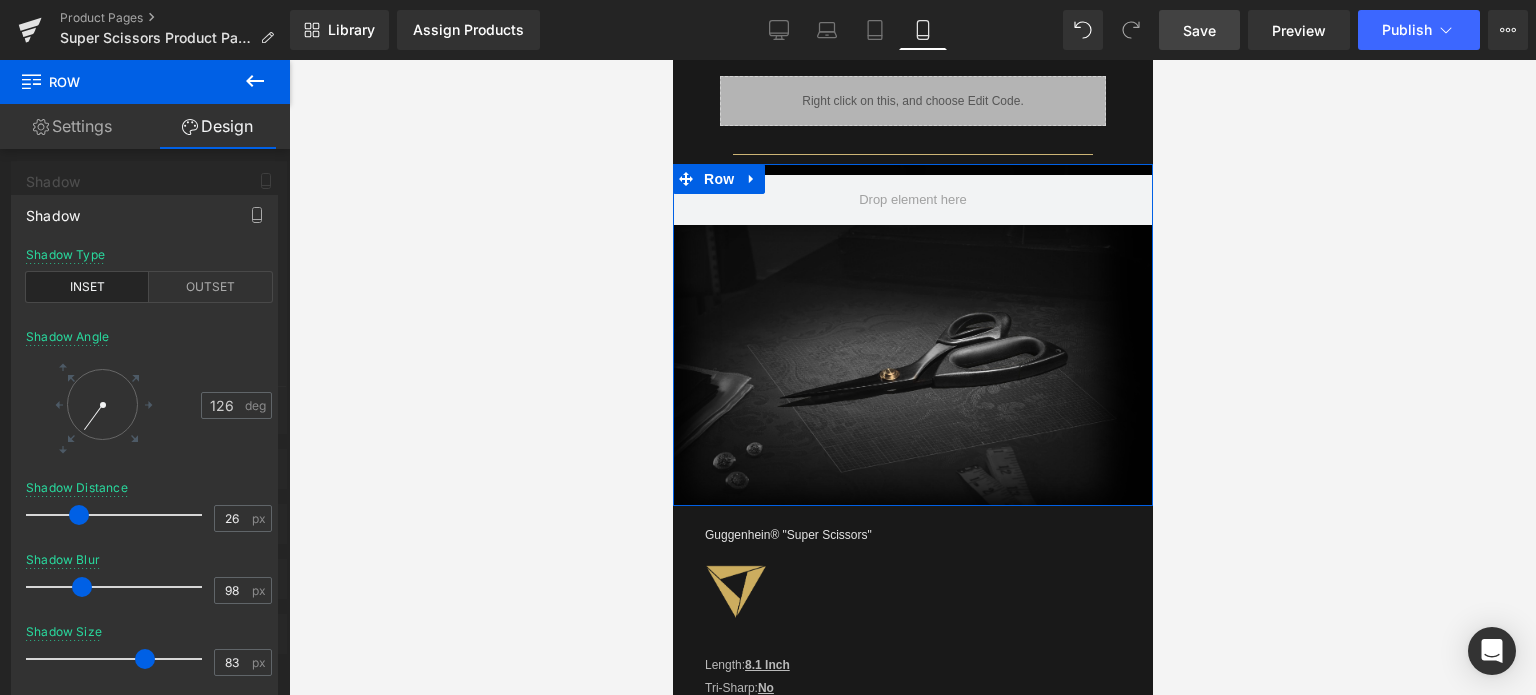 click at bounding box center [119, 659] 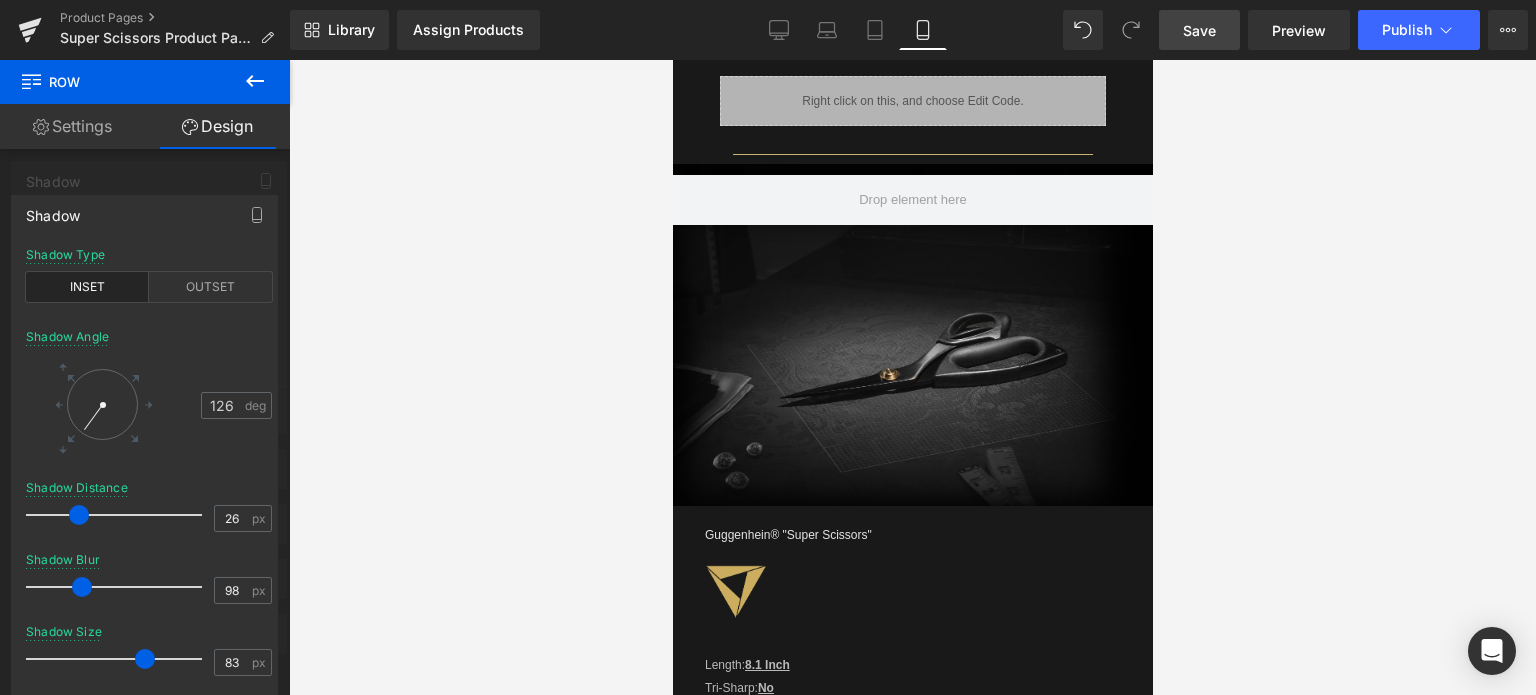 click on "Save" at bounding box center [1199, 30] 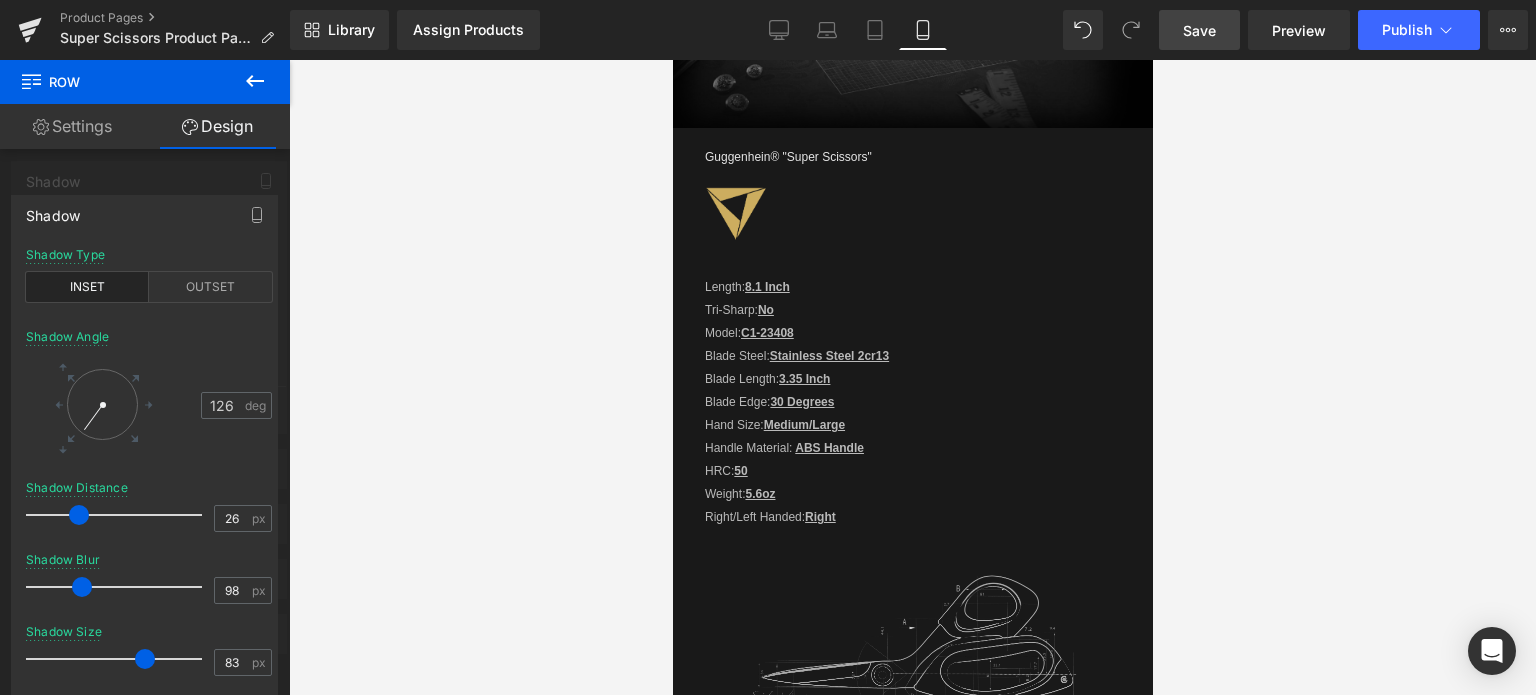 scroll, scrollTop: 1700, scrollLeft: 0, axis: vertical 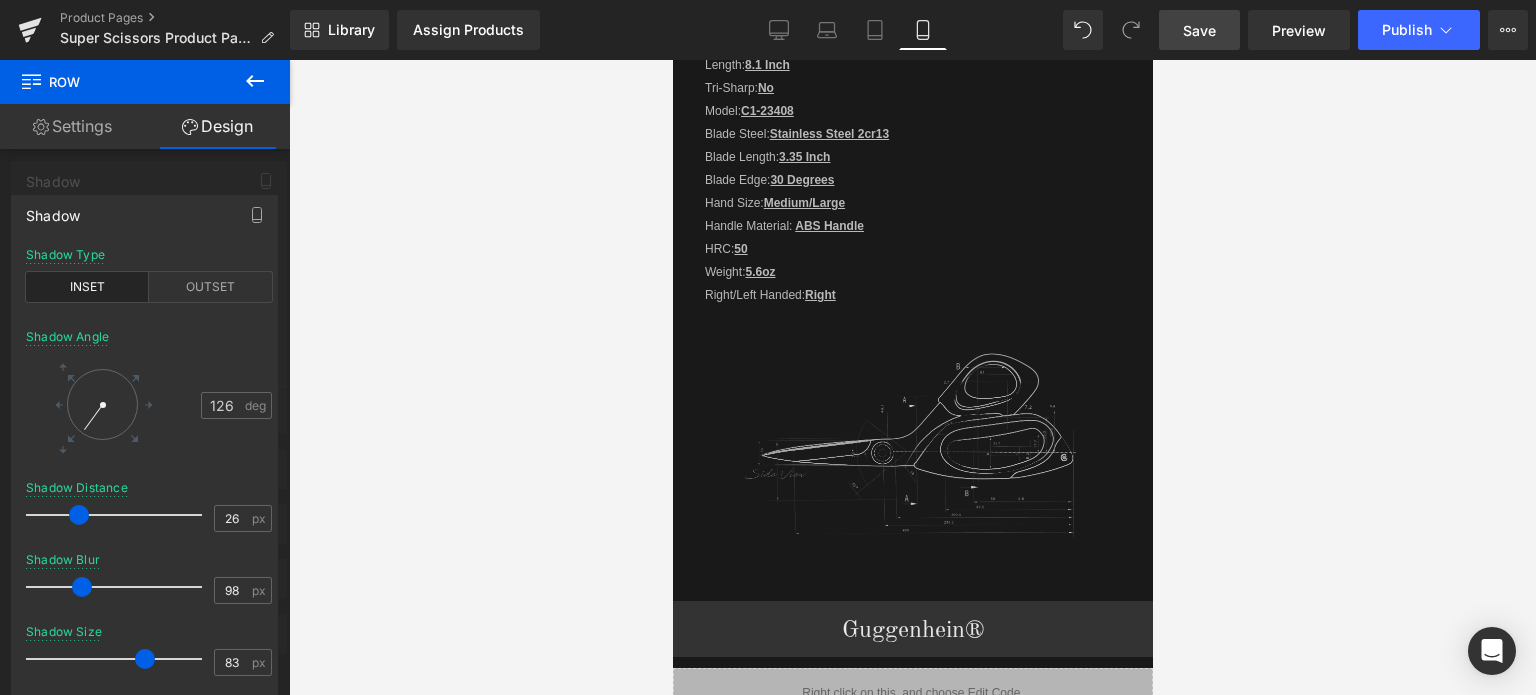 click on "Guggenhein
0
SHOPPING CART
CLOSE
No Products in the Cart
. . .
TOTAL:
$0.00
PROCEED TO CHECKOUT  X" at bounding box center (912, 1588) 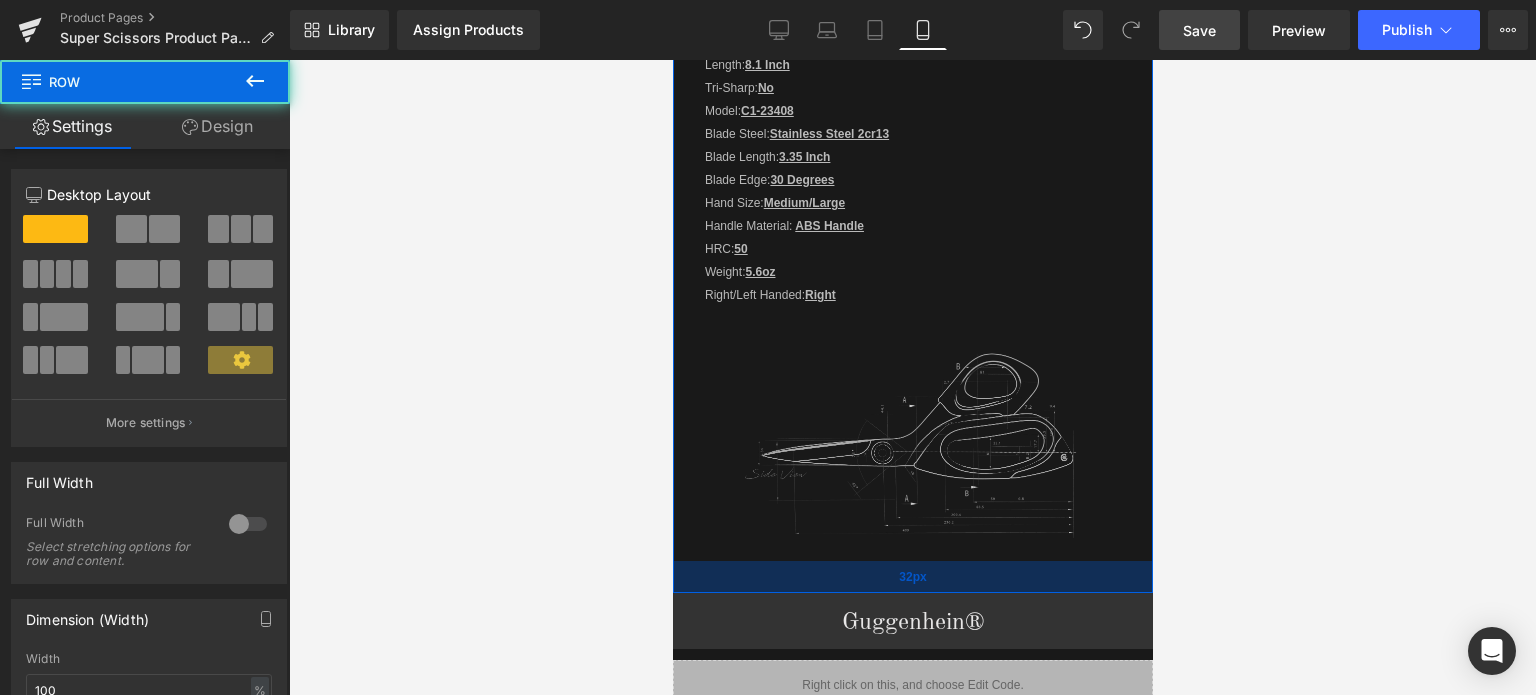 click on "32px" at bounding box center (912, 577) 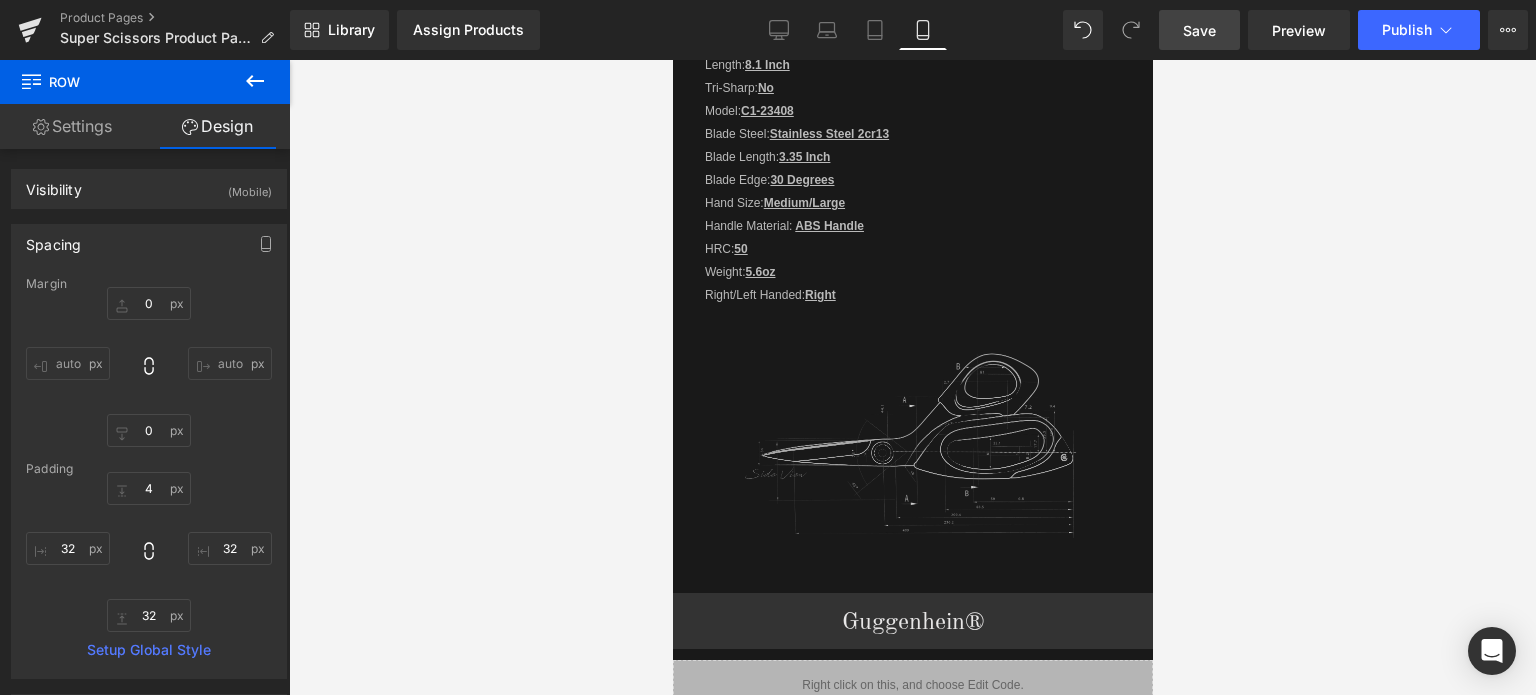 click on "Save" at bounding box center (1199, 30) 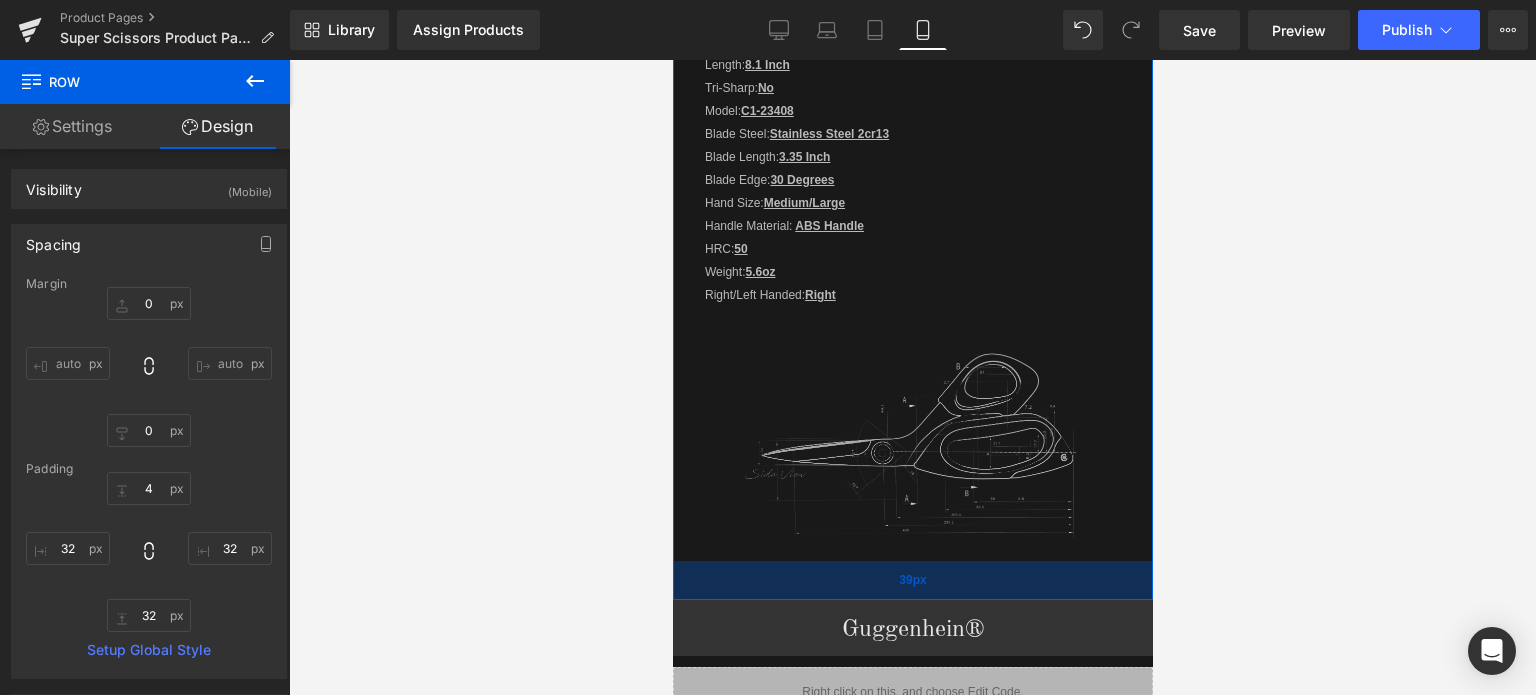 click on "39px" at bounding box center [912, 580] 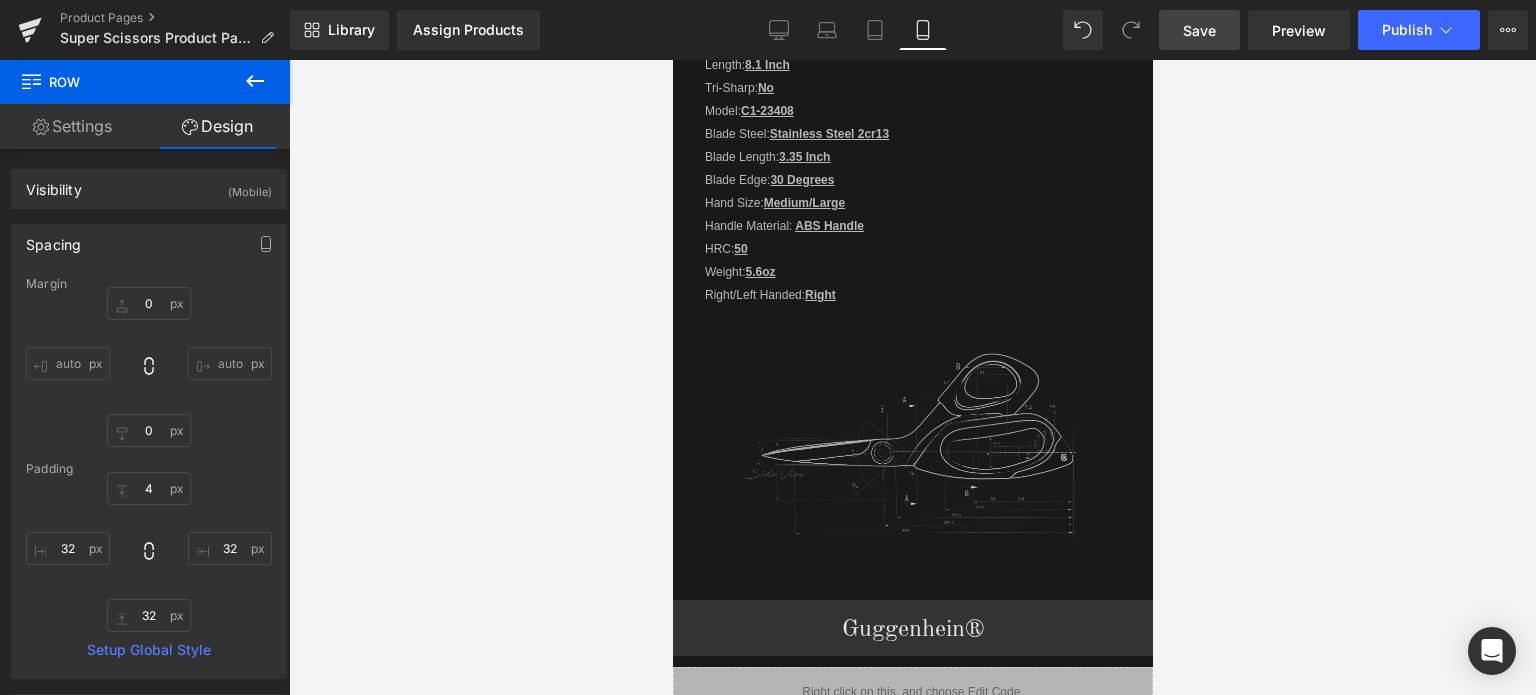 click on "Save" at bounding box center [1199, 30] 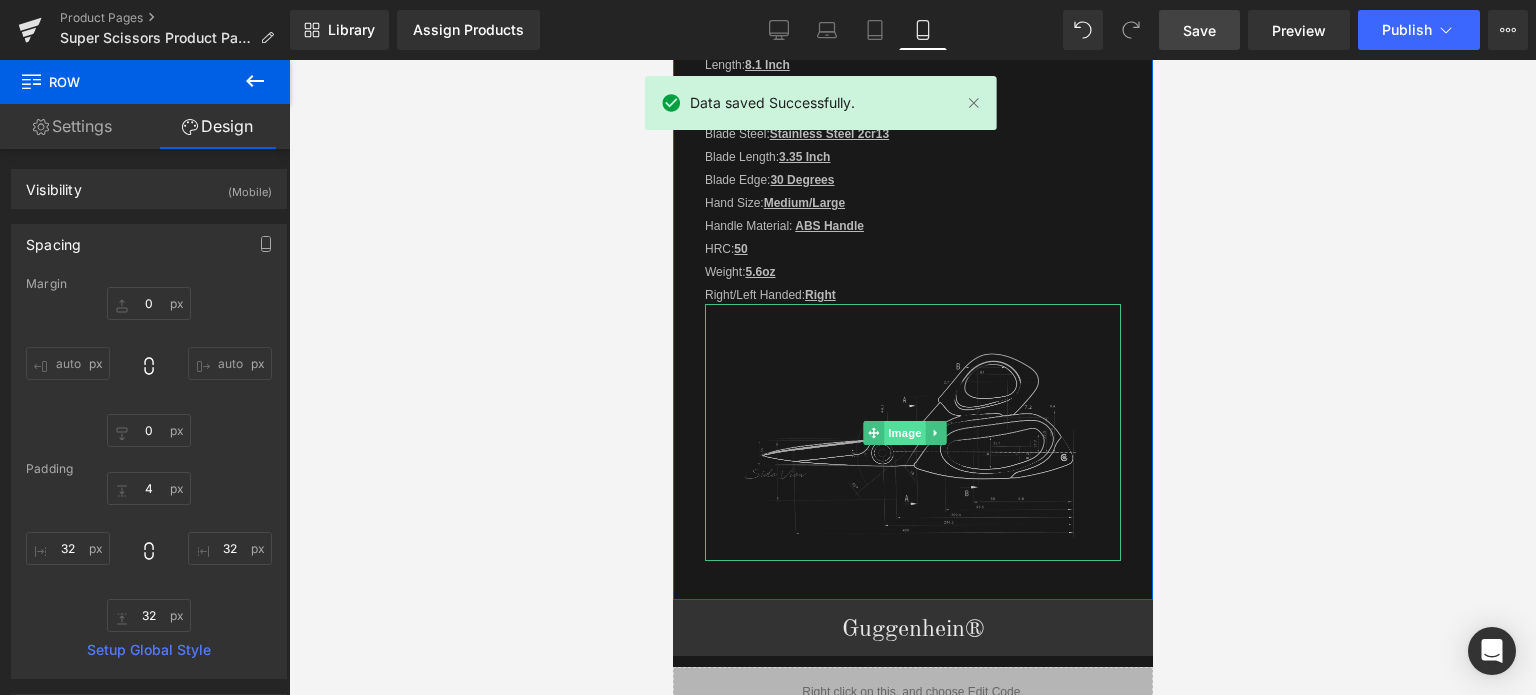 click on "Image" at bounding box center (905, 433) 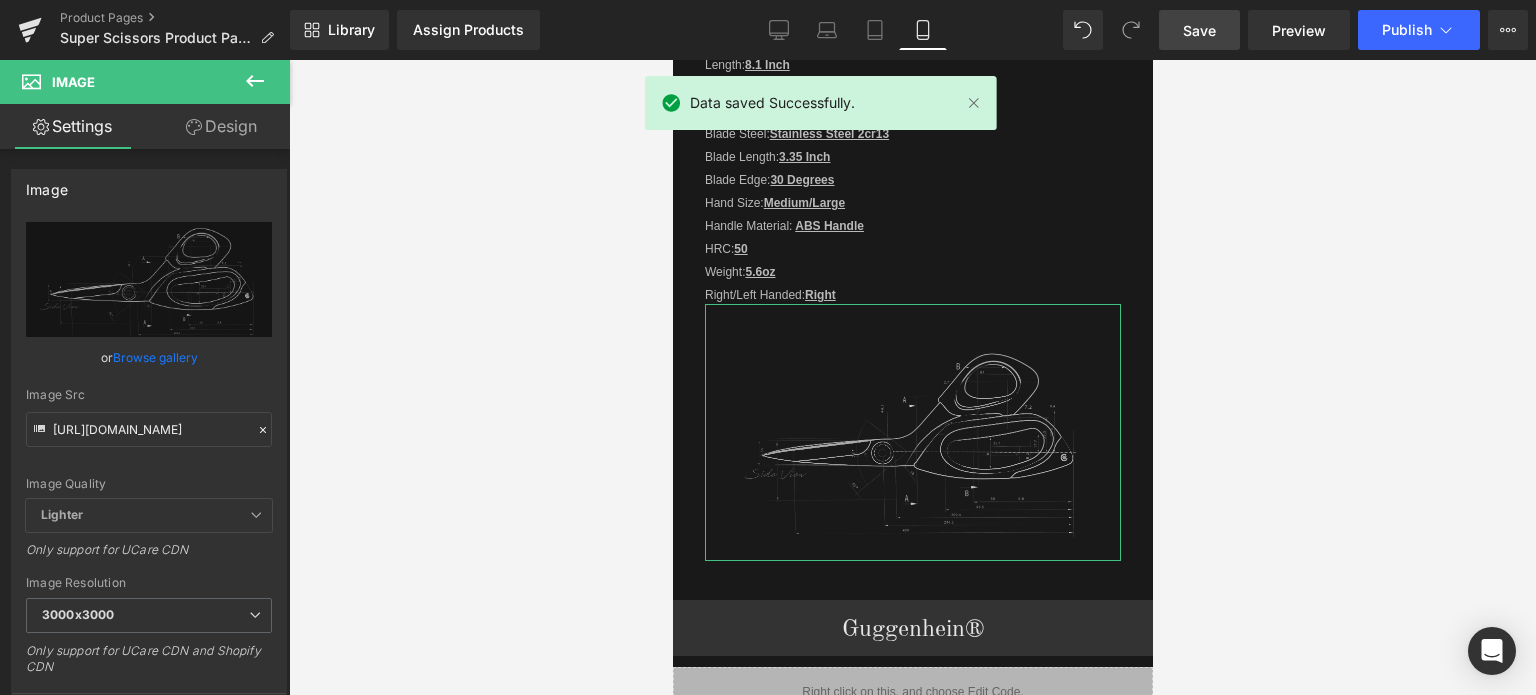 click on "Design" at bounding box center (221, 126) 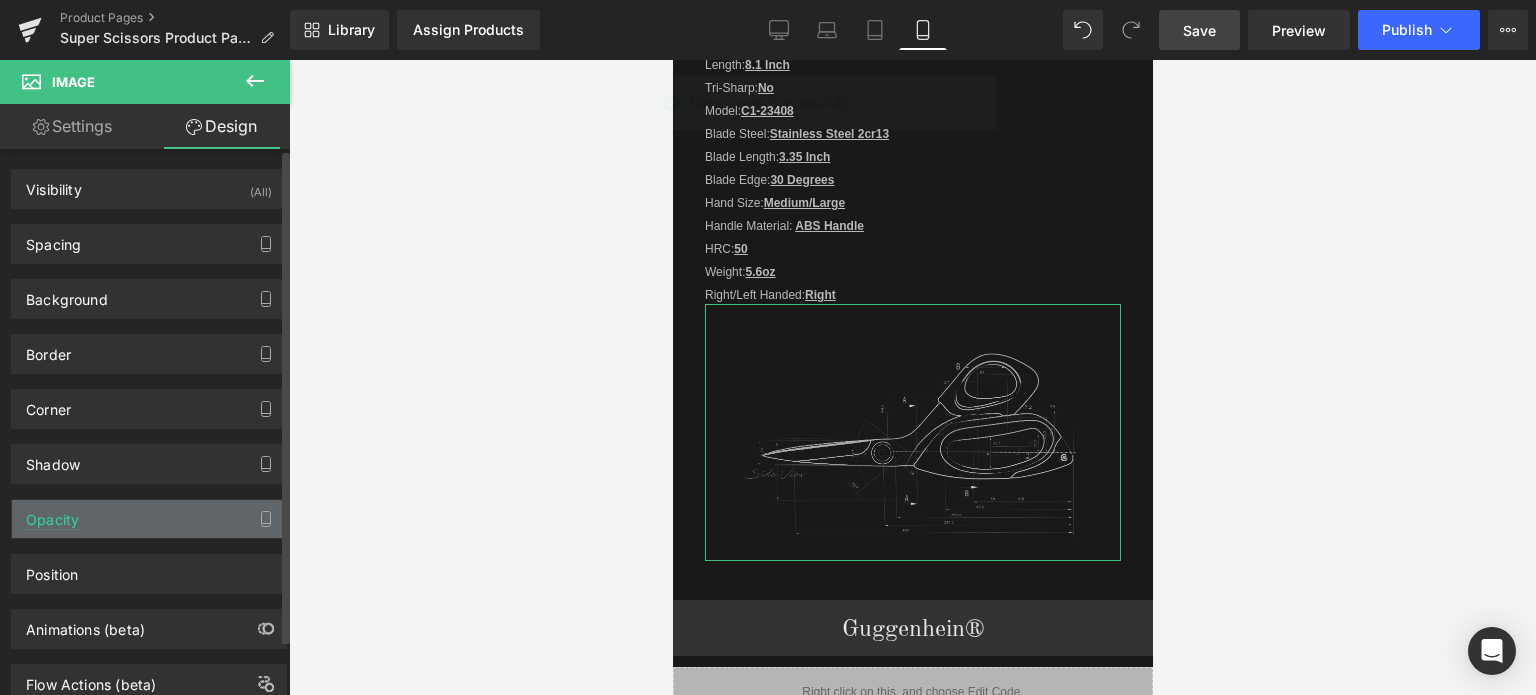 click on "Opacity" at bounding box center (149, 519) 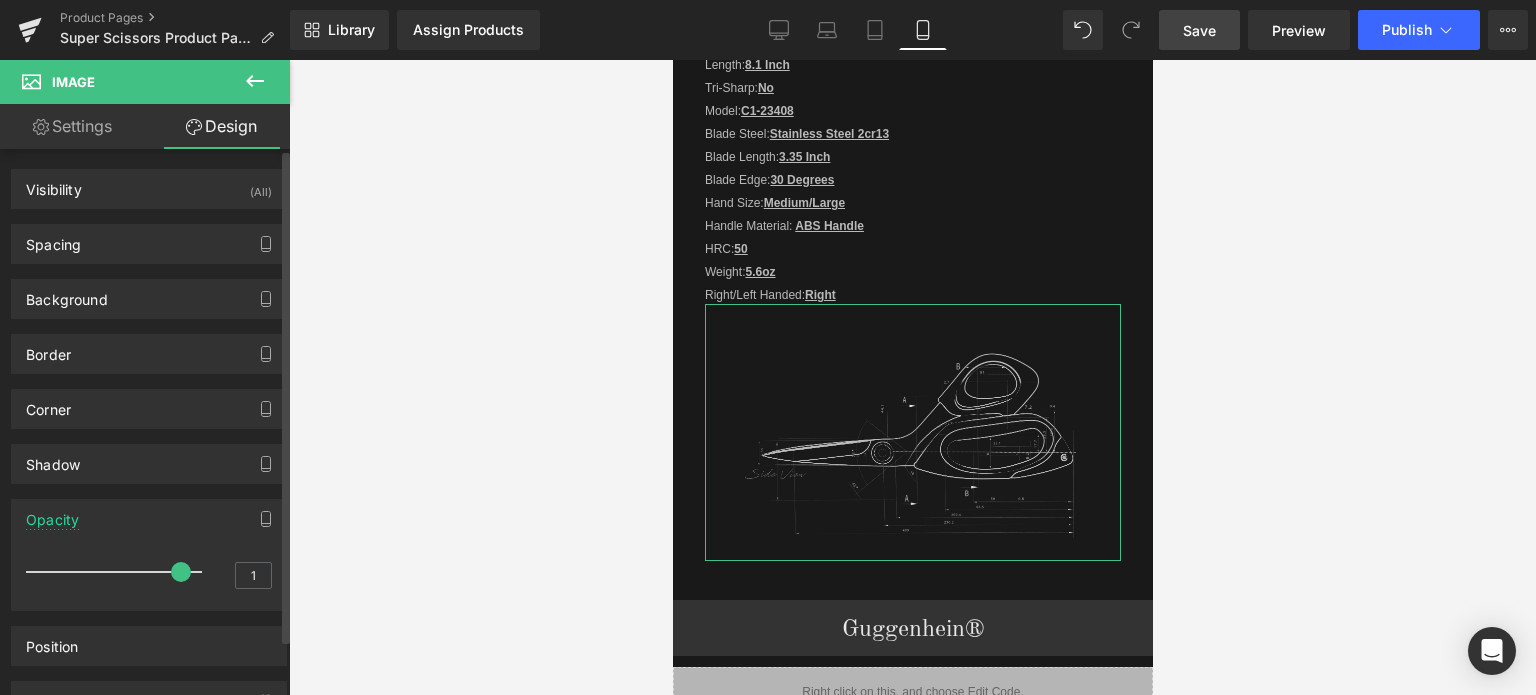 drag, startPoint x: 157, startPoint y: 571, endPoint x: 177, endPoint y: 570, distance: 20.024984 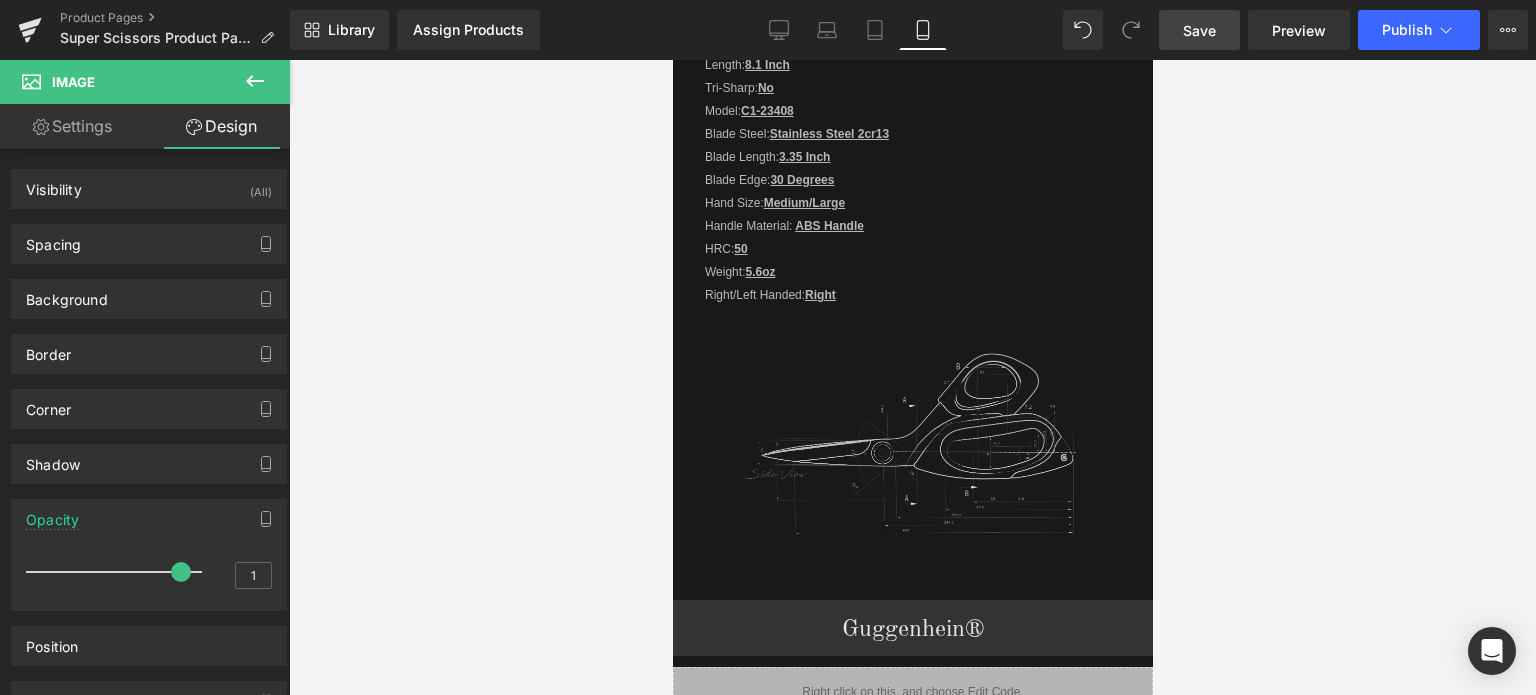 click on "Save" at bounding box center [1199, 30] 